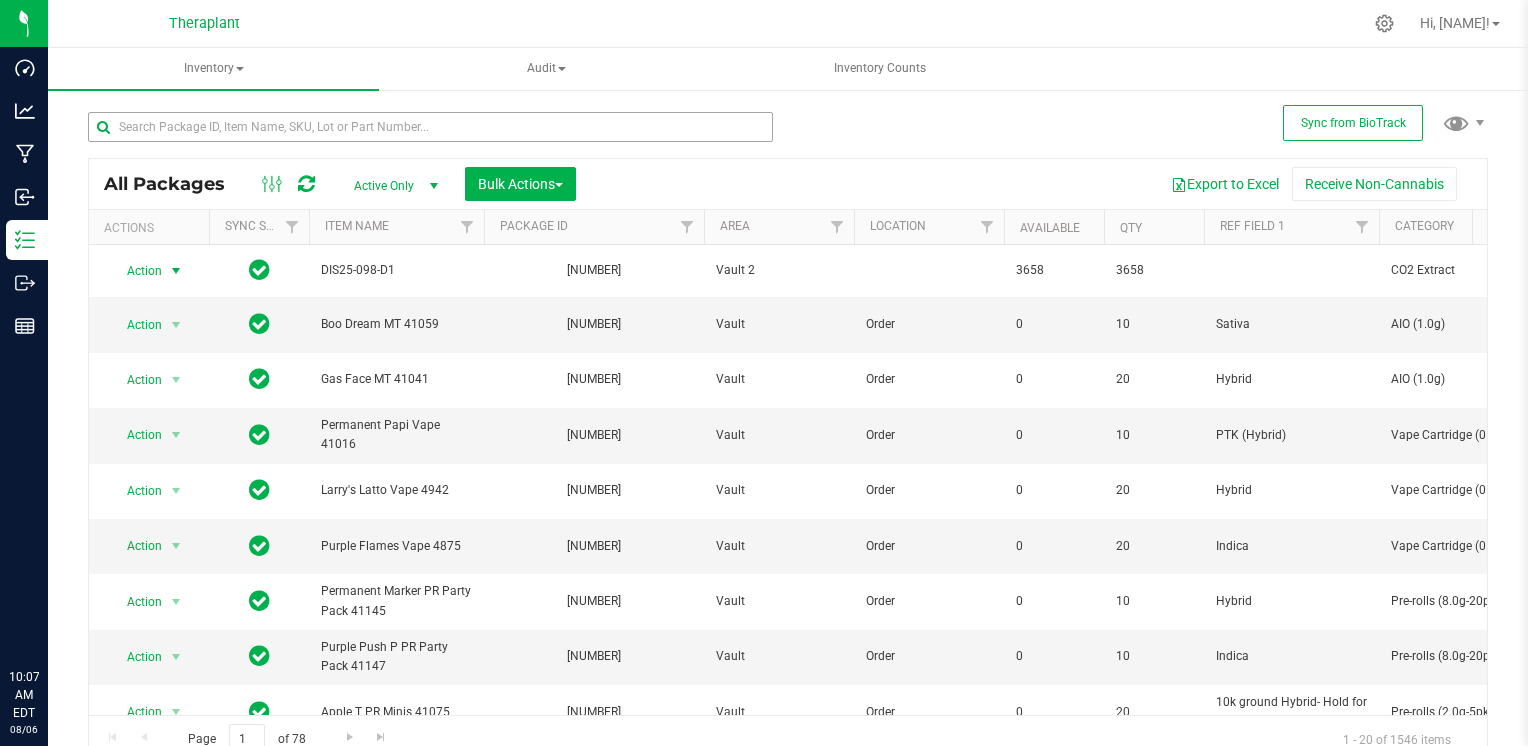 scroll, scrollTop: 0, scrollLeft: 0, axis: both 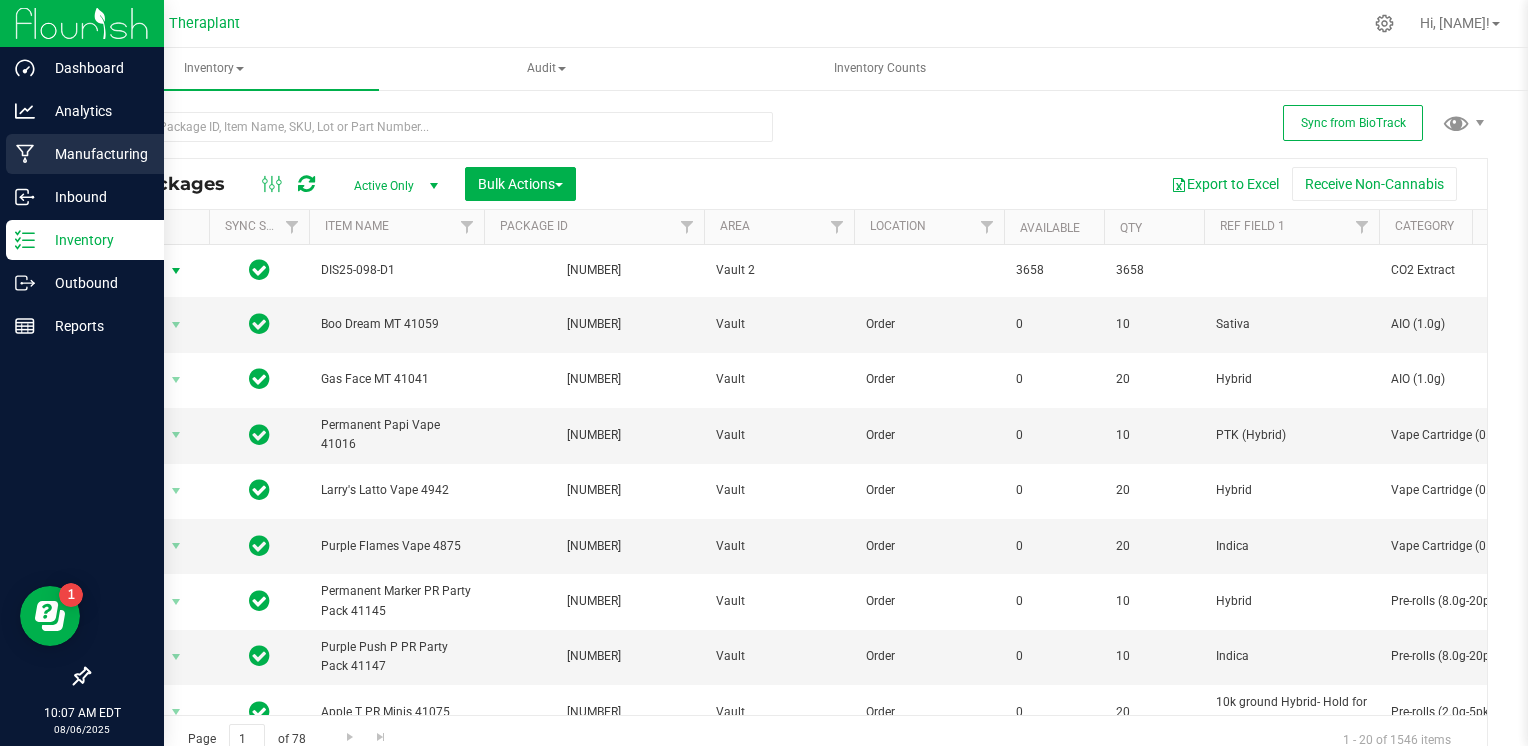 click on "Manufacturing" at bounding box center (95, 154) 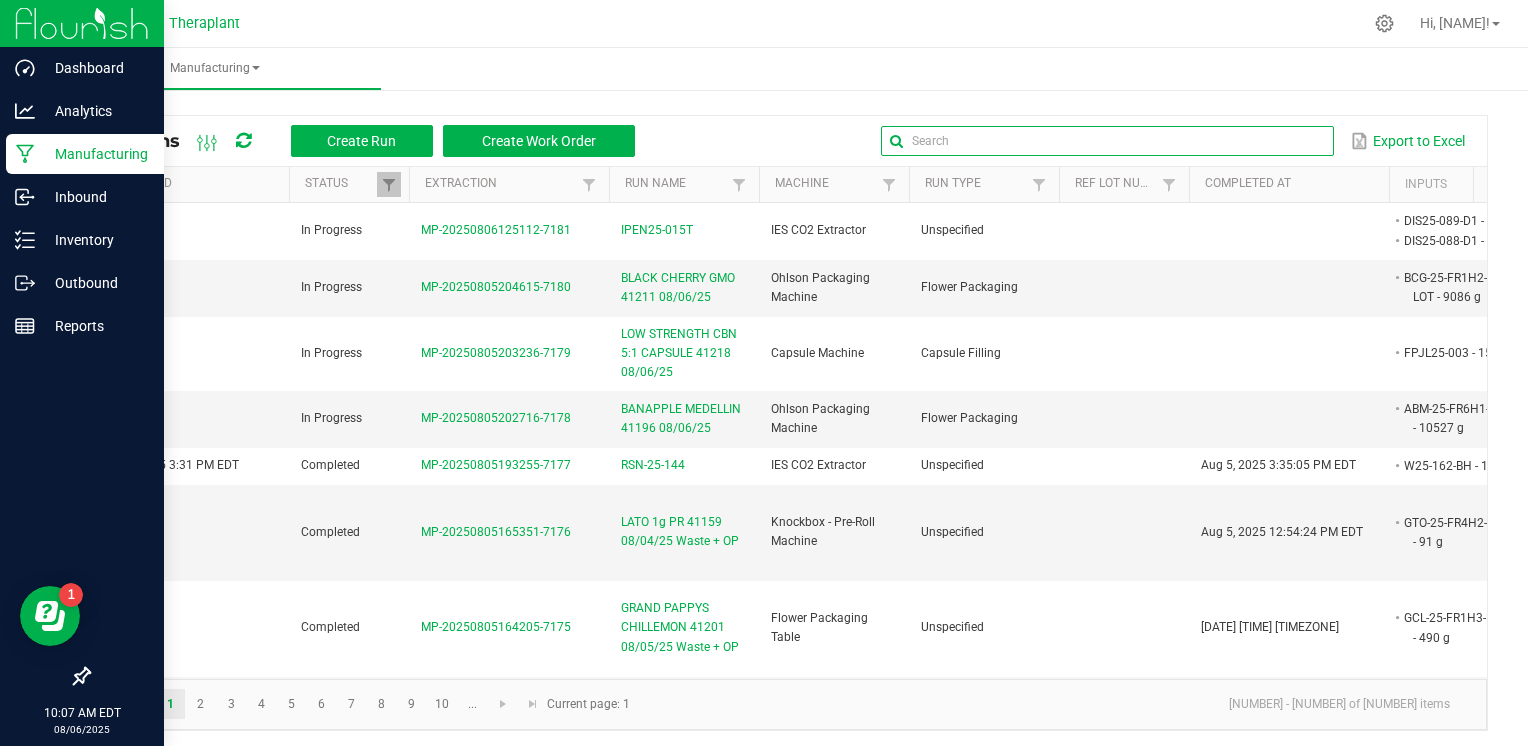 click at bounding box center (1107, 141) 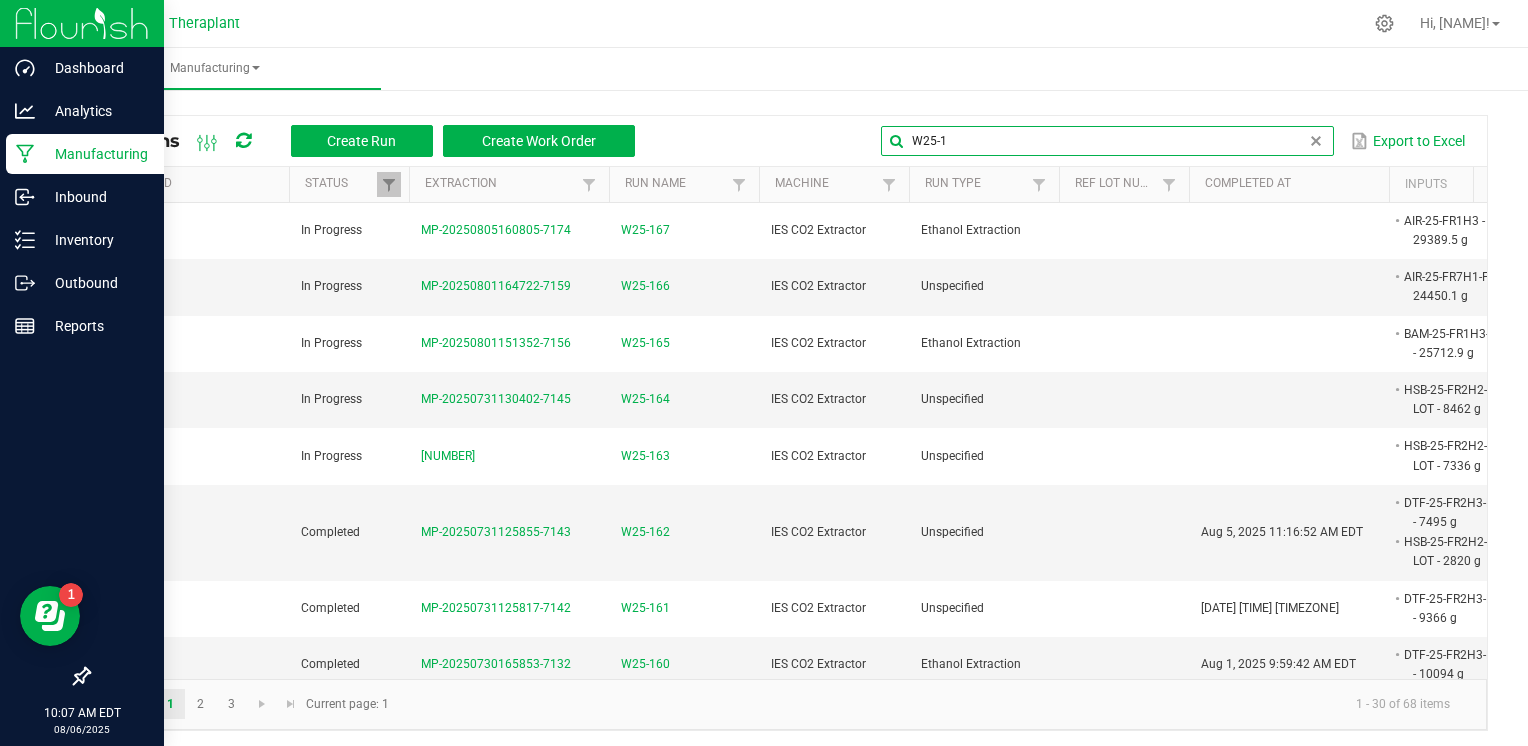 type on "W25-1" 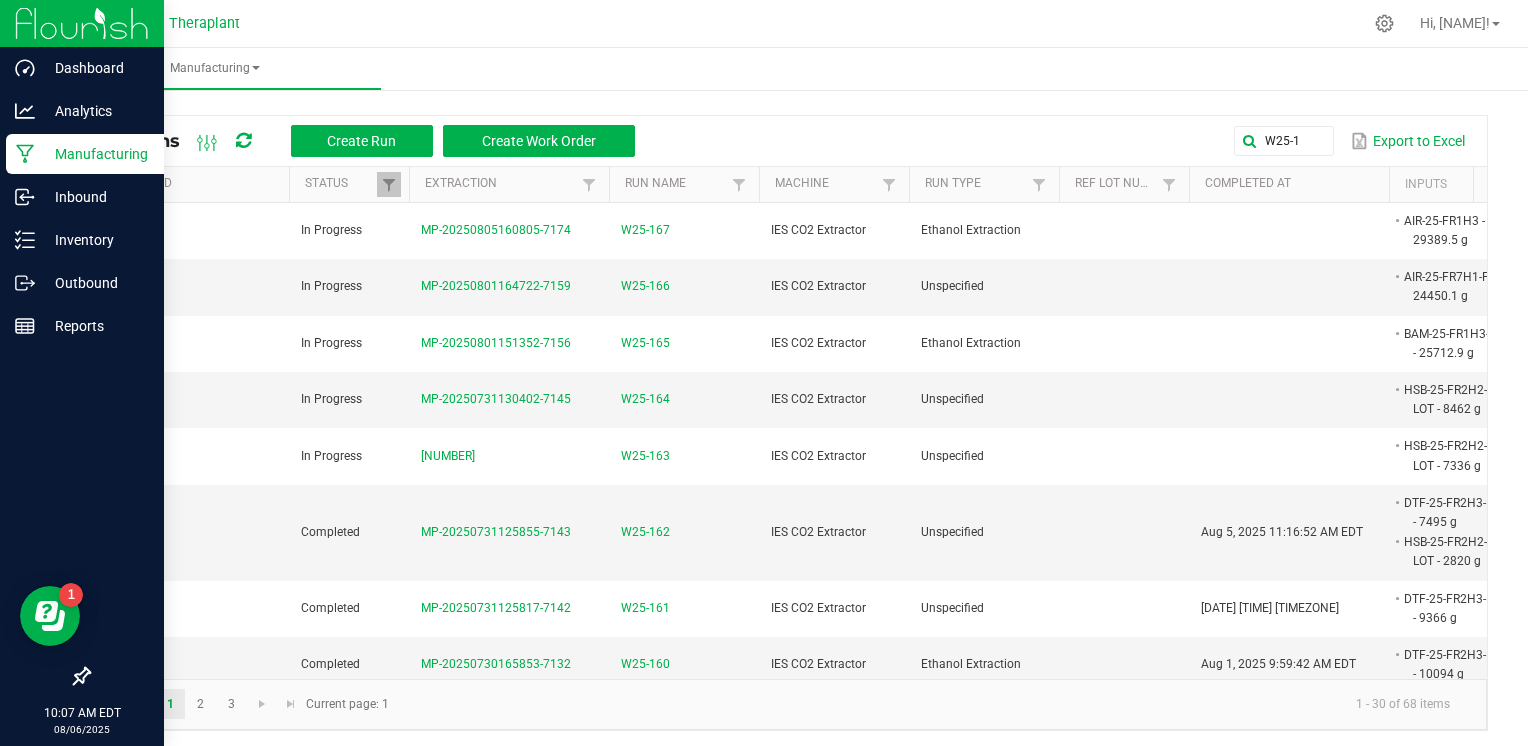 scroll, scrollTop: 0, scrollLeft: 35, axis: horizontal 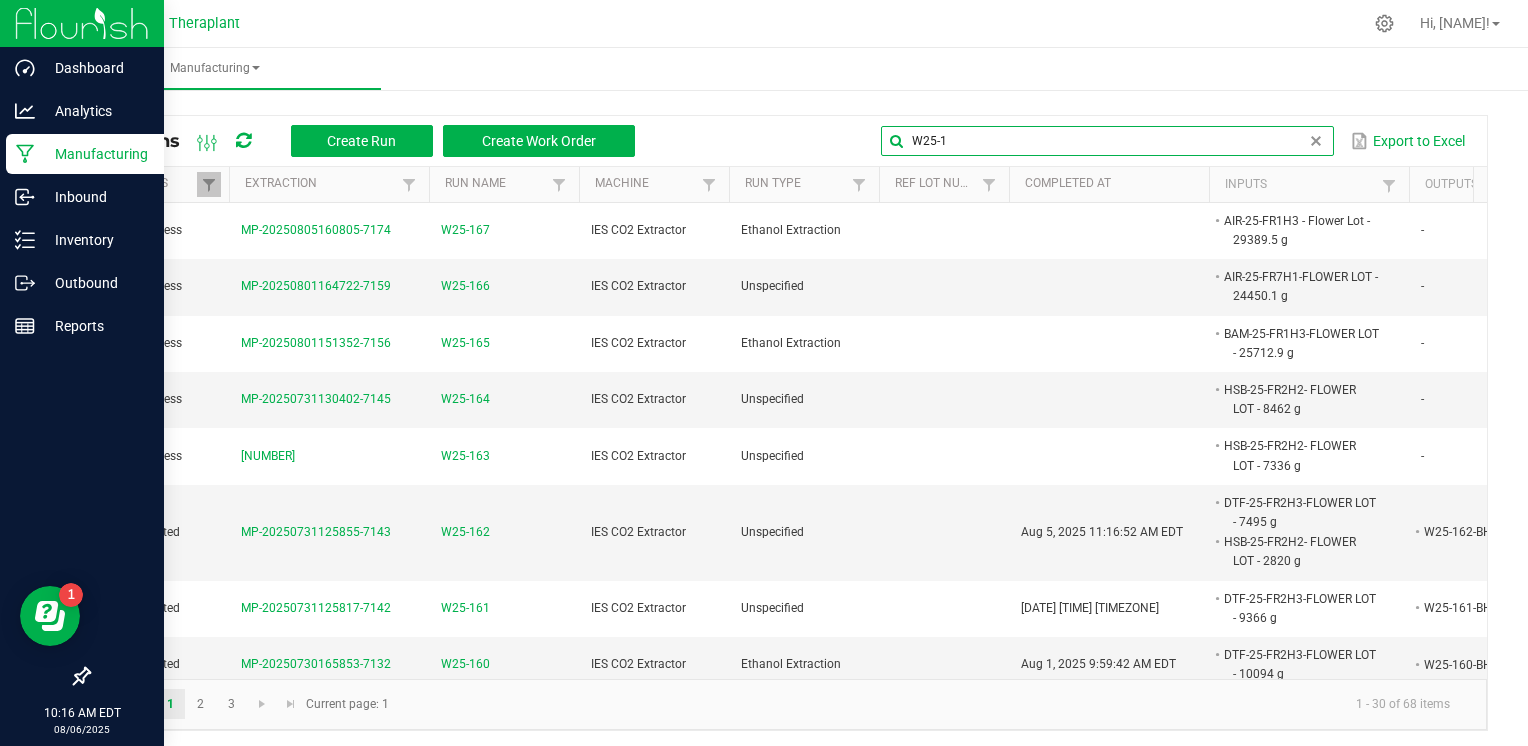 drag, startPoint x: 1288, startPoint y: 143, endPoint x: 682, endPoint y: 134, distance: 606.06683 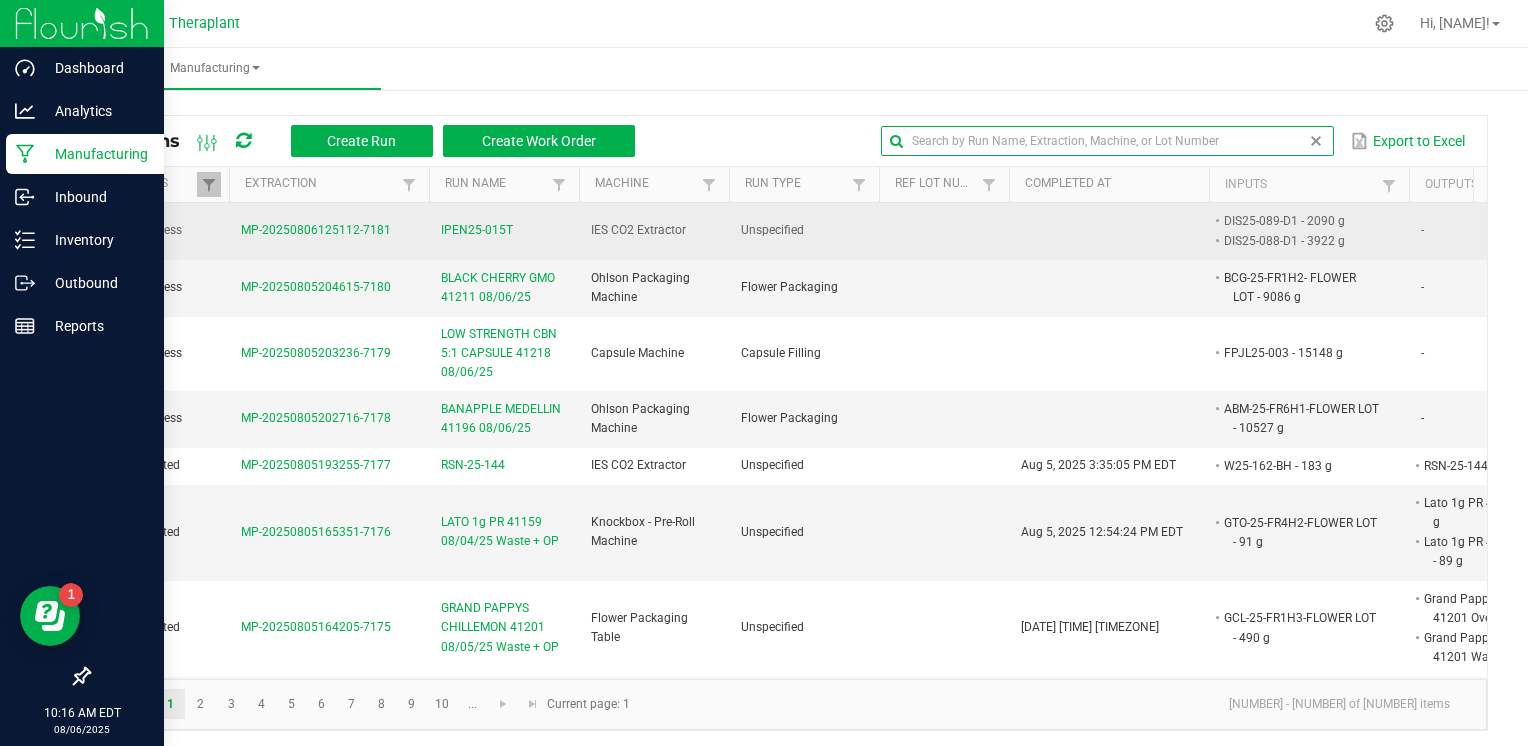 type 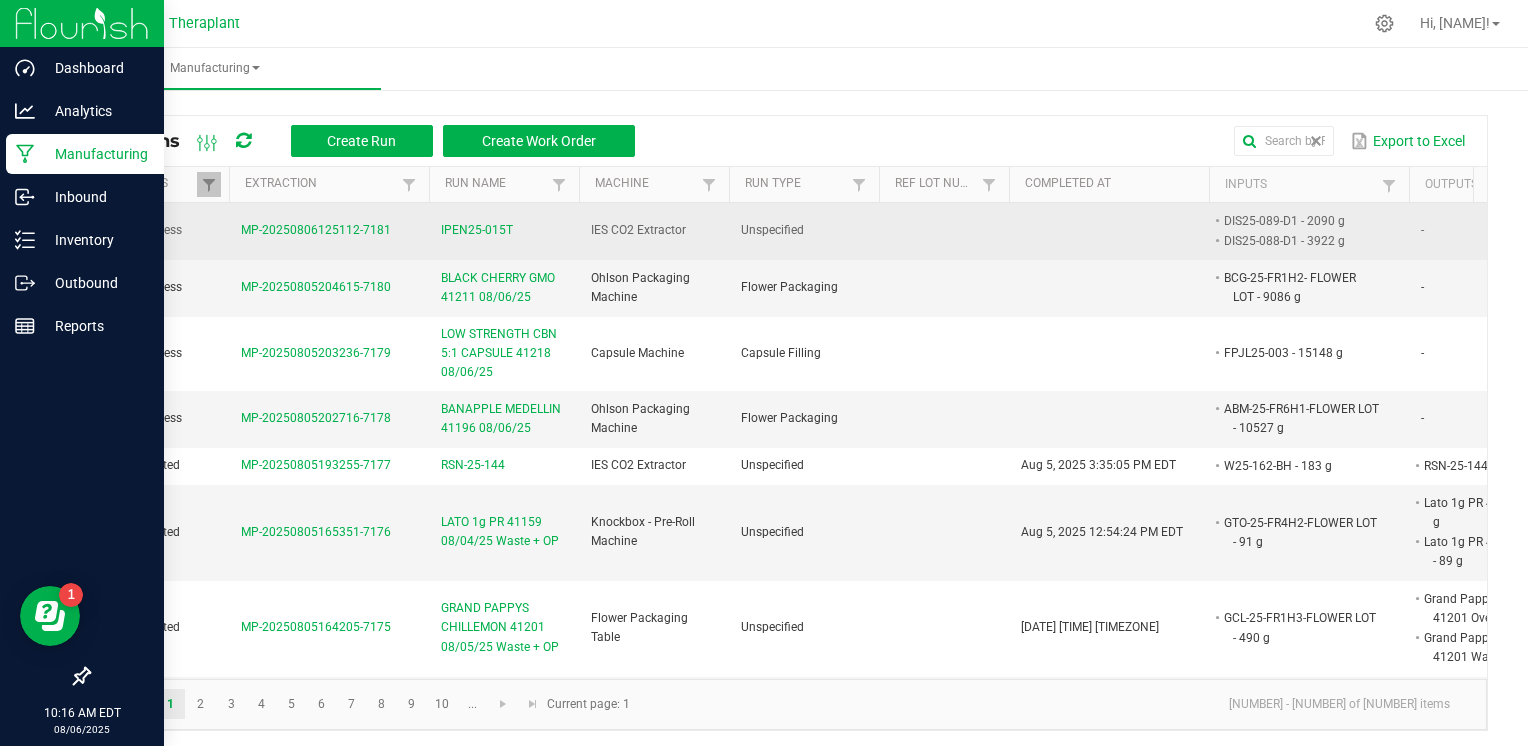 click on "IPEN25-015T" at bounding box center (477, 230) 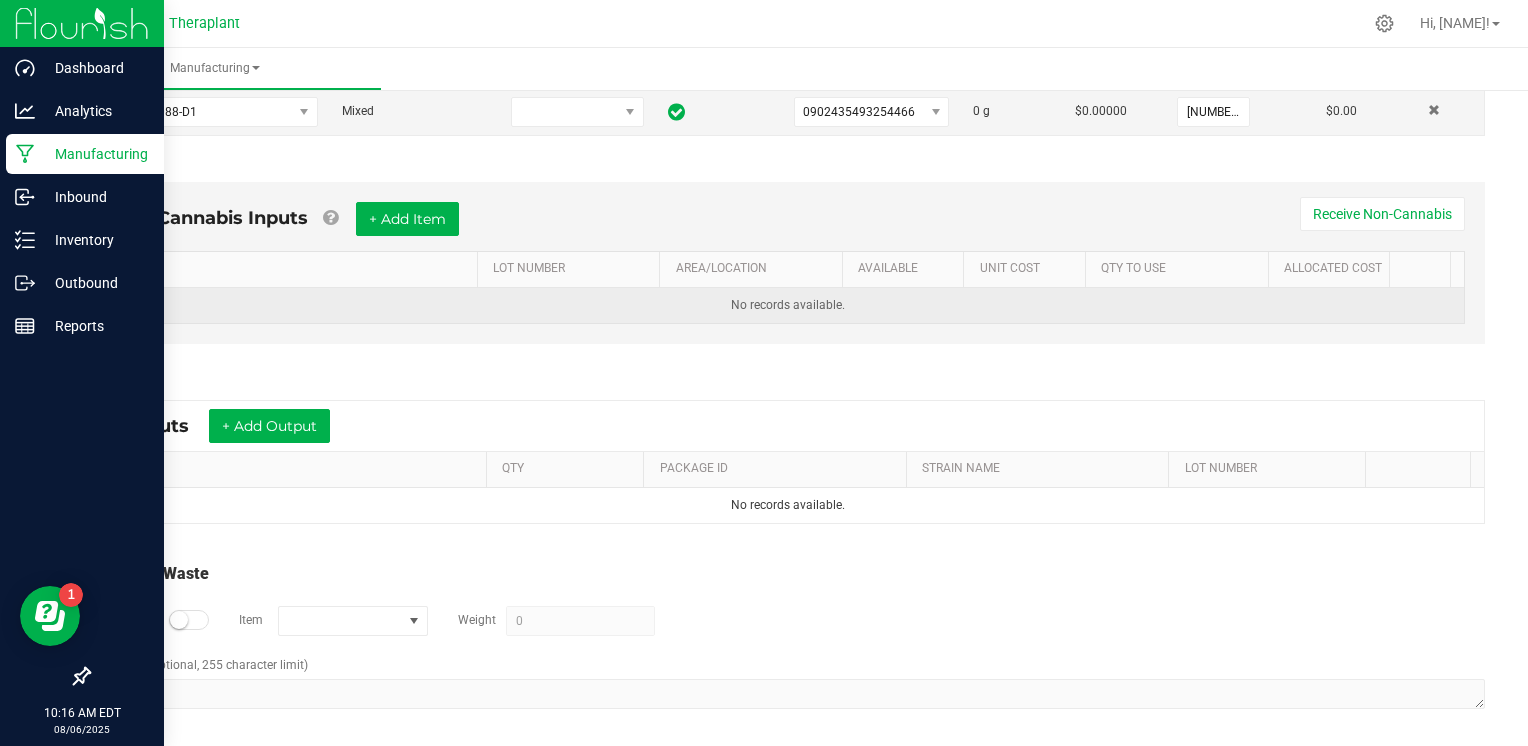 scroll, scrollTop: 213, scrollLeft: 0, axis: vertical 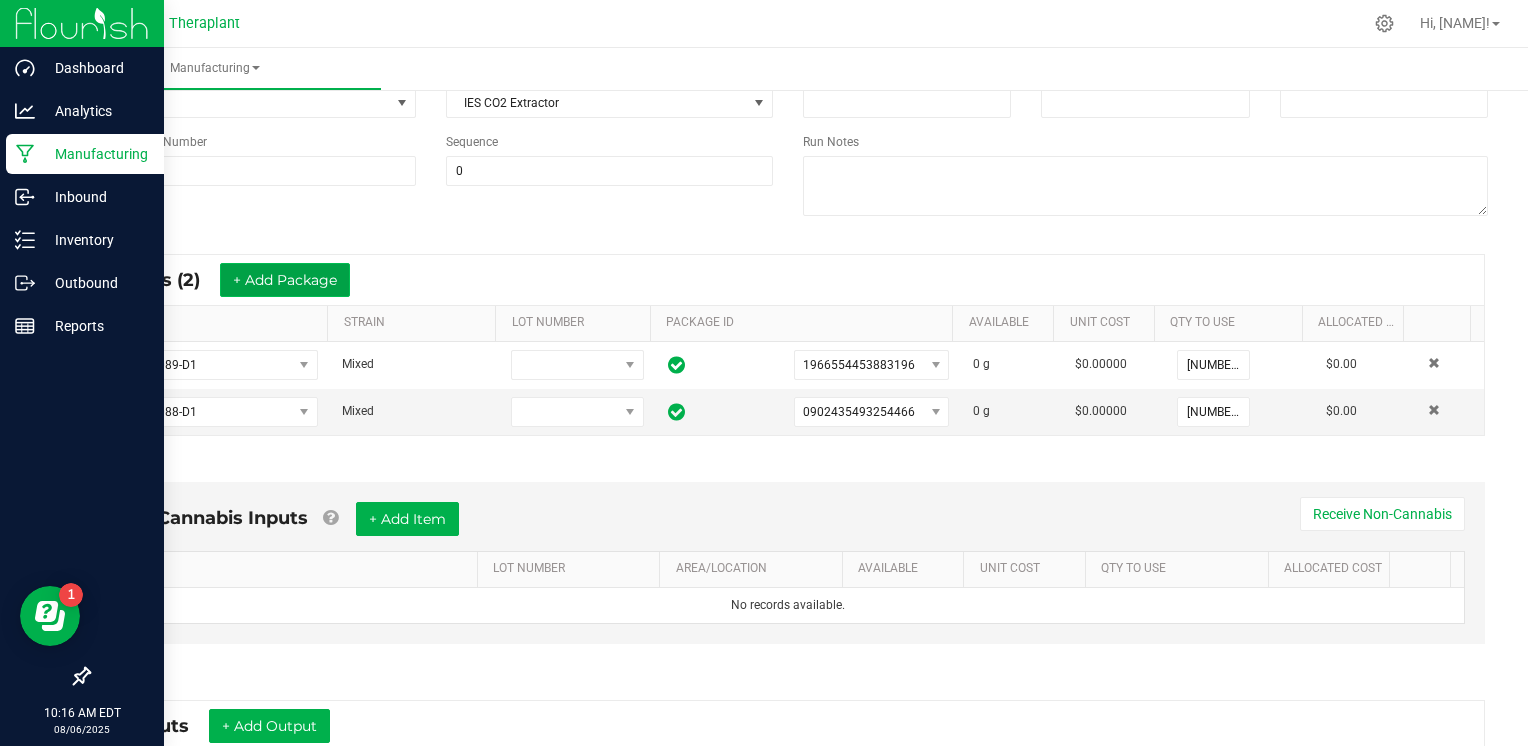 click on "+ Add Package" at bounding box center (285, 280) 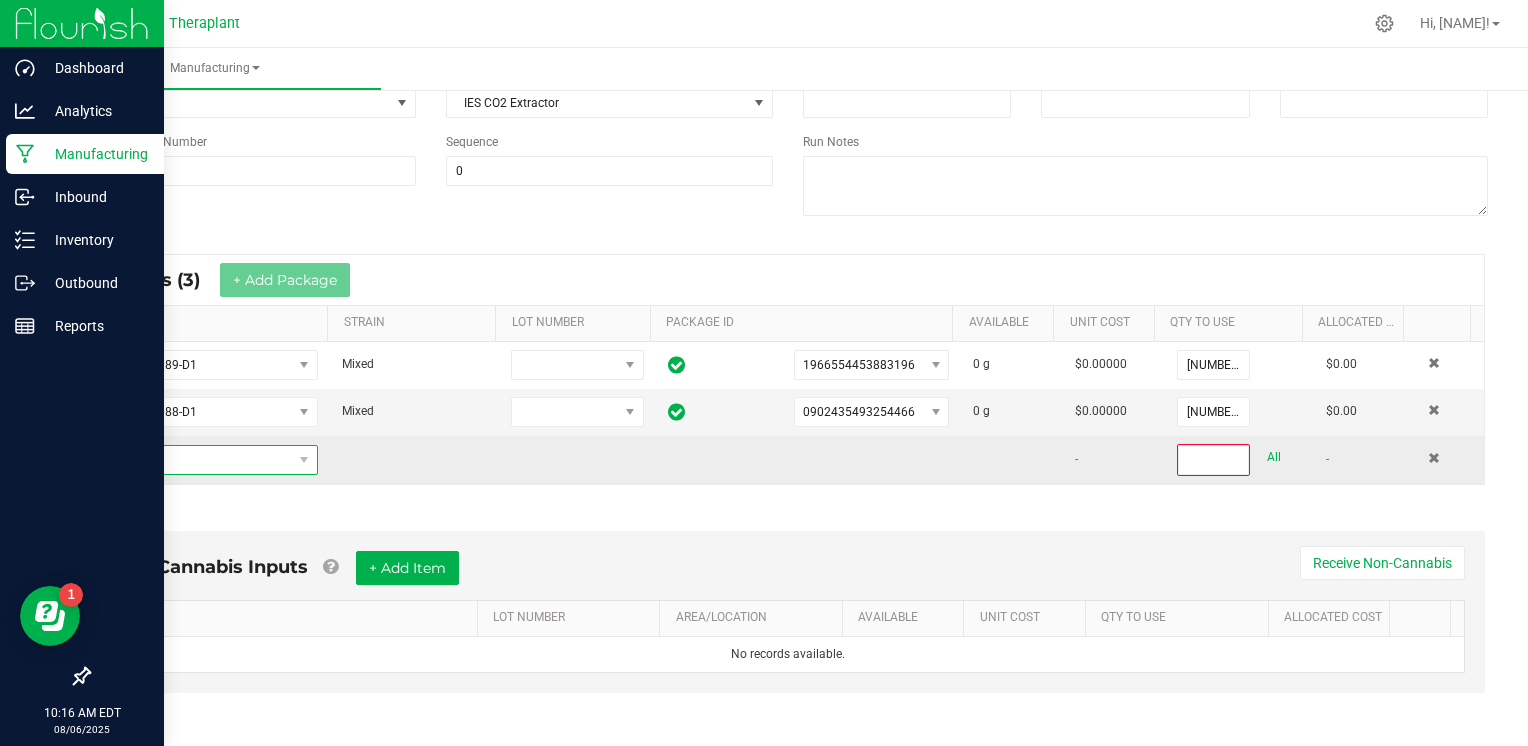 click at bounding box center [198, 460] 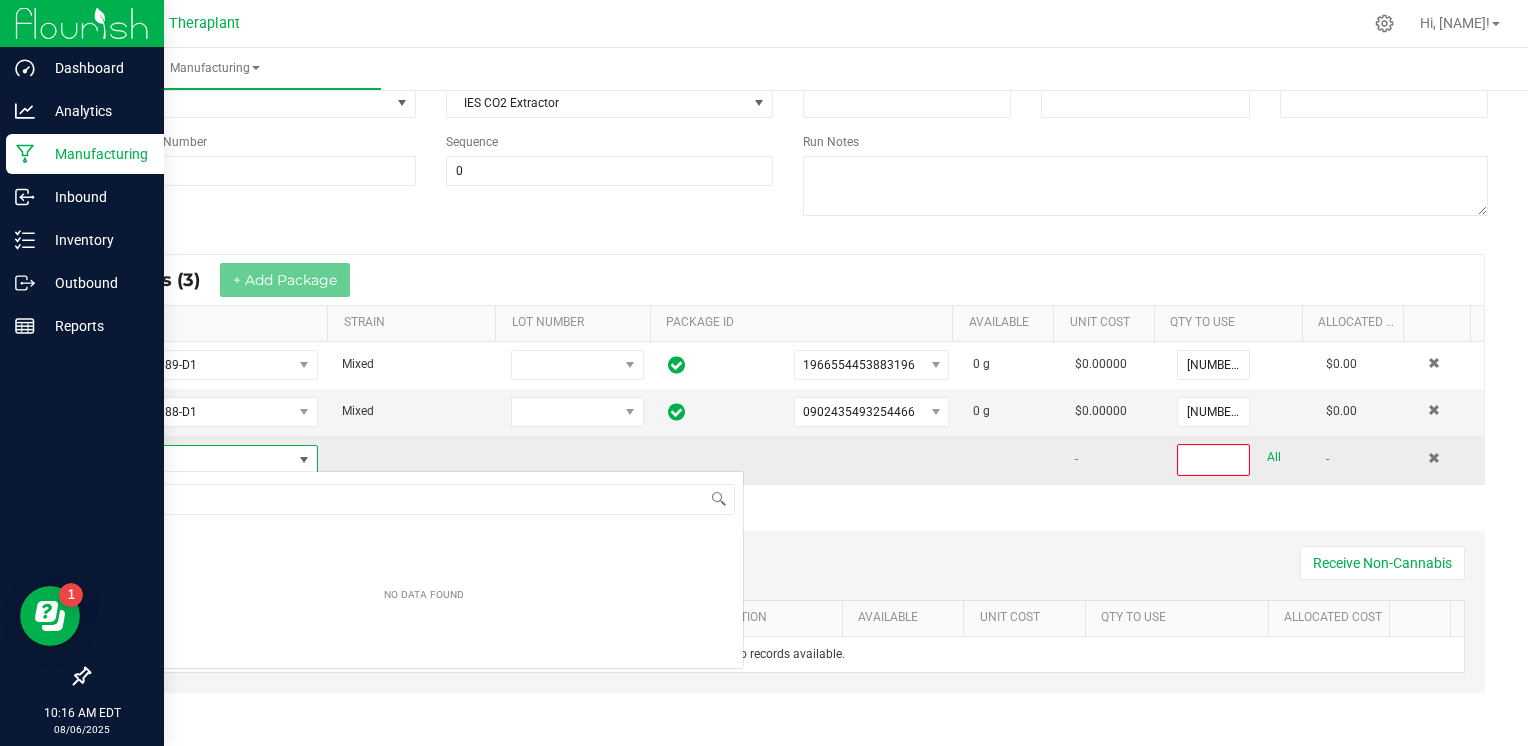 scroll, scrollTop: 99970, scrollLeft: 99791, axis: both 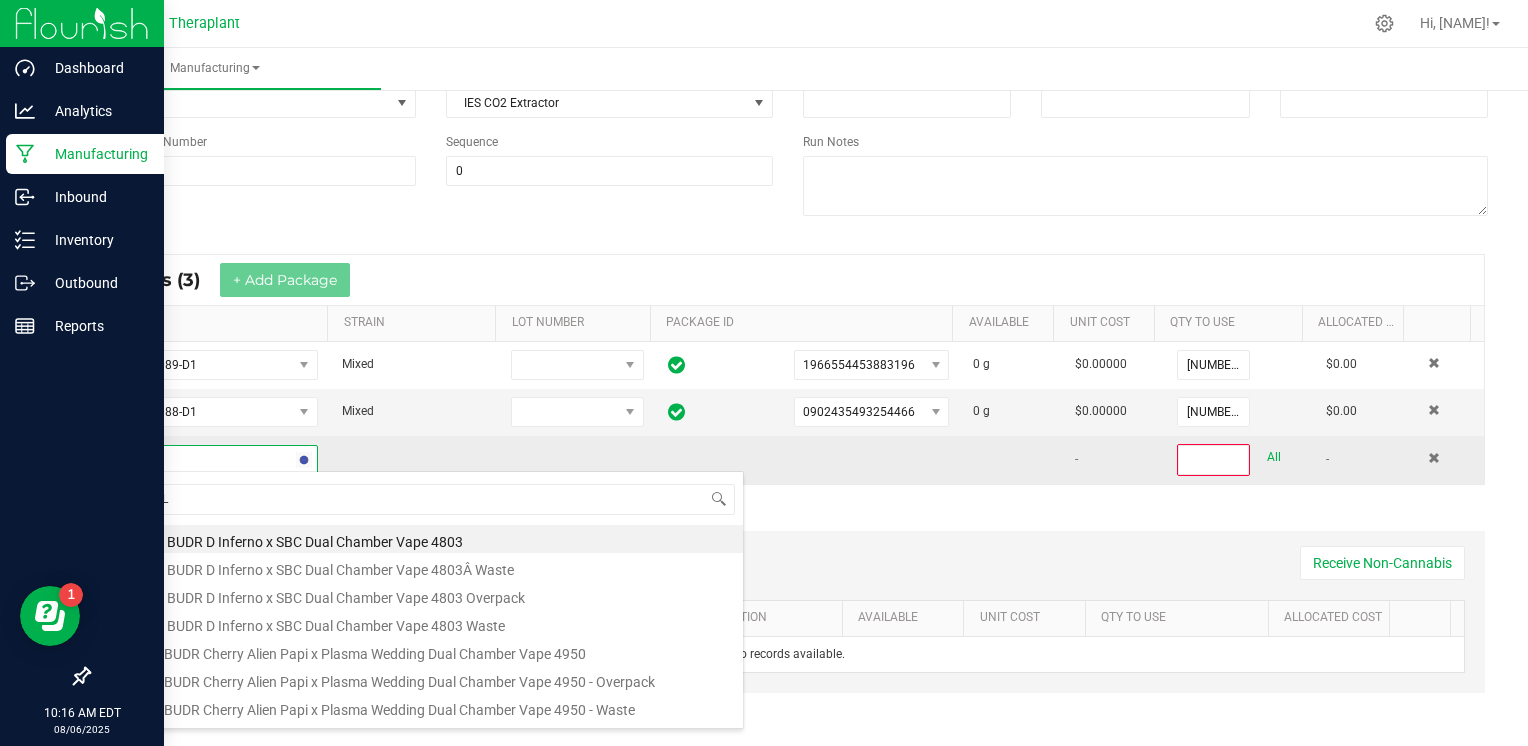 type on "PURPLE" 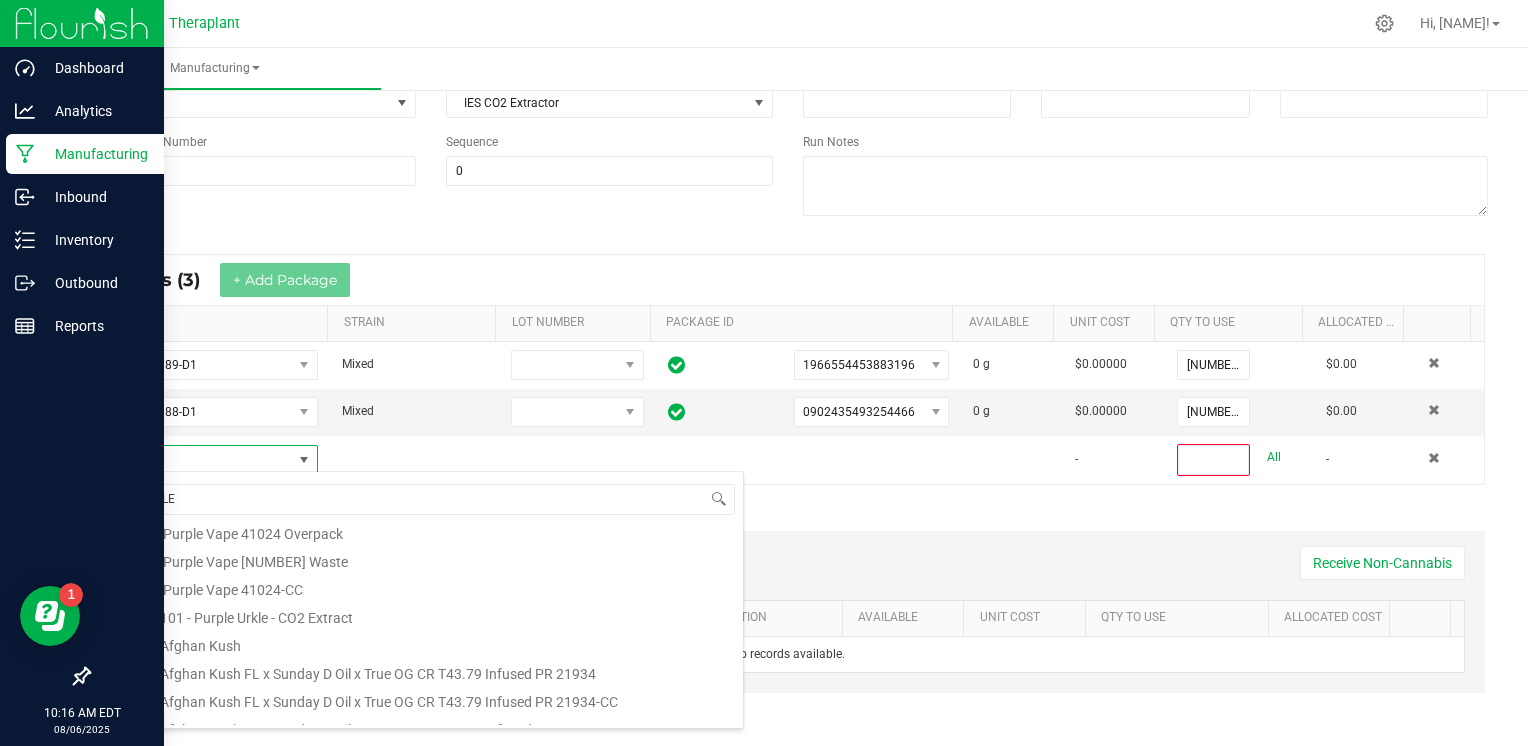 scroll, scrollTop: 300, scrollLeft: 0, axis: vertical 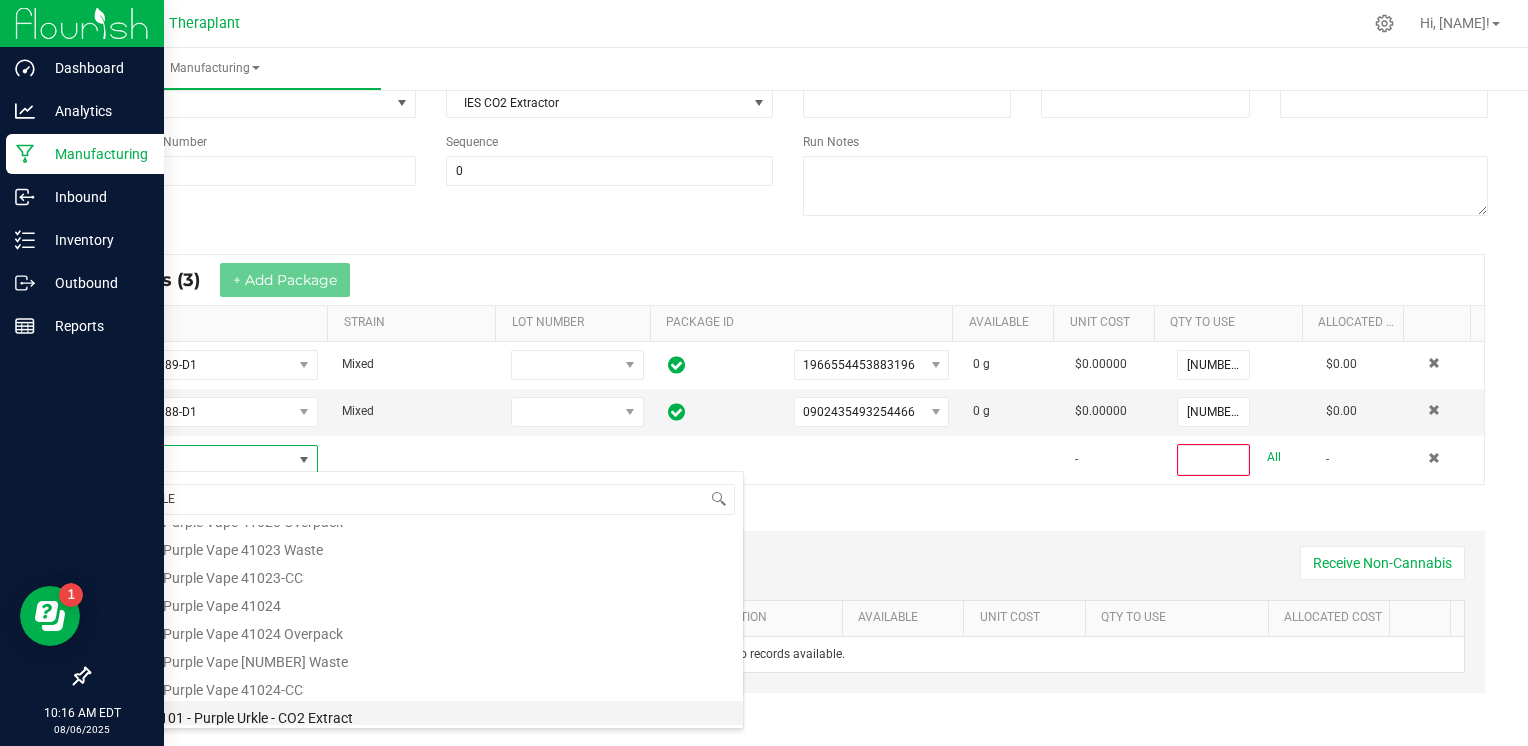 click on "Purple 101 - Purple Urkle - CO2 Extract" at bounding box center [424, 715] 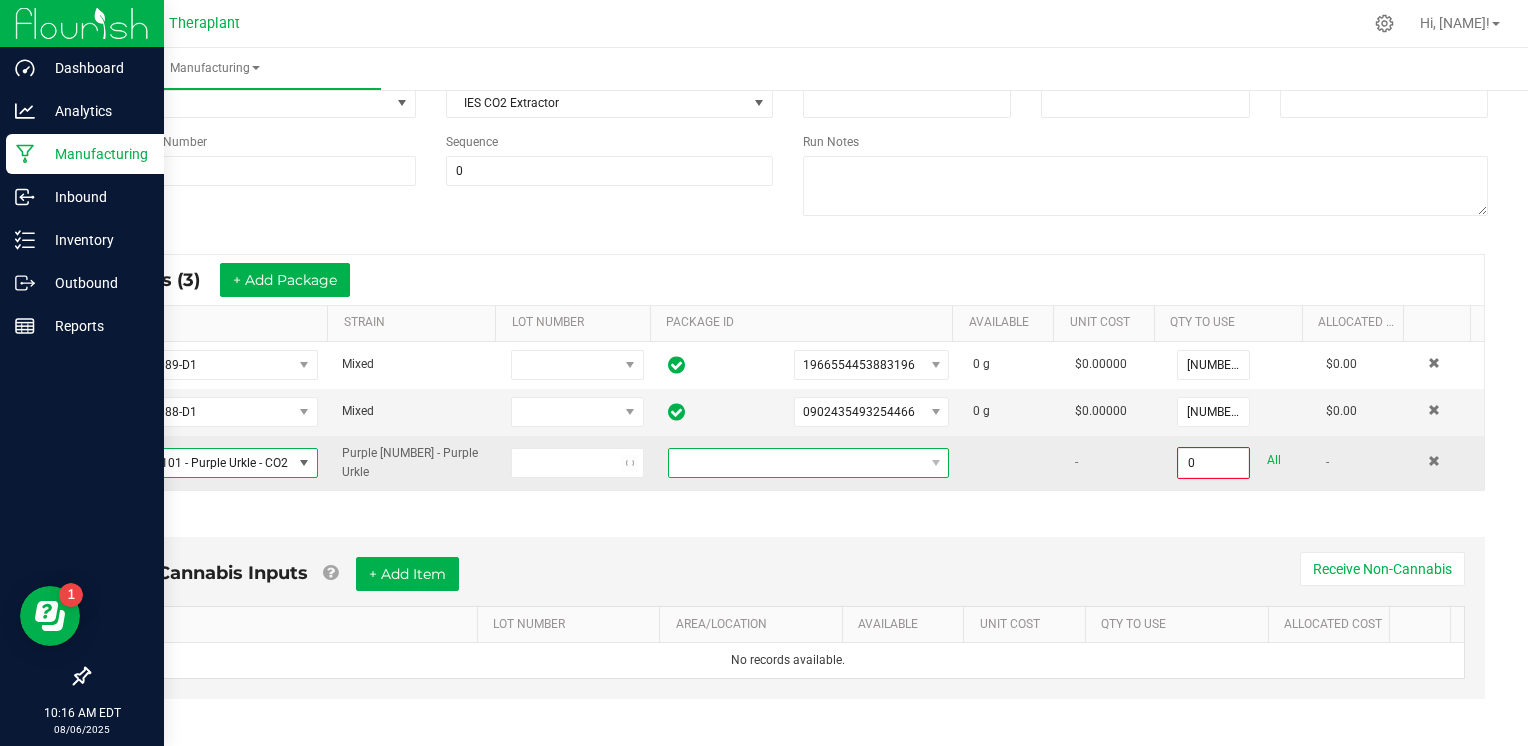 click at bounding box center (796, 463) 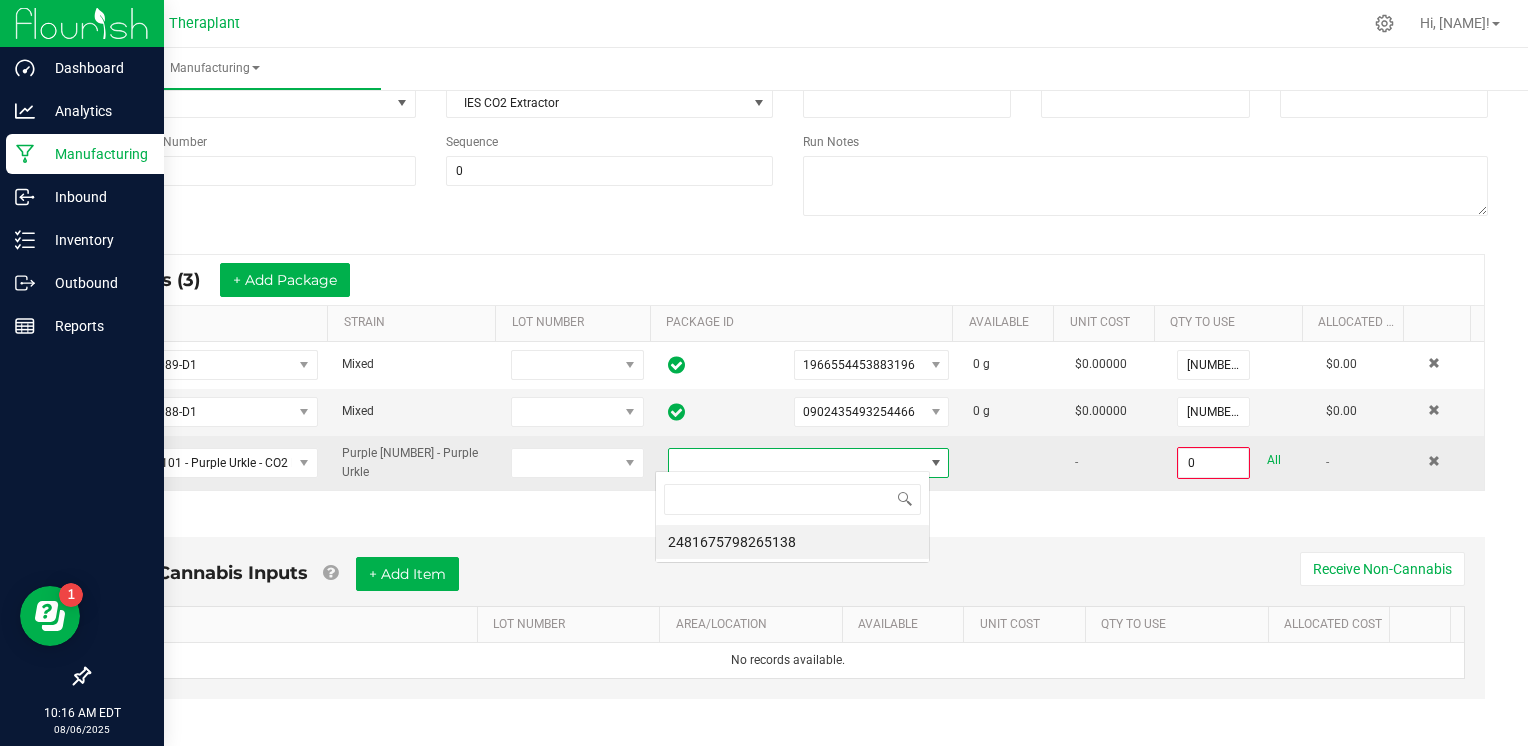 scroll, scrollTop: 99970, scrollLeft: 99724, axis: both 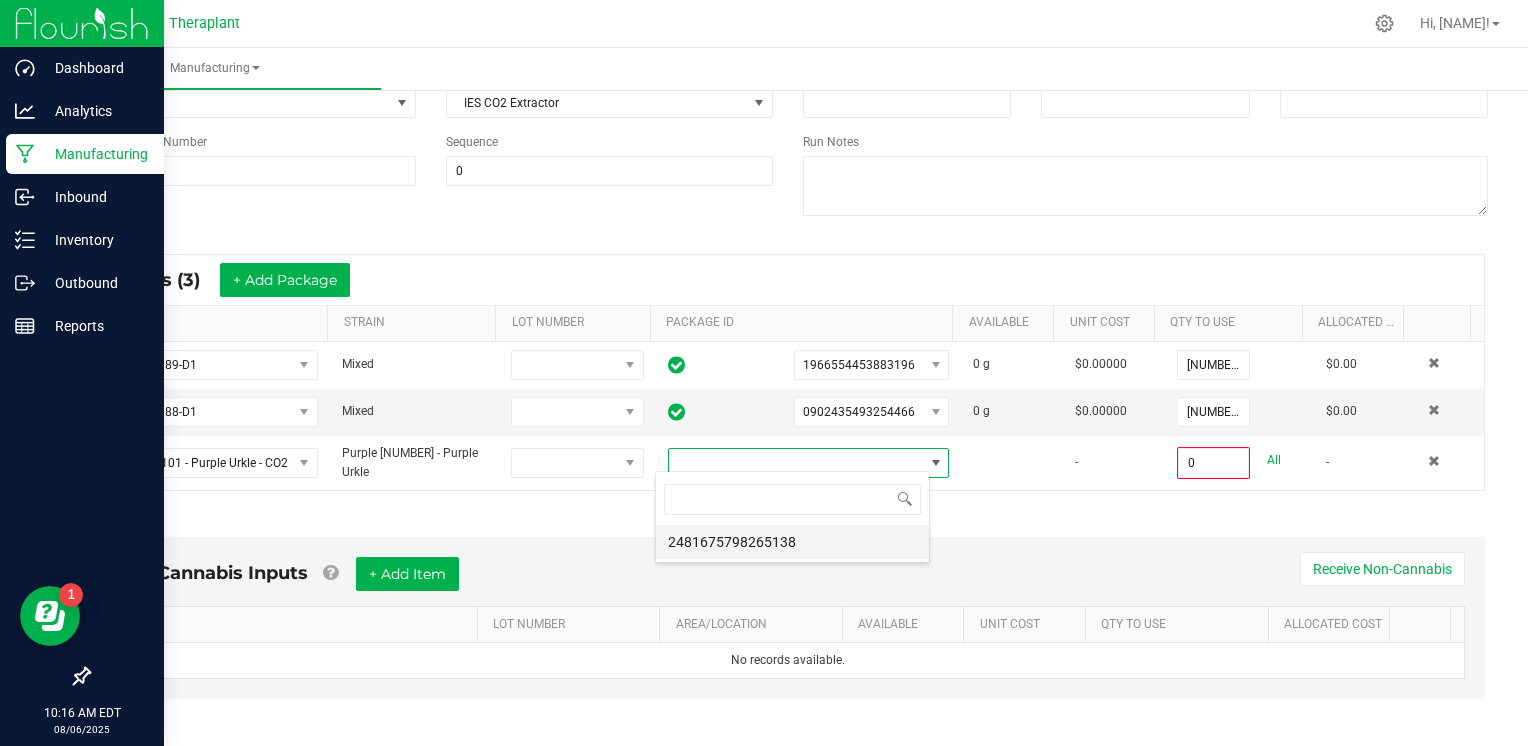 click on "2481675798265138" at bounding box center (792, 542) 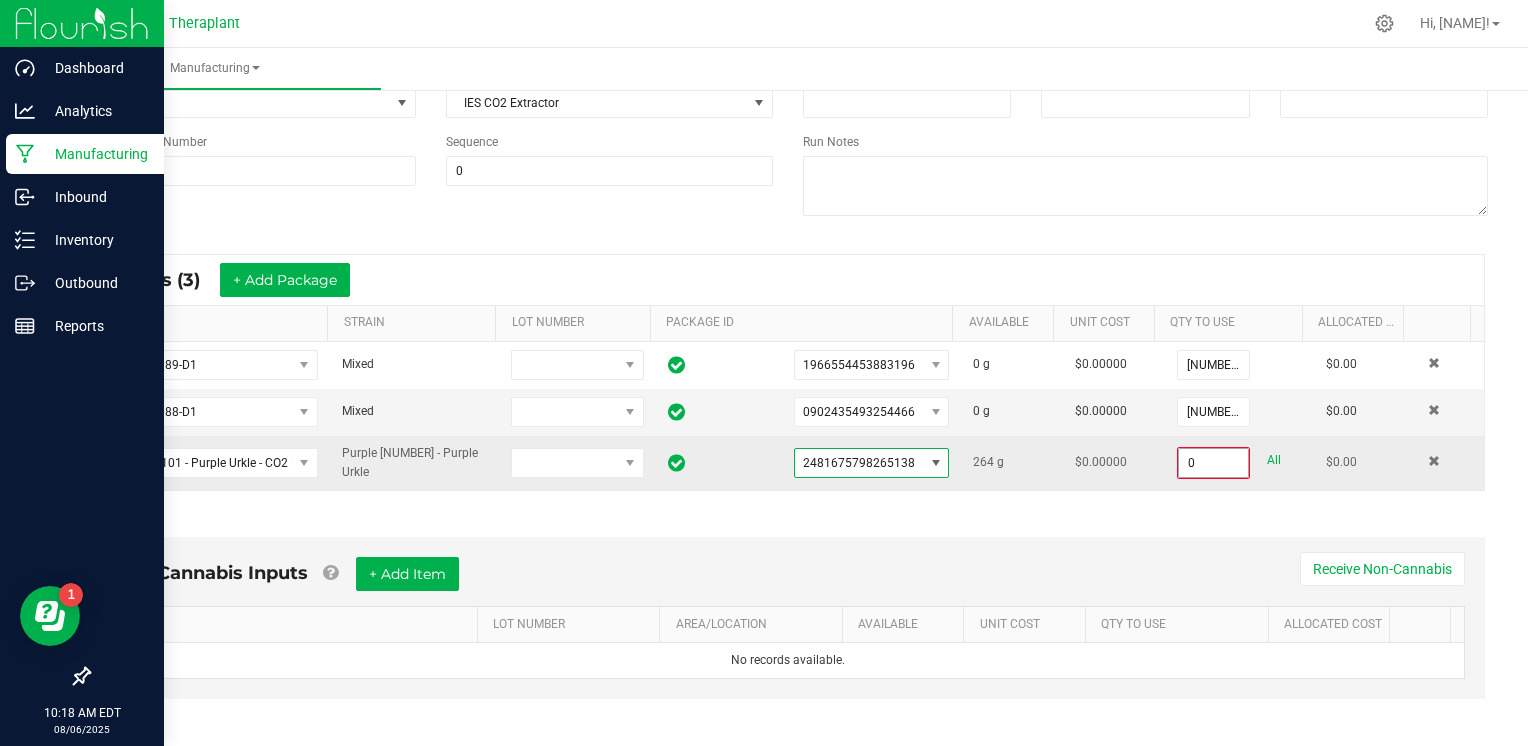 click on "0" at bounding box center [1213, 463] 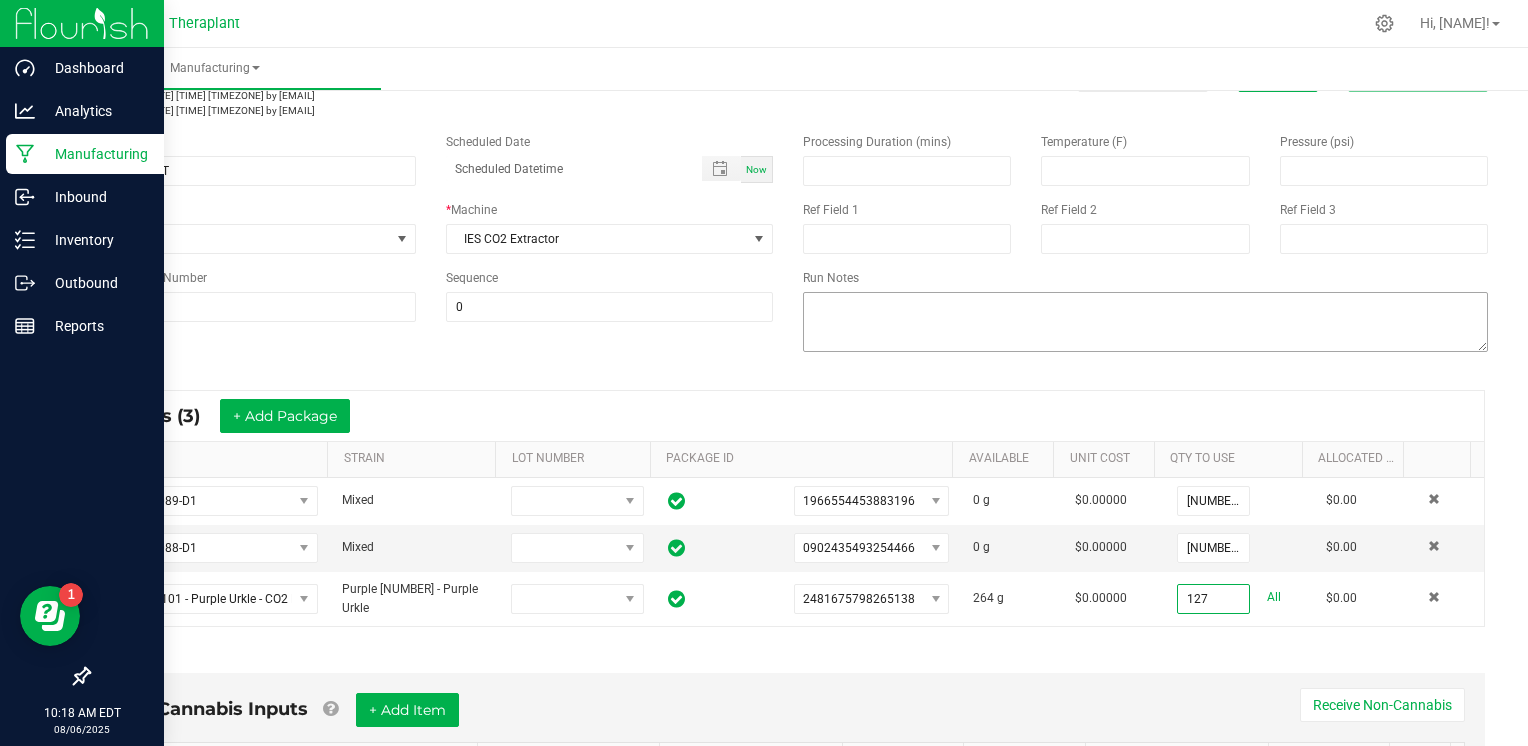 scroll, scrollTop: 0, scrollLeft: 0, axis: both 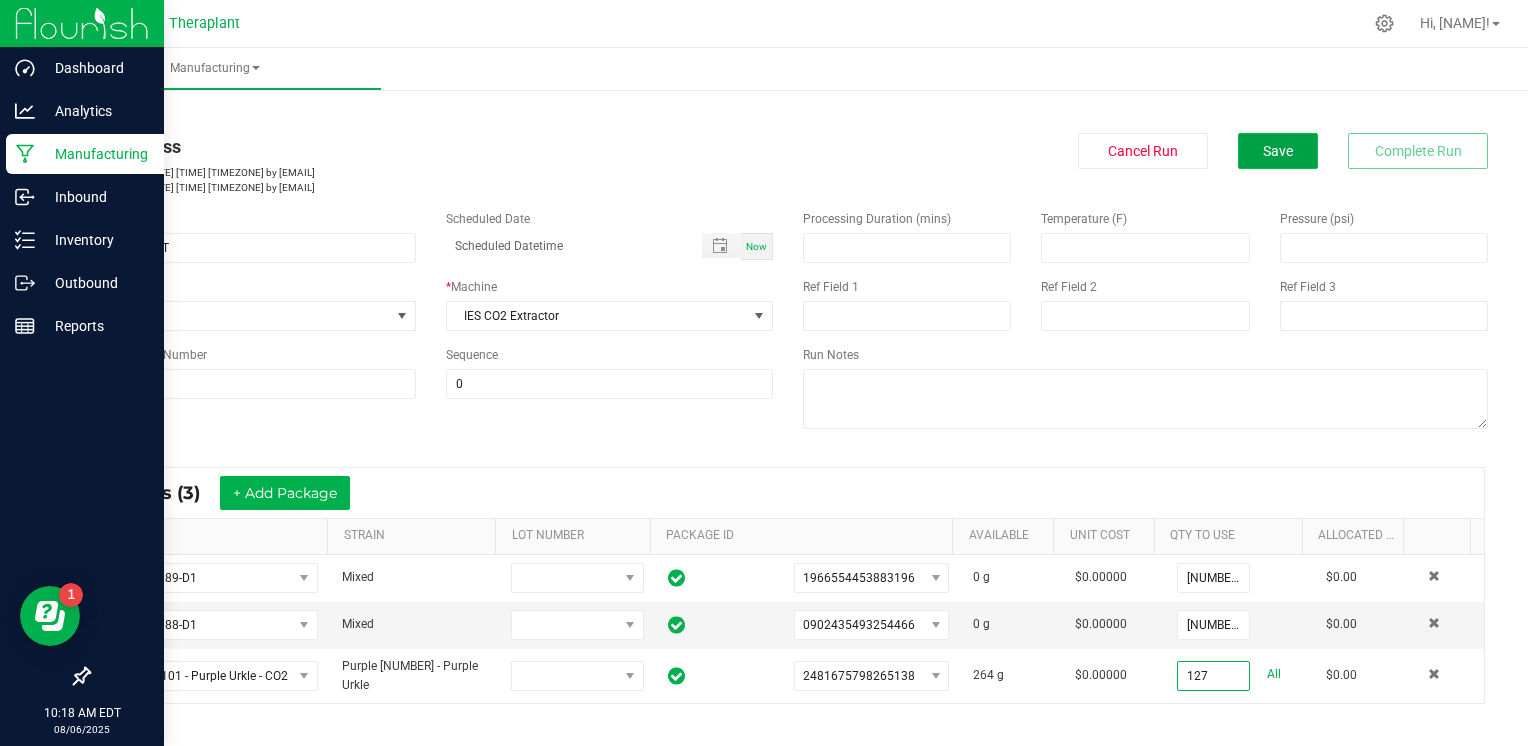 type on "127.0000 g" 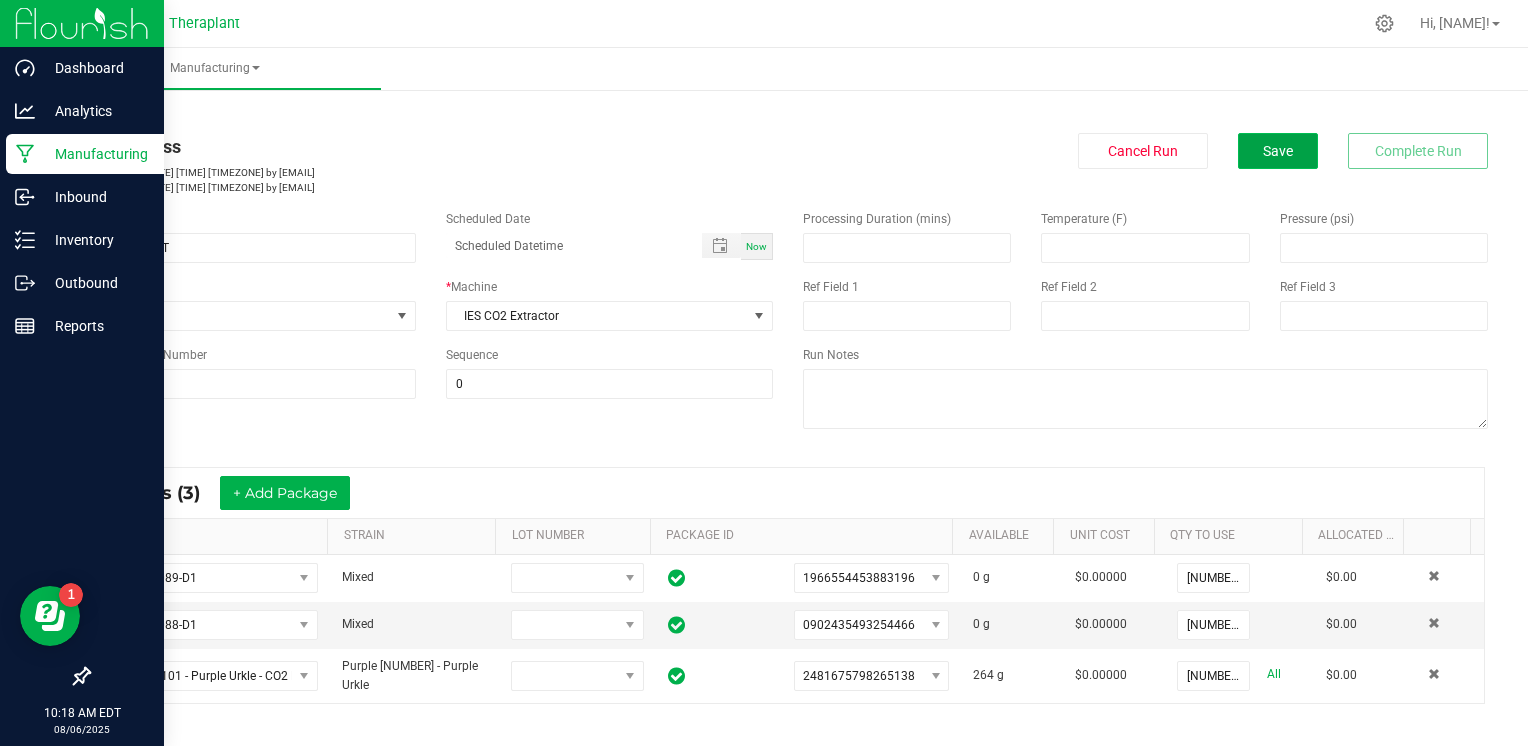 click on "Save" at bounding box center [1278, 151] 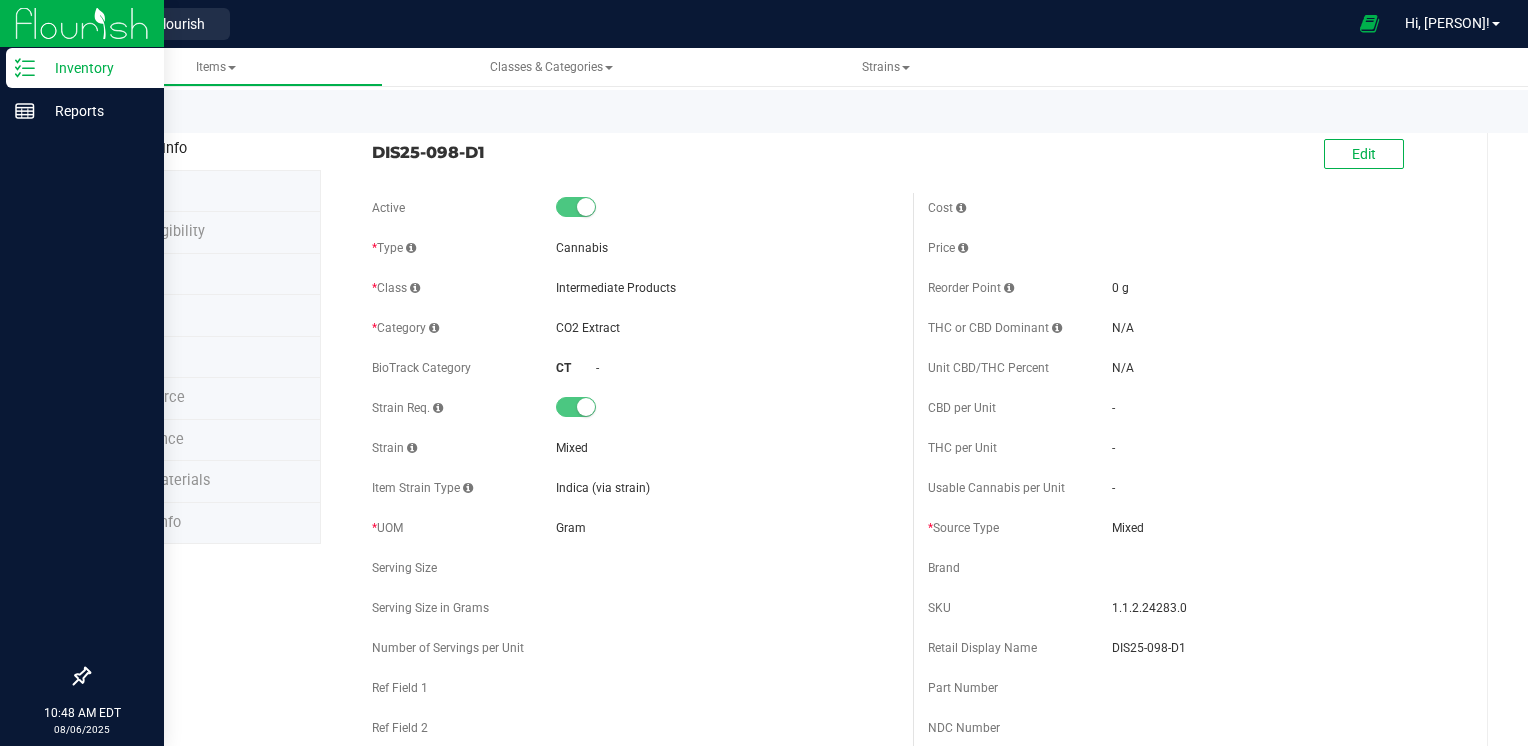 scroll, scrollTop: 0, scrollLeft: 0, axis: both 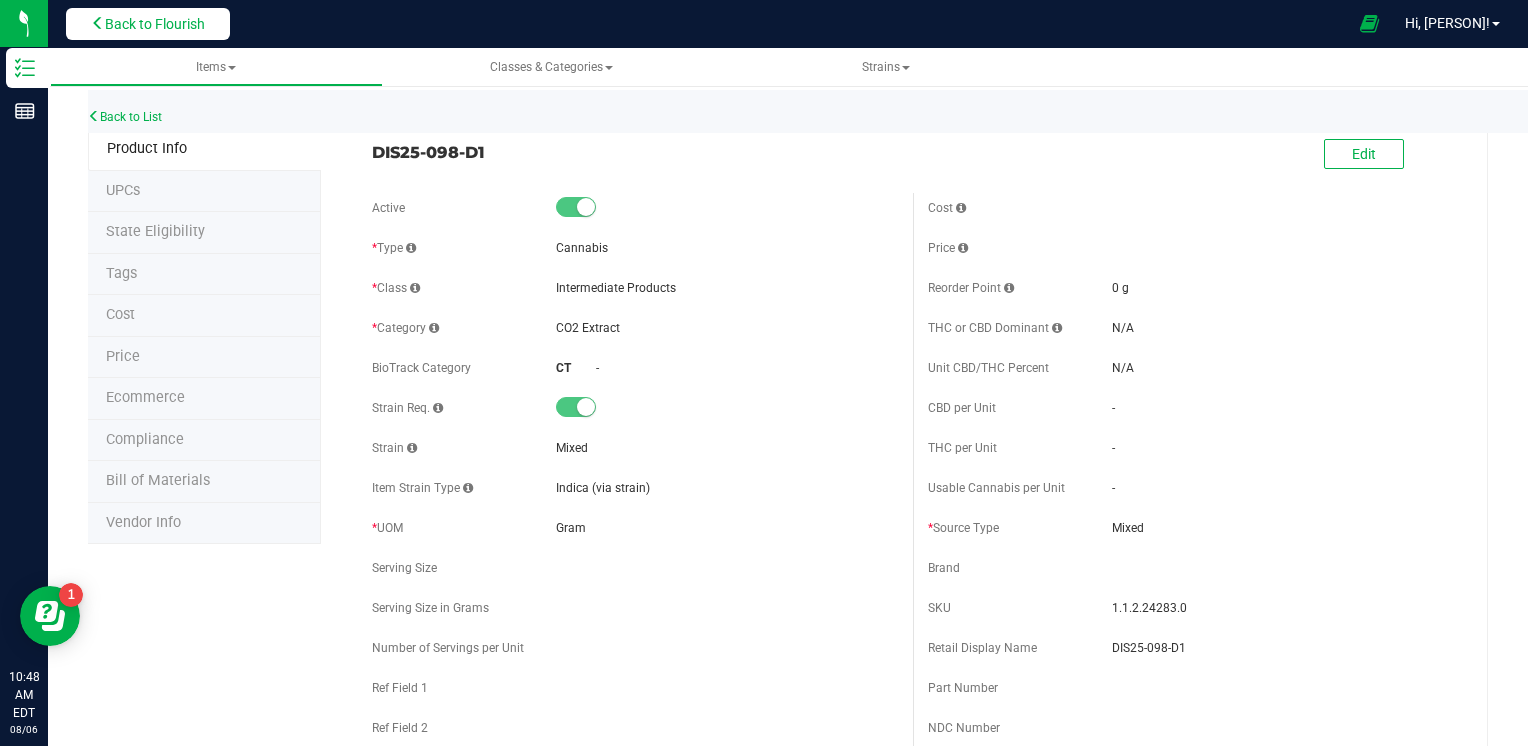 click on "Back to Flourish" at bounding box center [155, 24] 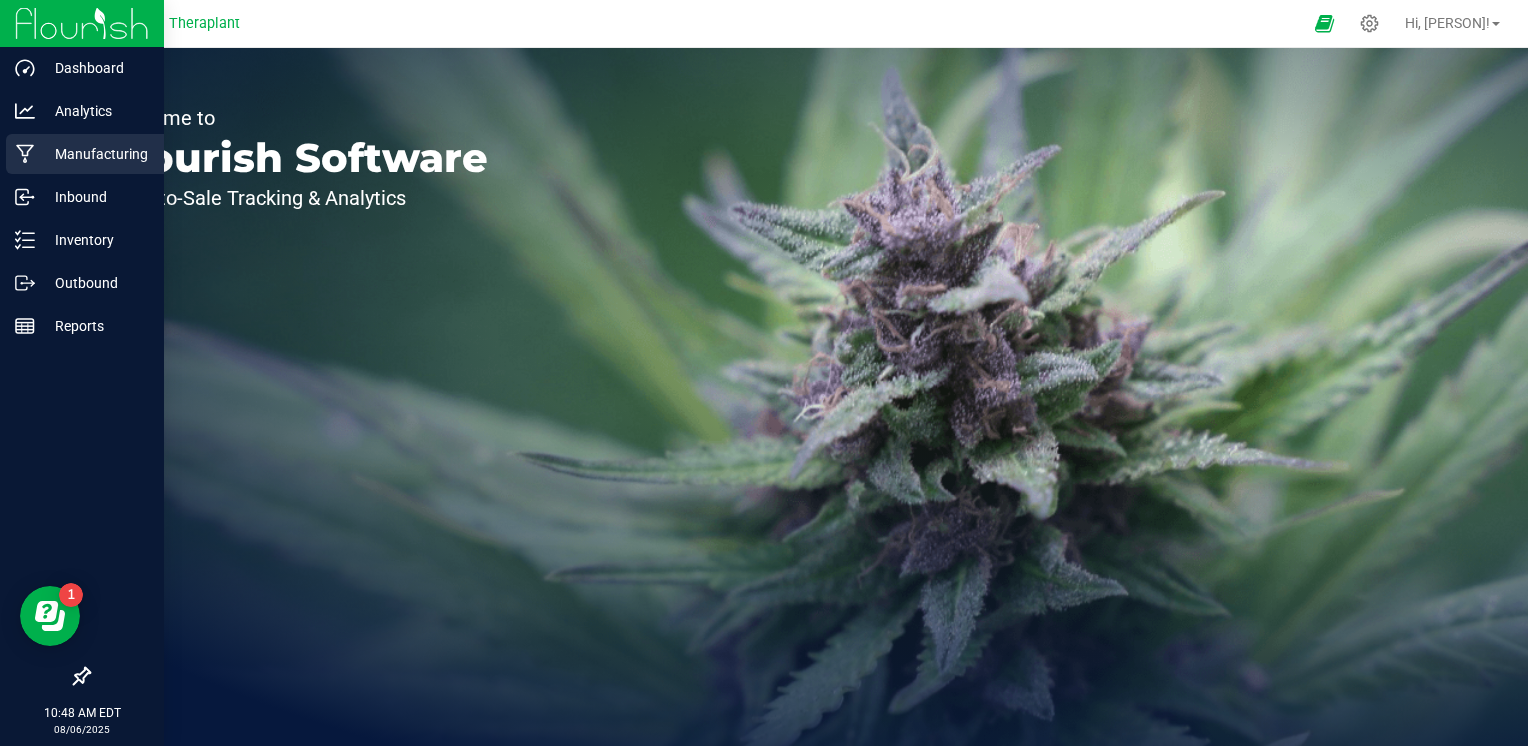 click on "Manufacturing" at bounding box center [95, 154] 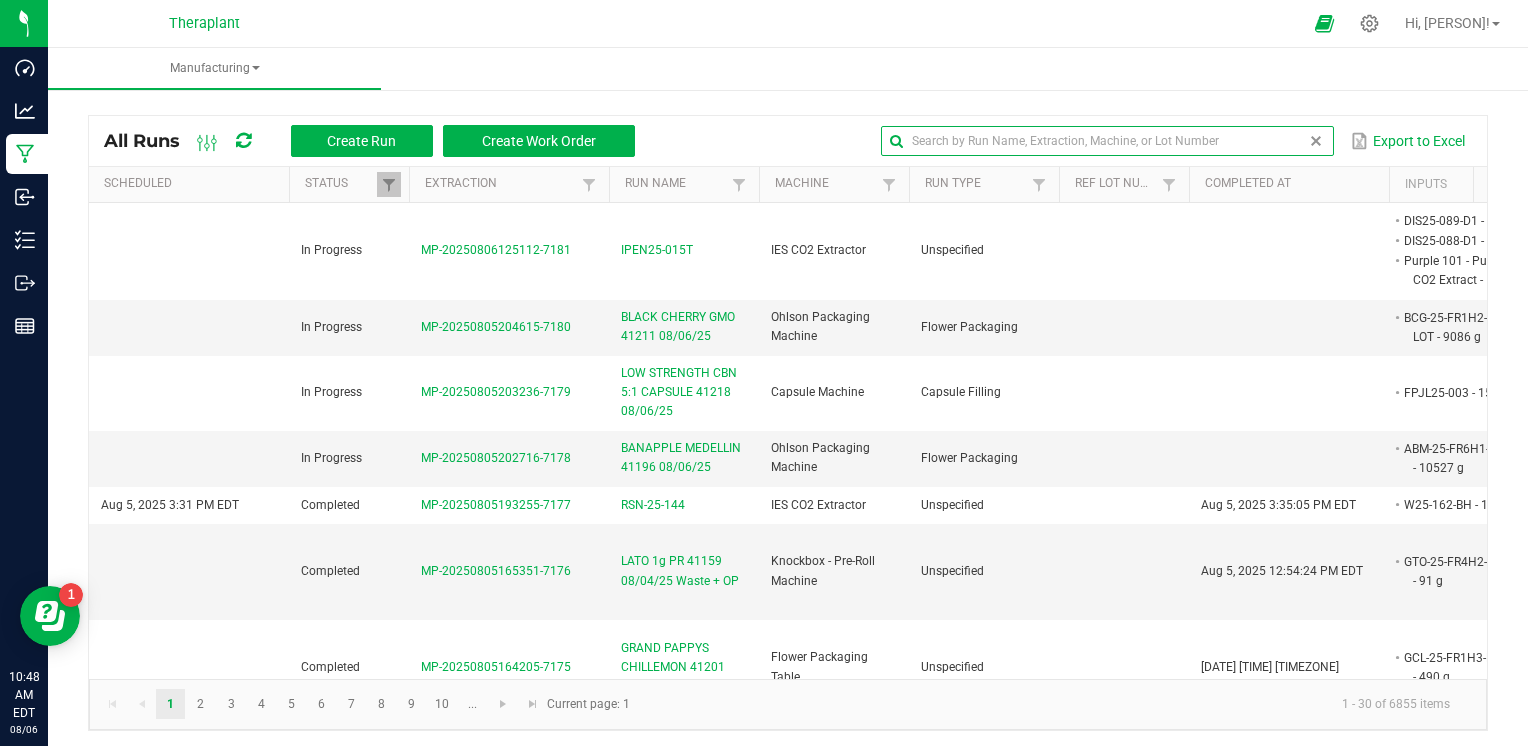 click at bounding box center (1107, 141) 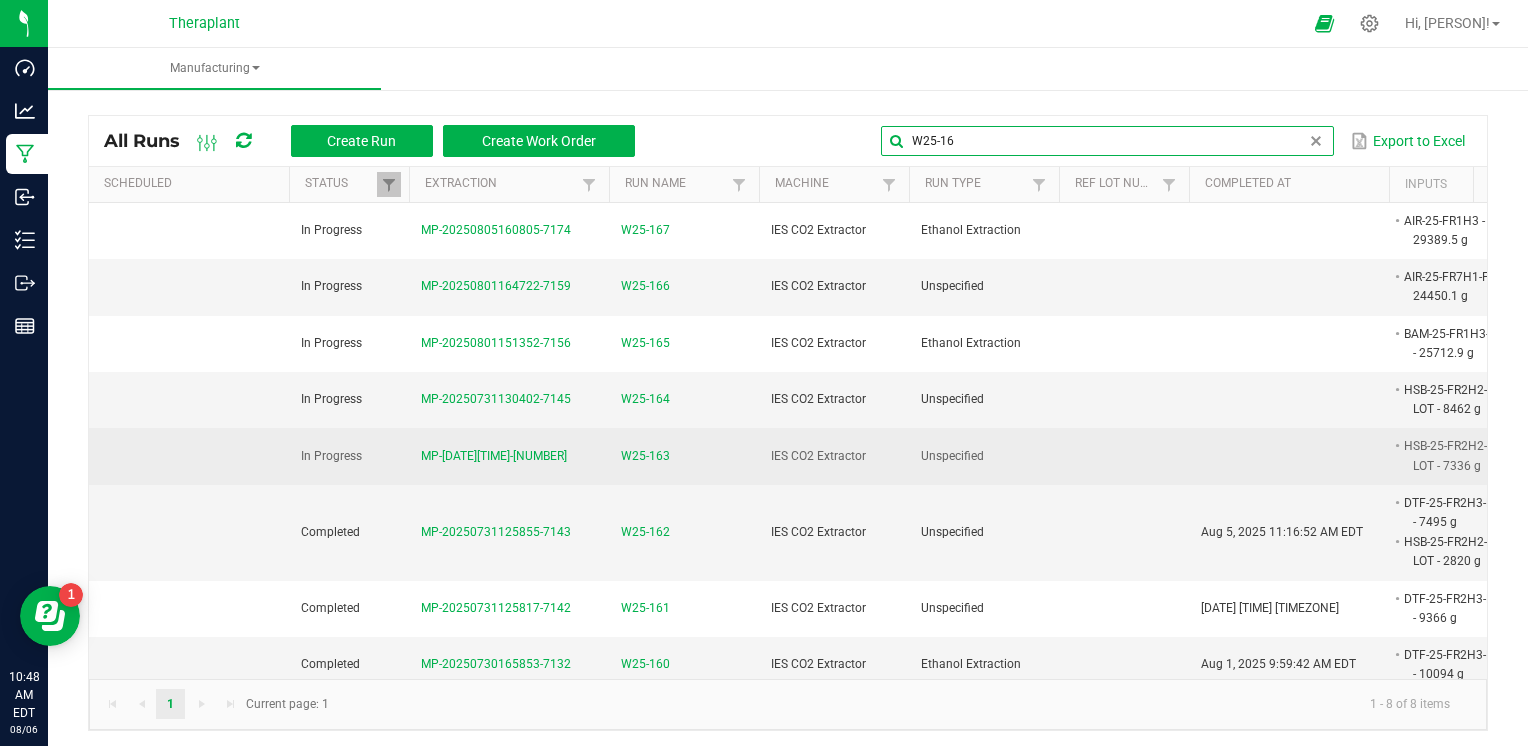 type on "W25-16" 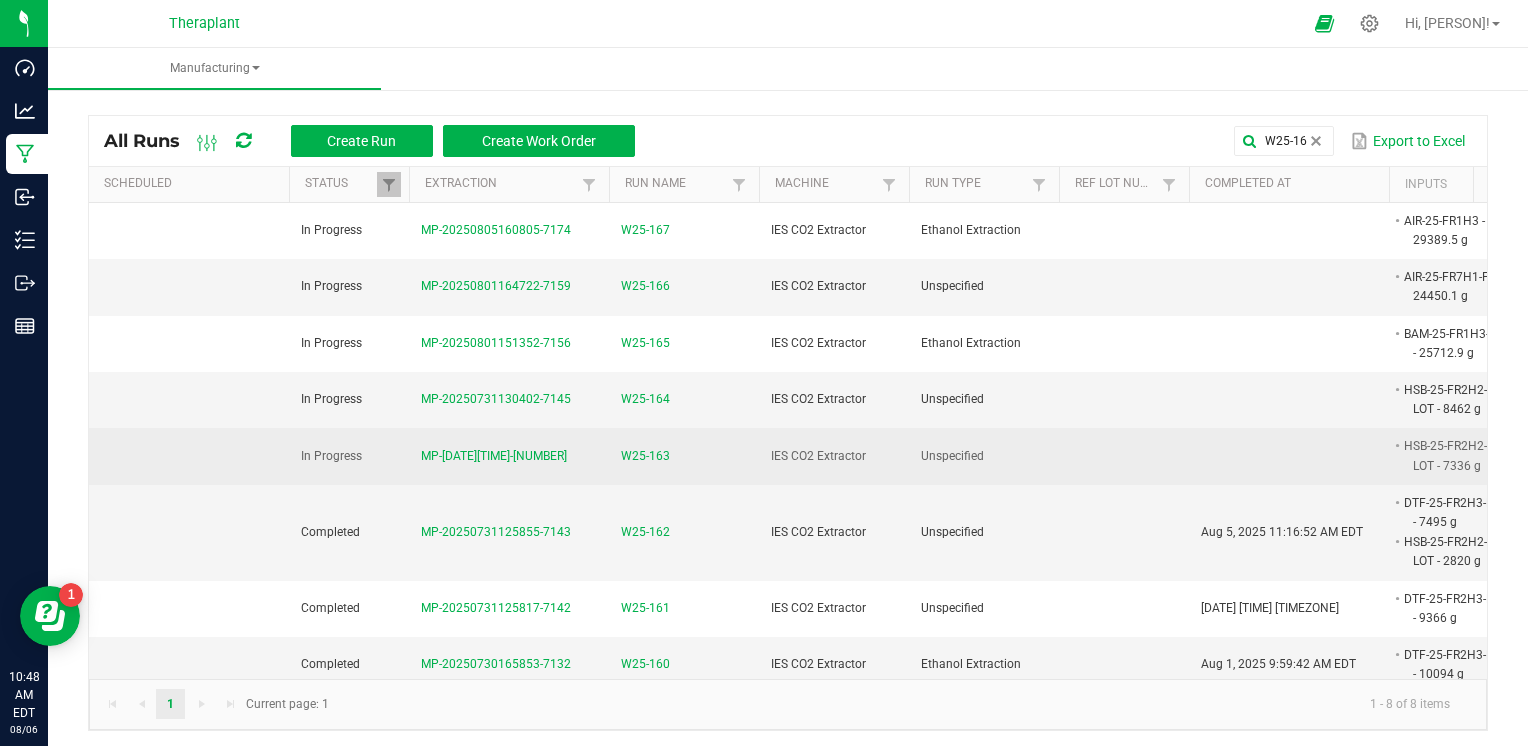 click on "W25-163" at bounding box center (645, 456) 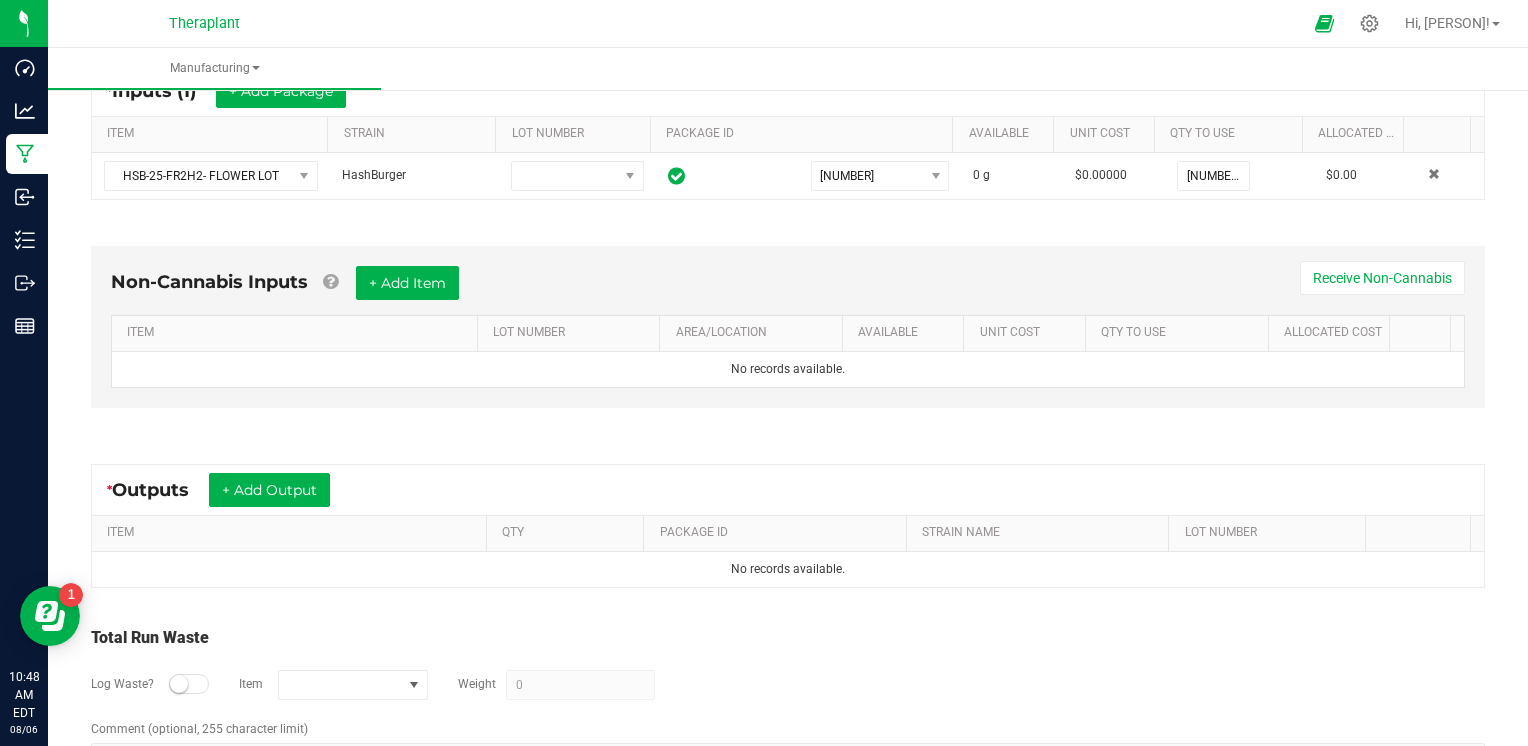 scroll, scrollTop: 467, scrollLeft: 0, axis: vertical 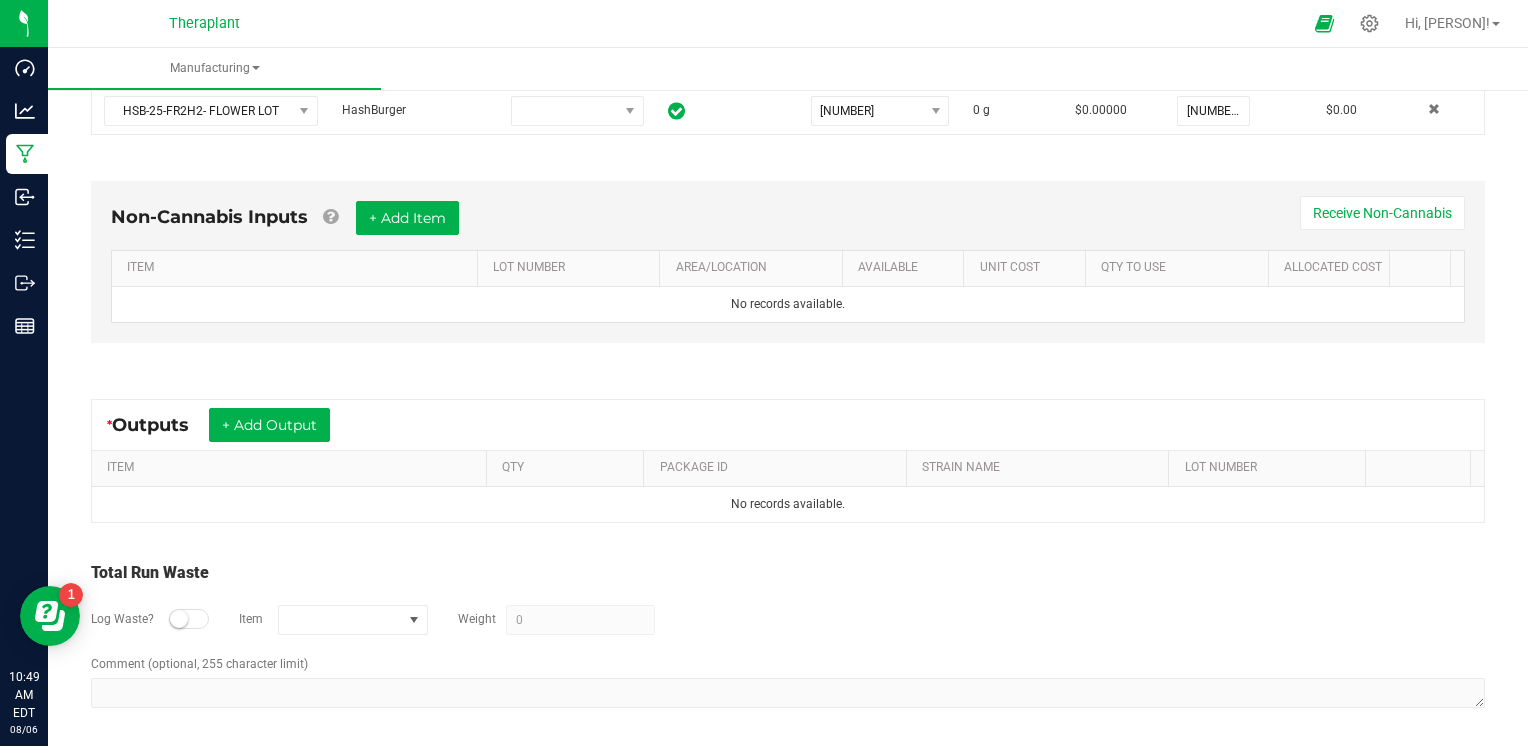 click at bounding box center [179, 619] 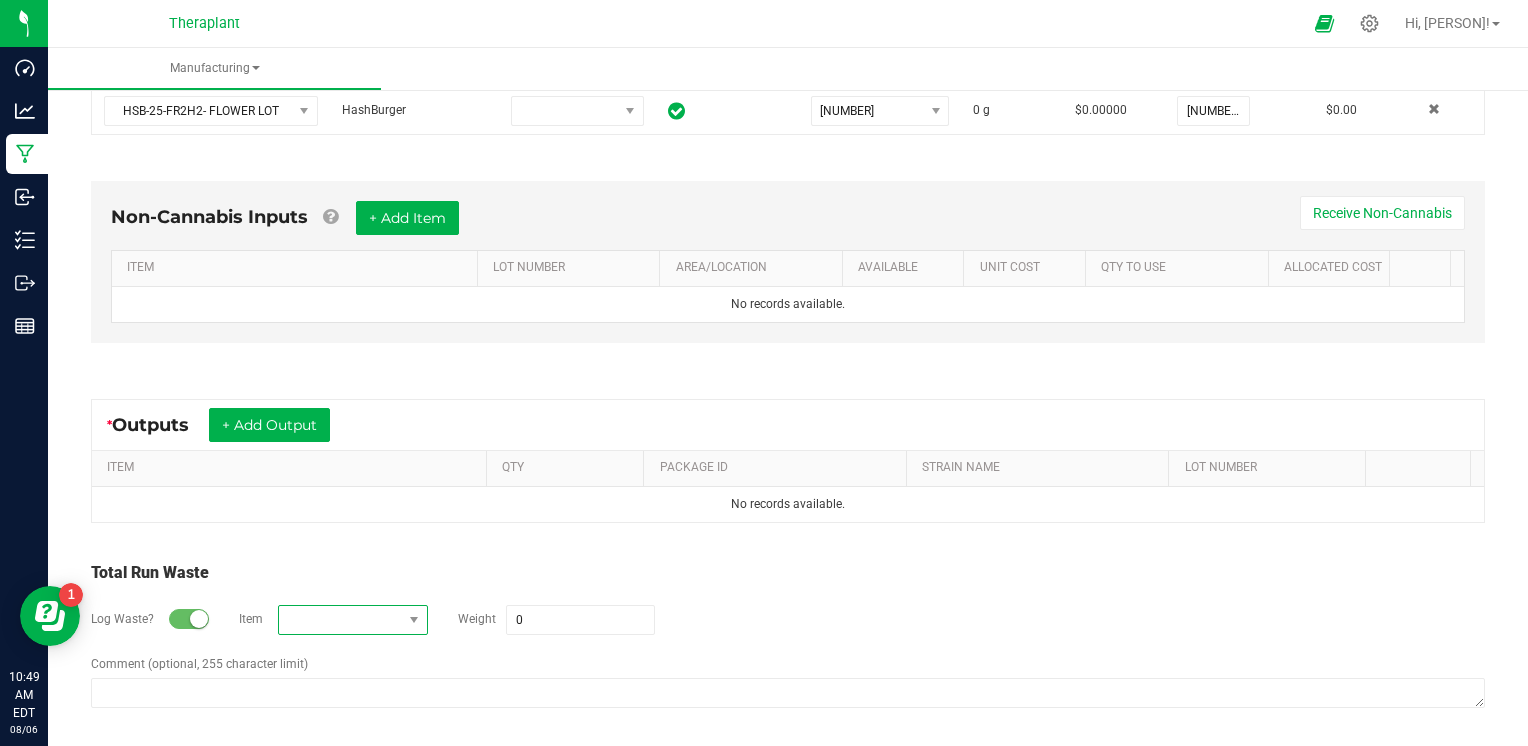 click at bounding box center [340, 620] 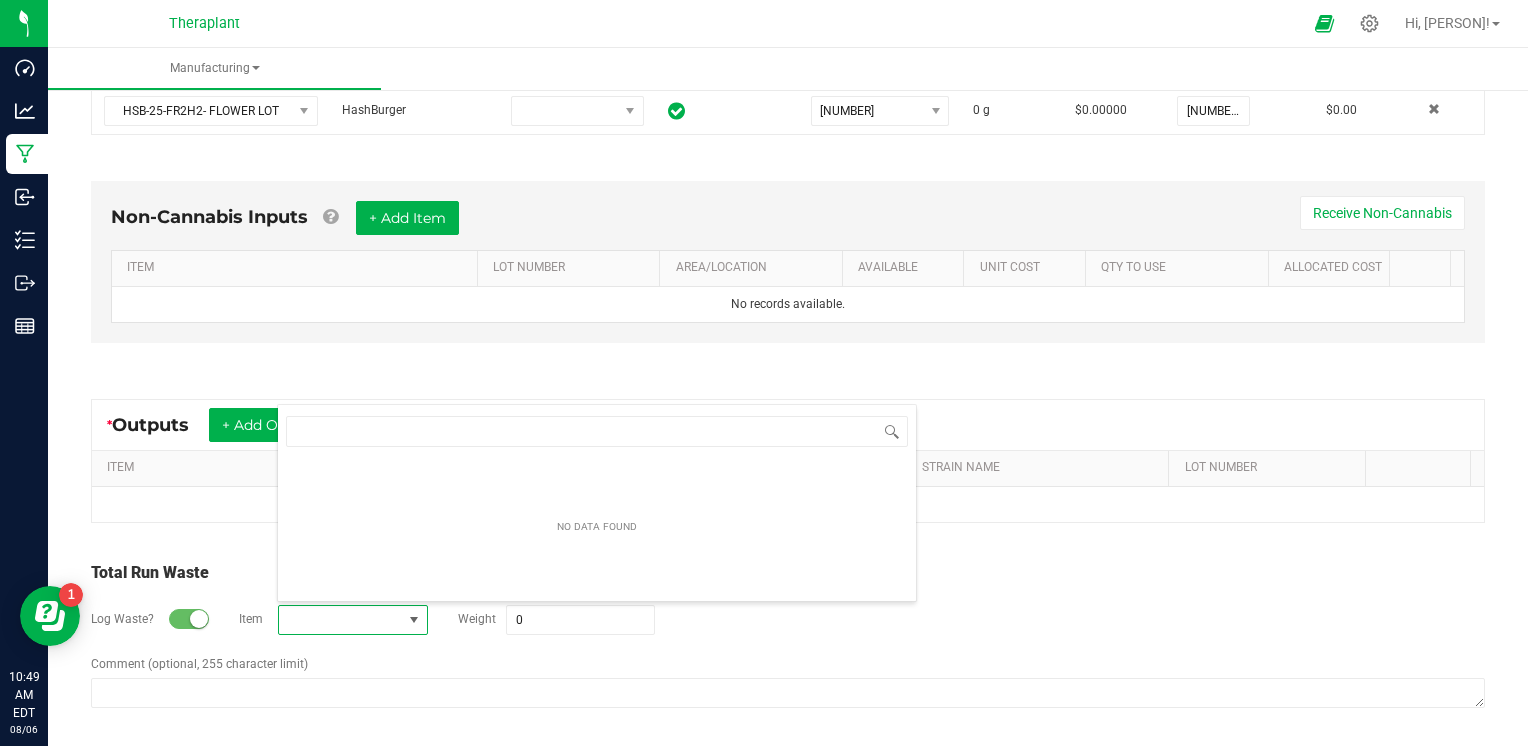 scroll, scrollTop: 0, scrollLeft: 0, axis: both 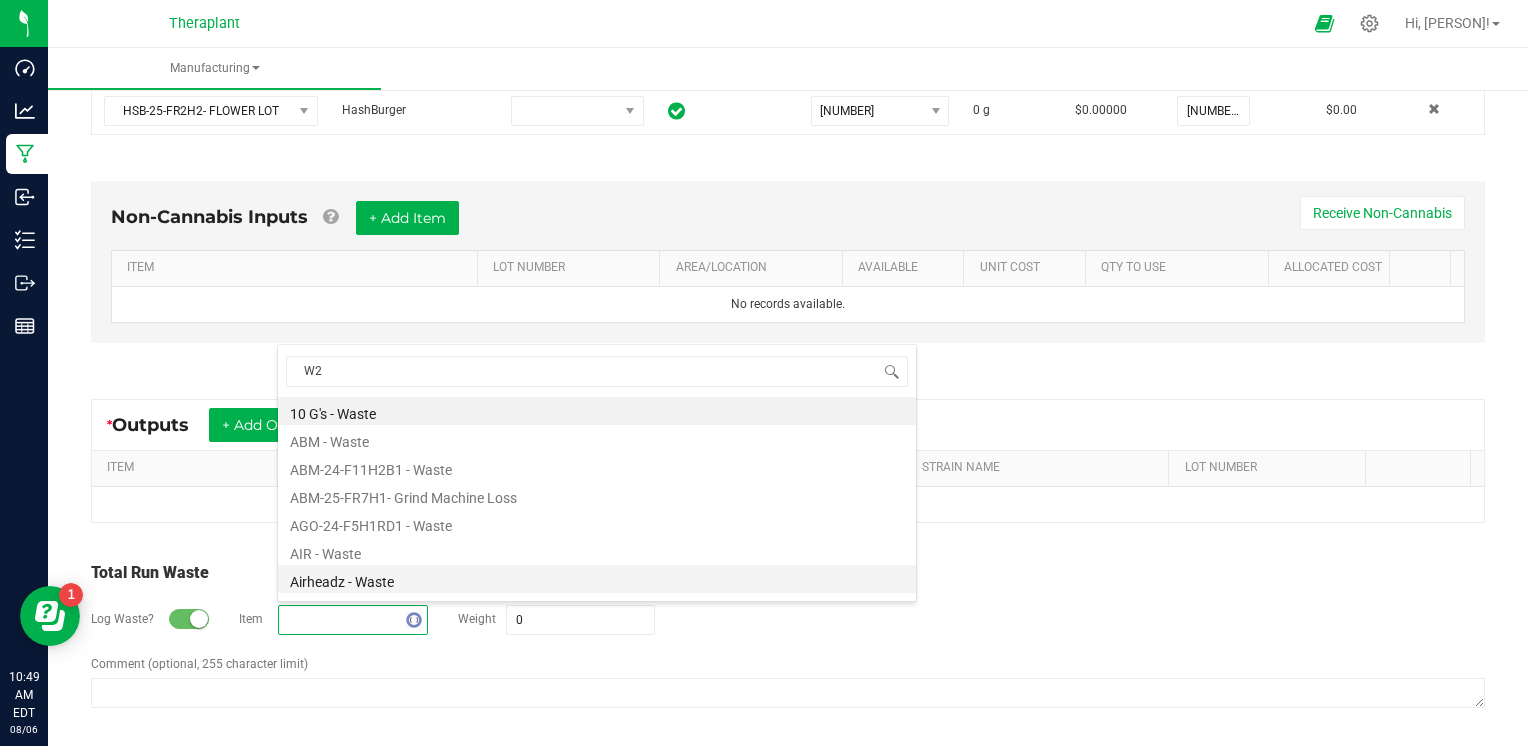 type on "W25" 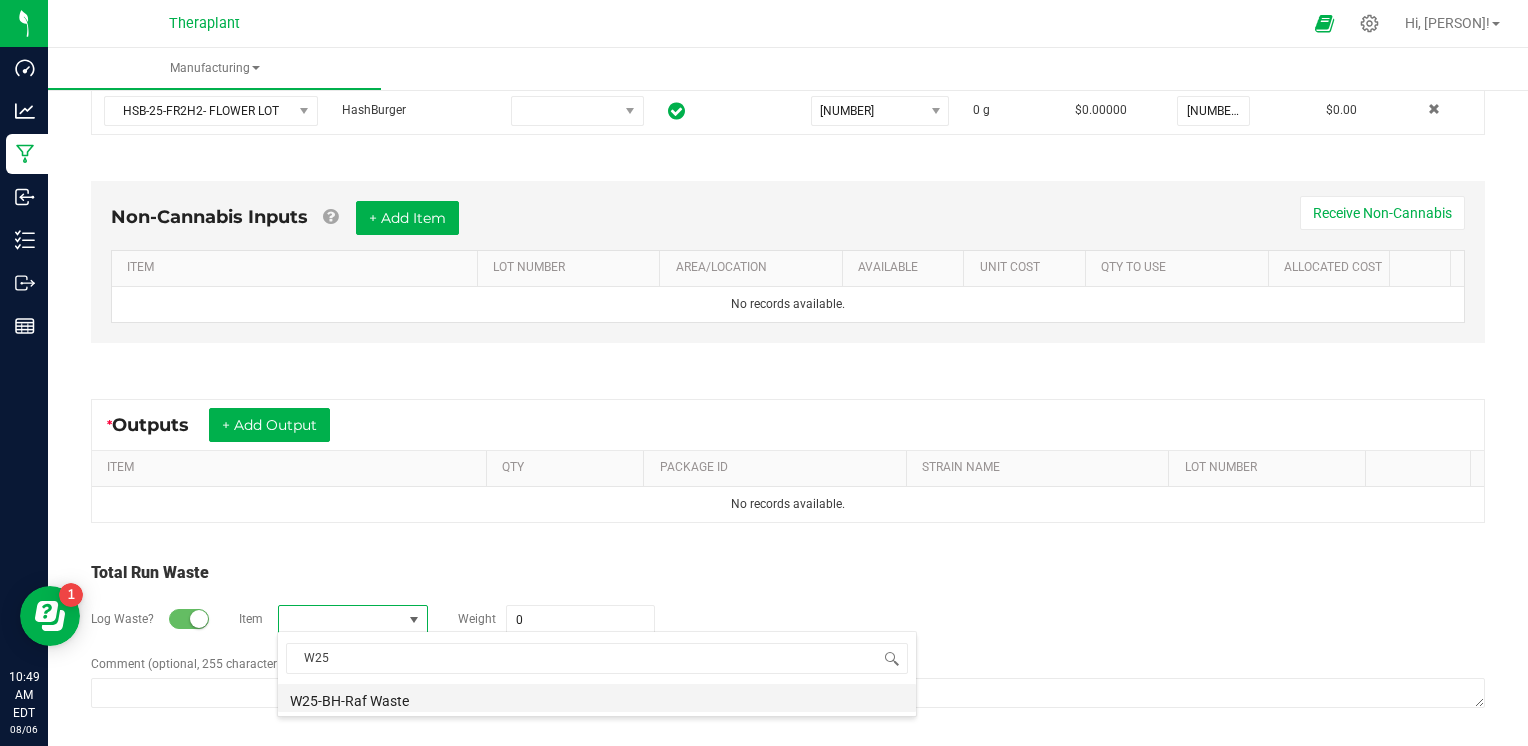 click on "W25-BH-Raf Waste" at bounding box center [597, 698] 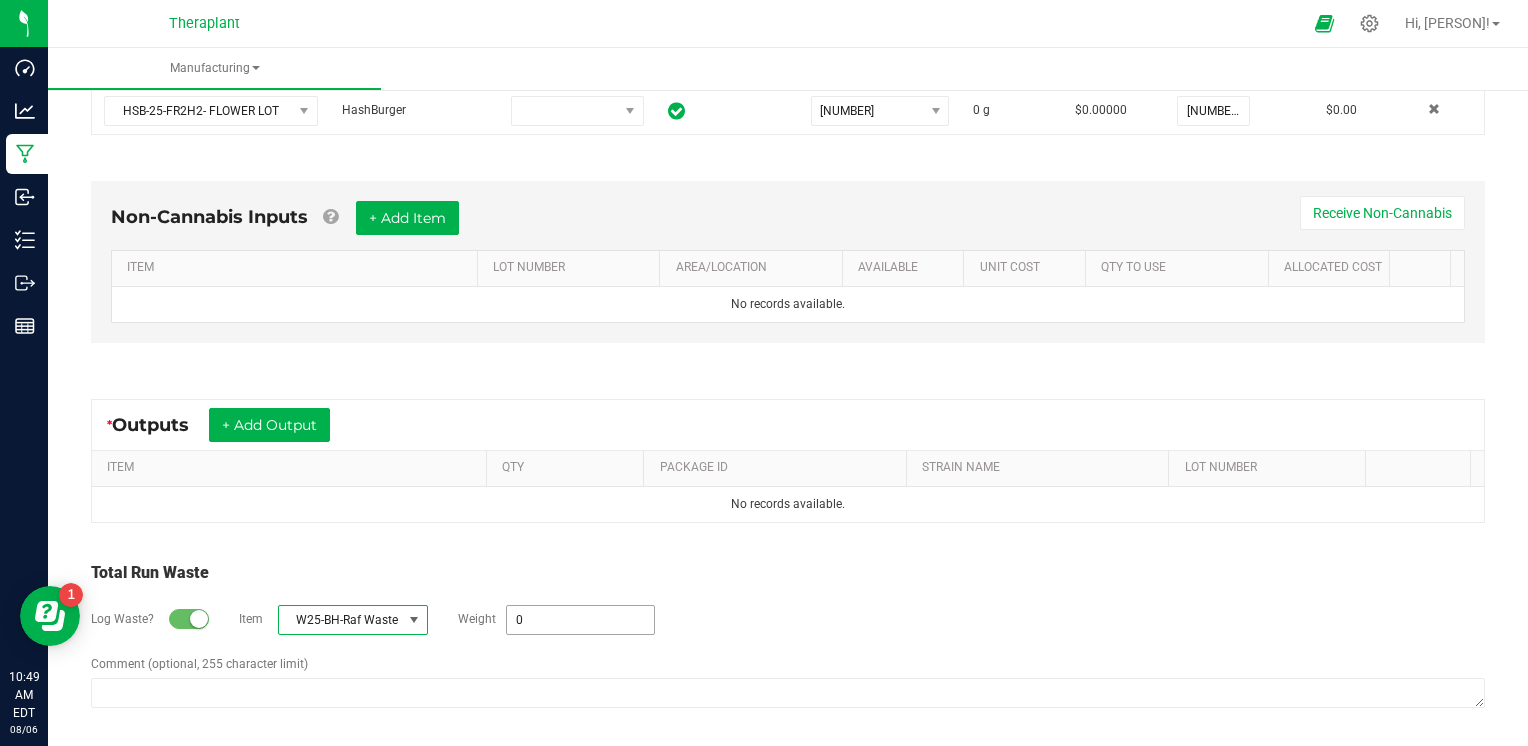 click on "0" at bounding box center (580, 620) 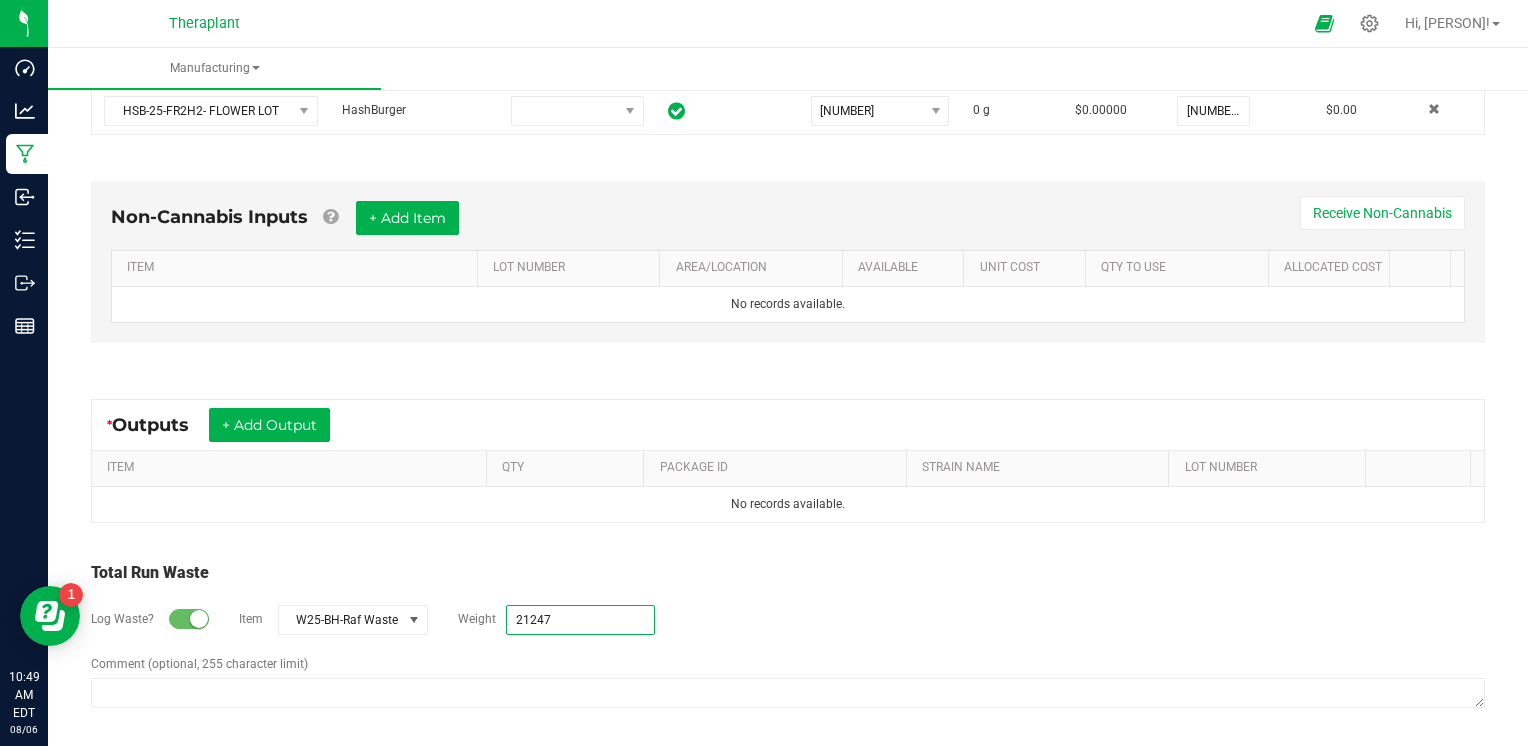 type on "21247 g" 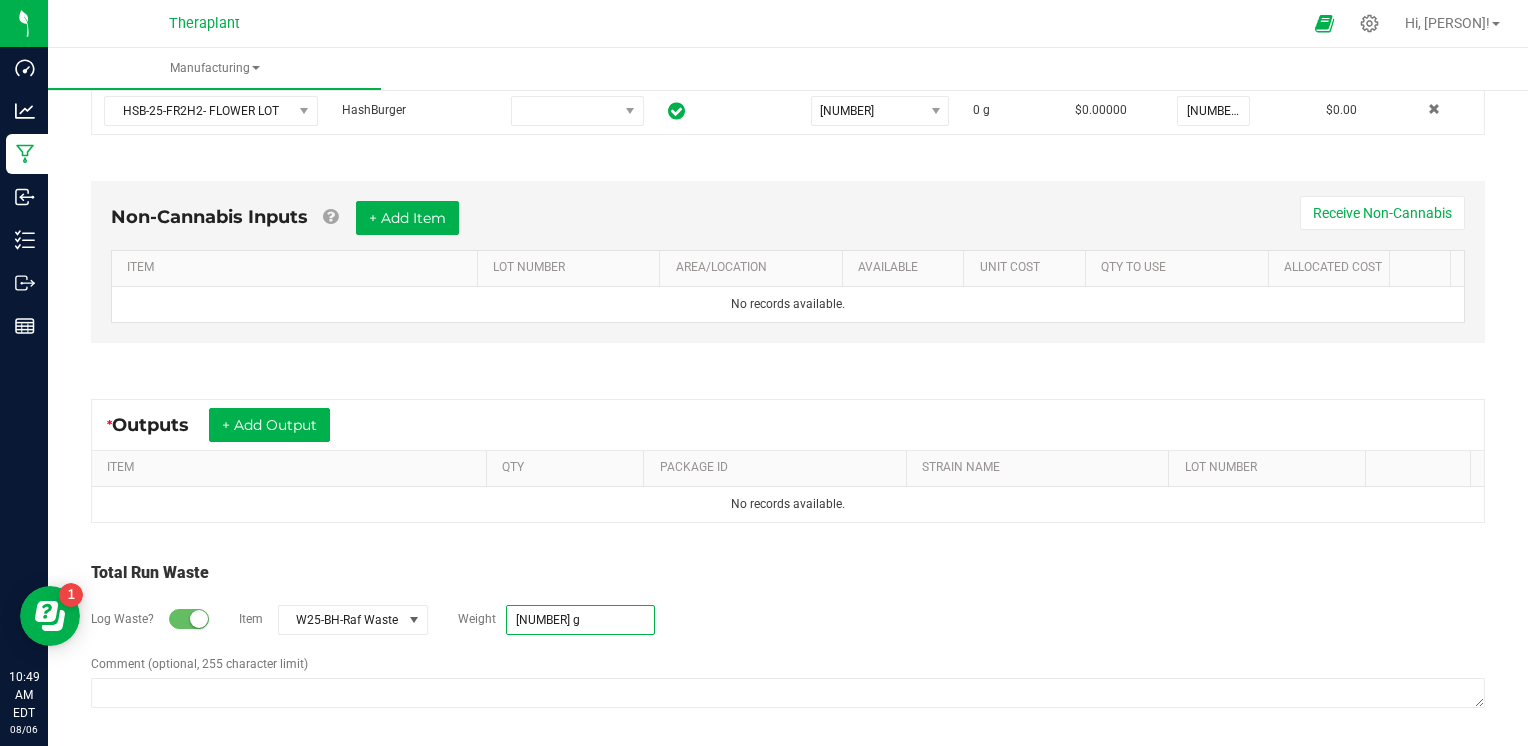 click on "Log Waste?   Item  W25-BH-Raf Waste  Weight  21247 g" at bounding box center [788, 620] 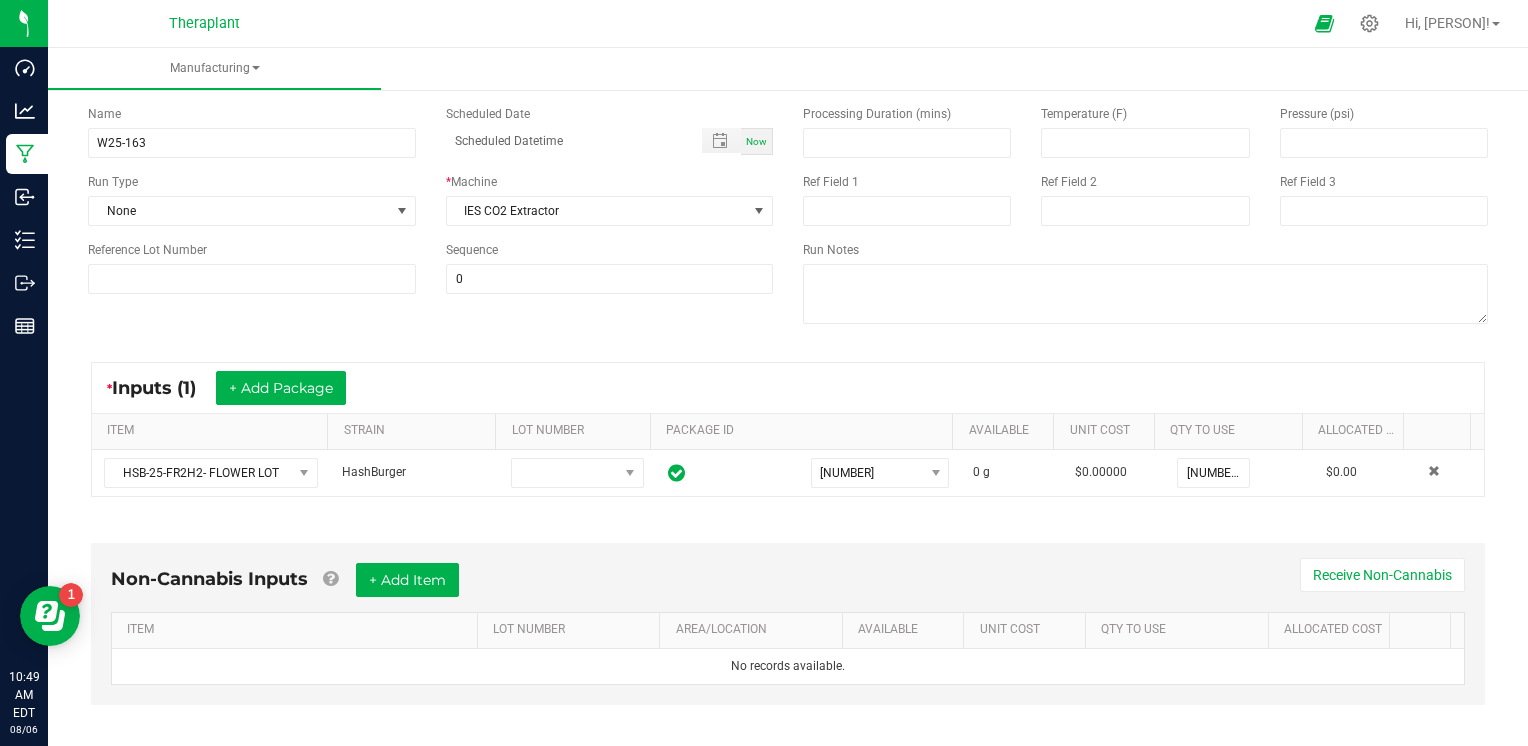 scroll, scrollTop: 0, scrollLeft: 0, axis: both 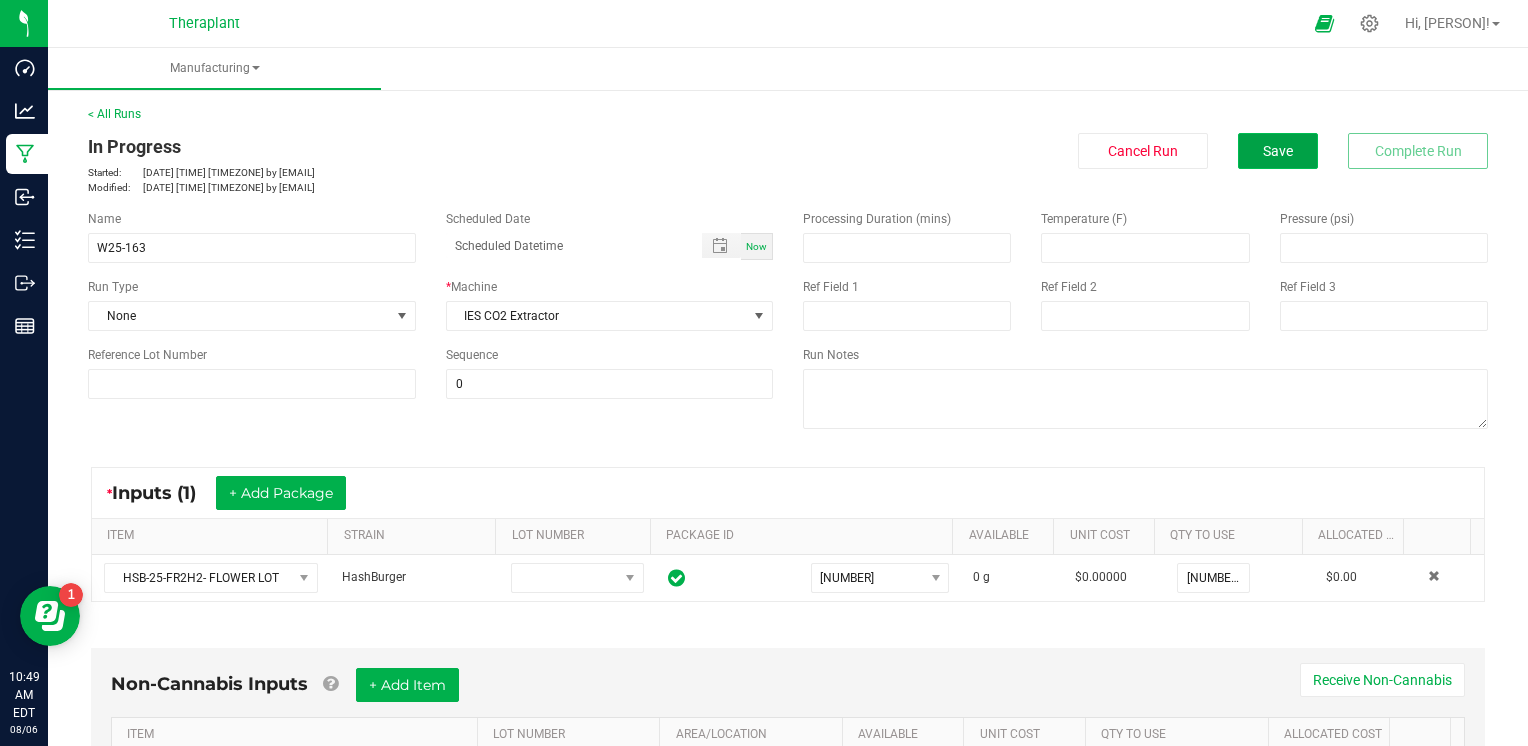 click on "Save" at bounding box center (1278, 151) 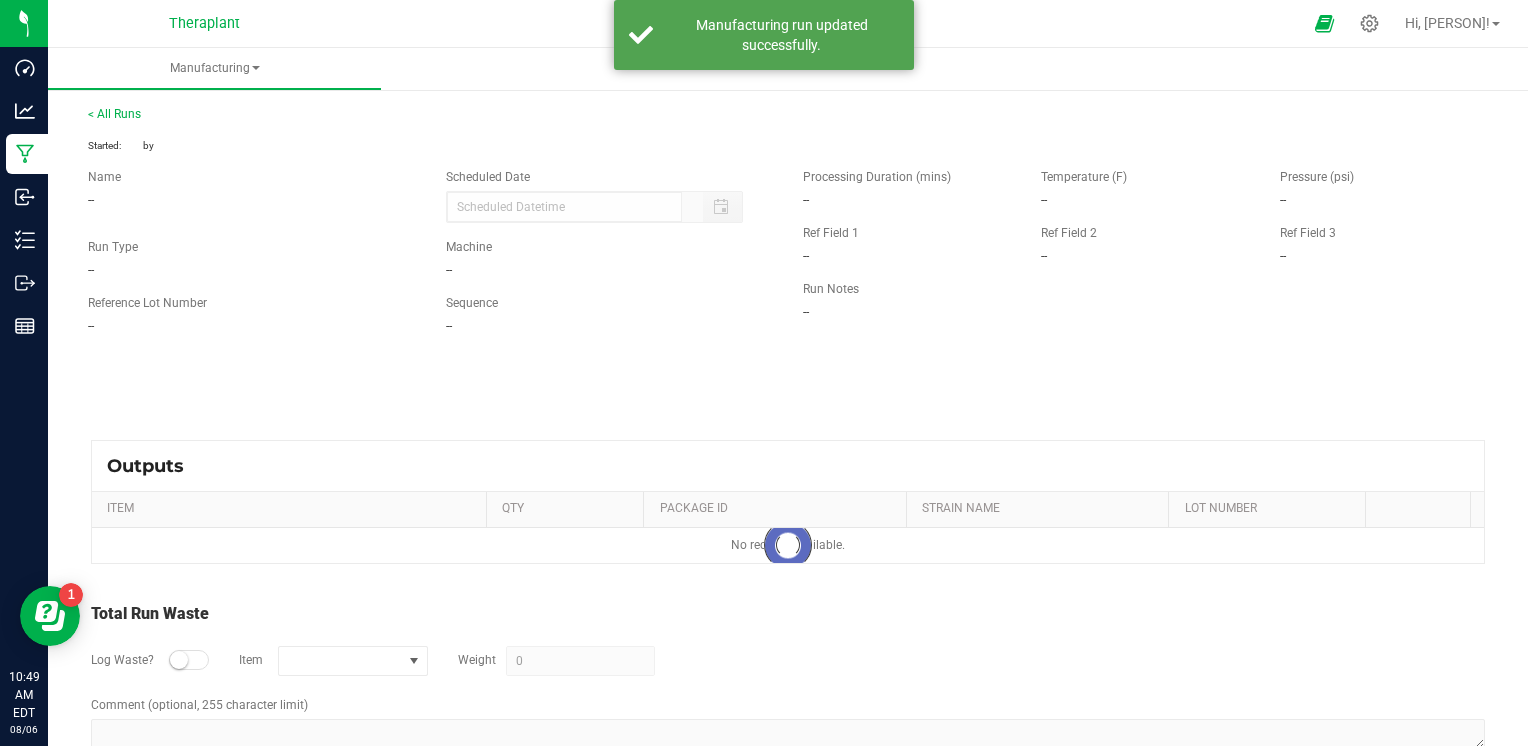type on "21247 g" 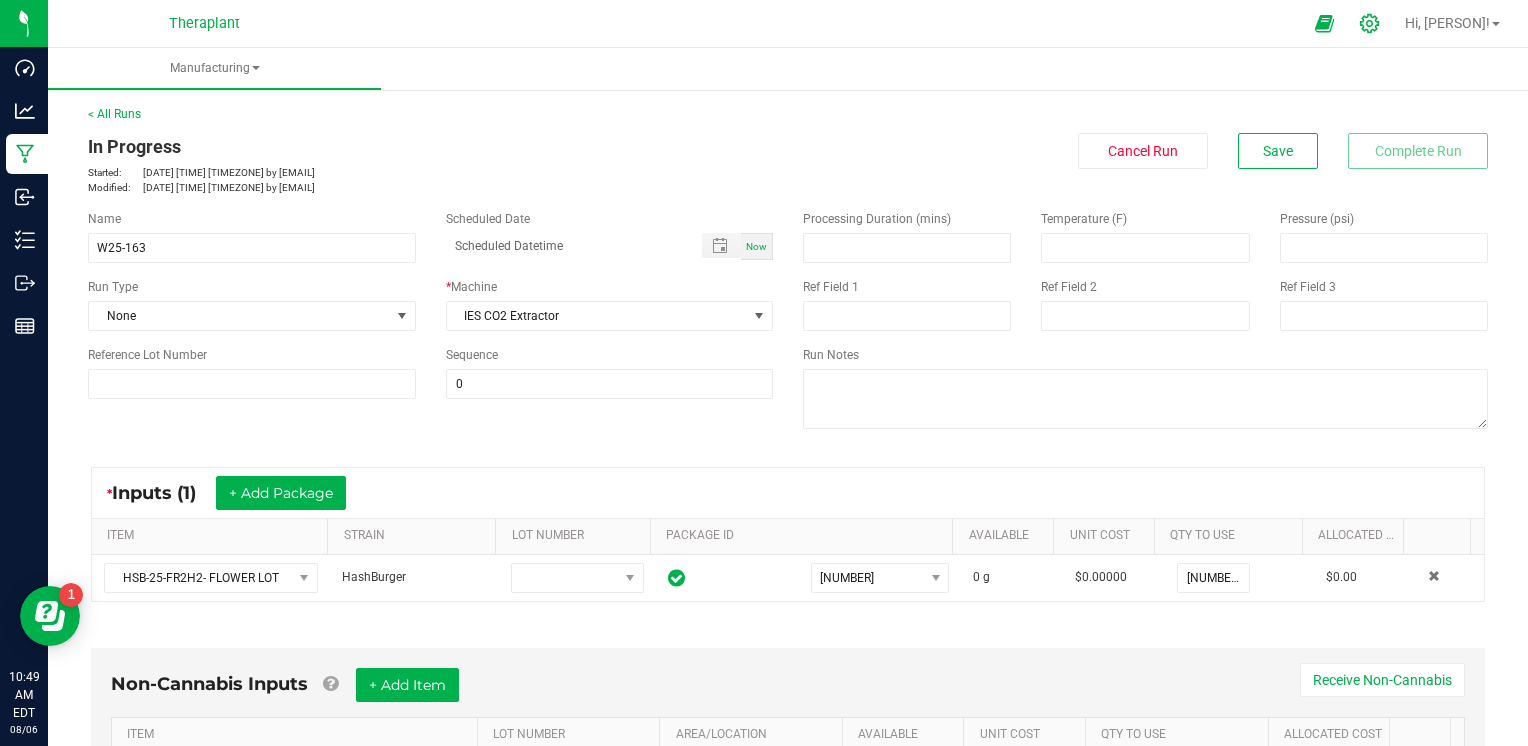 click 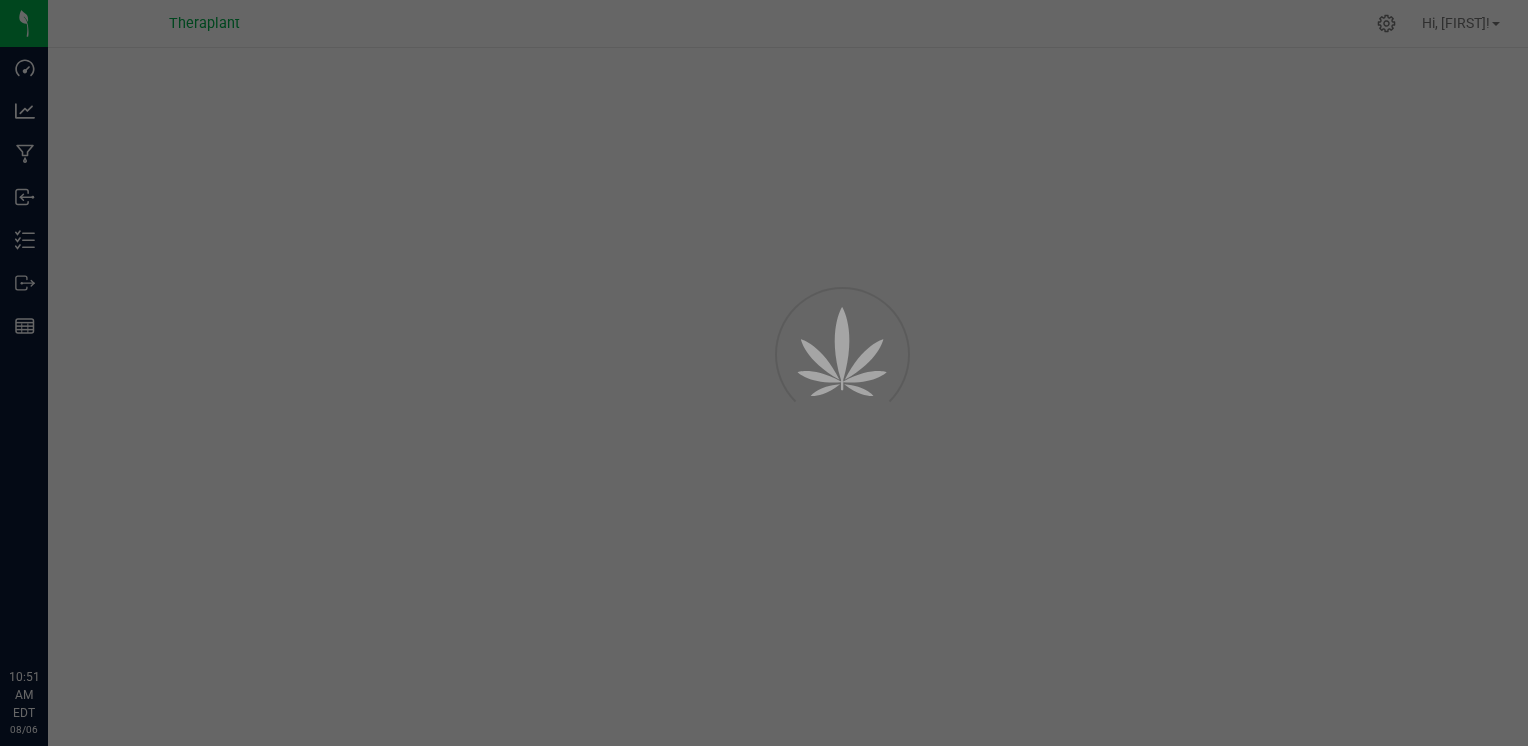 scroll, scrollTop: 0, scrollLeft: 0, axis: both 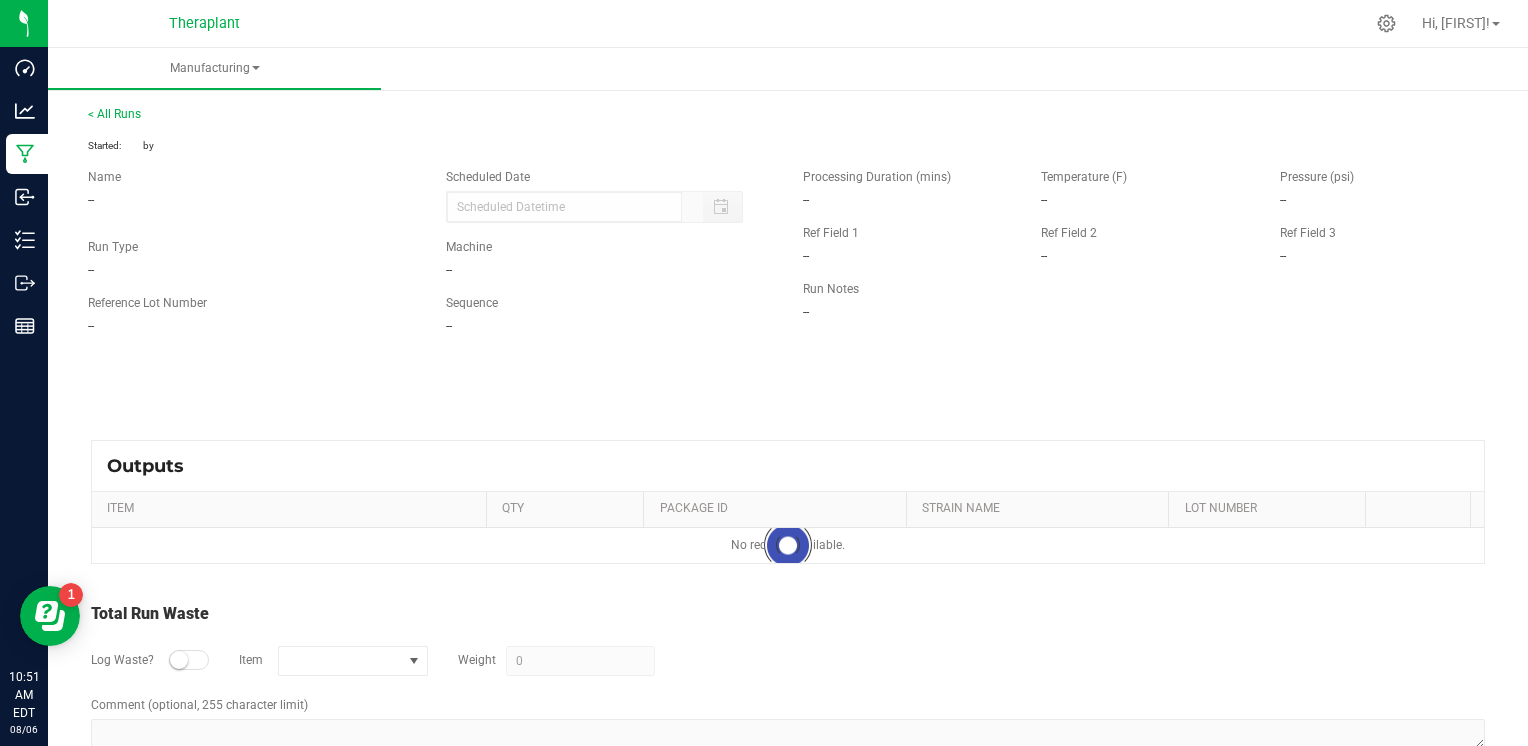 type on "21247 g" 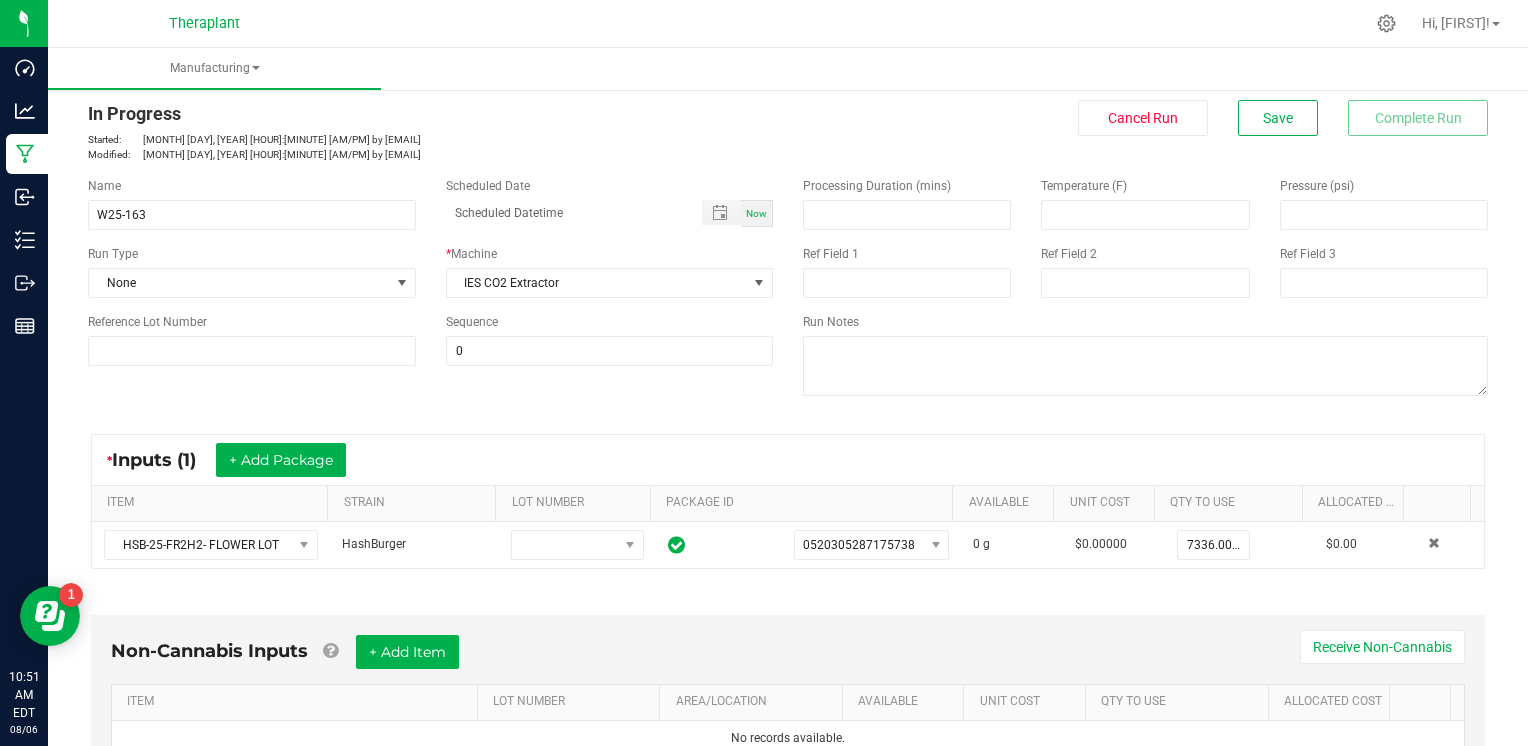 scroll, scrollTop: 0, scrollLeft: 0, axis: both 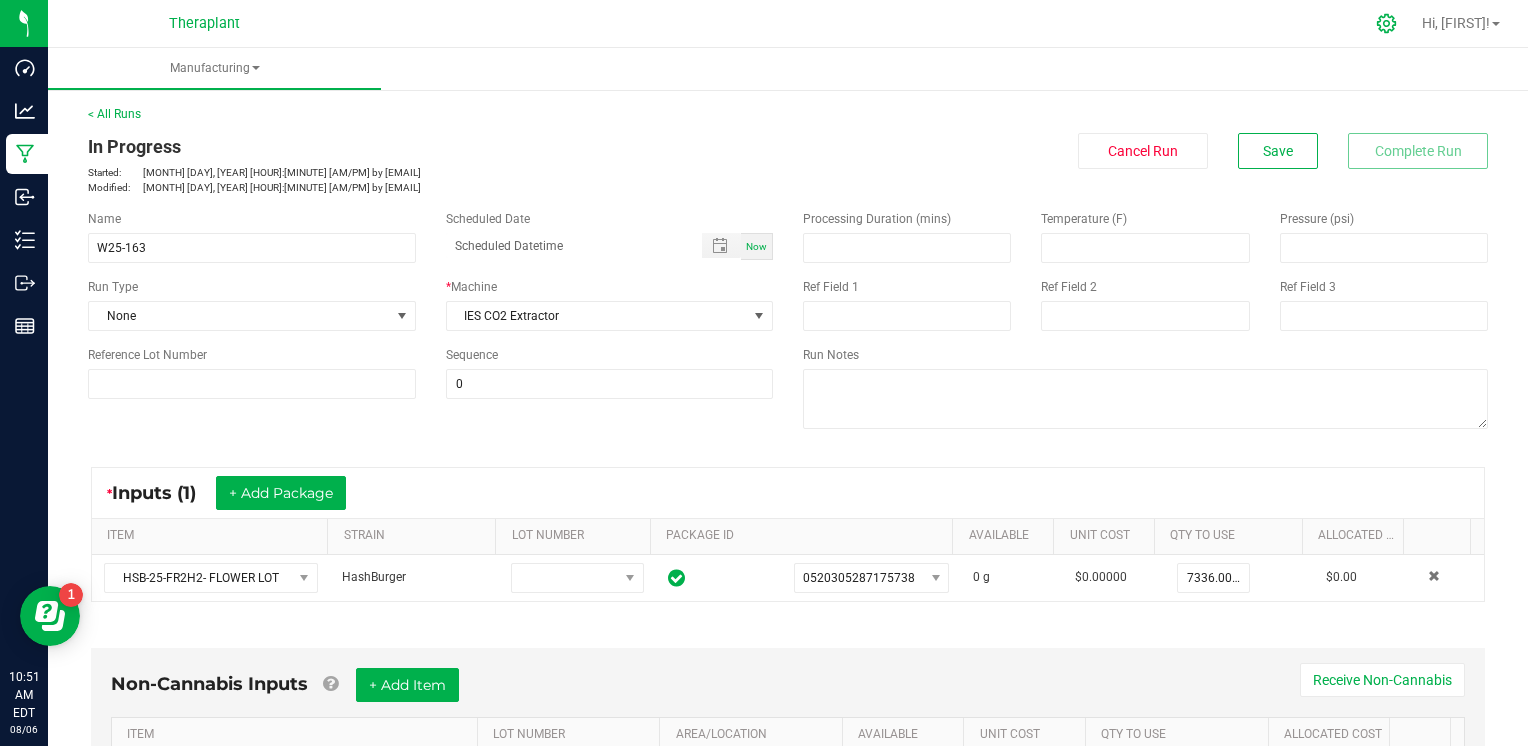 click 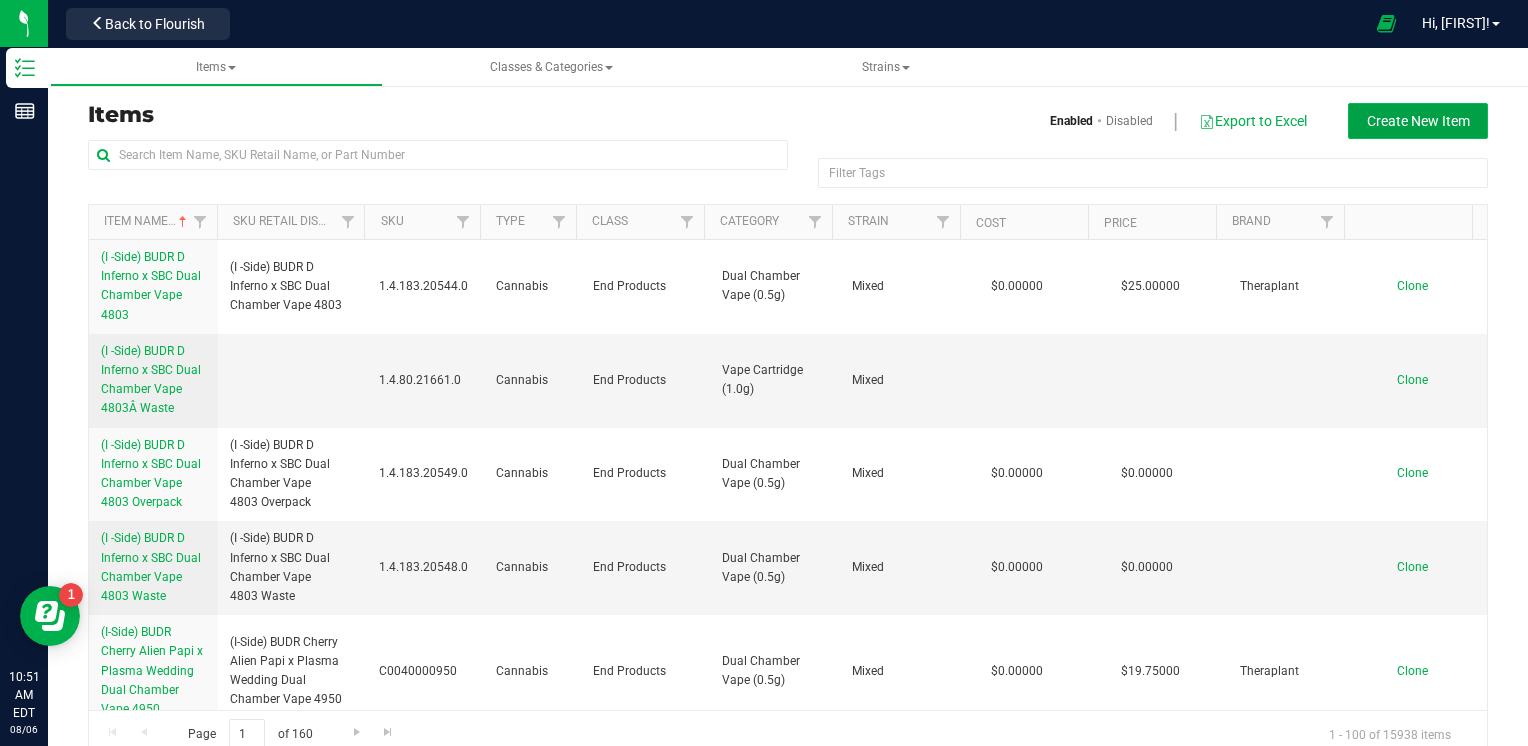 click on "Create New Item" at bounding box center [1418, 121] 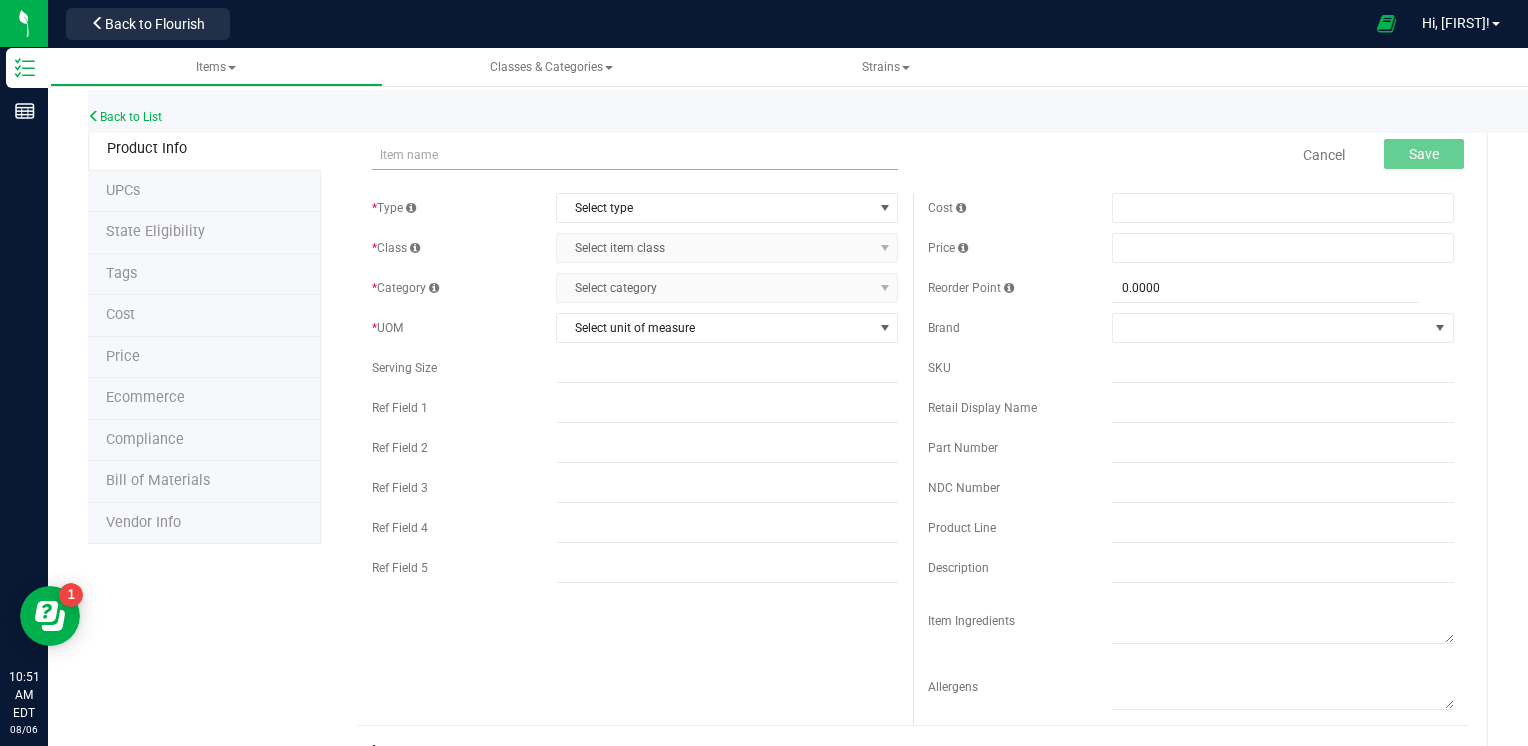 click at bounding box center [635, 155] 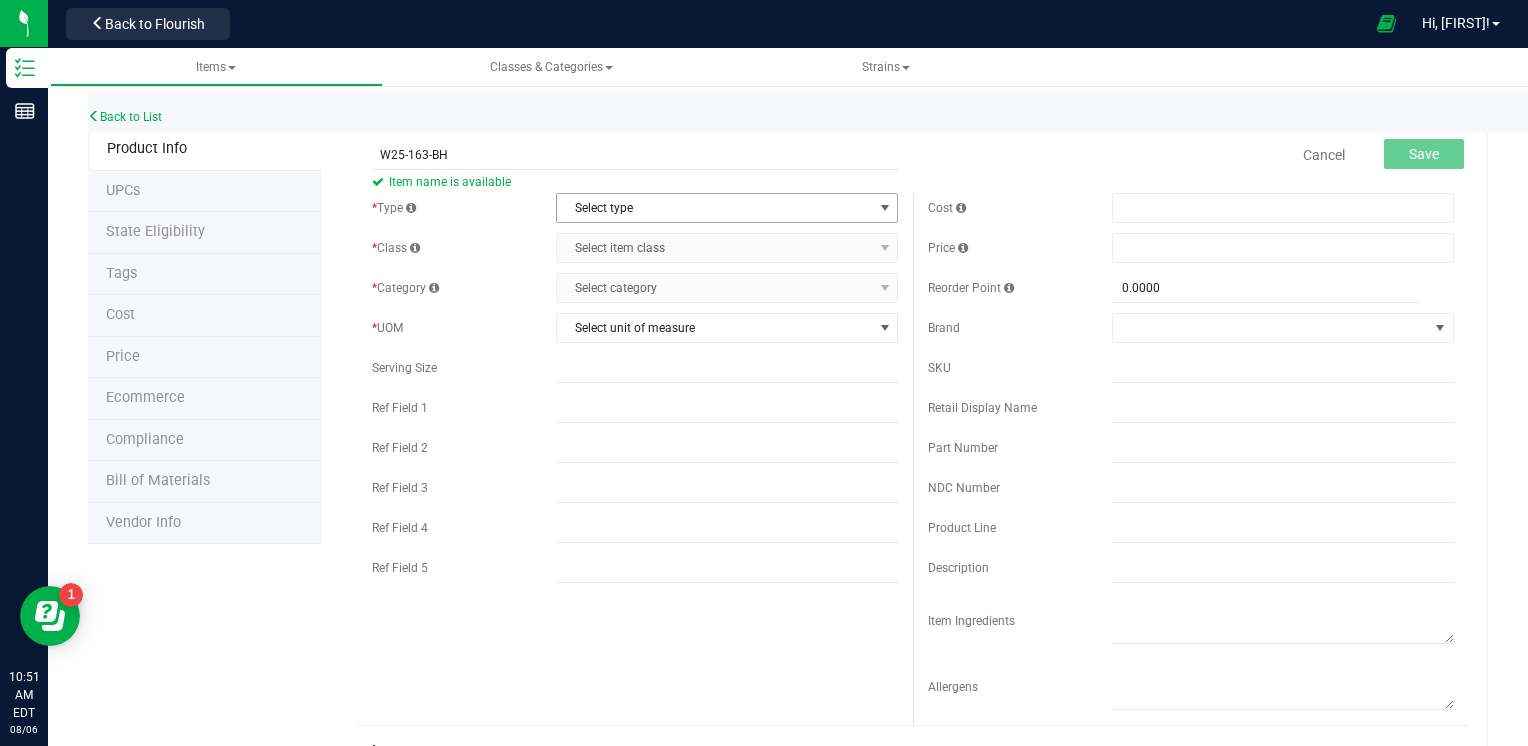 type on "W25-163-BH" 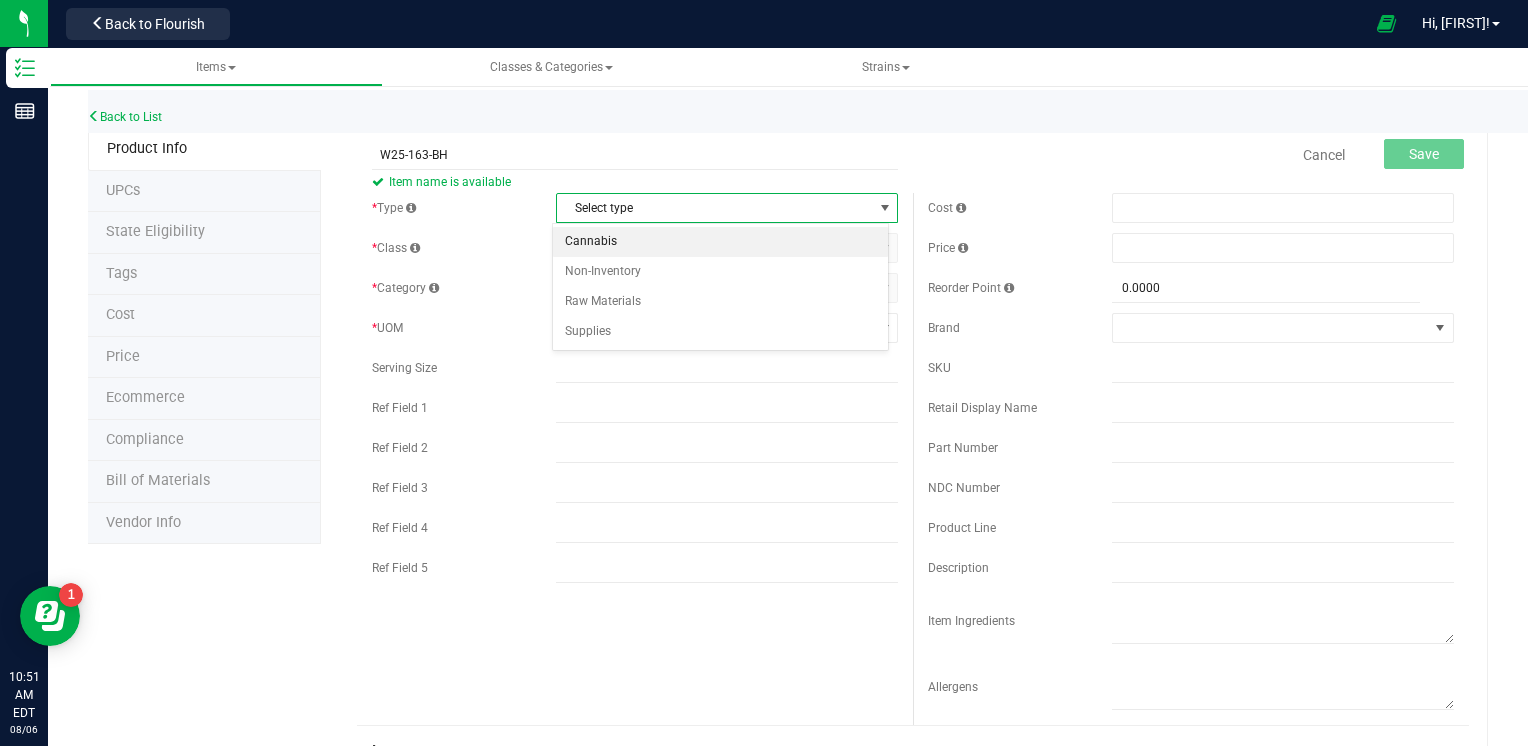 click on "Cannabis" at bounding box center [721, 242] 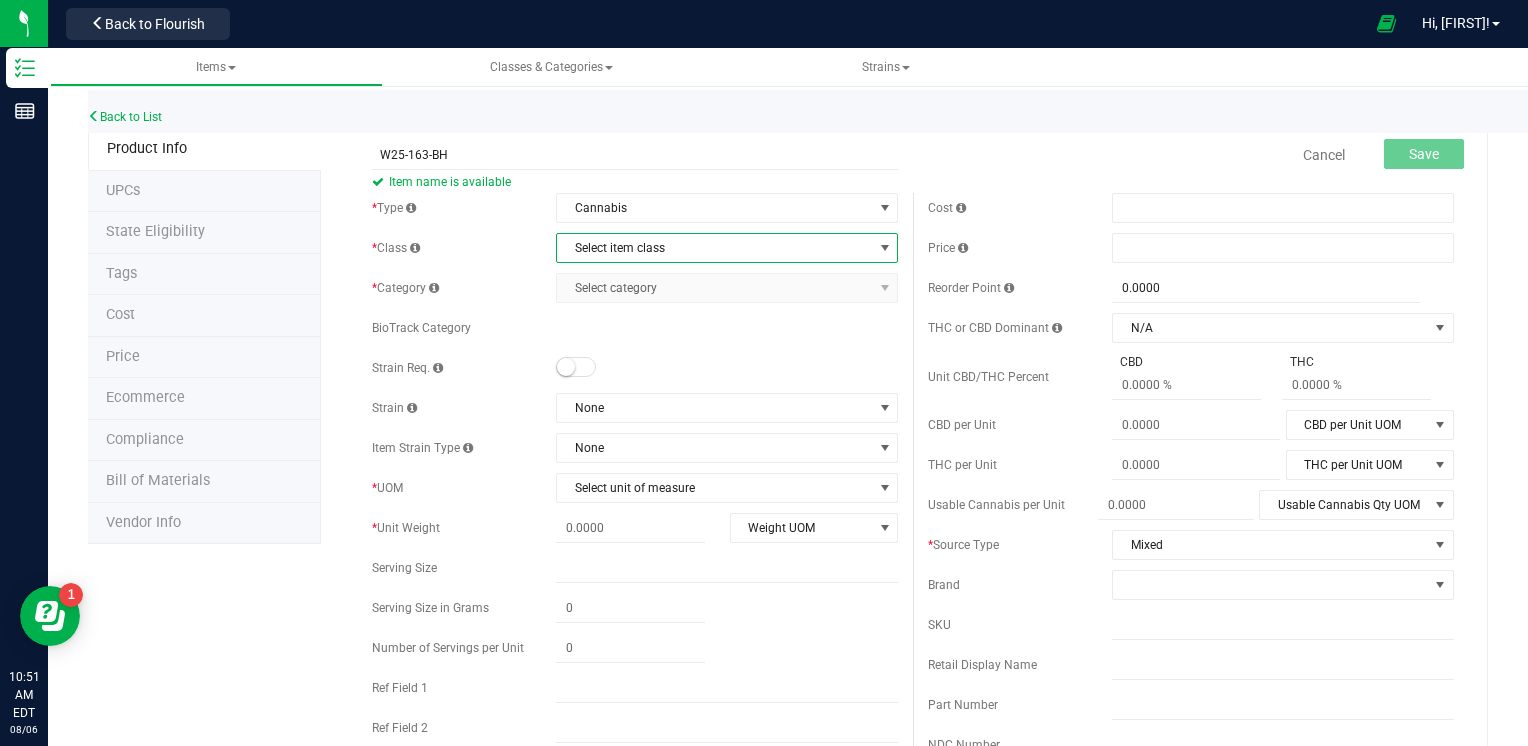 click on "Select item class" at bounding box center (714, 248) 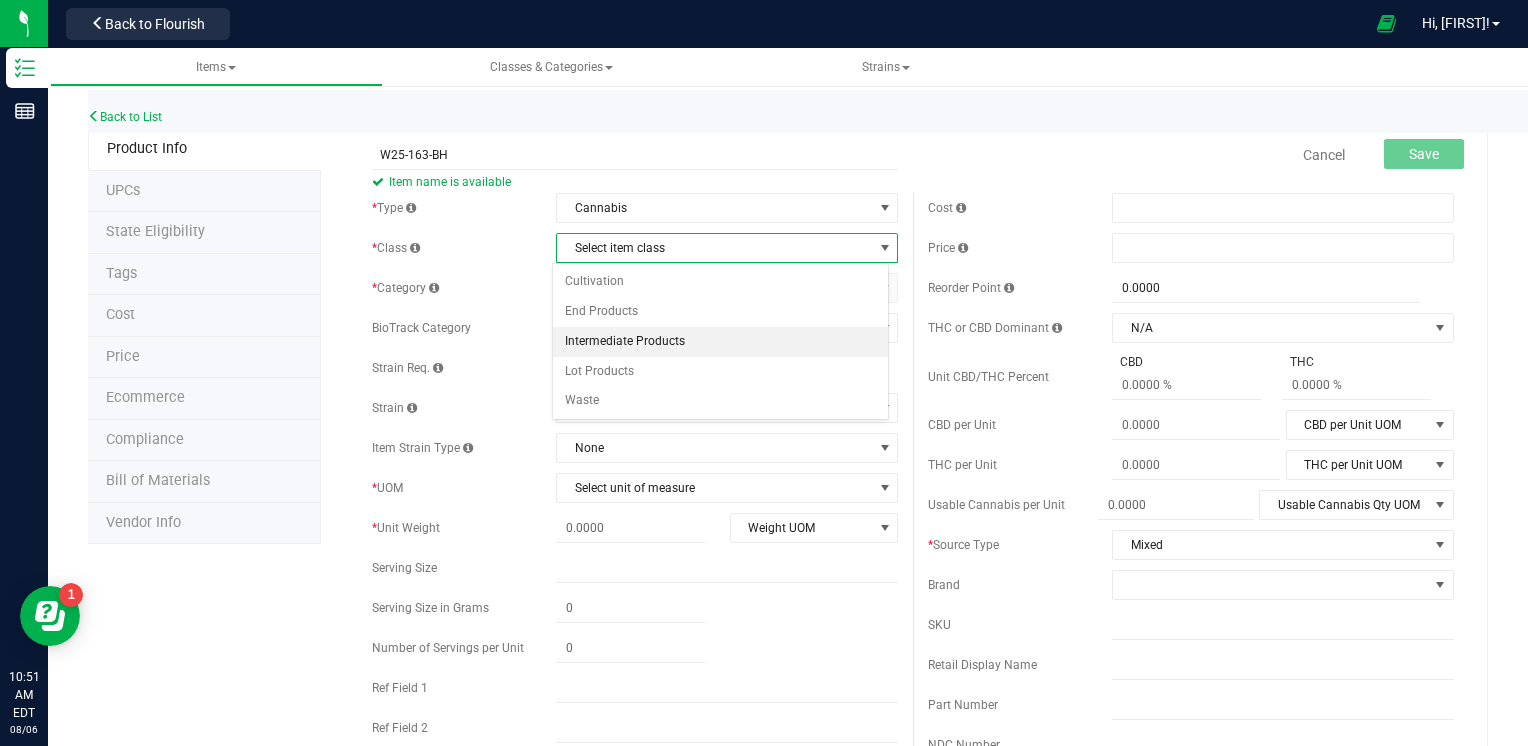 click on "Intermediate Products" at bounding box center [721, 342] 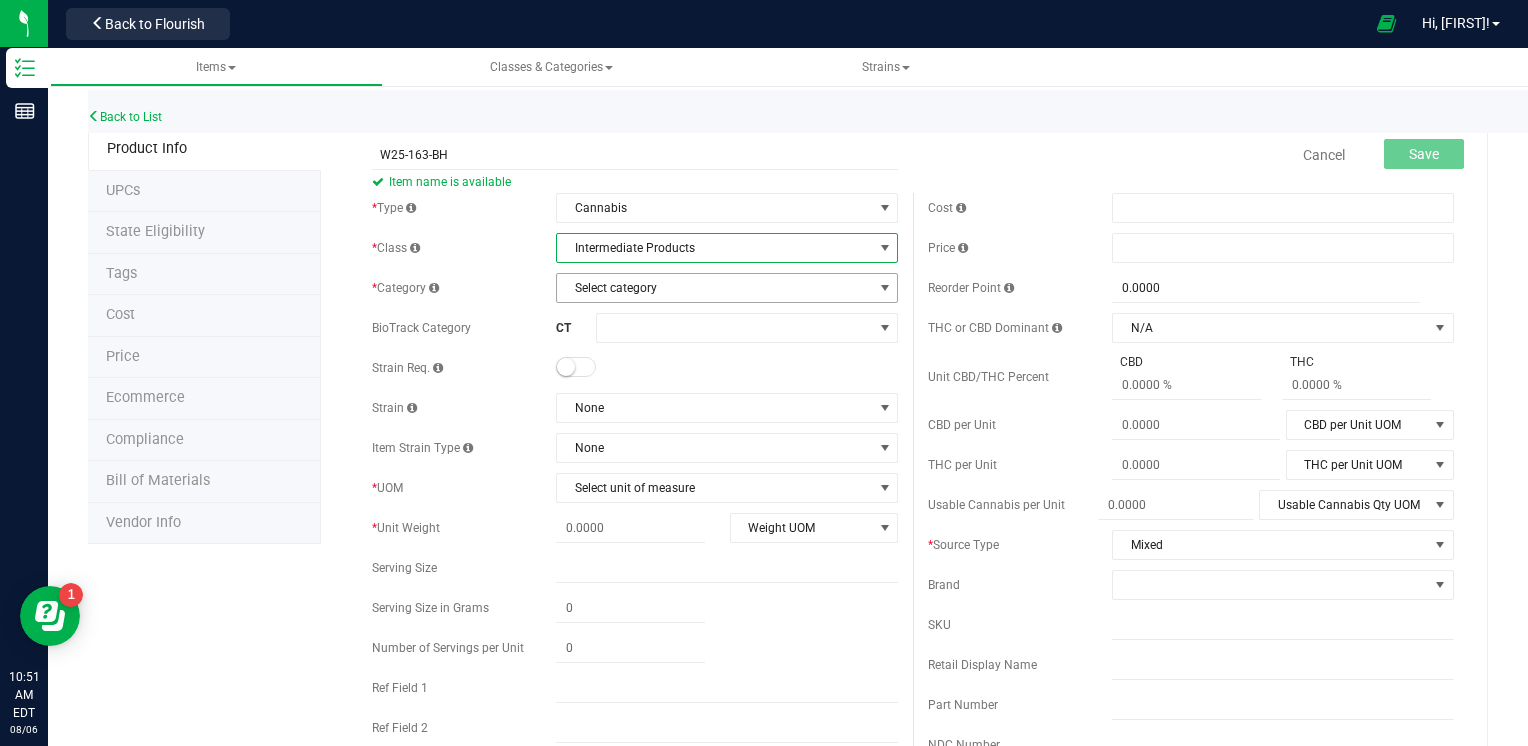 click on "Select category" at bounding box center [714, 288] 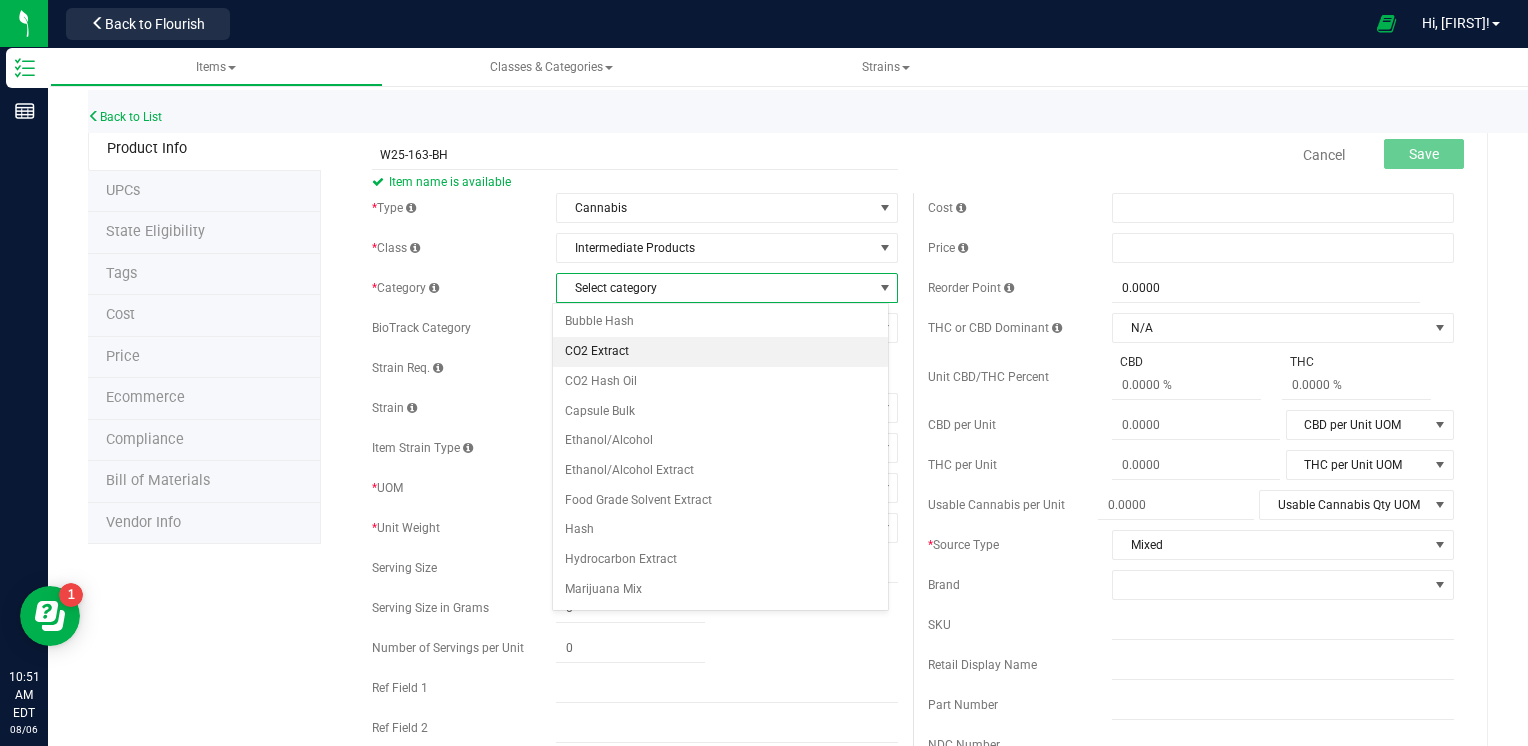 click on "CO2 Extract" at bounding box center (721, 352) 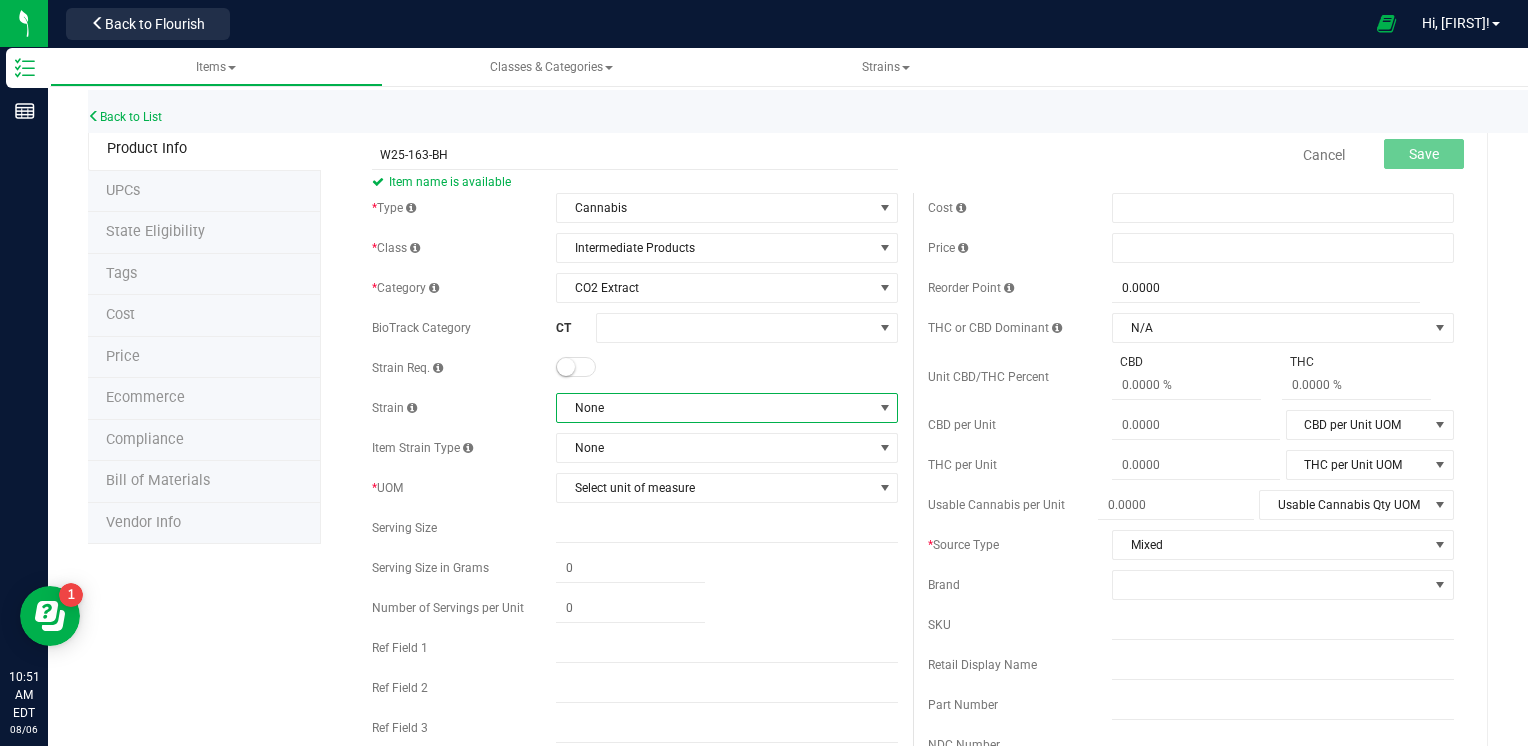 click on "None" at bounding box center [714, 408] 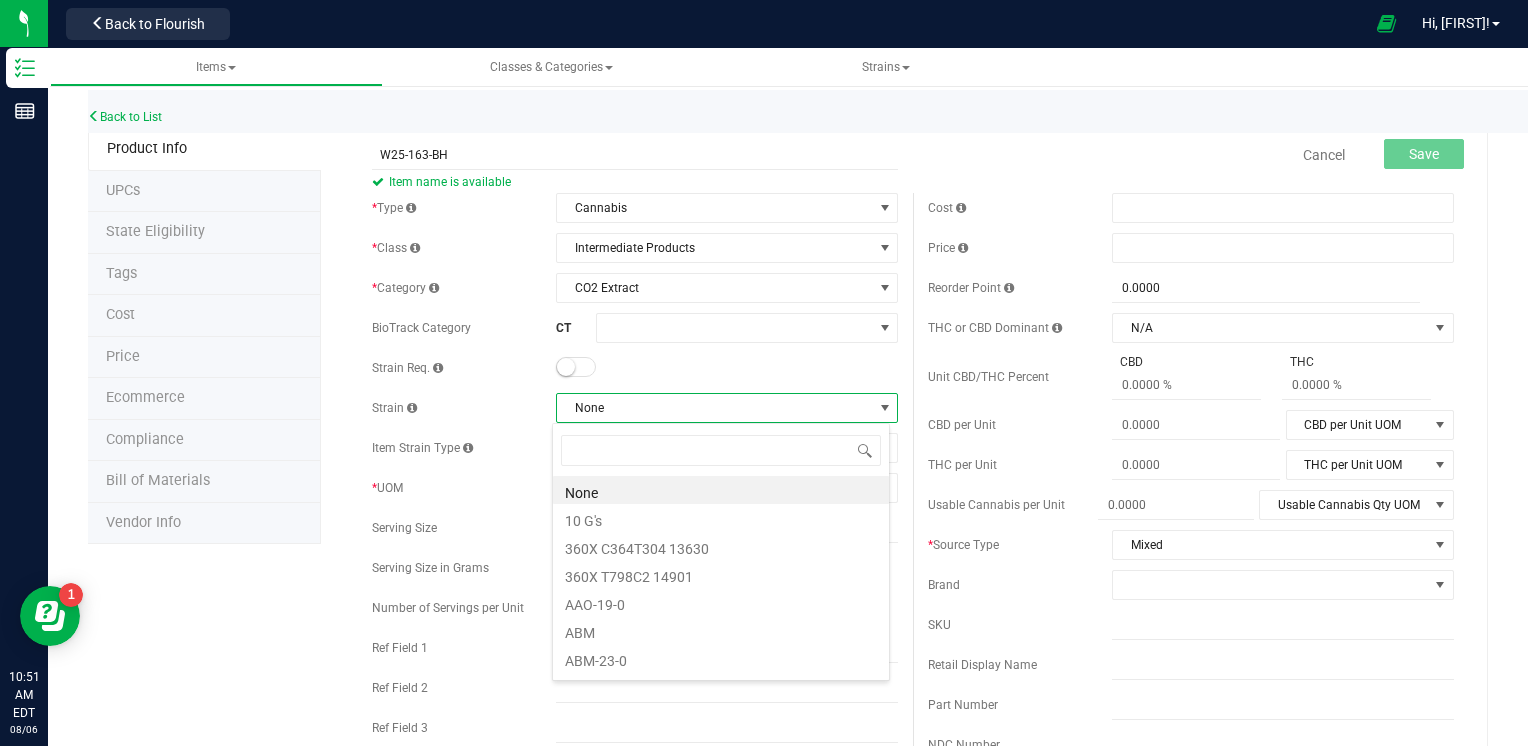 scroll, scrollTop: 99970, scrollLeft: 99662, axis: both 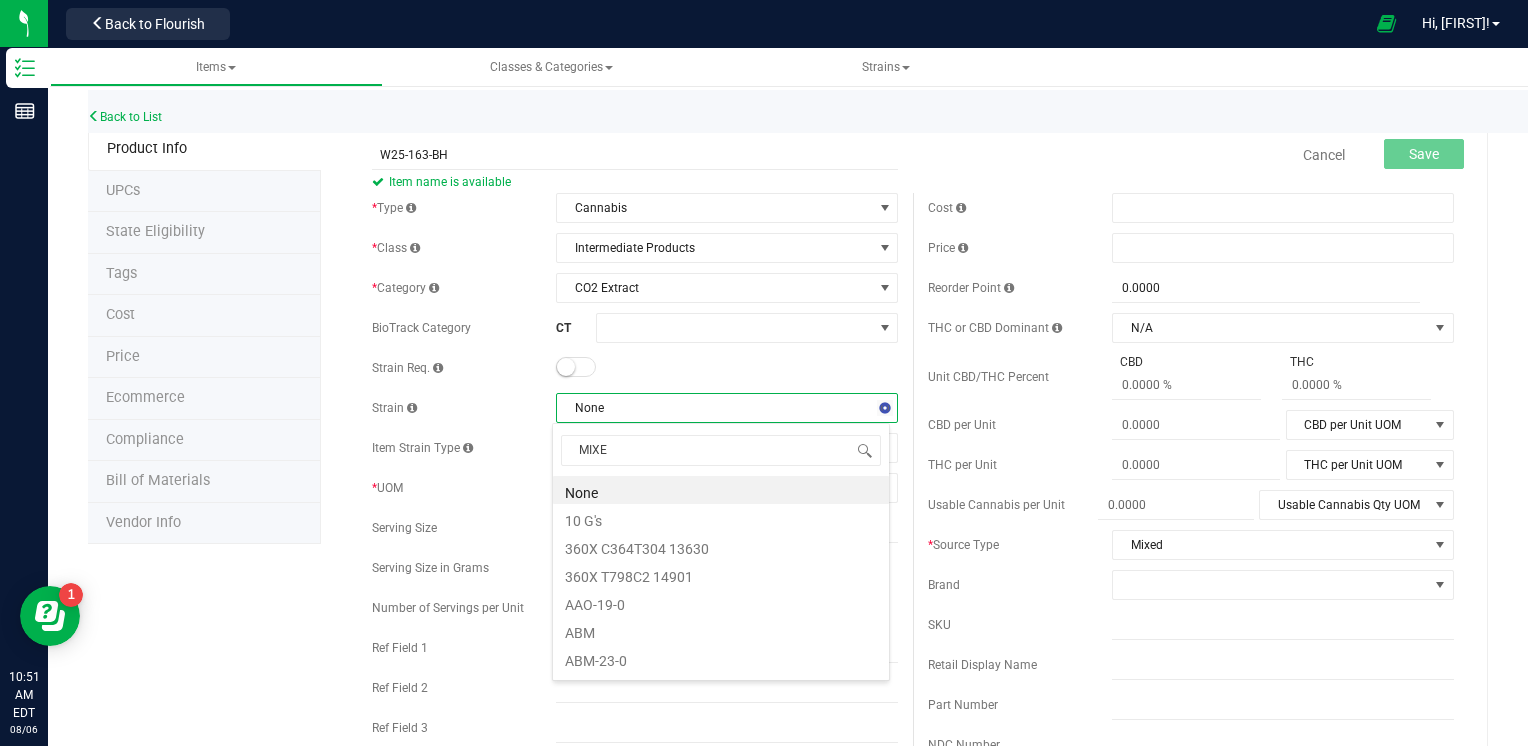 type on "MIXED" 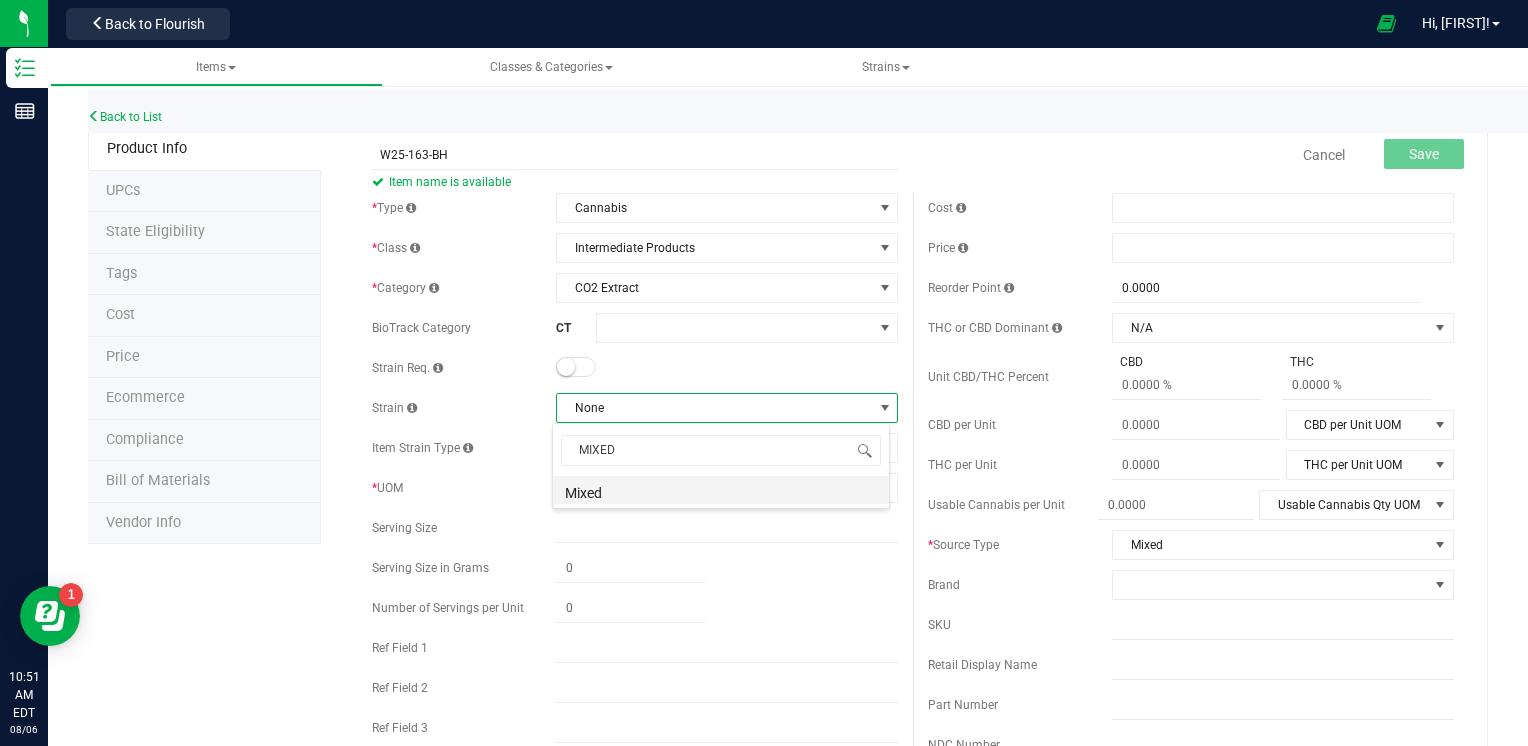 click on "Mixed" at bounding box center [721, 490] 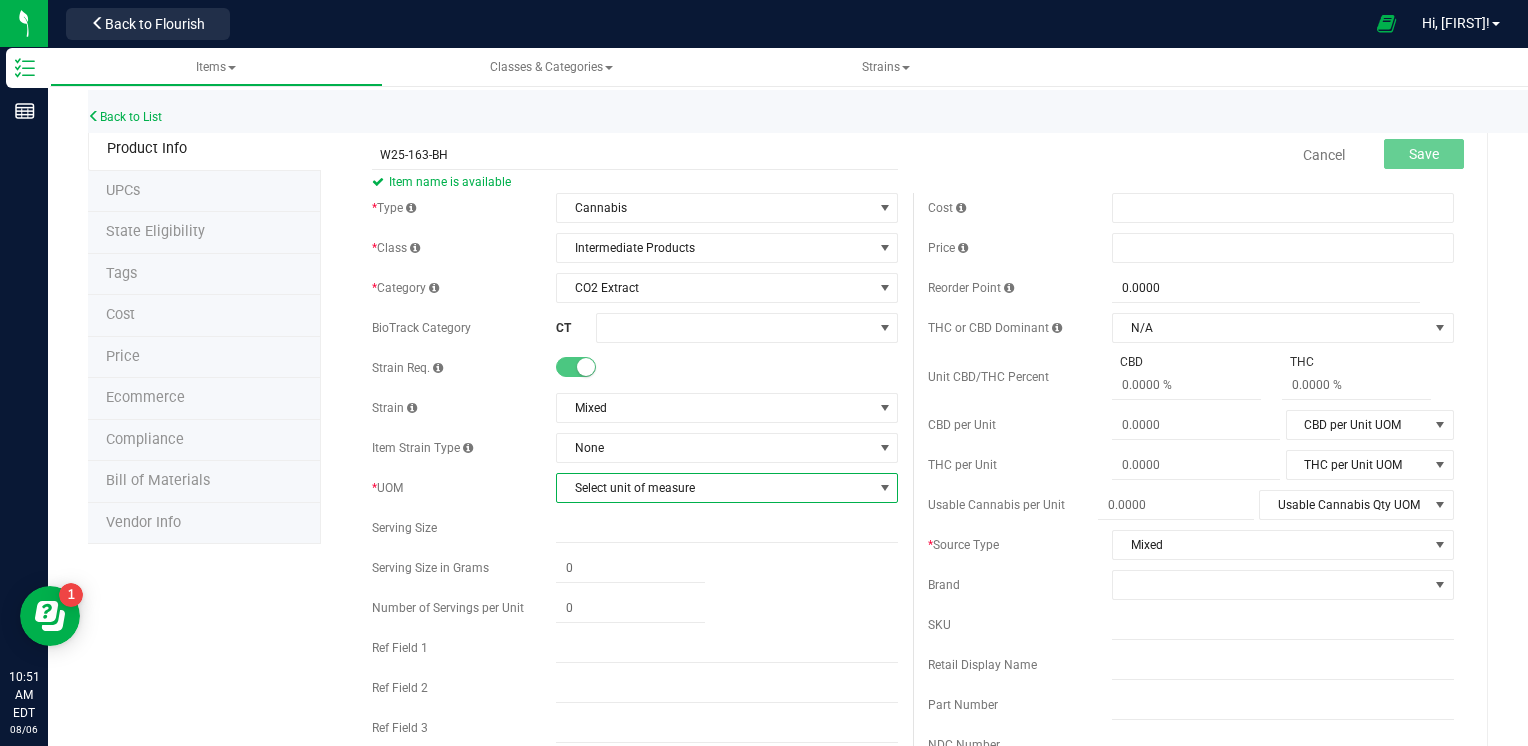 click on "Select unit of measure" at bounding box center (714, 488) 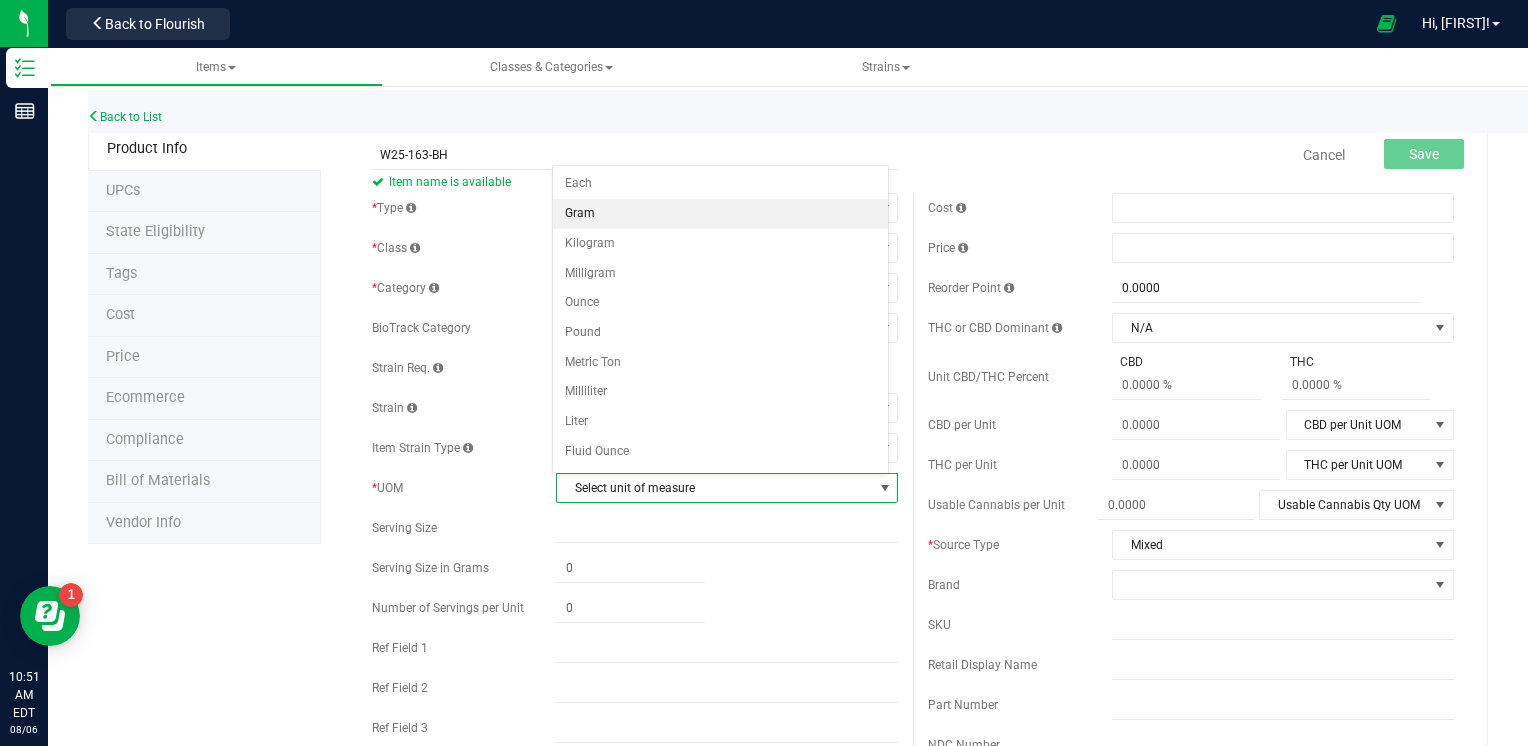 click on "Gram" at bounding box center (721, 214) 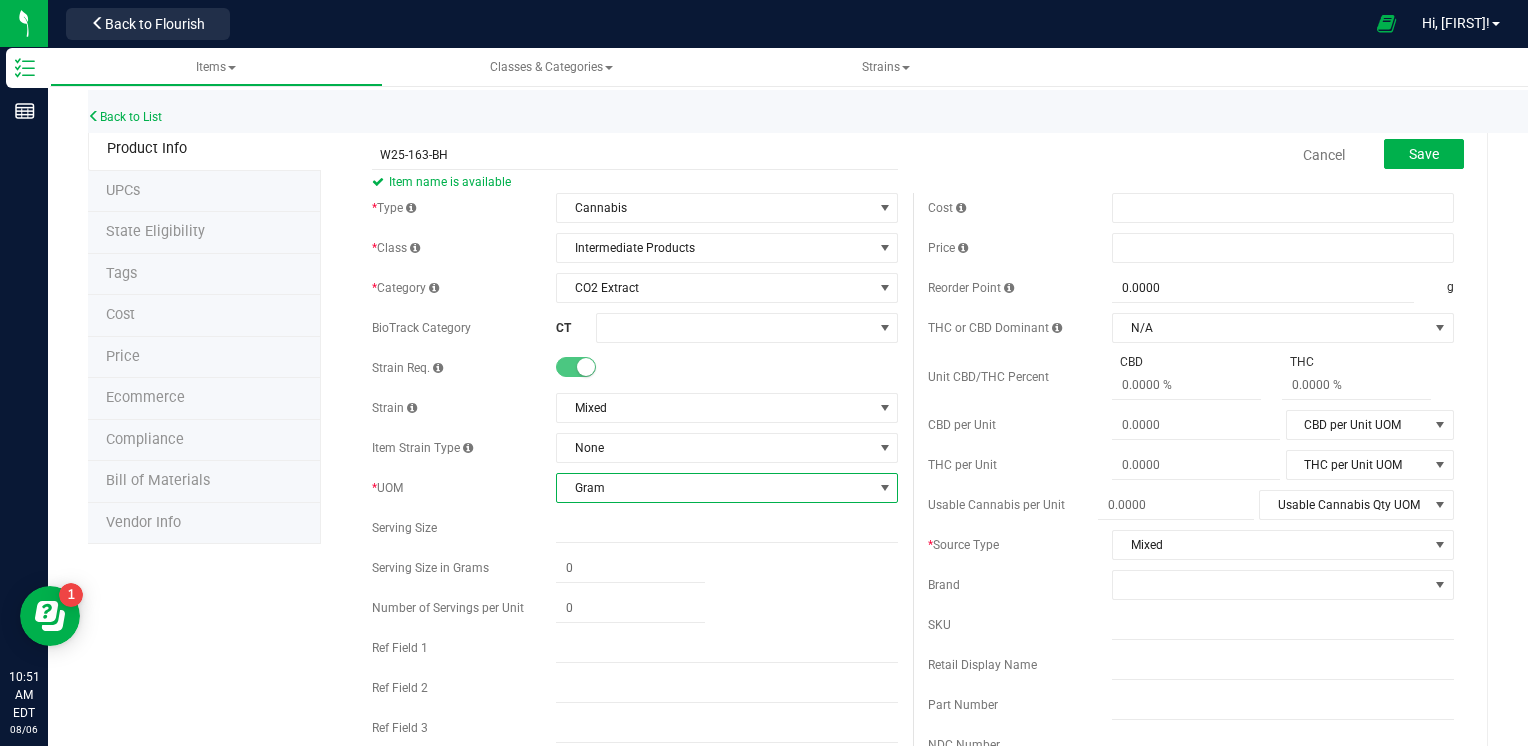 click on "Cancel
Save" at bounding box center (1191, 155) 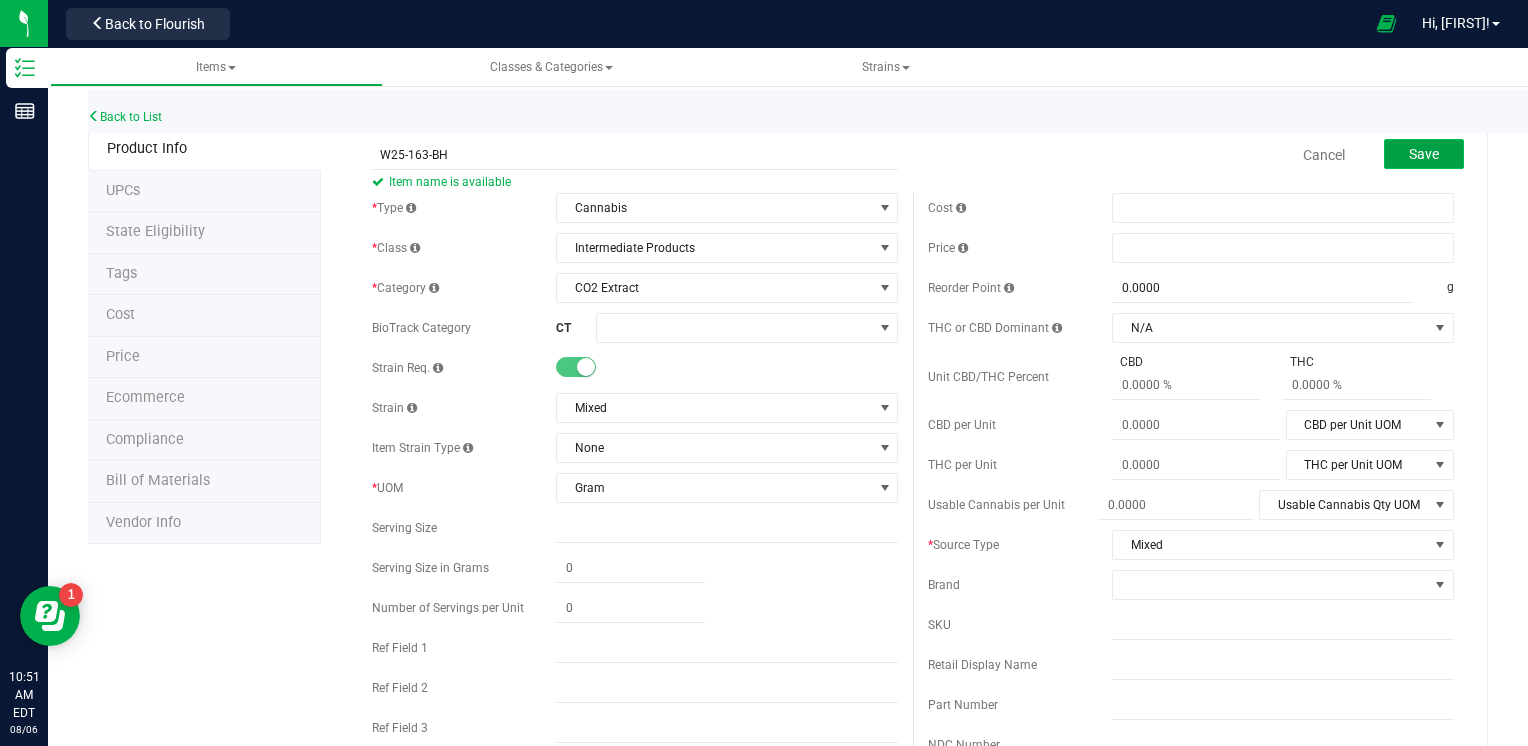 click on "Save" at bounding box center [1424, 154] 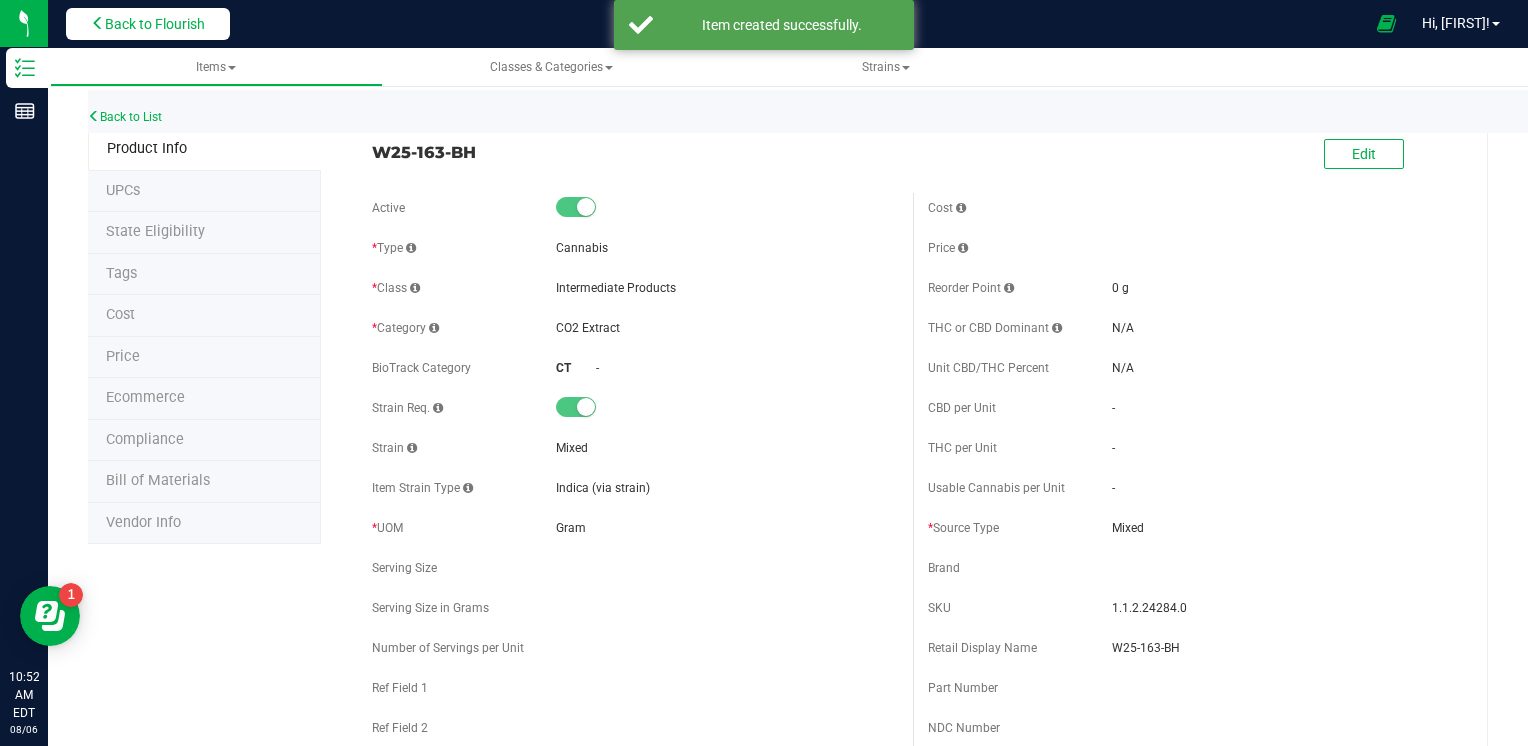 click on "Back to Flourish" at bounding box center [148, 24] 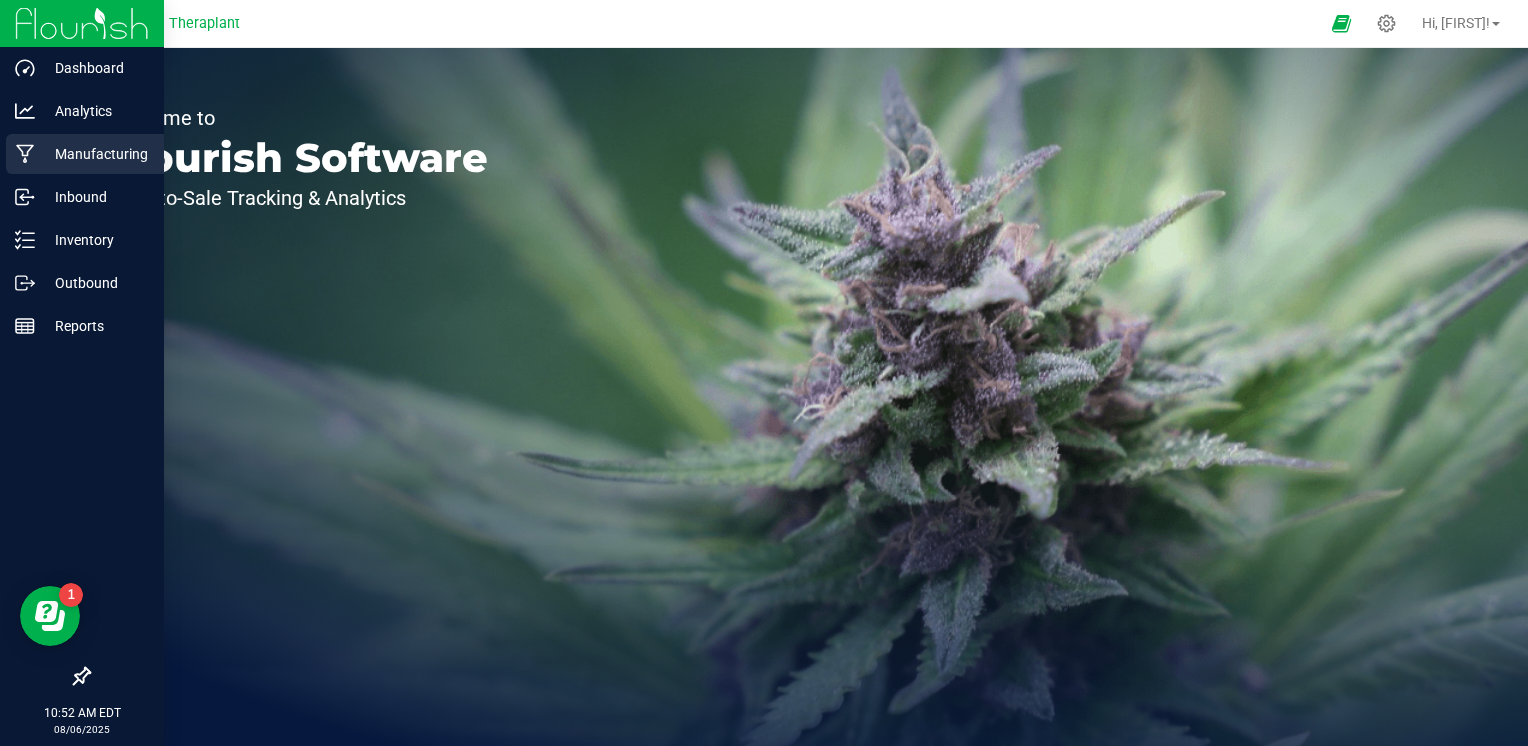 click on "Manufacturing" at bounding box center (95, 154) 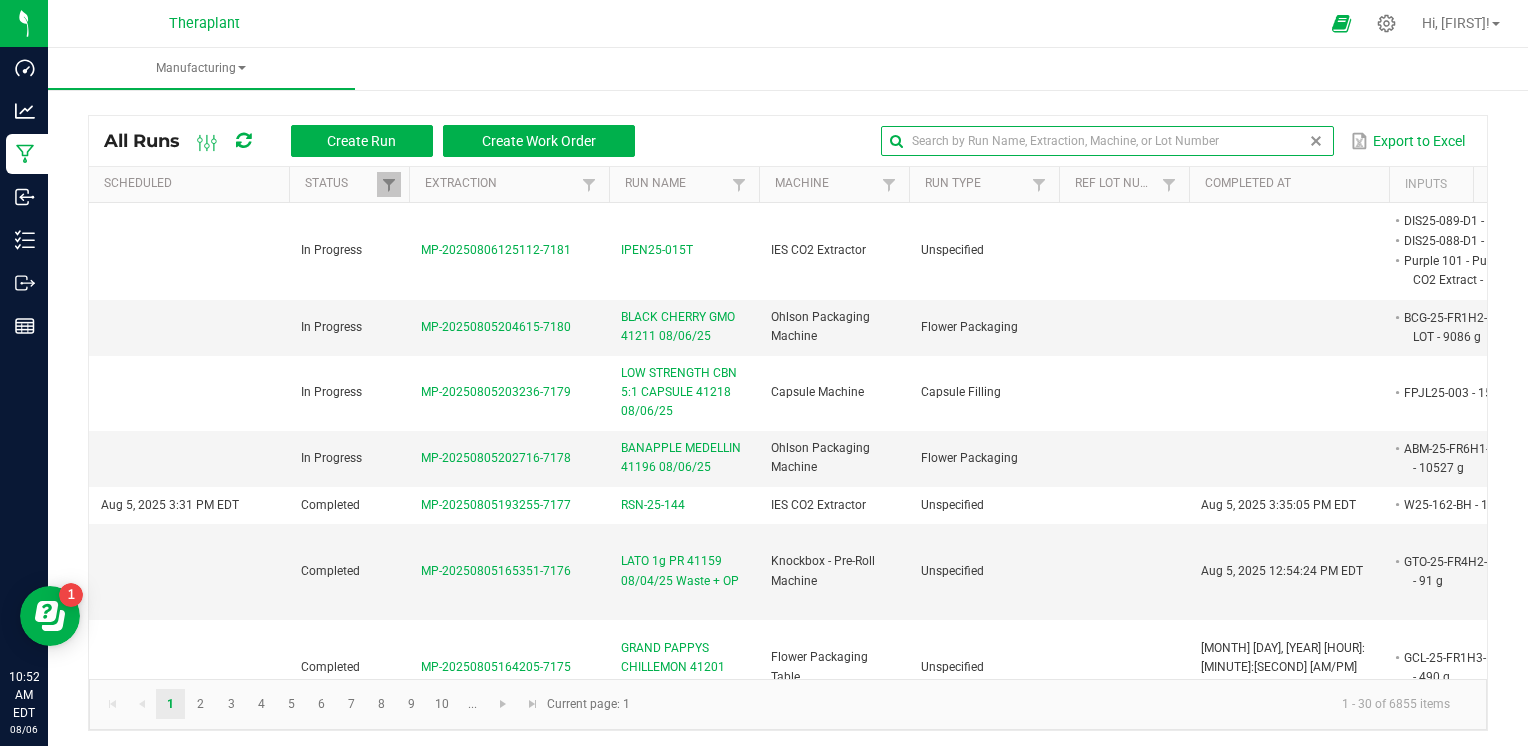 click at bounding box center (1107, 141) 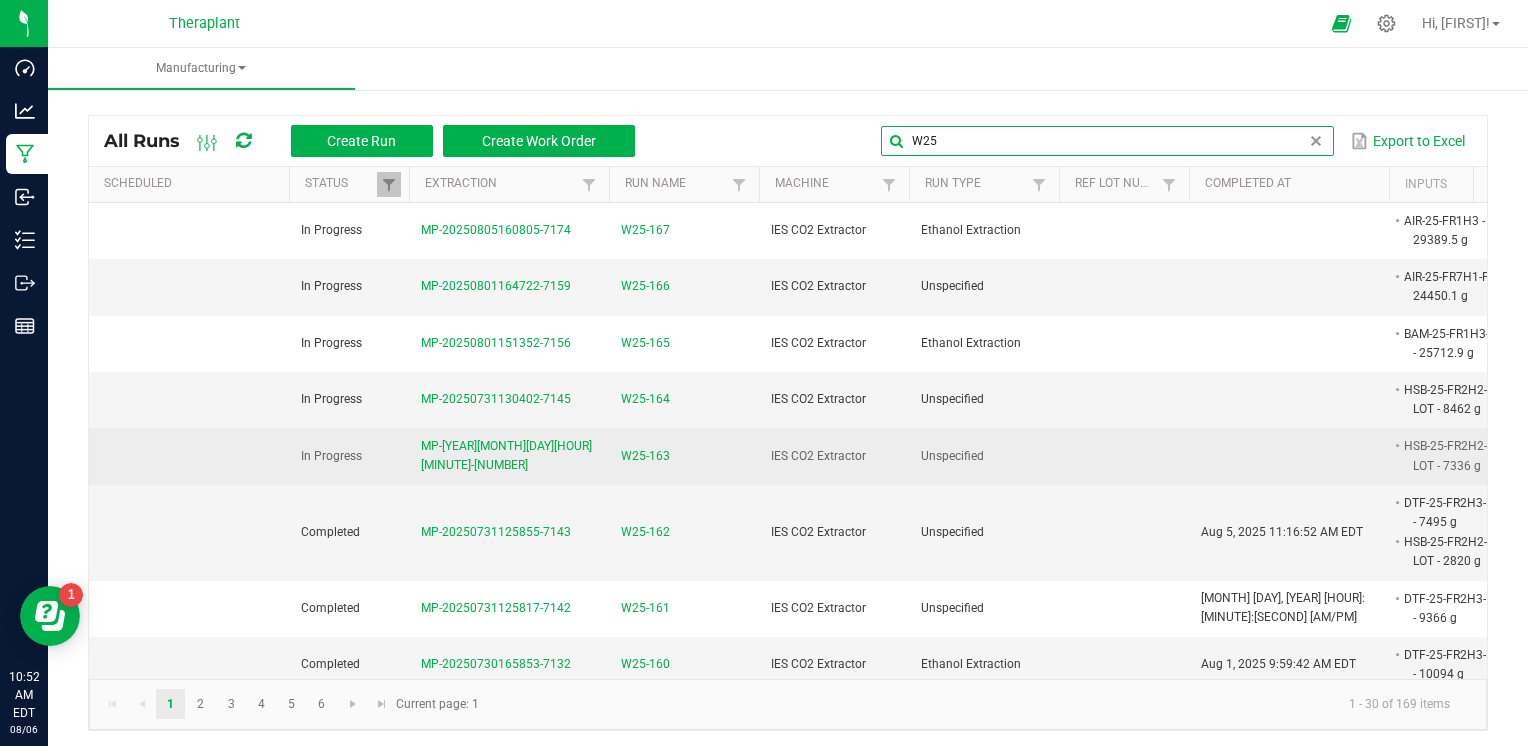 type on "W25" 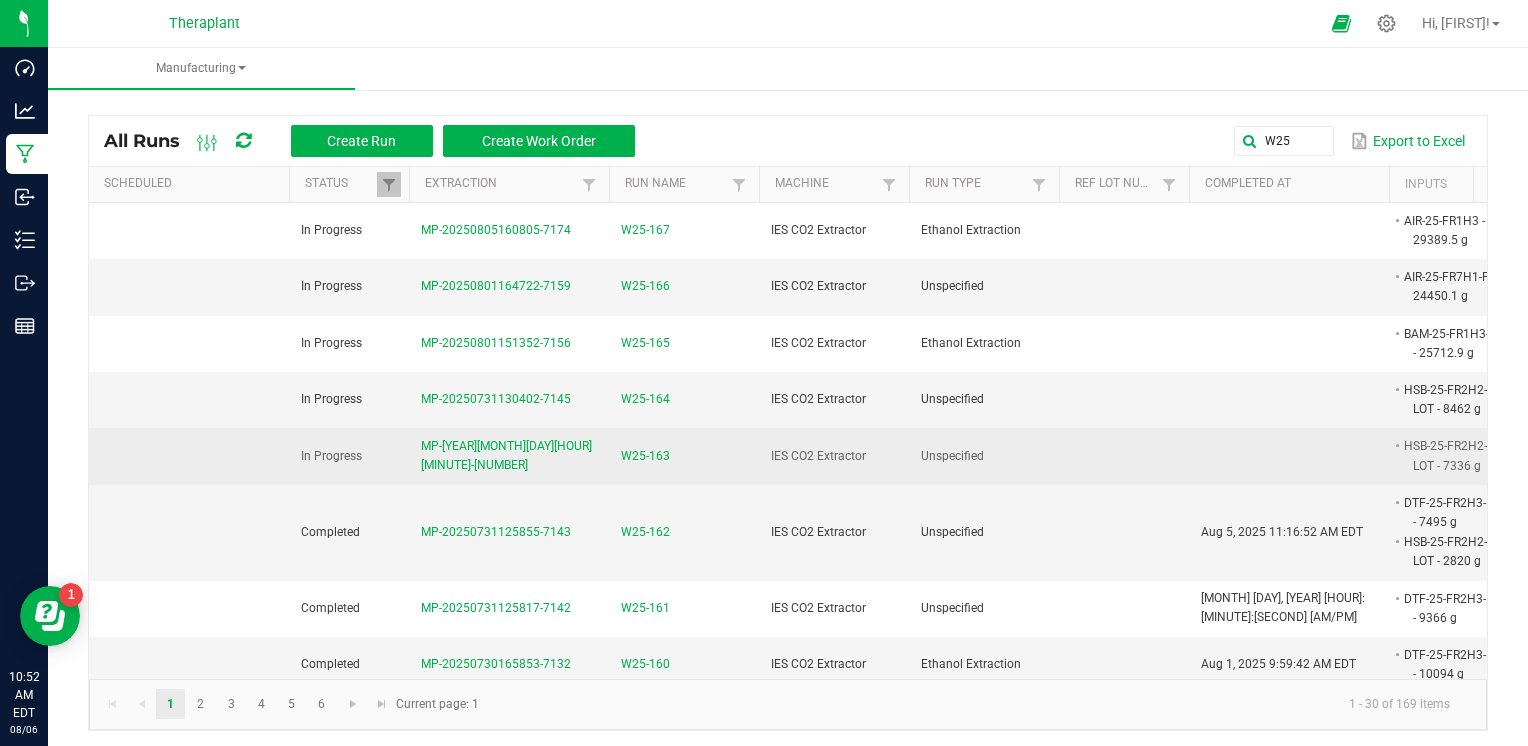 click on "W25-163" at bounding box center (645, 456) 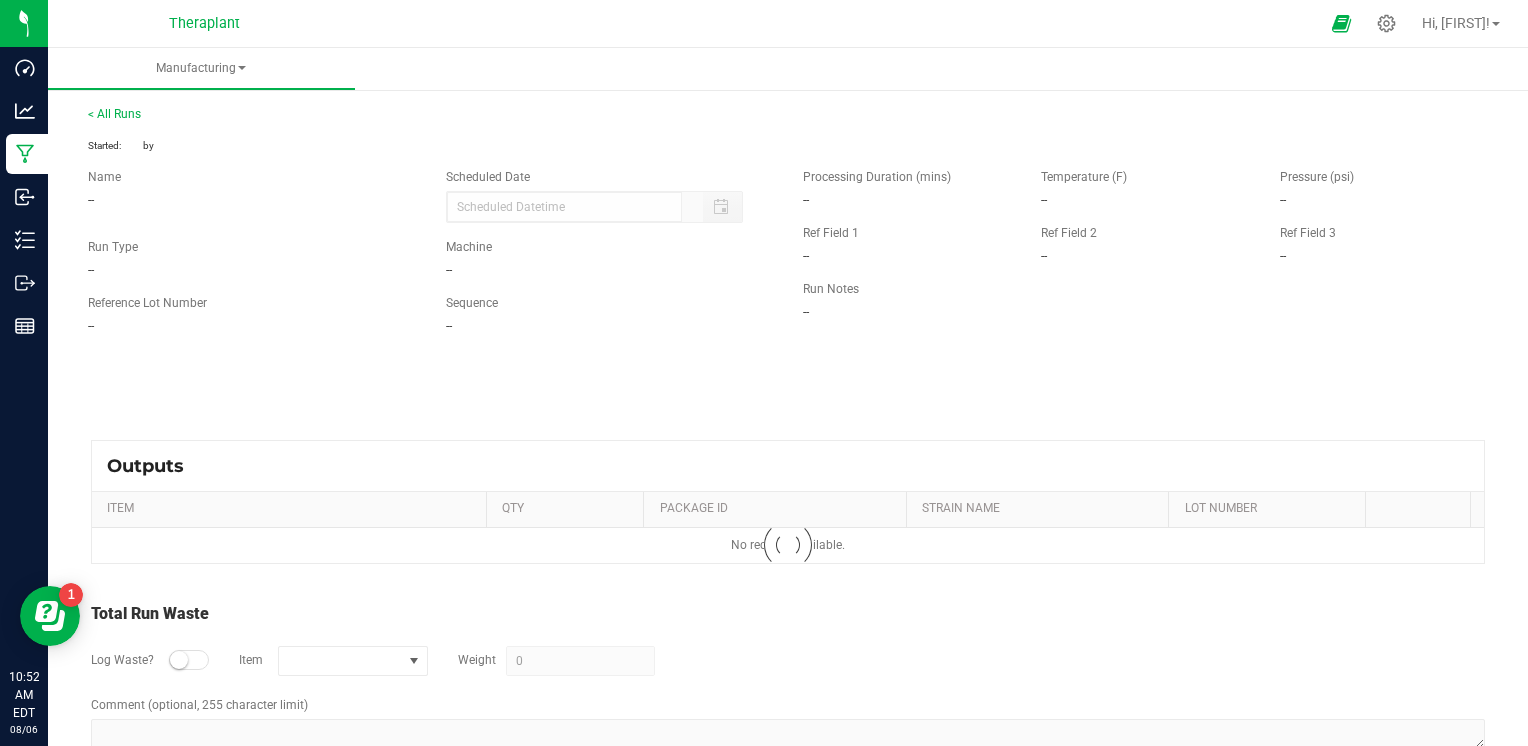 type on "21247 g" 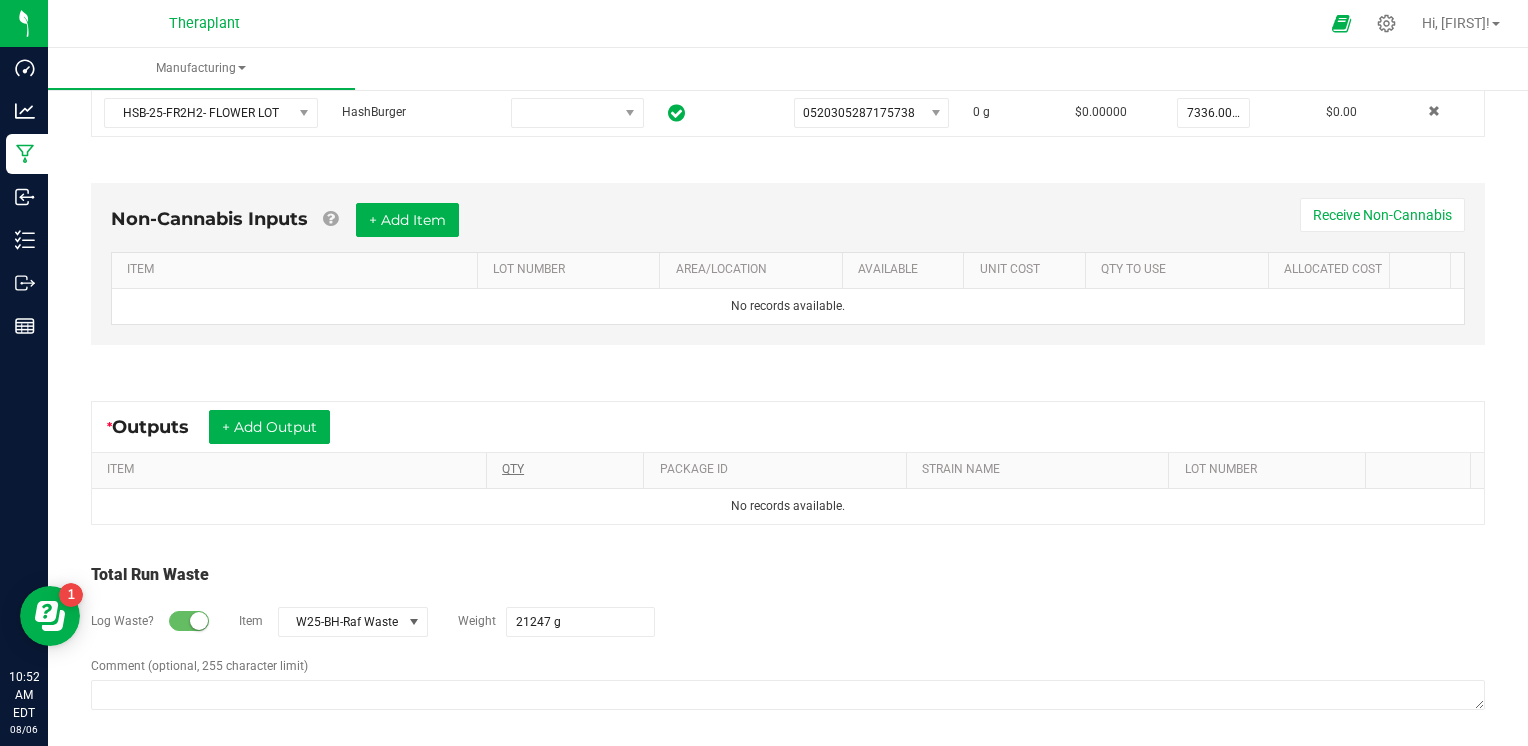 scroll, scrollTop: 467, scrollLeft: 0, axis: vertical 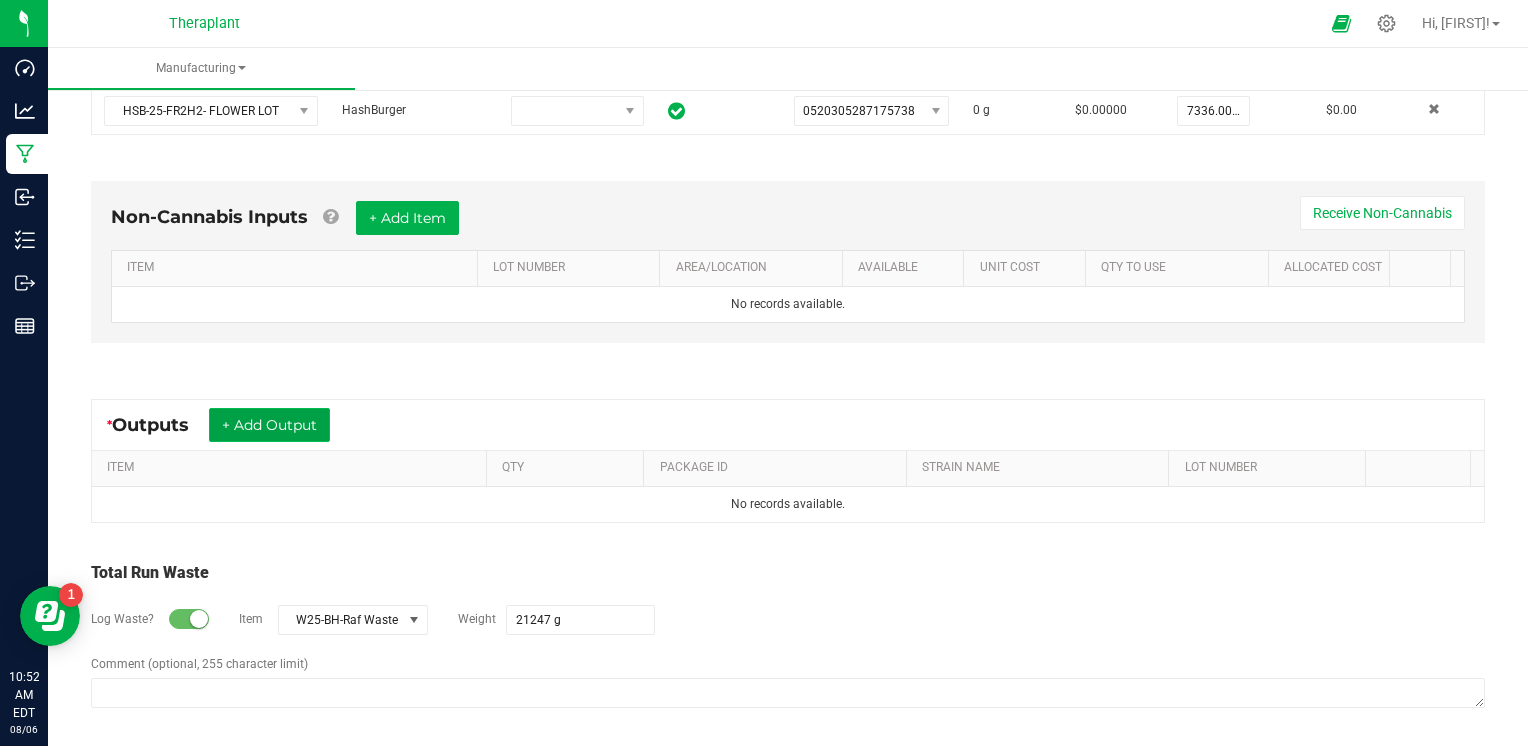 click on "+ Add Output" at bounding box center [269, 425] 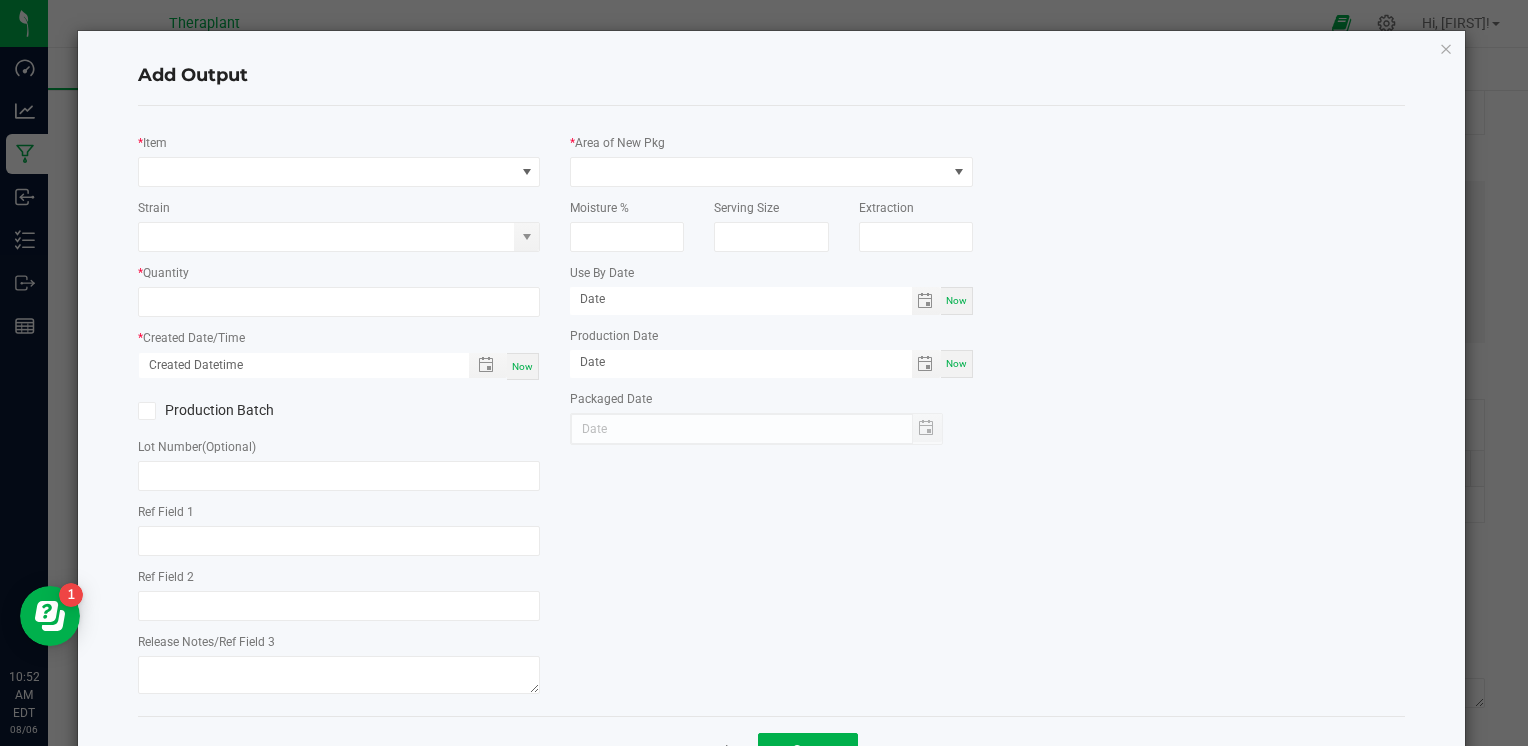 type on "AH" 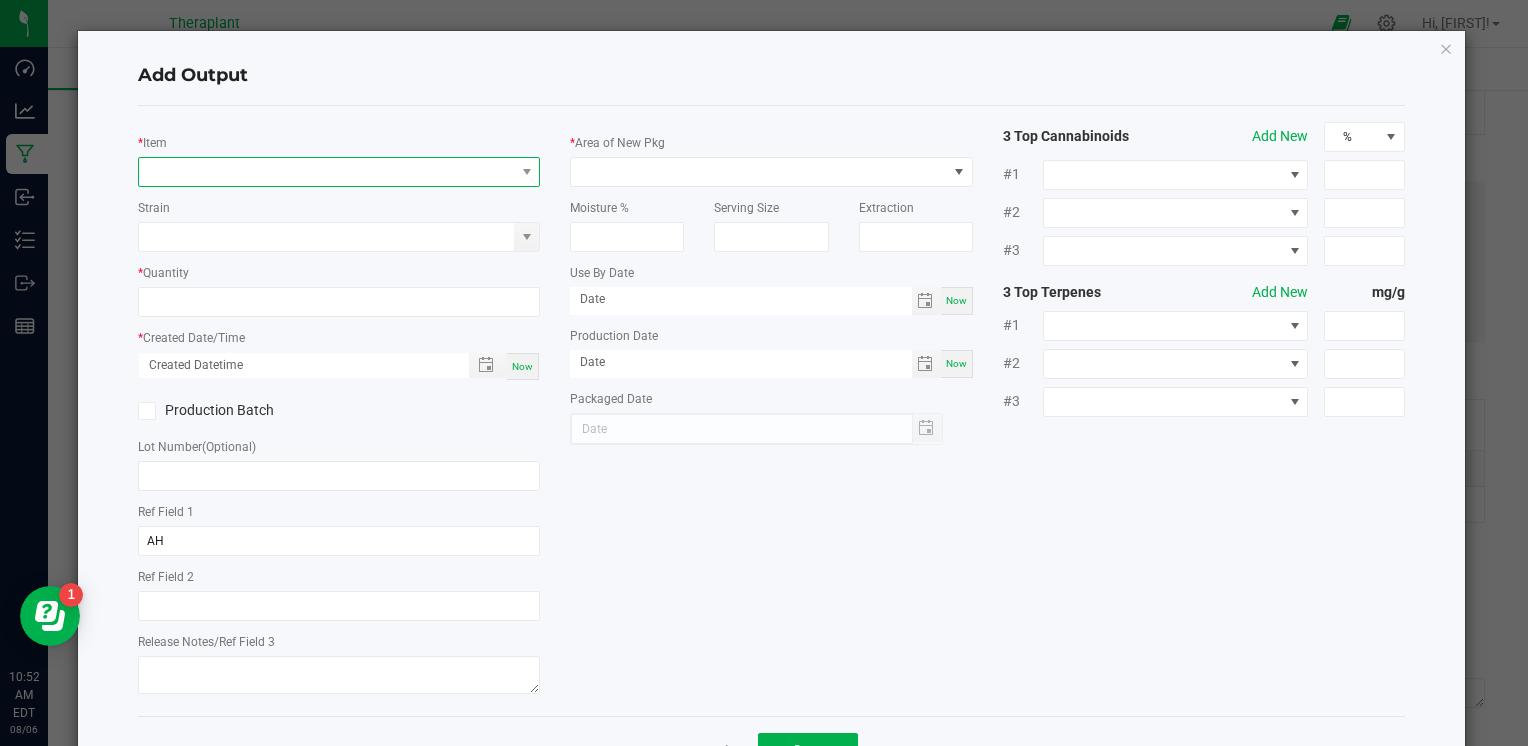 click at bounding box center [326, 172] 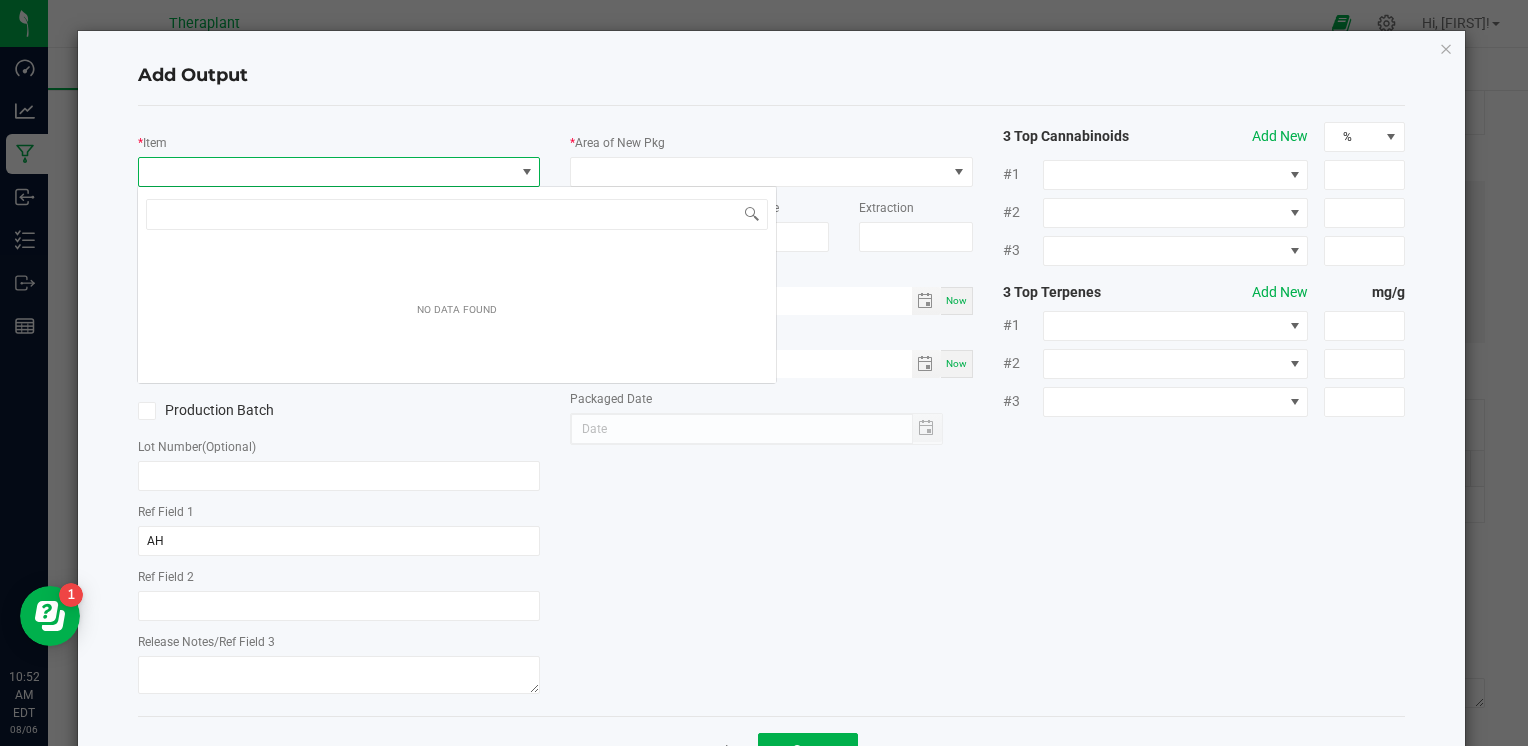 scroll, scrollTop: 99970, scrollLeft: 99602, axis: both 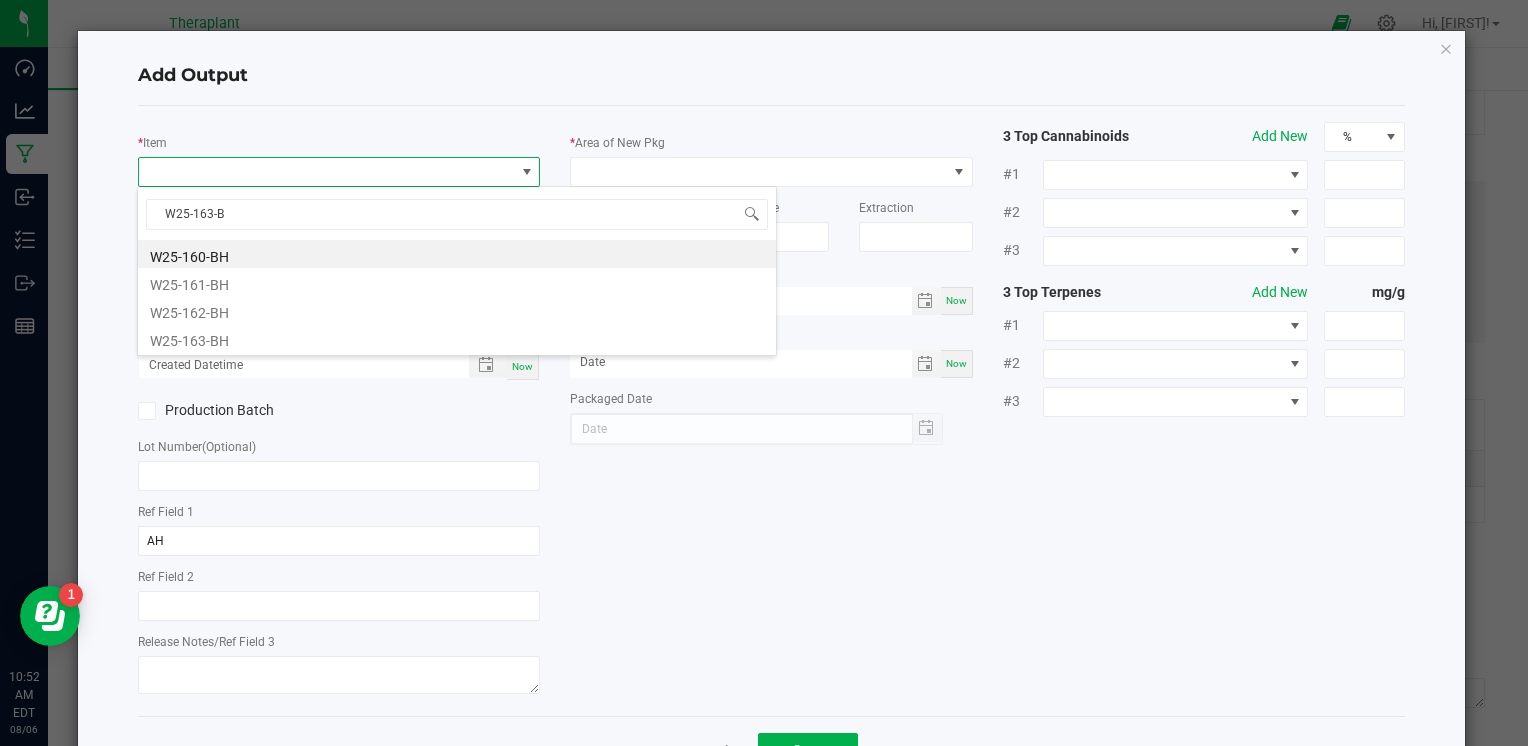 type on "W25-163-BH" 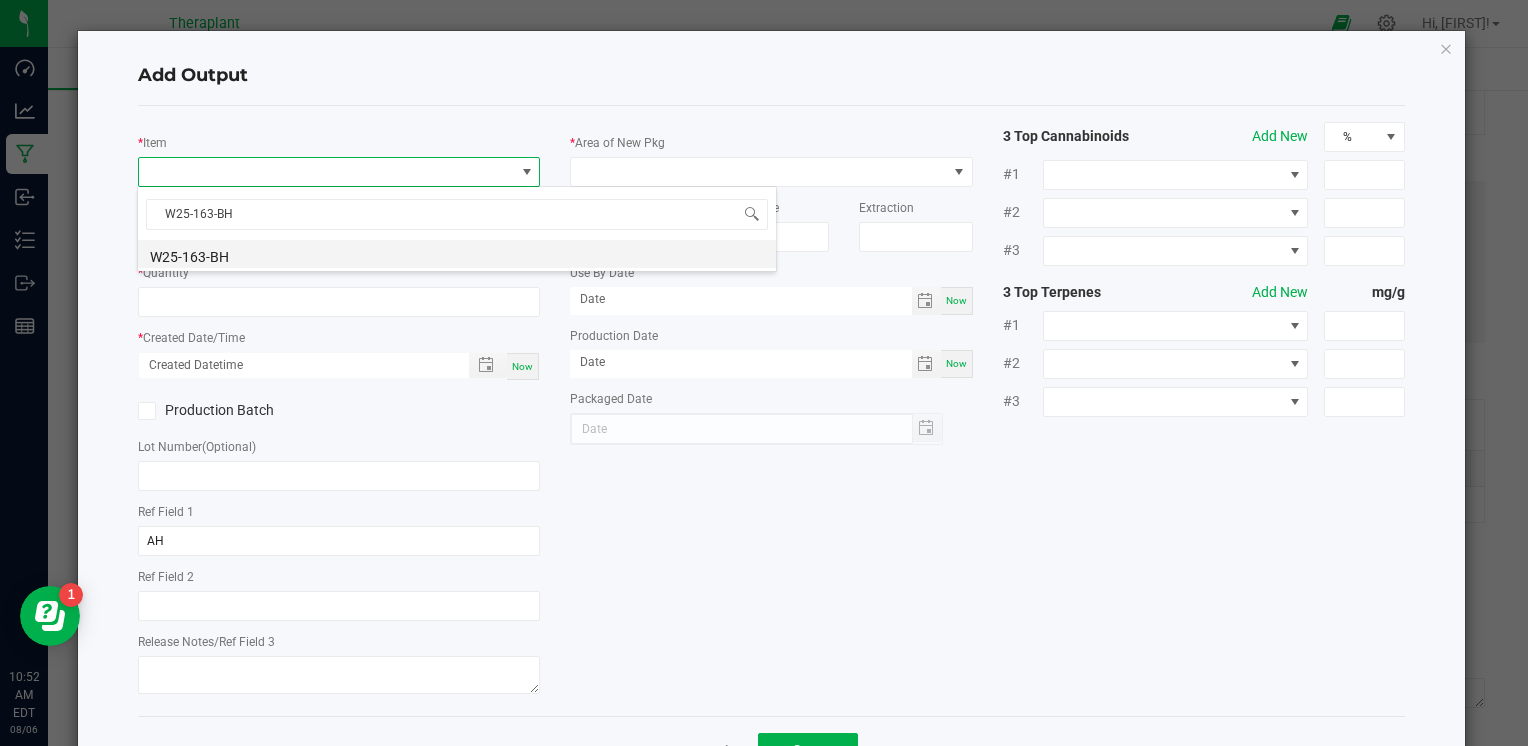 click on "W25-163-BH" at bounding box center [457, 254] 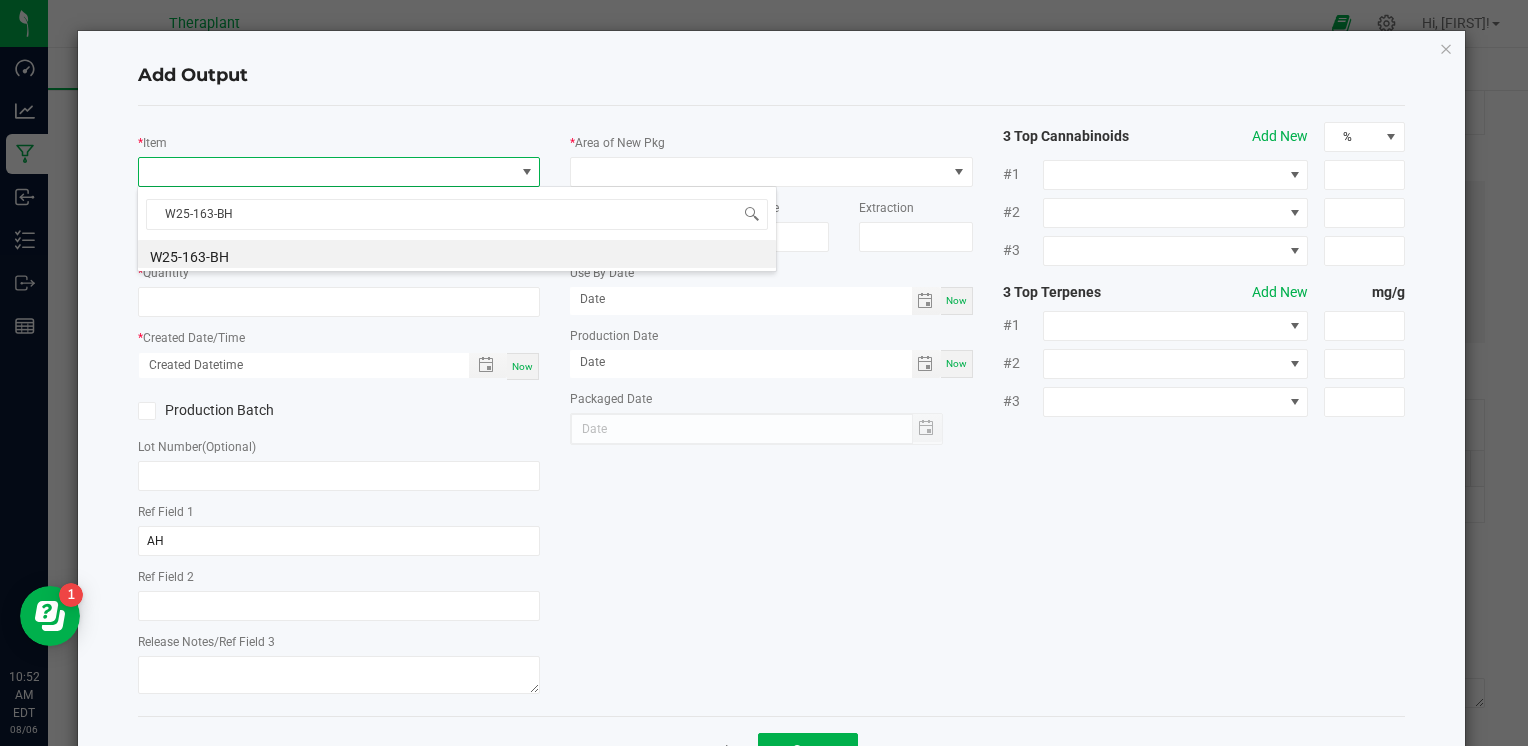 type on "0.0000 g" 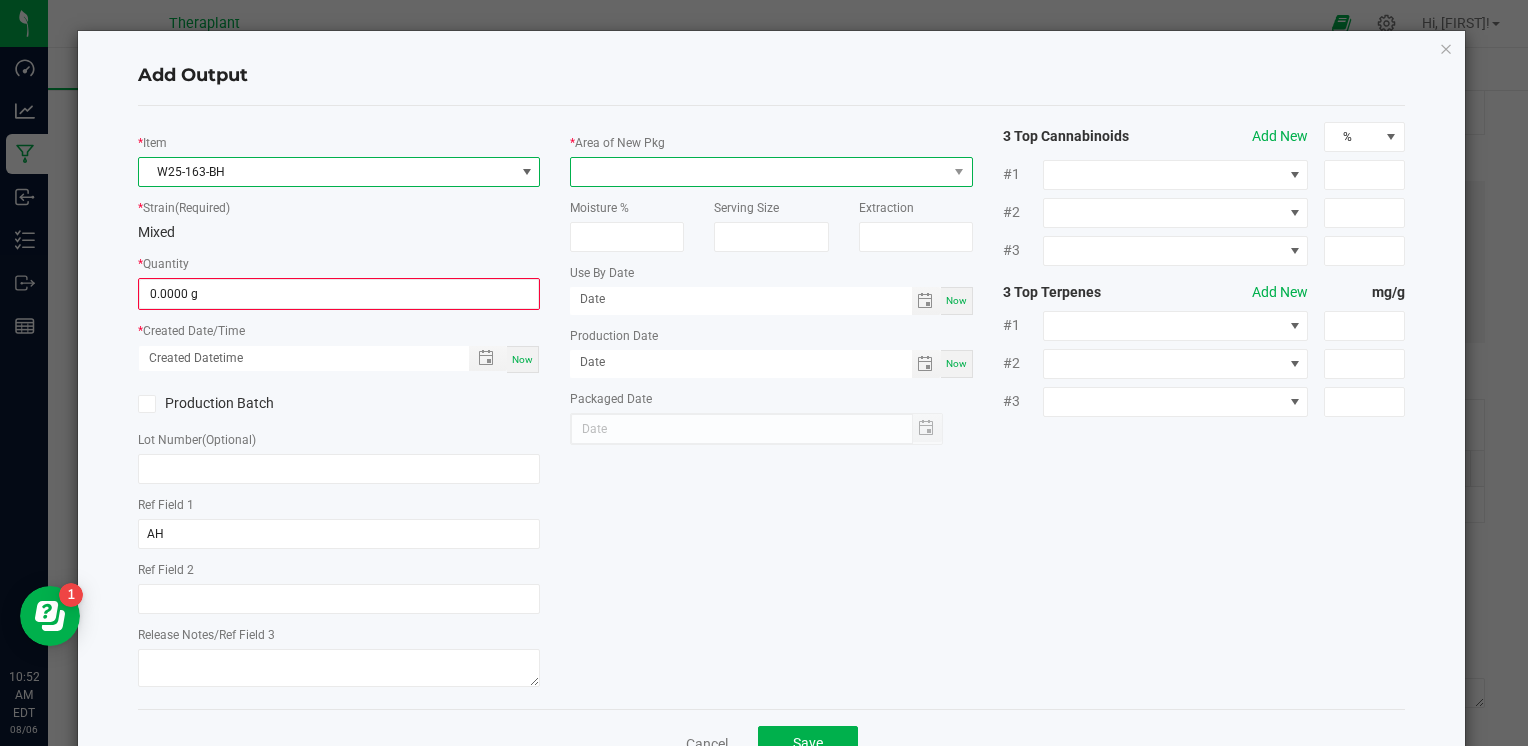 click at bounding box center [758, 172] 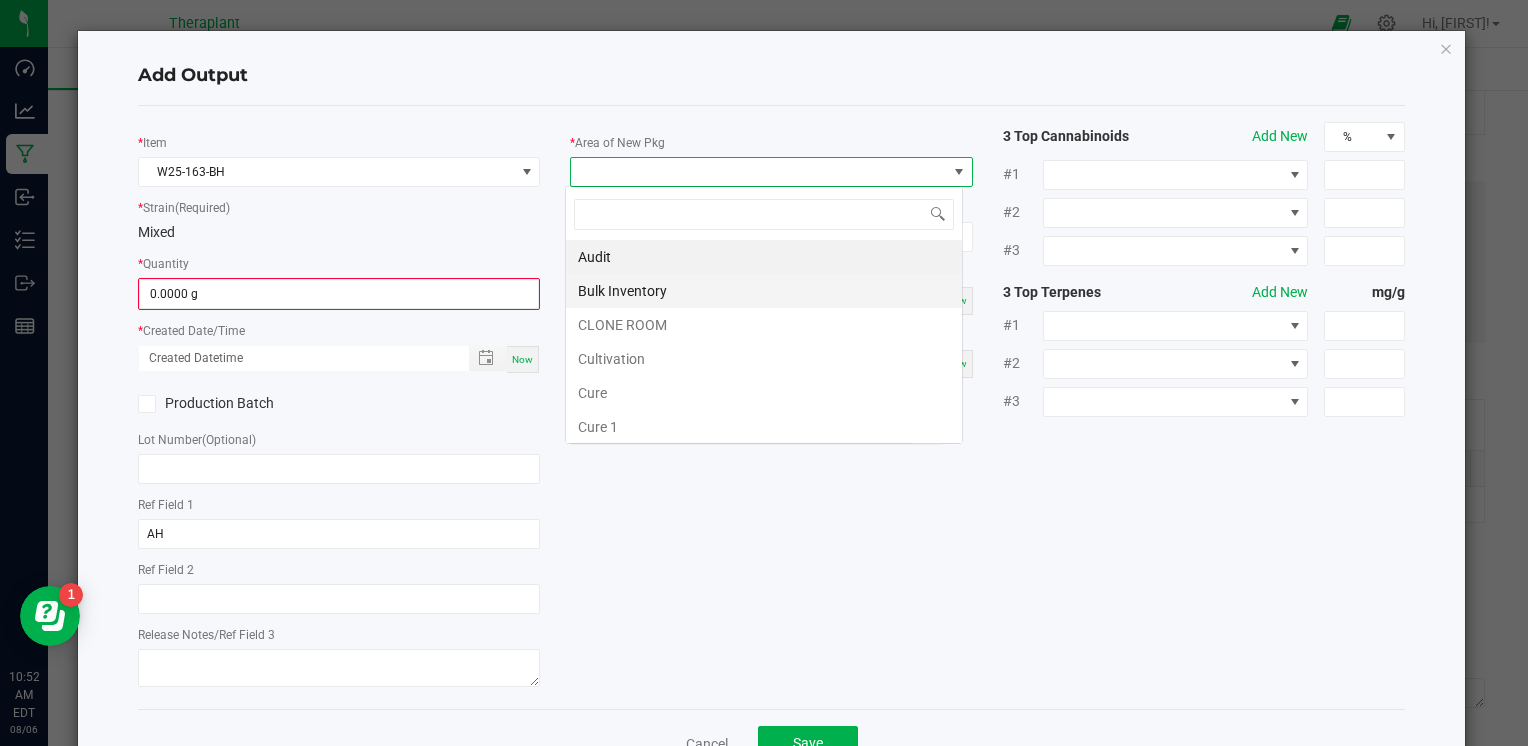 scroll, scrollTop: 99970, scrollLeft: 99602, axis: both 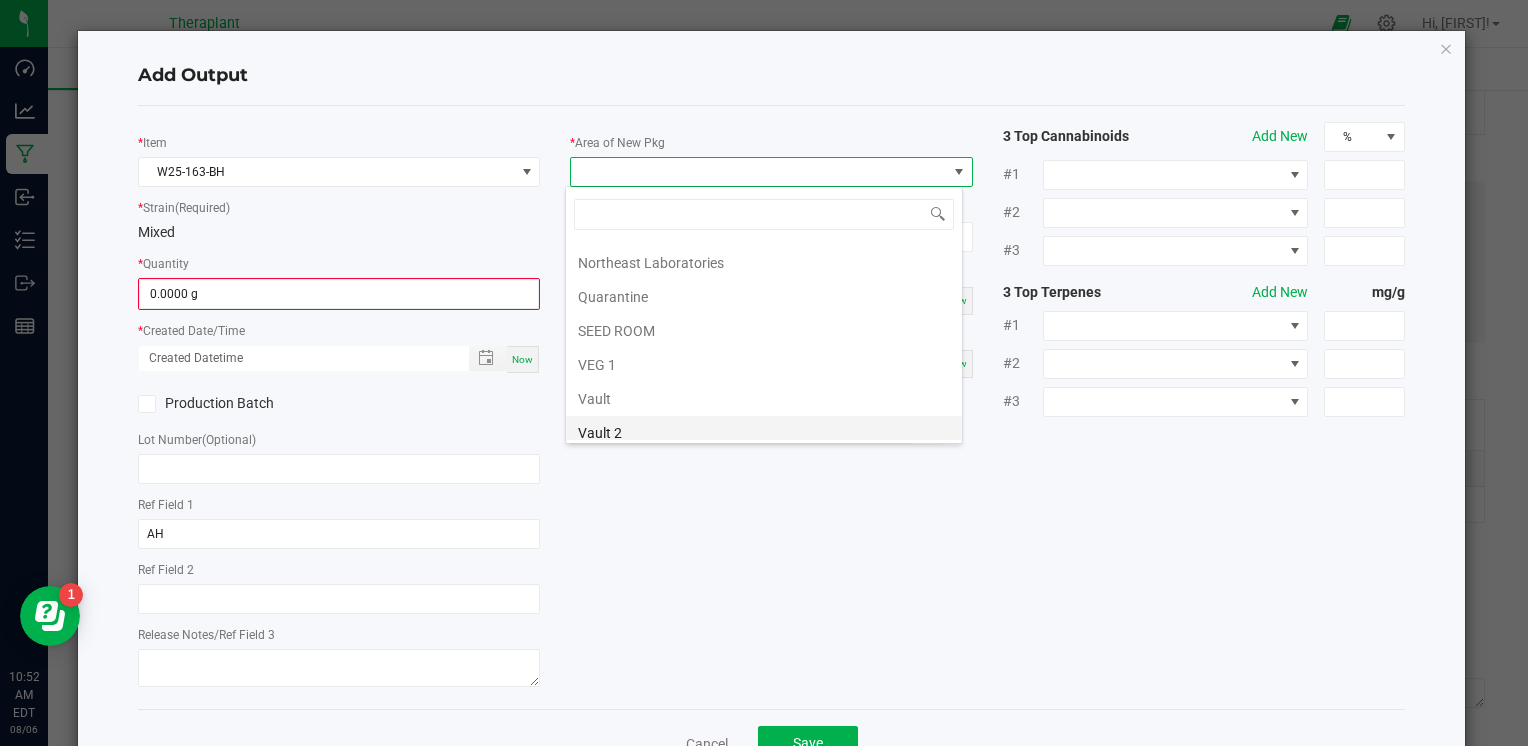 click on "Vault 2" at bounding box center [764, 433] 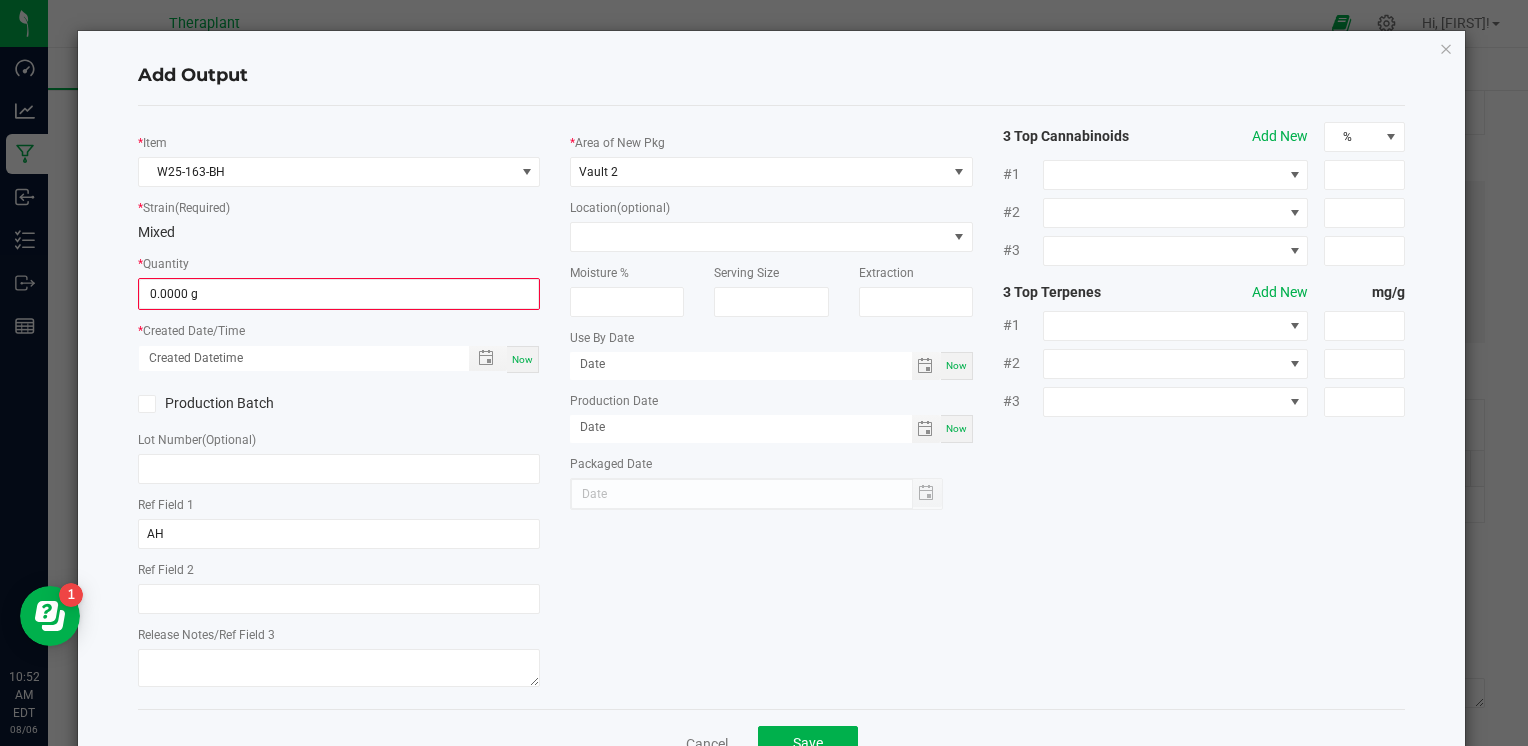 click on "Now" at bounding box center (522, 359) 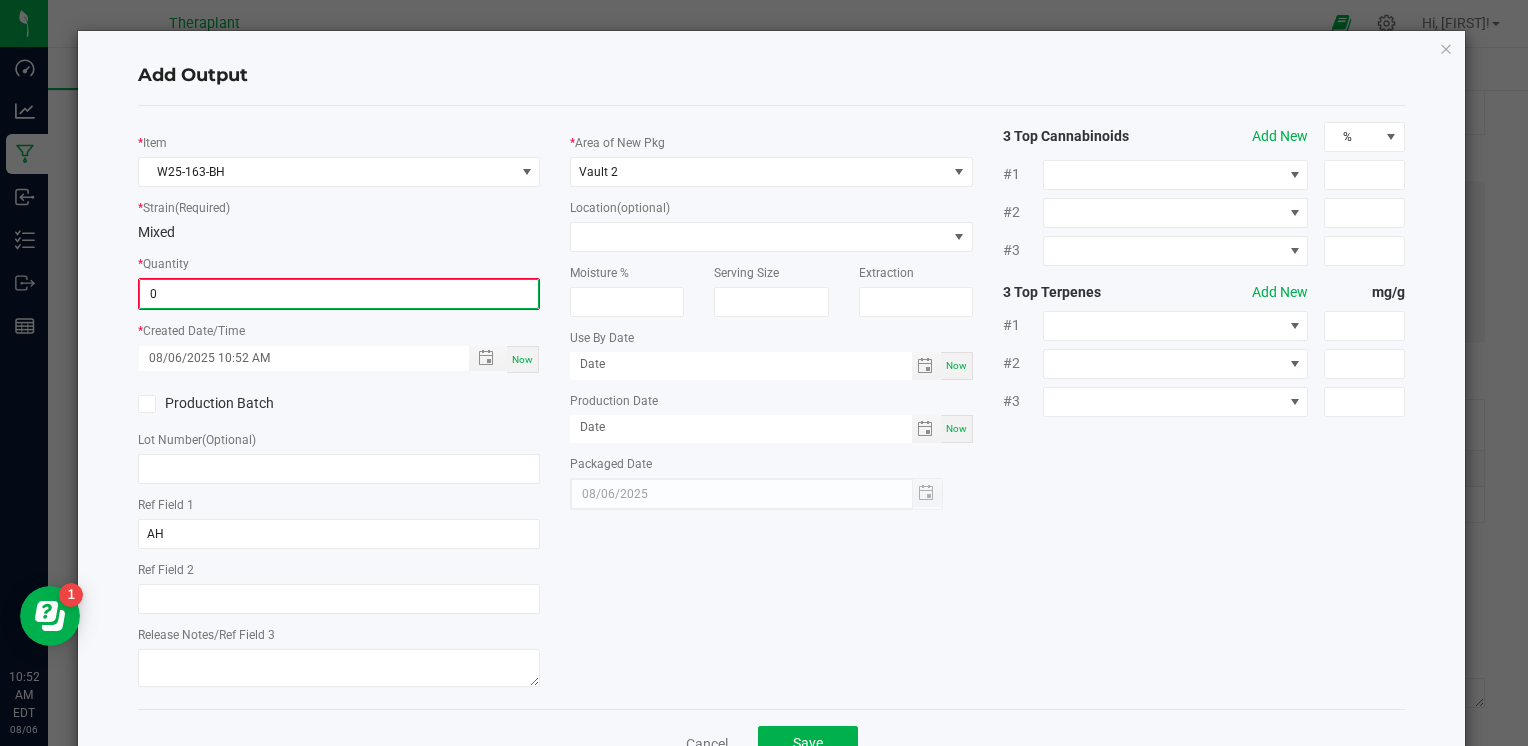 click on "0" at bounding box center (339, 294) 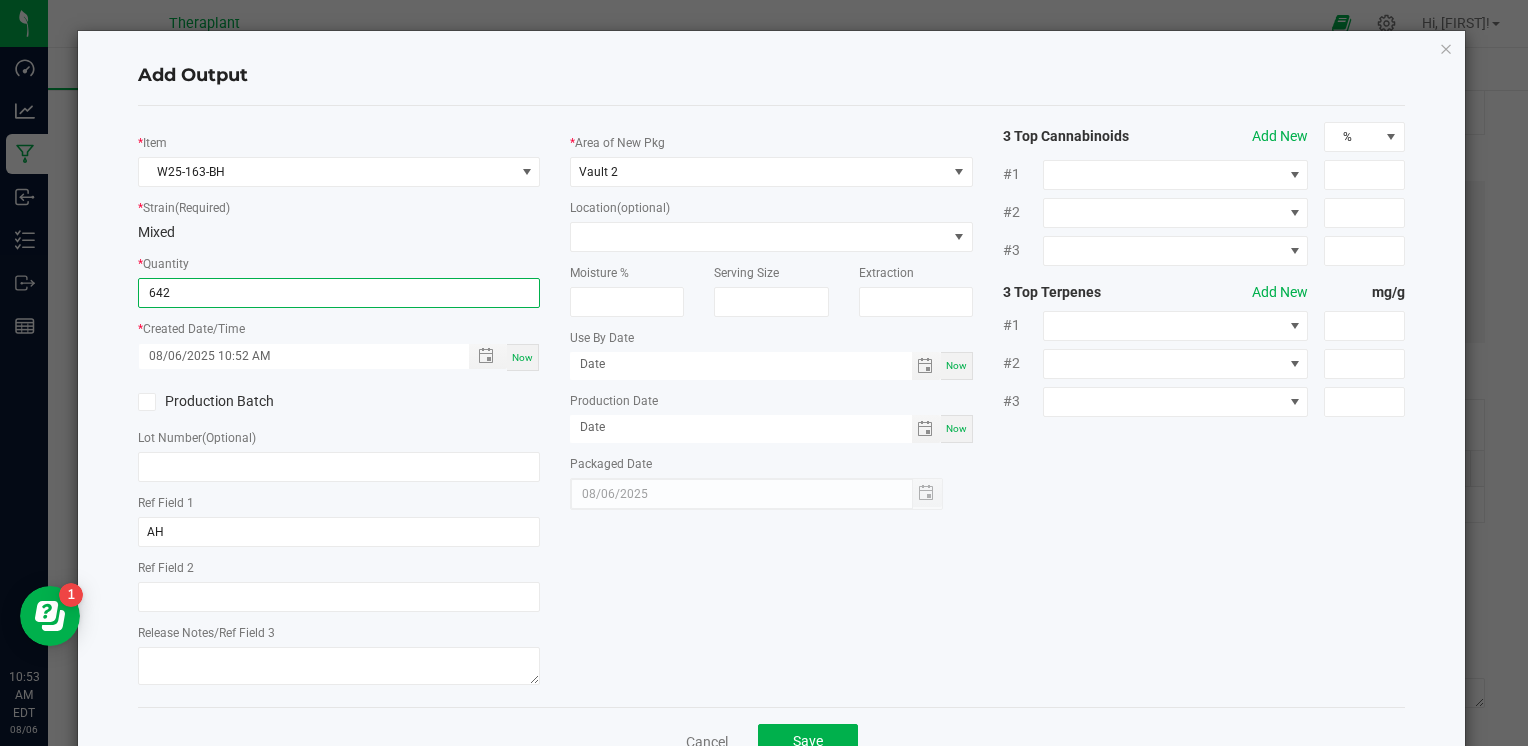 type on "642.0000 g" 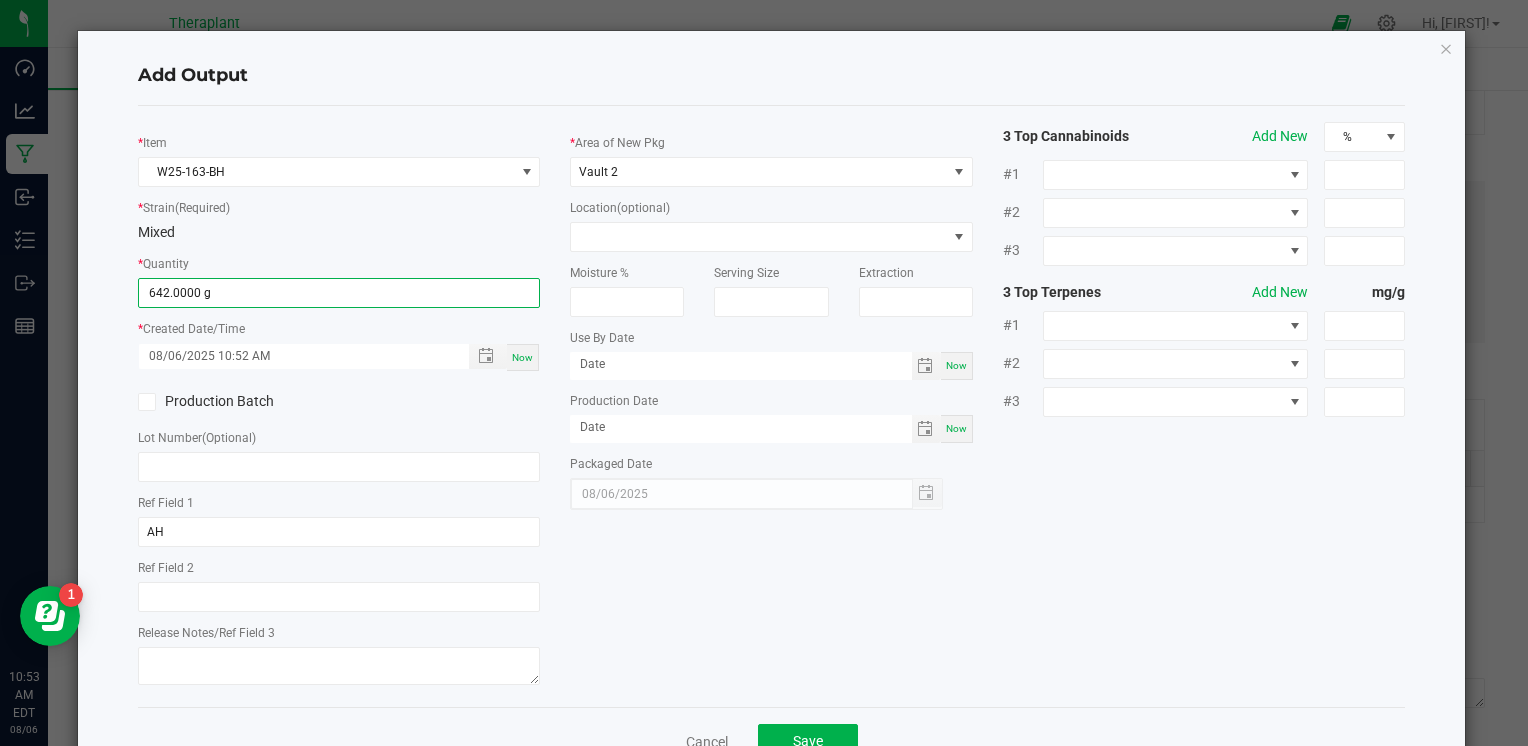 click on "*   Item  W25-163-BH  *   Strain  (Required)  Mixed   *   Quantity  642.0000 g  *   Created Date/Time  08/06/2025 10:52 AM Now  Production Batch   Lot Number  (Optional)     Ref Field 1  AH  Ref Field 2   Release Notes/Ref Field 3   *   Area of New Pkg  Vault 2  Location  (optional)  Moisture %   Serving Size   Extraction   Use By Date  Now  Production Date  Now  Packaged Date  08/06/2025 3 Top Cannabinoids  Add New  % #1 #2 #3 3 Top Terpenes  Add New  mg/g #1 #2 #3" 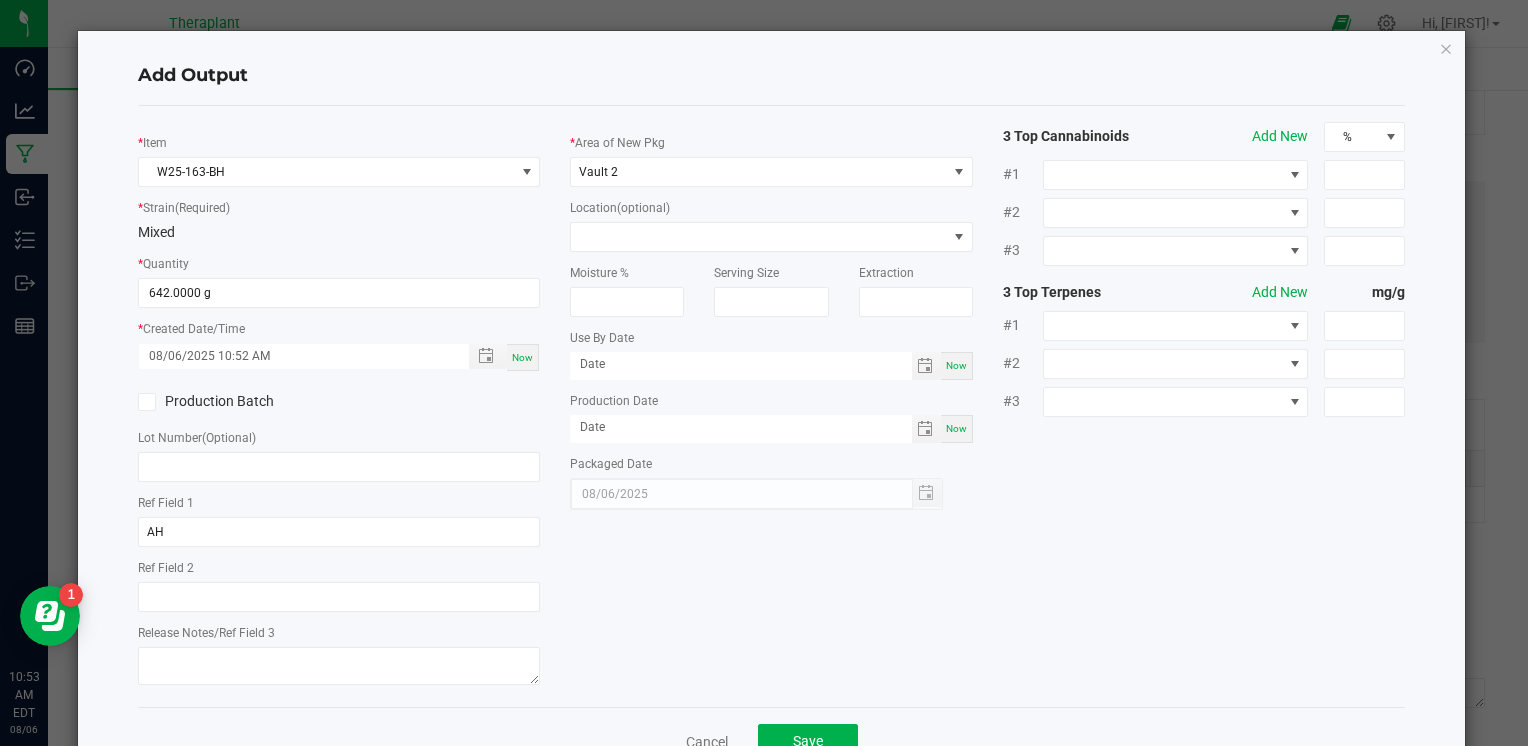 scroll, scrollTop: 61, scrollLeft: 0, axis: vertical 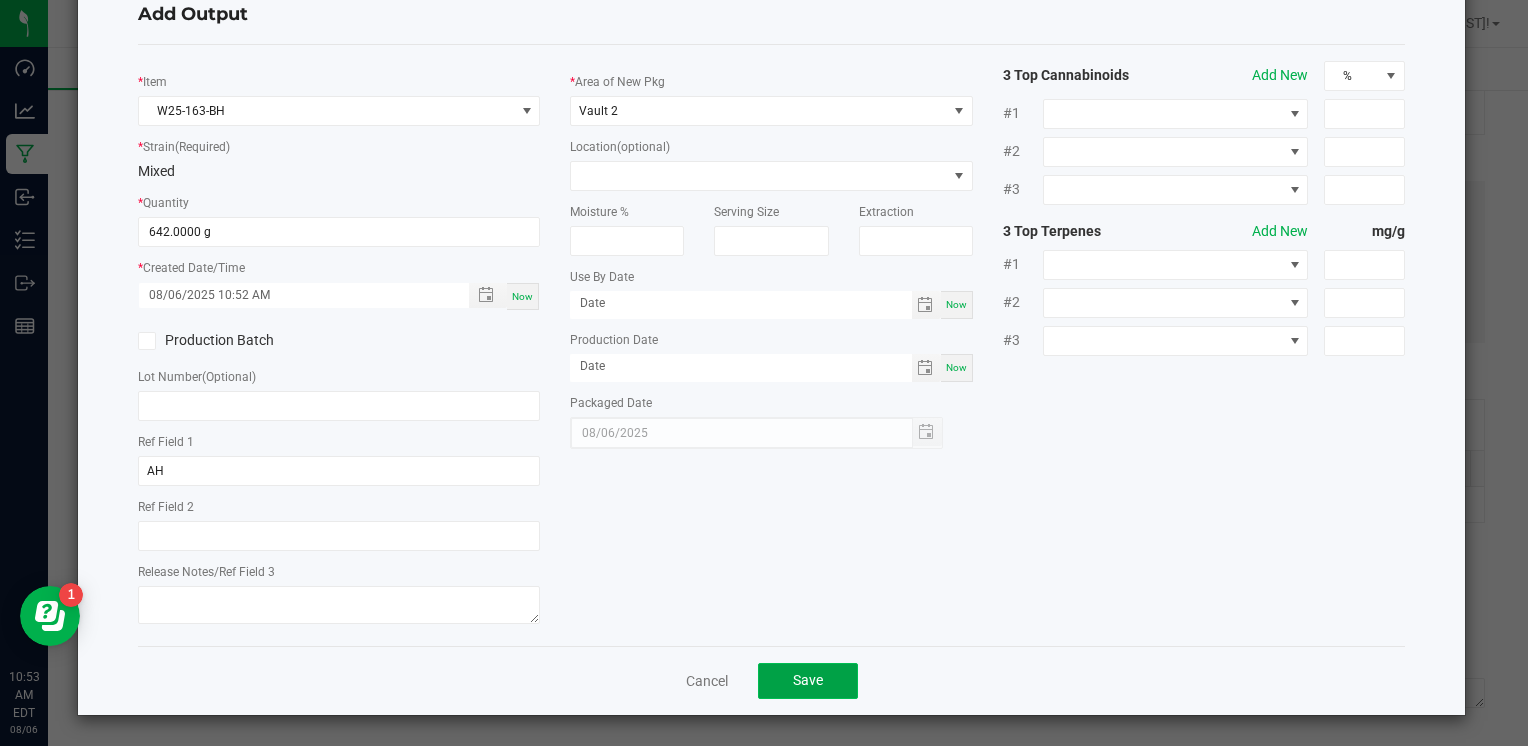 click on "Save" 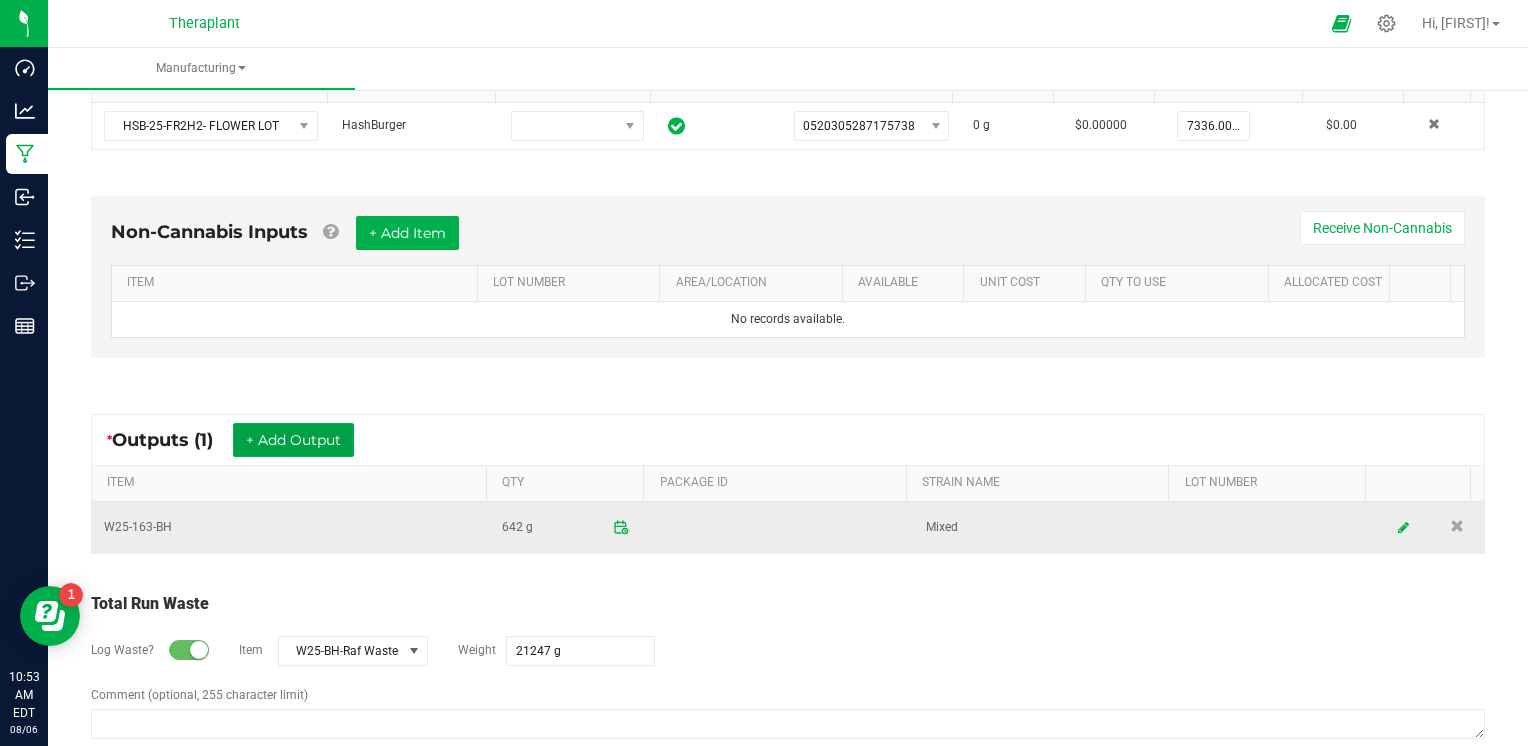 scroll, scrollTop: 483, scrollLeft: 0, axis: vertical 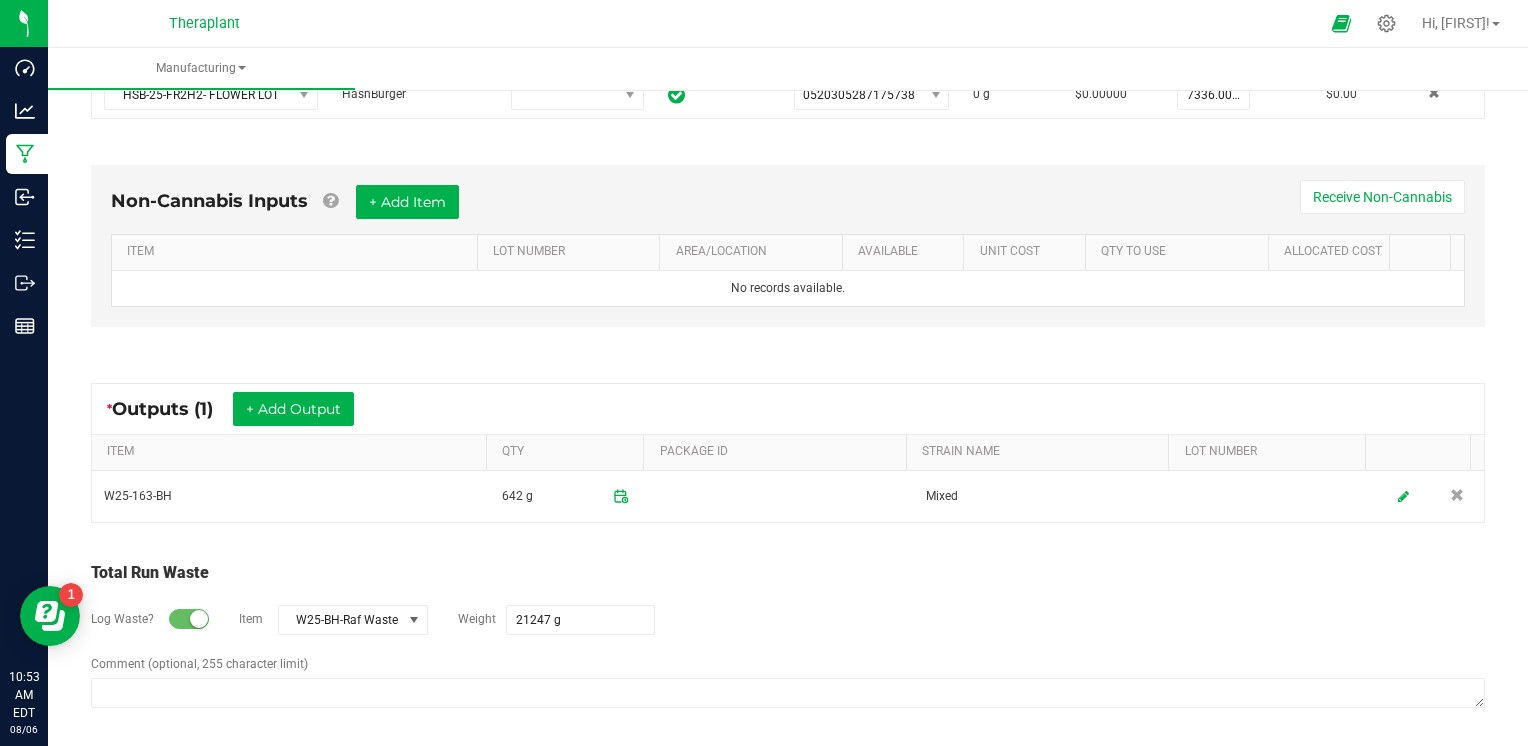 click on "Non-Cannabis Inputs   + Add Item   Receive Non-Cannabis" at bounding box center (788, 209) 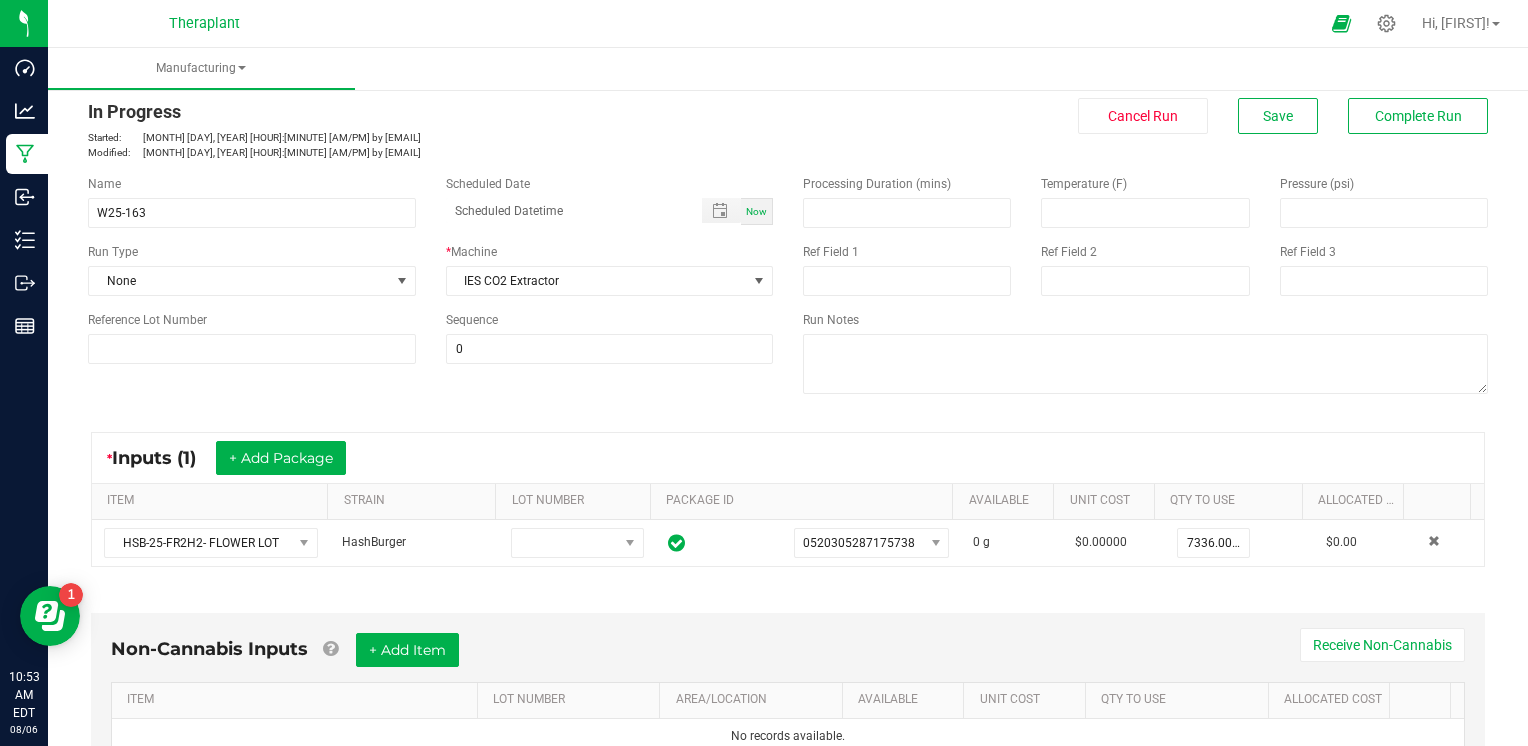 scroll, scrollTop: 0, scrollLeft: 0, axis: both 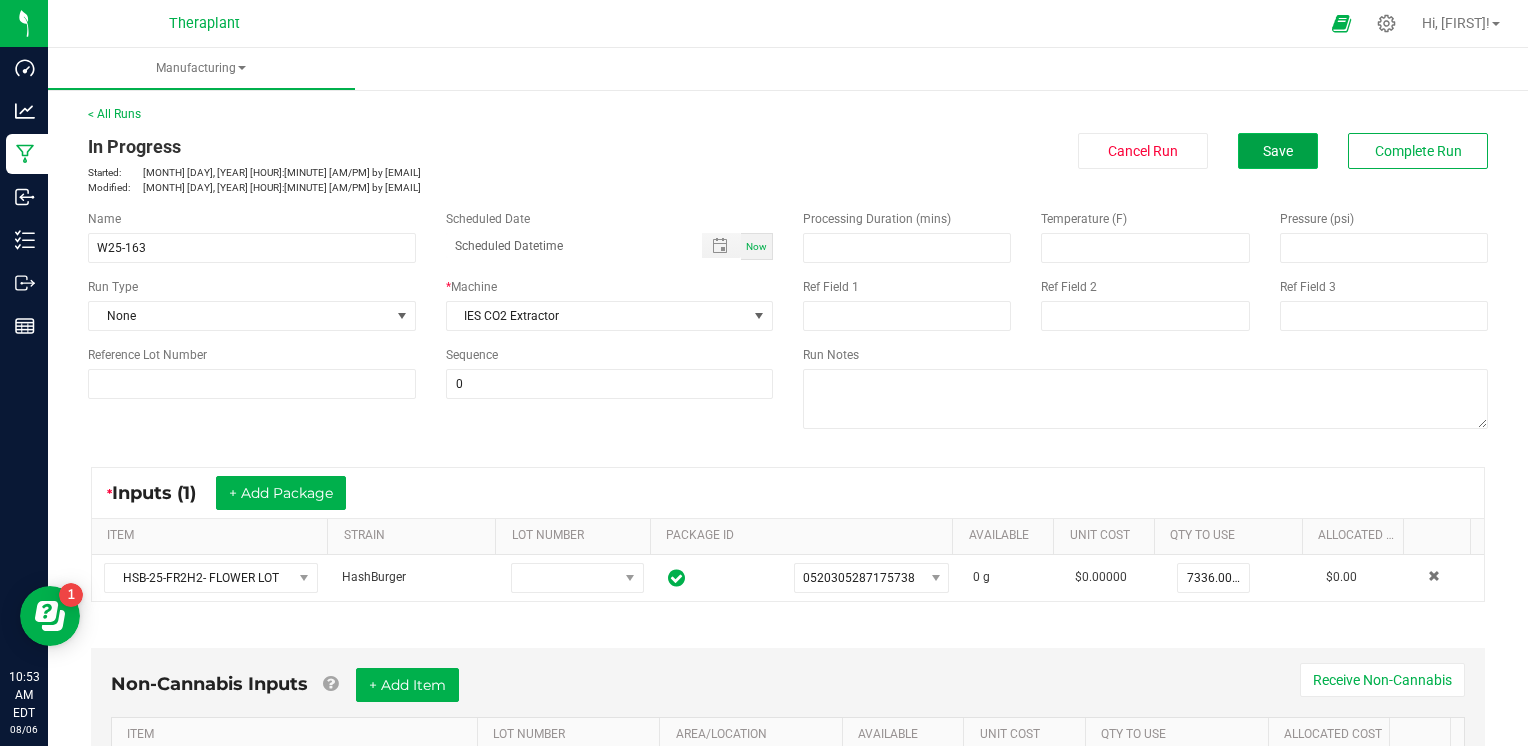click on "Save" at bounding box center [1278, 151] 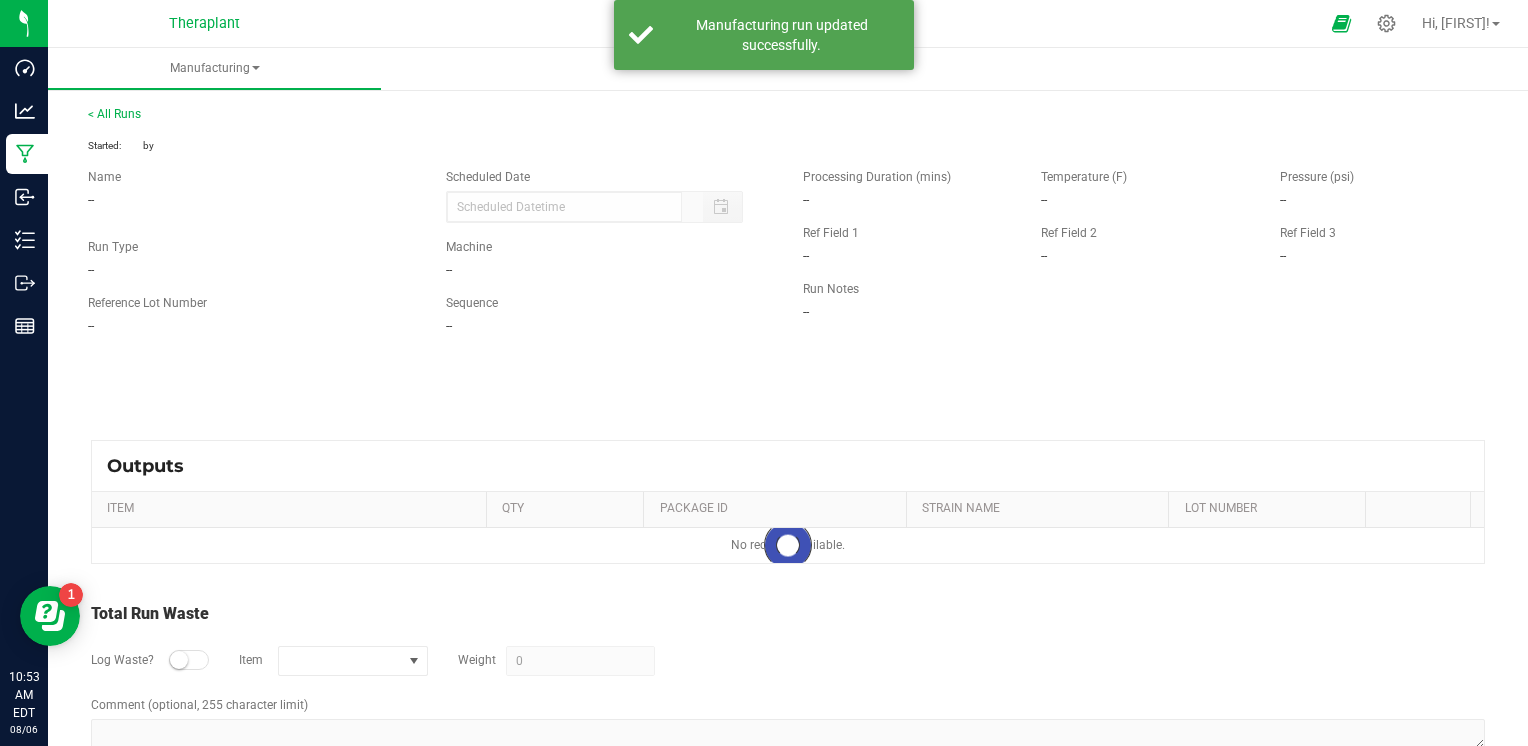 type on "21247 g" 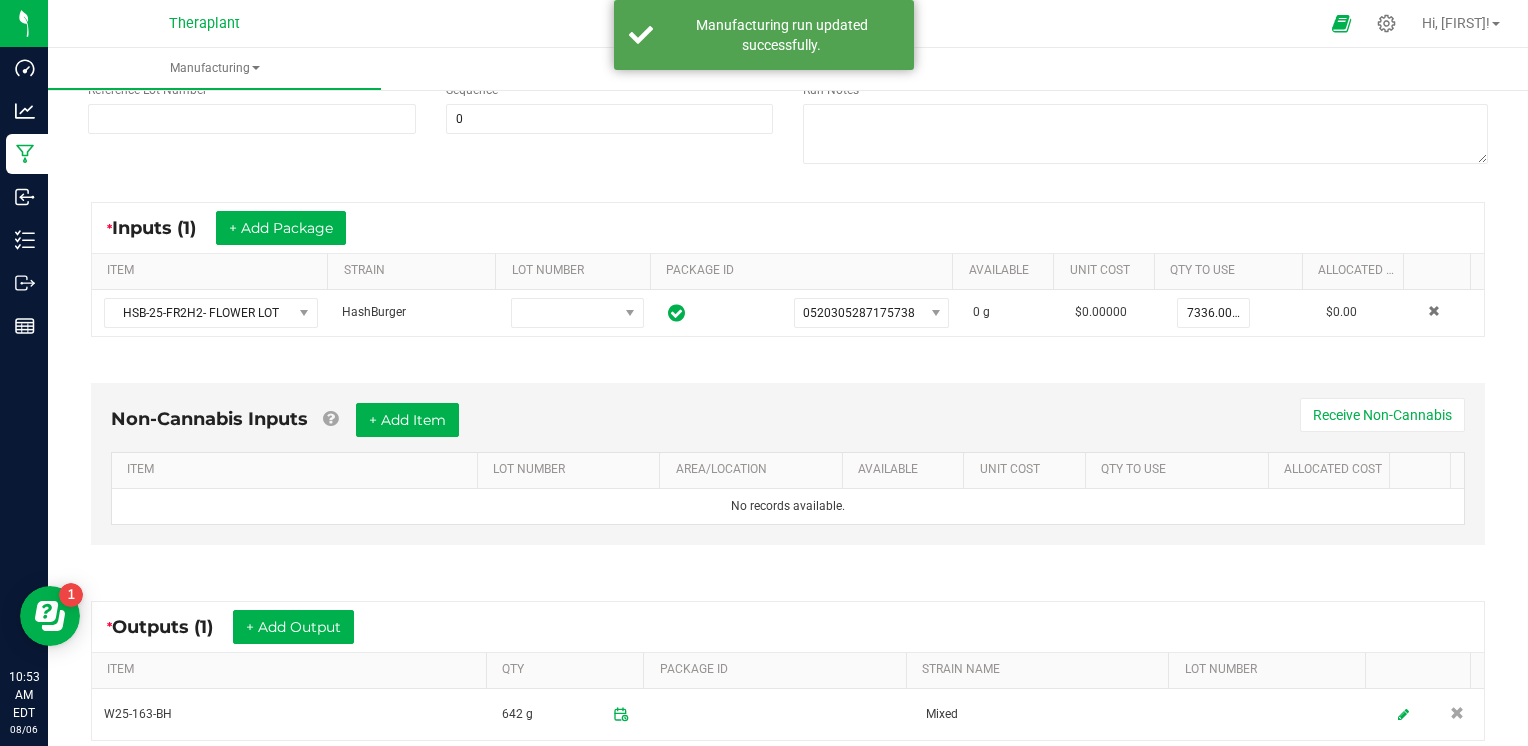 scroll, scrollTop: 0, scrollLeft: 0, axis: both 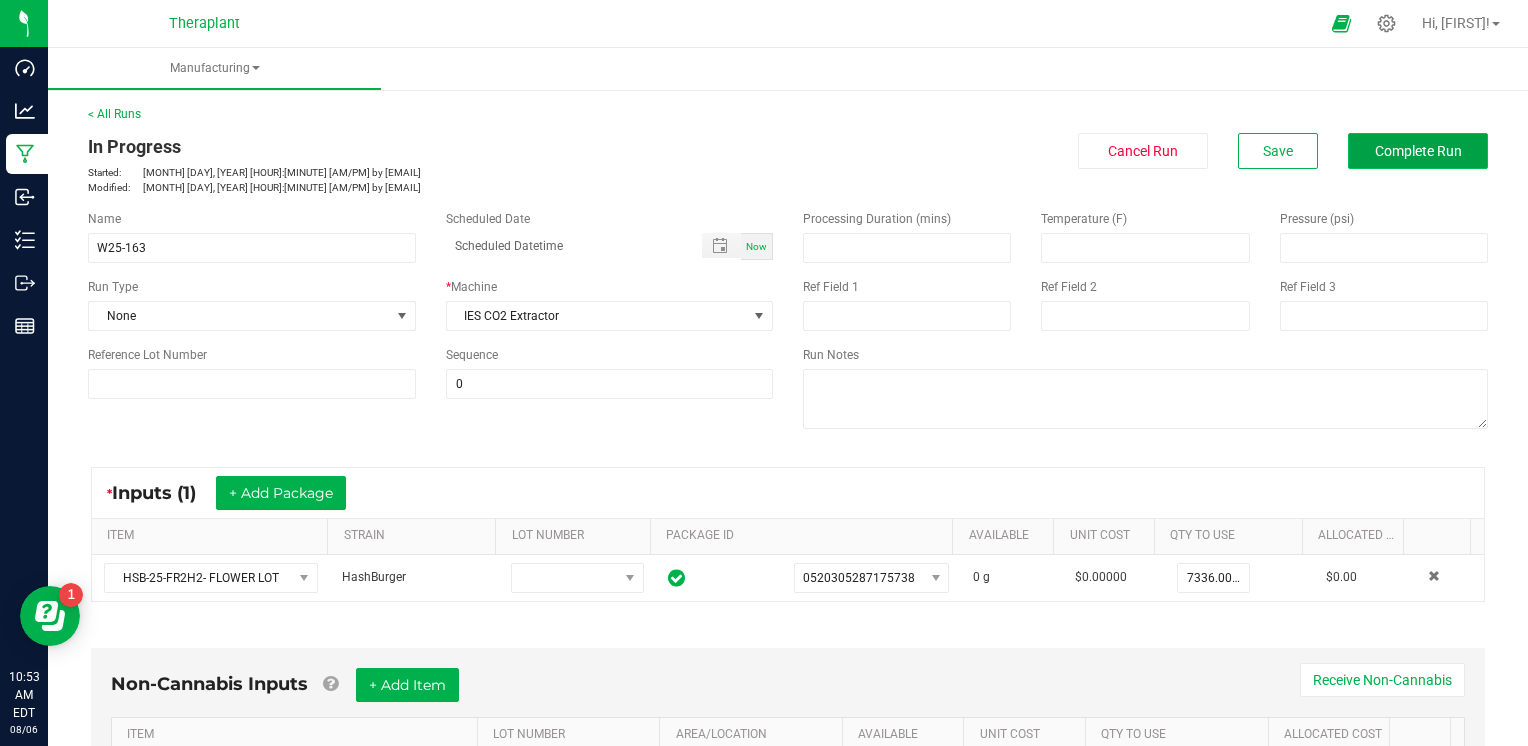 click on "Complete Run" at bounding box center (1418, 151) 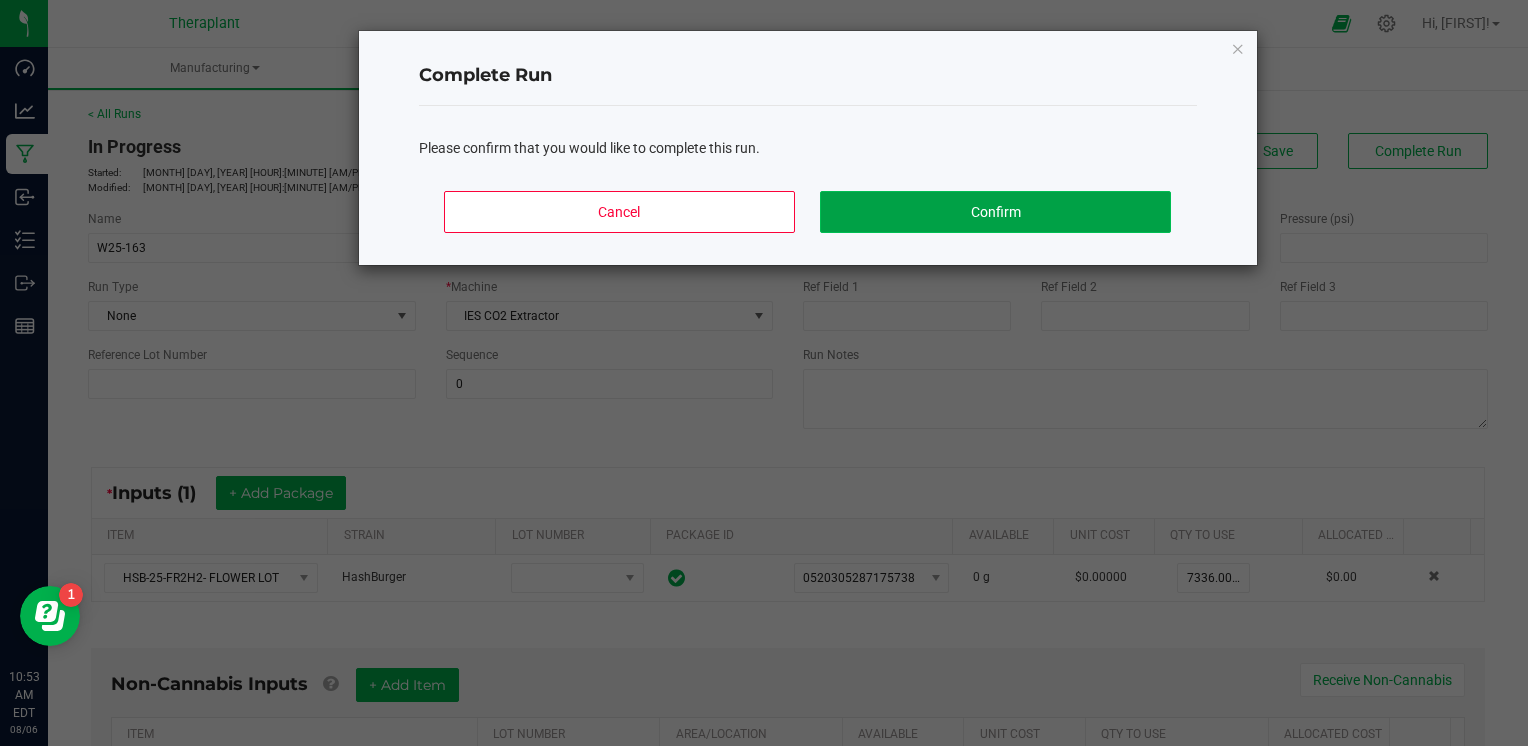 click on "Confirm" 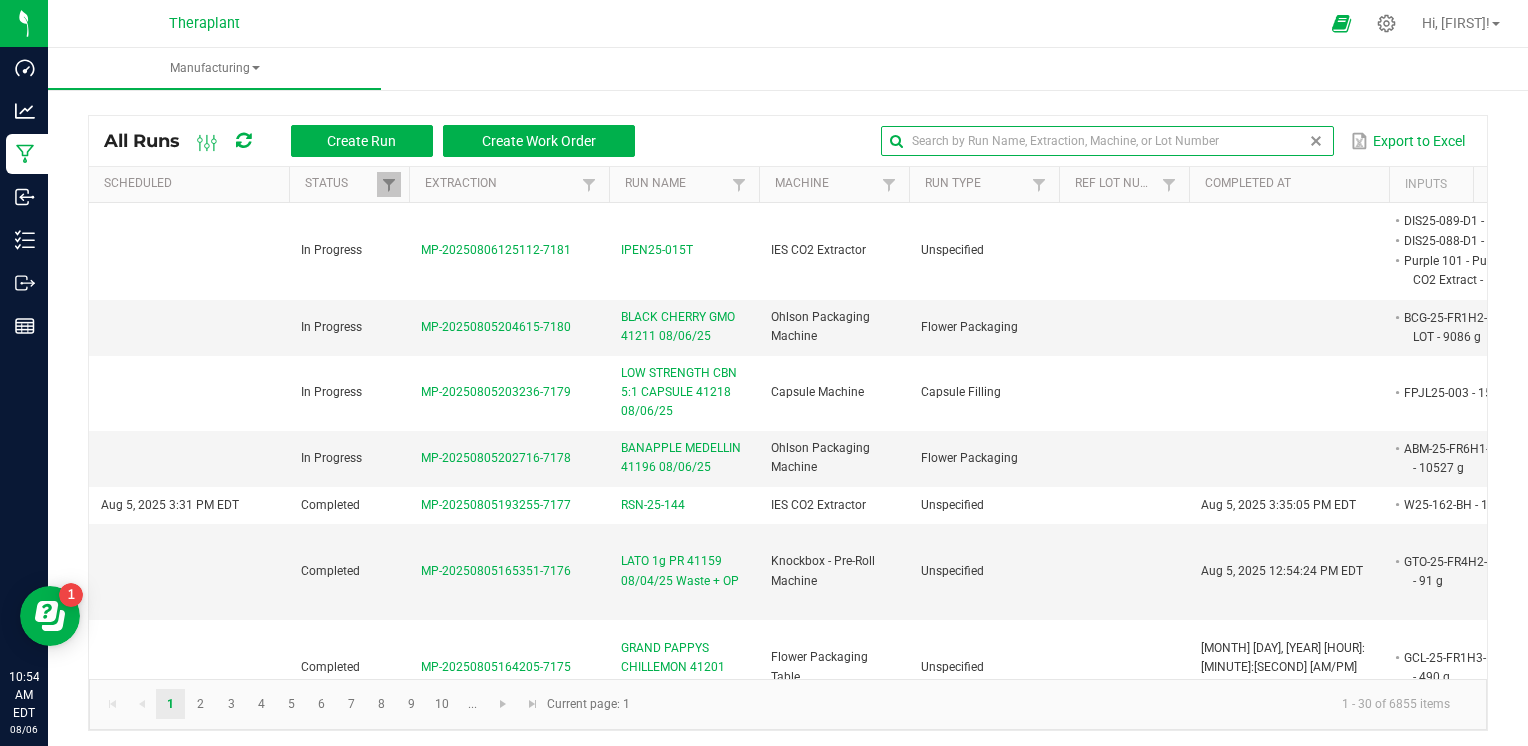 click at bounding box center [1107, 141] 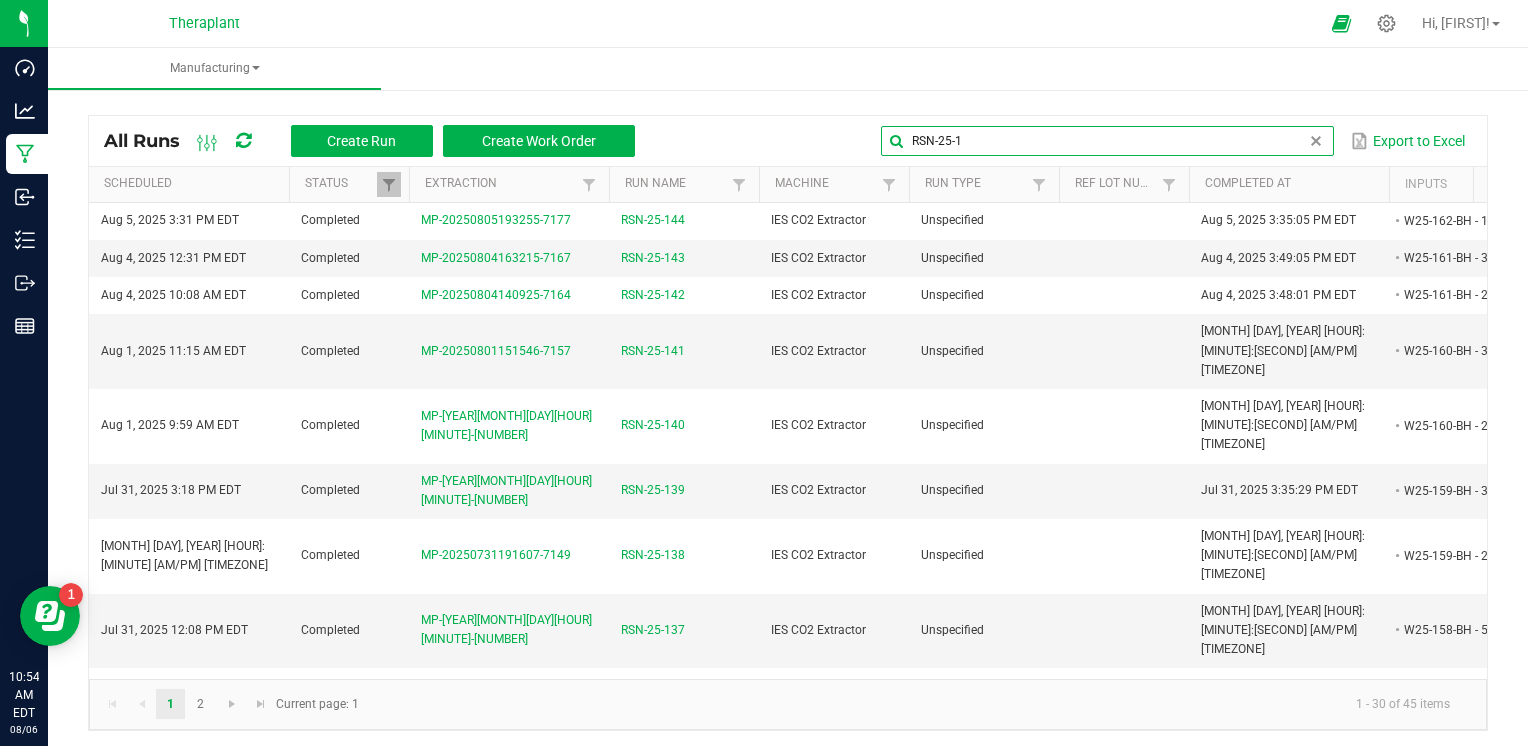 type on "RSN-25-1" 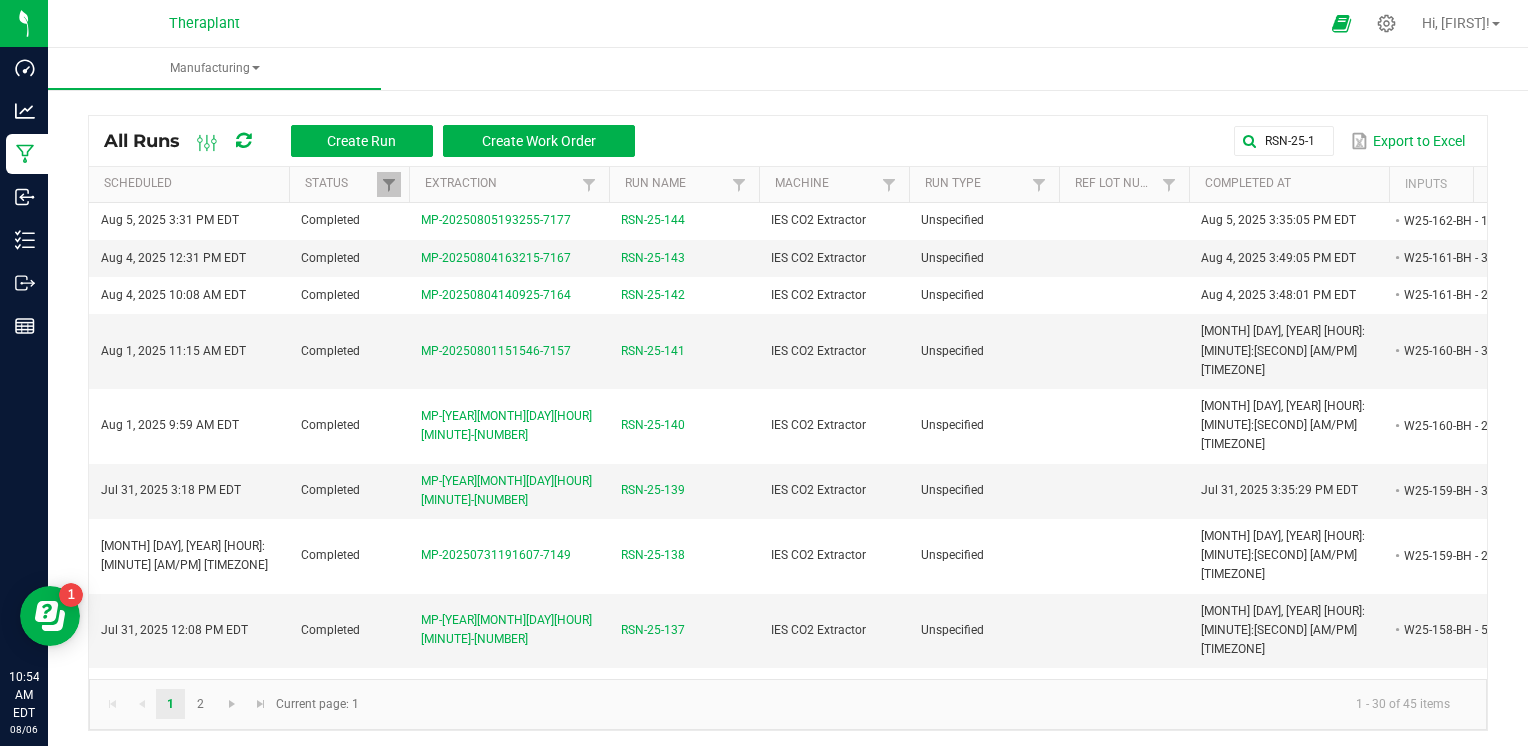 scroll, scrollTop: 0, scrollLeft: 153, axis: horizontal 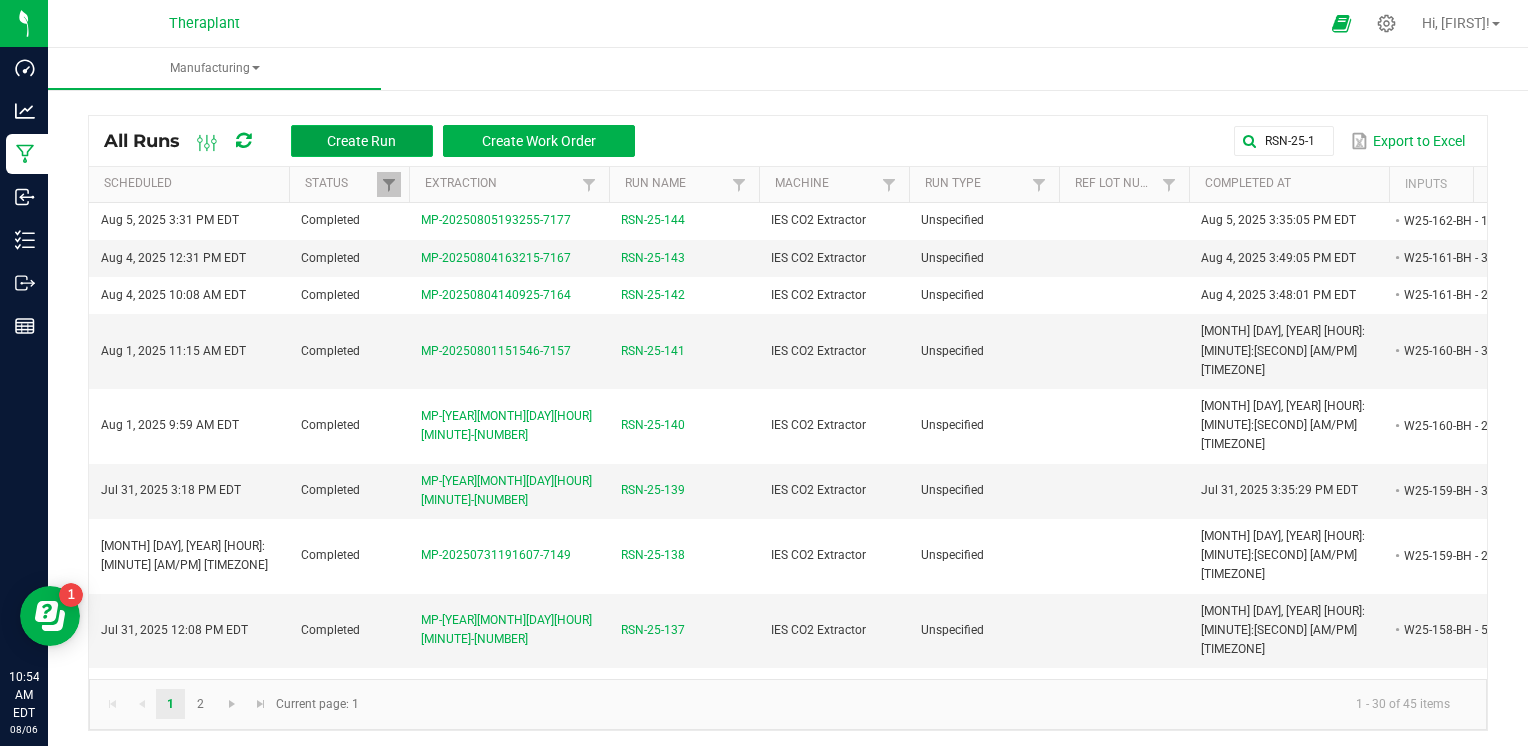 click on "Create Run" at bounding box center (362, 141) 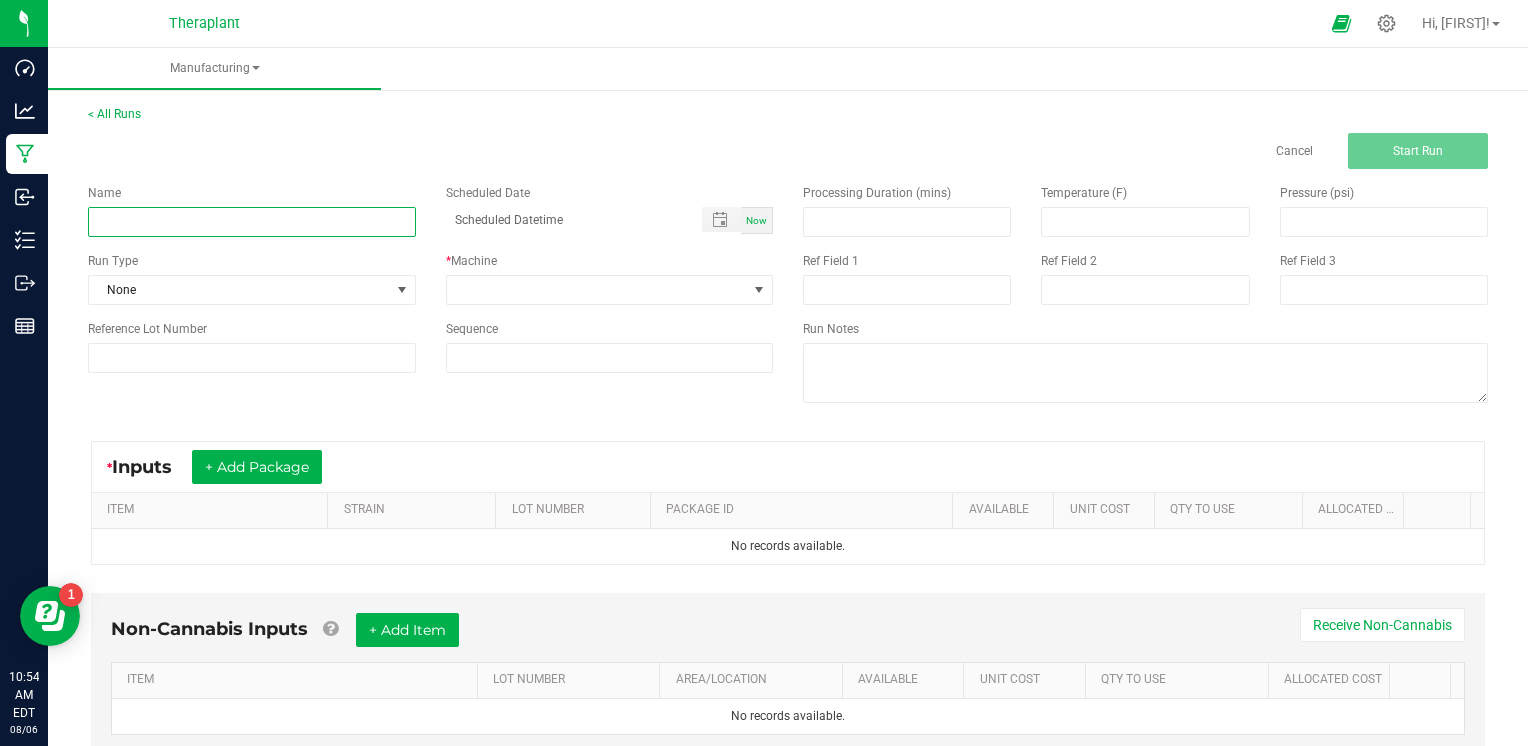 click at bounding box center [252, 222] 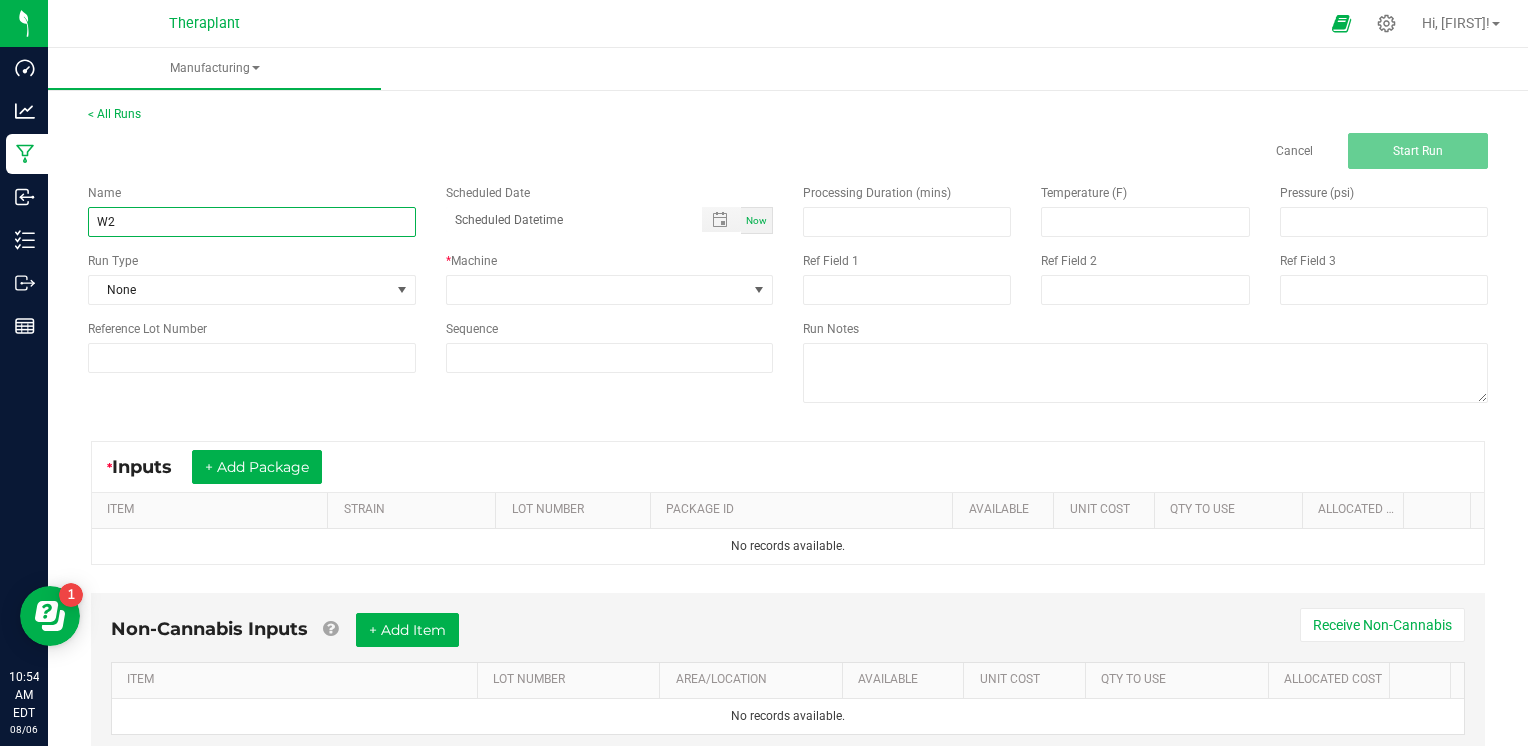 type on "W" 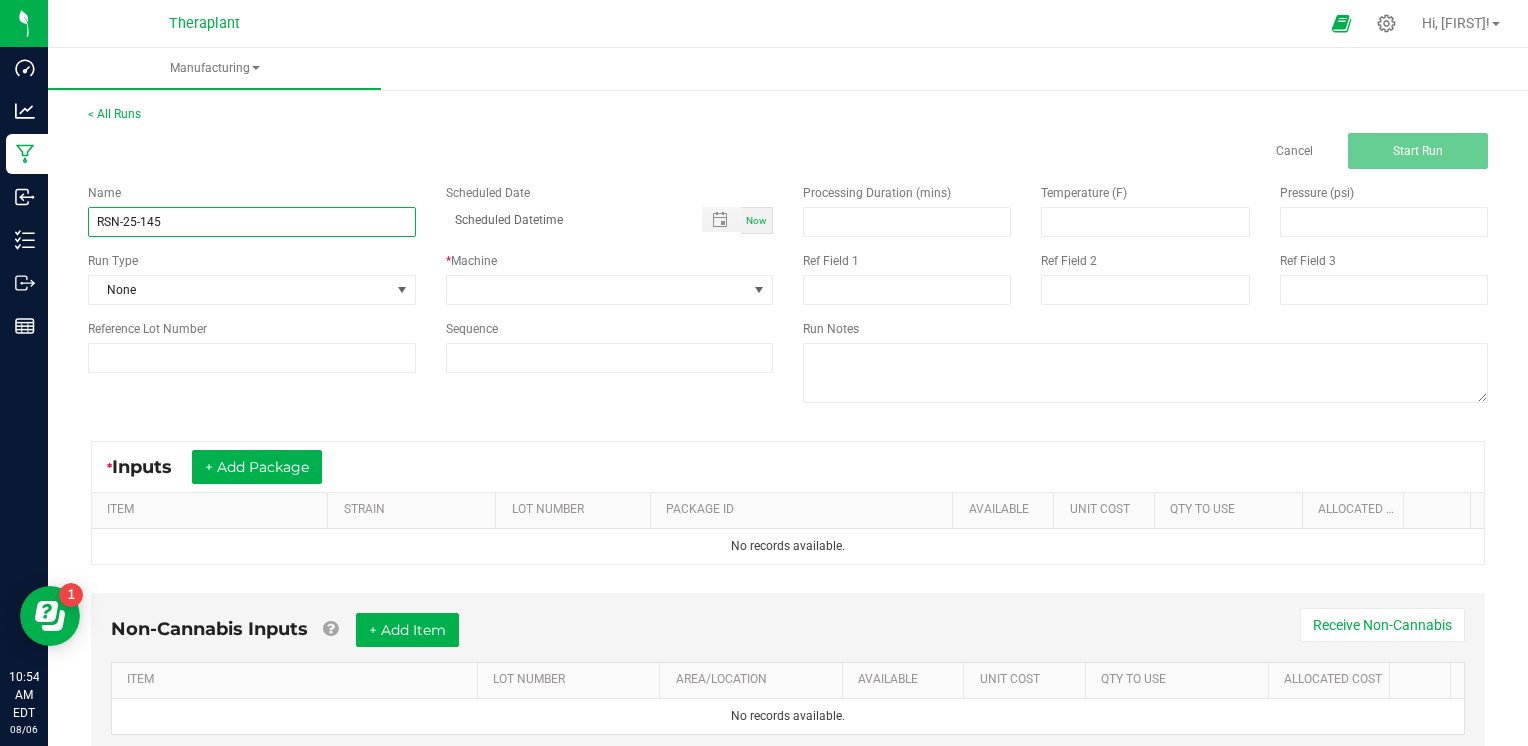 type on "RSN-25-145" 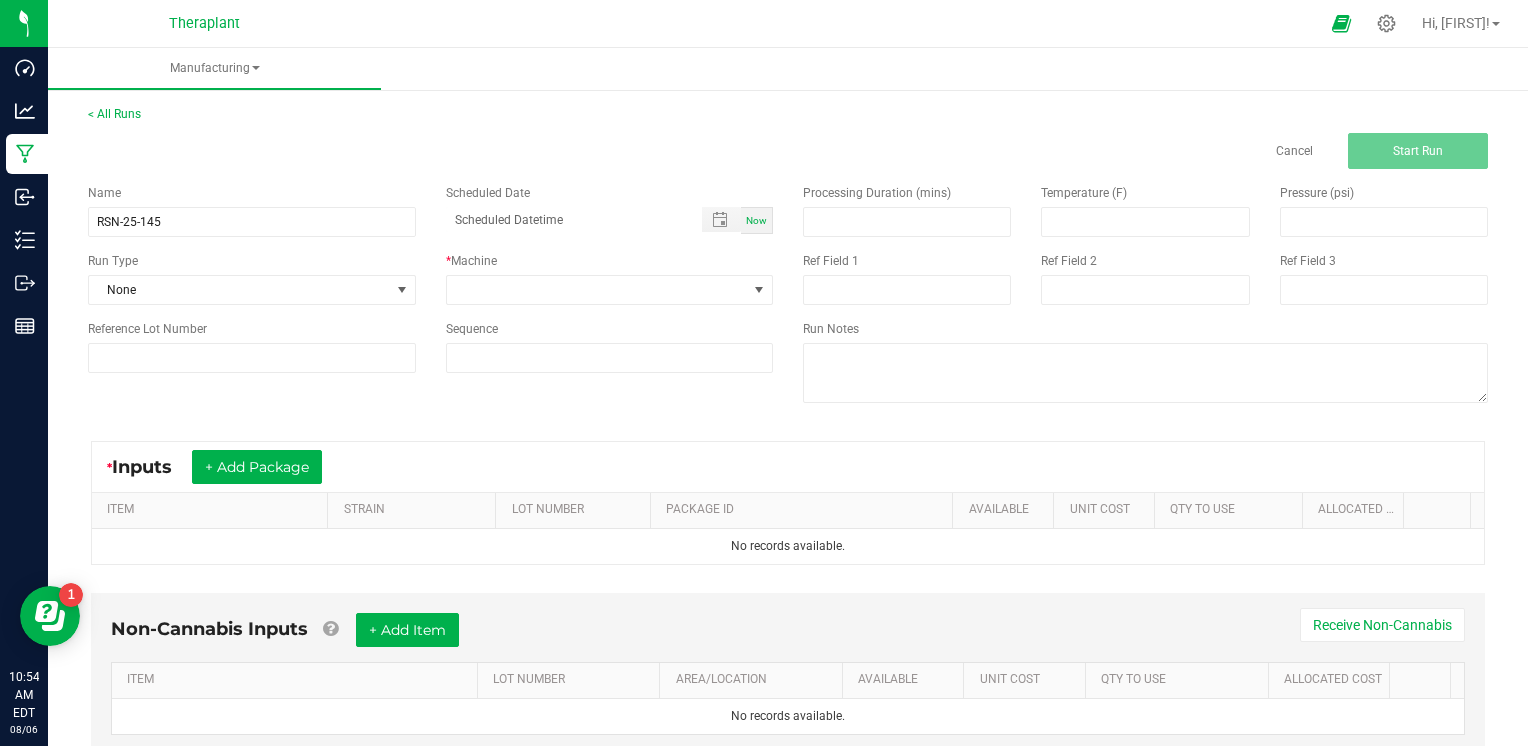 click on "Now" at bounding box center [757, 220] 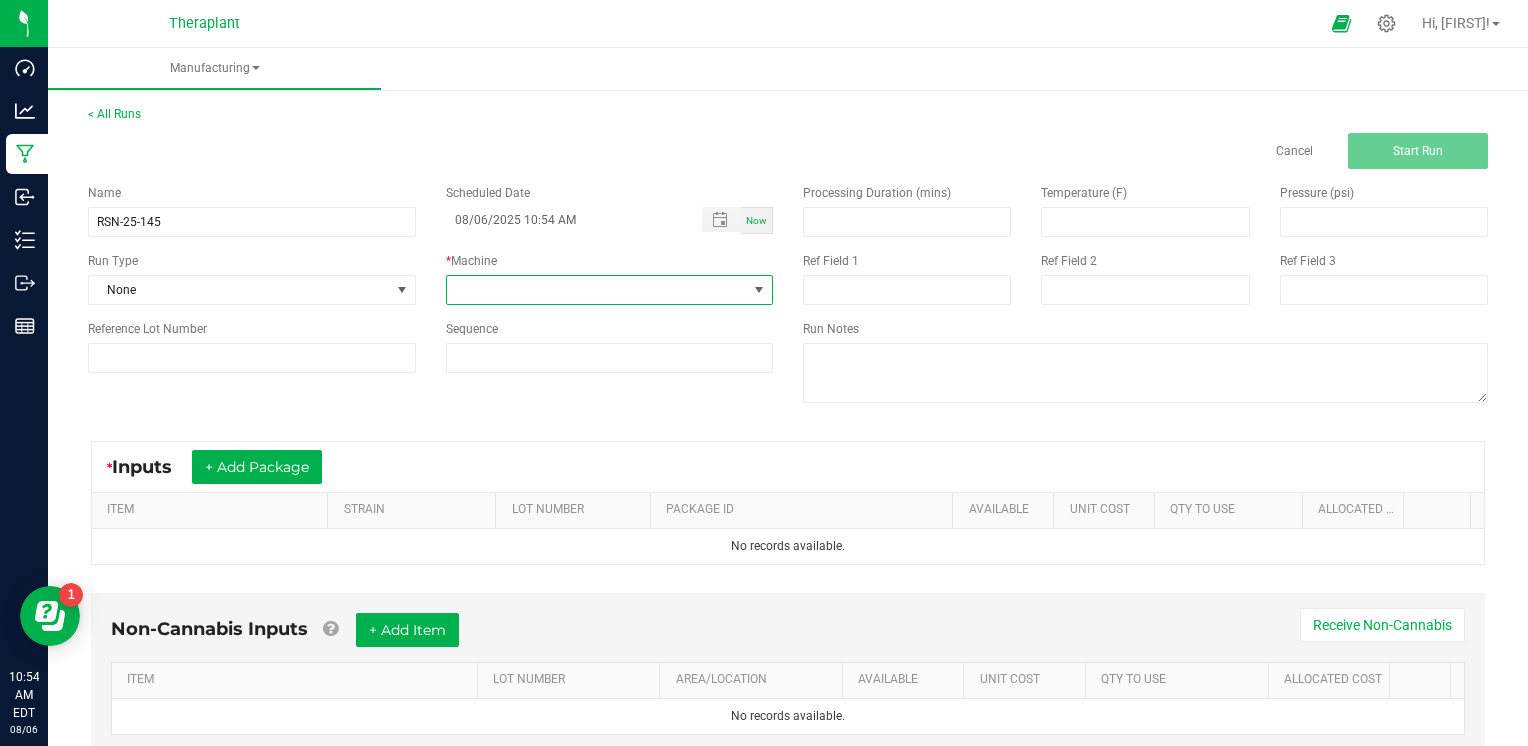 click at bounding box center [759, 290] 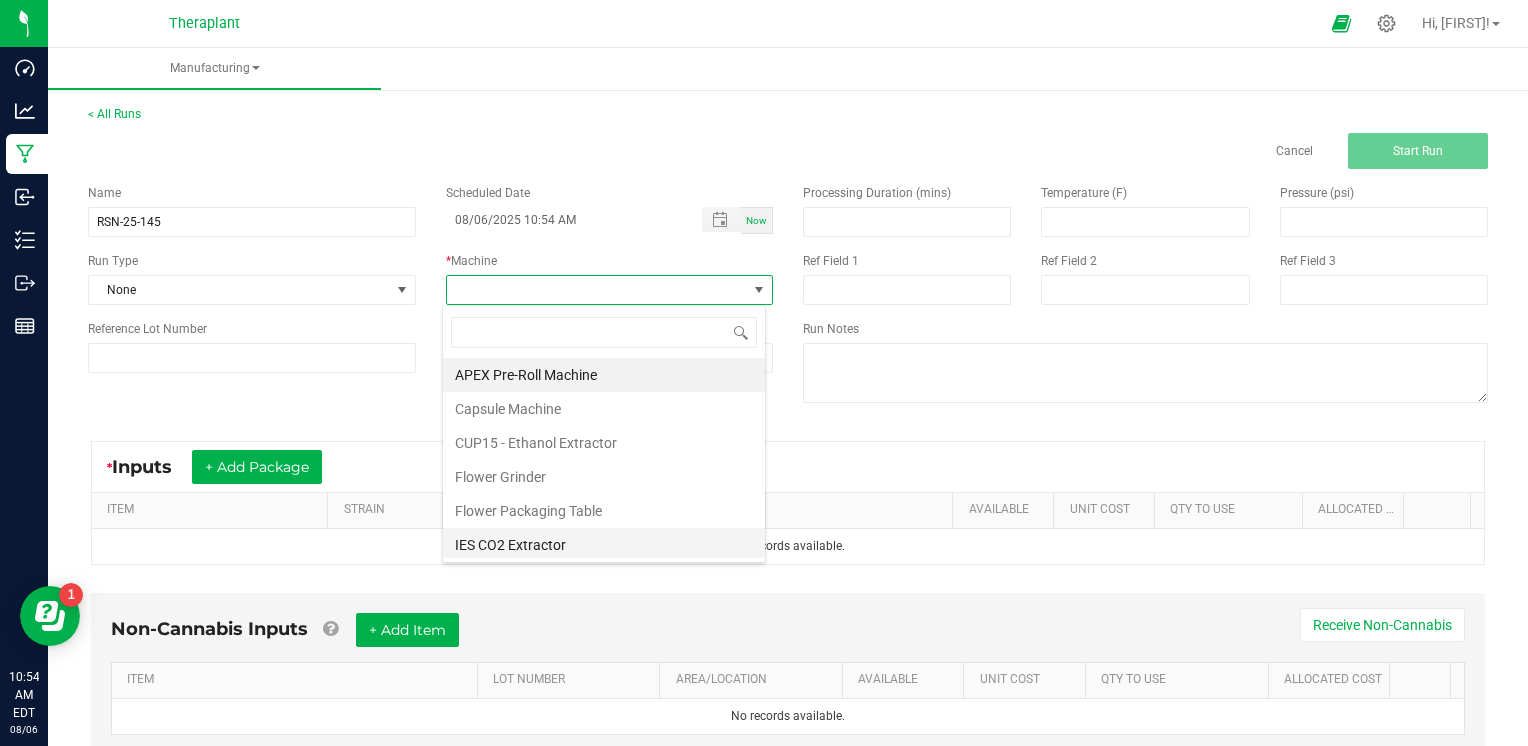 click on "IES CO2 Extractor" at bounding box center [604, 545] 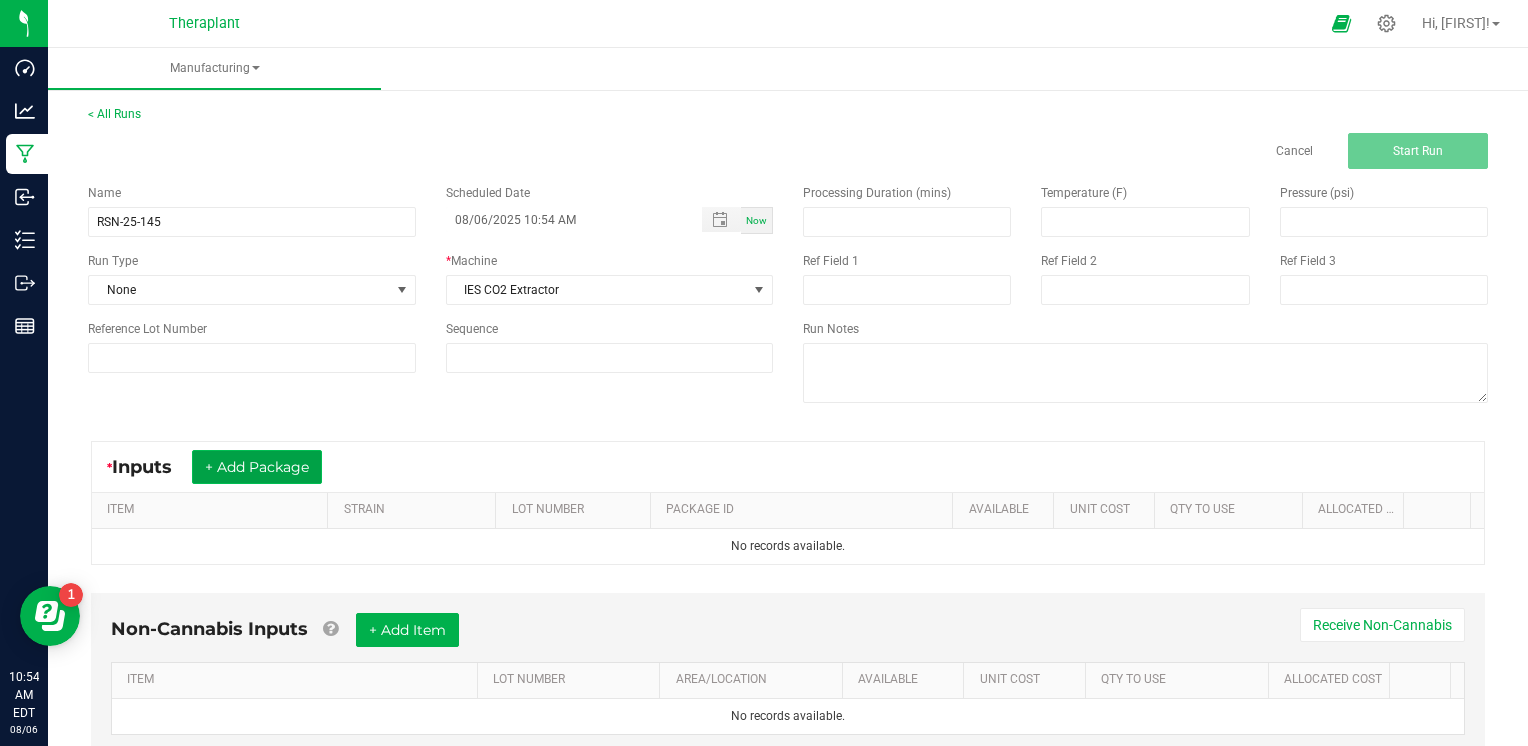 click on "+ Add Package" at bounding box center [257, 467] 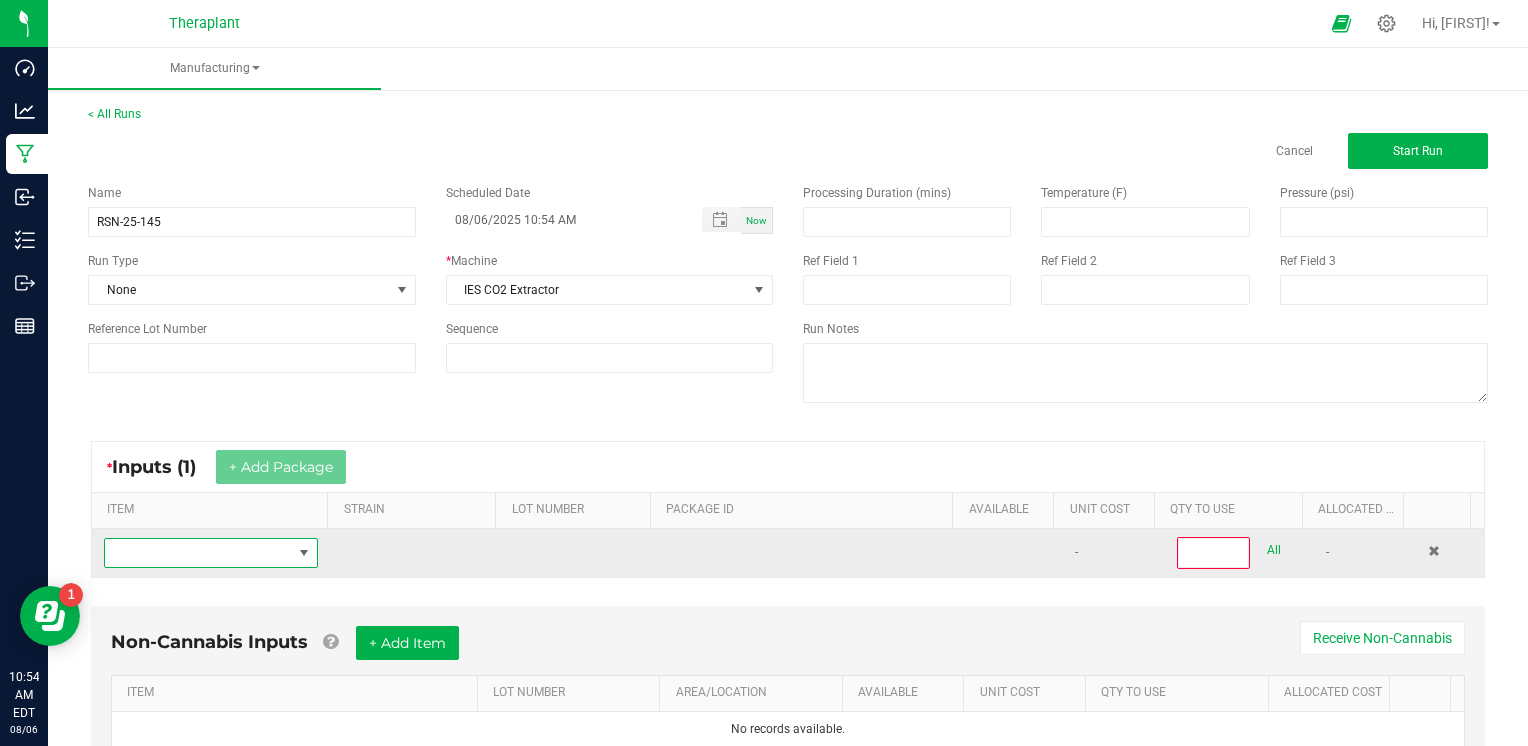 click at bounding box center [198, 553] 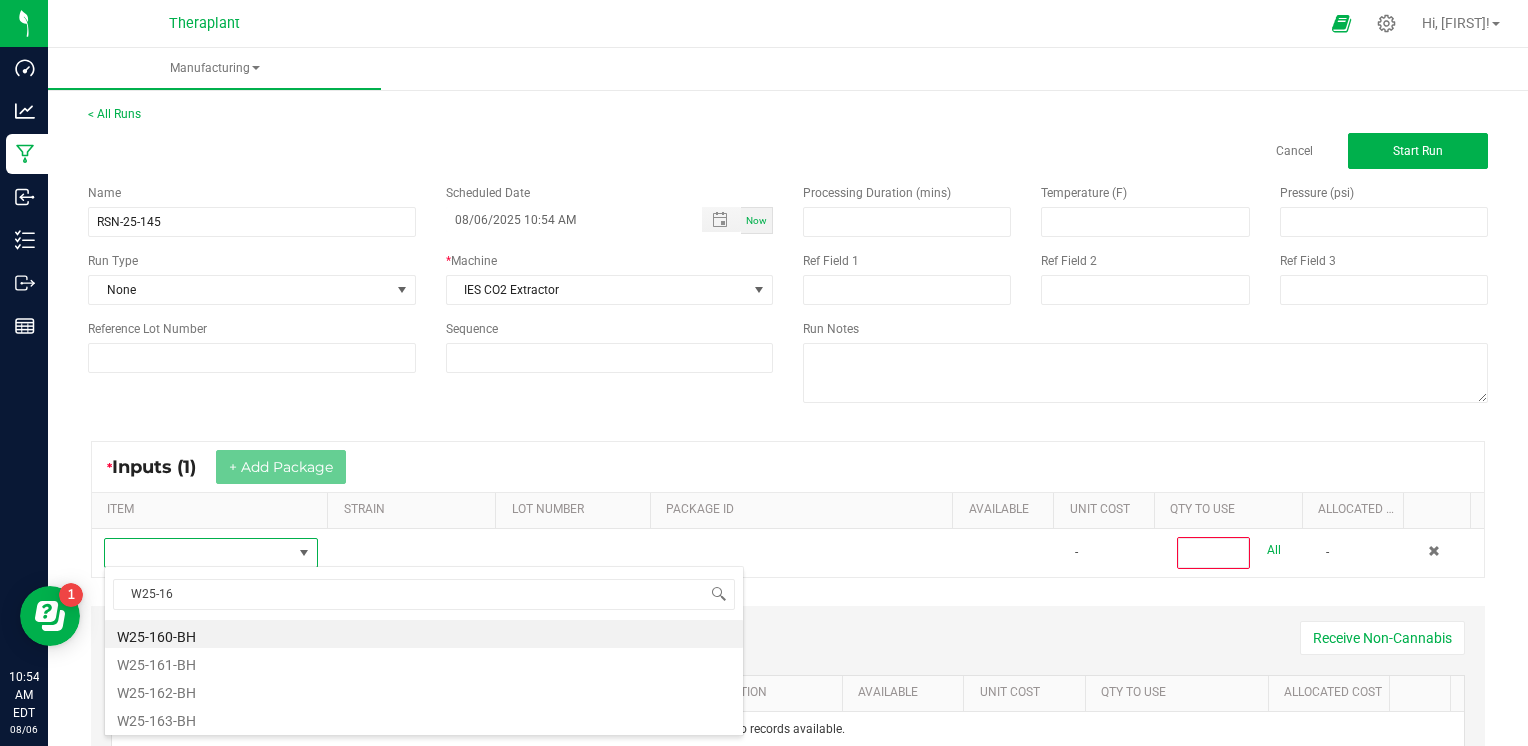 type on "W25-162" 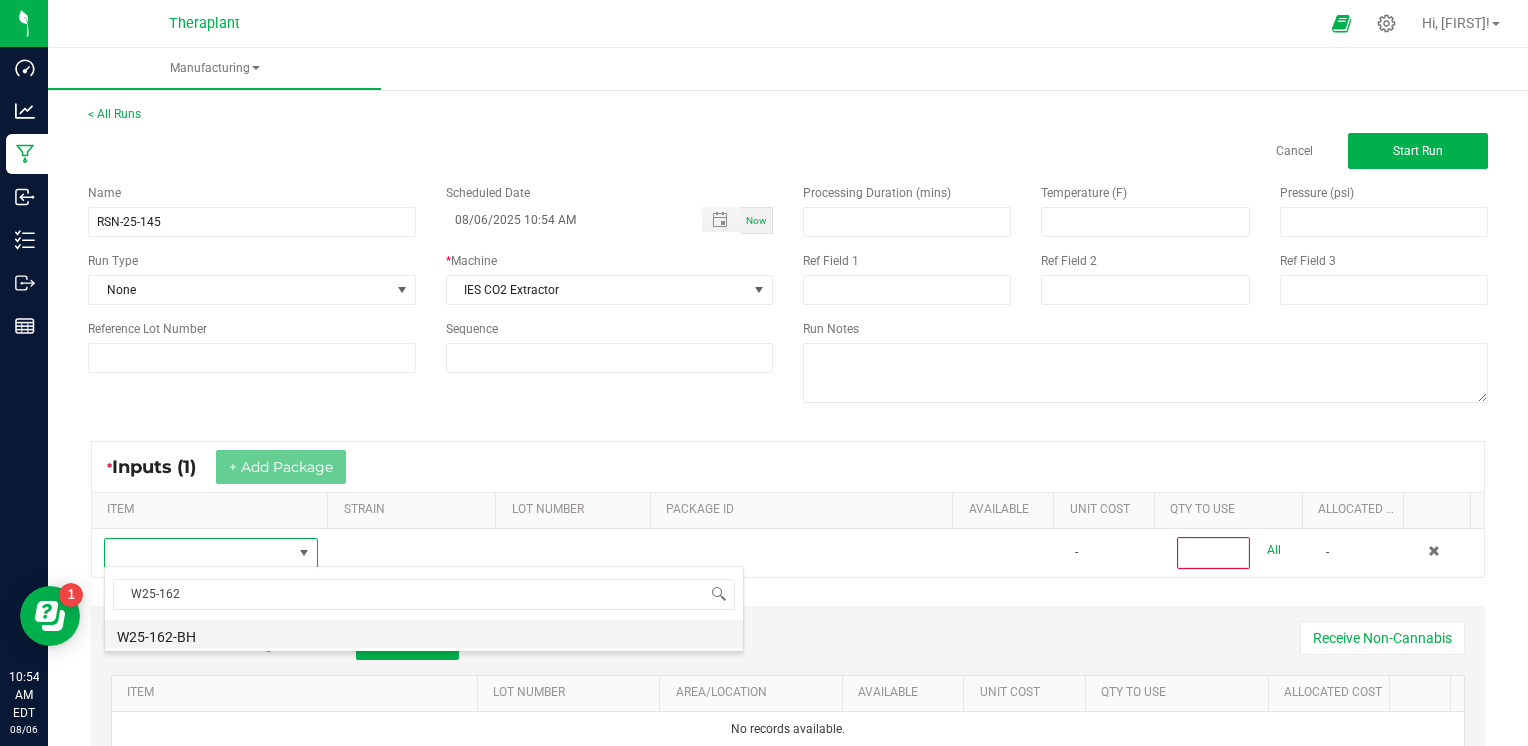 click on "W25-162-BH" at bounding box center [424, 634] 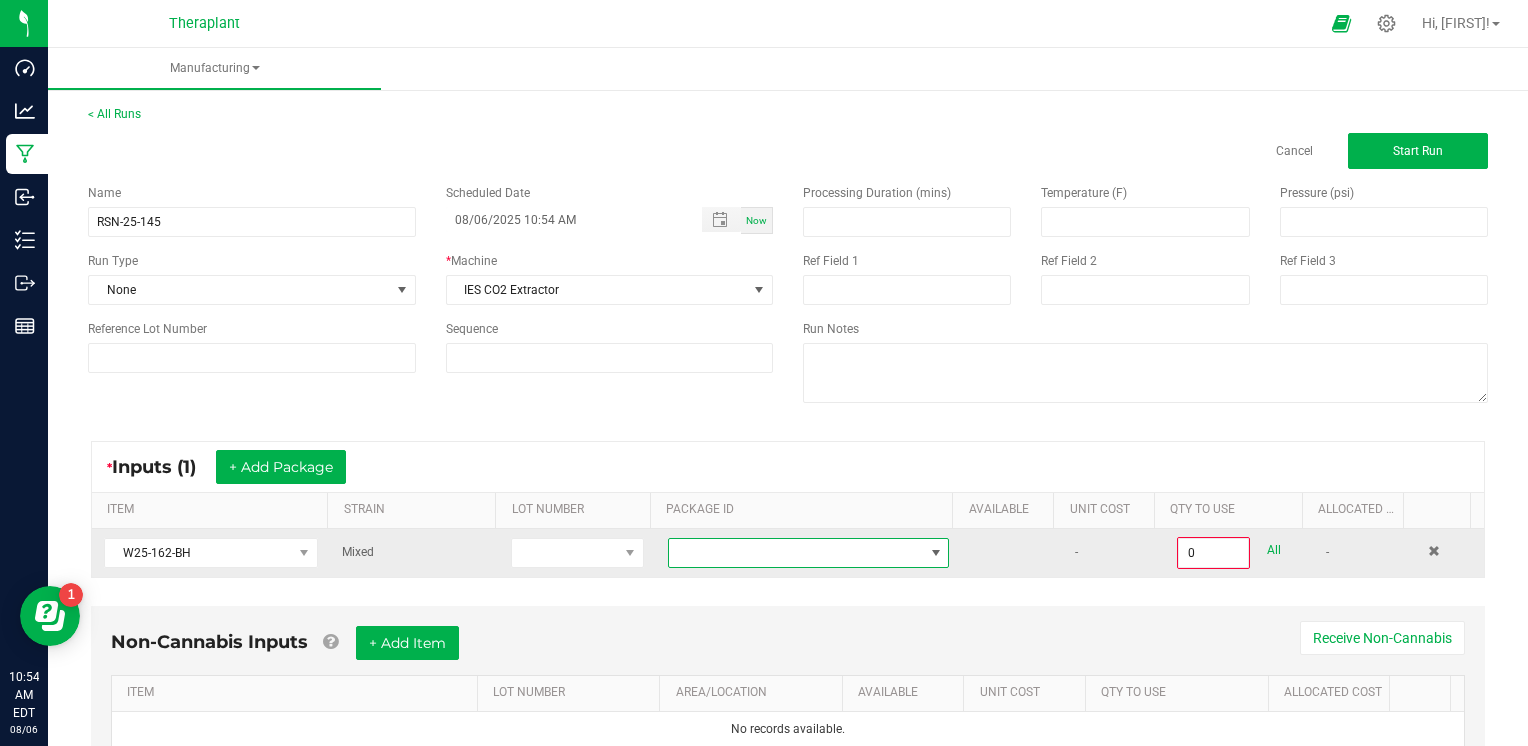 click at bounding box center (796, 553) 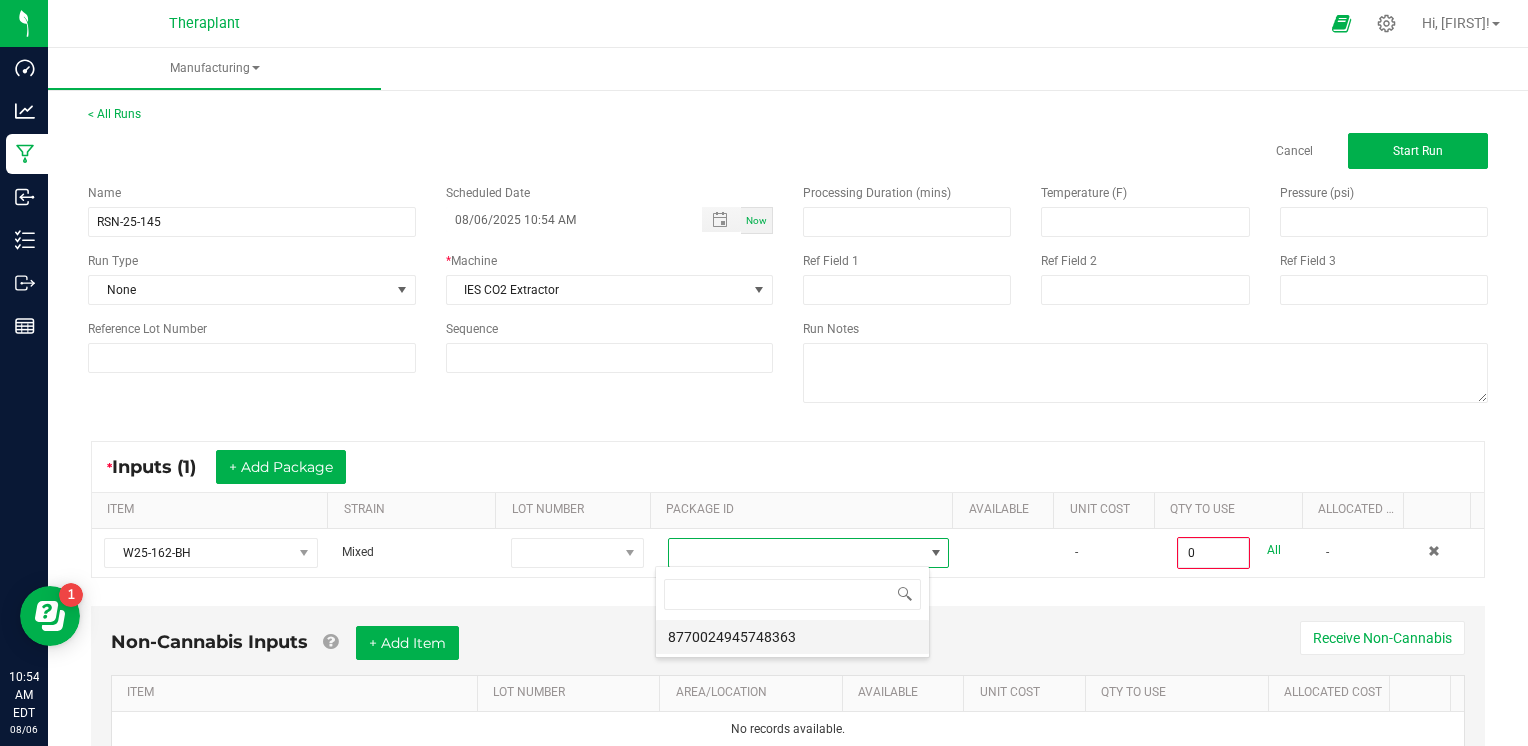 click on "8770024945748363" at bounding box center (792, 637) 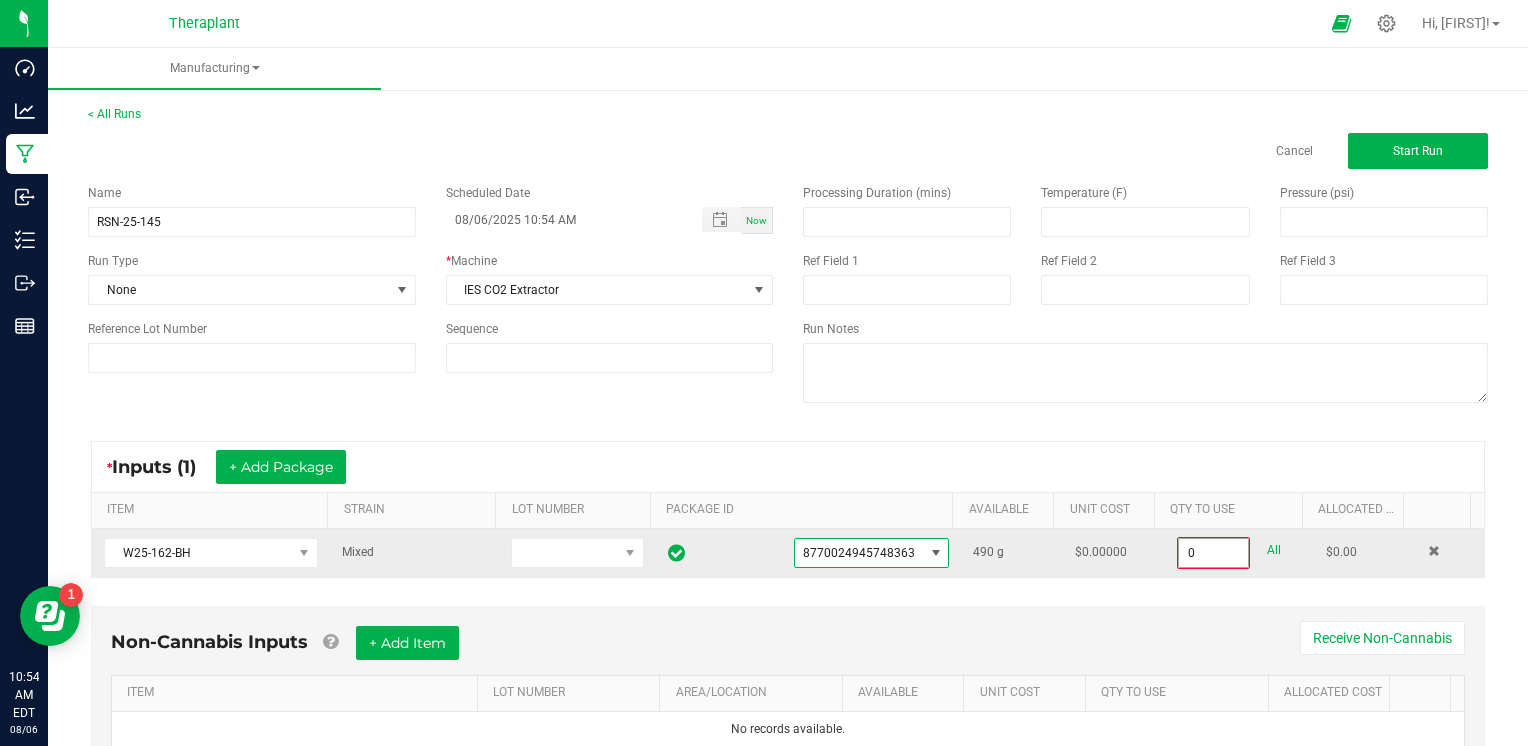 click on "0" at bounding box center (1213, 553) 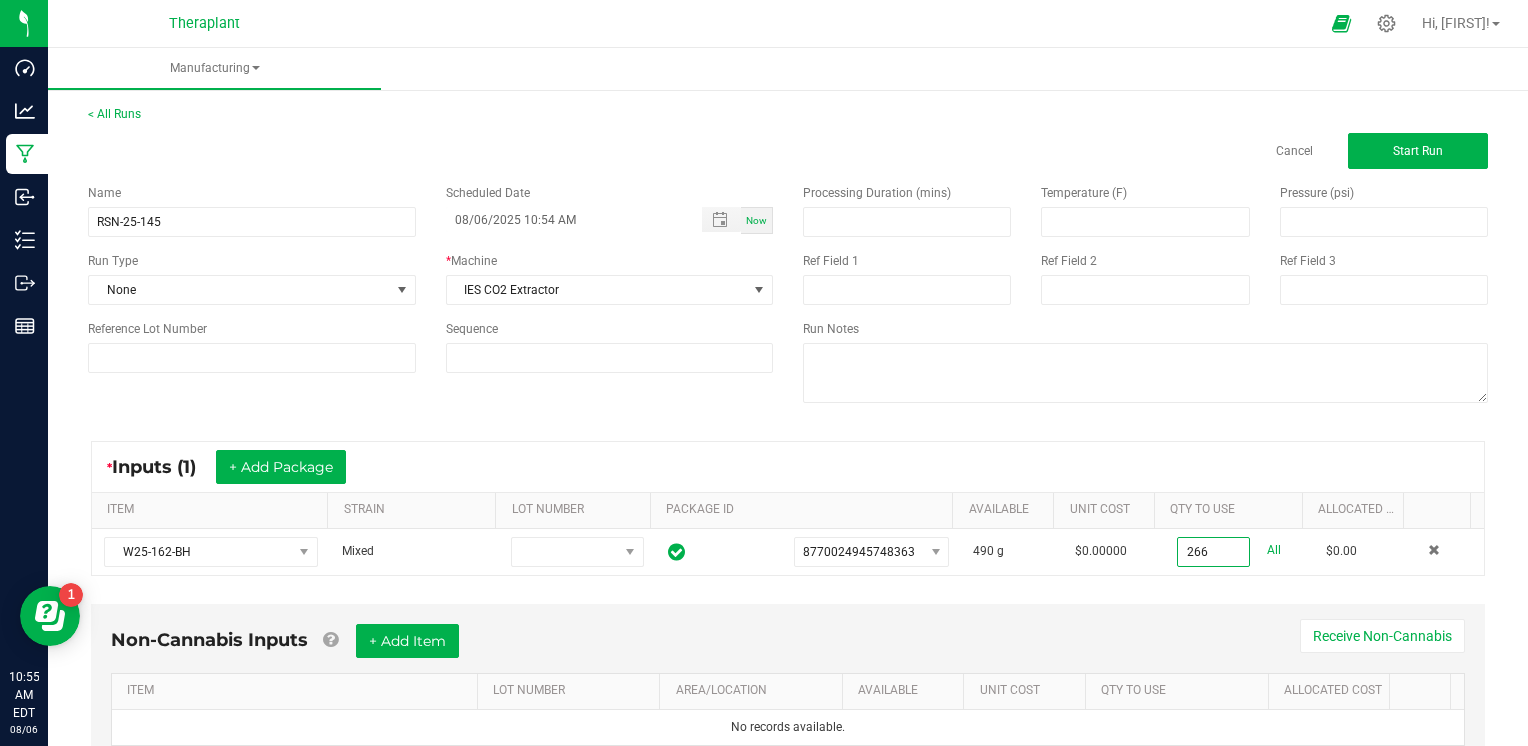type on "266.0000 g" 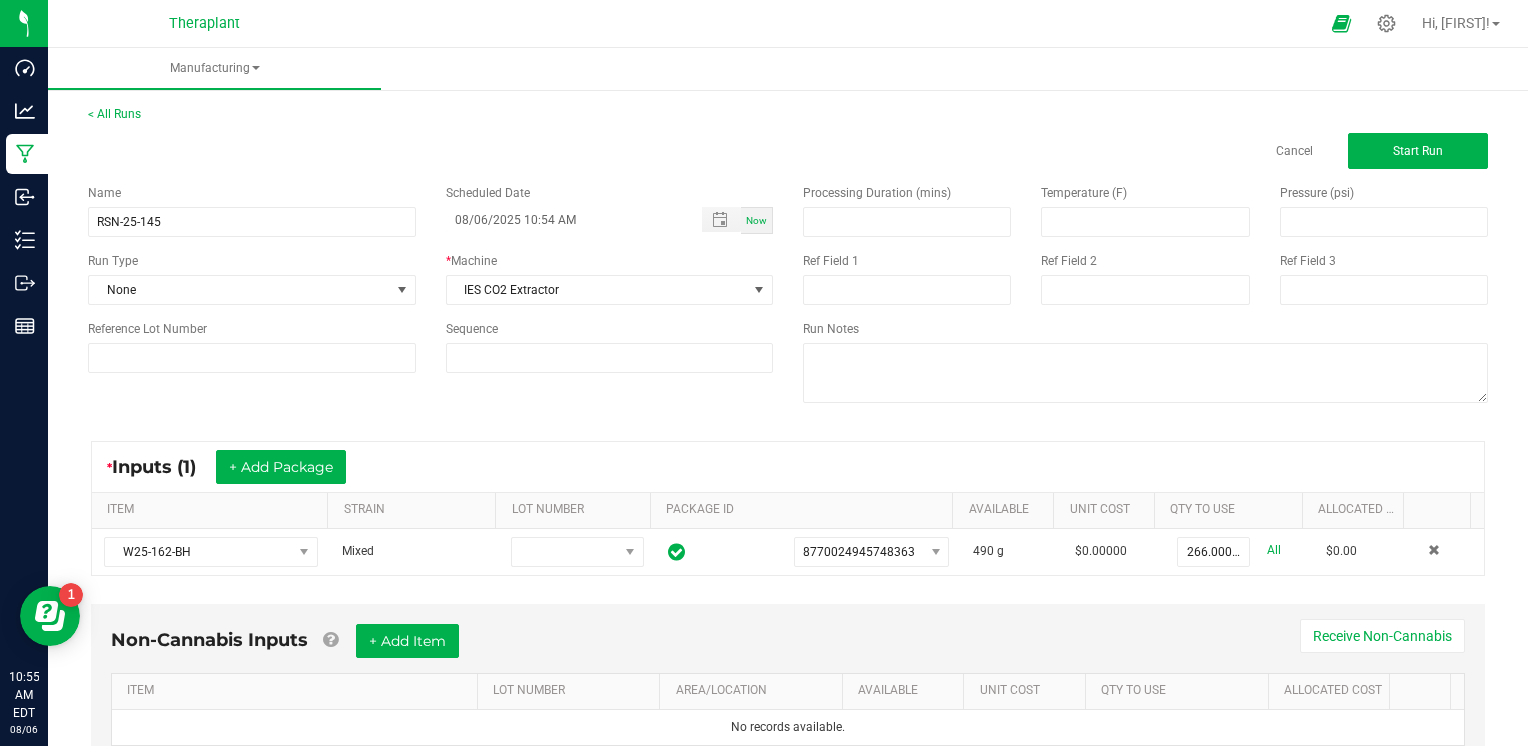 click on "*    Inputs (1)   + Add Package  ITEM STRAIN LOT NUMBER PACKAGE ID AVAILABLE Unit Cost QTY TO USE Allocated Cost W25-162-BH  Mixed
8770024945748363 490   g  $0.00000  266.0000 g All  $0.00" at bounding box center [788, 508] 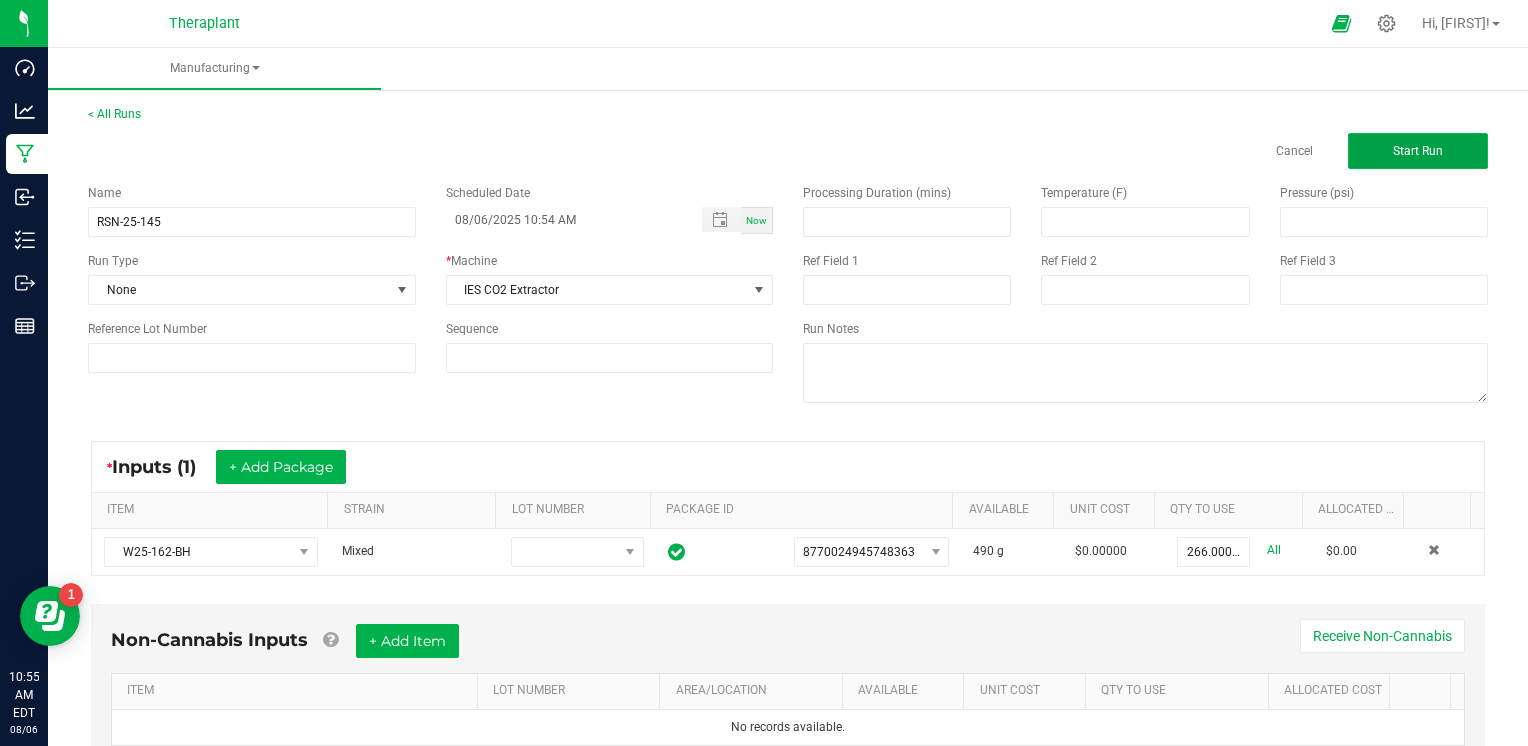 click on "Start Run" 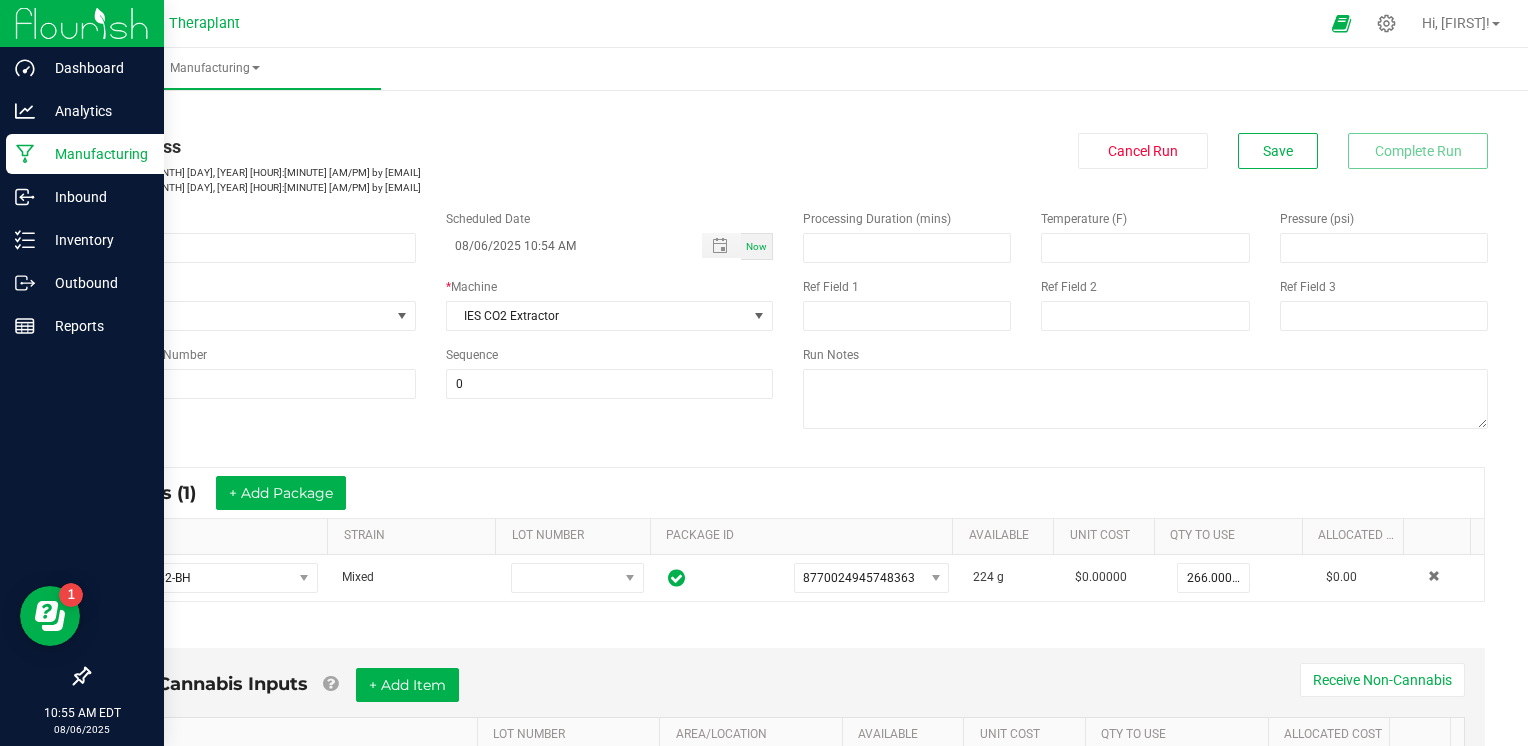 click on "Manufacturing" at bounding box center [95, 154] 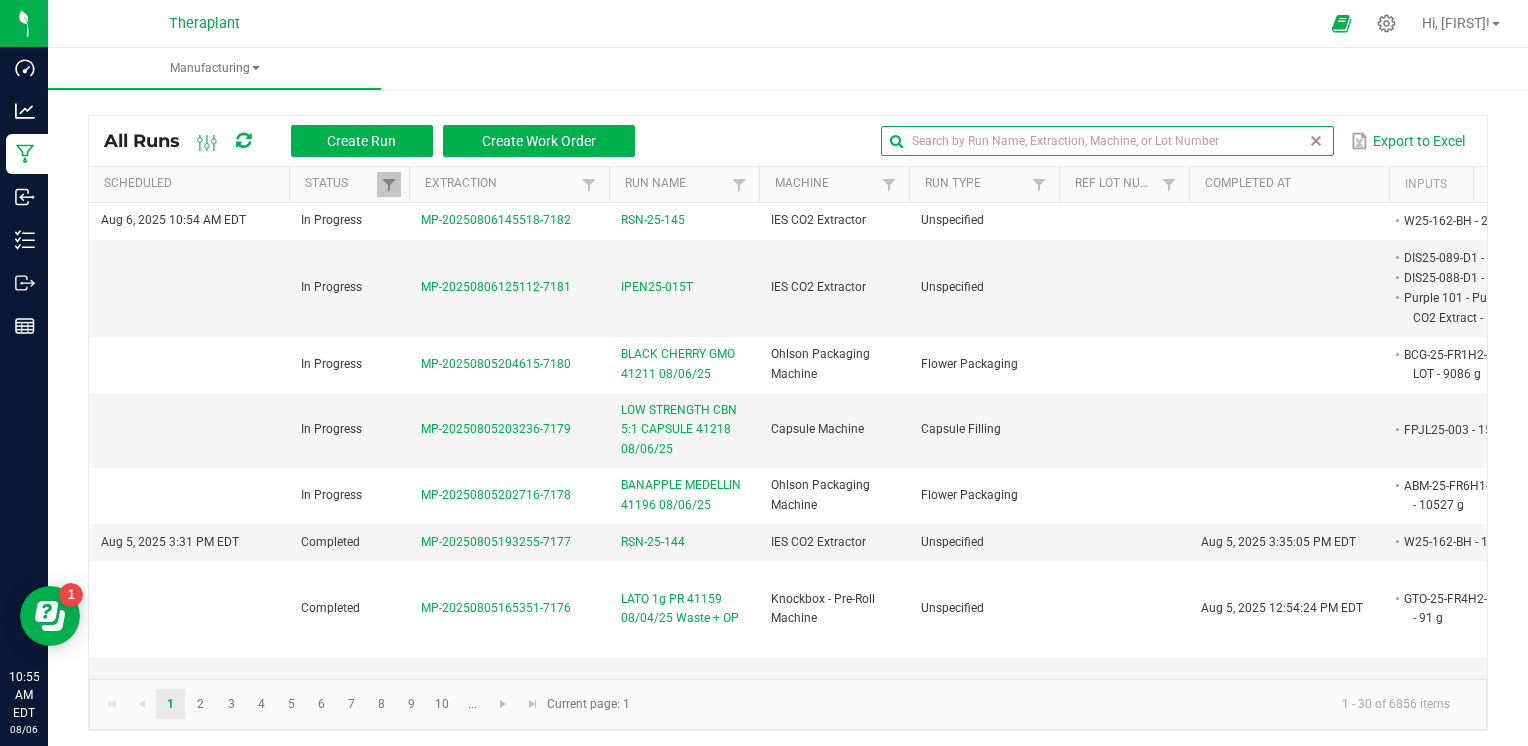 click at bounding box center [1107, 141] 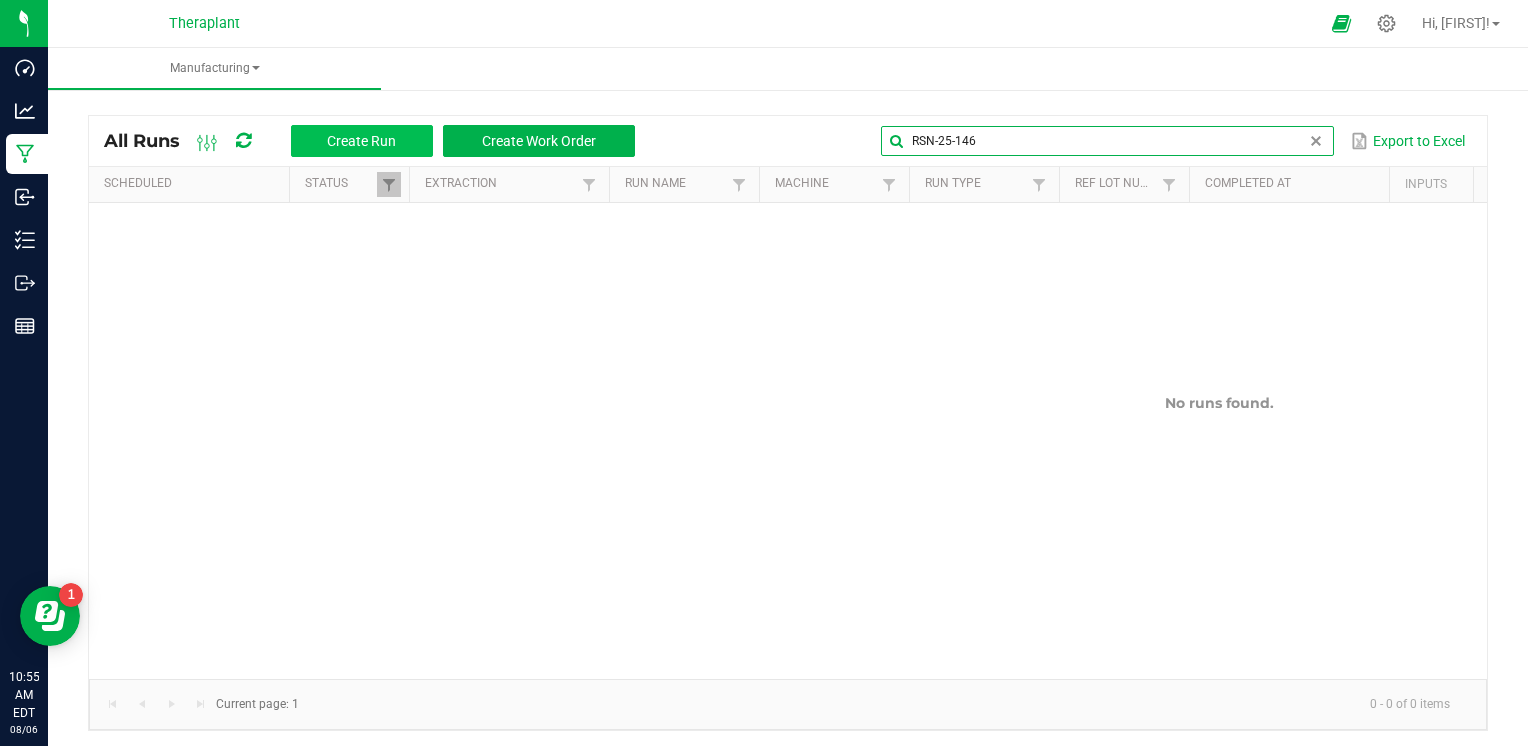 type on "RSN-25-146" 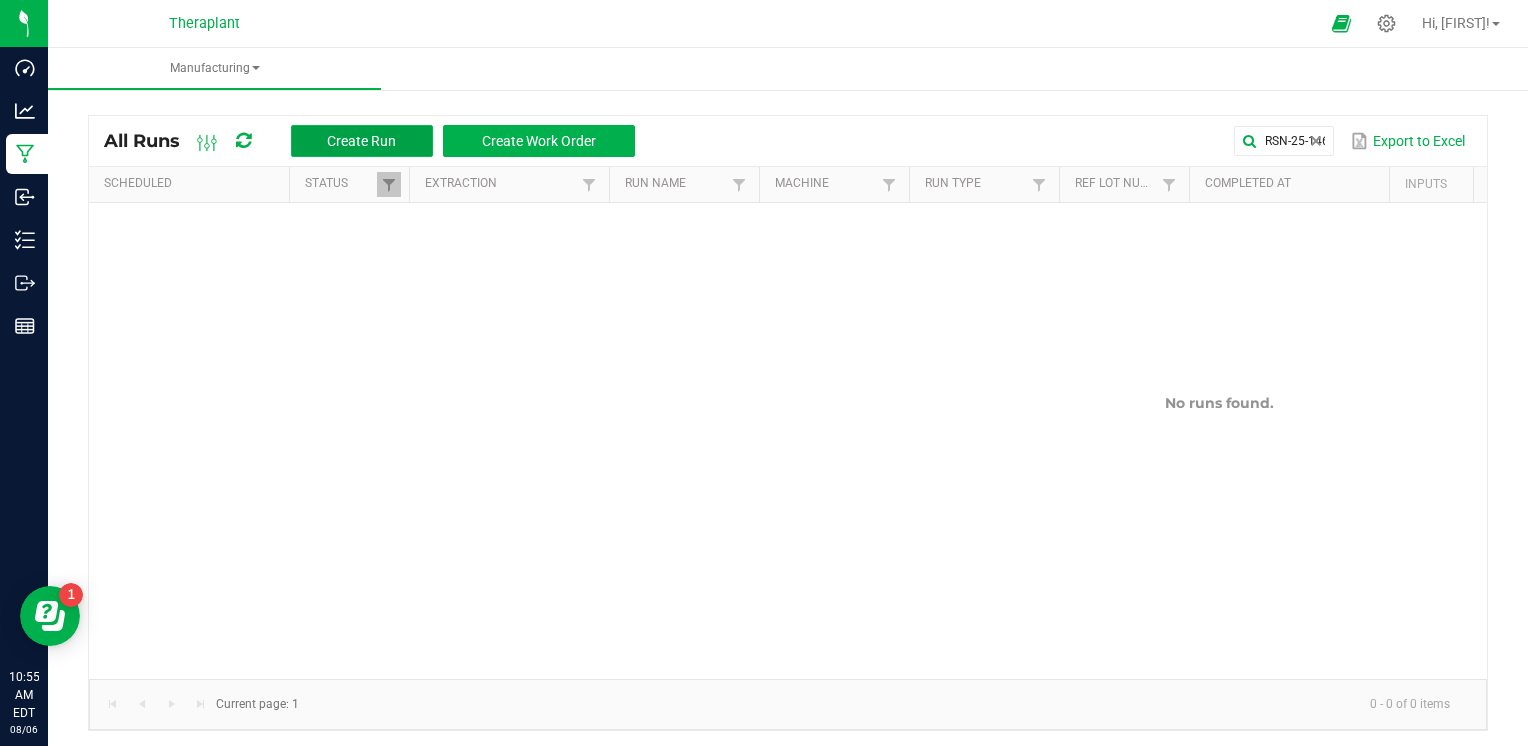 click on "Create Run" at bounding box center [361, 141] 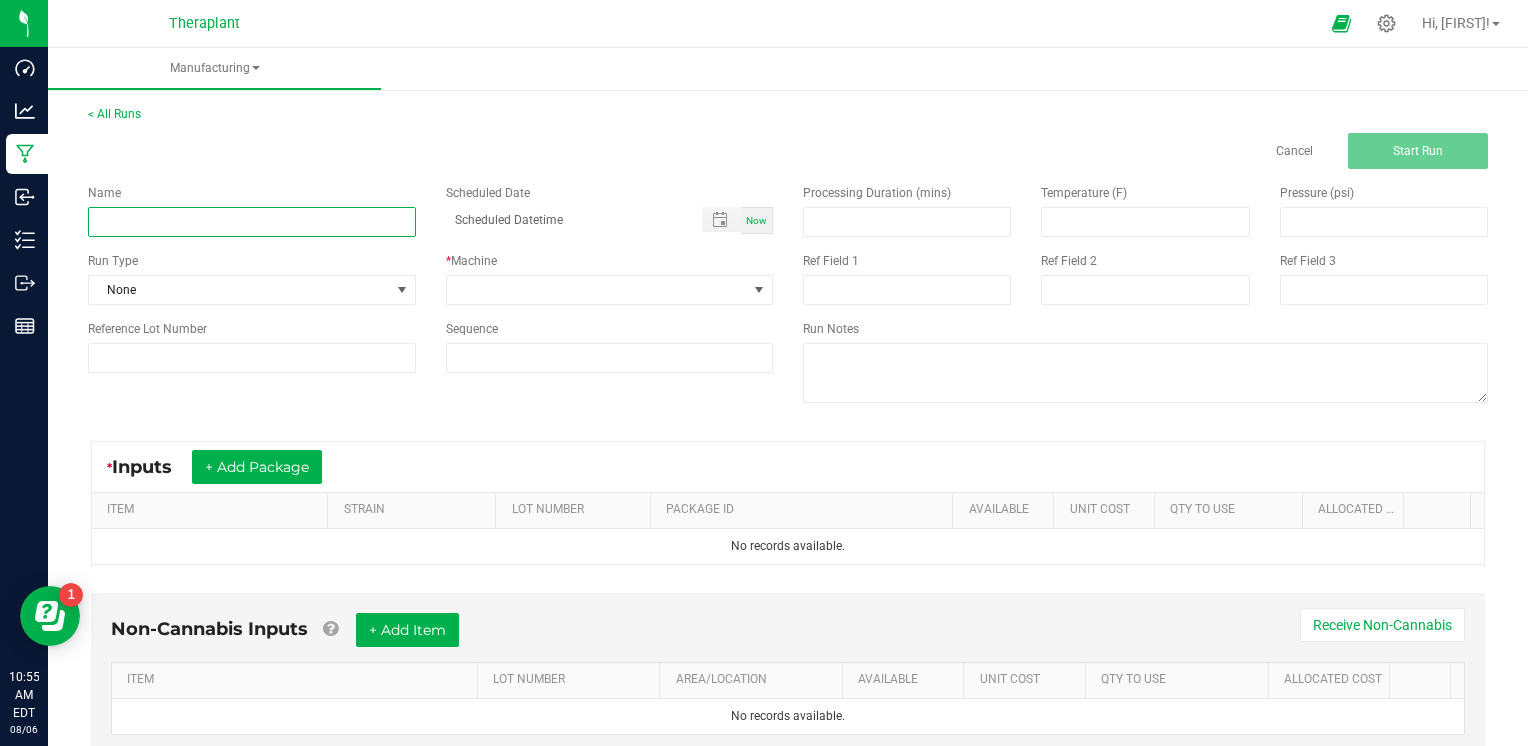 click at bounding box center [252, 222] 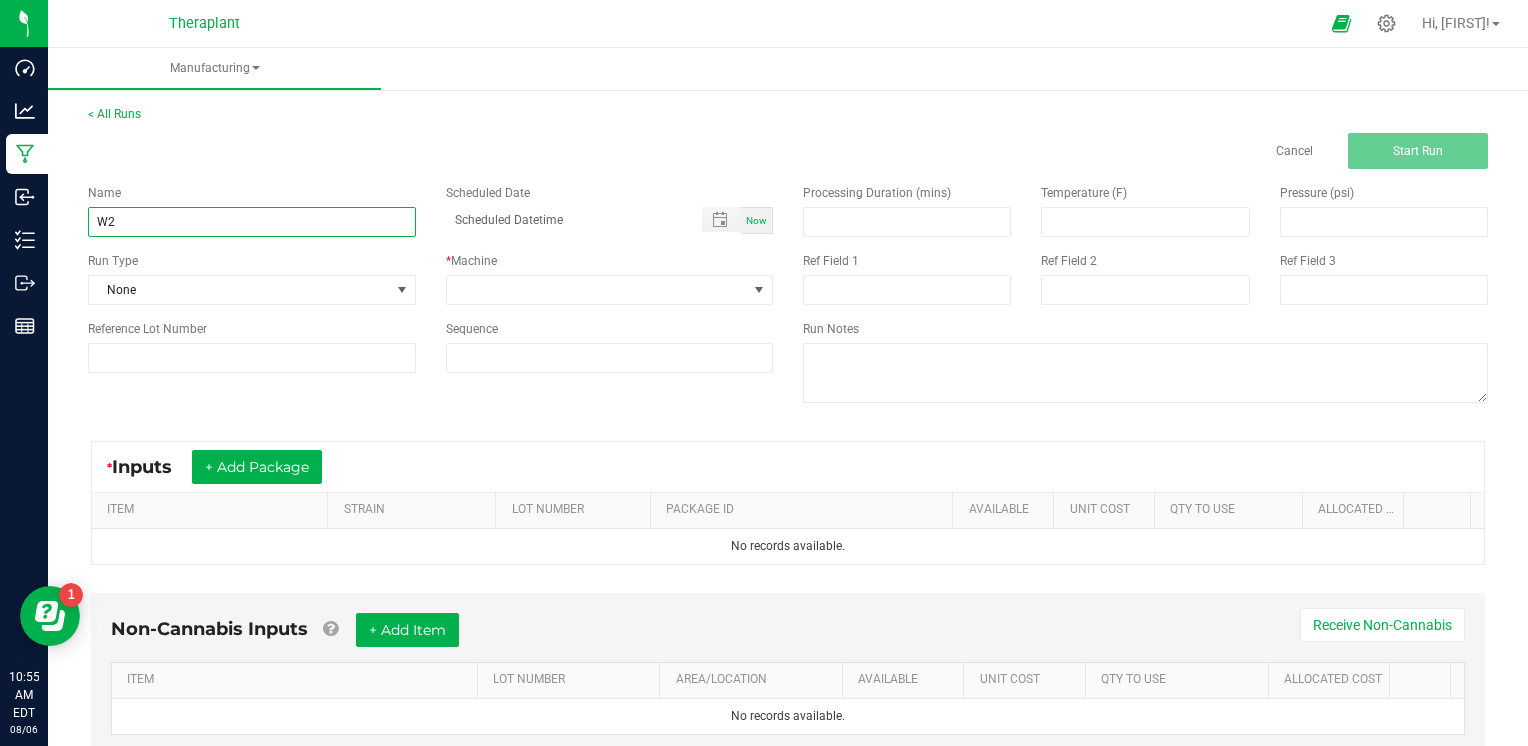 type on "W" 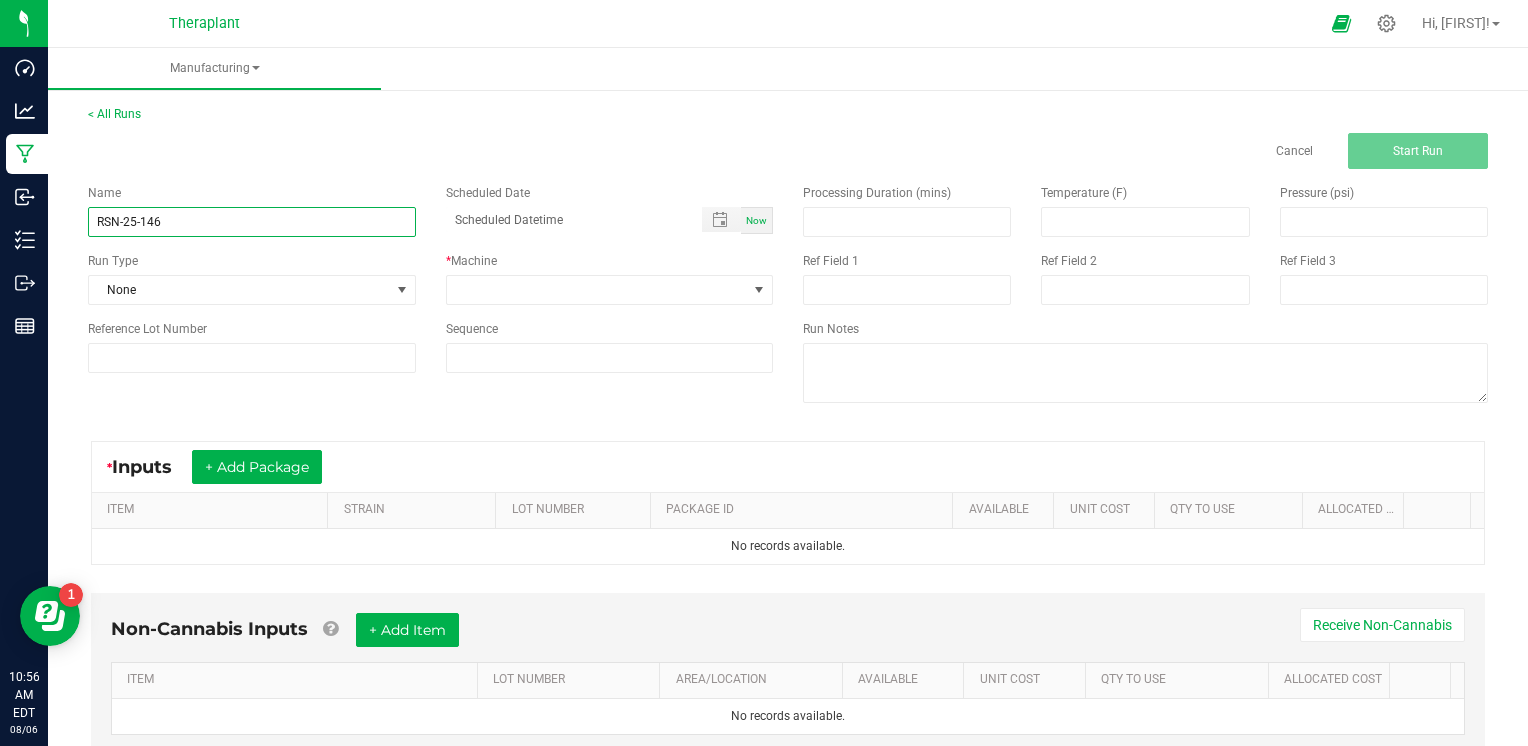 type on "RSN-25-146" 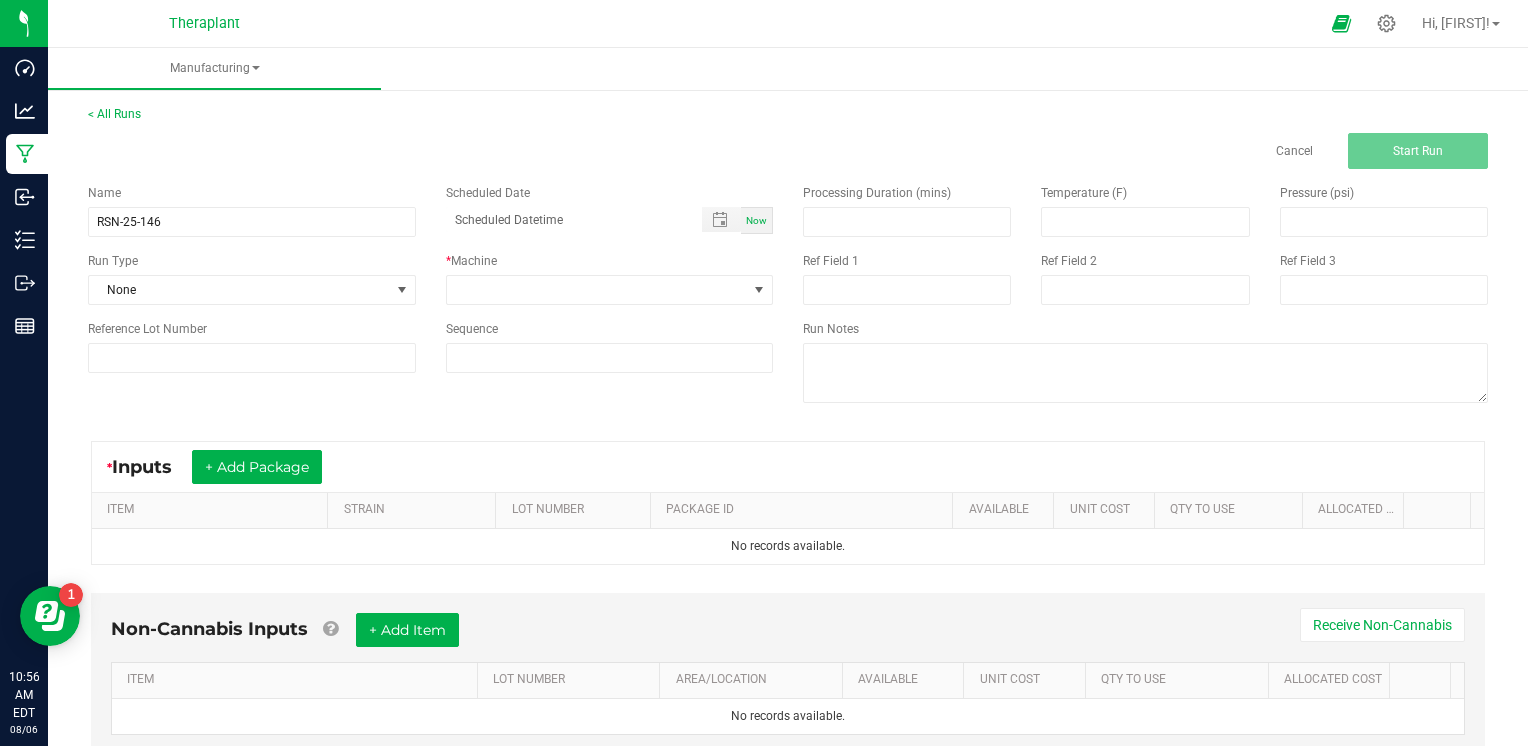 click on "Now" at bounding box center (756, 220) 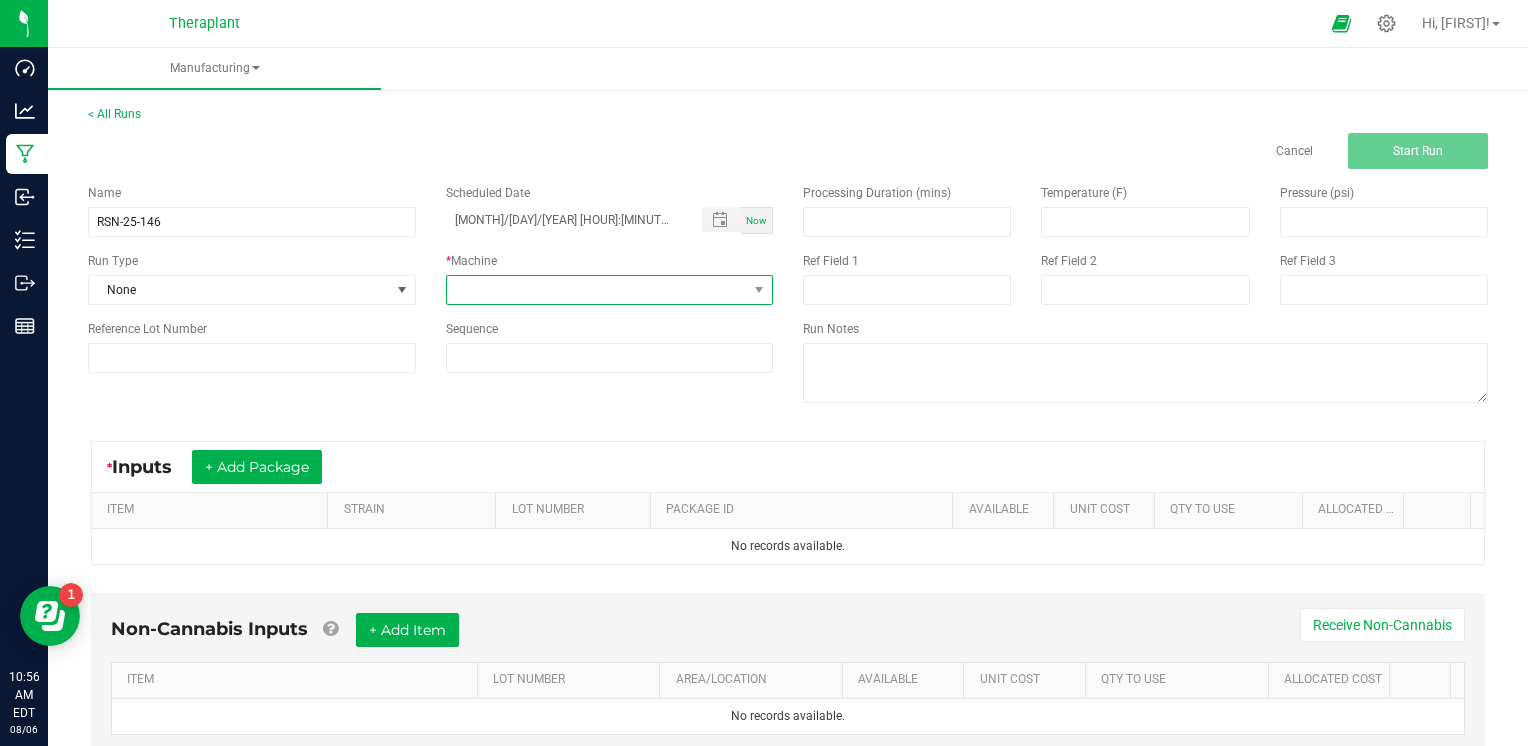 click at bounding box center [597, 290] 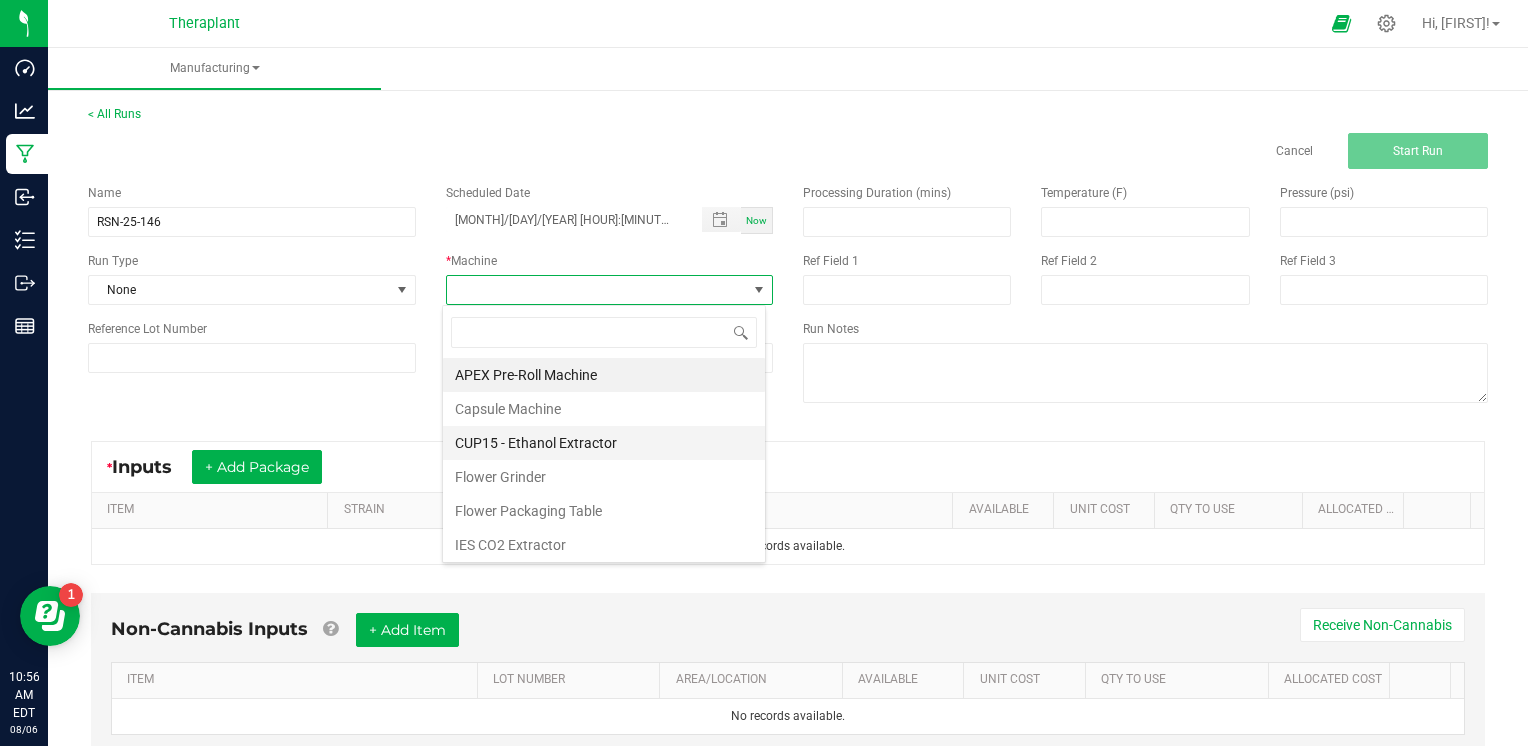 scroll, scrollTop: 99970, scrollLeft: 99676, axis: both 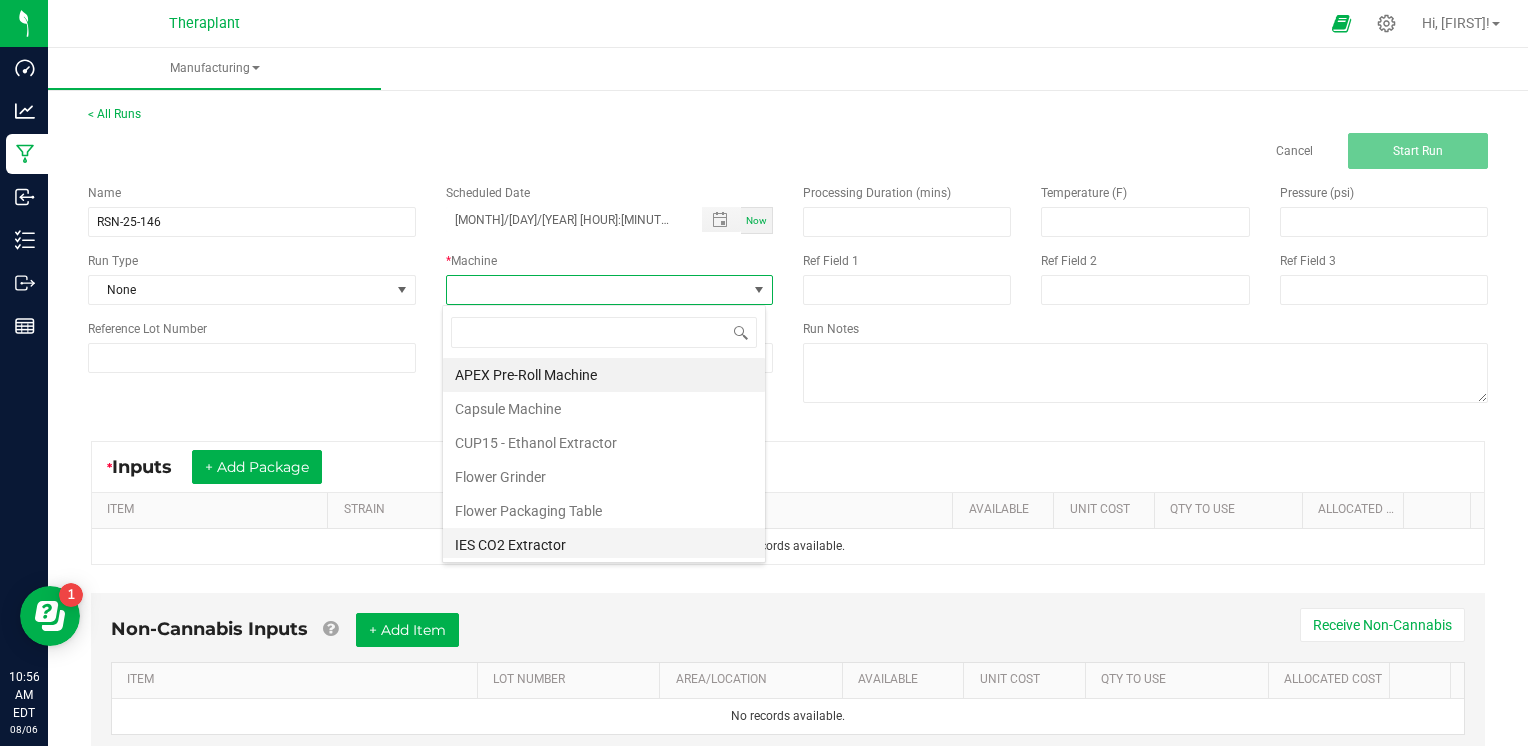 click on "IES CO2 Extractor" at bounding box center (604, 545) 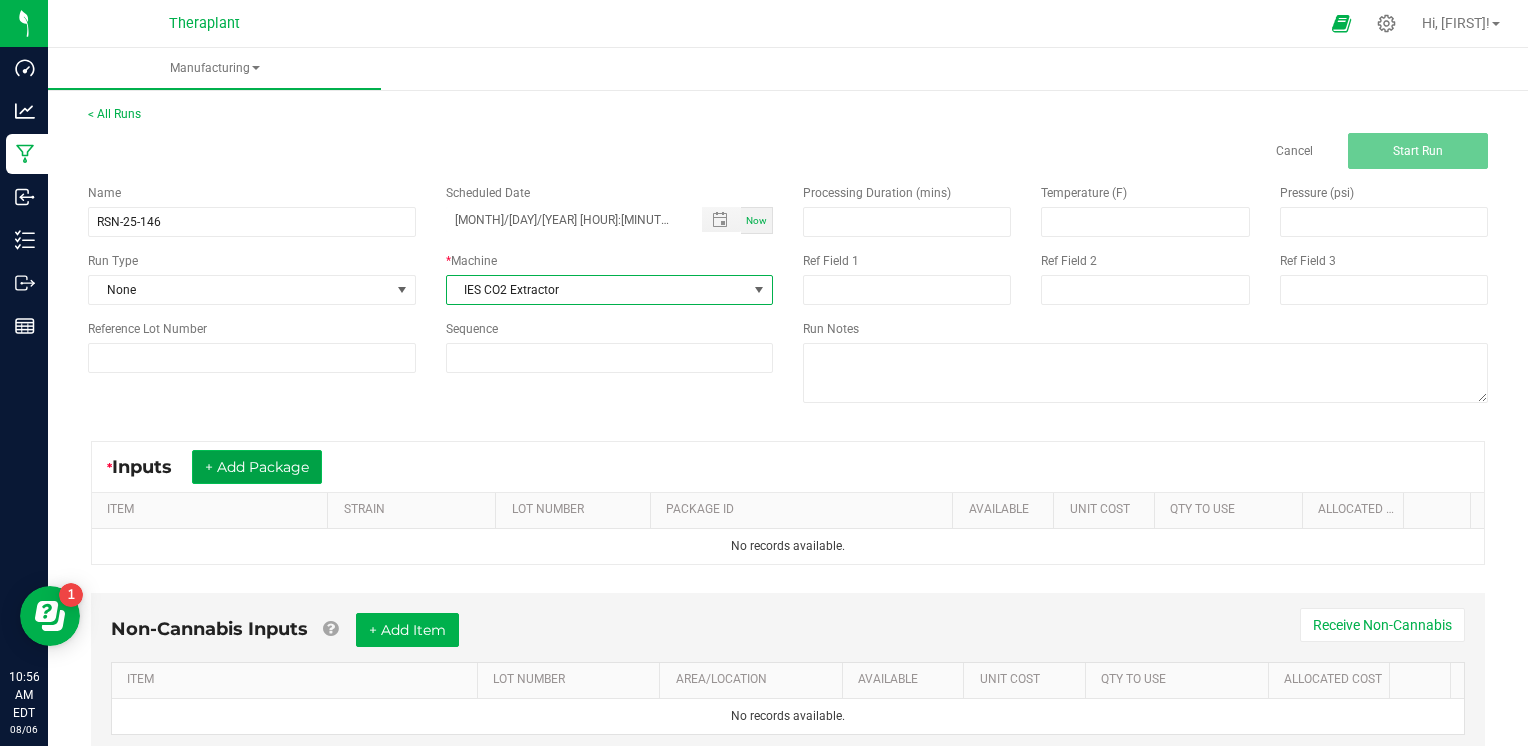 click on "+ Add Package" at bounding box center (257, 467) 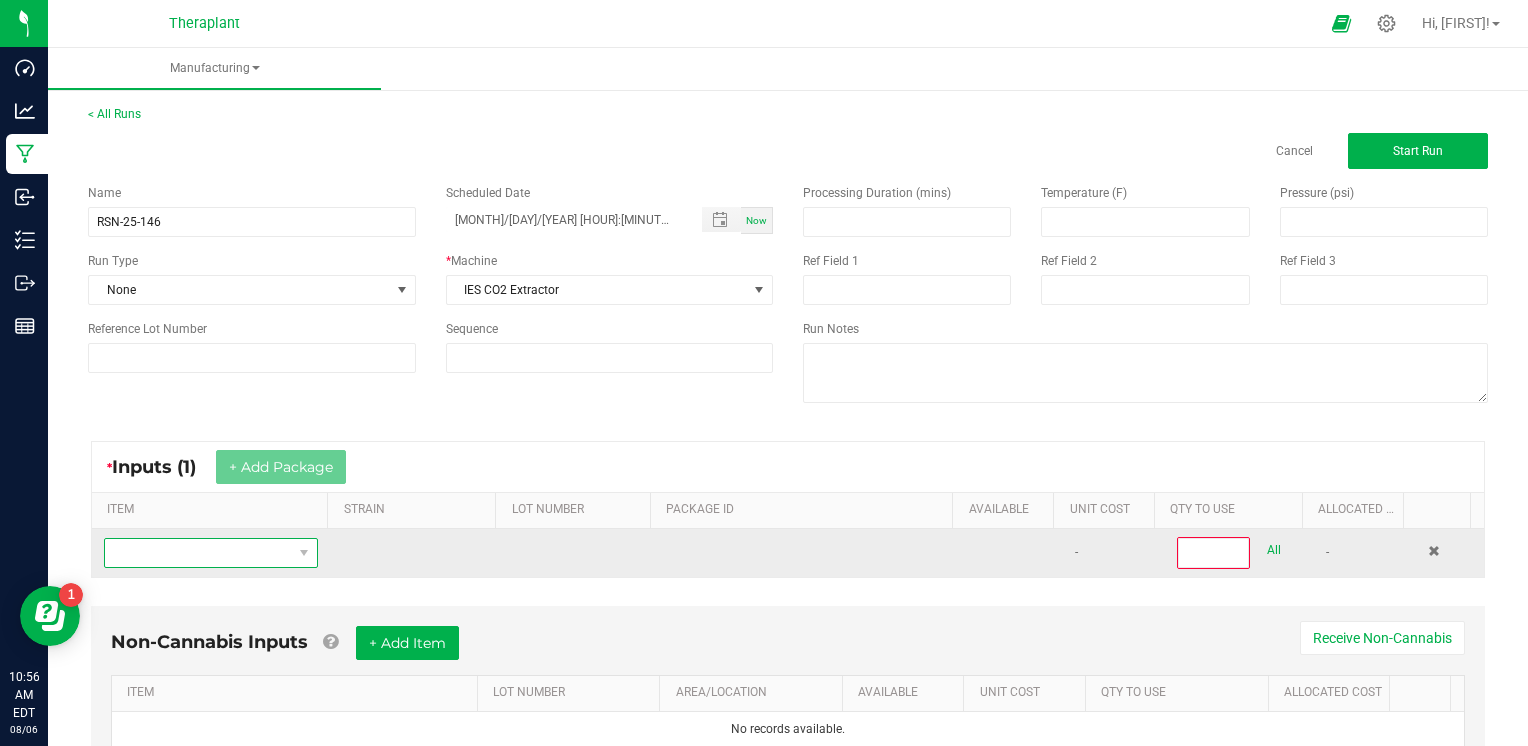click at bounding box center [198, 553] 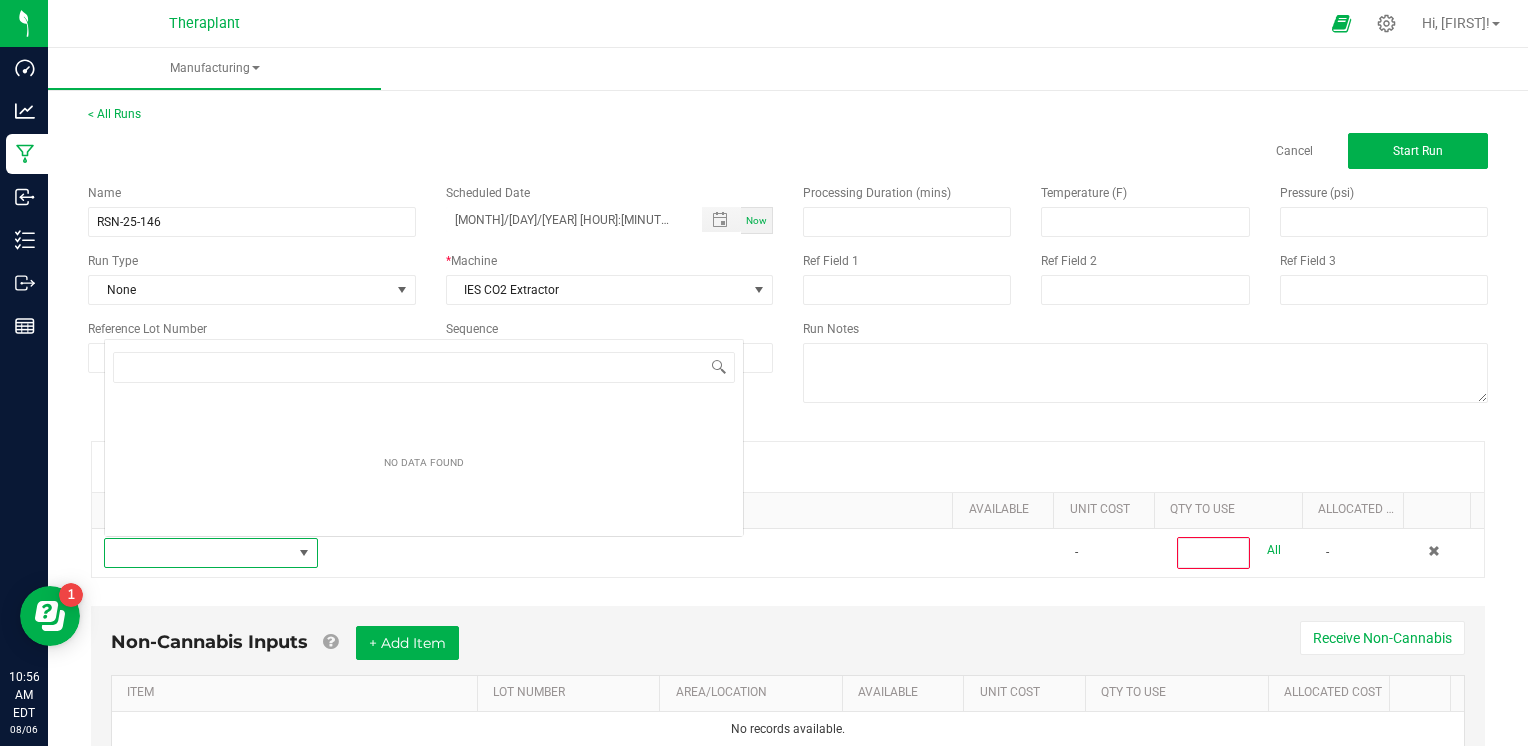 scroll, scrollTop: 0, scrollLeft: 0, axis: both 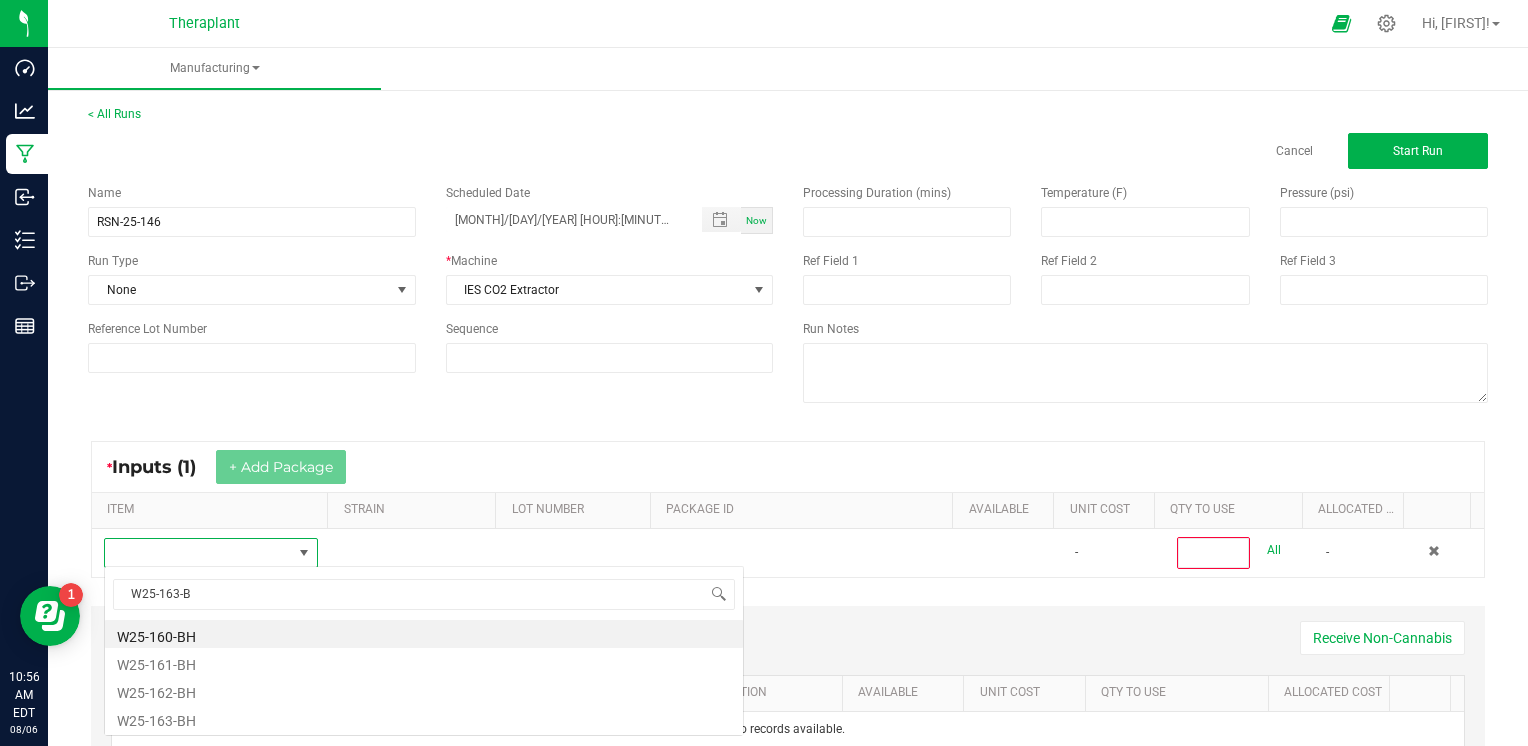 type on "W25-163-BH" 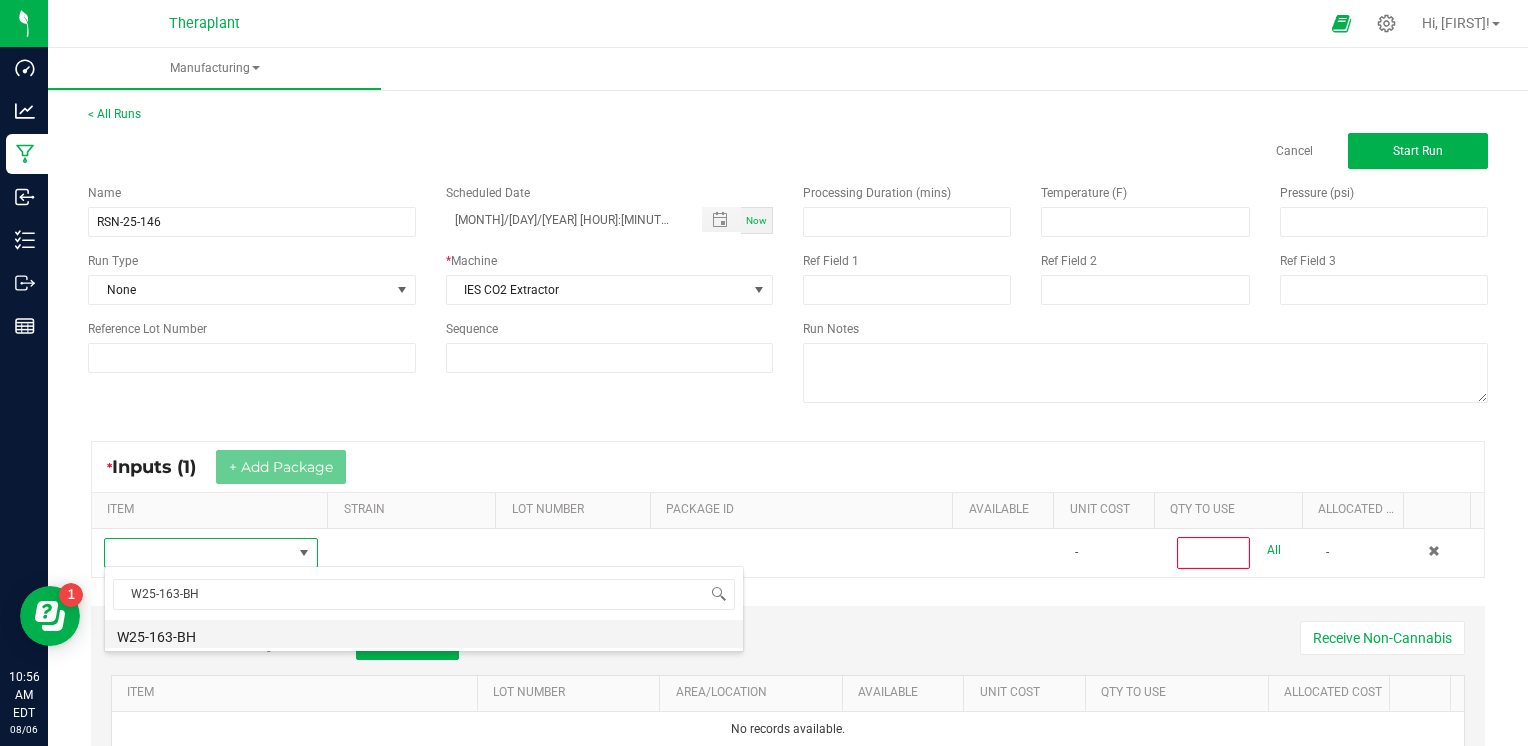 click on "W25-163-BH" at bounding box center [424, 634] 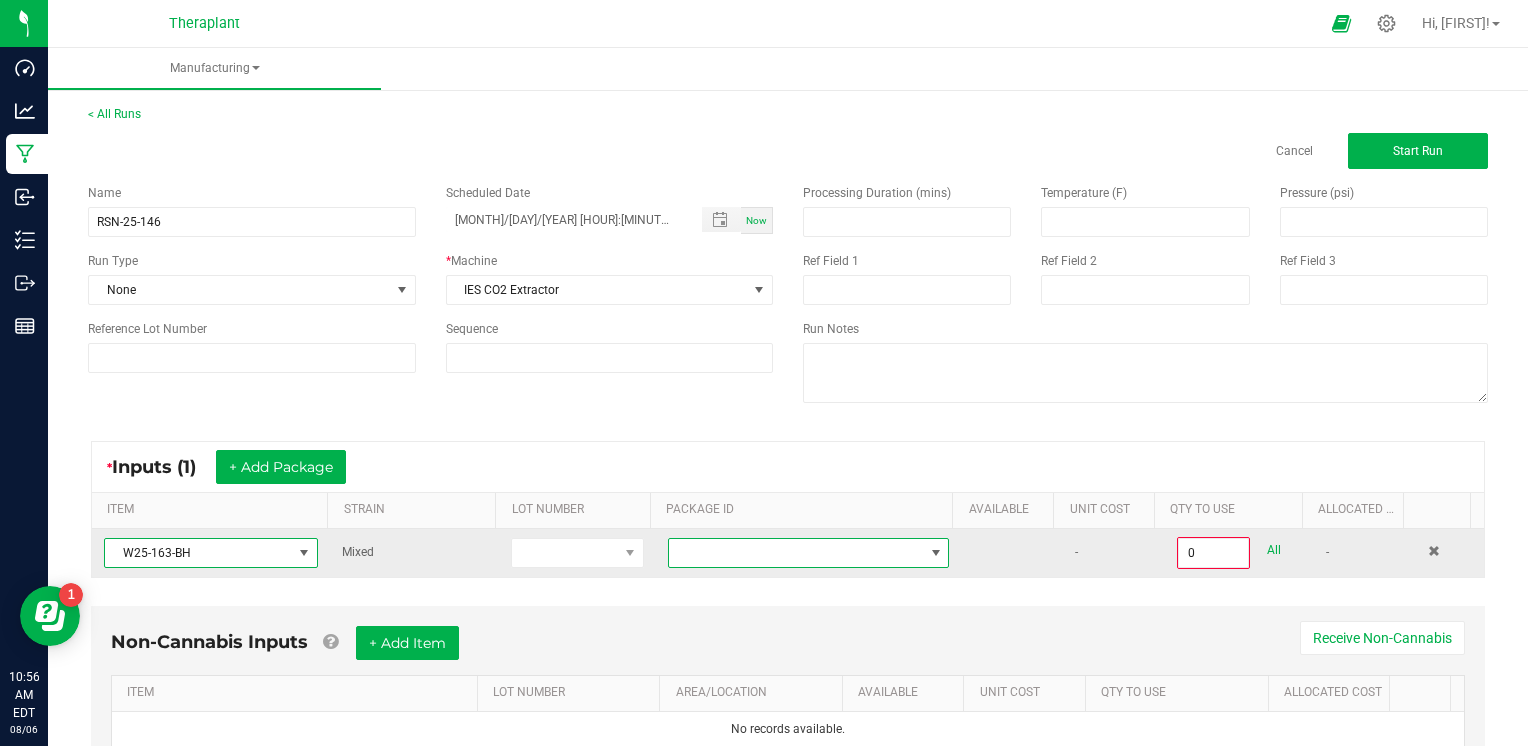 click at bounding box center [936, 553] 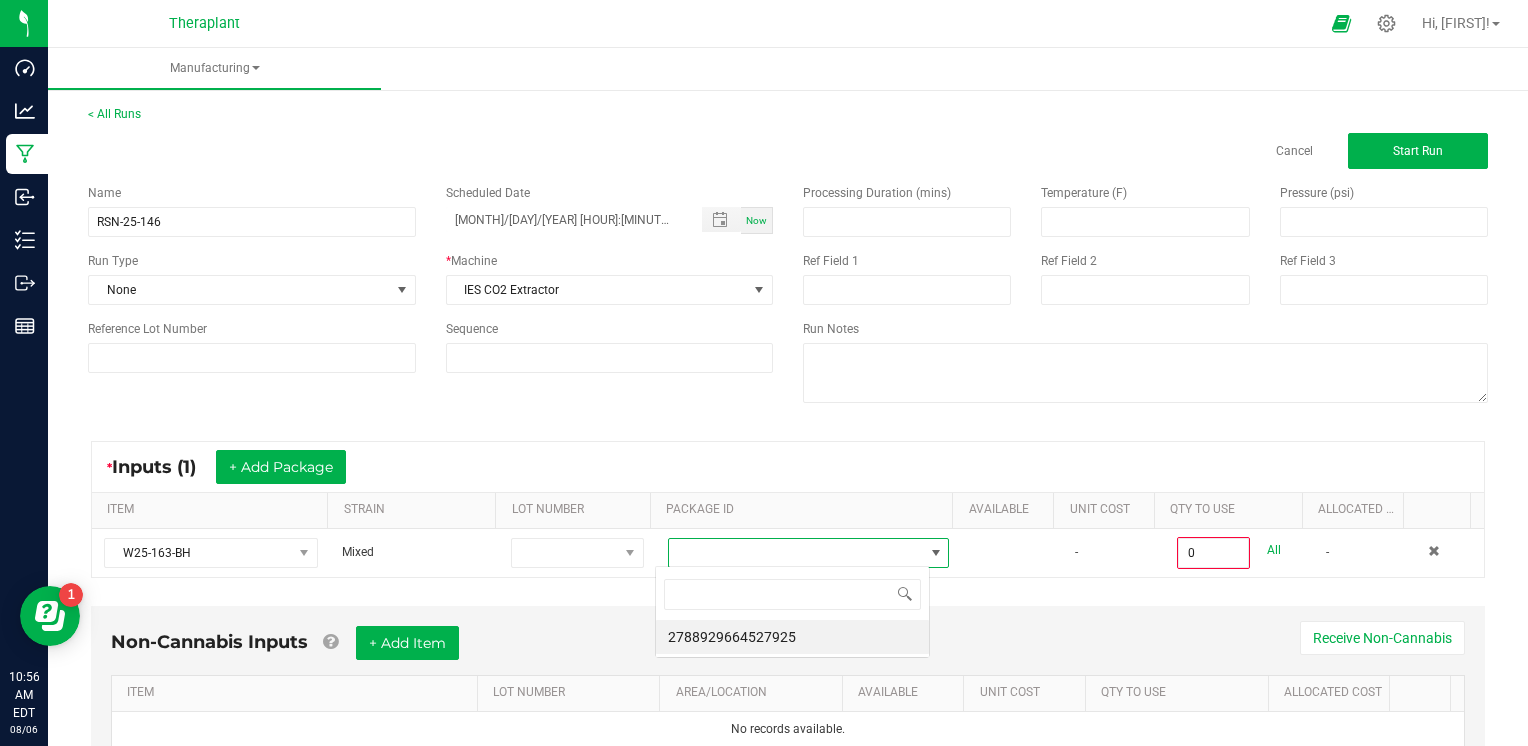 scroll, scrollTop: 99970, scrollLeft: 99724, axis: both 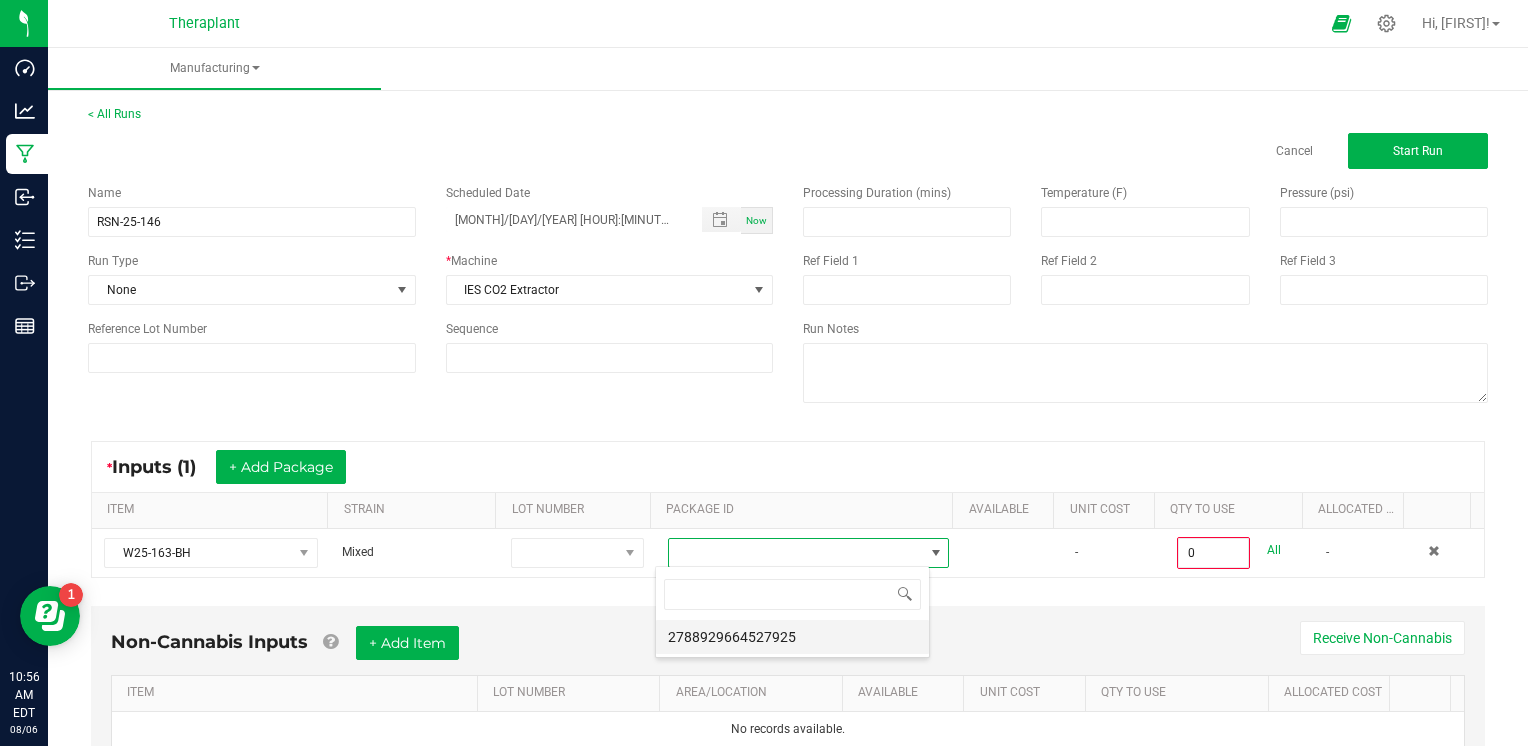 click on "2788929664527925" at bounding box center [792, 637] 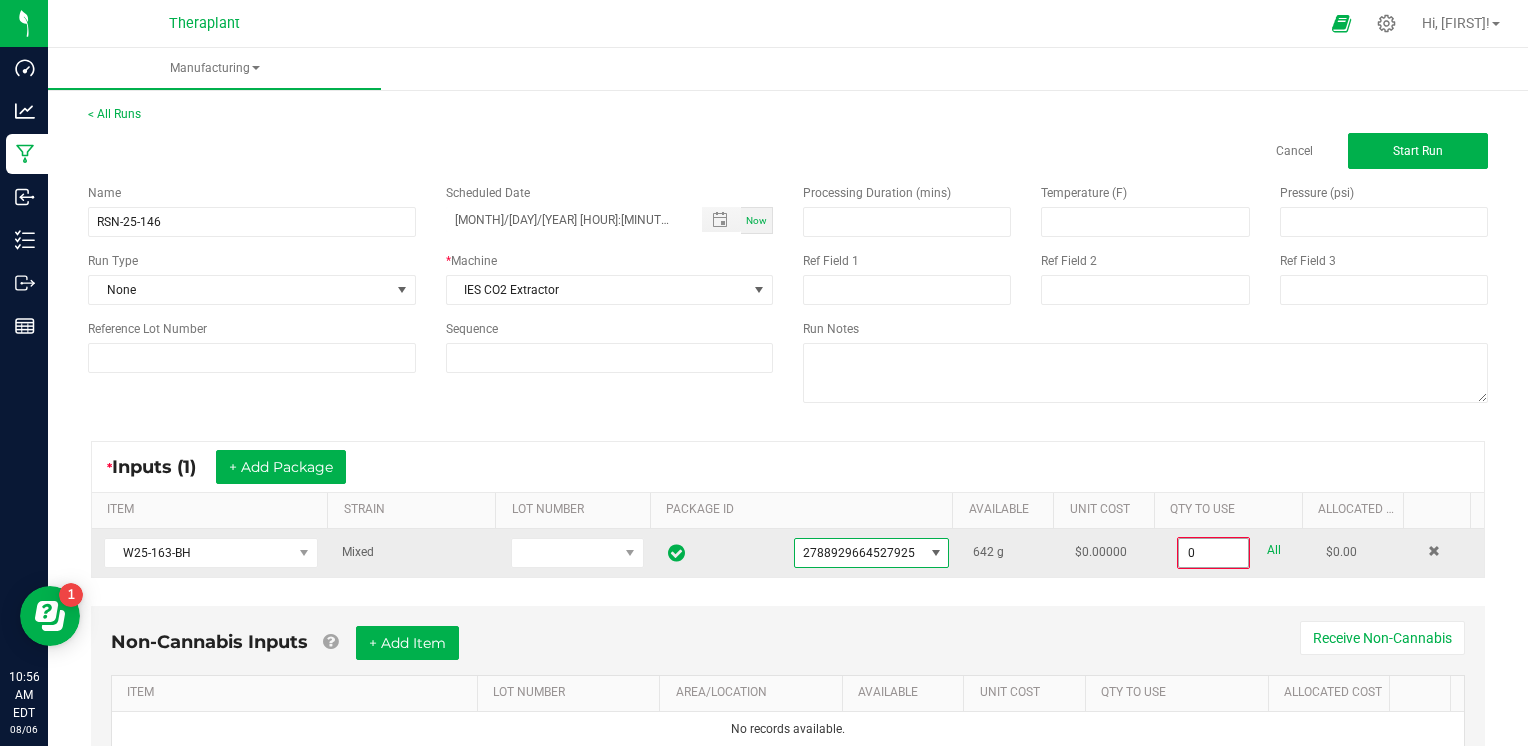 click on "0" at bounding box center [1213, 553] 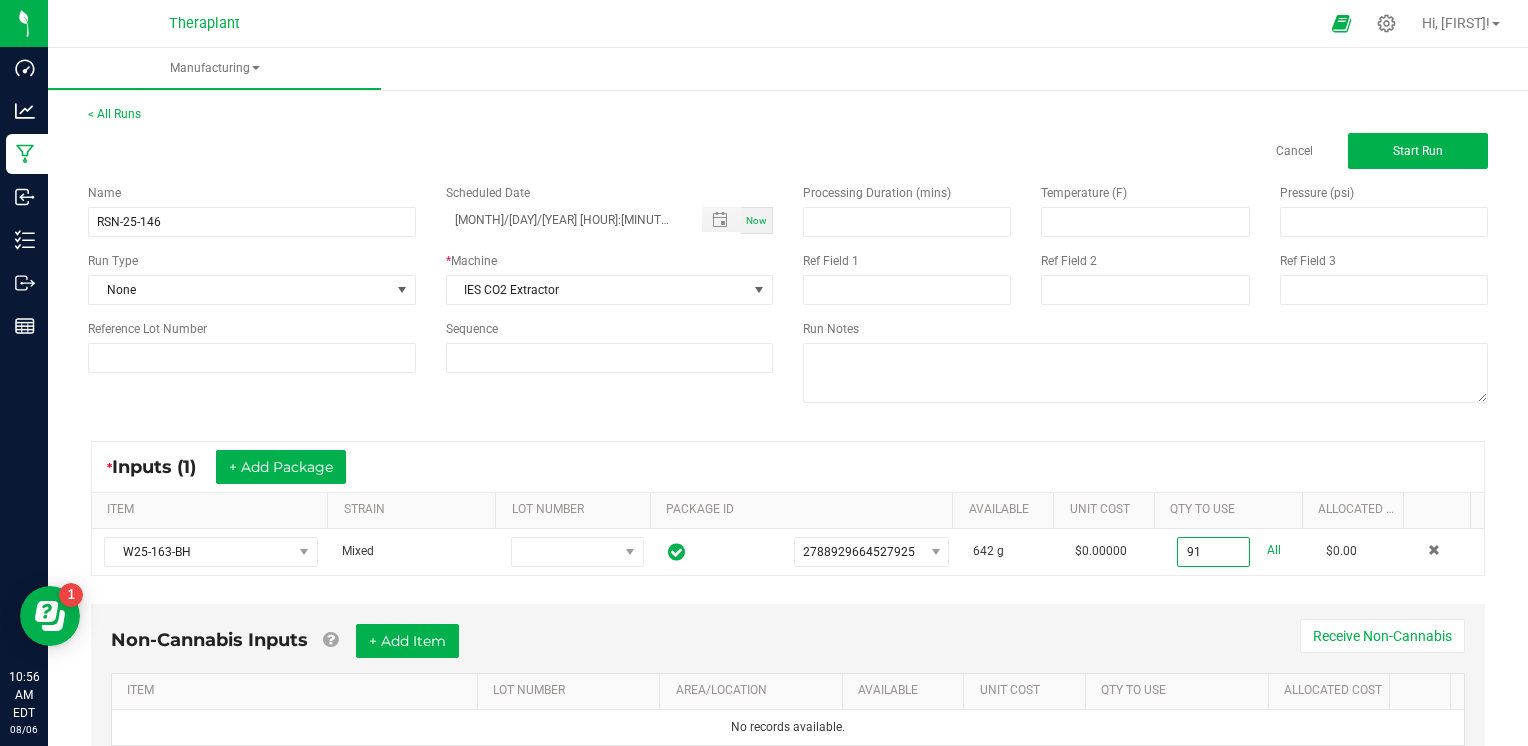 type on "91.0000 g" 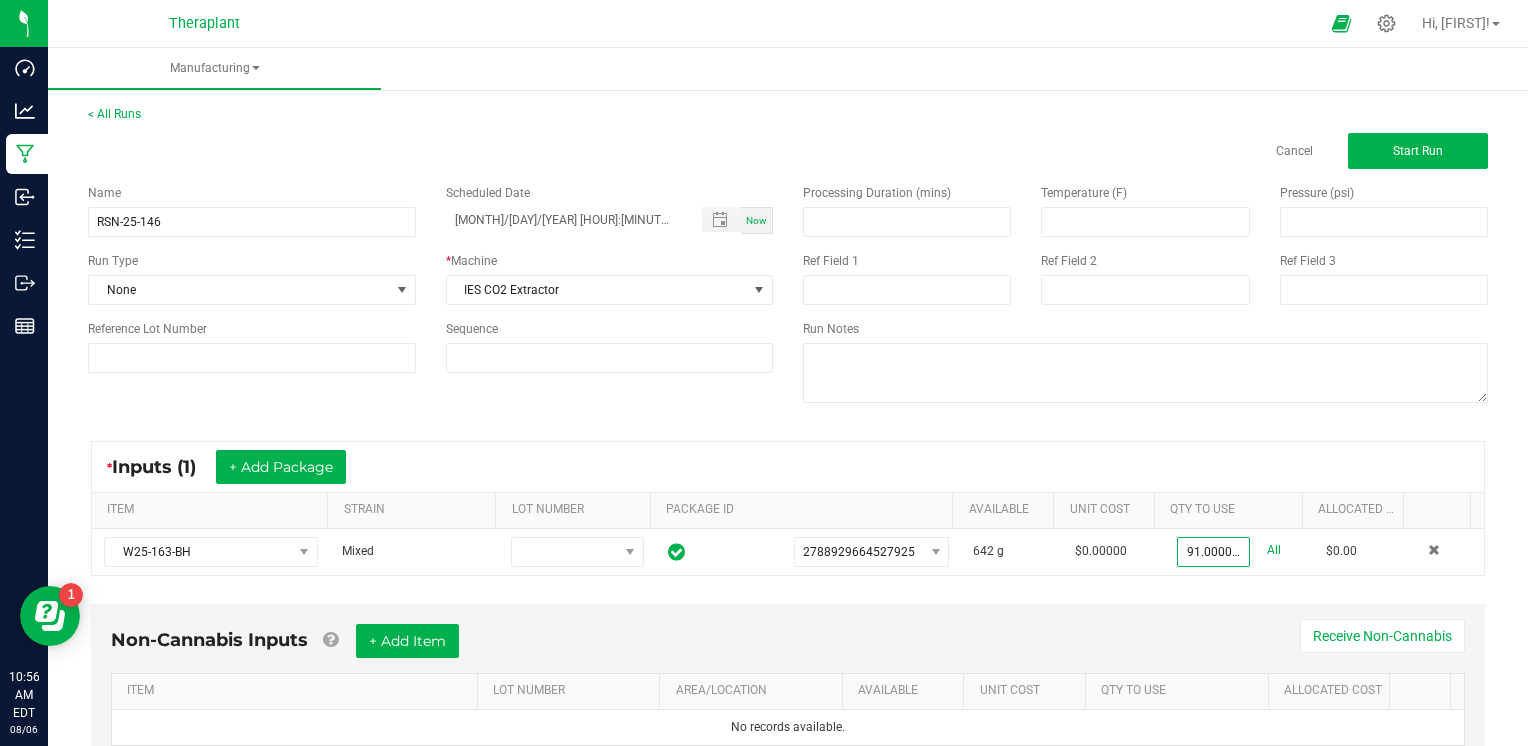 click on "Non-Cannabis Inputs   + Add Item   Receive Non-Cannabis  ITEM LOT NUMBER AREA/LOCATION AVAILABLE Unit Cost QTY TO USE Allocated Cost  No records available." at bounding box center (788, 685) 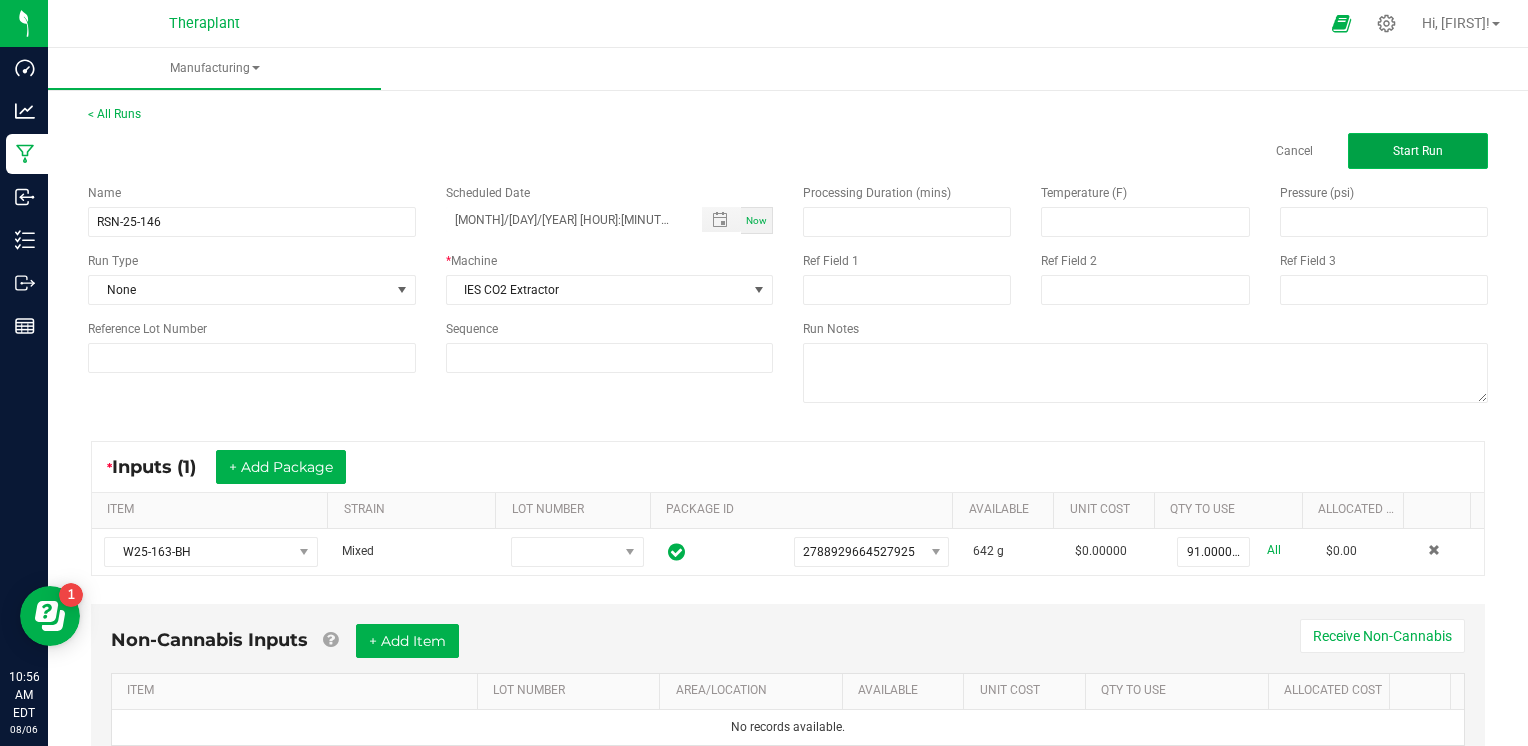 click on "Start Run" 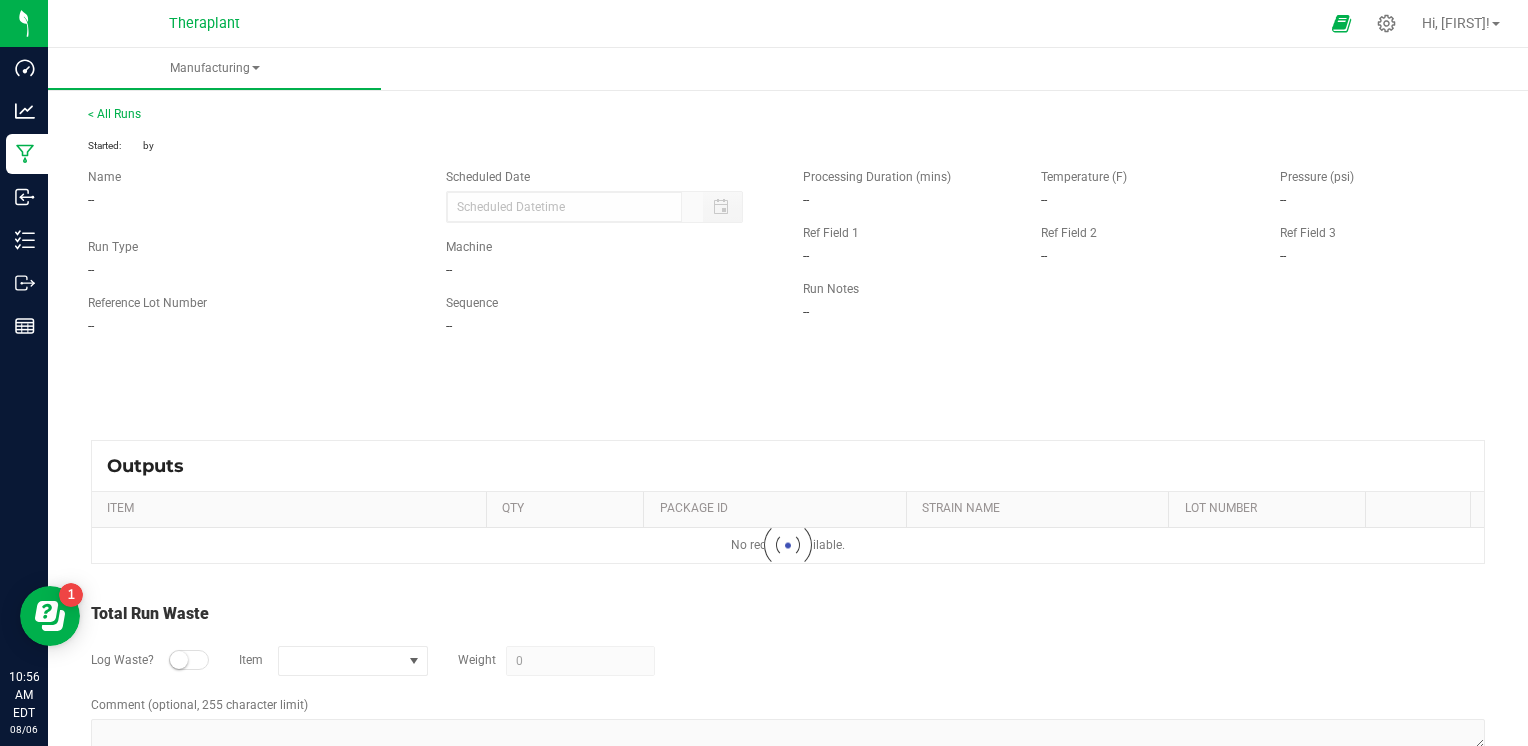 type on "08/06/2025 10:56 AM" 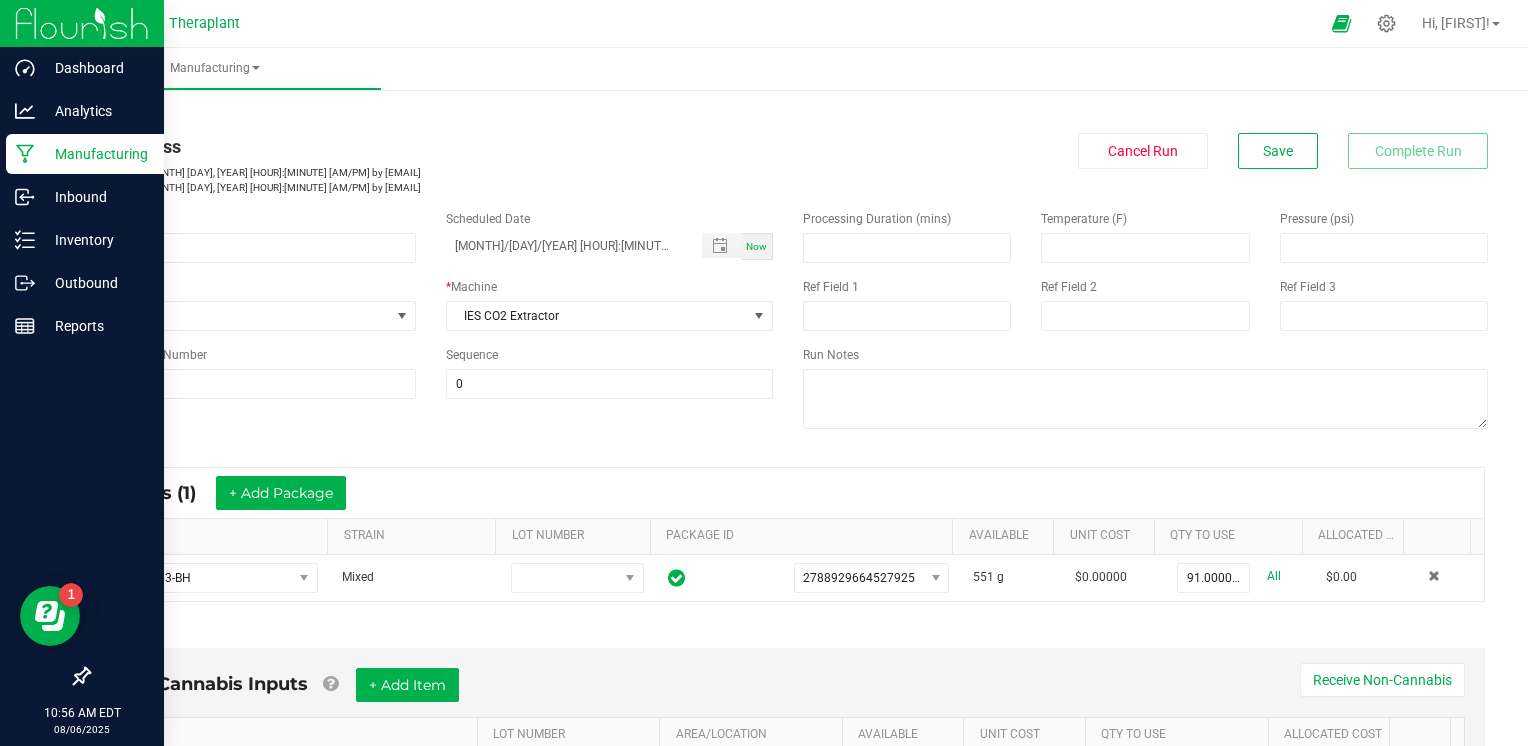 click on "Manufacturing" at bounding box center (95, 154) 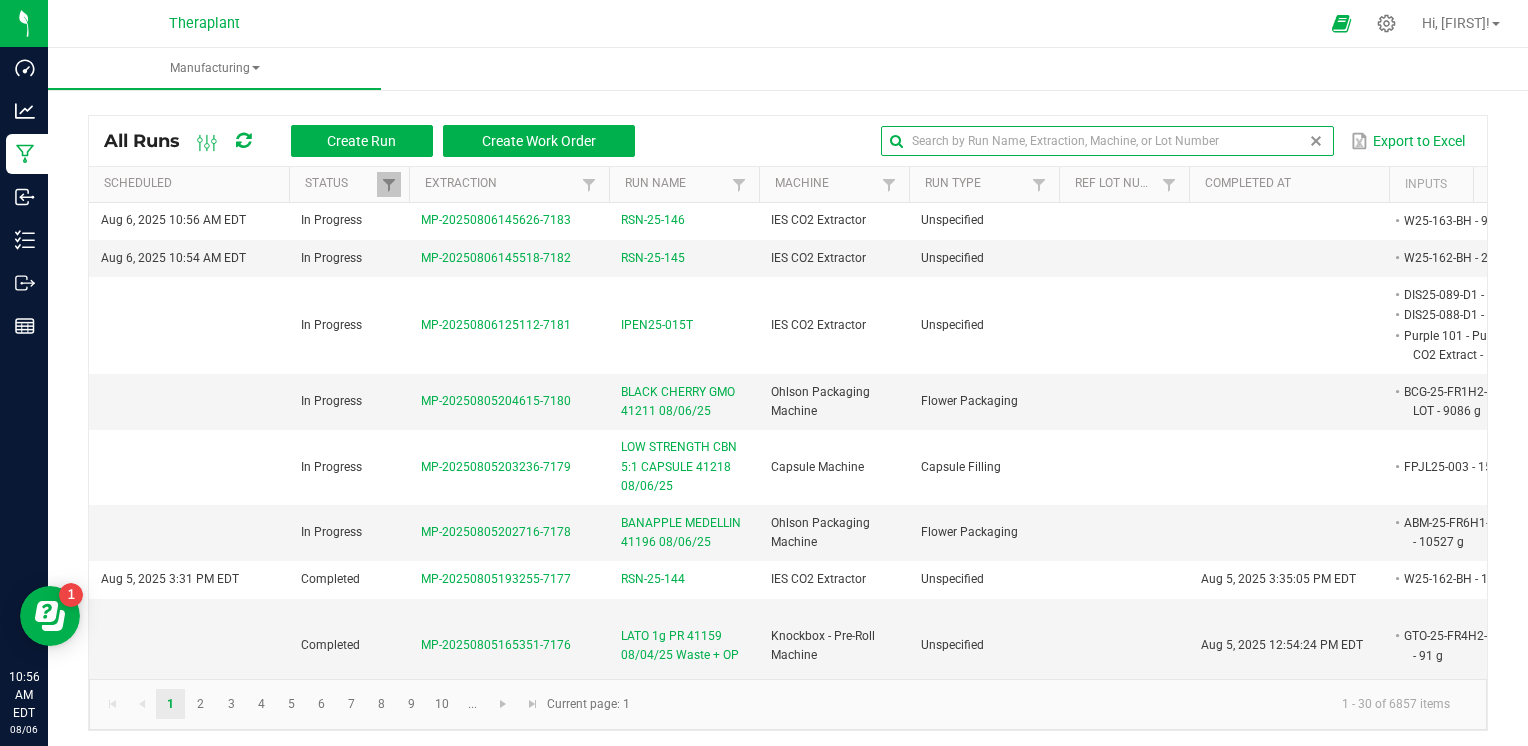 click at bounding box center [1107, 141] 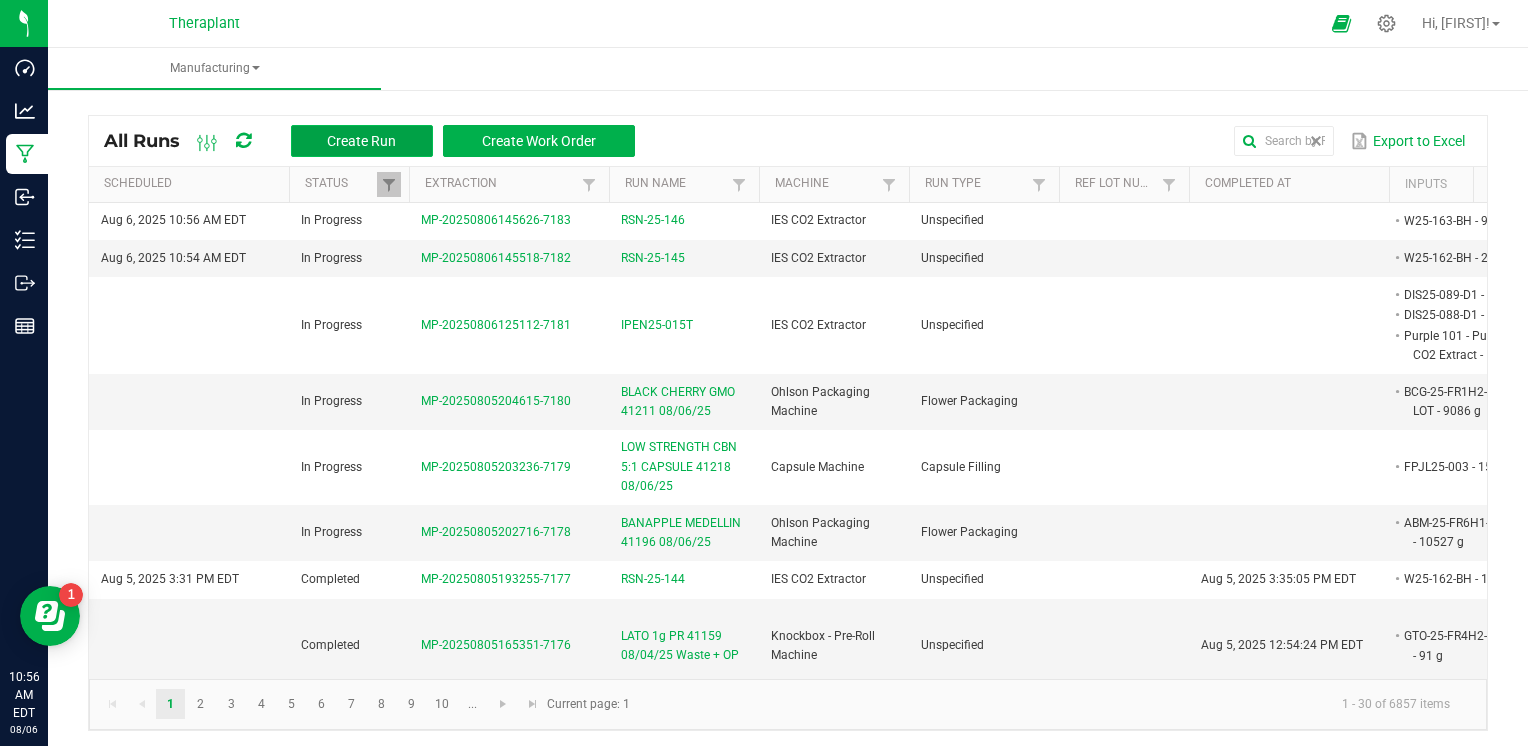click on "Create Run" at bounding box center [362, 141] 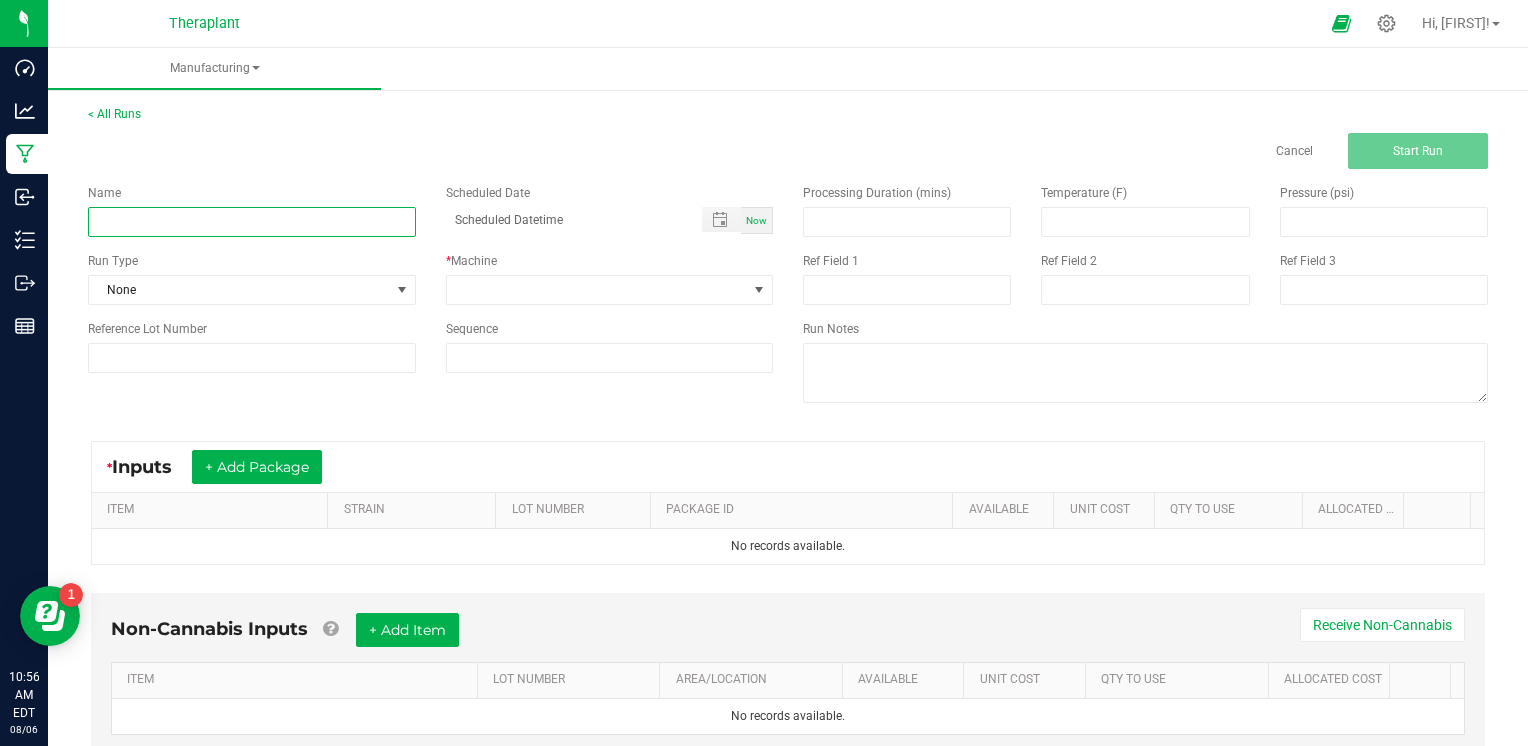 click at bounding box center [252, 222] 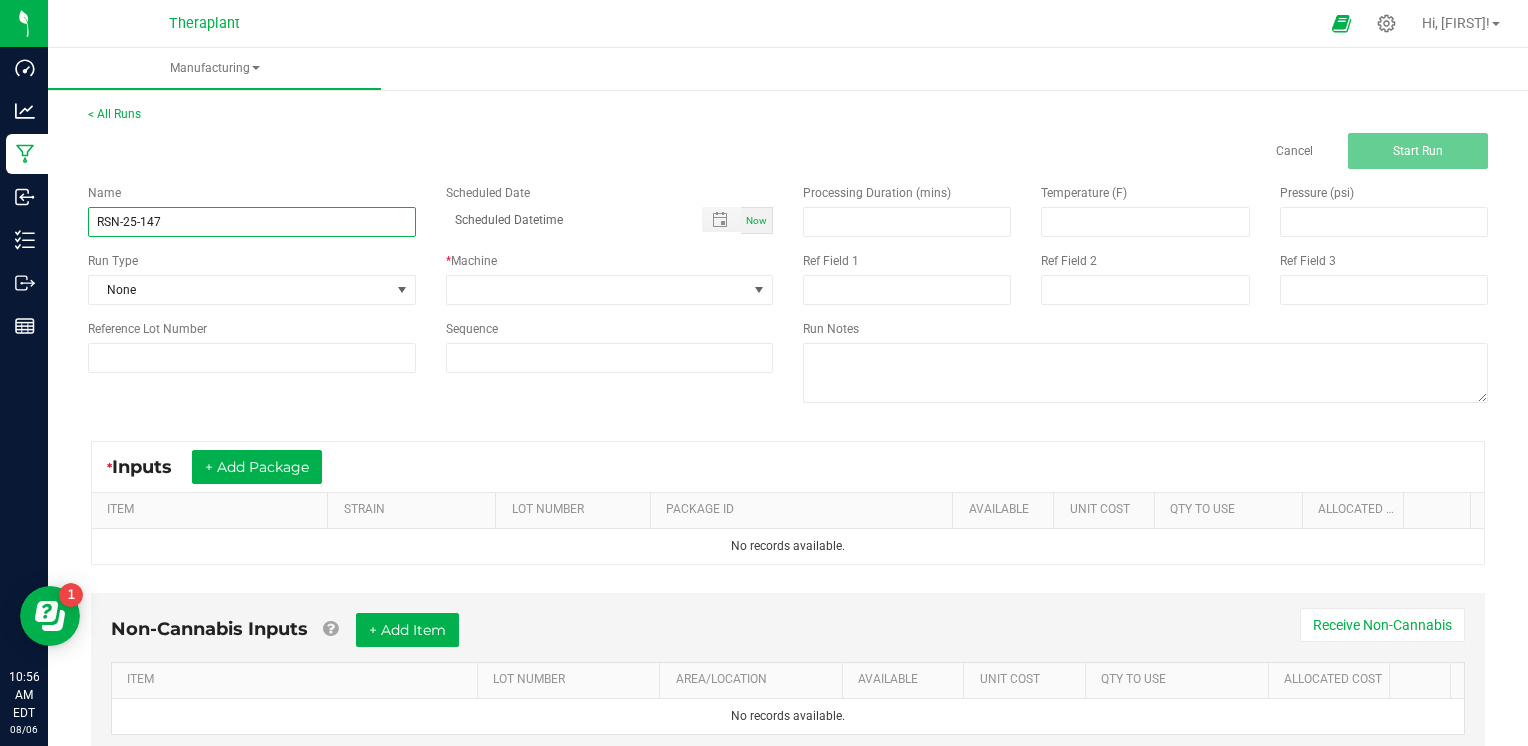 type on "RSN-25-147" 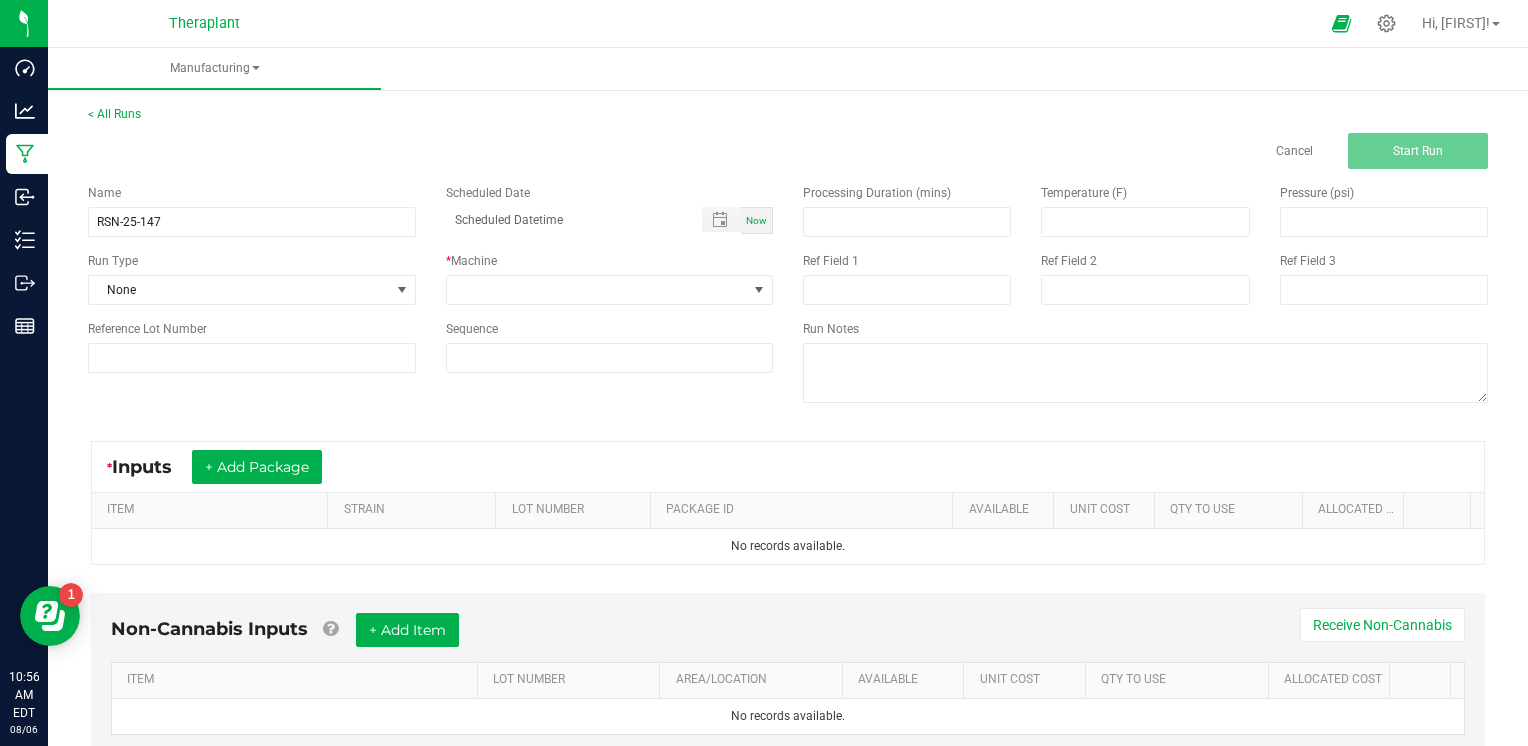 click on "Now" at bounding box center (756, 220) 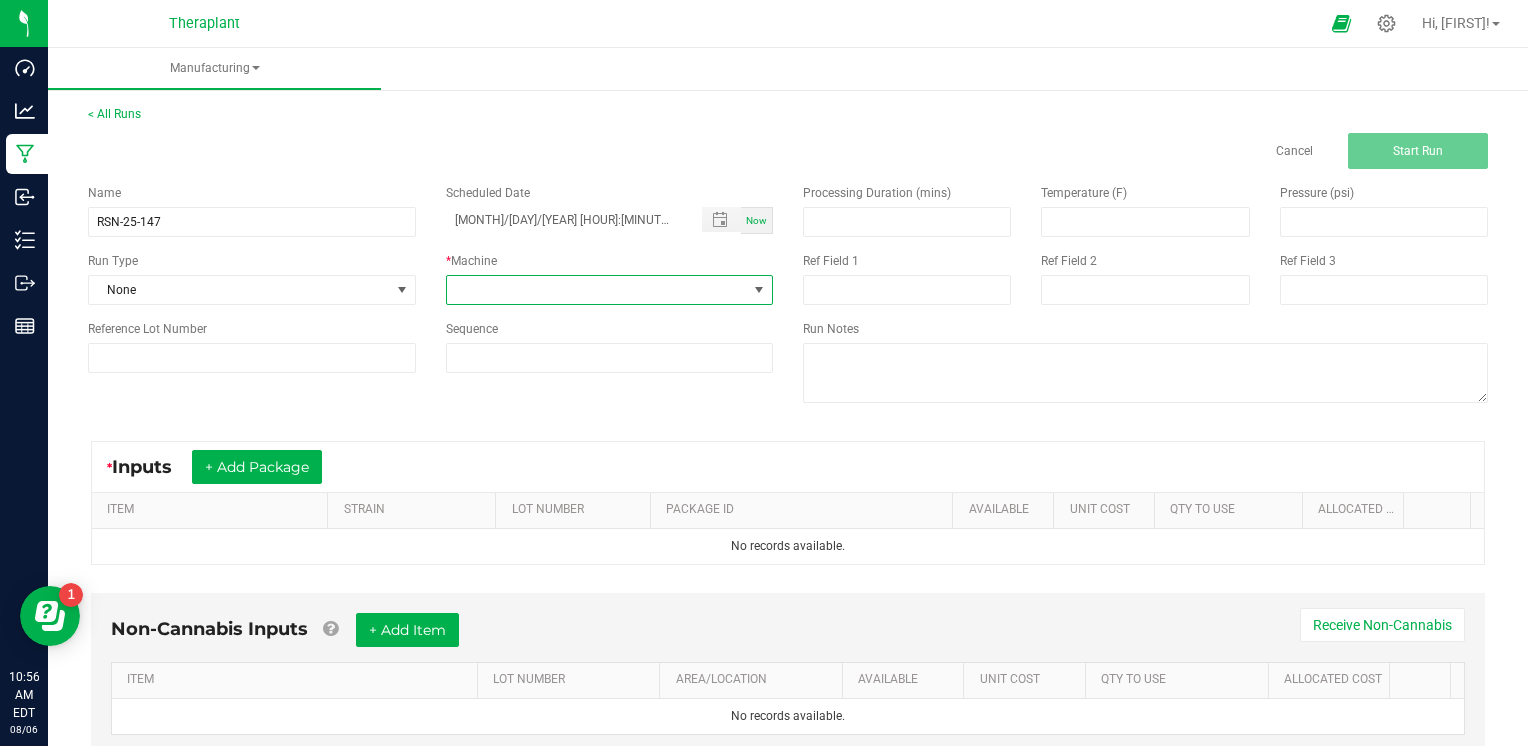 click at bounding box center (597, 290) 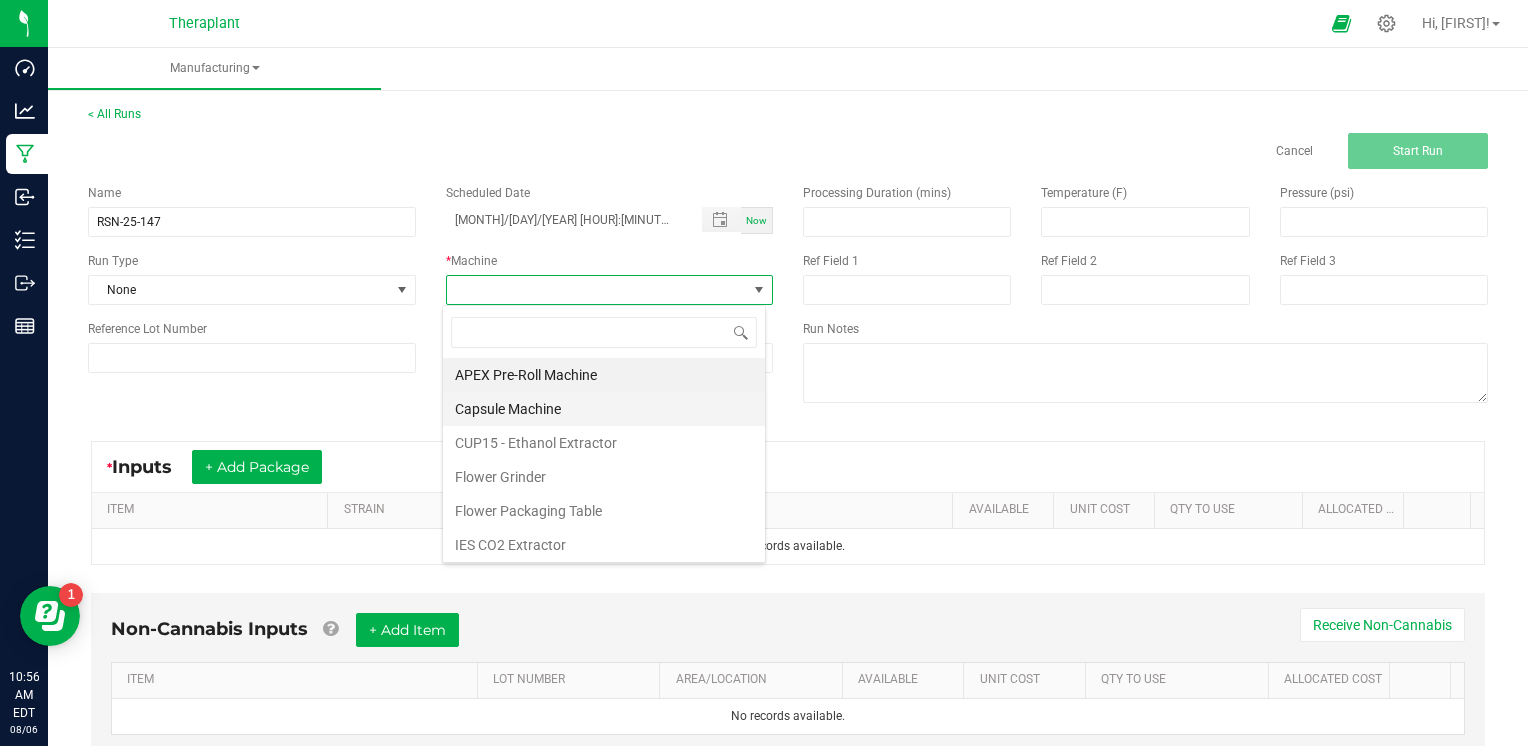 scroll, scrollTop: 99970, scrollLeft: 99676, axis: both 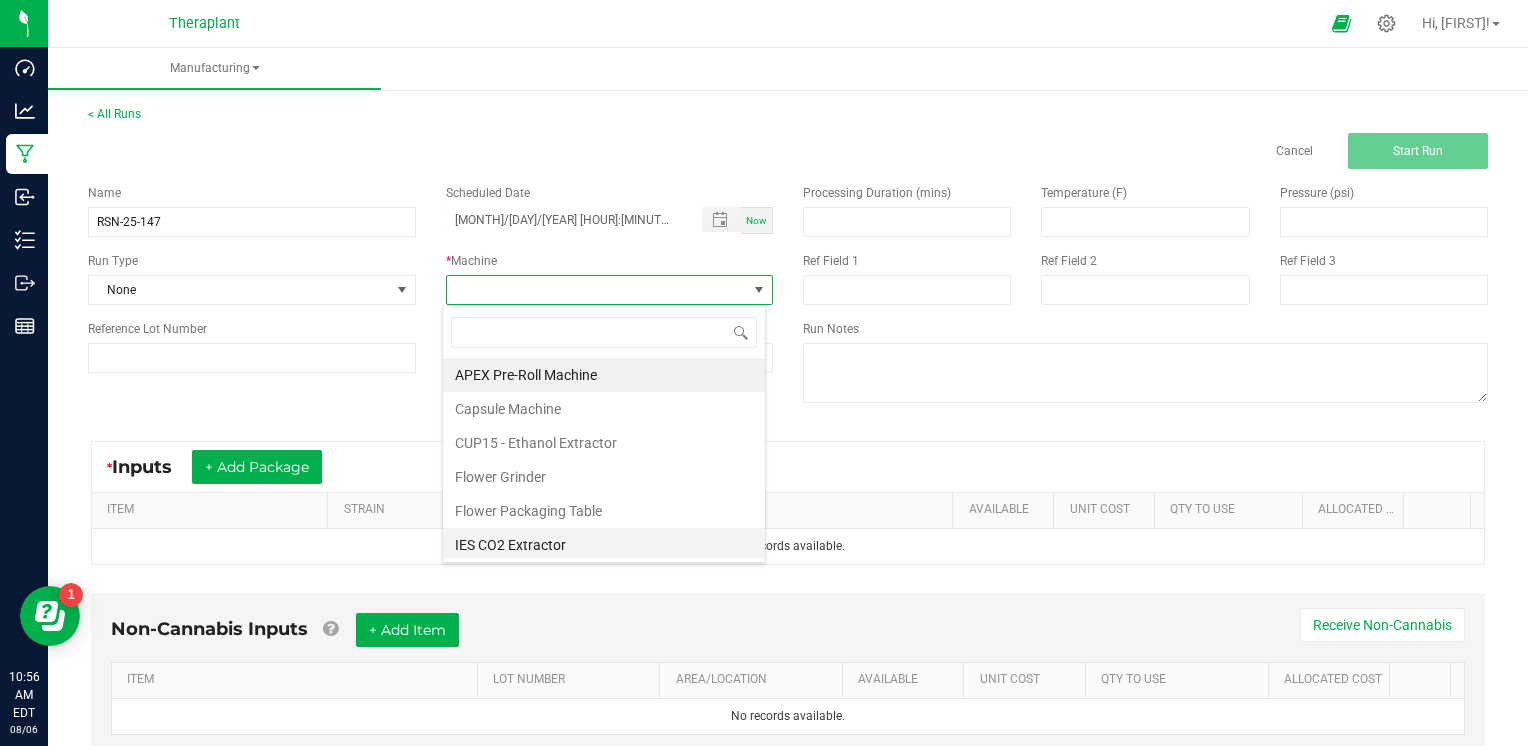 click on "IES CO2 Extractor" at bounding box center [604, 545] 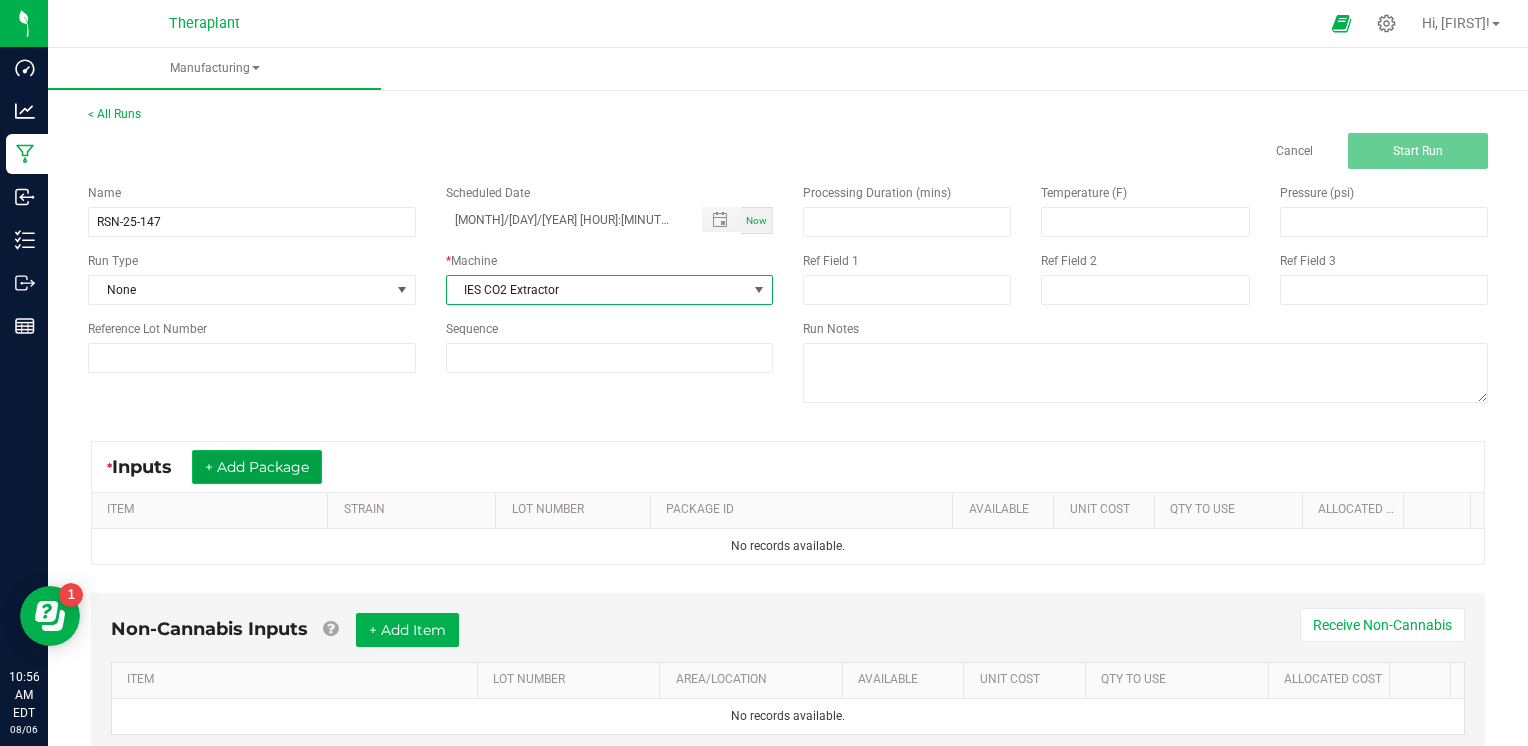 click on "+ Add Package" at bounding box center [257, 467] 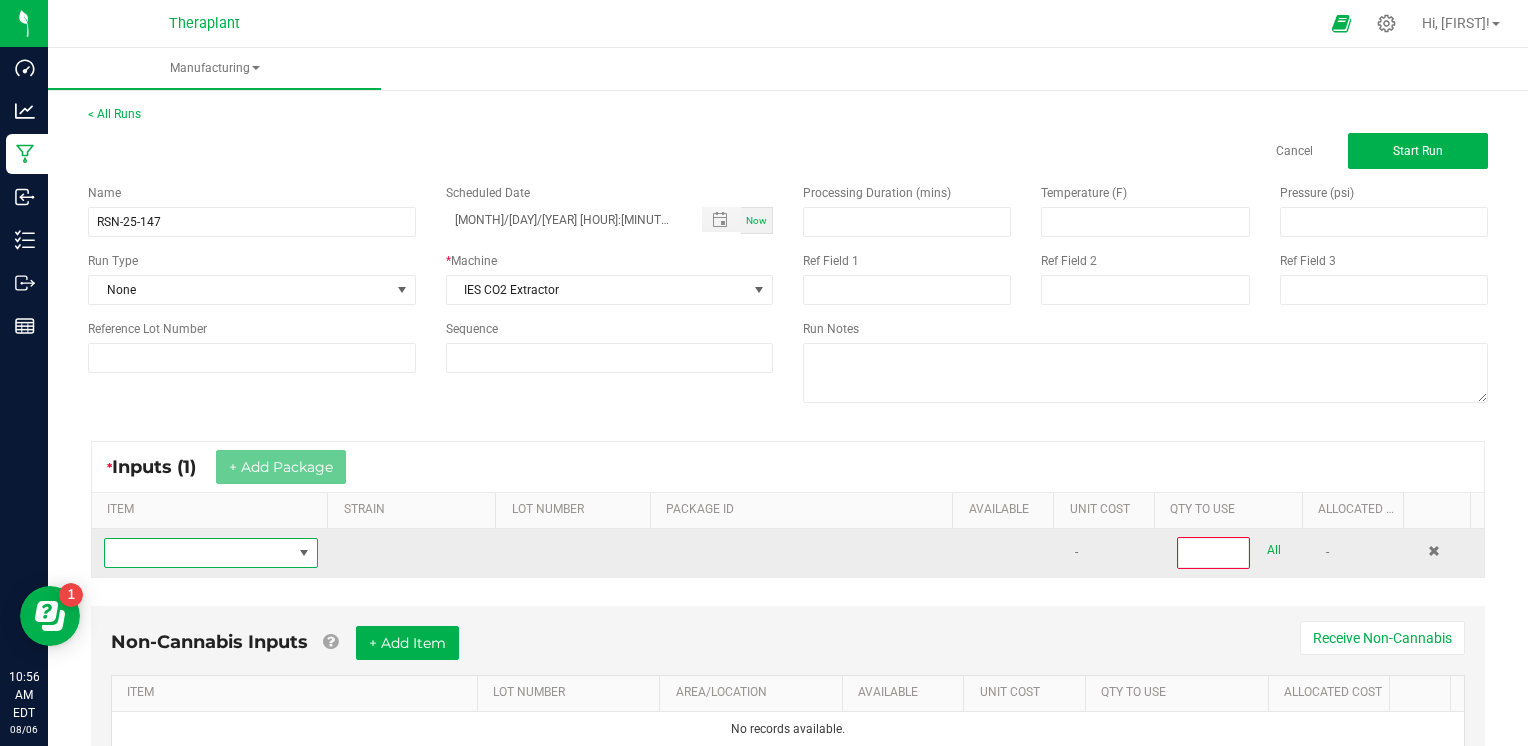 click at bounding box center [304, 553] 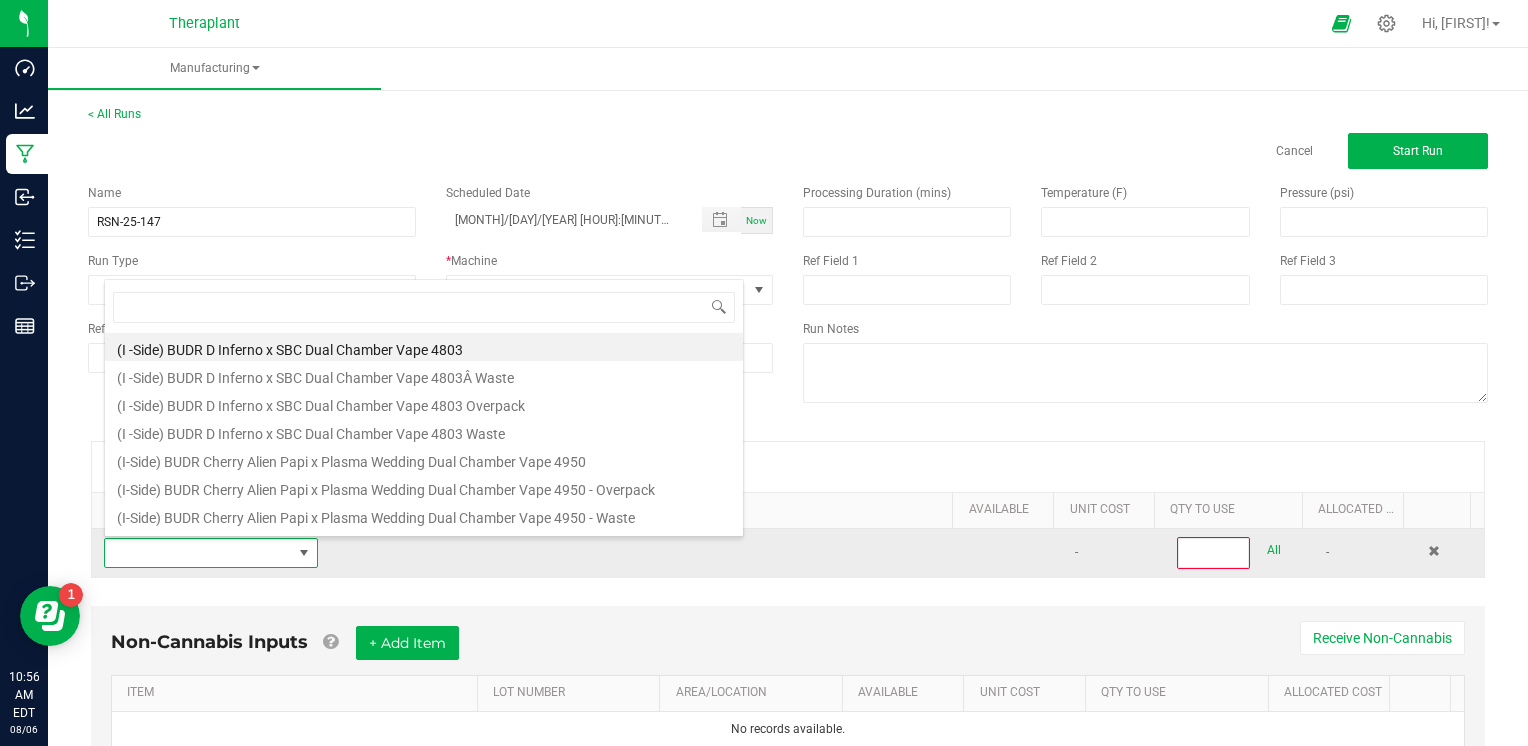 scroll, scrollTop: 99970, scrollLeft: 99791, axis: both 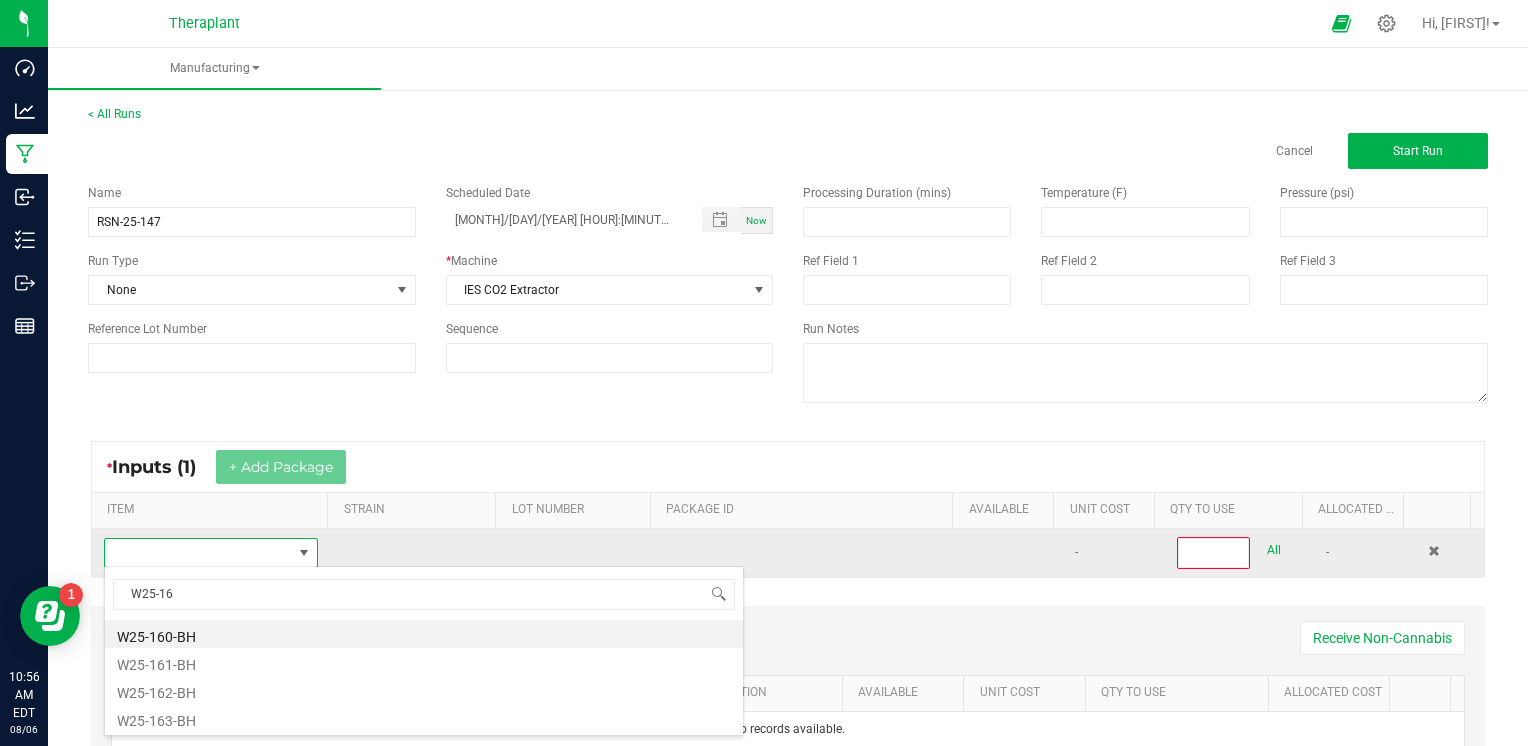 type on "W25-163" 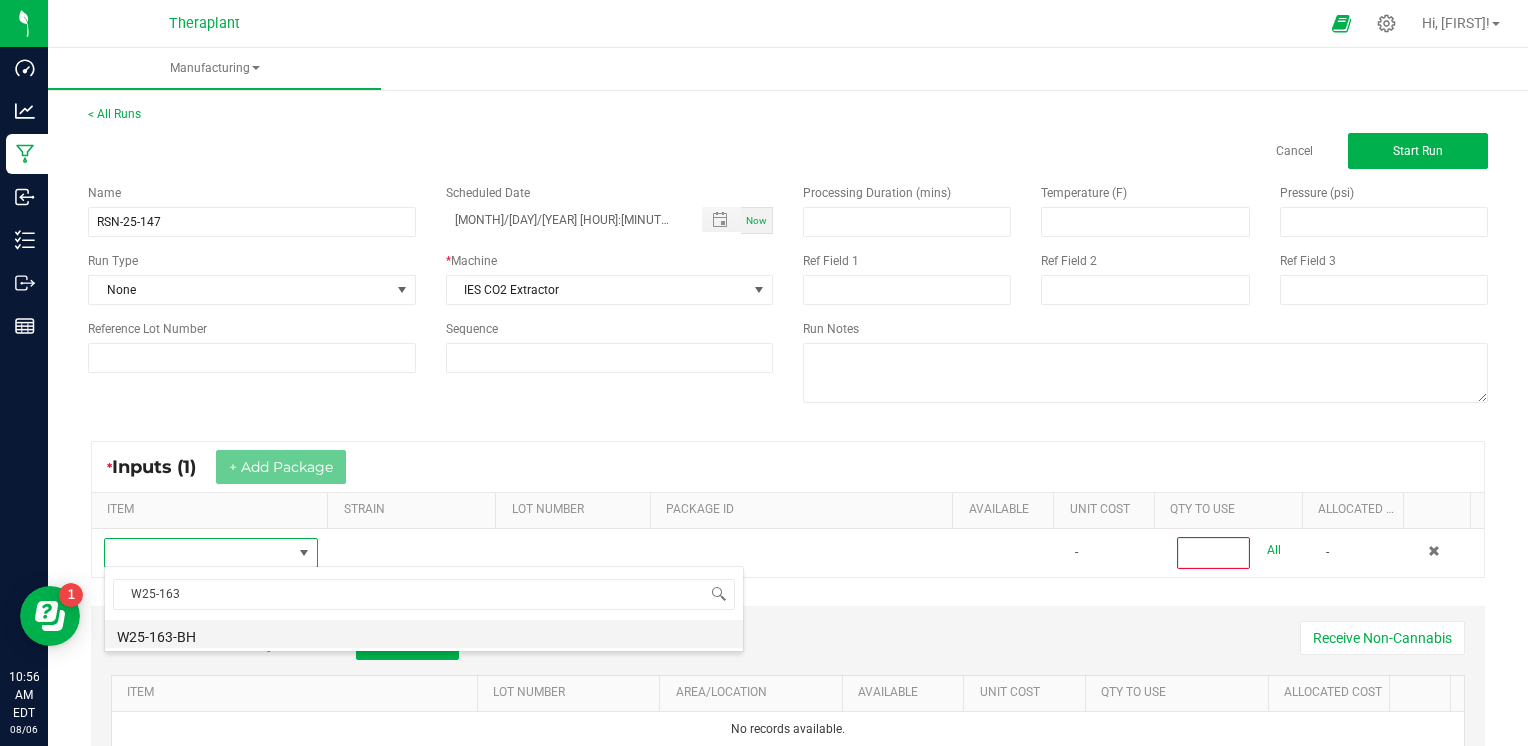 click on "W25-163-BH" at bounding box center [424, 634] 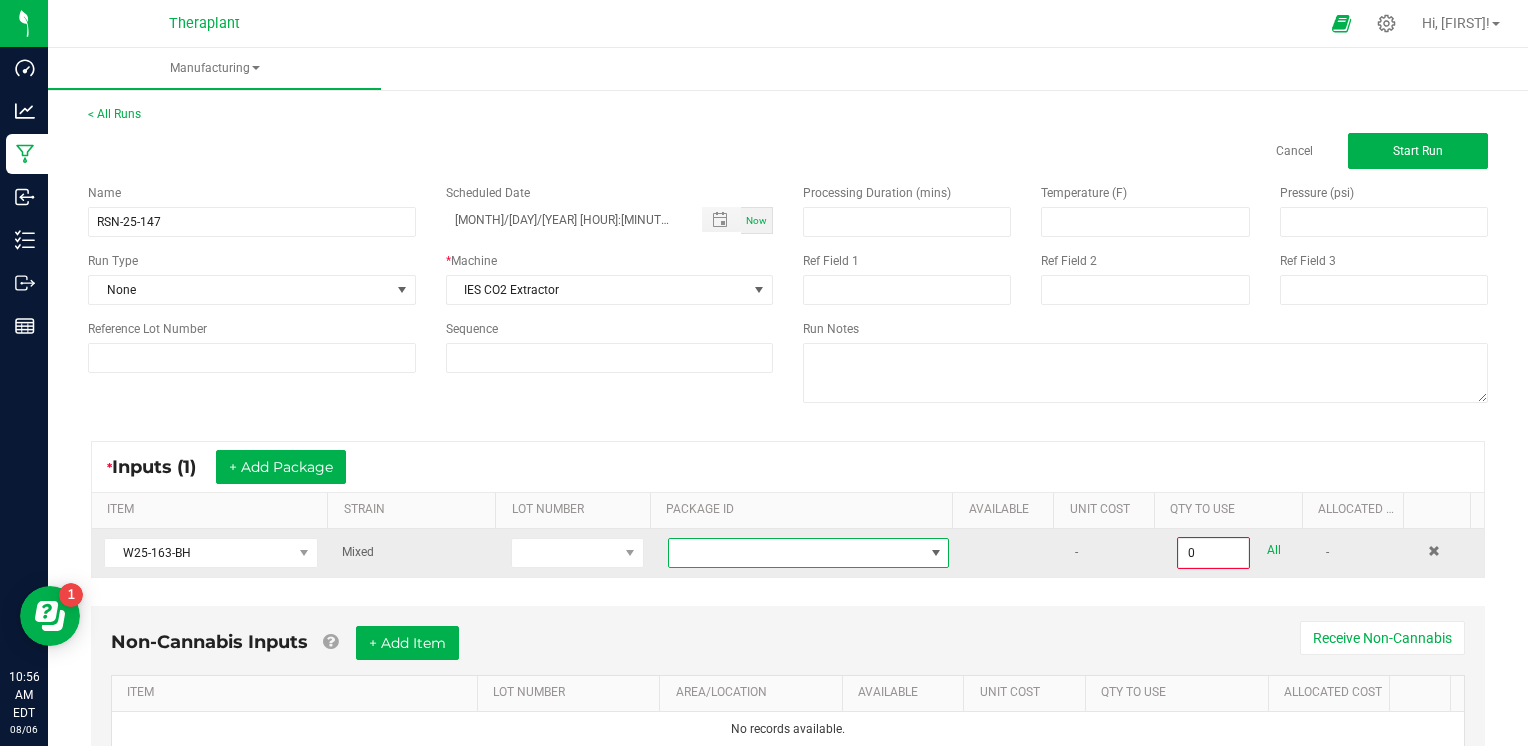 click at bounding box center [796, 553] 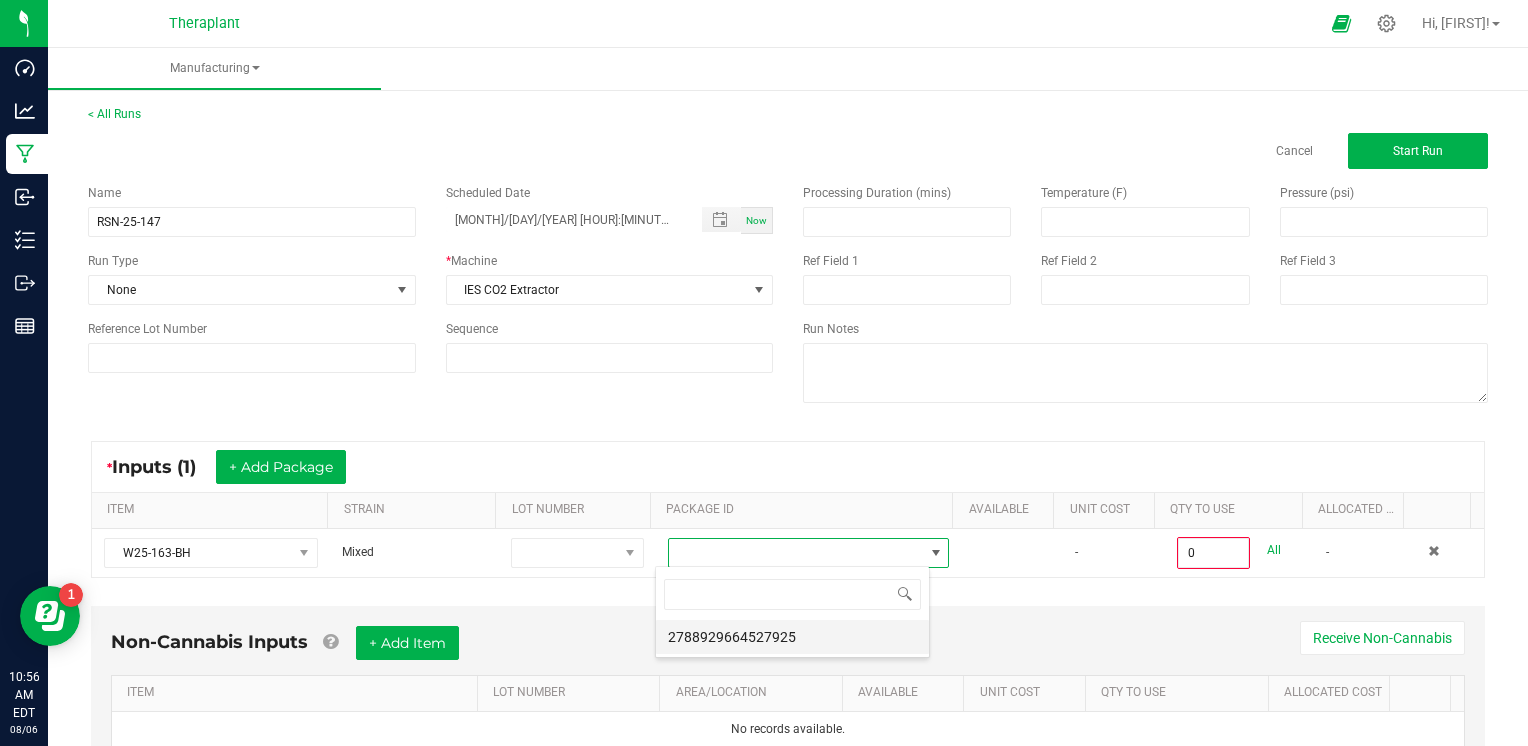 scroll, scrollTop: 99970, scrollLeft: 99724, axis: both 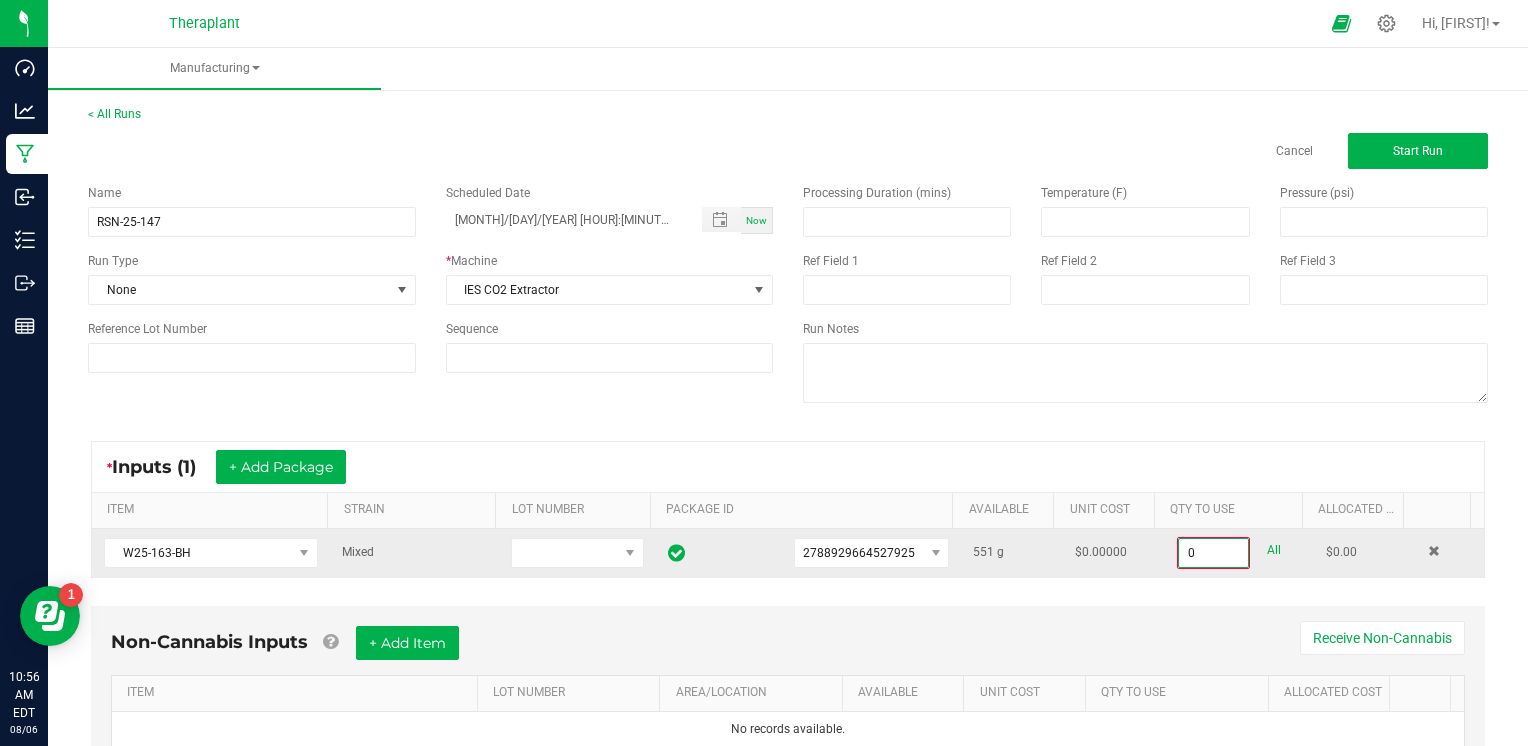 click on "0" at bounding box center [1213, 553] 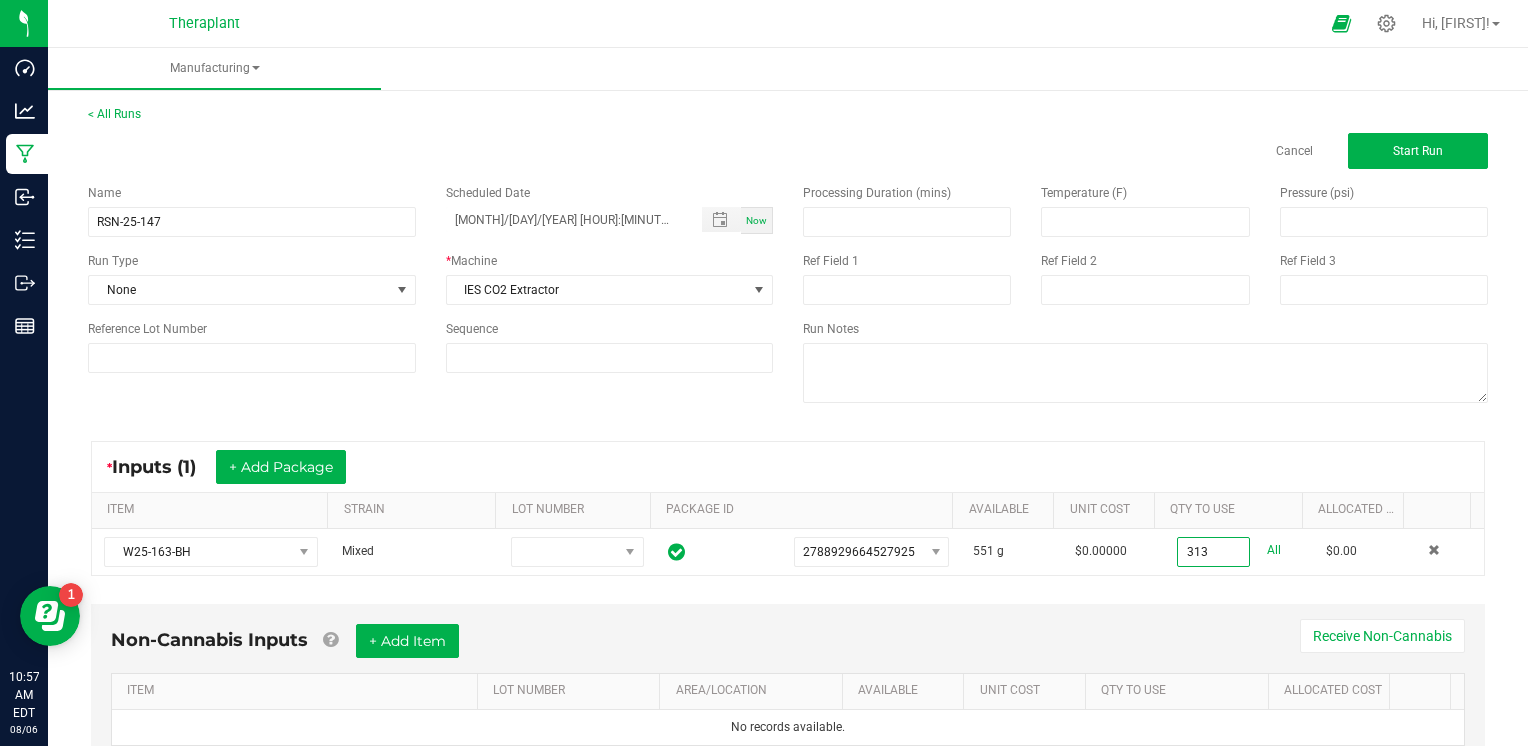 type on "313.0000 g" 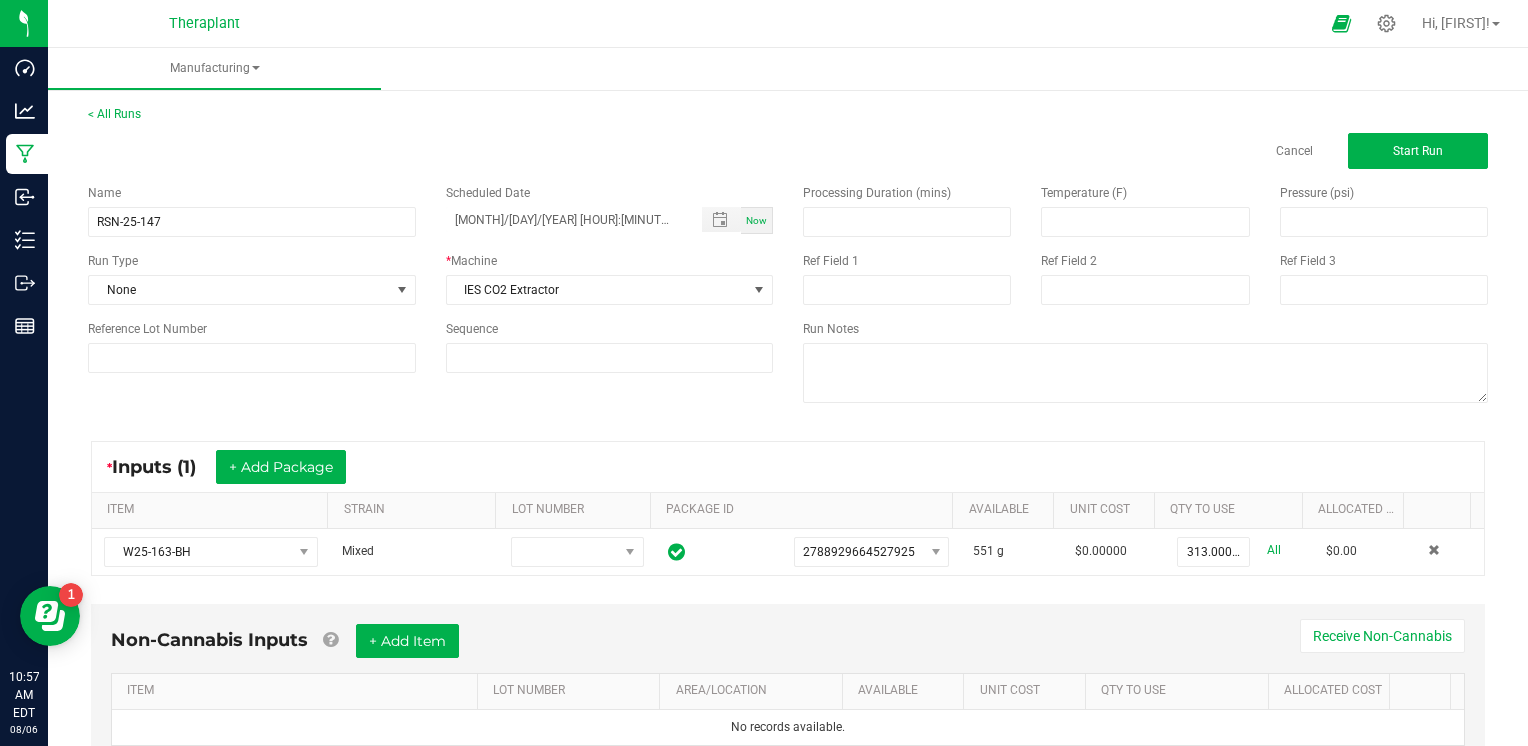 click on "*    Inputs (1)   + Add Package" at bounding box center [788, 467] 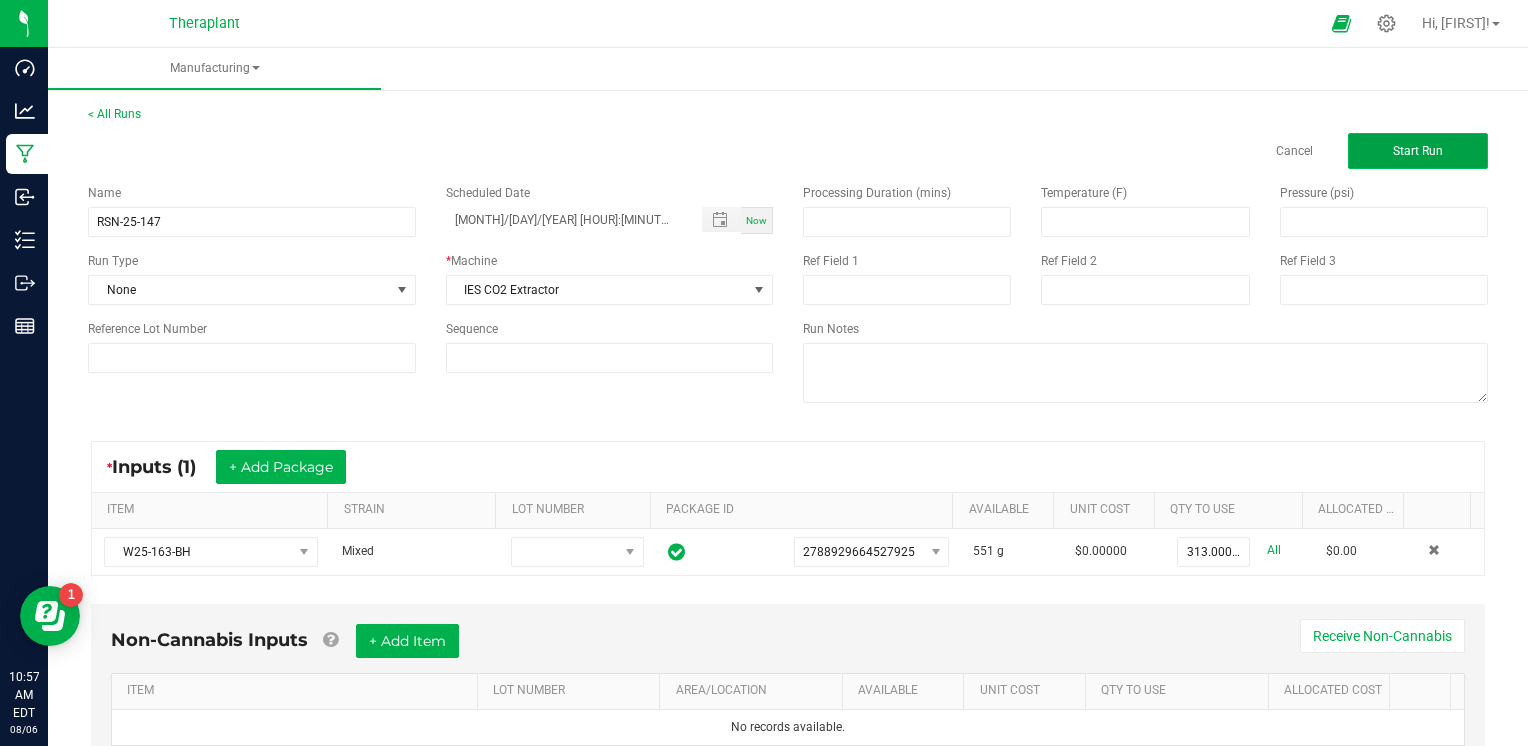click on "Start Run" 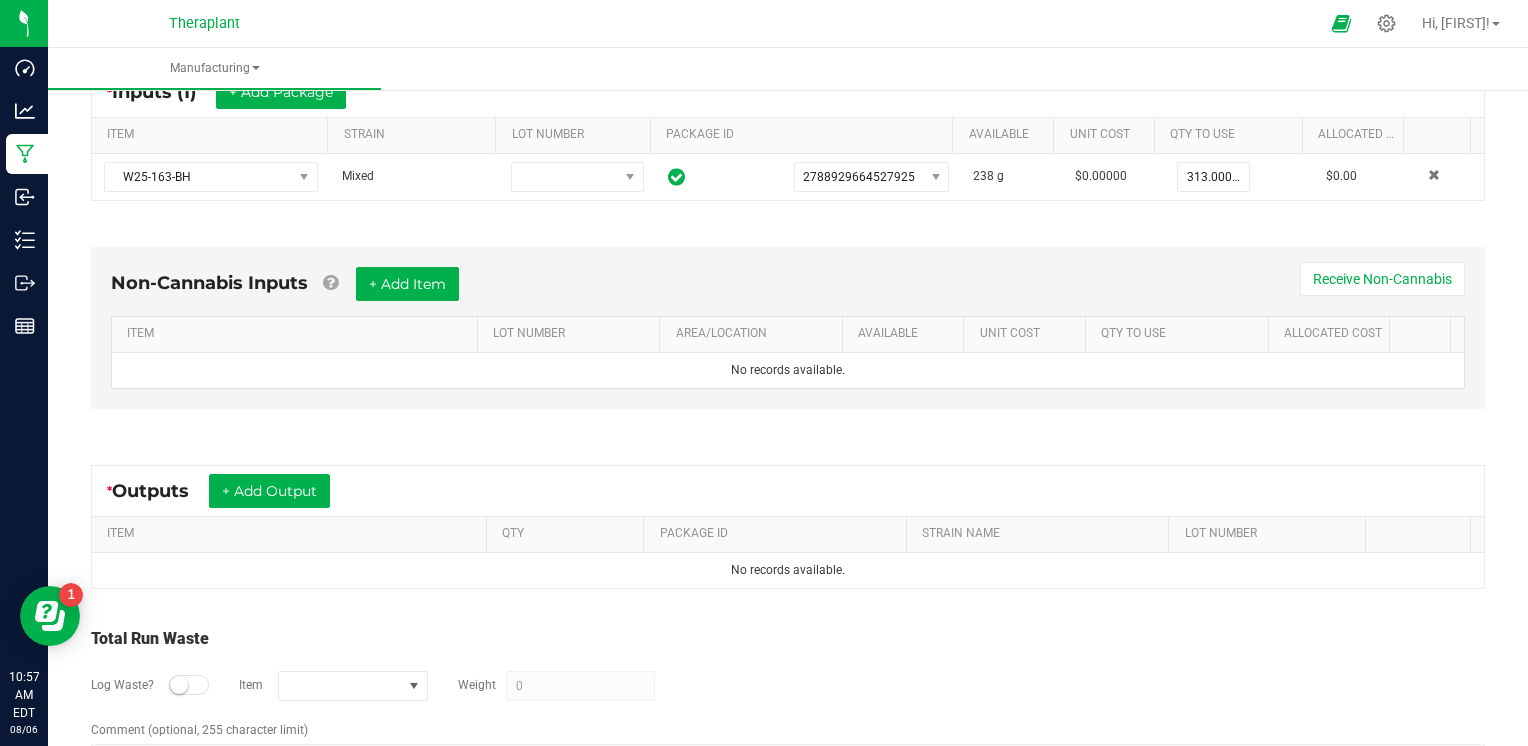 scroll, scrollTop: 0, scrollLeft: 0, axis: both 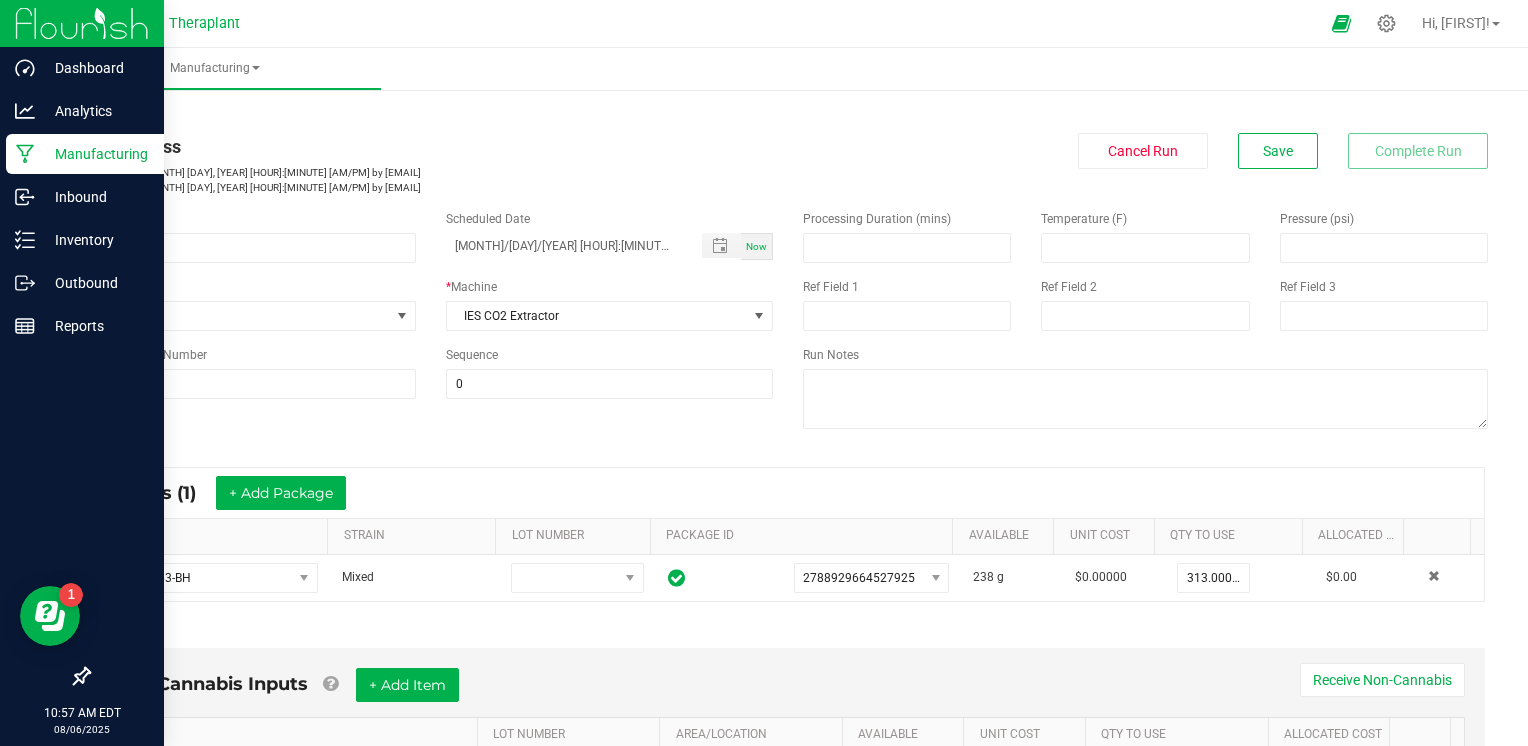 click on "Manufacturing" at bounding box center [95, 154] 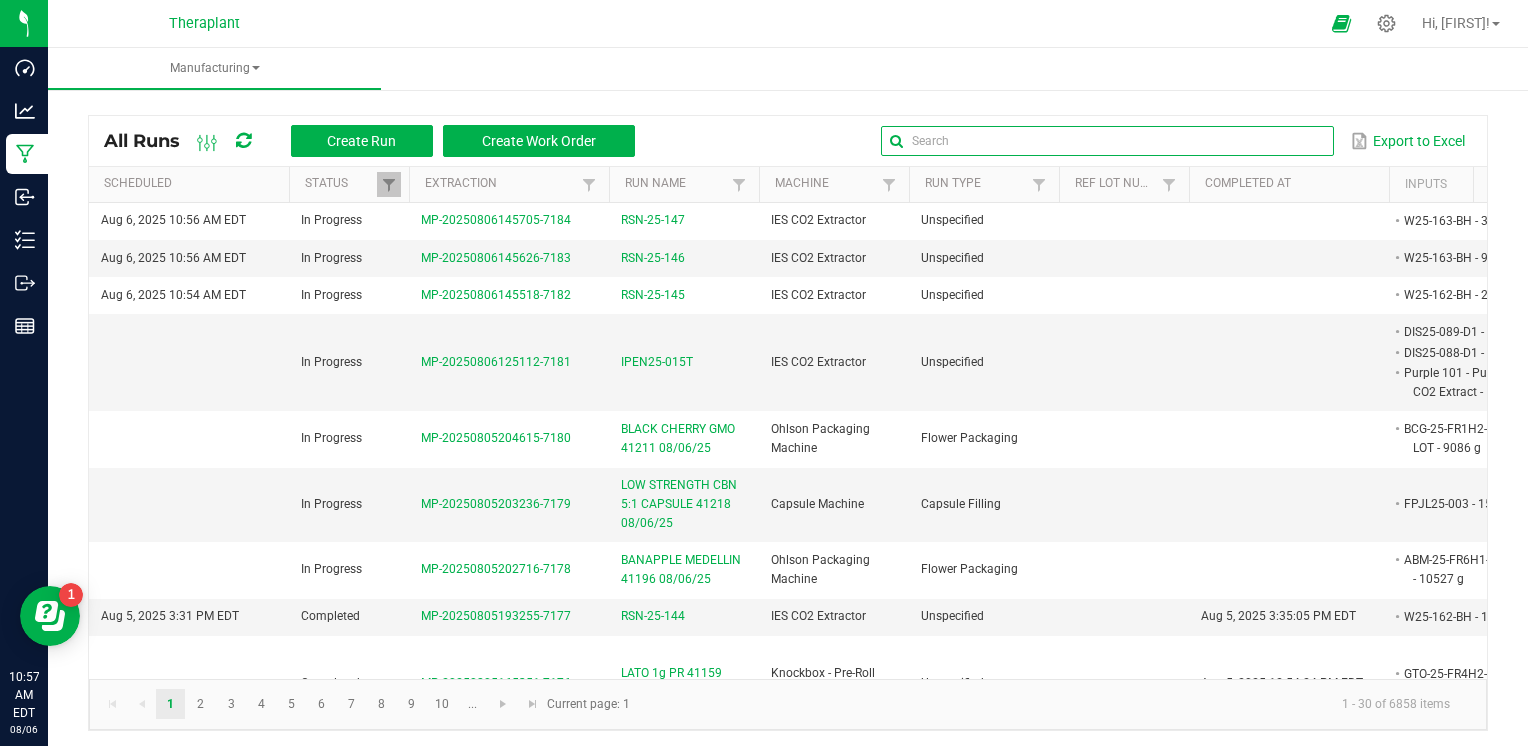 click at bounding box center [1107, 141] 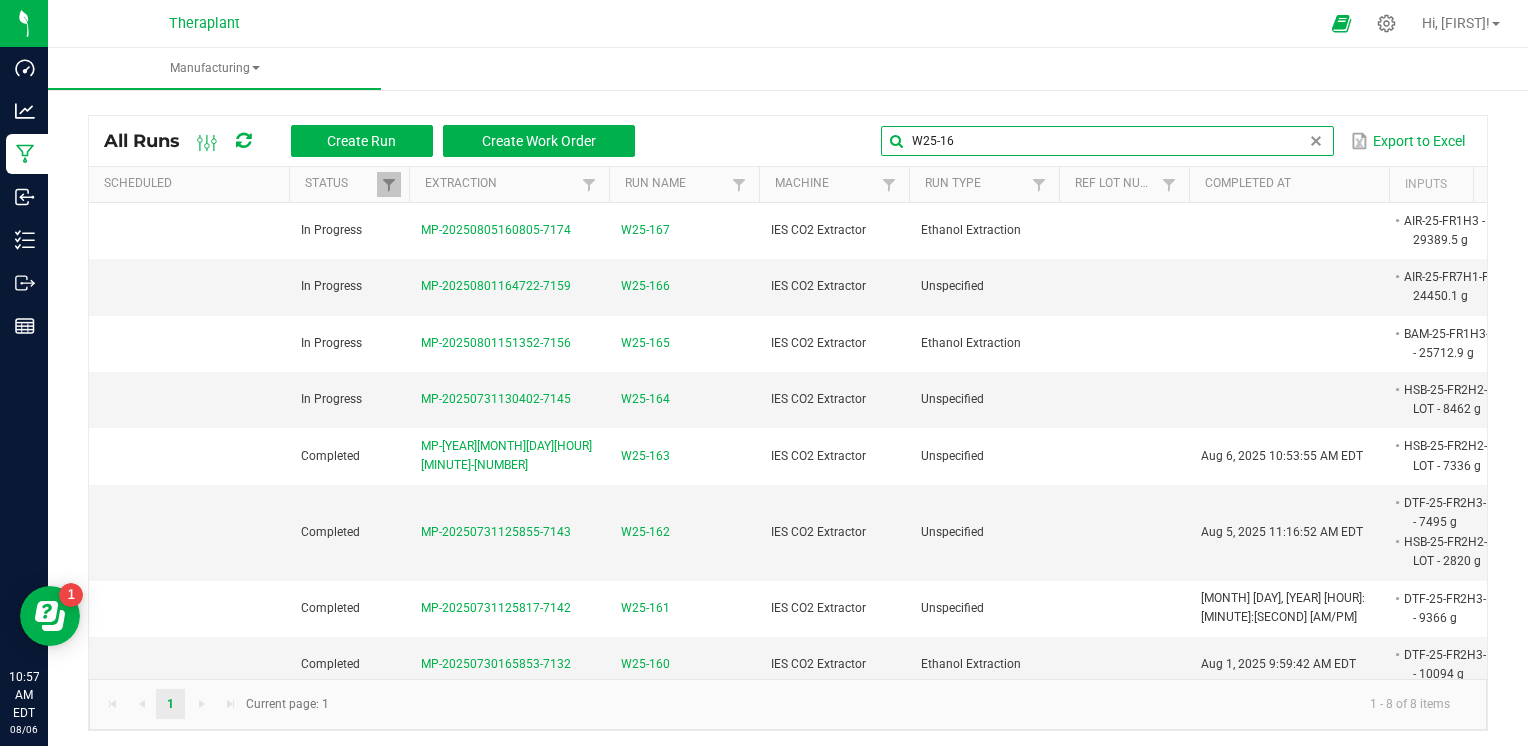 type on "W25-16" 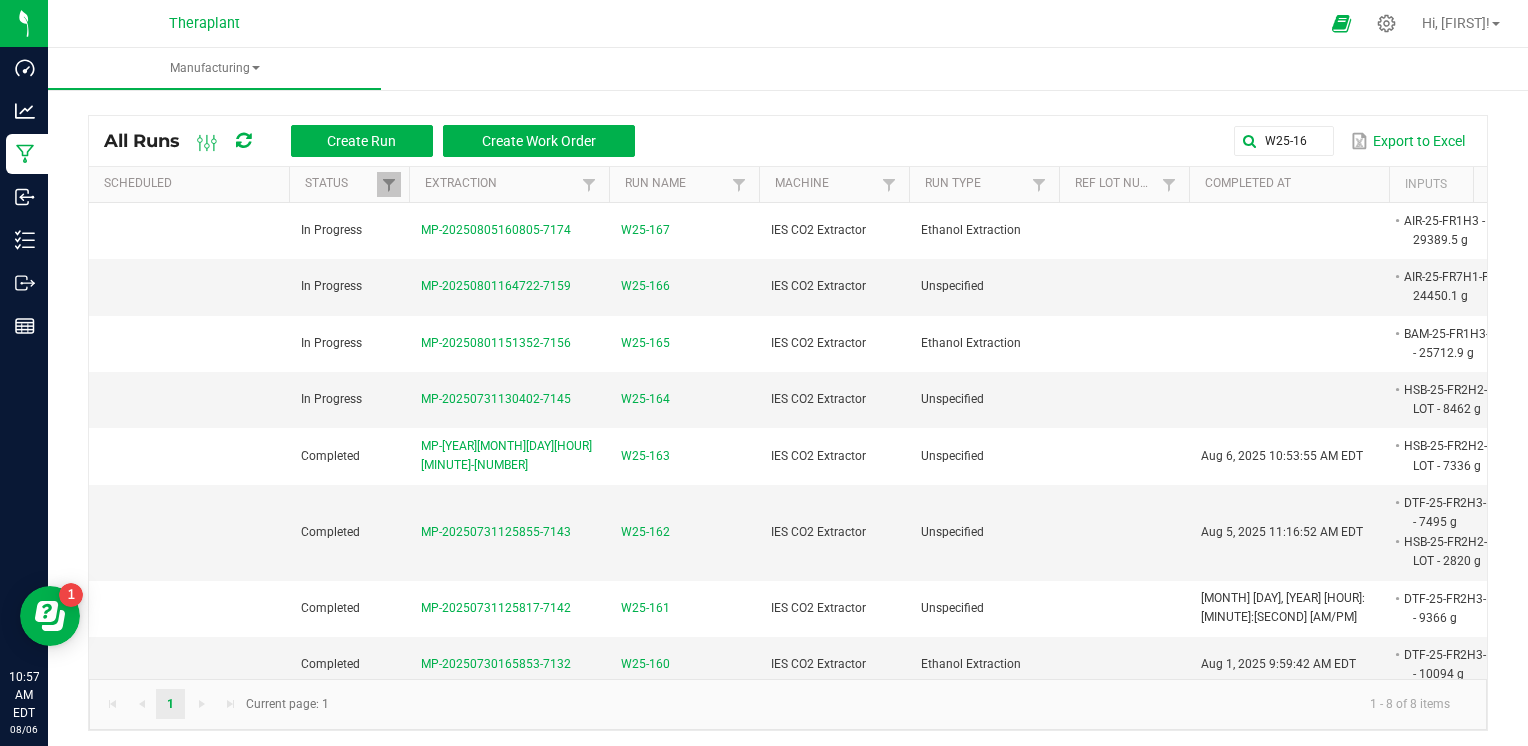 scroll, scrollTop: 0, scrollLeft: 220, axis: horizontal 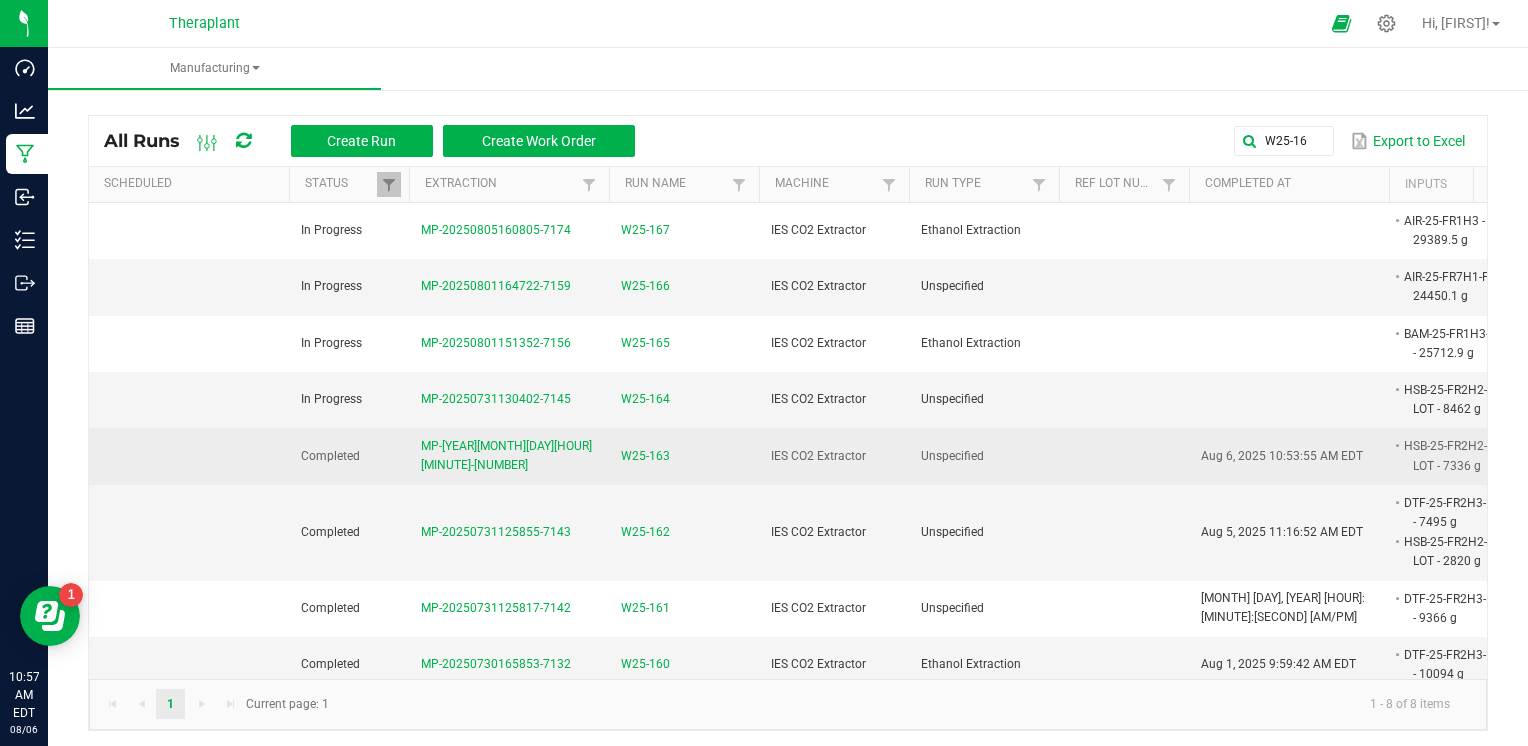 click on "MP-20250731130315-7144" at bounding box center (506, 455) 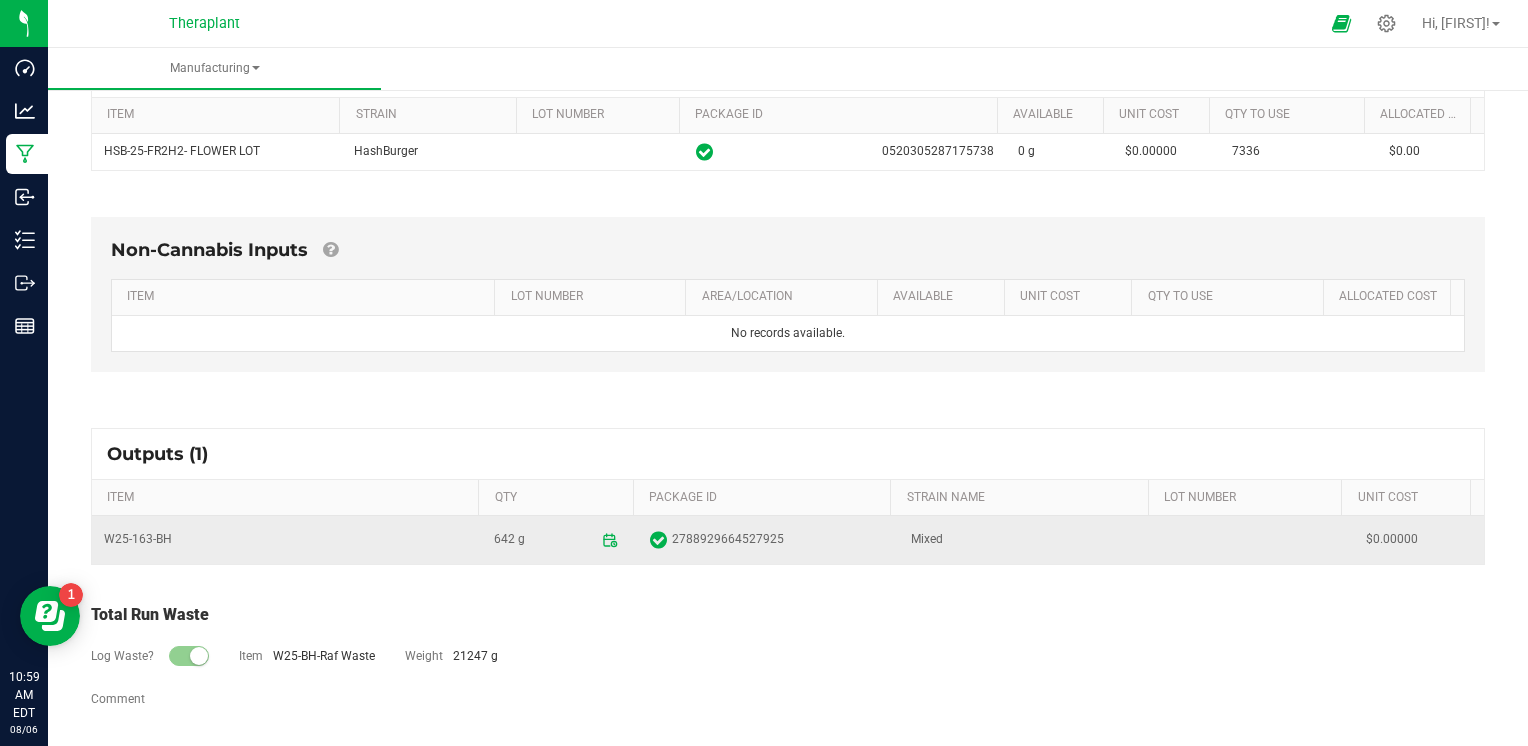scroll, scrollTop: 0, scrollLeft: 0, axis: both 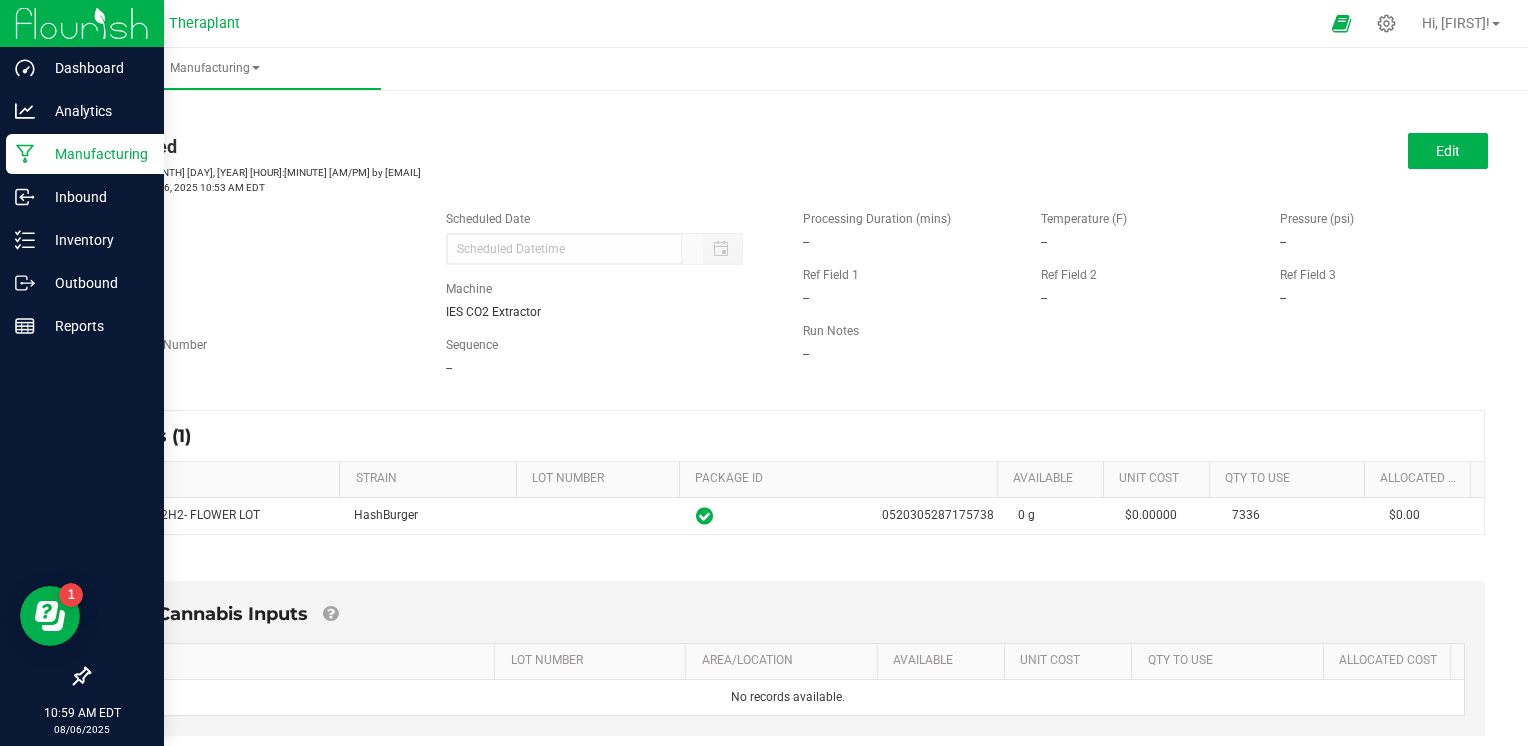 click on "Manufacturing" at bounding box center (95, 154) 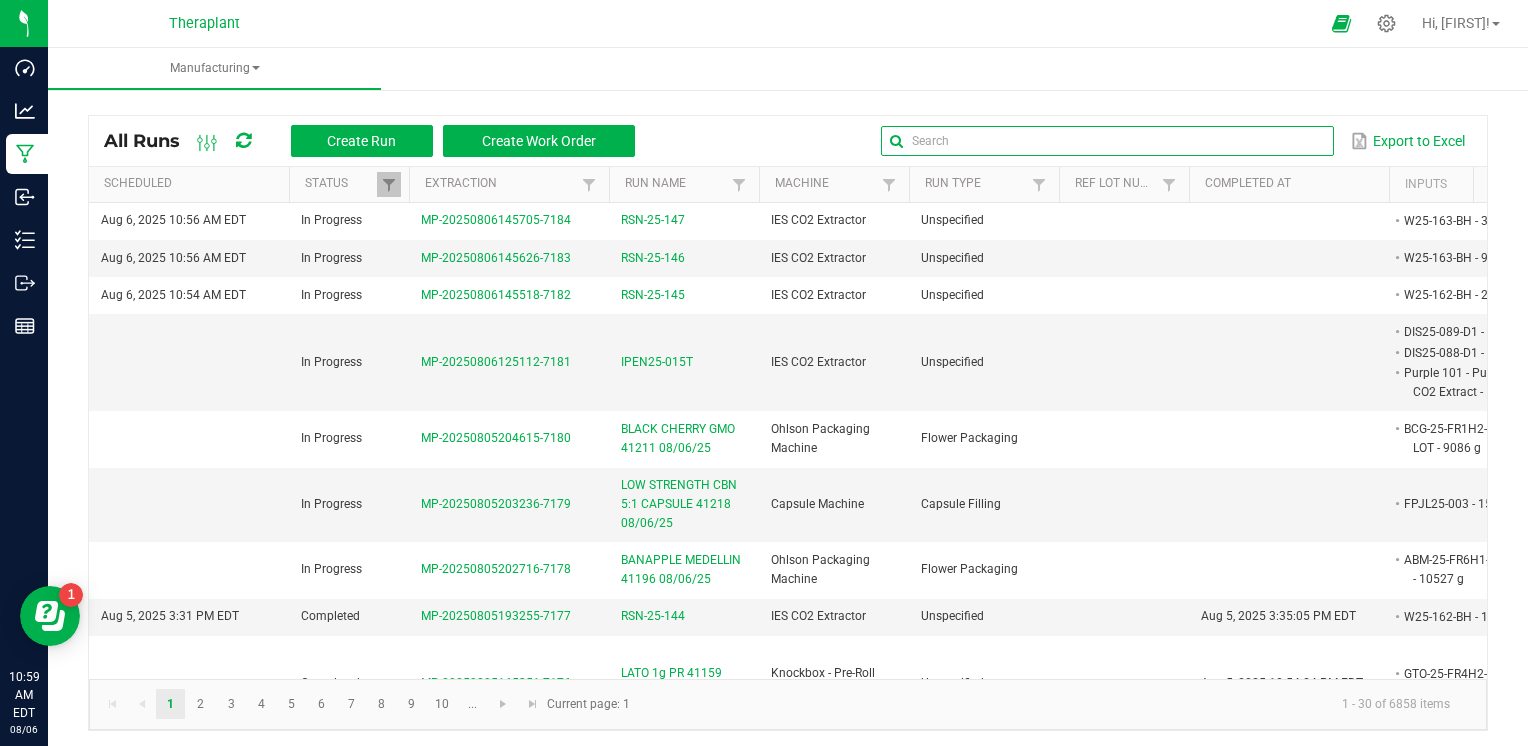 click at bounding box center [1107, 141] 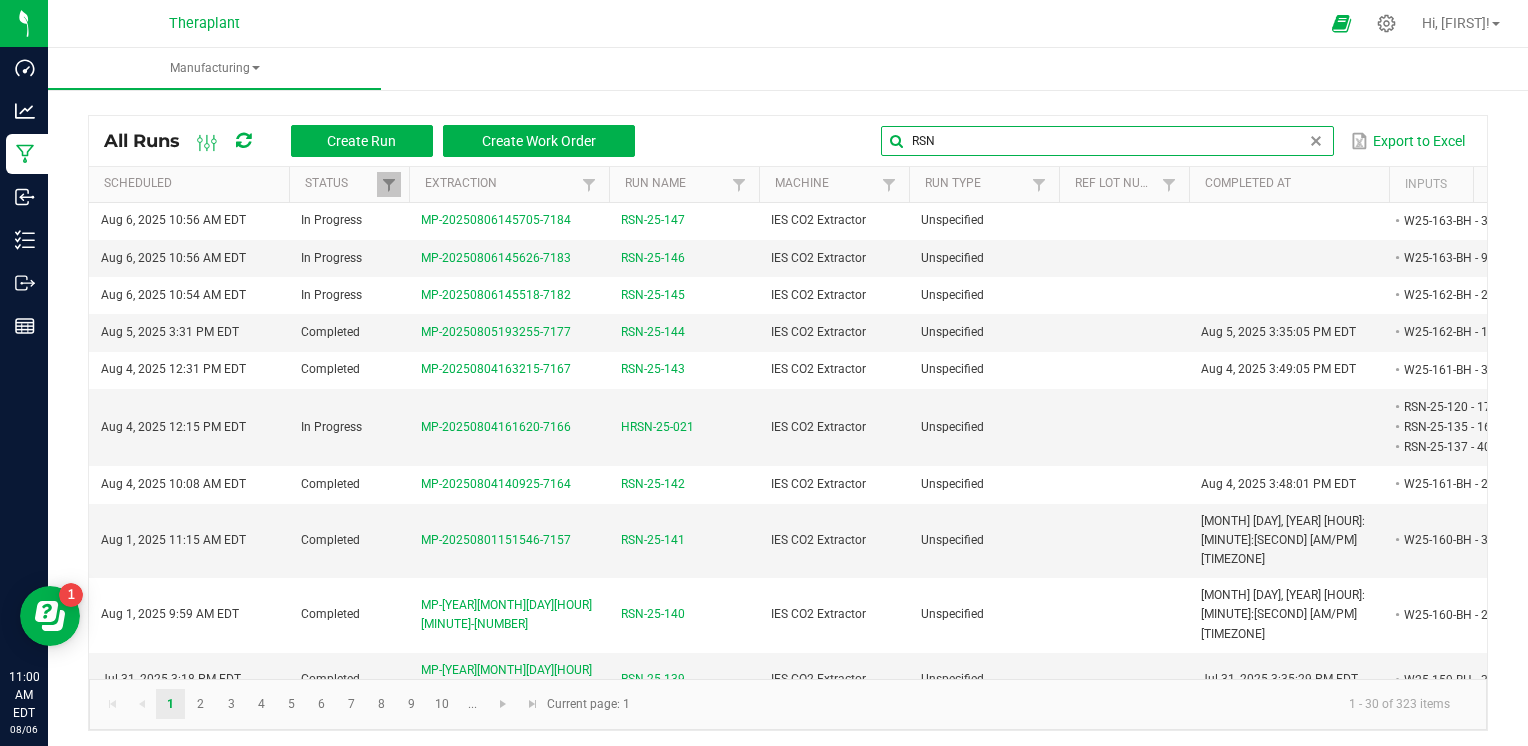 type on "RSN" 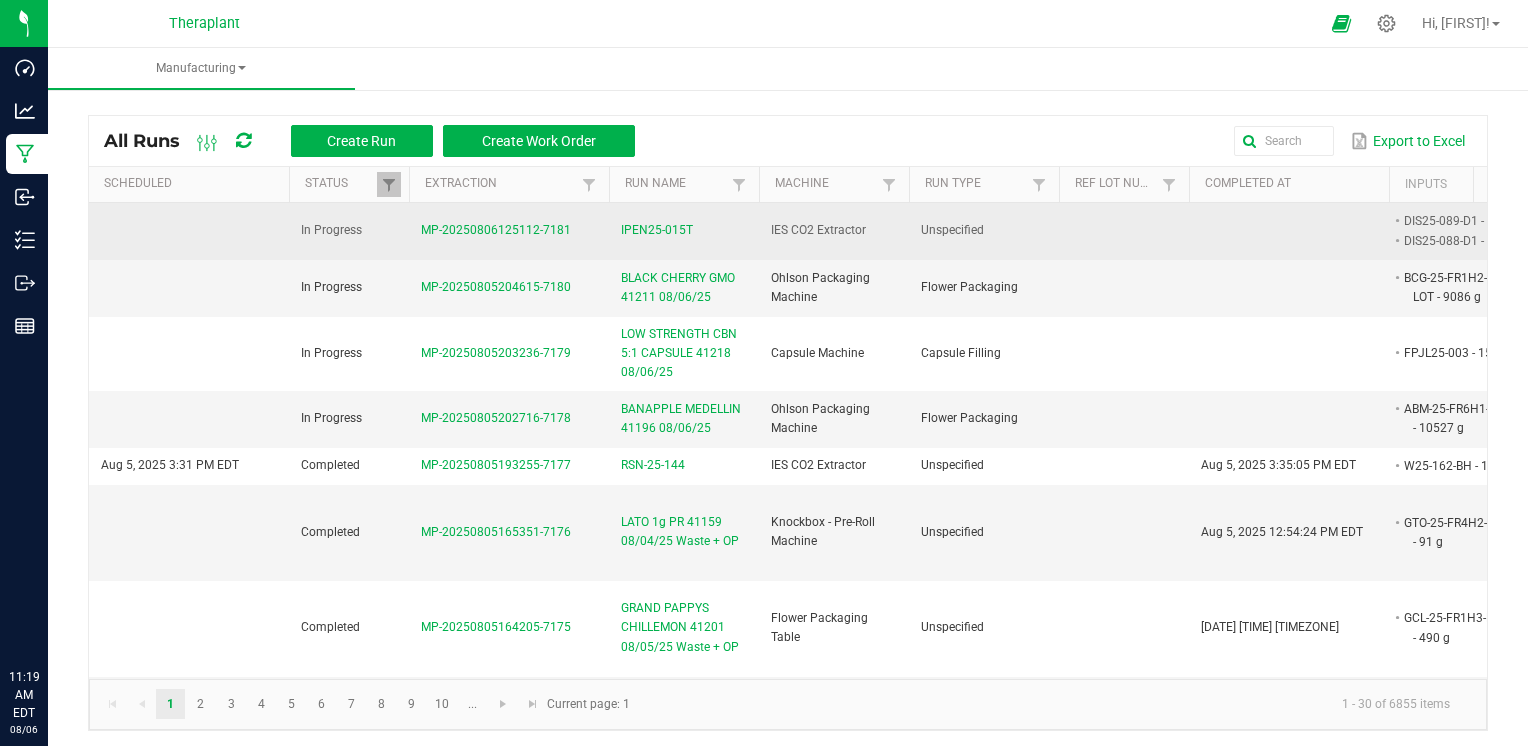 scroll, scrollTop: 0, scrollLeft: 0, axis: both 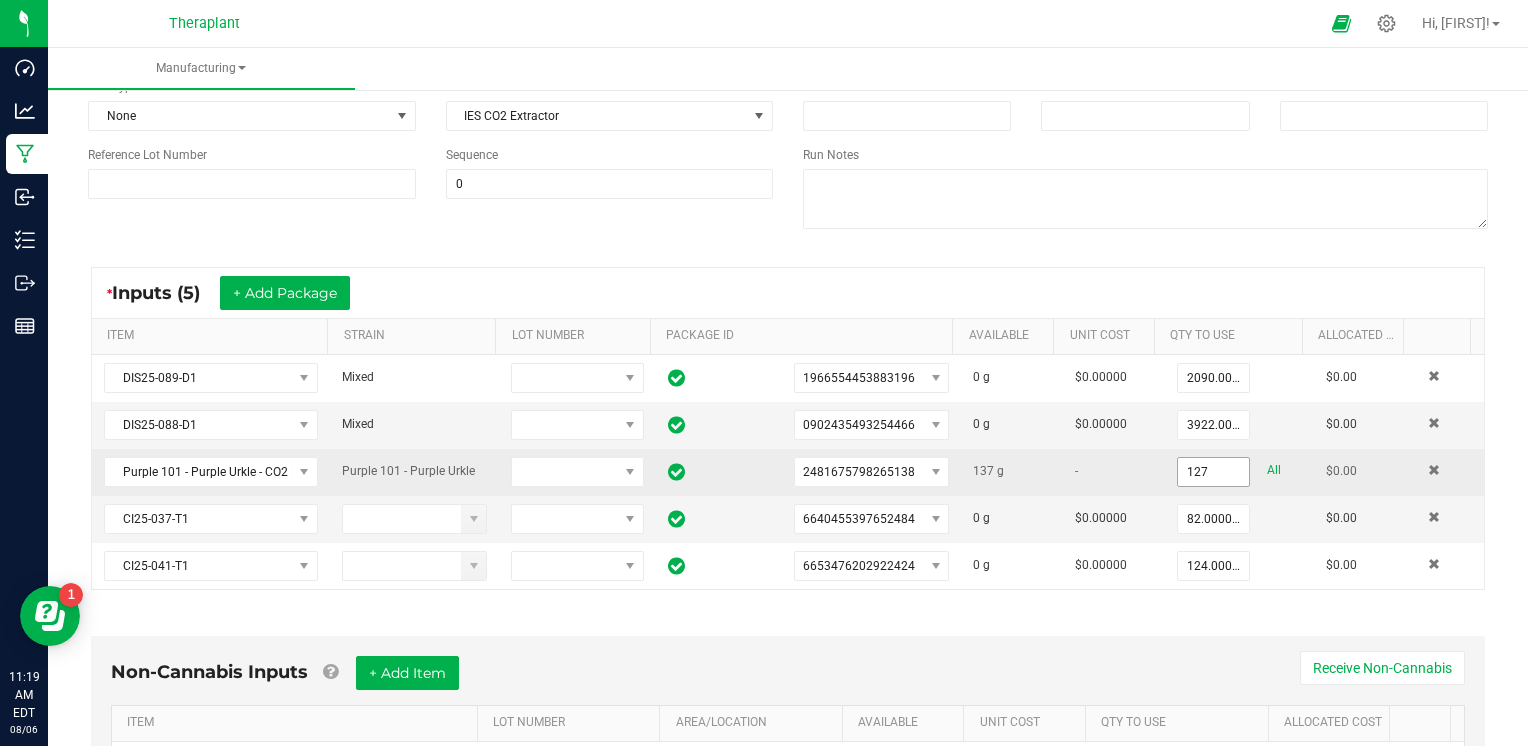 click on "127" at bounding box center (1213, 472) 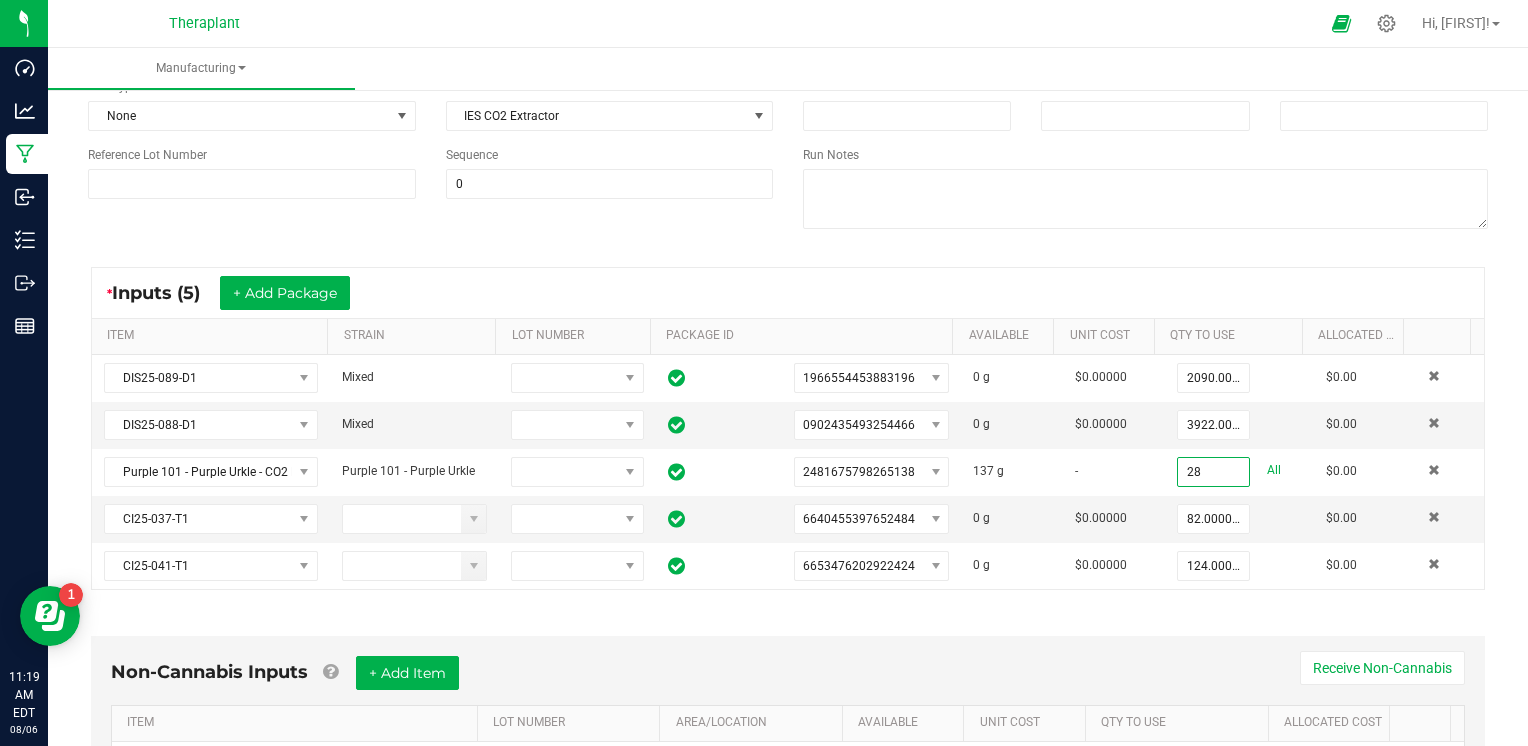scroll, scrollTop: 0, scrollLeft: 0, axis: both 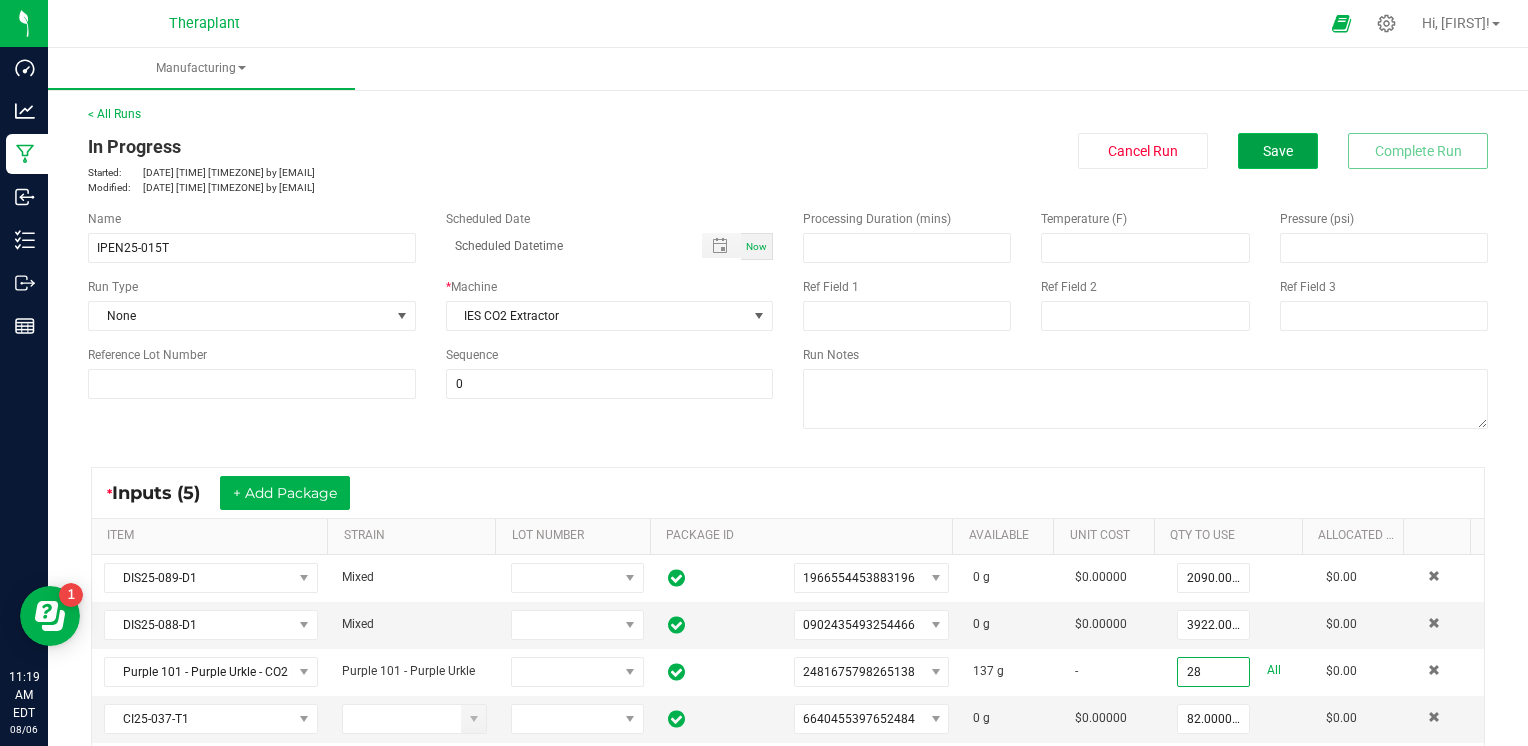 type on "28.0000 g" 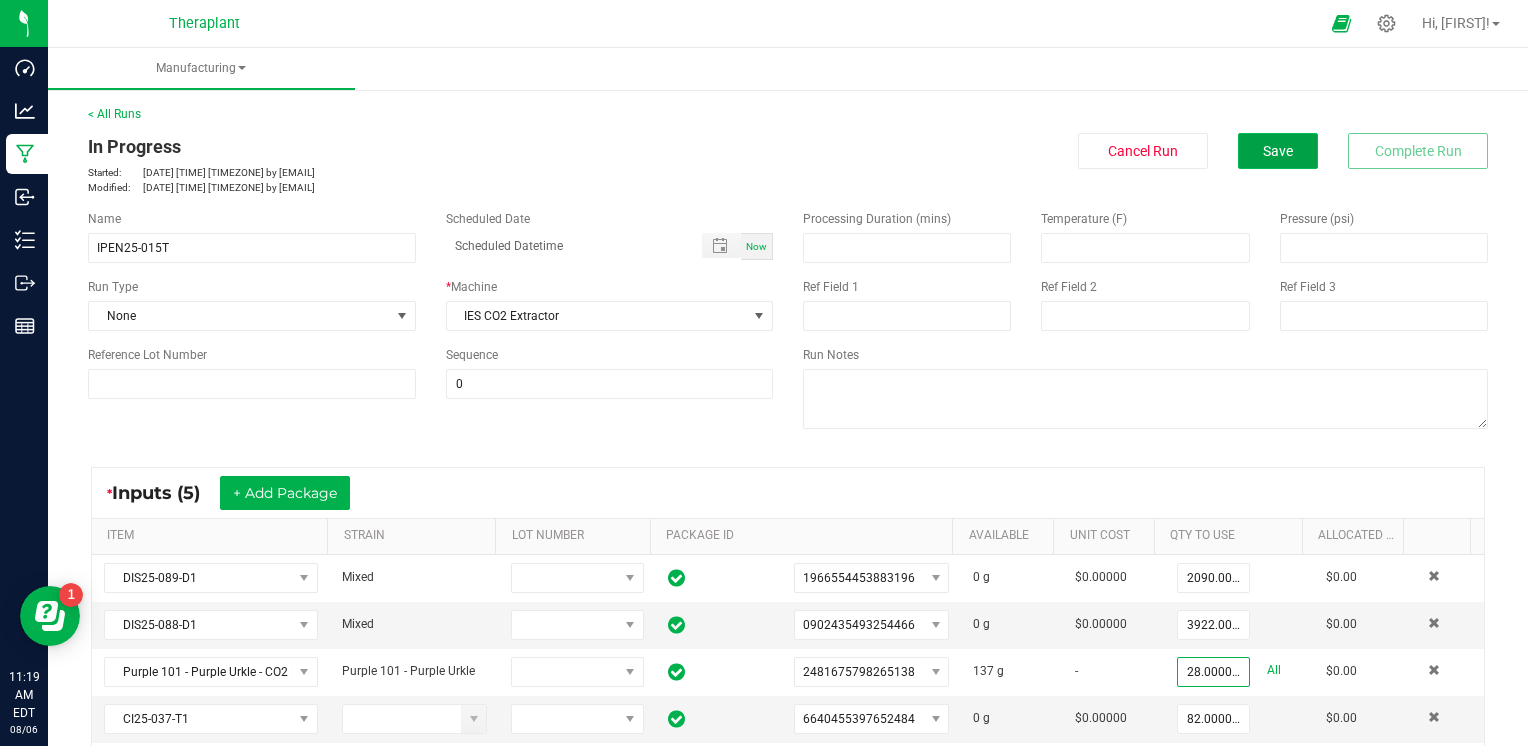 click on "Save" at bounding box center (1278, 151) 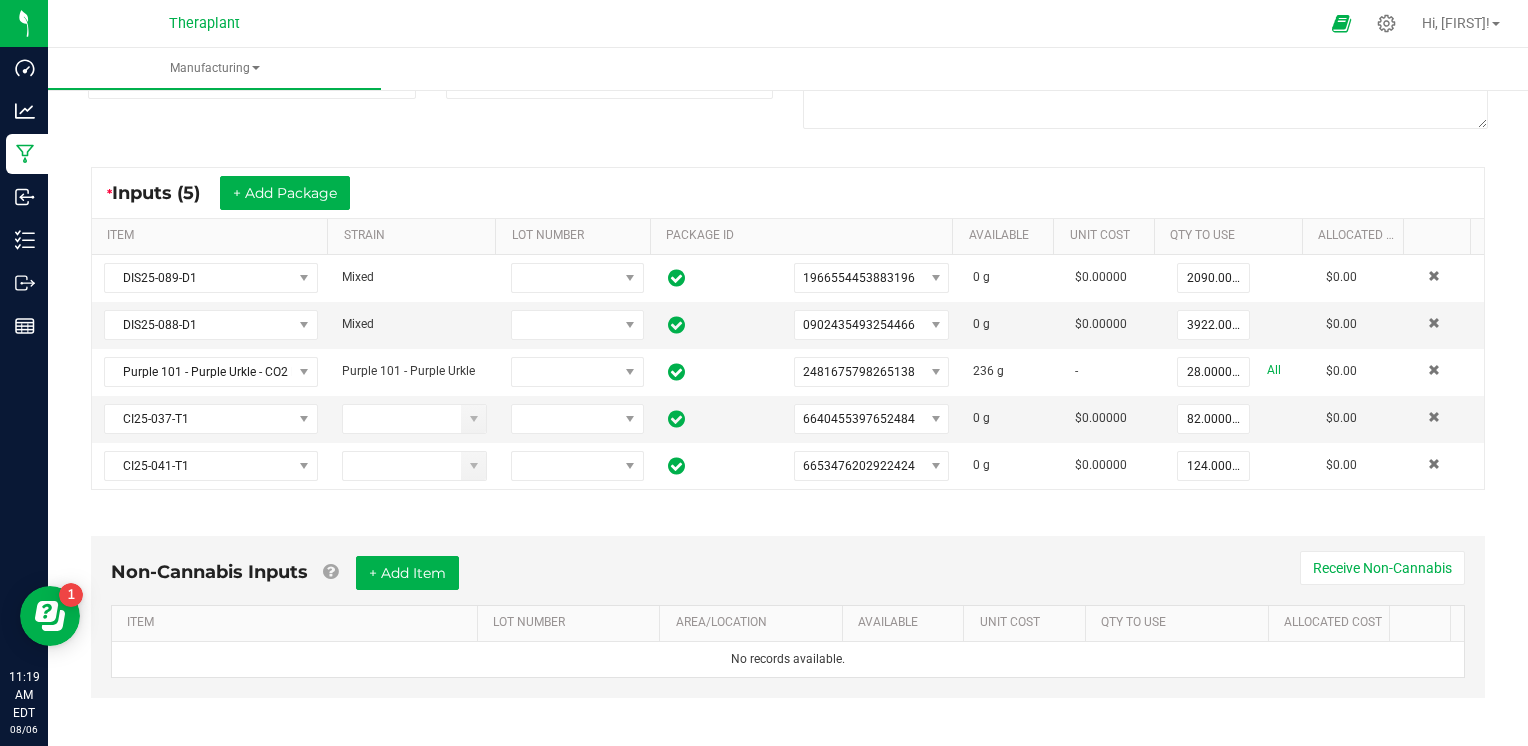 scroll, scrollTop: 400, scrollLeft: 0, axis: vertical 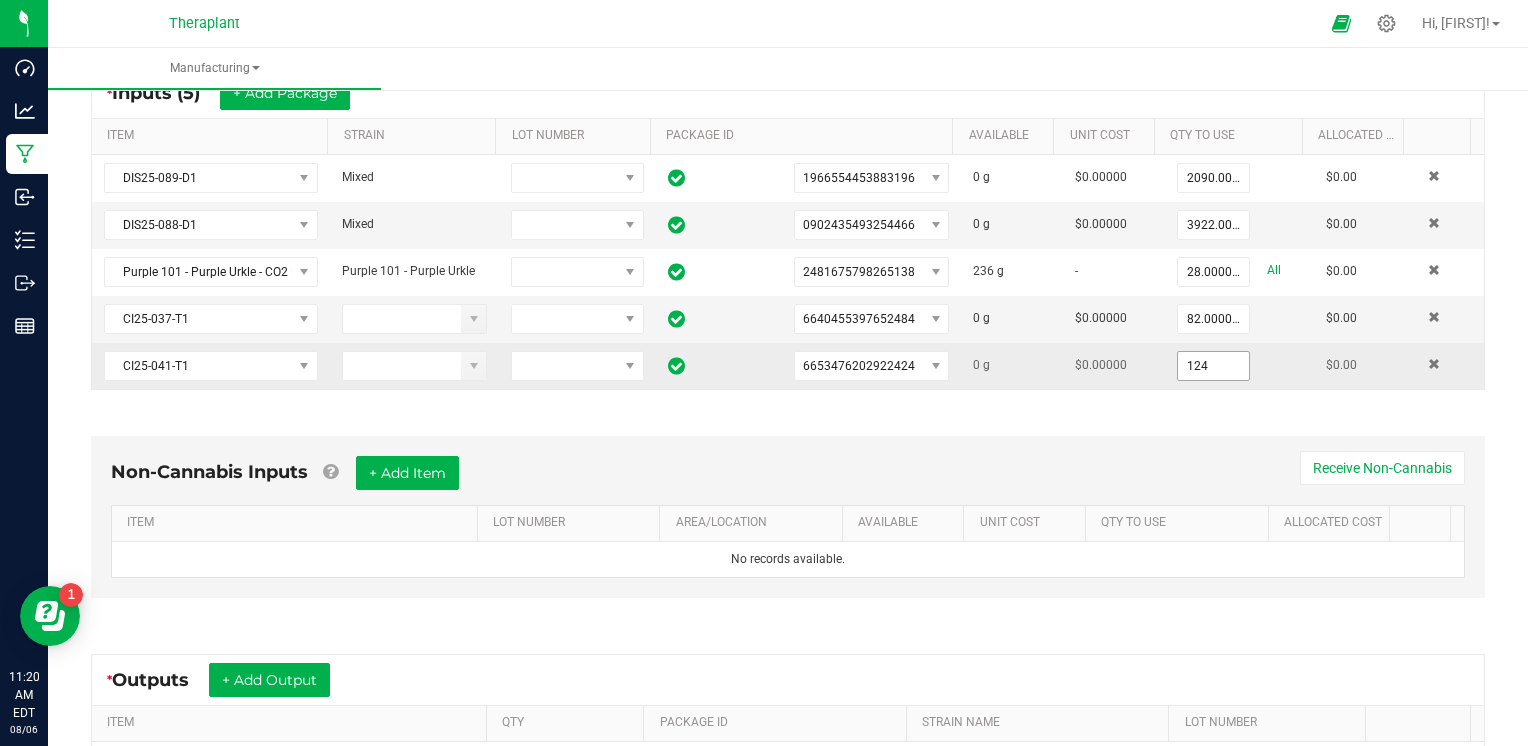 click on "124" at bounding box center (1213, 366) 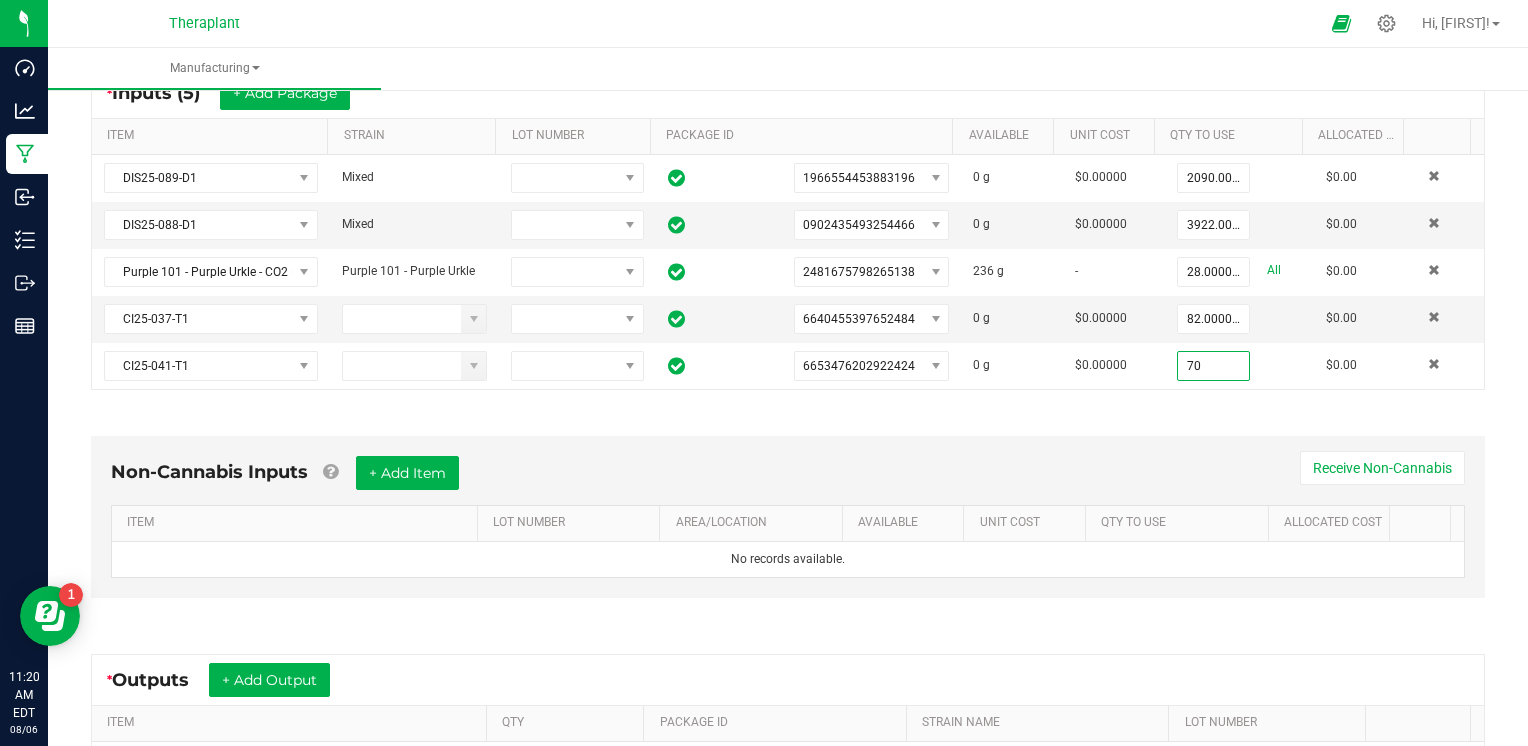 scroll, scrollTop: 0, scrollLeft: 0, axis: both 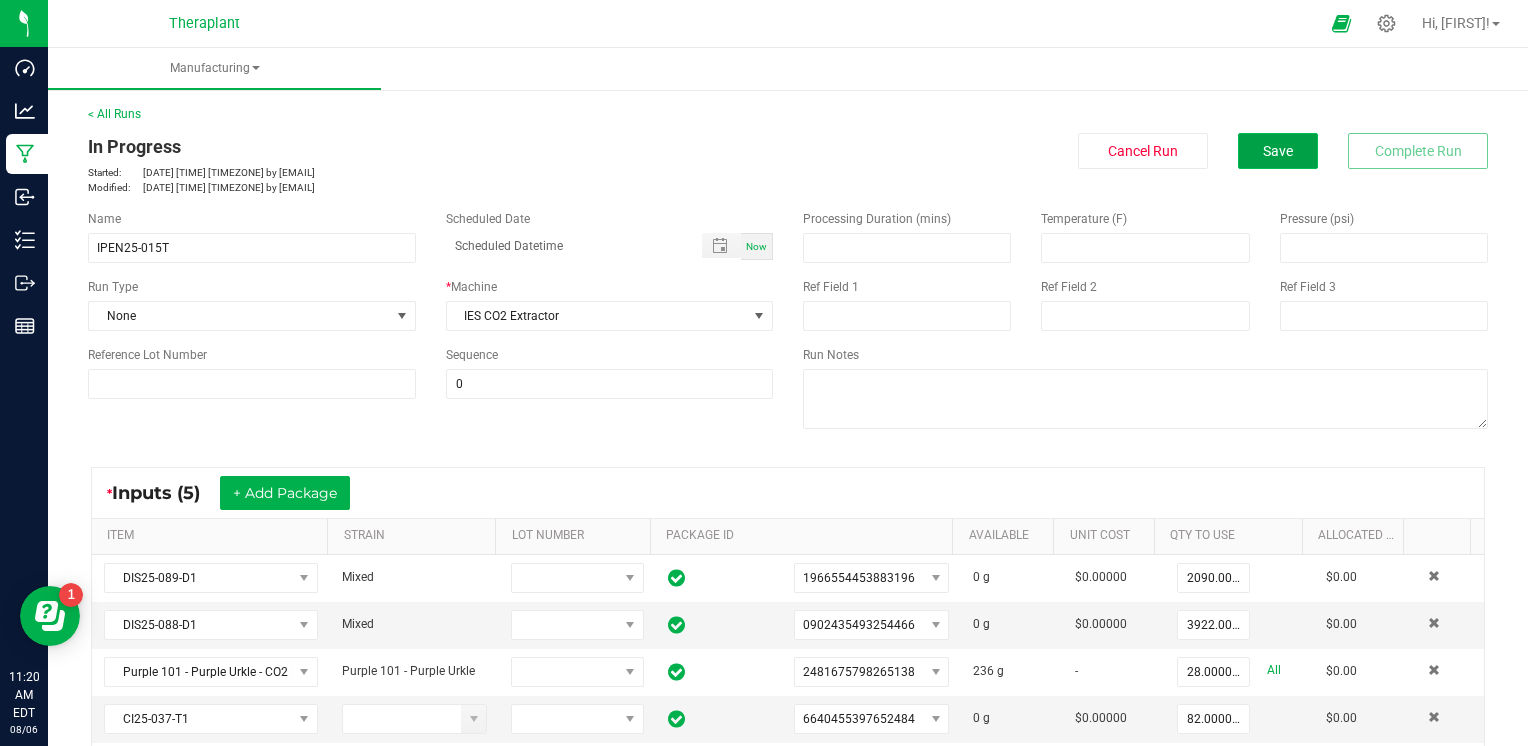 type on "70.0000 g" 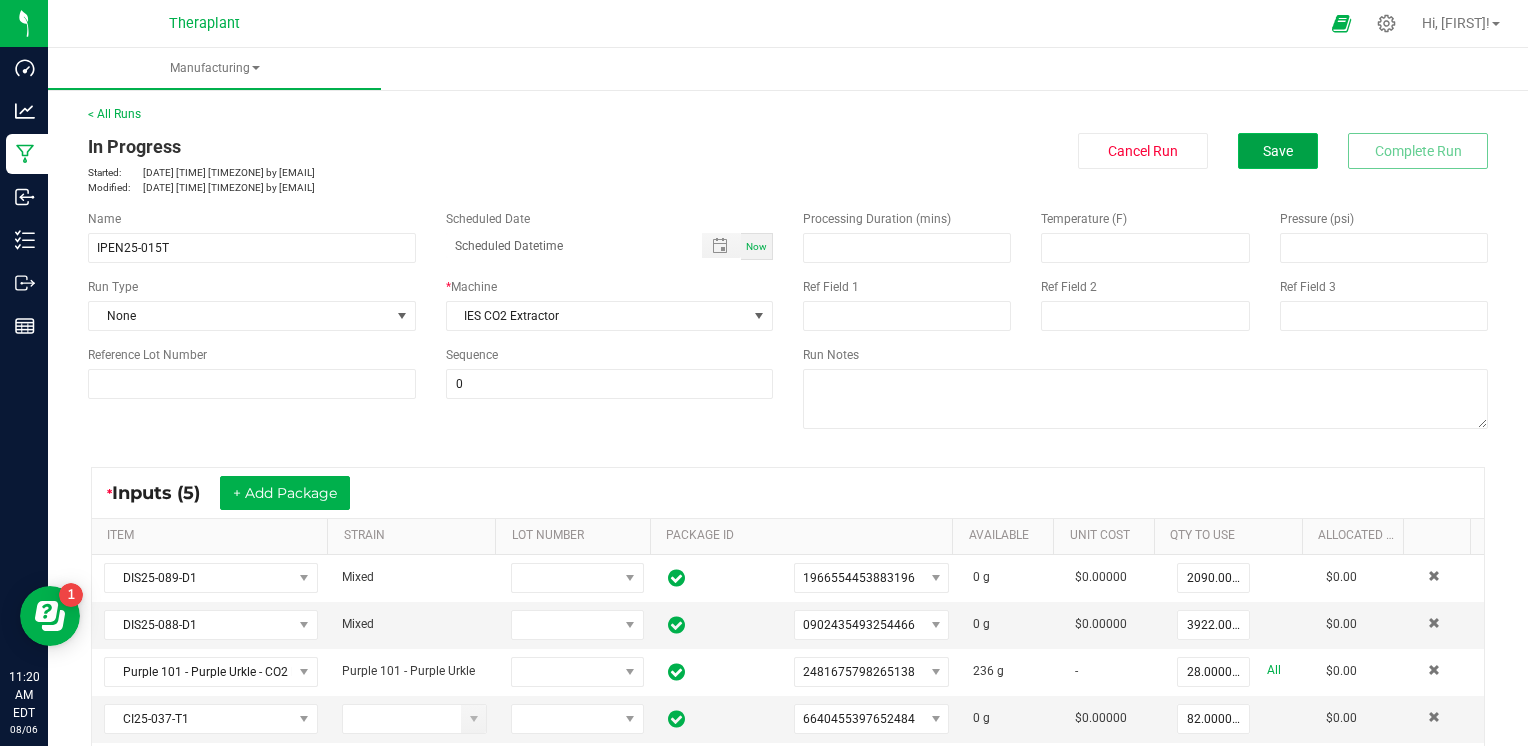 click on "Save" at bounding box center (1278, 151) 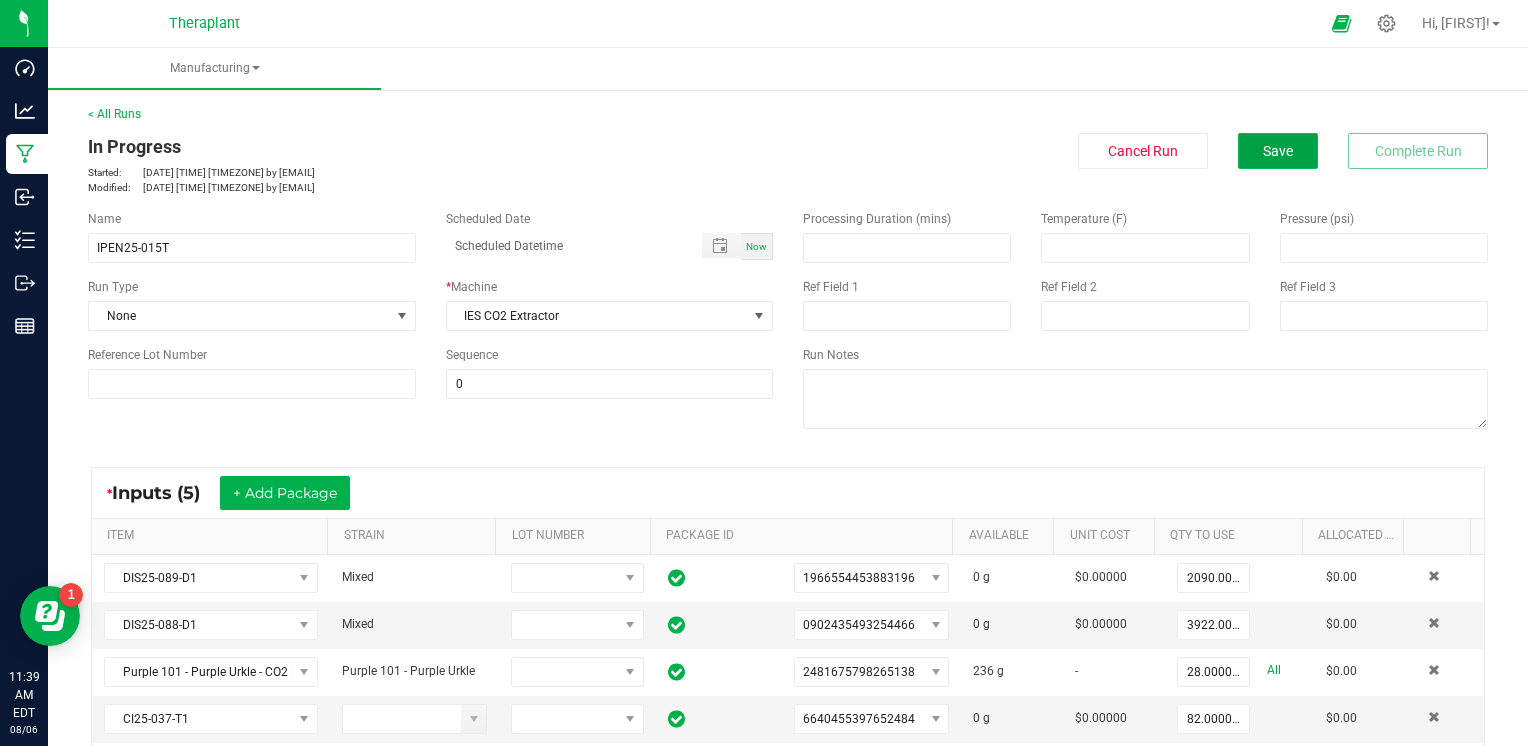 click on "Save" at bounding box center [1278, 151] 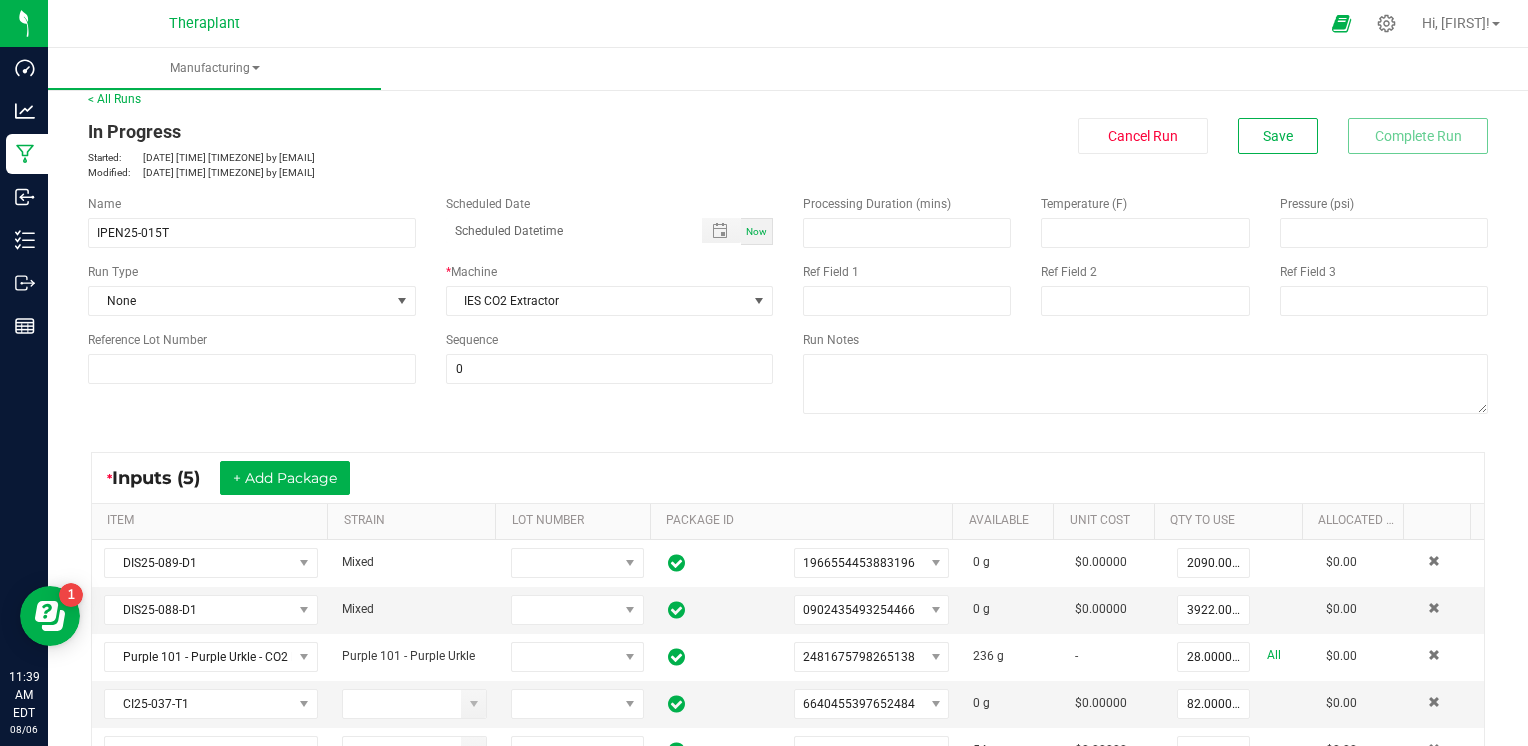 scroll, scrollTop: 0, scrollLeft: 0, axis: both 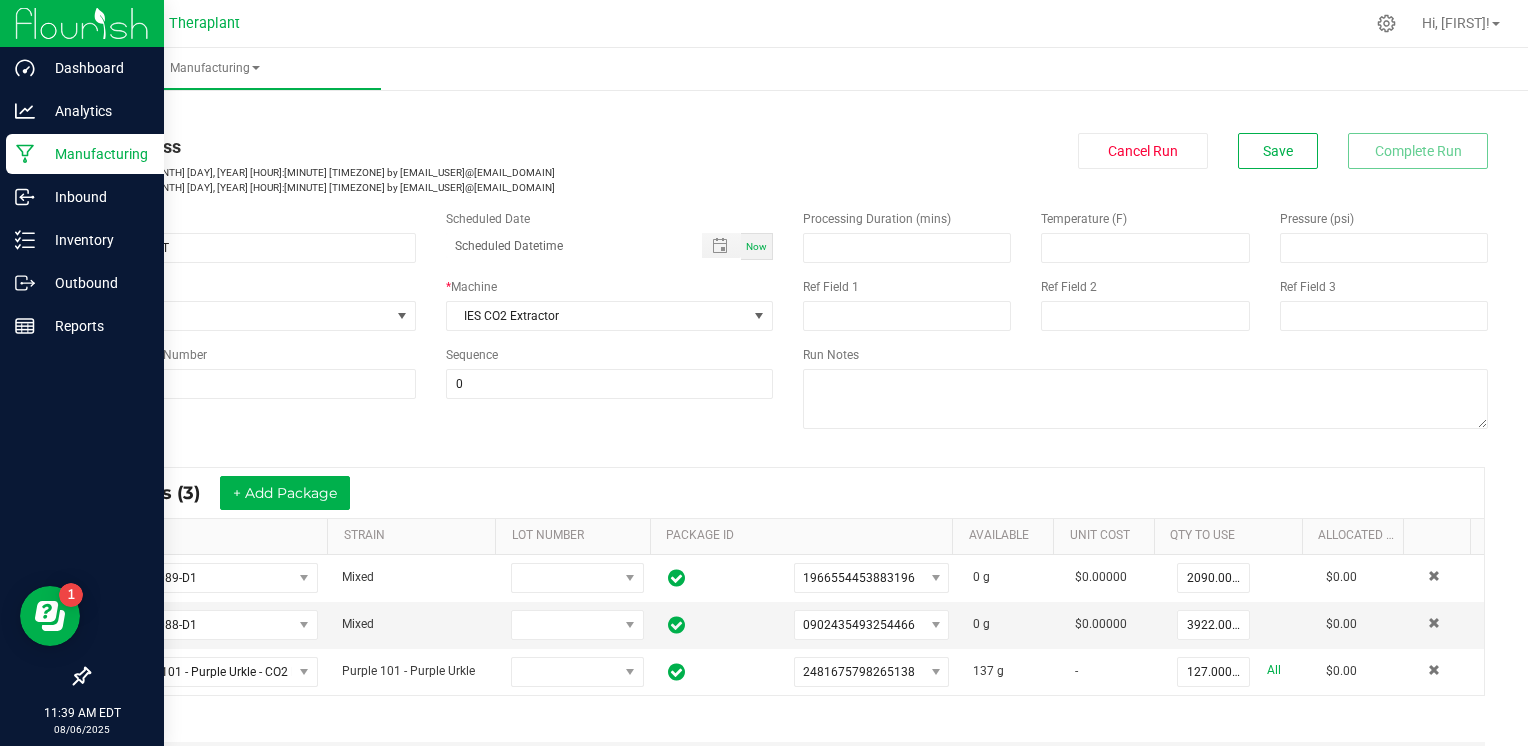 drag, startPoint x: 60, startPoint y: 147, endPoint x: 92, endPoint y: 148, distance: 32.01562 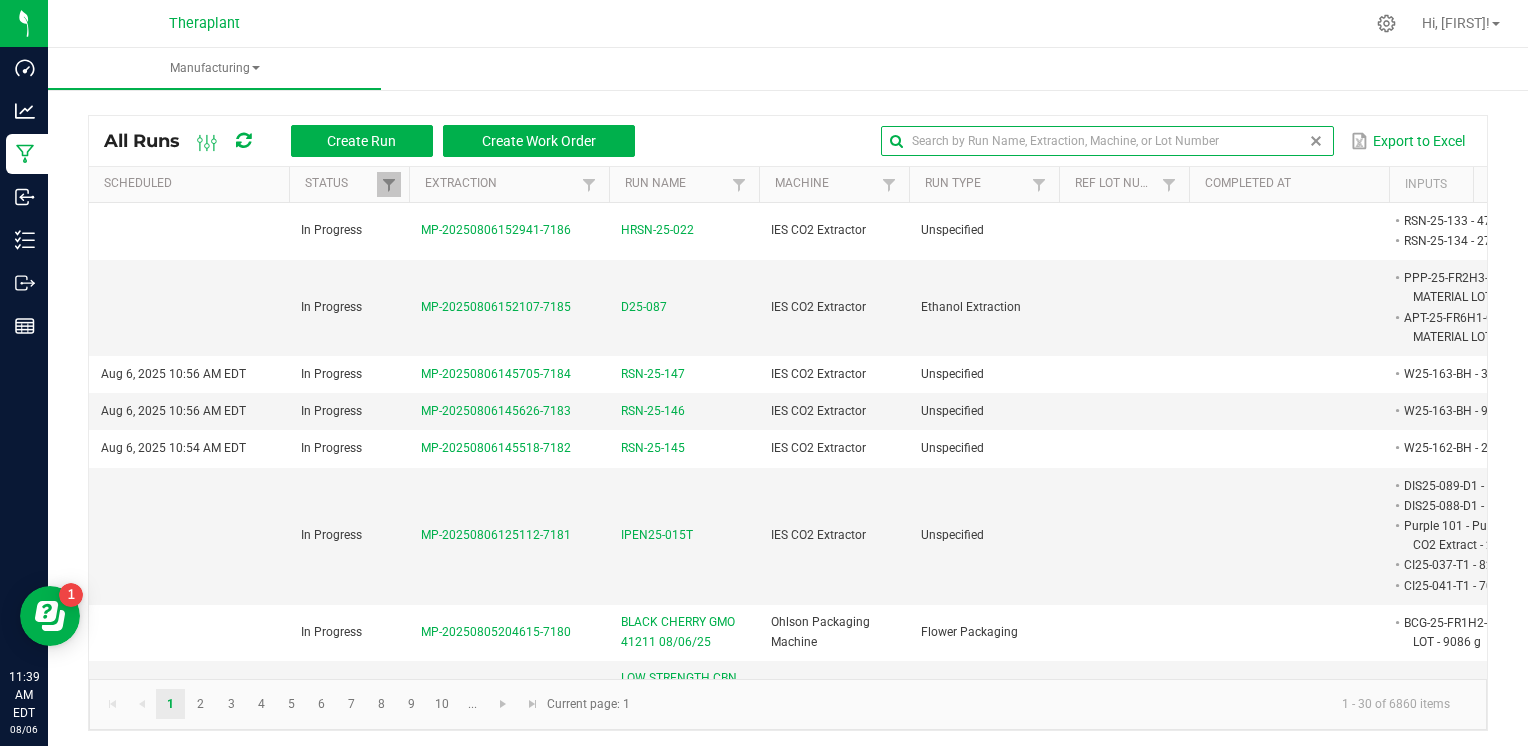 click at bounding box center [1107, 141] 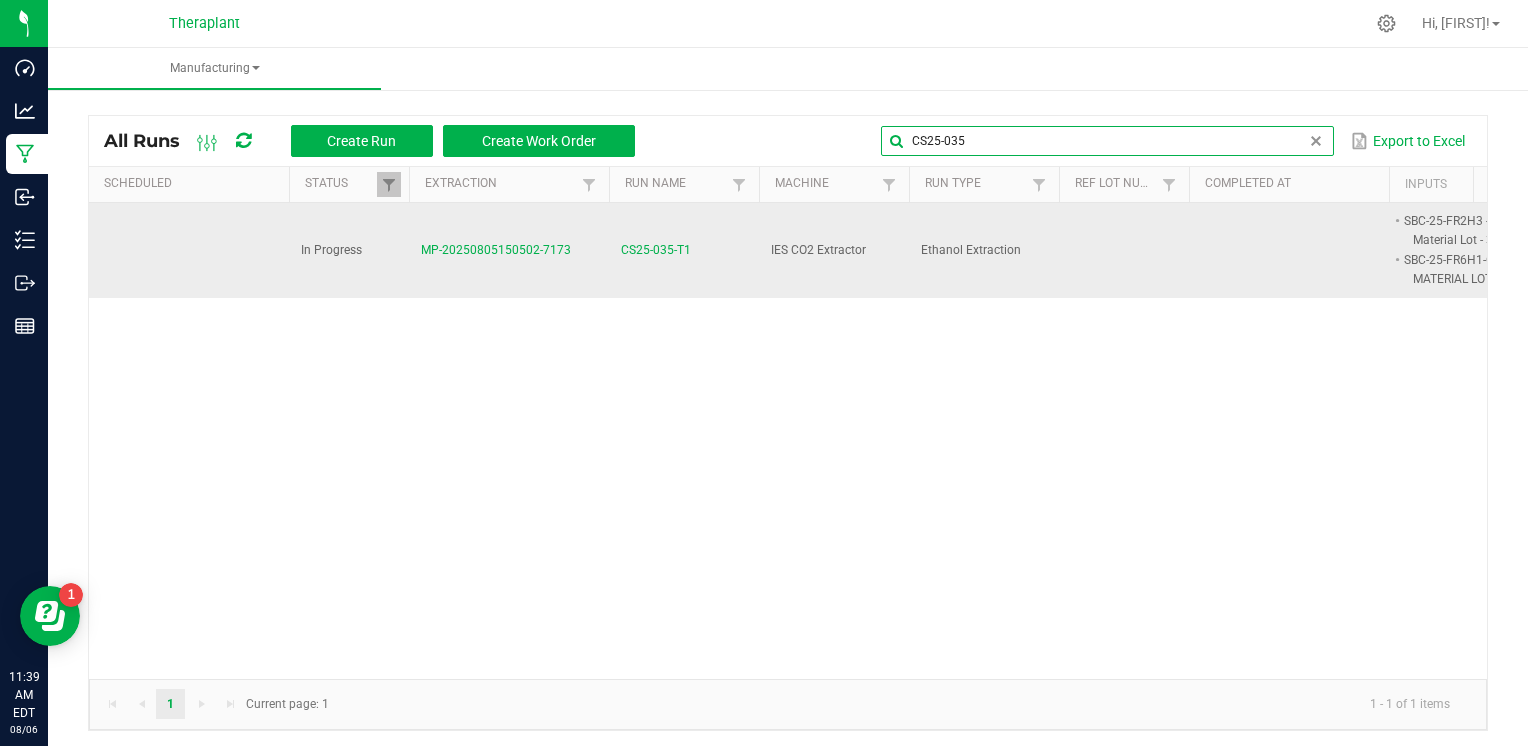 type on "CS25-035" 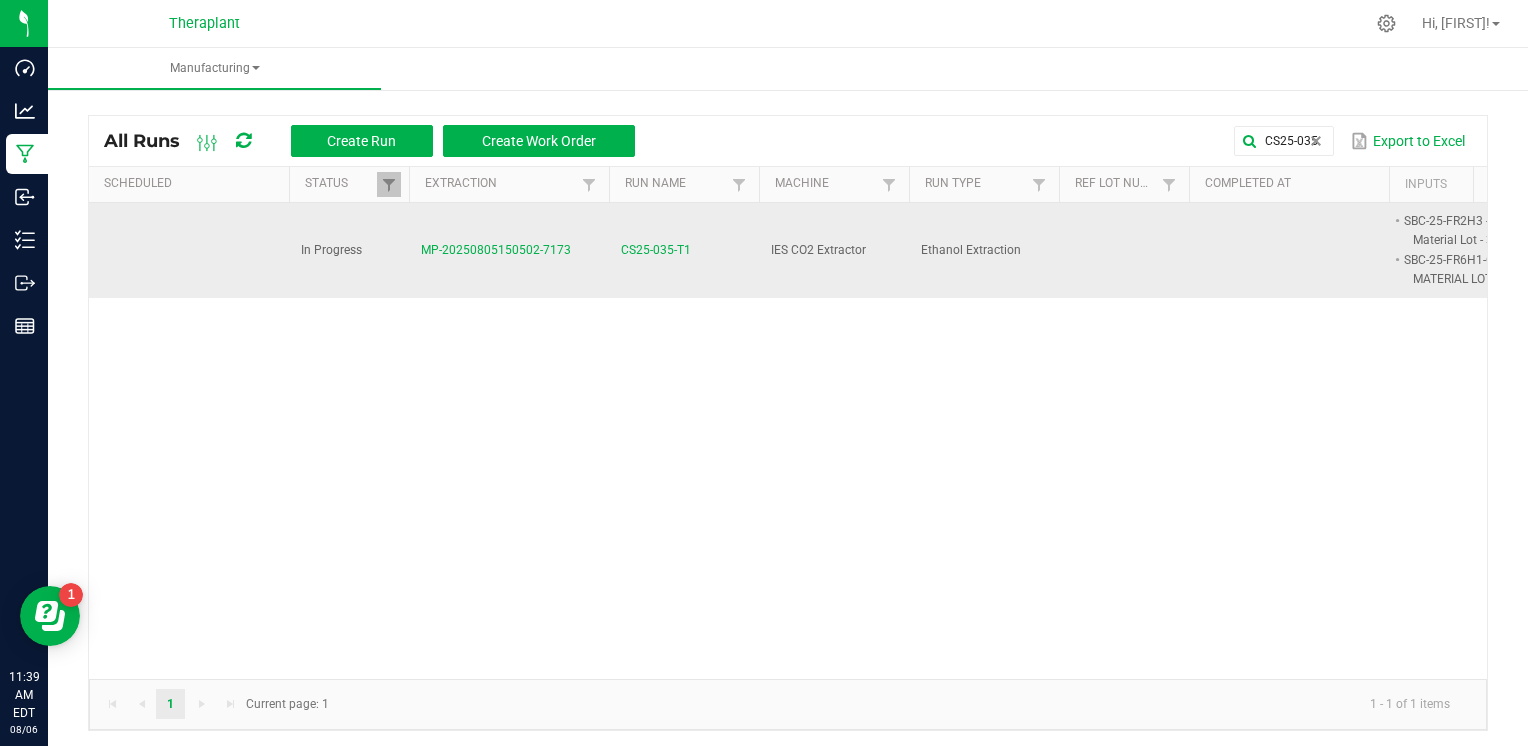 click on "CS25-035-T1" at bounding box center (656, 250) 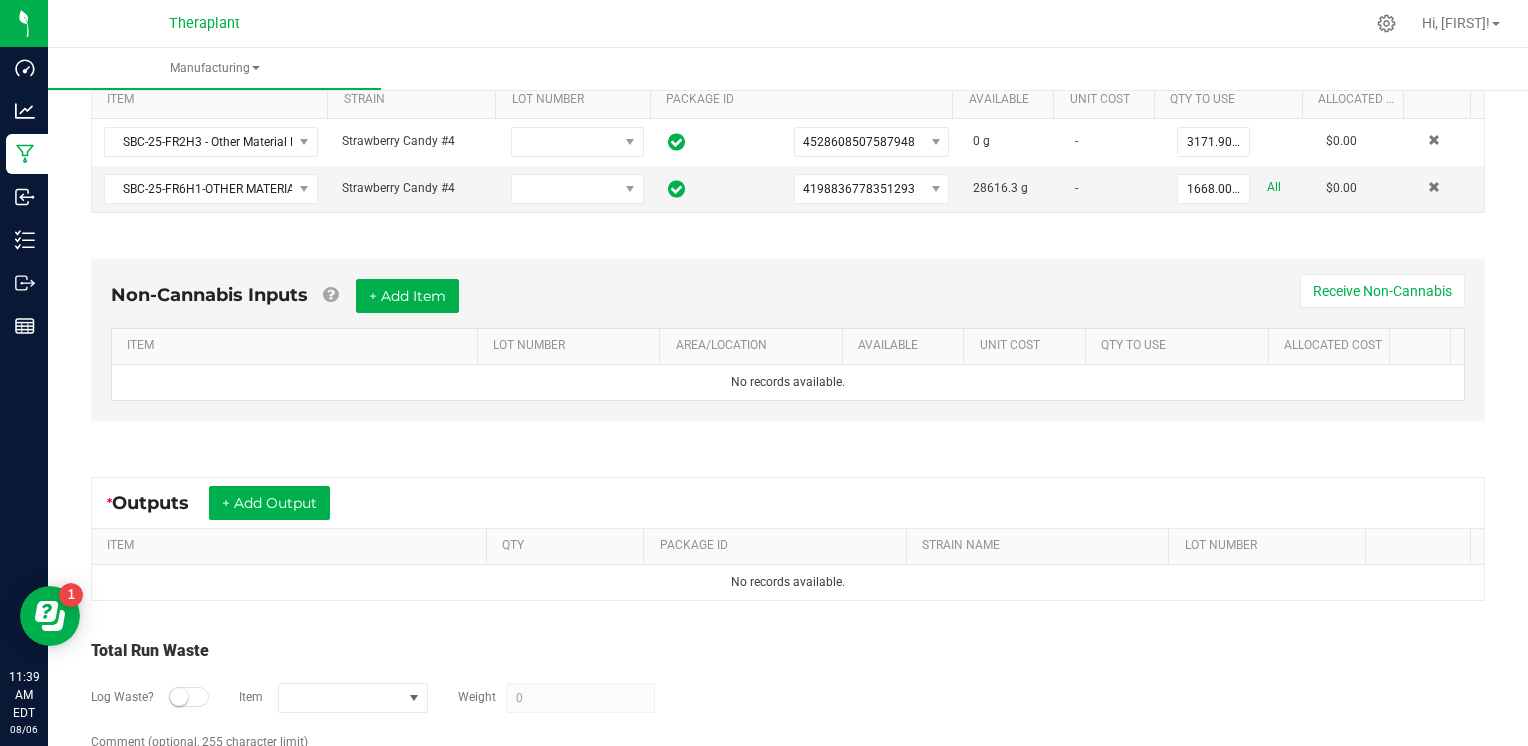 scroll, scrollTop: 500, scrollLeft: 0, axis: vertical 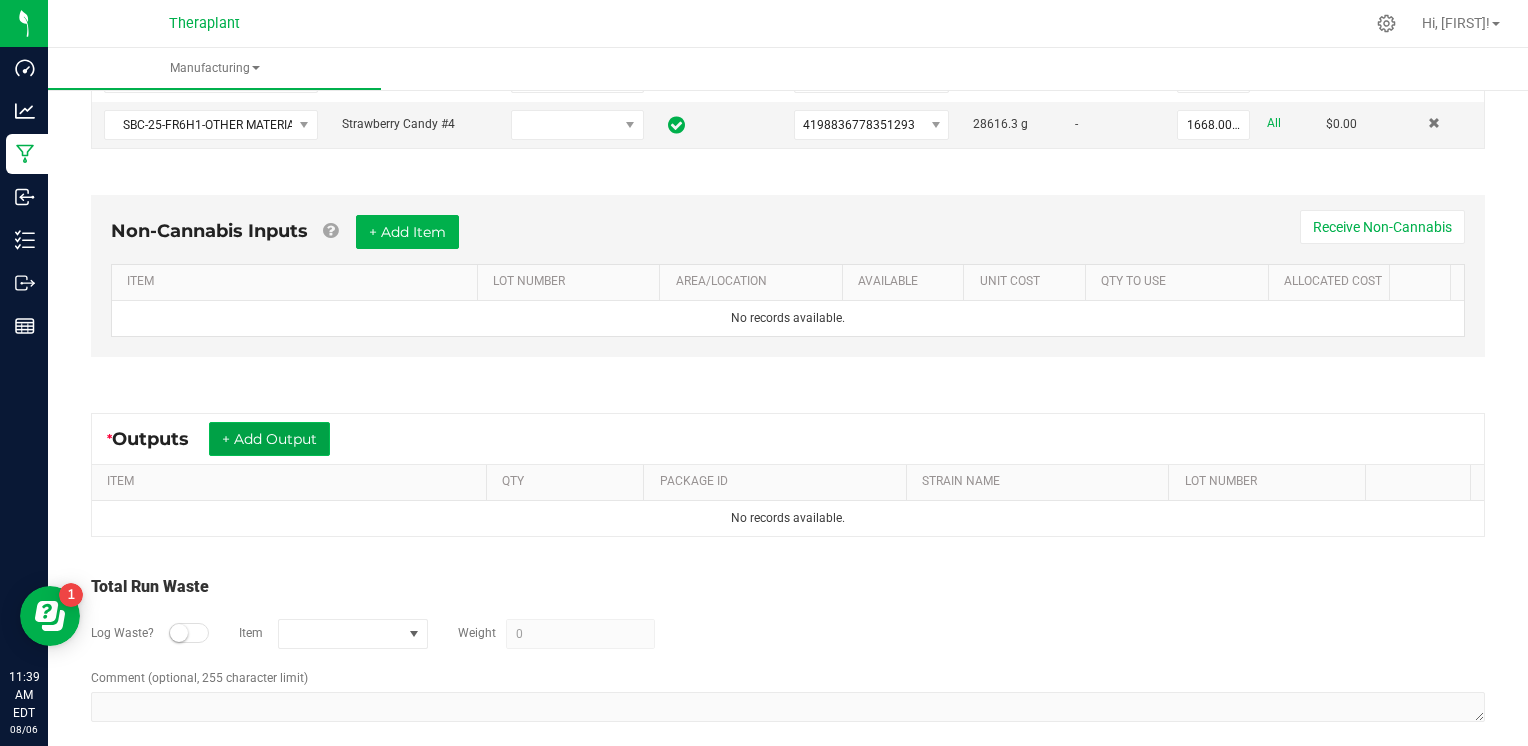 click on "+ Add Output" at bounding box center [269, 439] 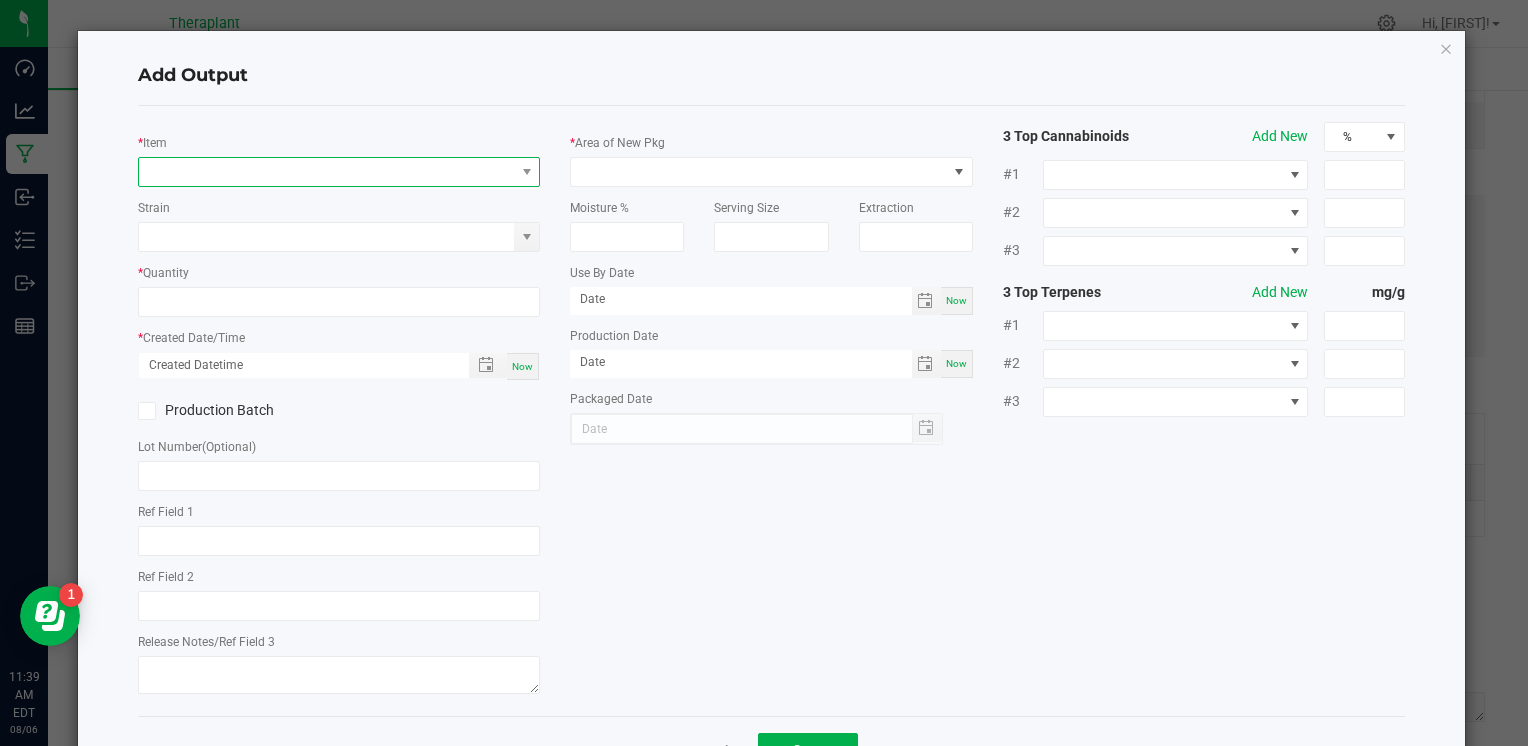 click at bounding box center [326, 172] 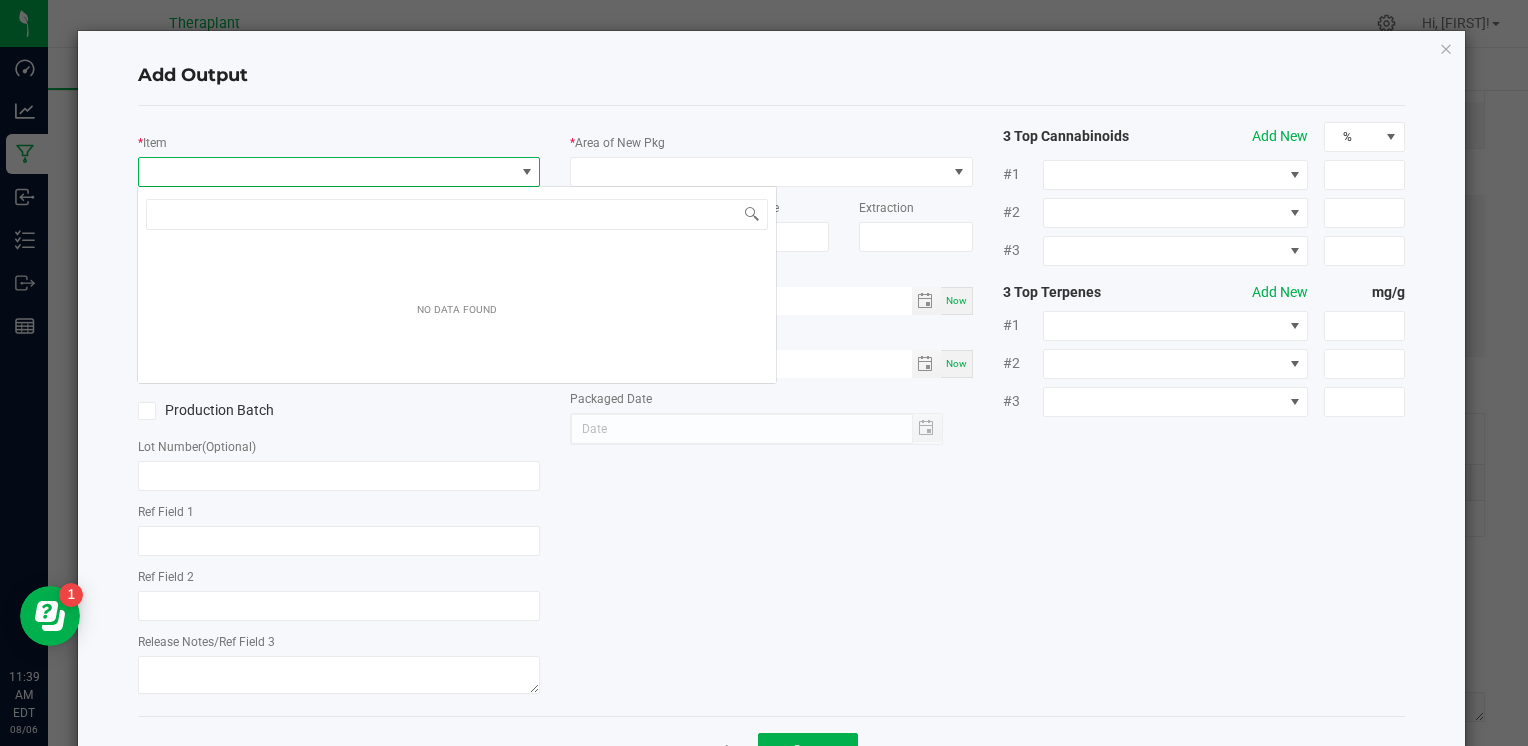 scroll, scrollTop: 99970, scrollLeft: 99602, axis: both 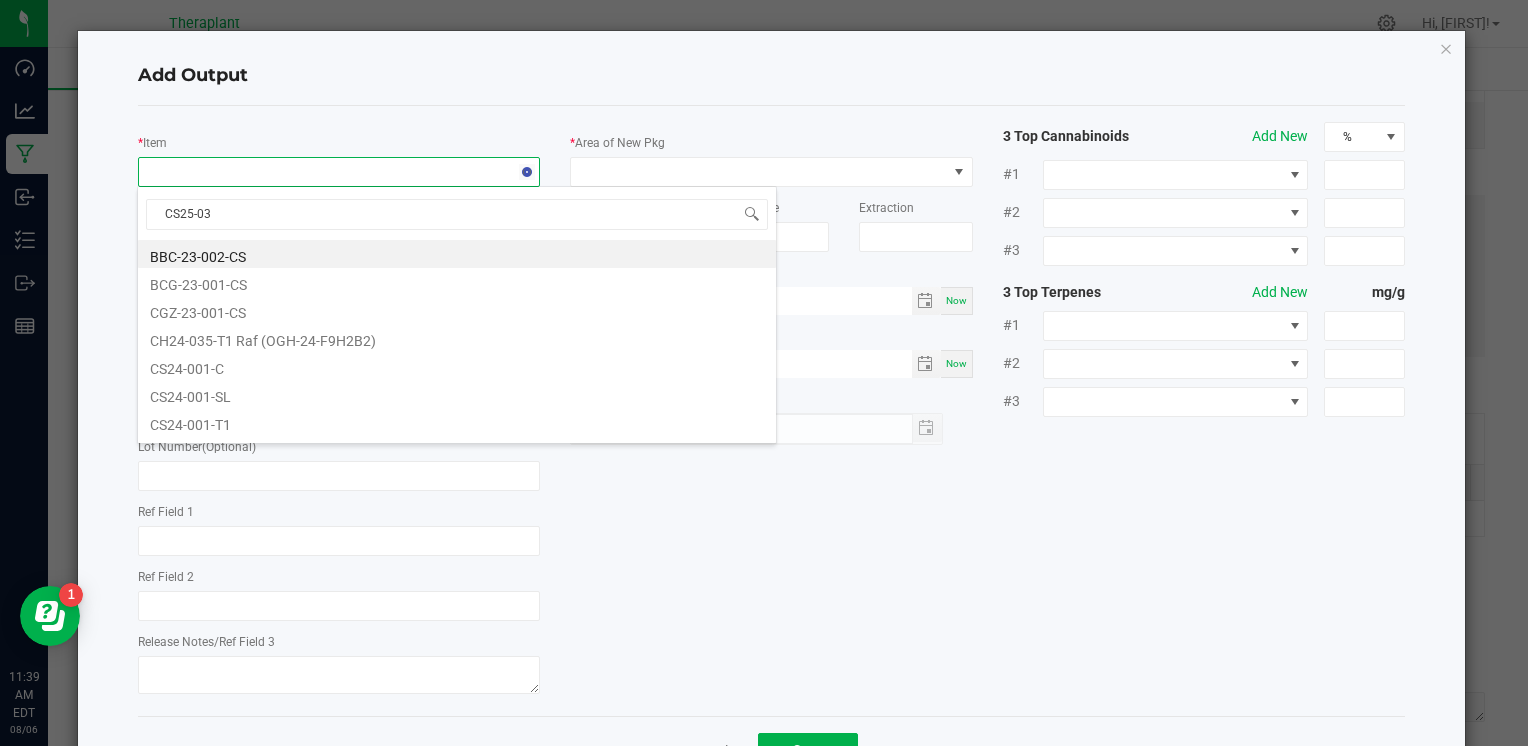 type on "CS25-035" 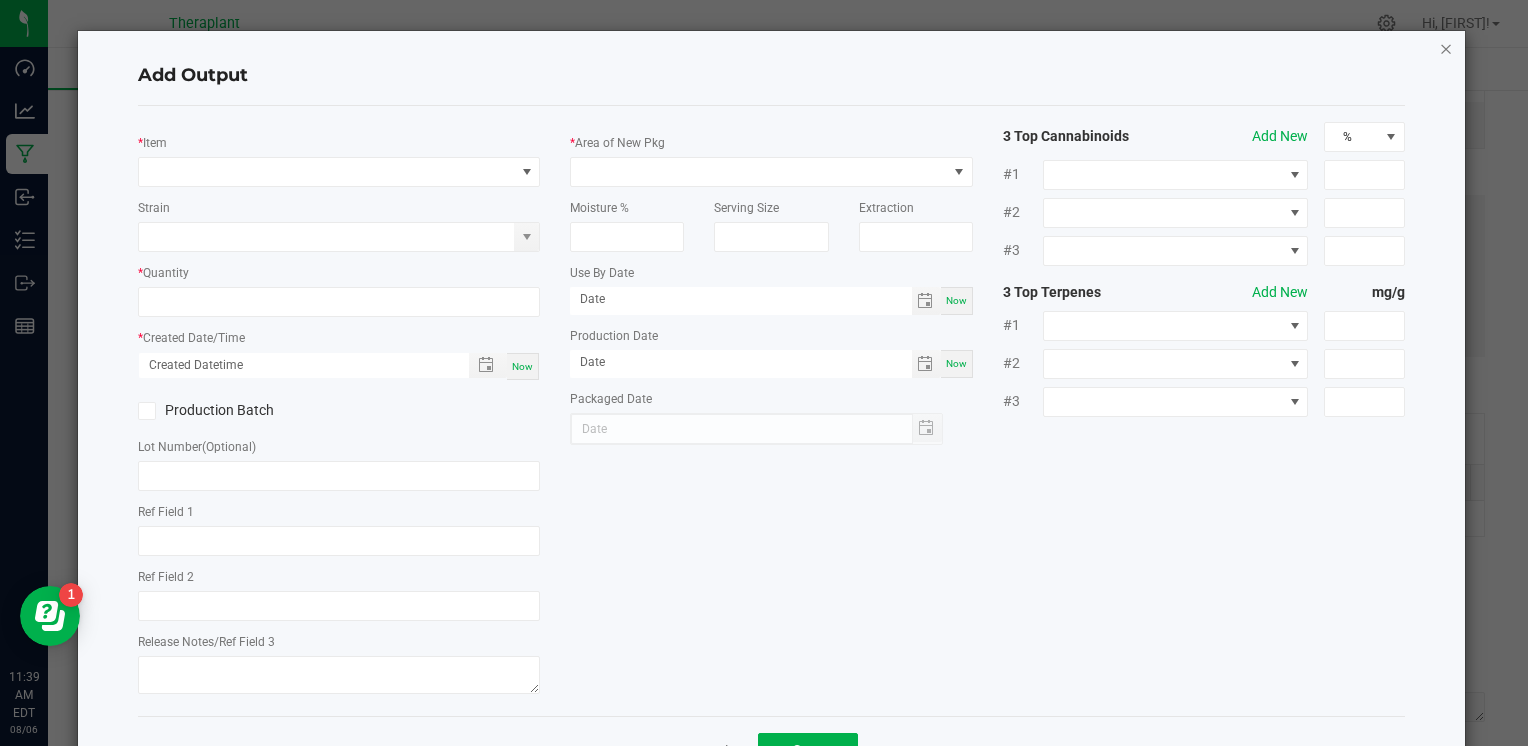 click 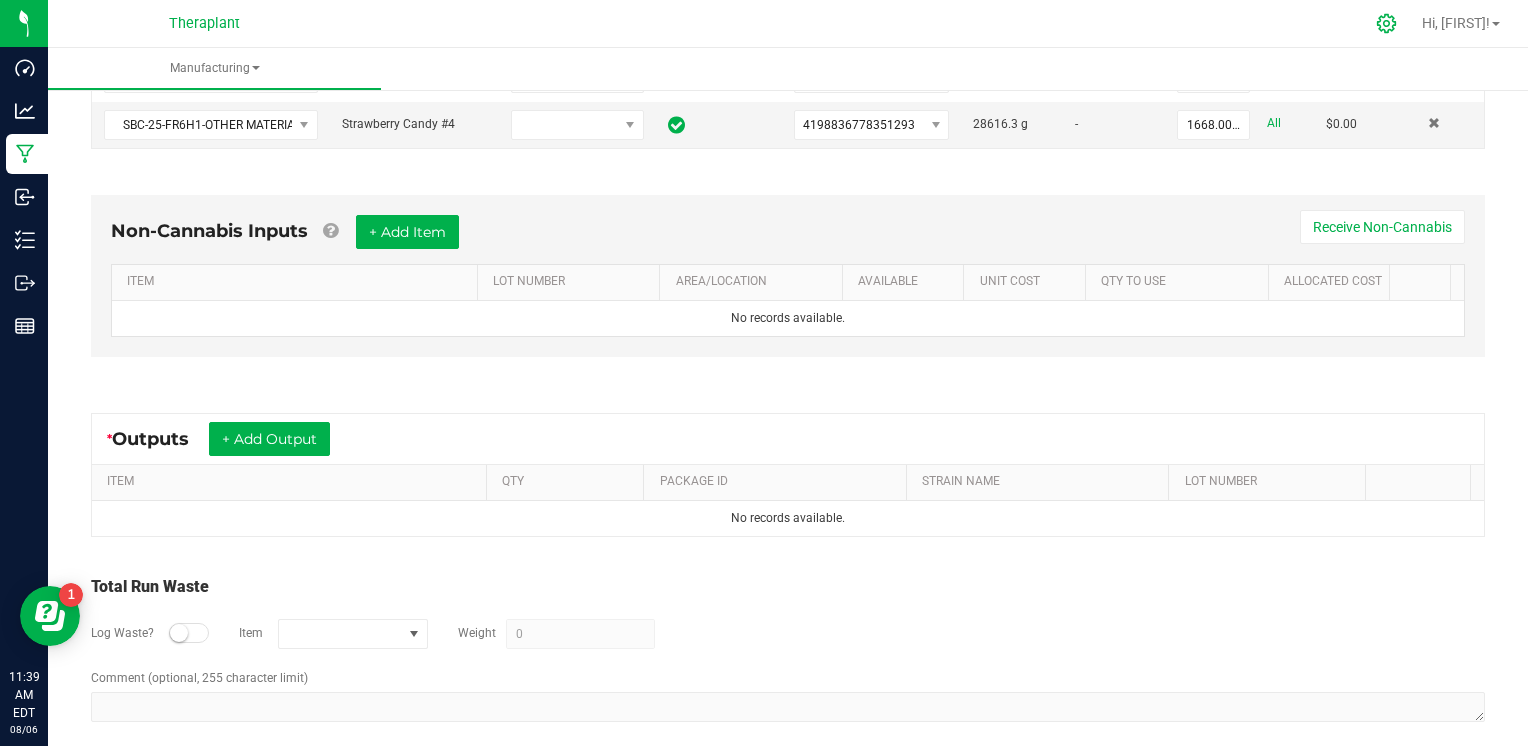 click 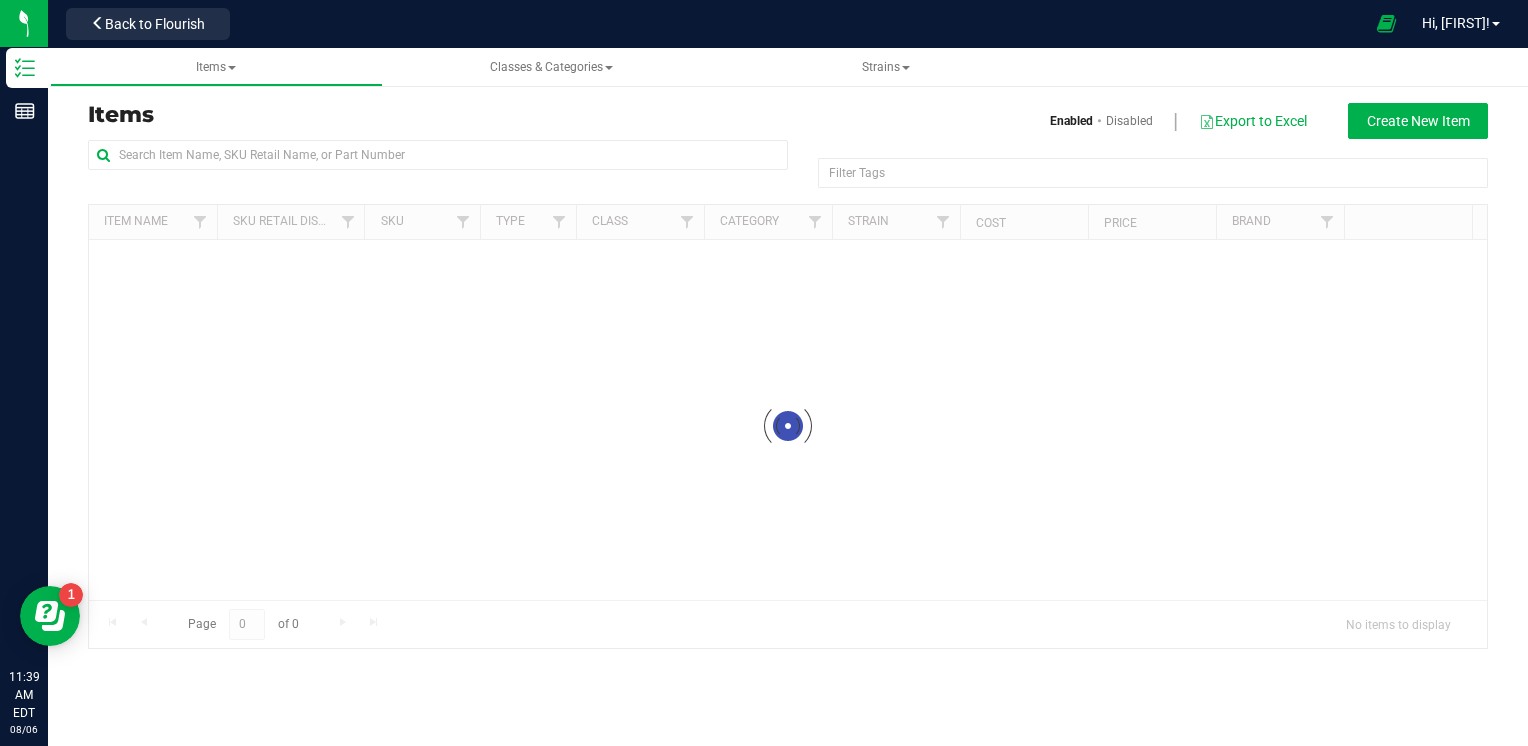 scroll, scrollTop: 0, scrollLeft: 0, axis: both 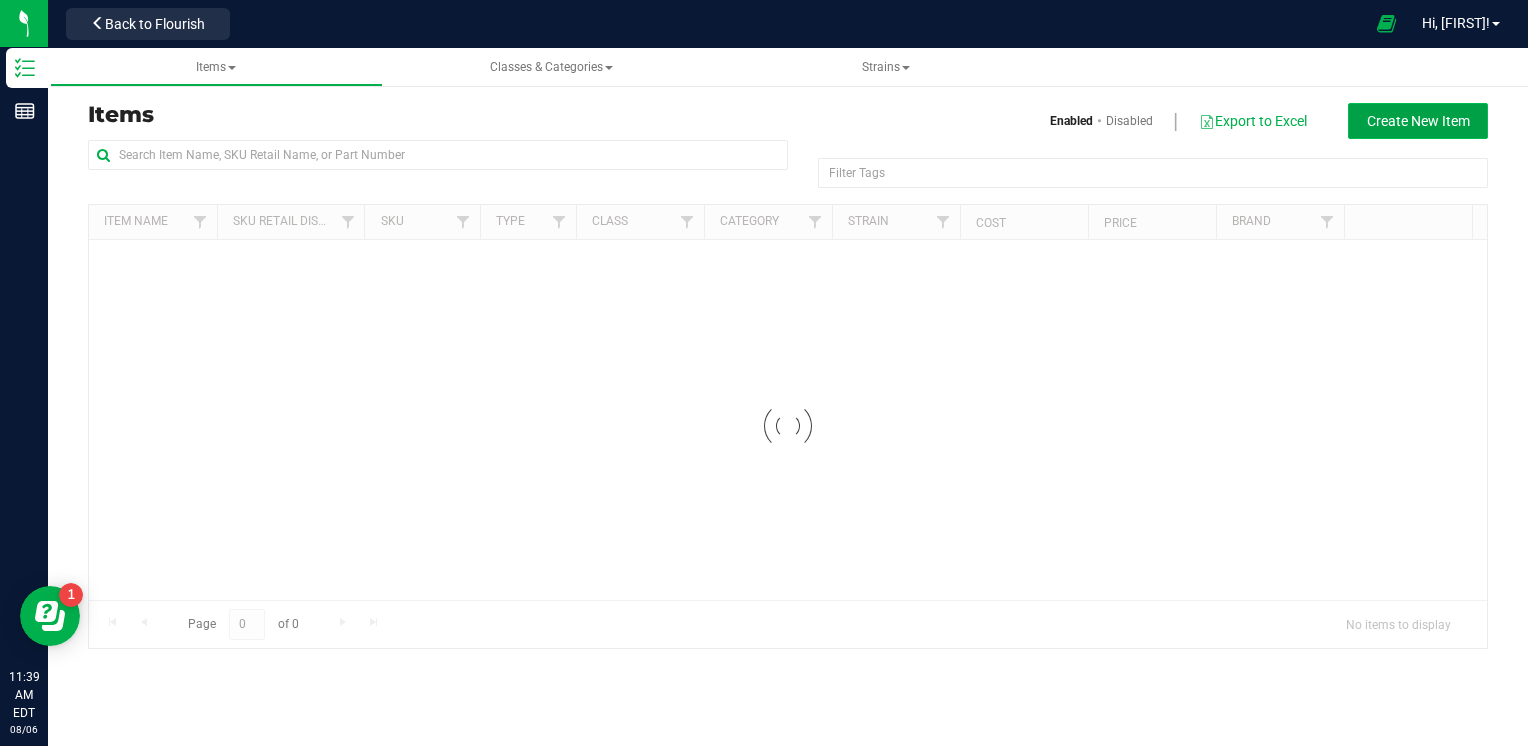 click on "Create New Item" at bounding box center (1418, 121) 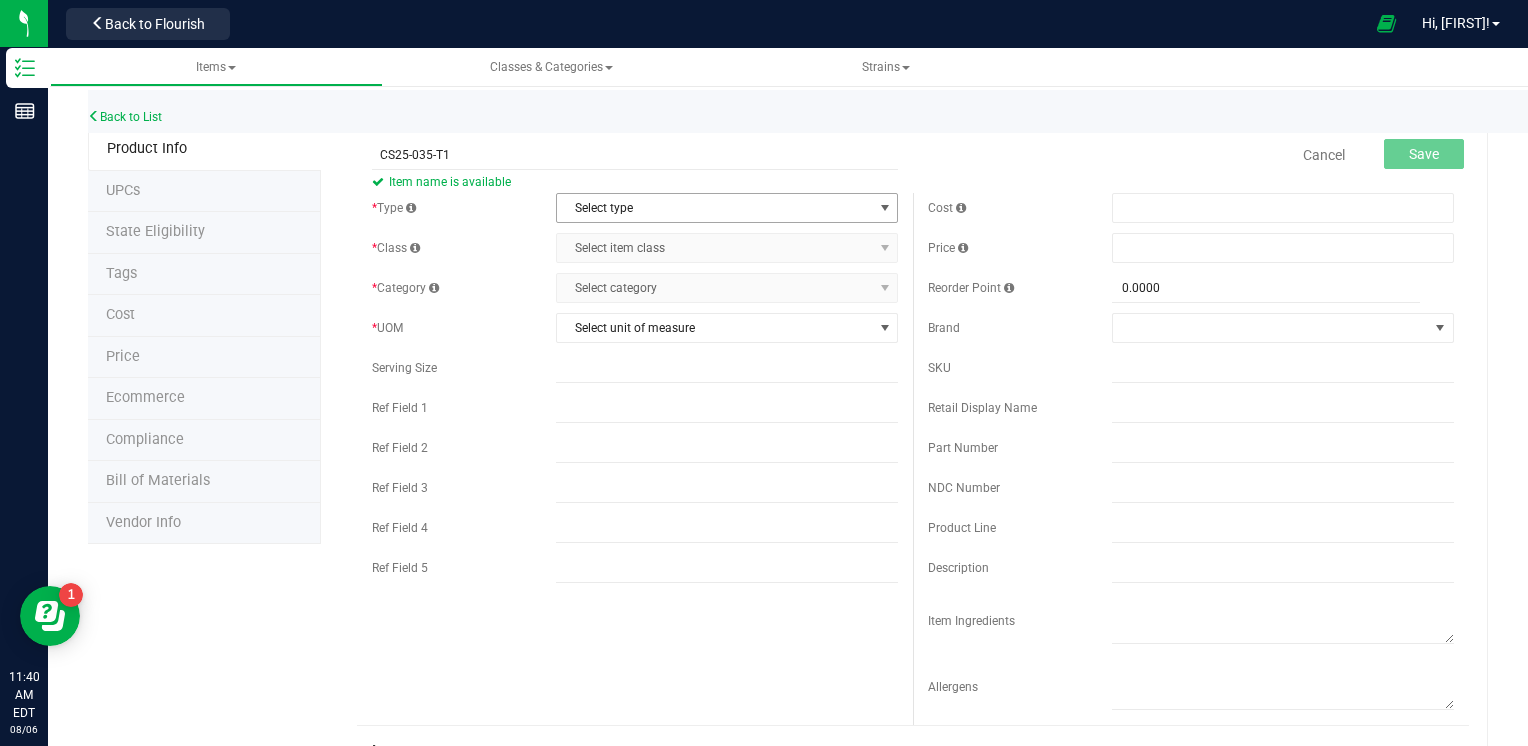 type on "CS25-035-T1" 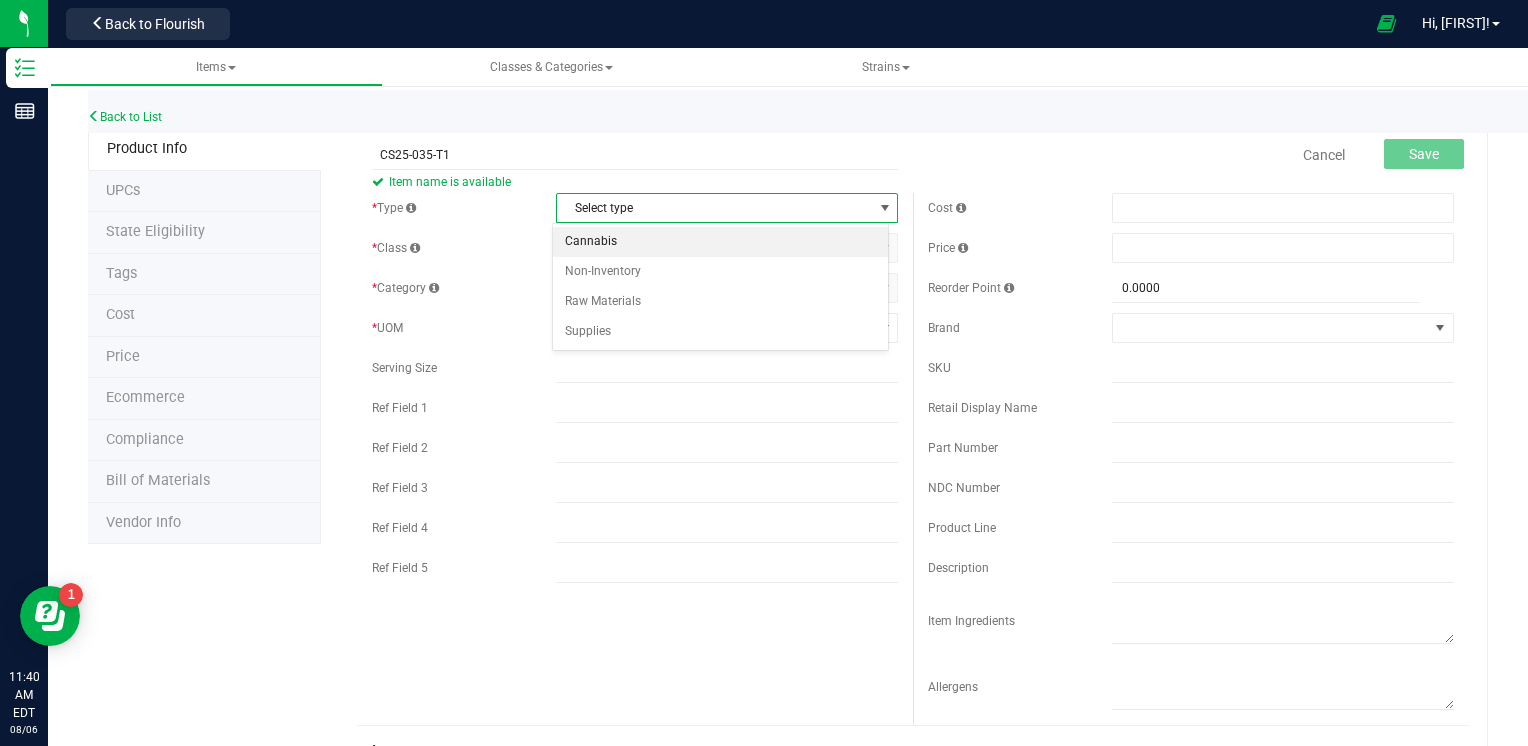 click on "Cannabis" at bounding box center [721, 242] 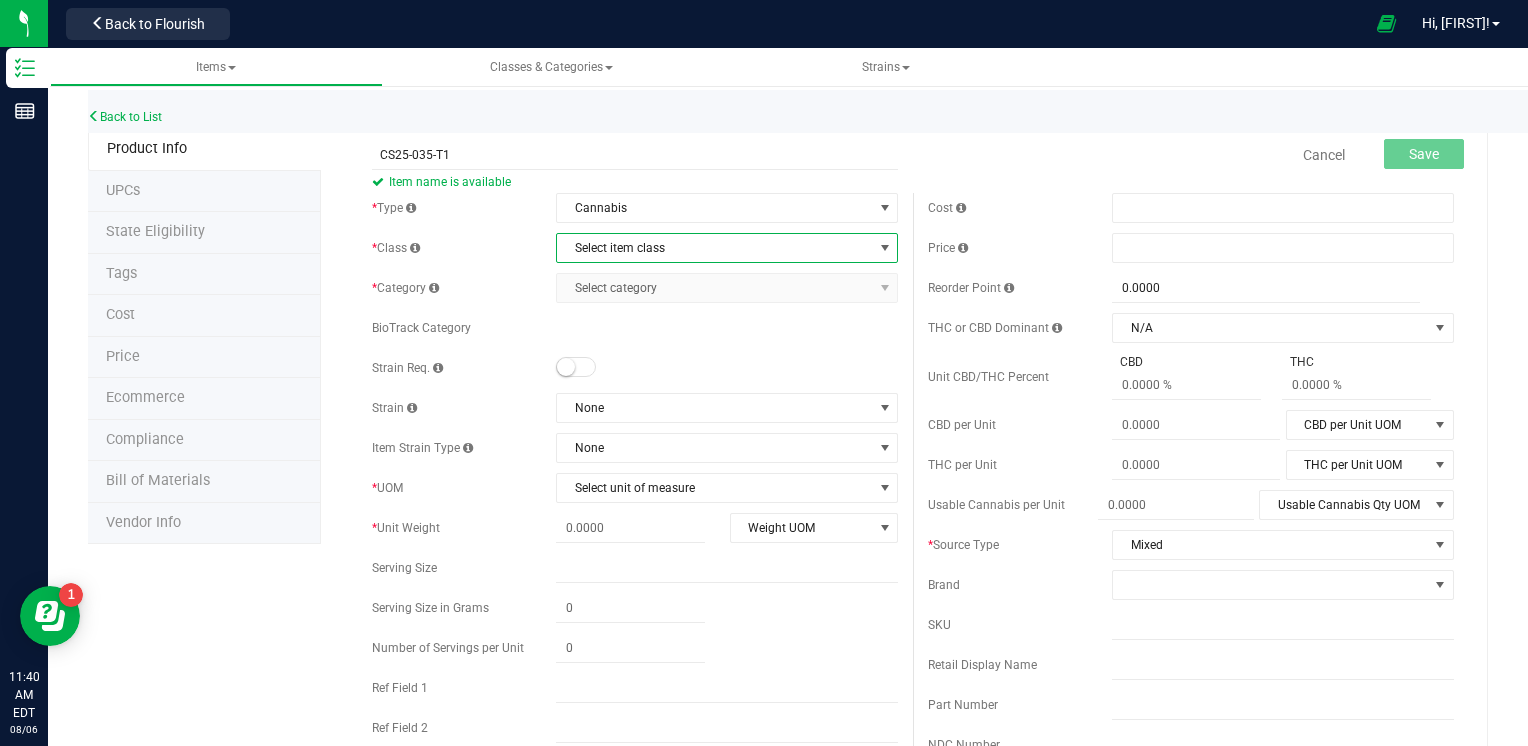 click on "Select item class" at bounding box center [714, 248] 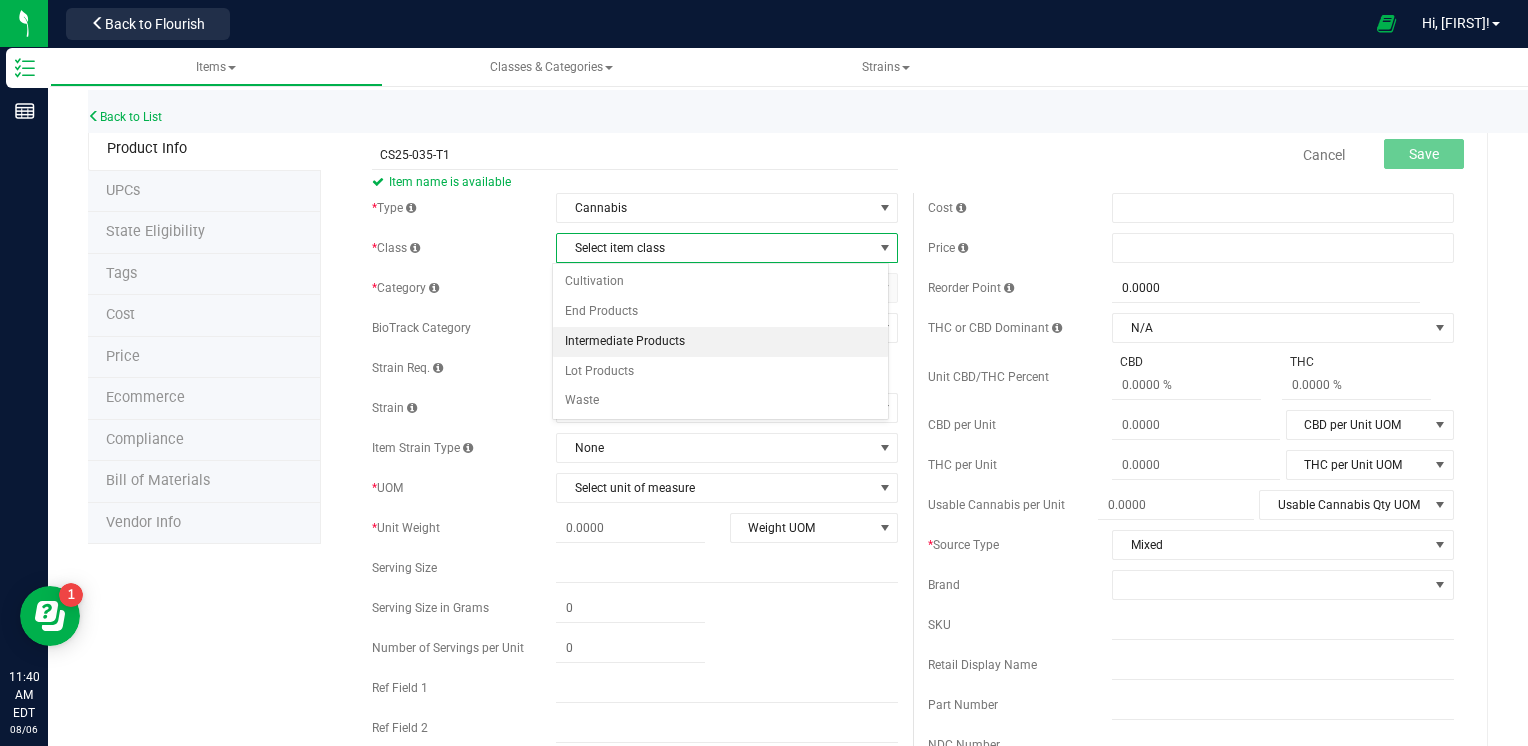 click on "Intermediate Products" at bounding box center (721, 342) 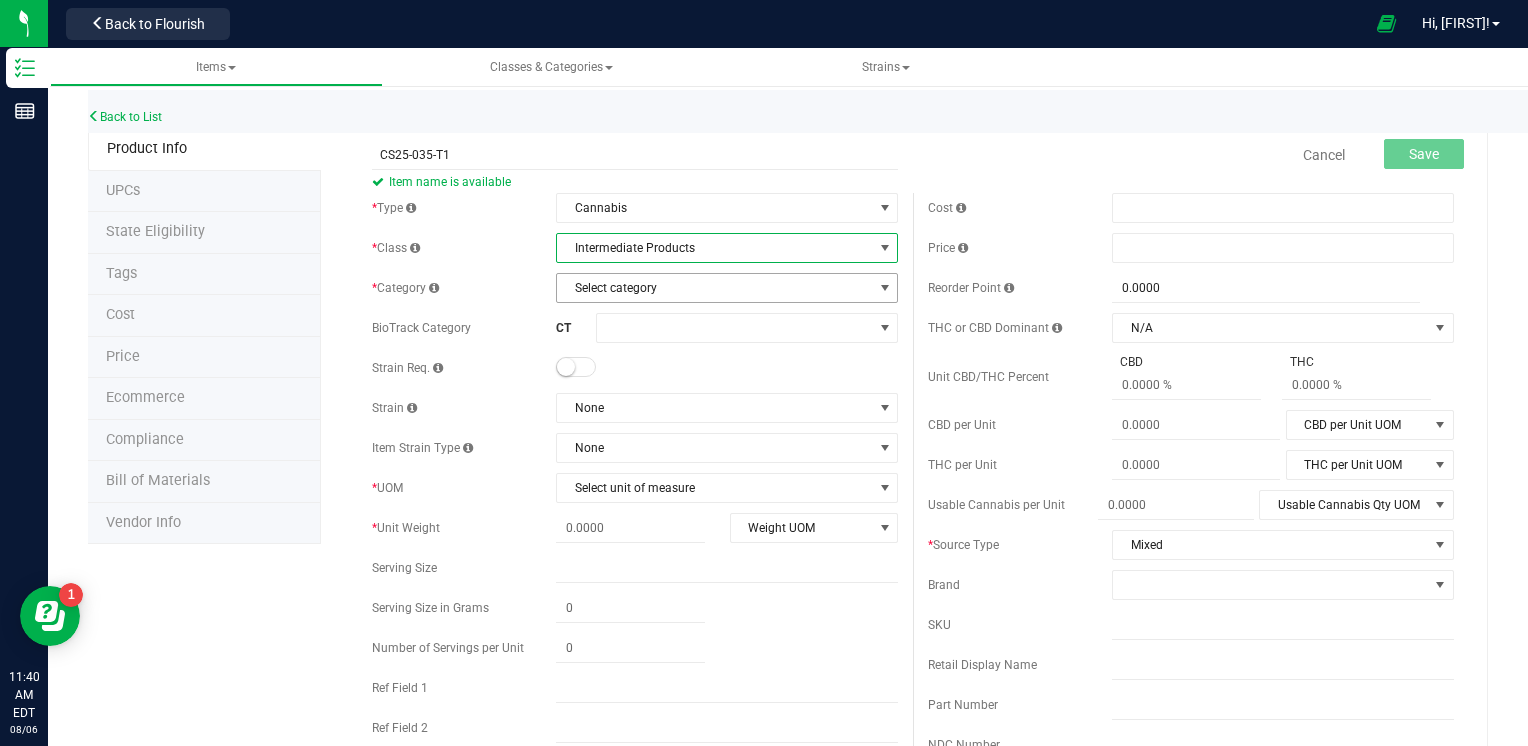 click on "Select category" at bounding box center [714, 288] 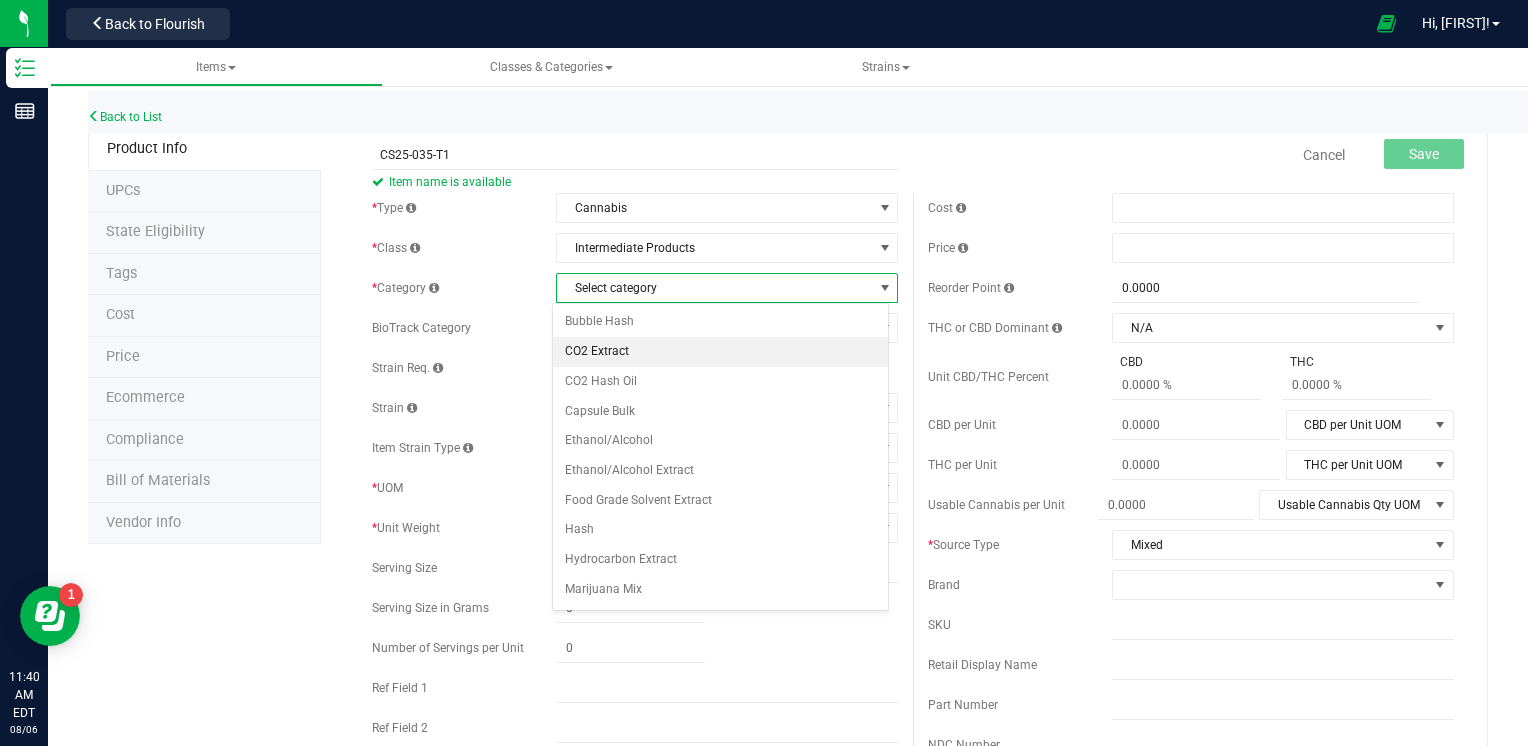 click on "CO2 Extract" at bounding box center (721, 352) 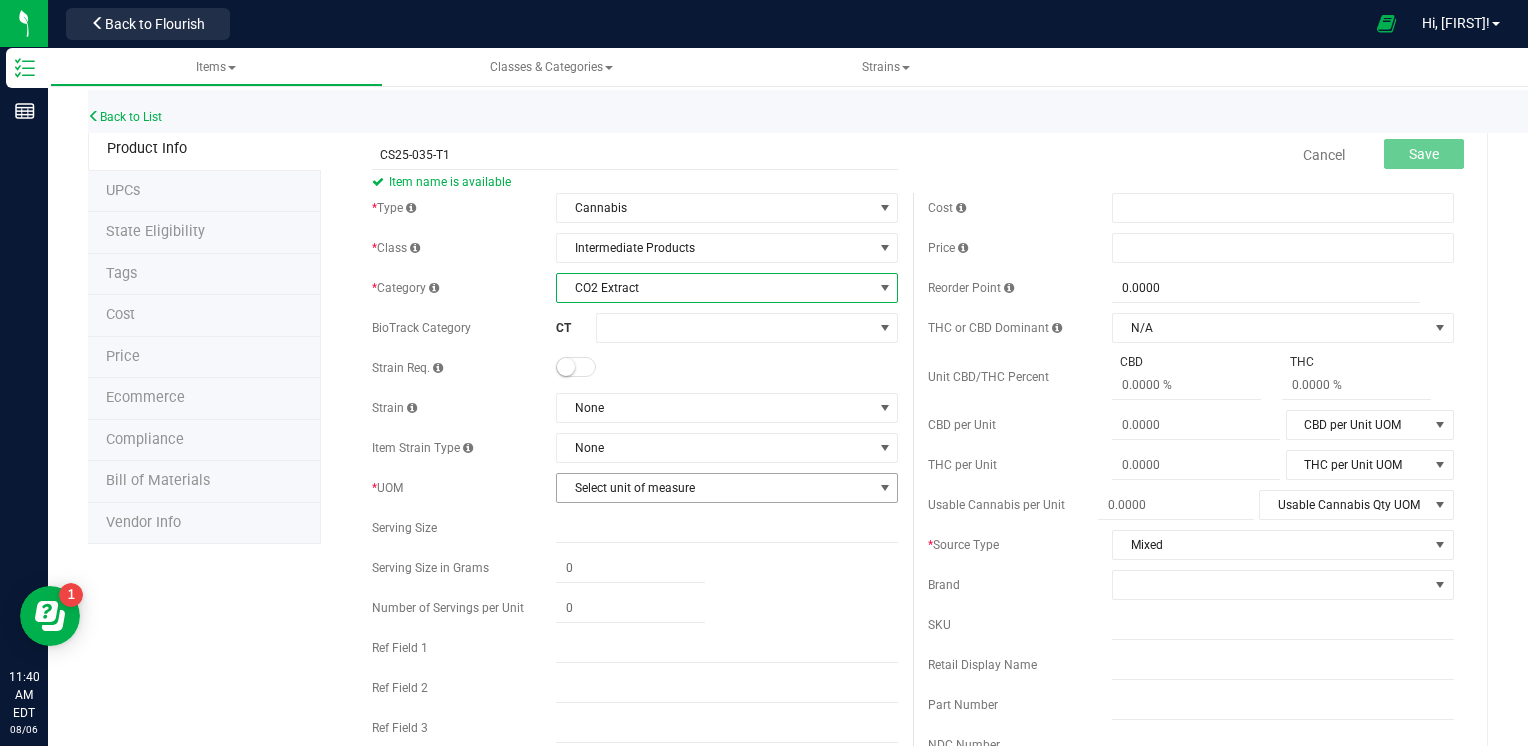 click on "Select unit of measure" at bounding box center (714, 488) 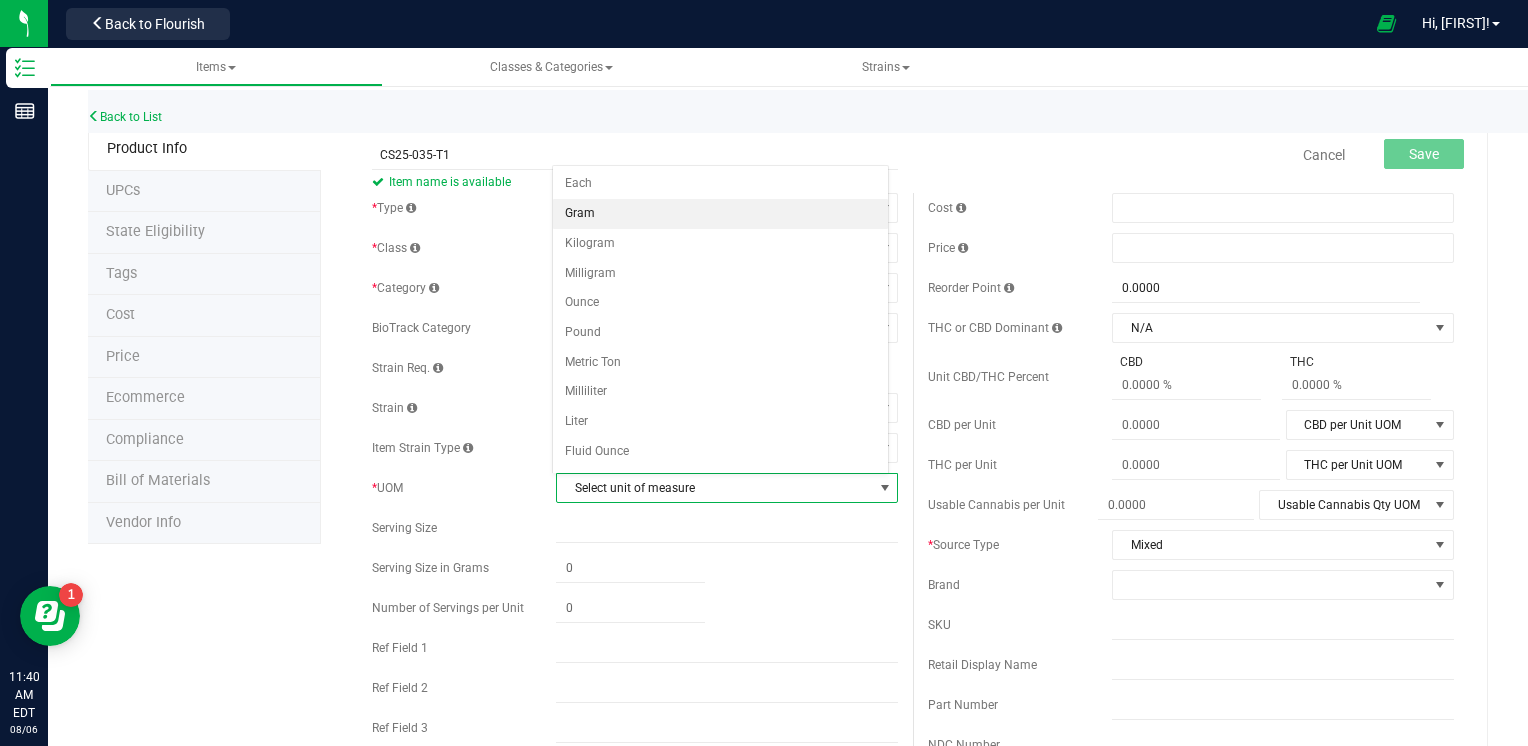 click on "Gram" at bounding box center [721, 214] 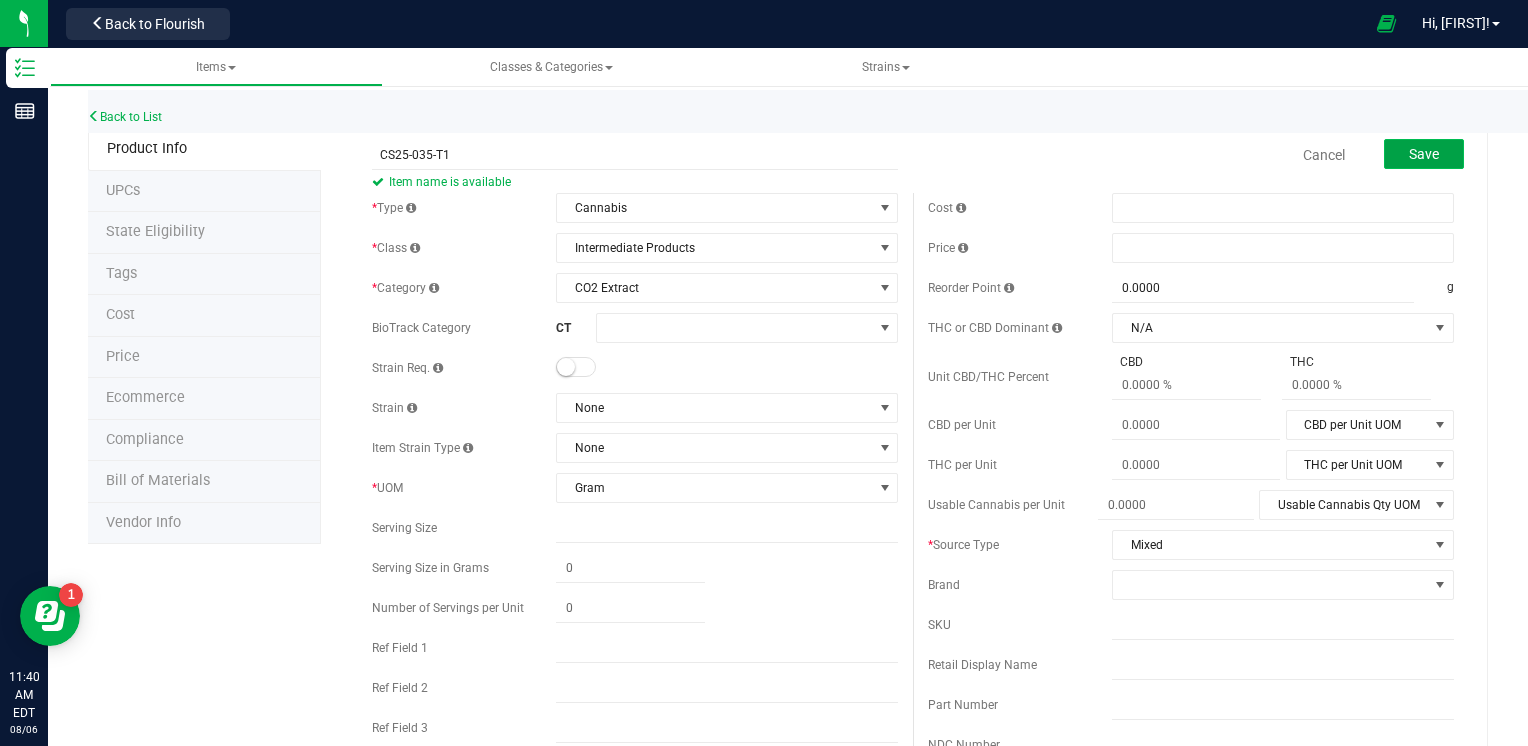 click on "Save" at bounding box center (1424, 154) 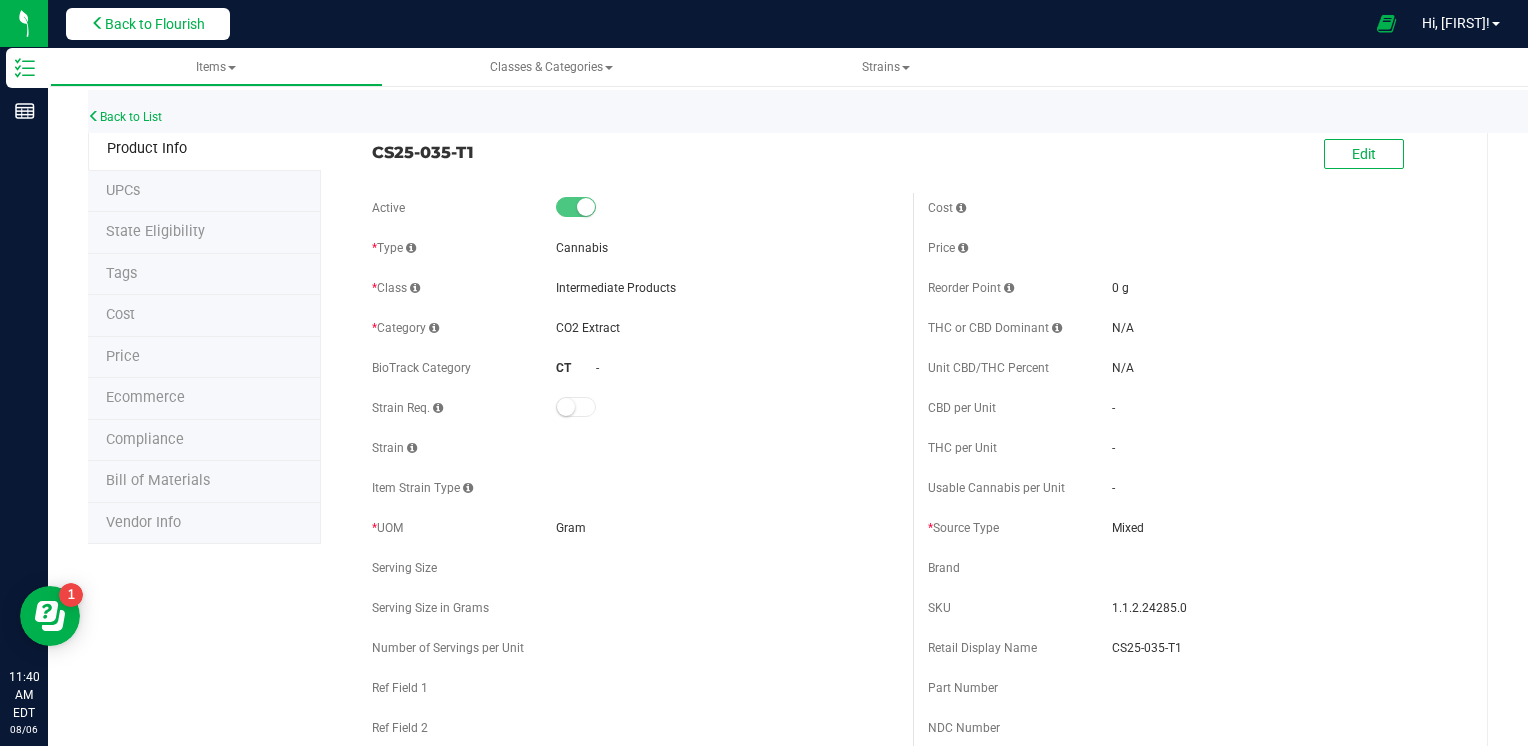 click on "Back to Flourish" at bounding box center [155, 24] 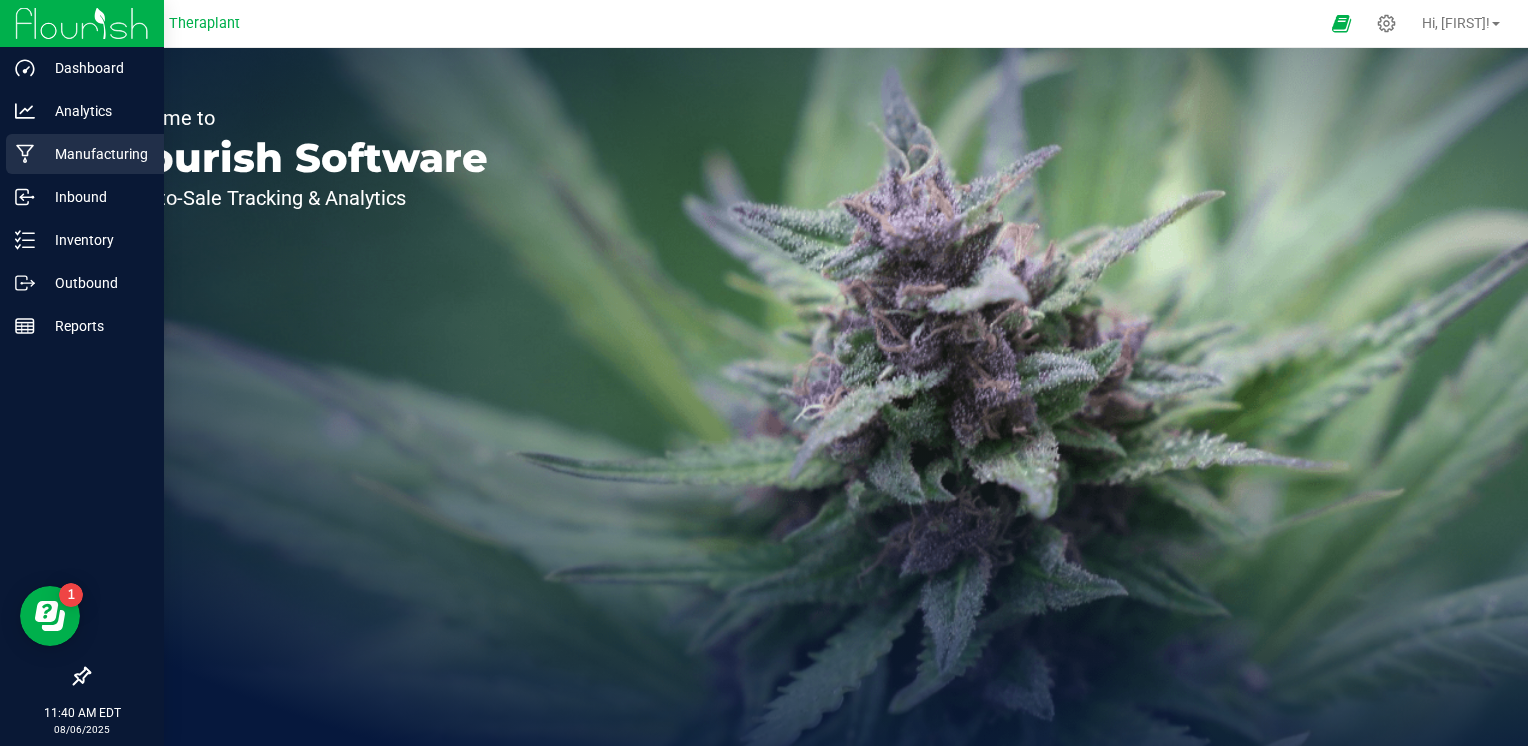 click on "Manufacturing" at bounding box center [95, 154] 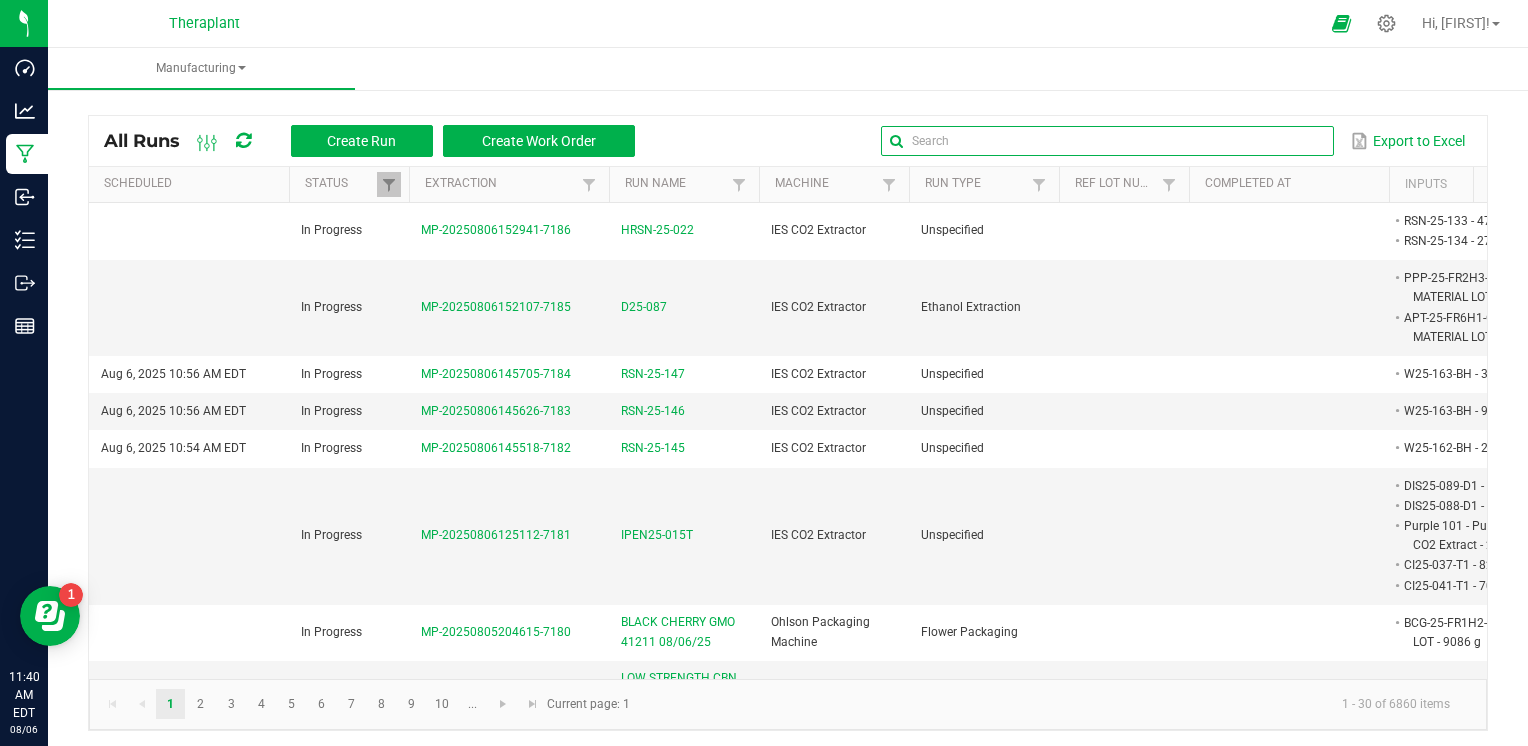 click at bounding box center (1107, 141) 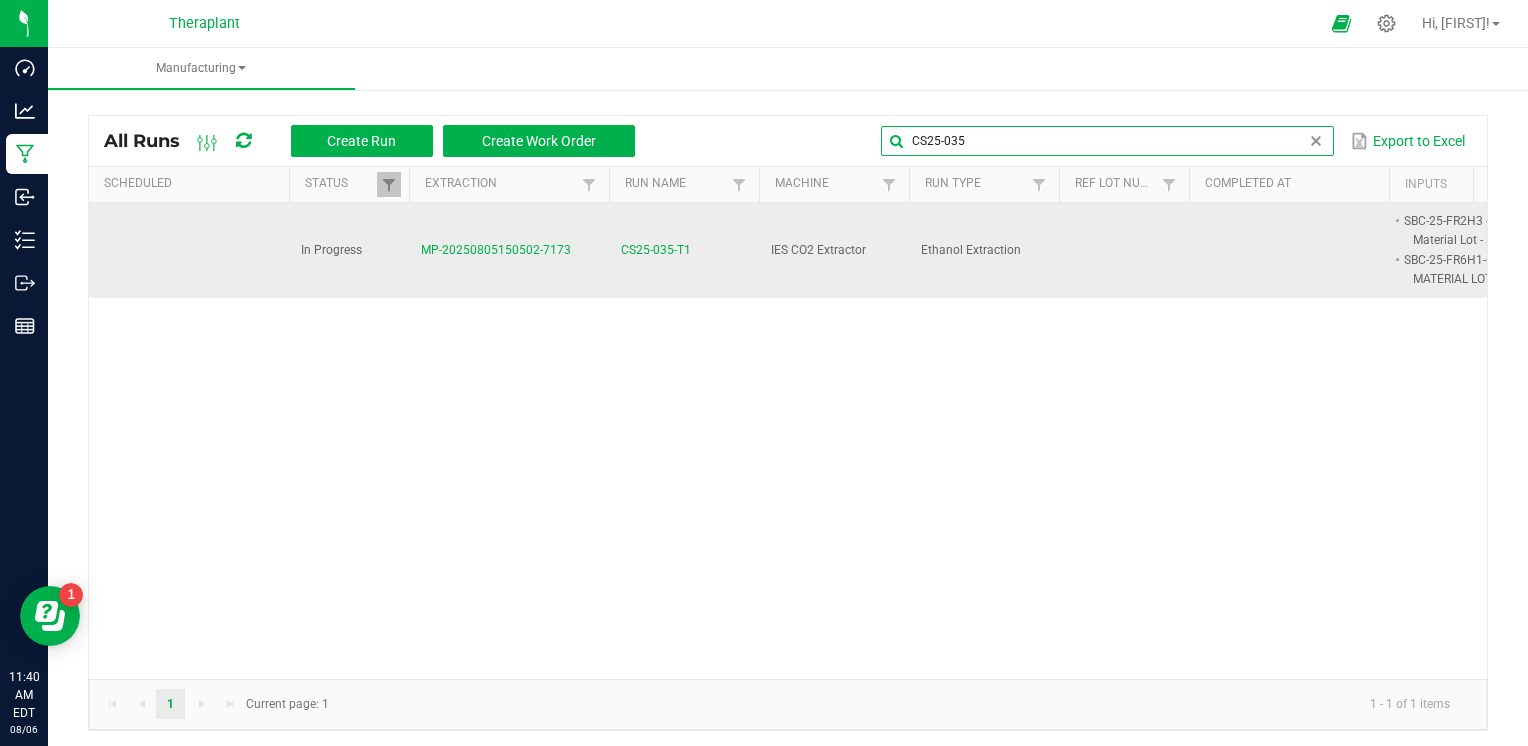 type on "CS25-035" 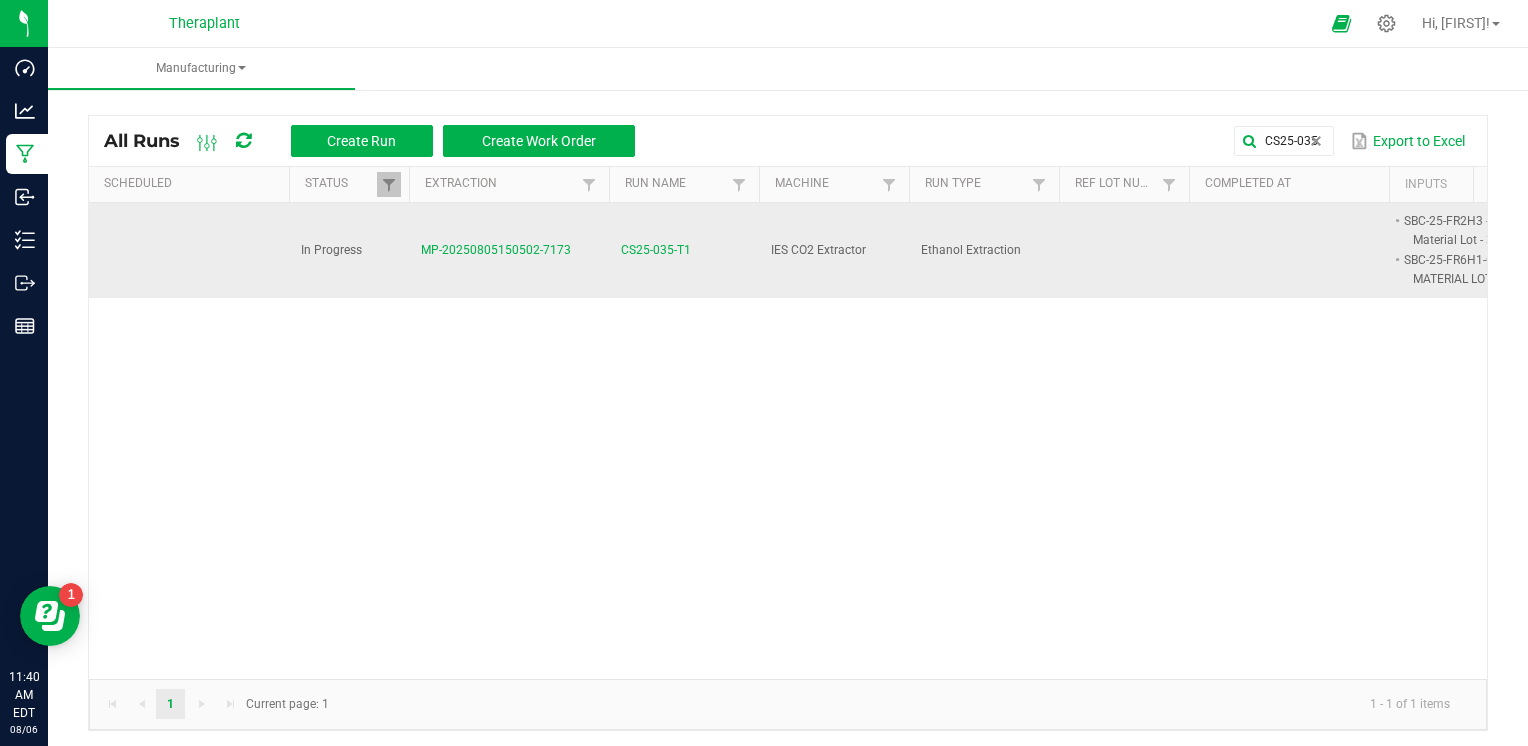 click on "CS25-035-T1" at bounding box center (656, 250) 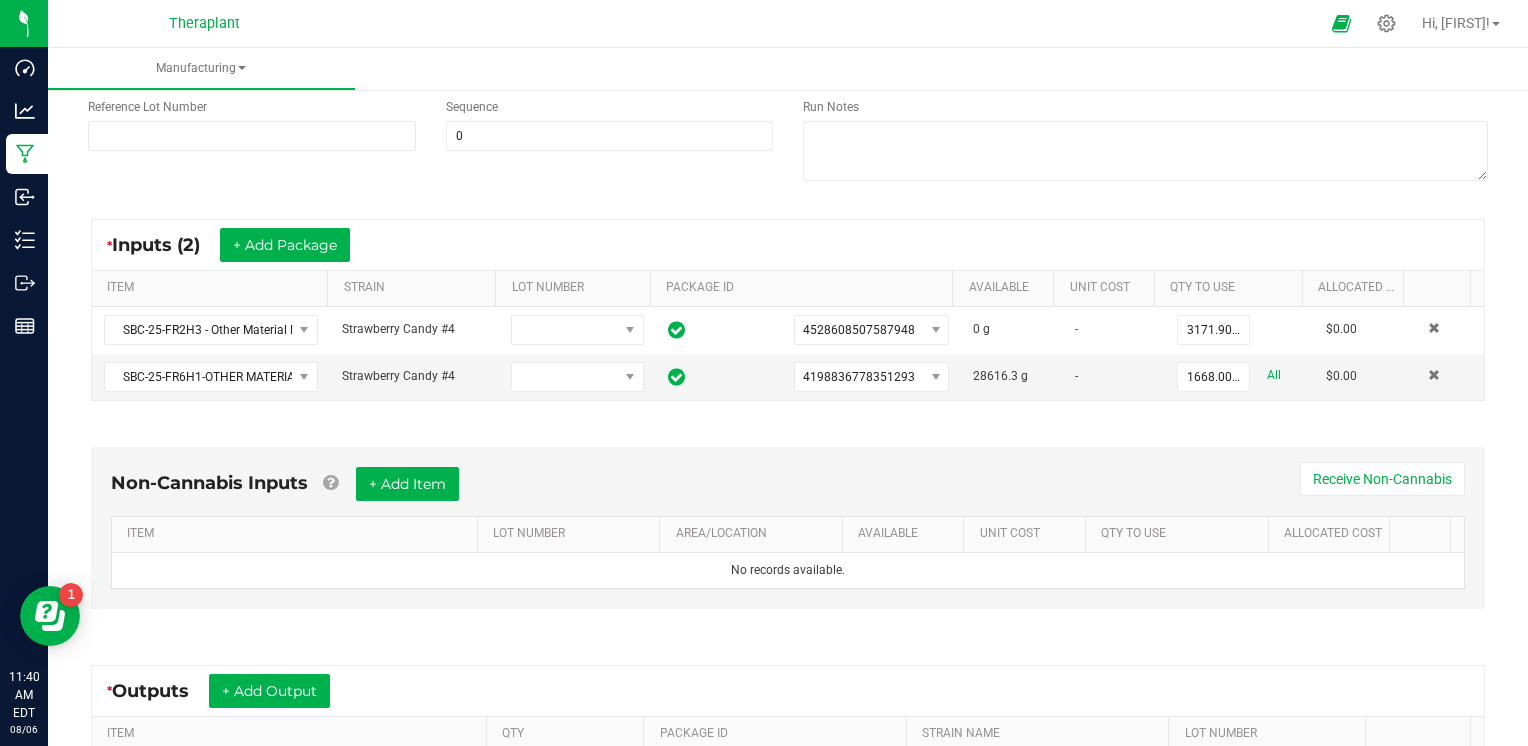 scroll, scrollTop: 513, scrollLeft: 0, axis: vertical 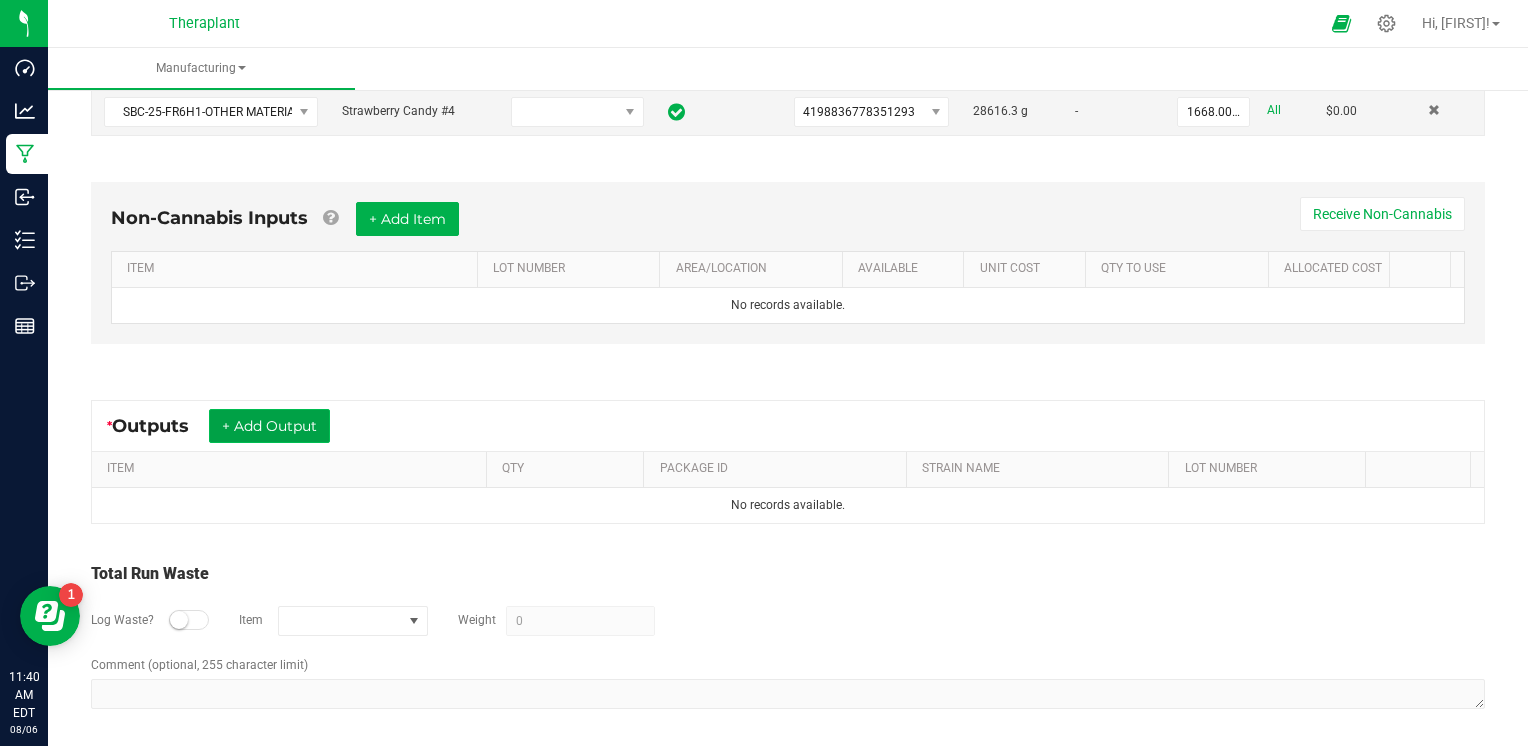 click on "+ Add Output" at bounding box center [269, 426] 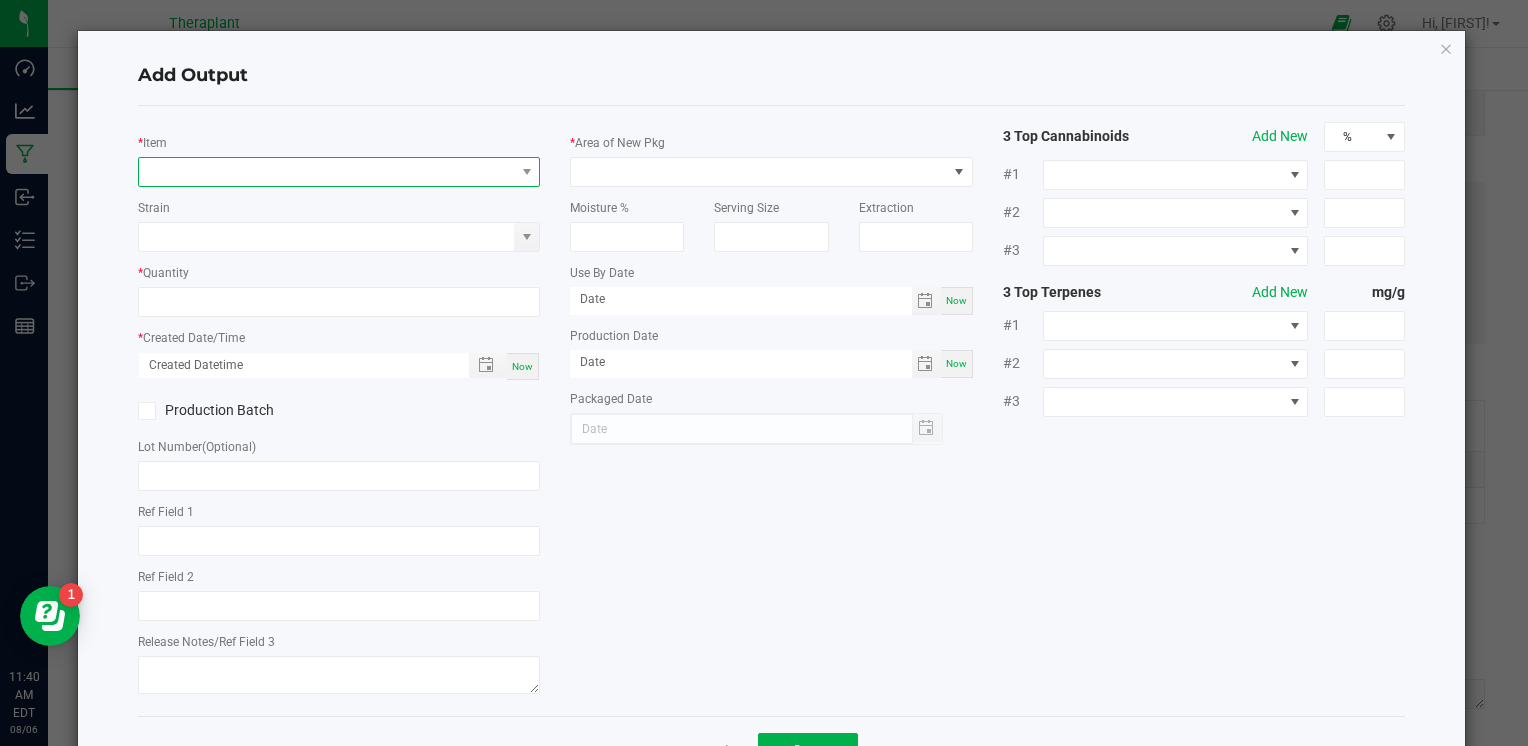 click at bounding box center (326, 172) 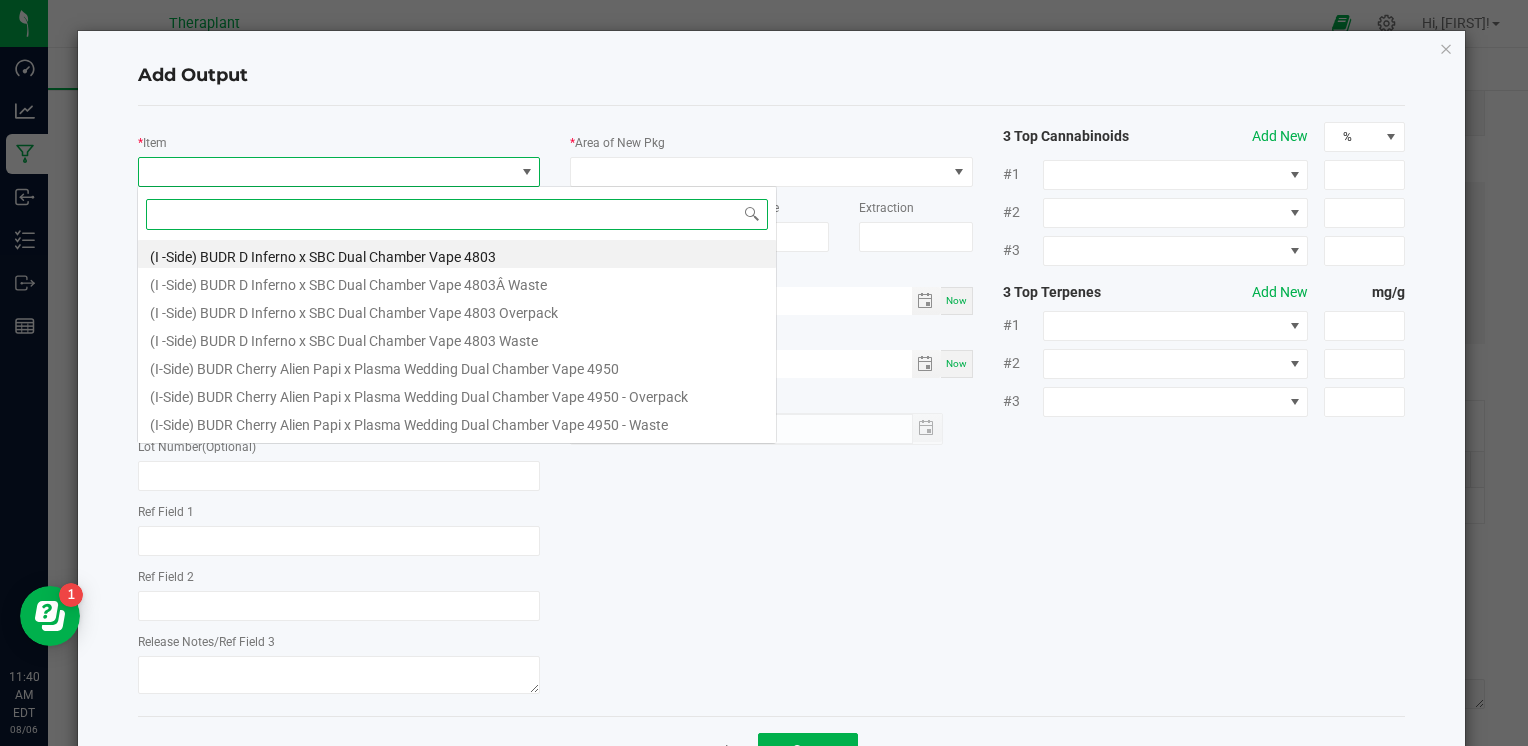 scroll, scrollTop: 99970, scrollLeft: 99602, axis: both 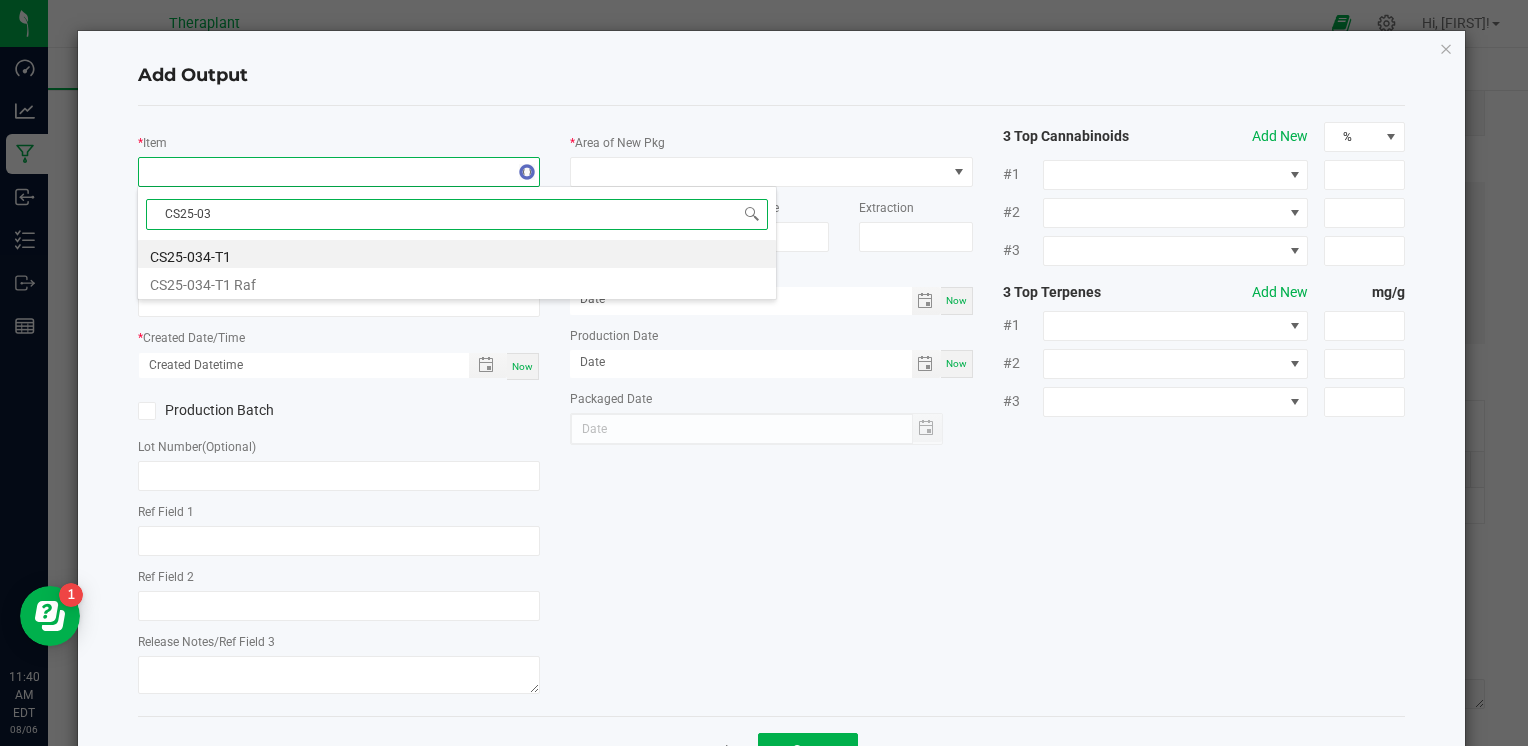 type on "CS25-035" 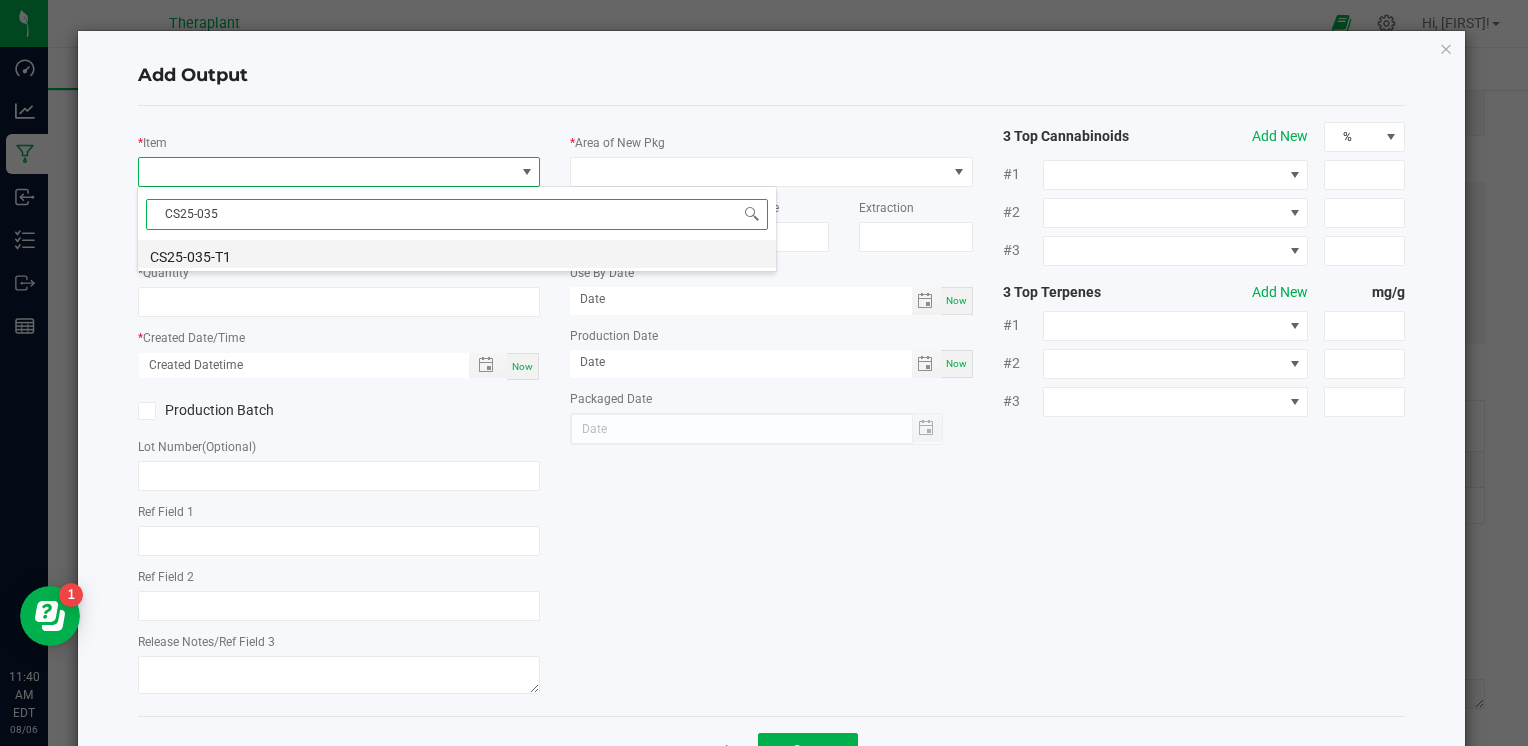 click on "CS25-035-T1" at bounding box center [457, 254] 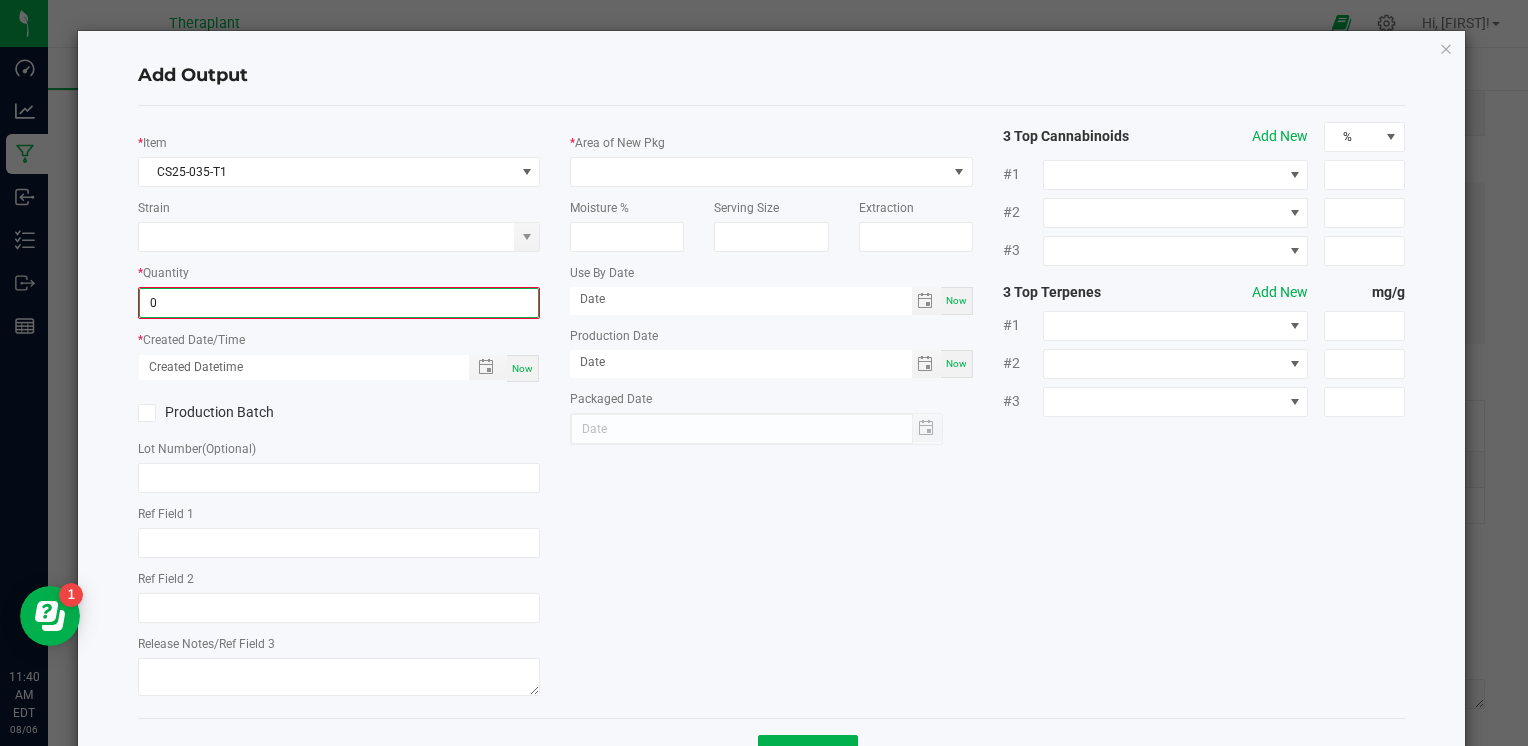 click on "0" at bounding box center (339, 303) 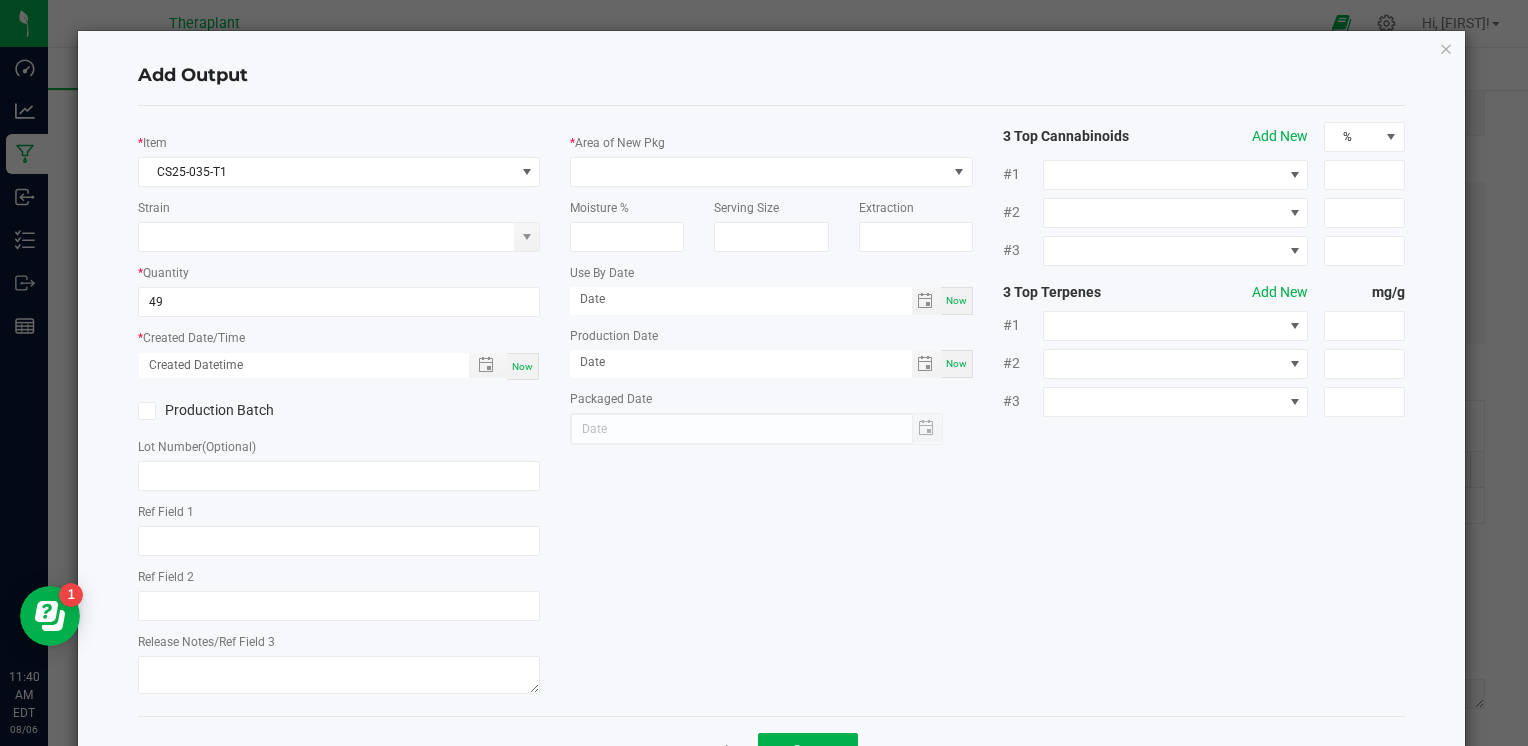 type on "49.0000 g" 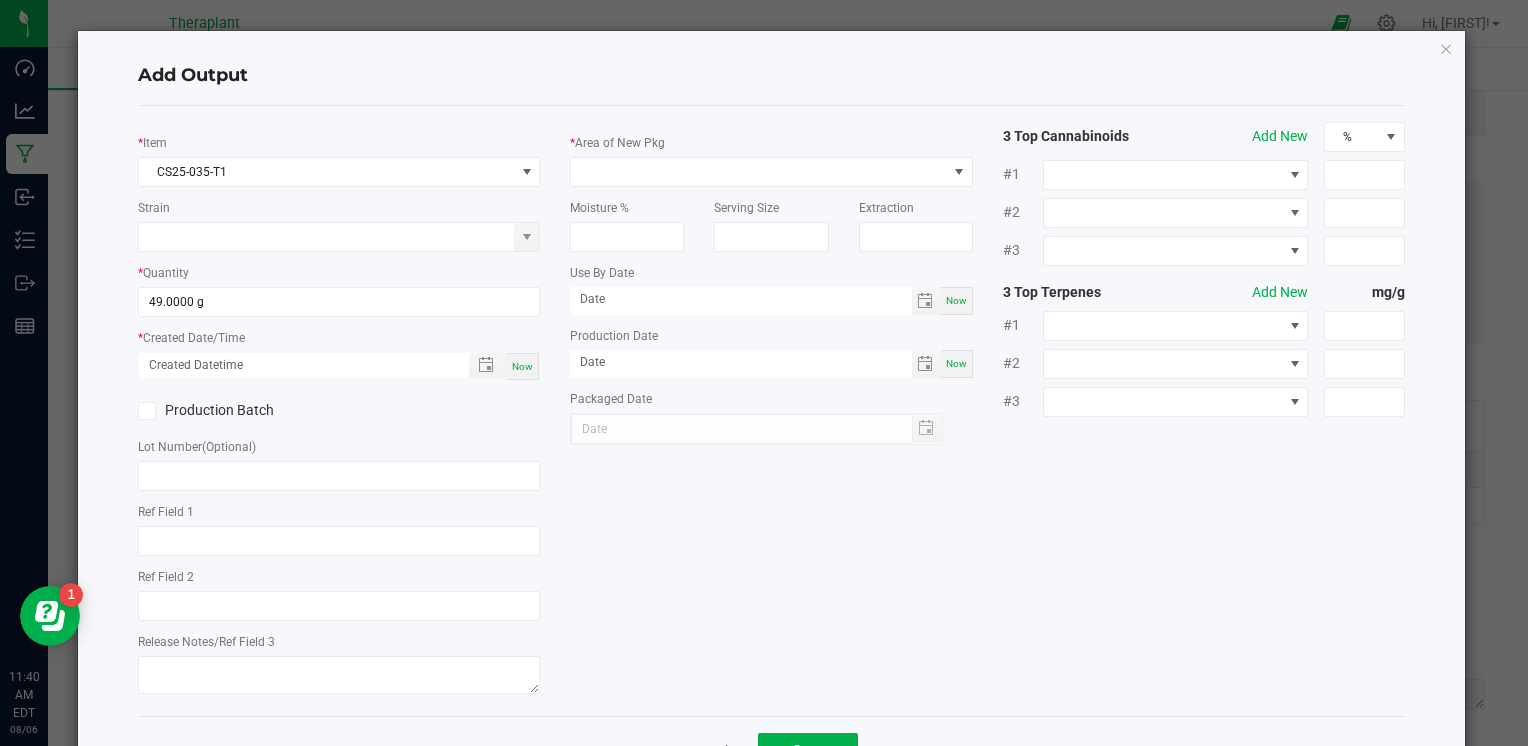 click on "Now" at bounding box center (522, 366) 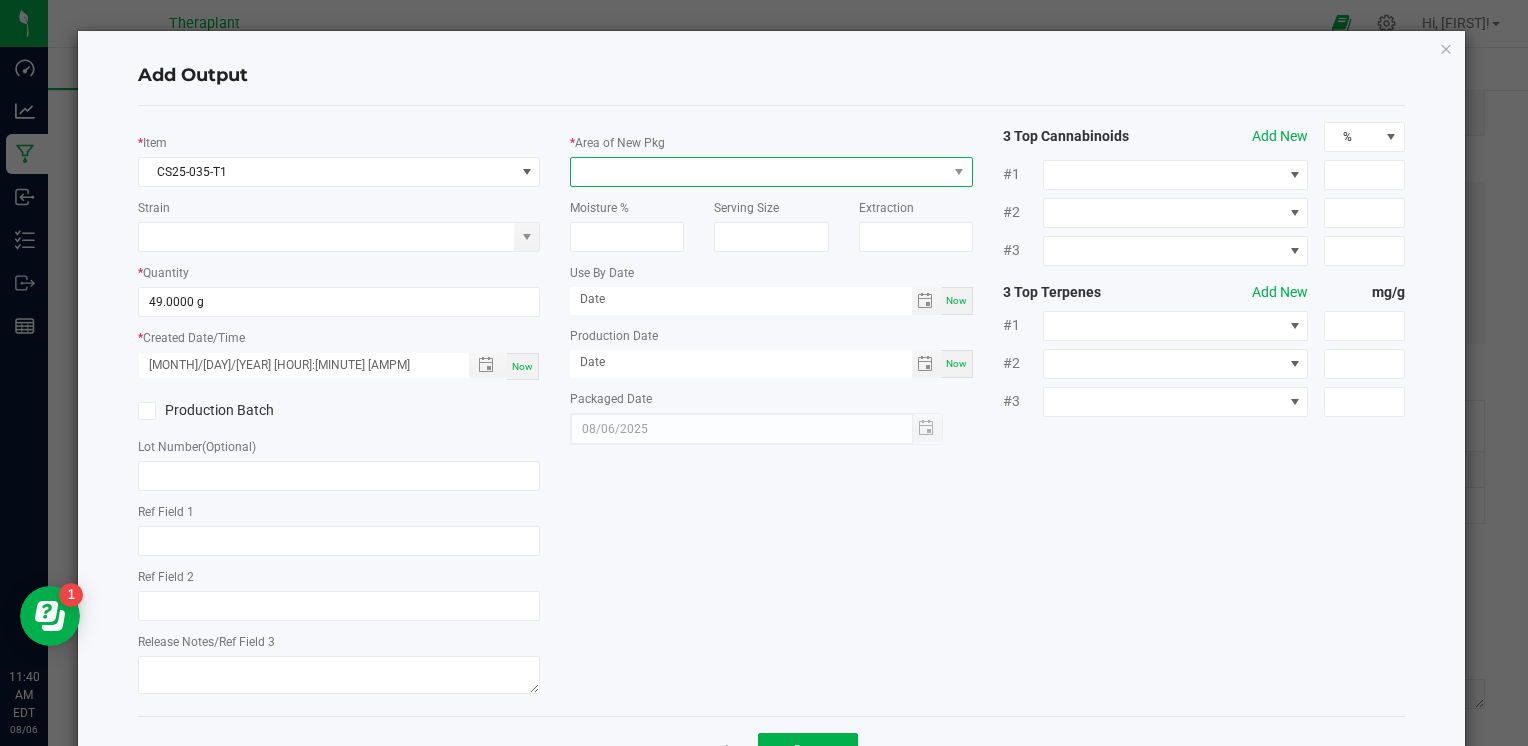 click at bounding box center [758, 172] 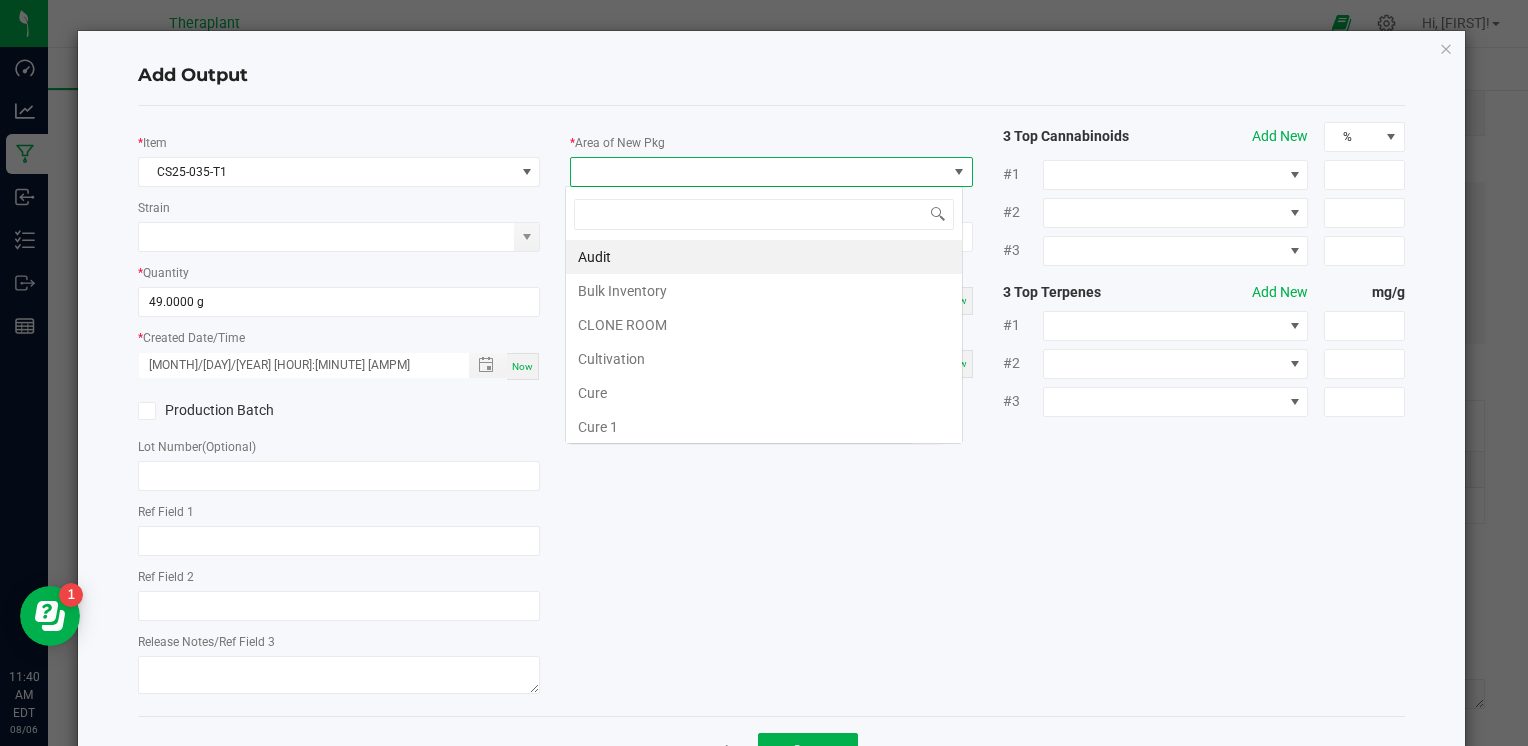scroll, scrollTop: 99970, scrollLeft: 99602, axis: both 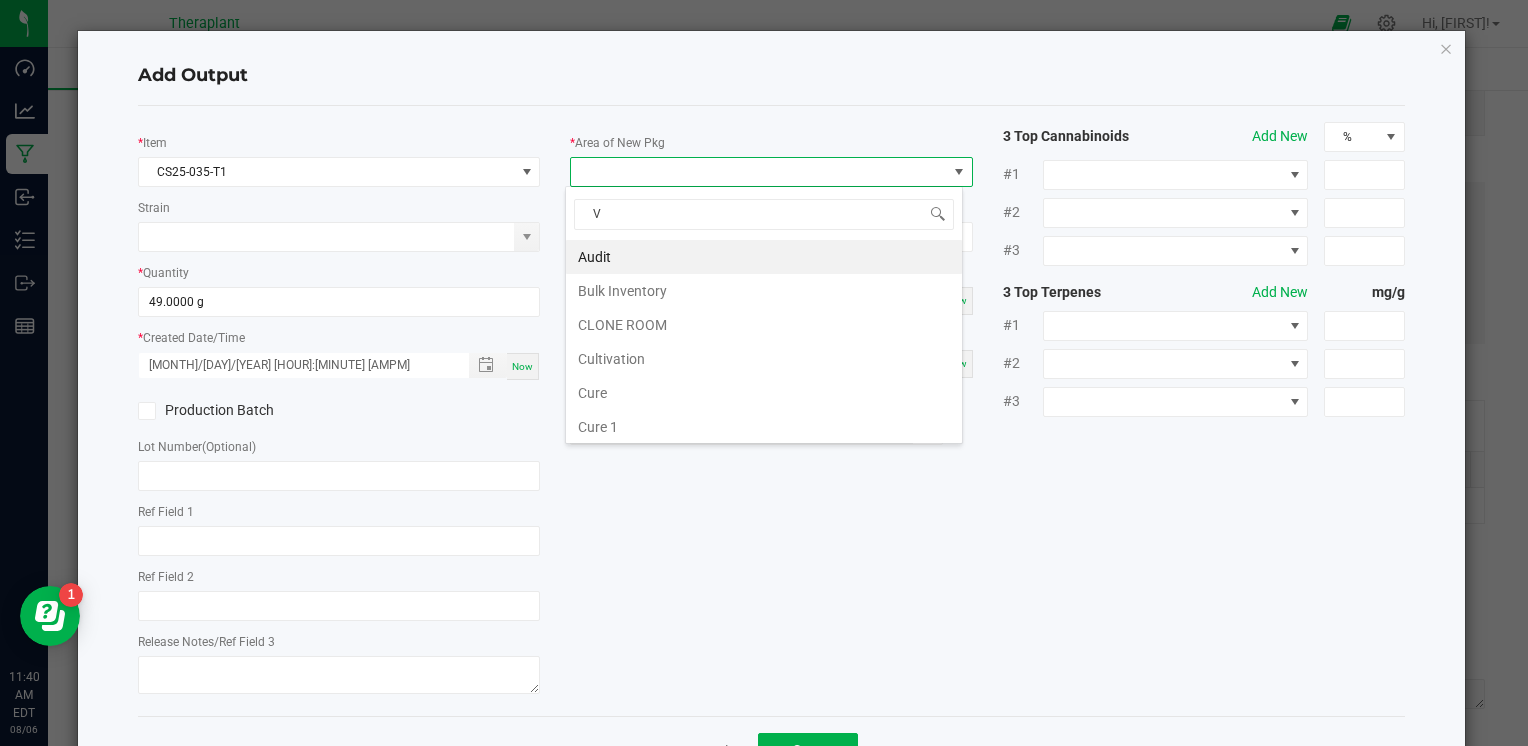 type on "VA" 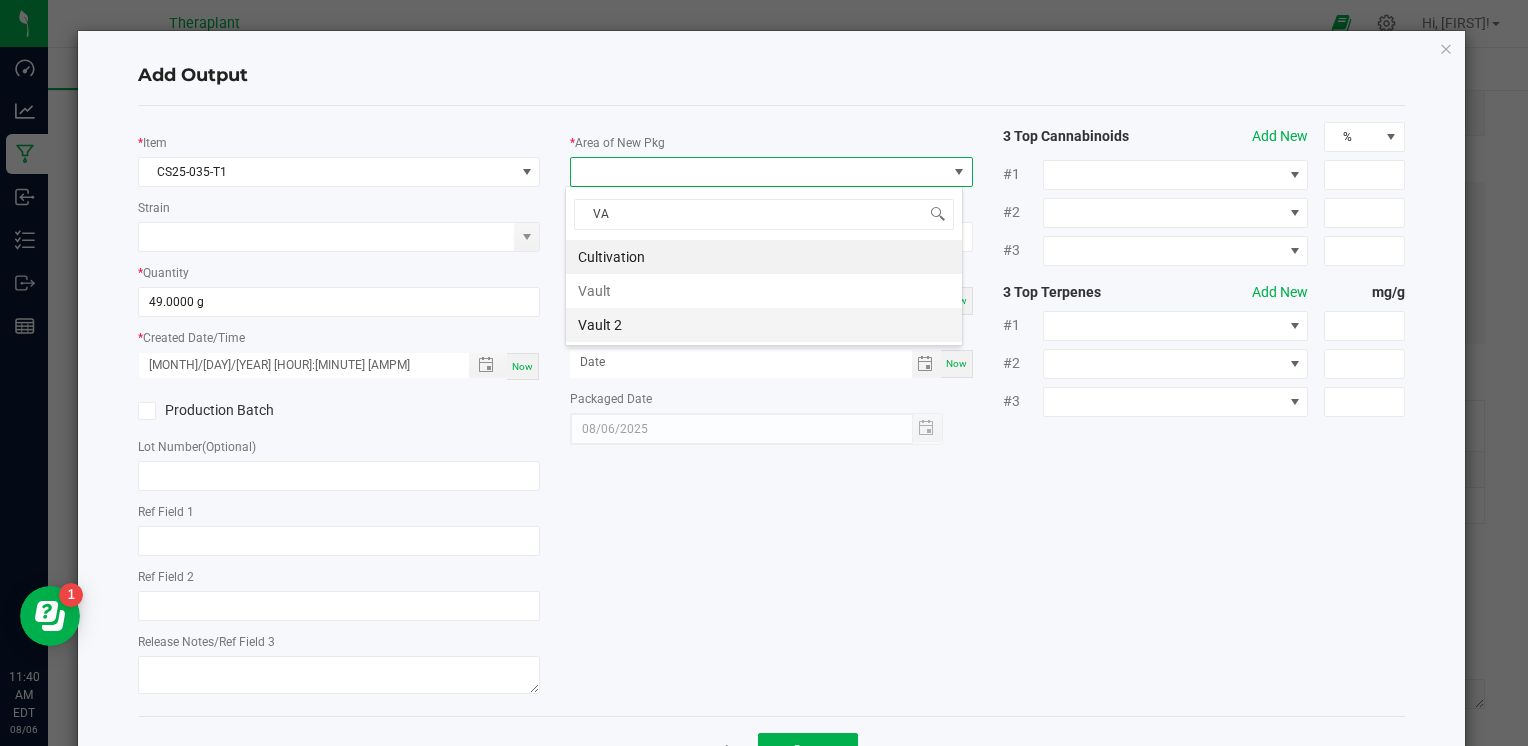 click on "Vault 2" at bounding box center [764, 325] 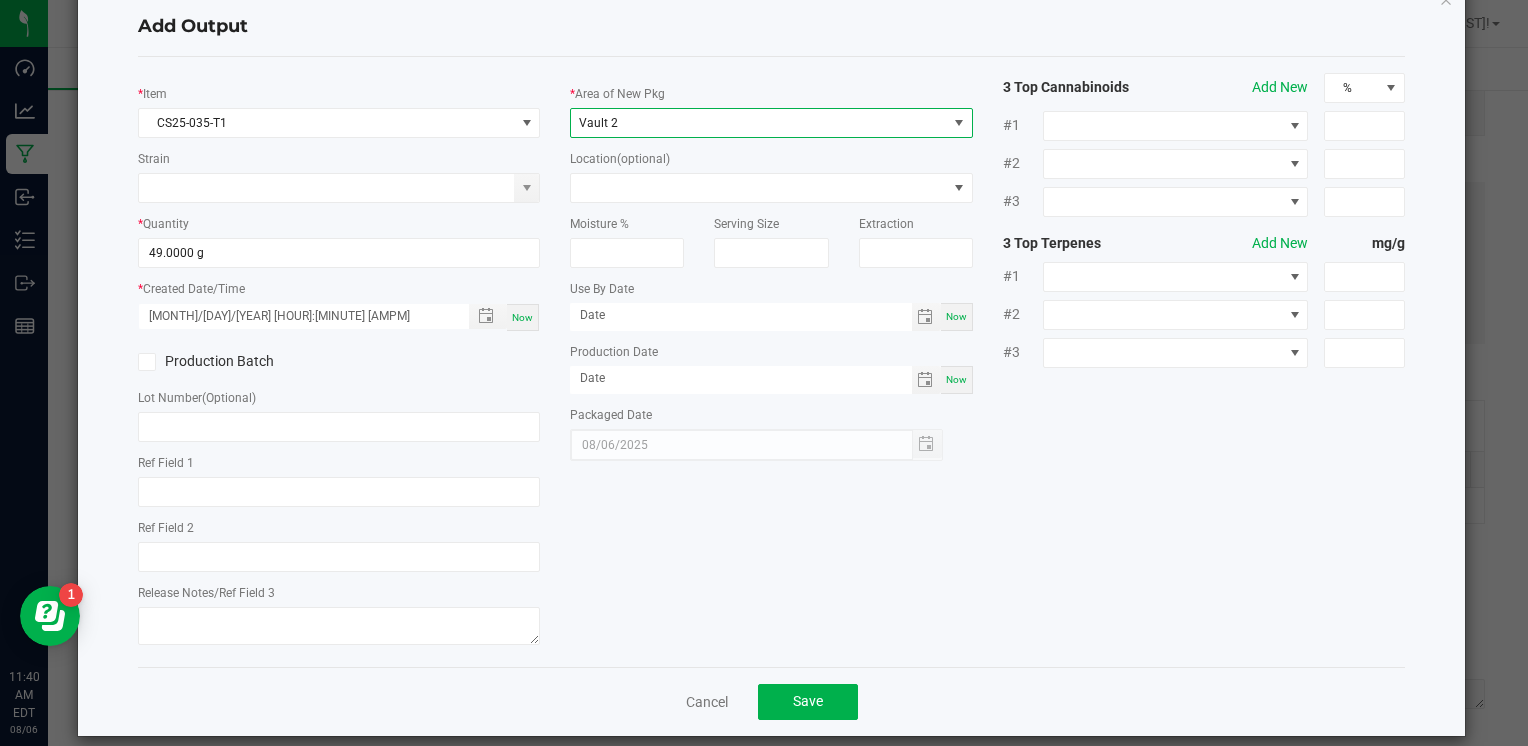 scroll, scrollTop: 70, scrollLeft: 0, axis: vertical 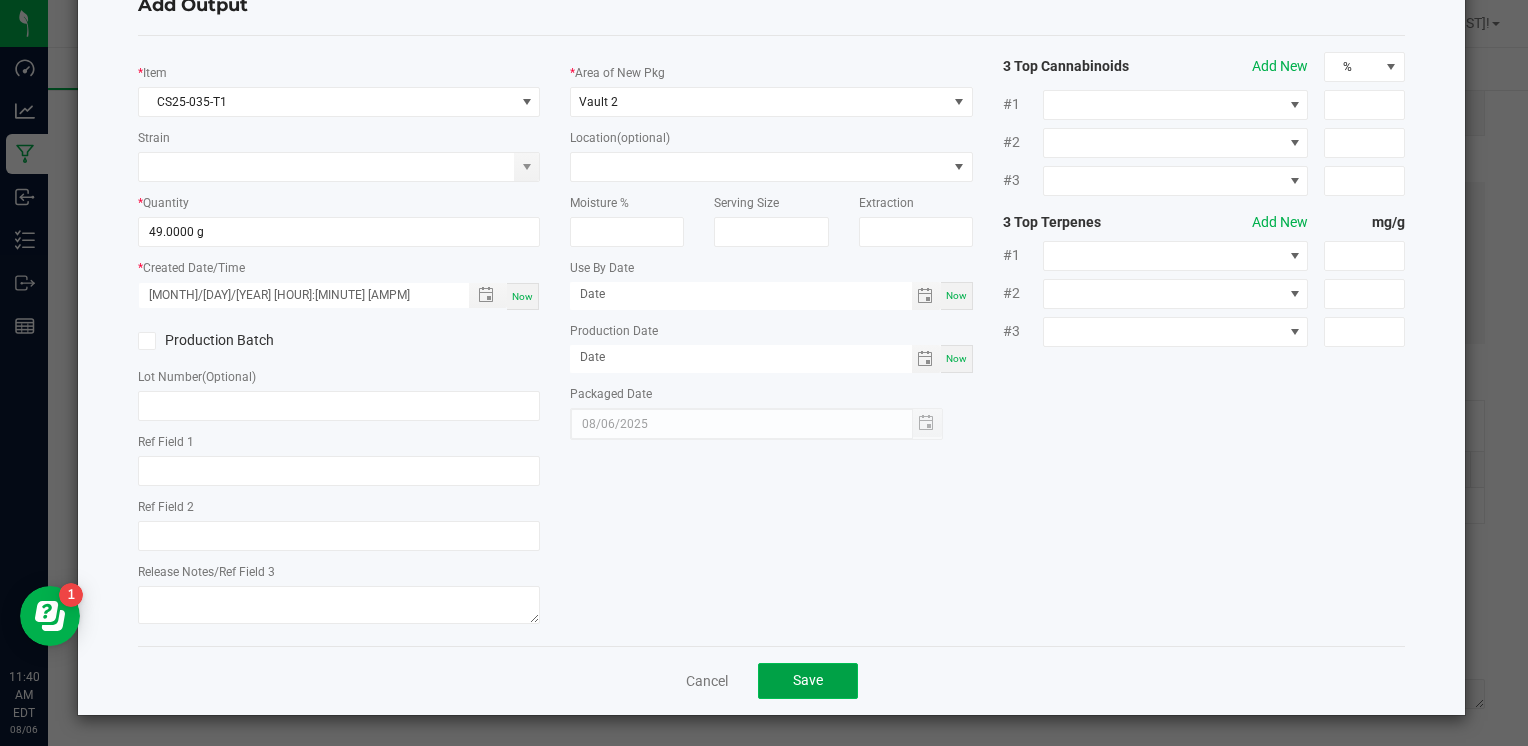 click on "Save" 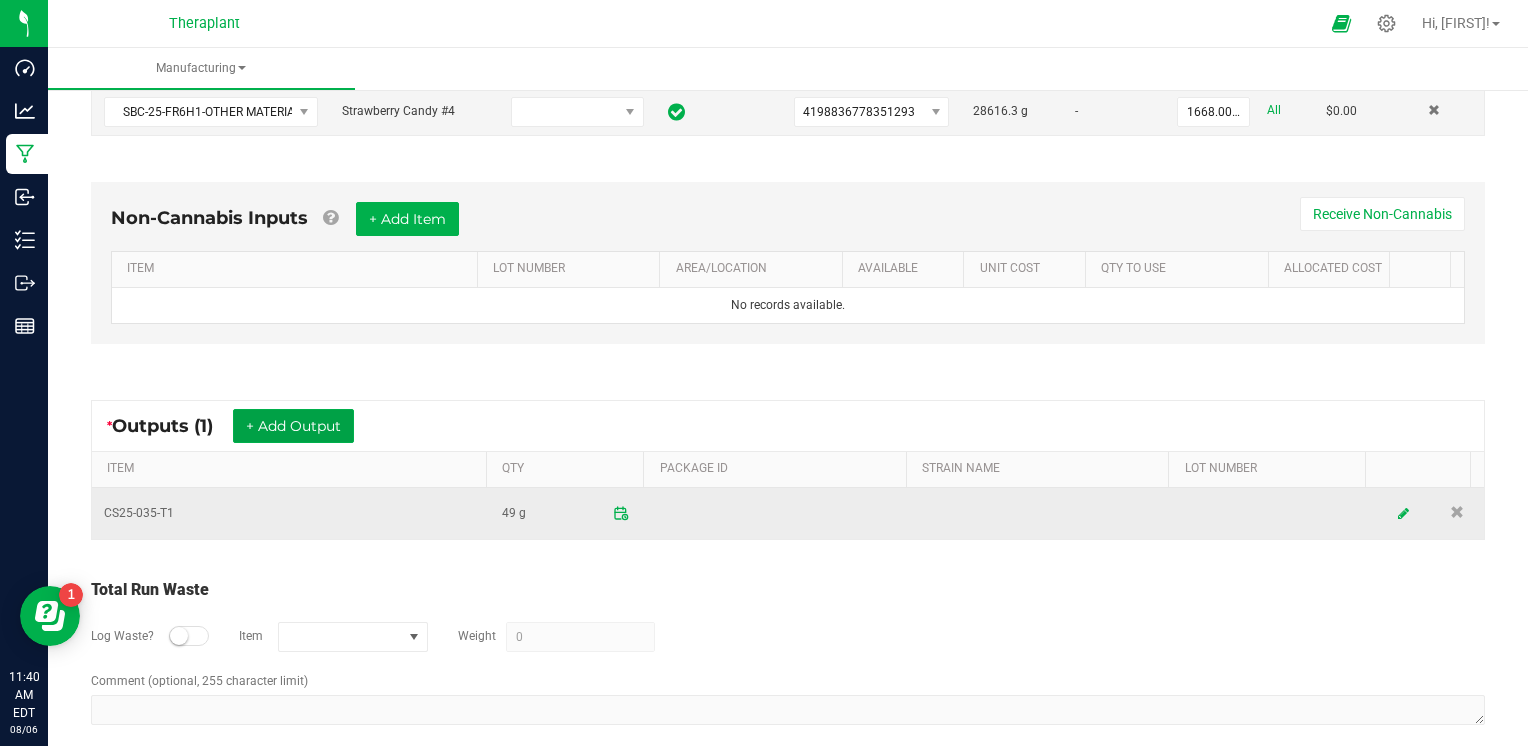 scroll, scrollTop: 0, scrollLeft: 0, axis: both 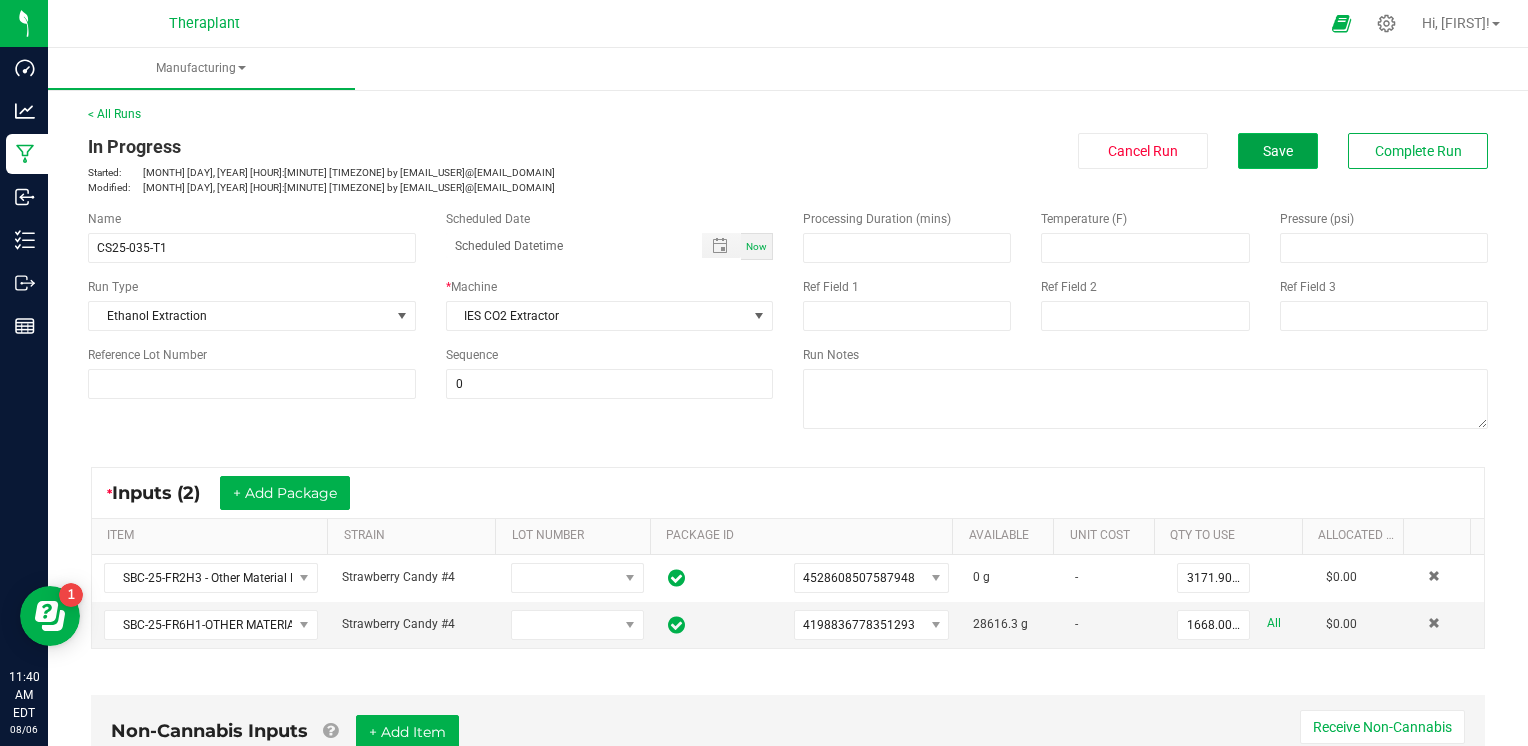 click on "Save" at bounding box center [1278, 151] 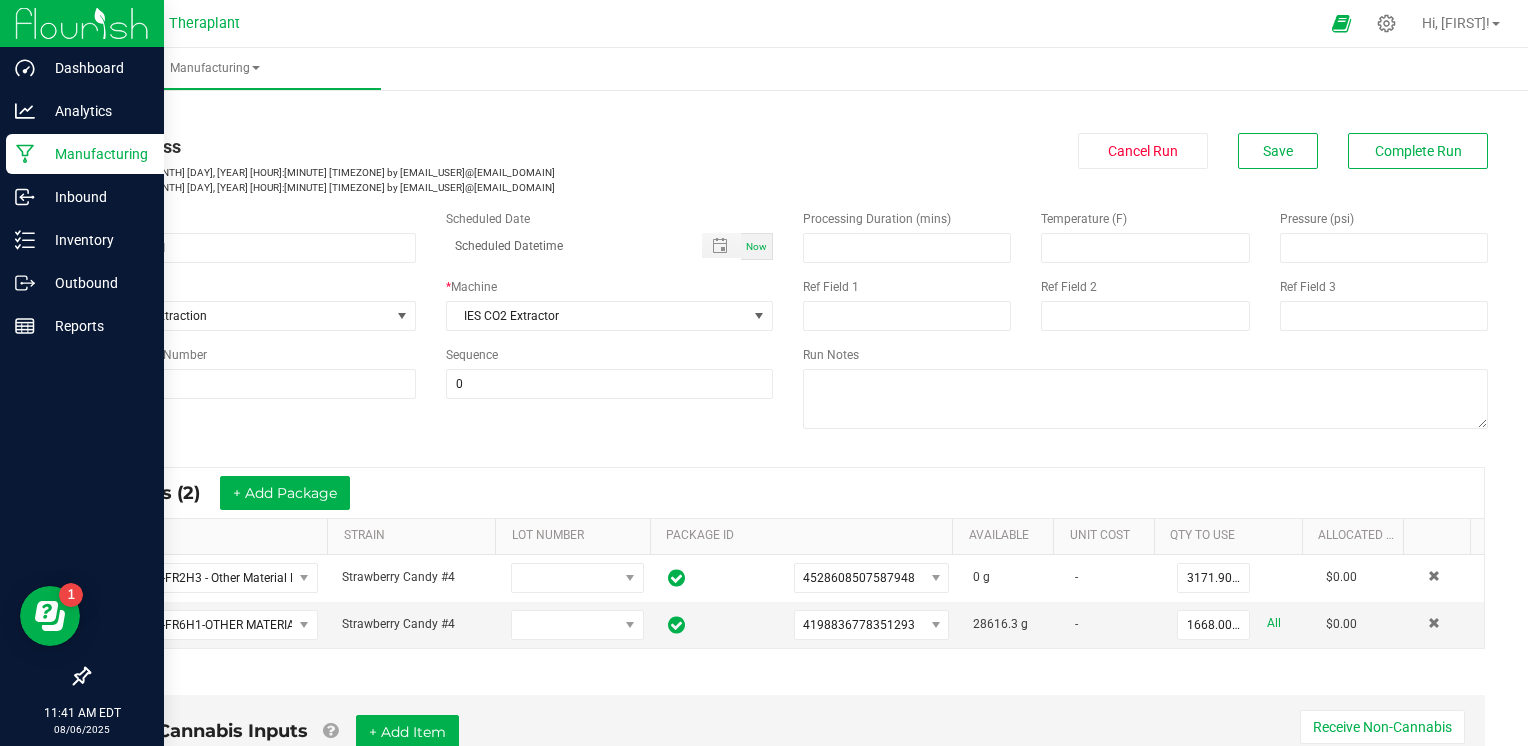 click on "Manufacturing" at bounding box center [95, 154] 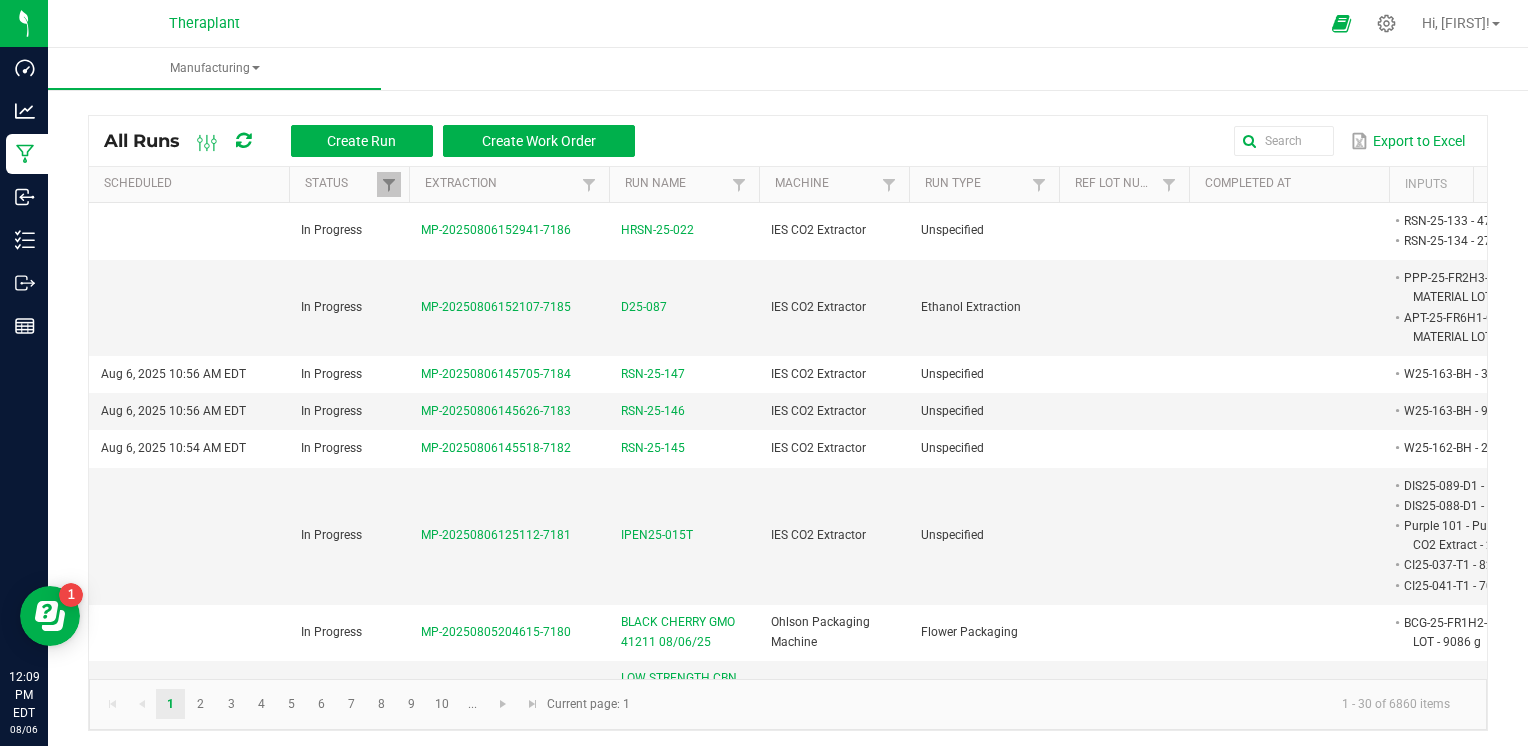scroll, scrollTop: 0, scrollLeft: 35, axis: horizontal 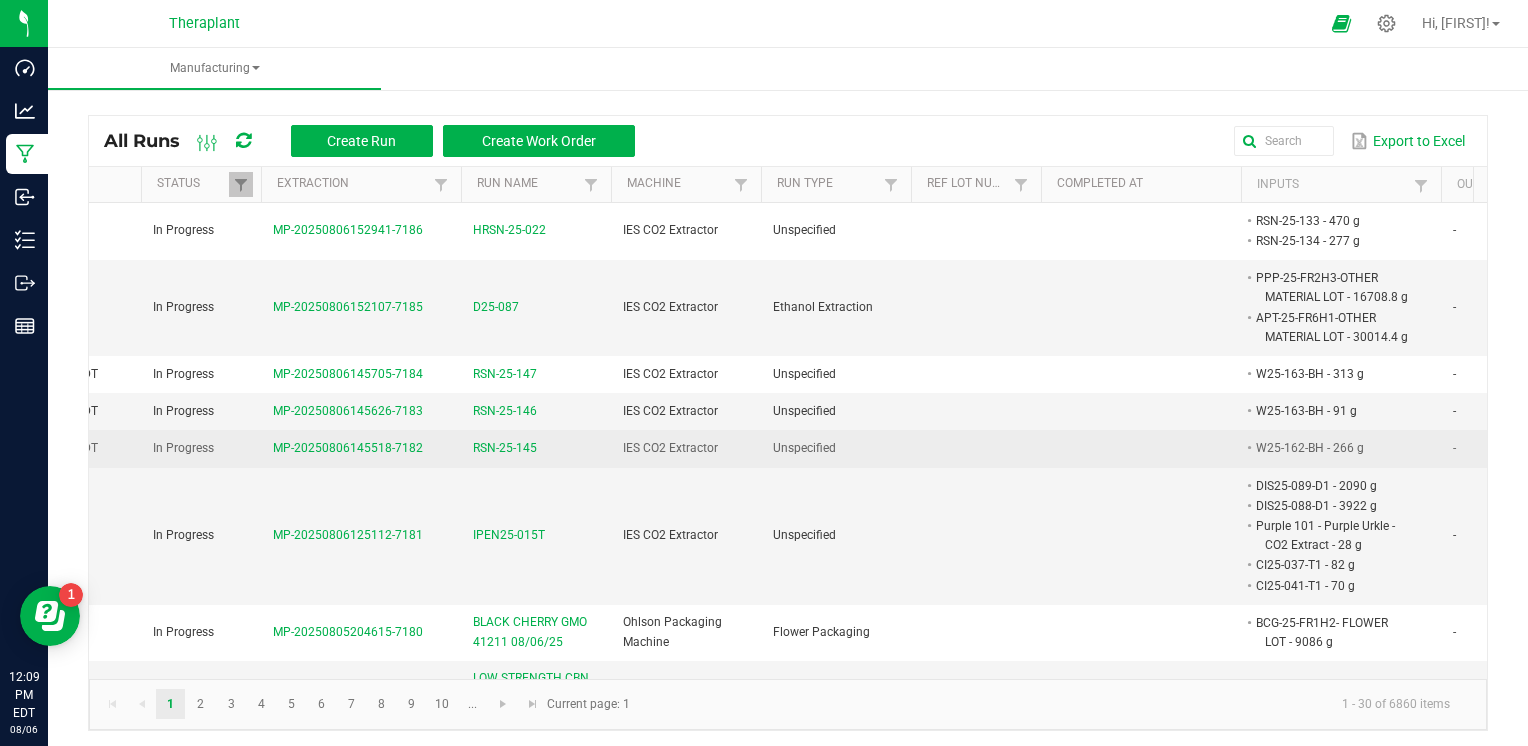 click on "RSN-25-145" at bounding box center [505, 448] 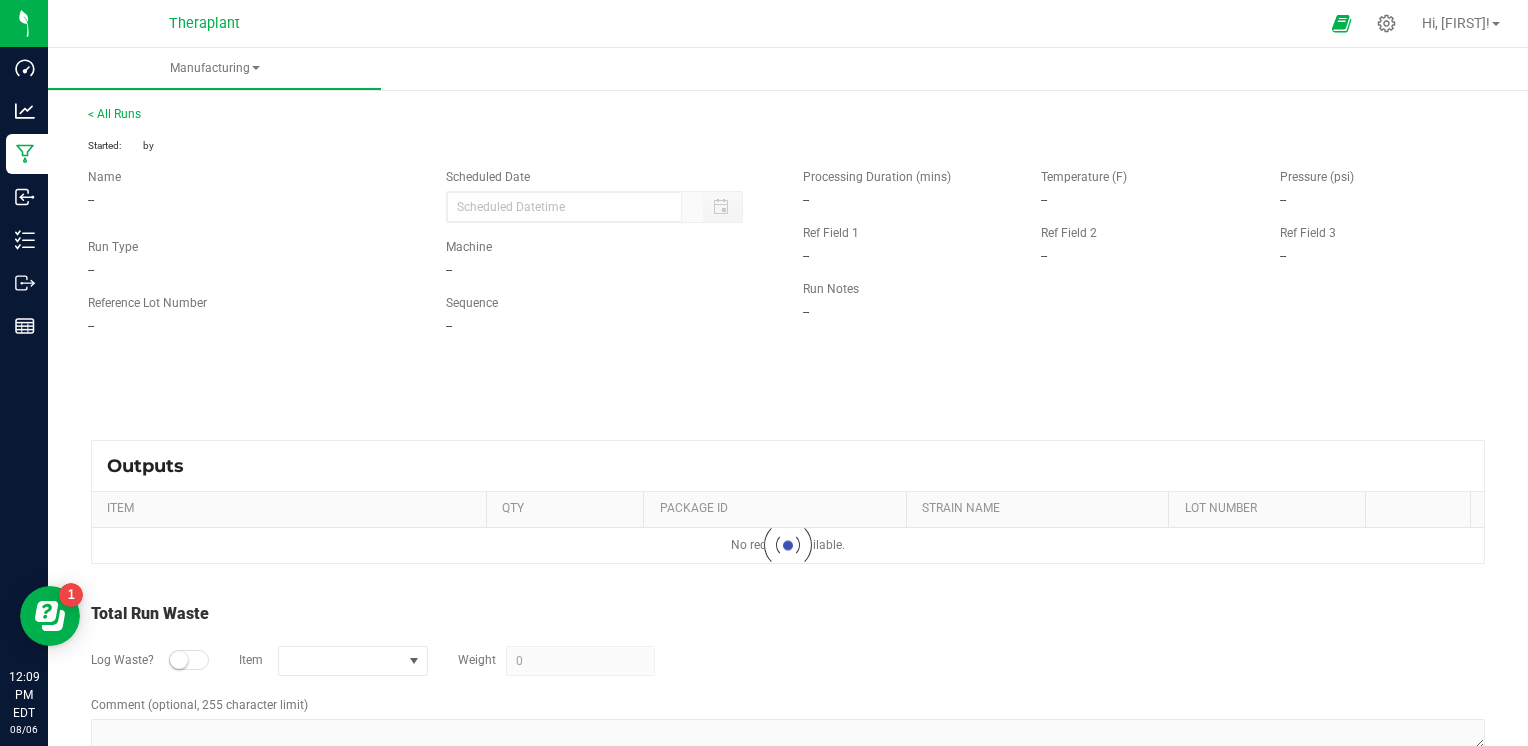 type on "08/06/2025 10:54 AM" 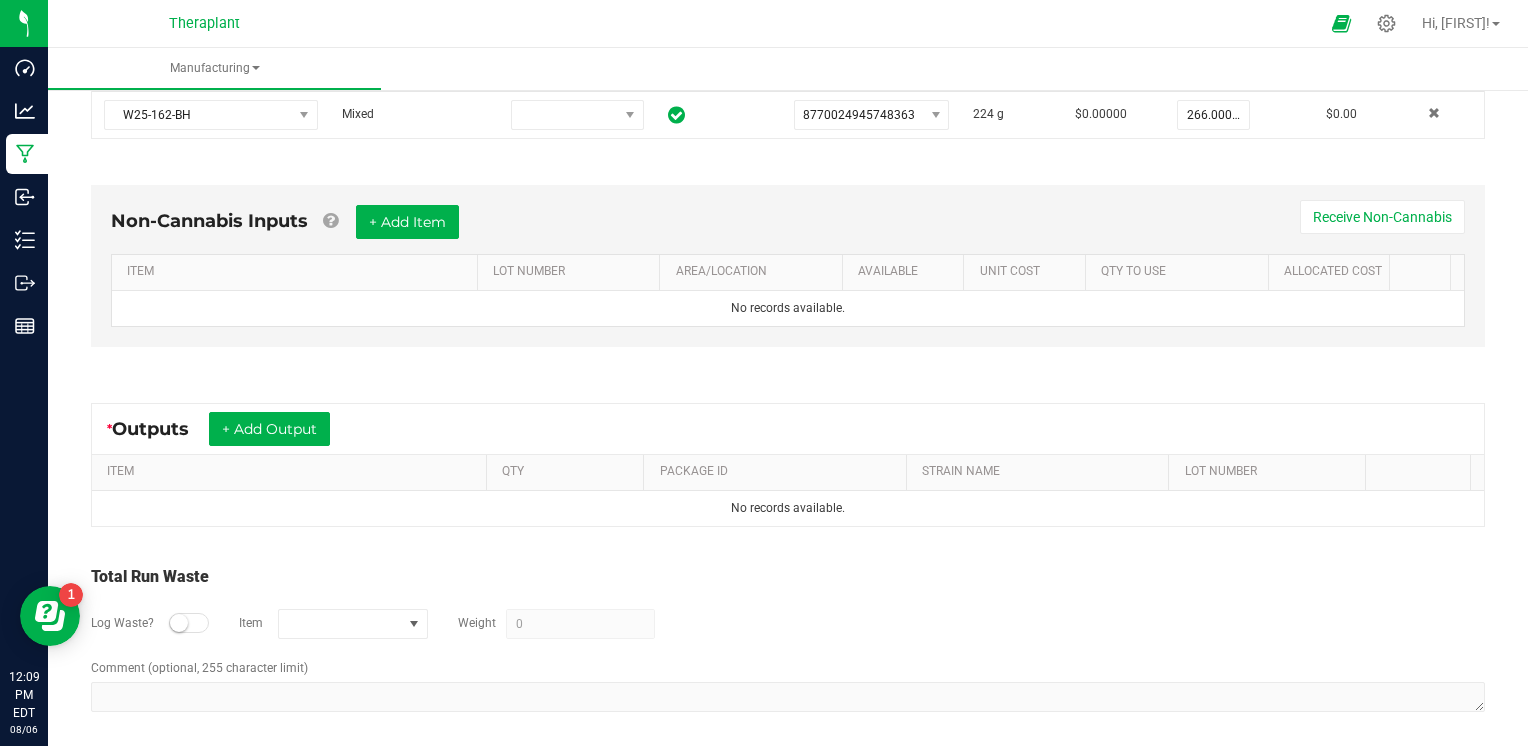 scroll, scrollTop: 467, scrollLeft: 0, axis: vertical 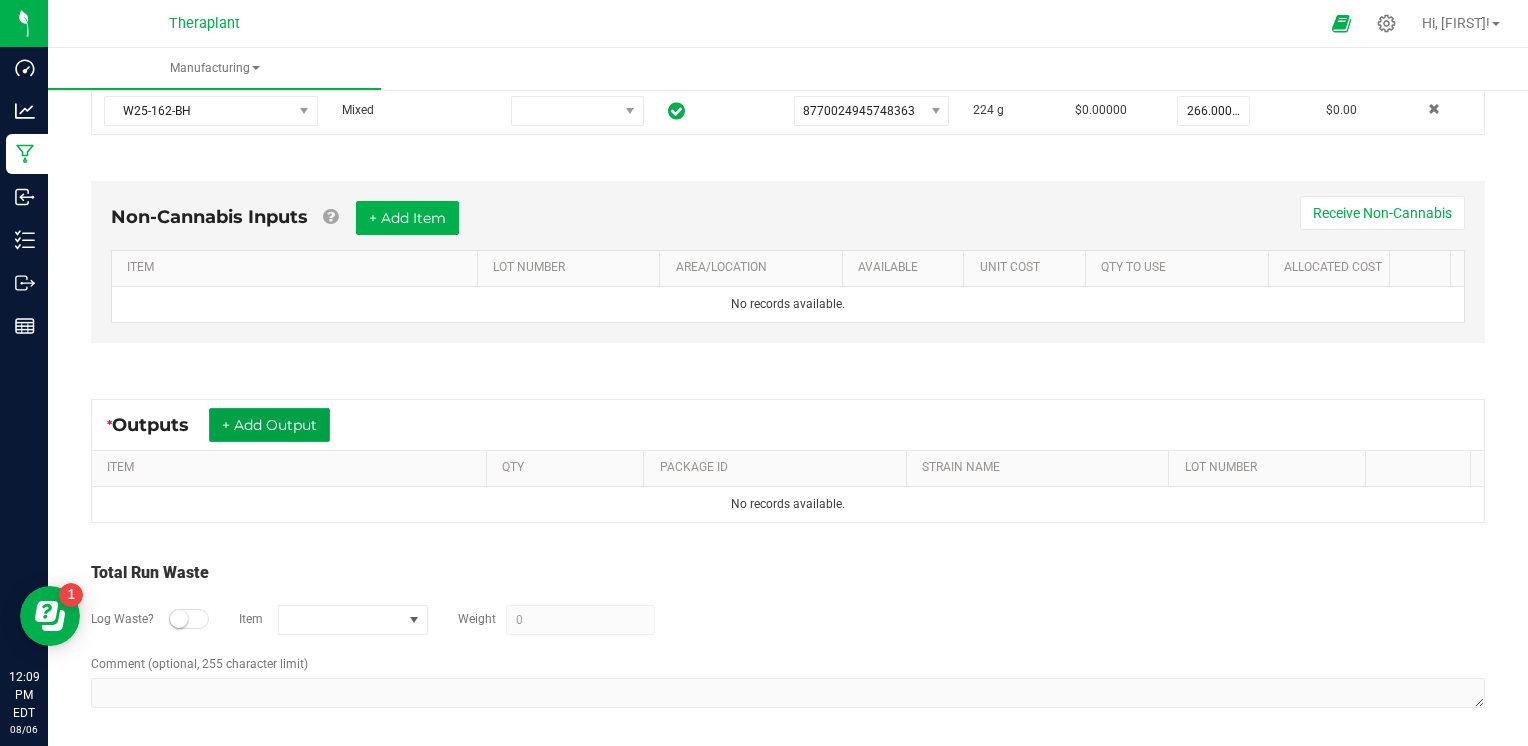 click on "+ Add Output" at bounding box center [269, 425] 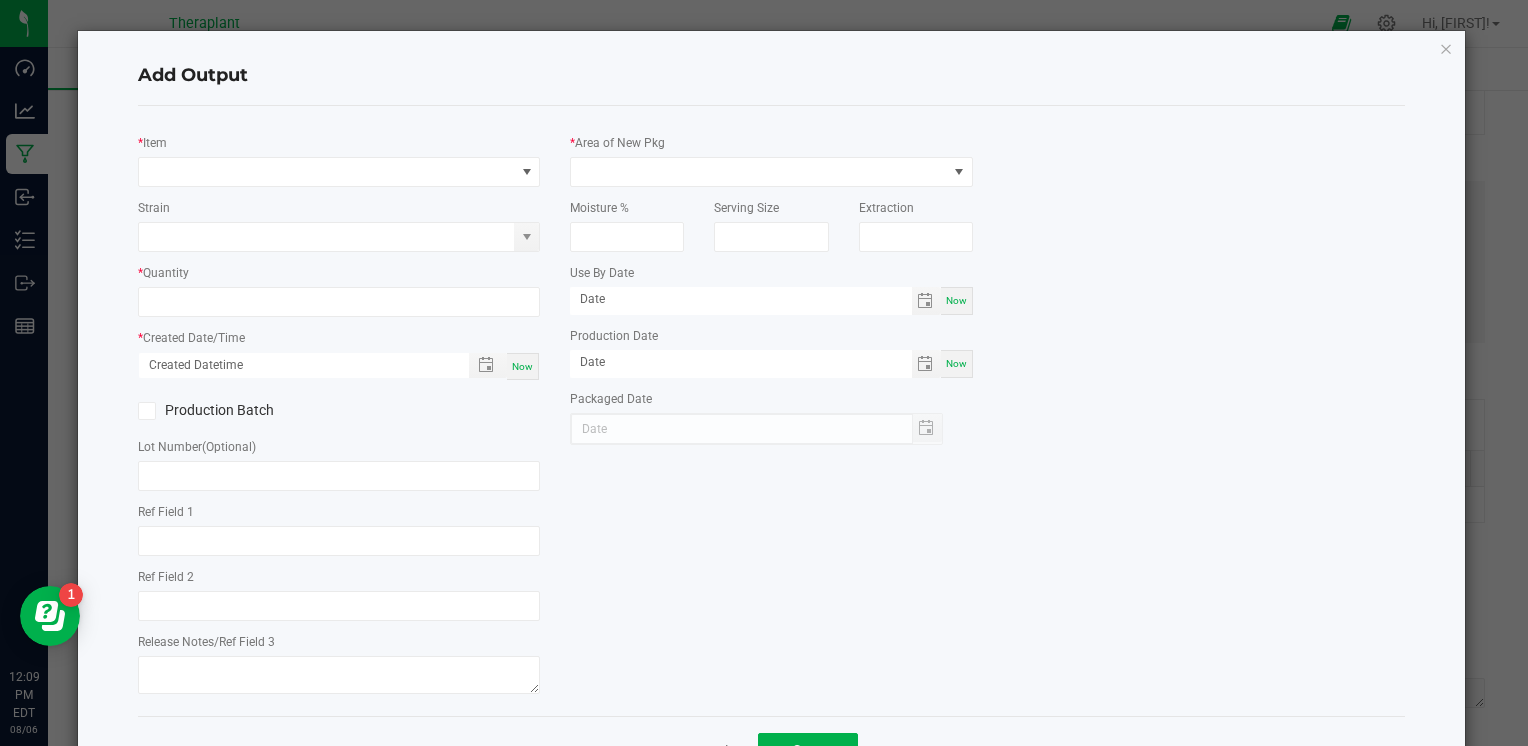 type on "Hash Wash" 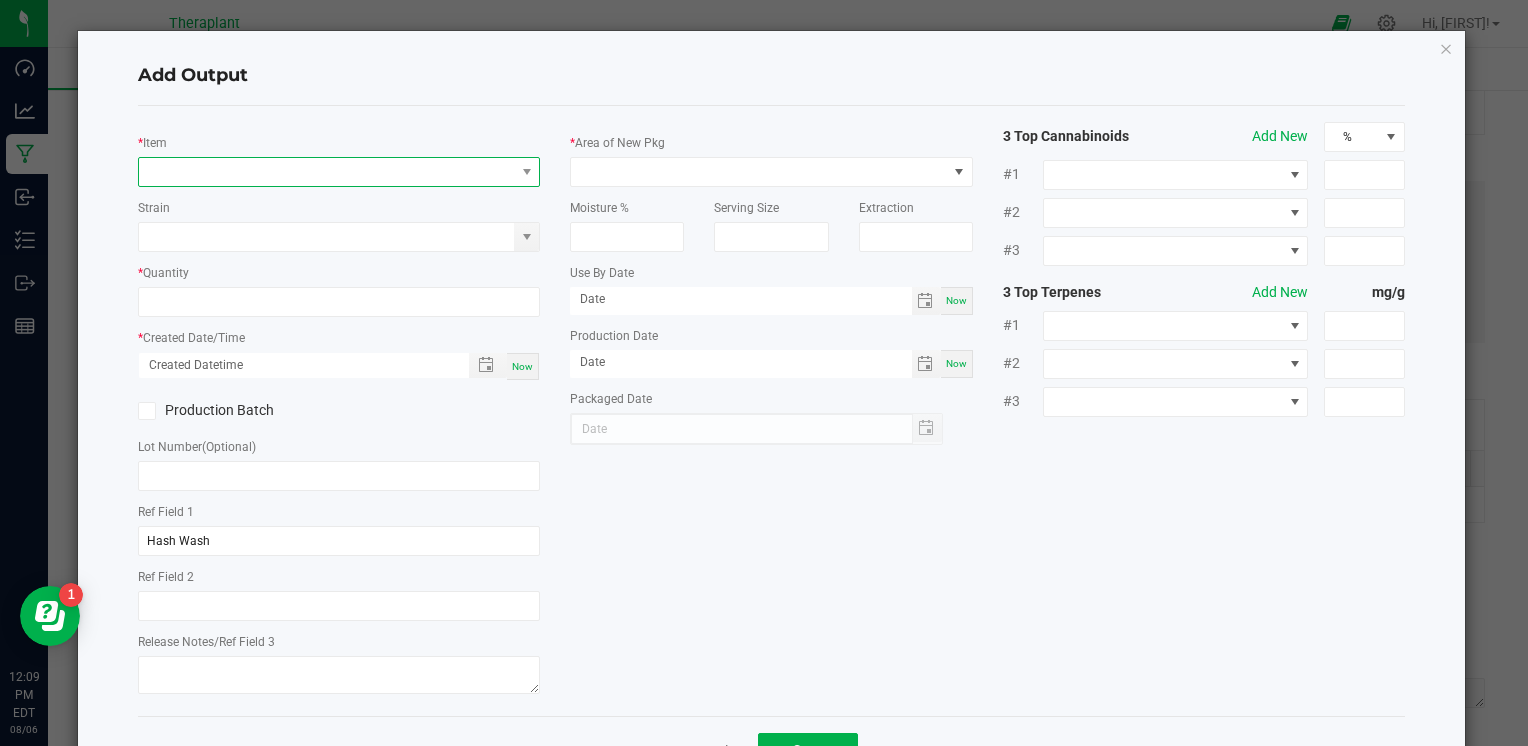 click at bounding box center (326, 172) 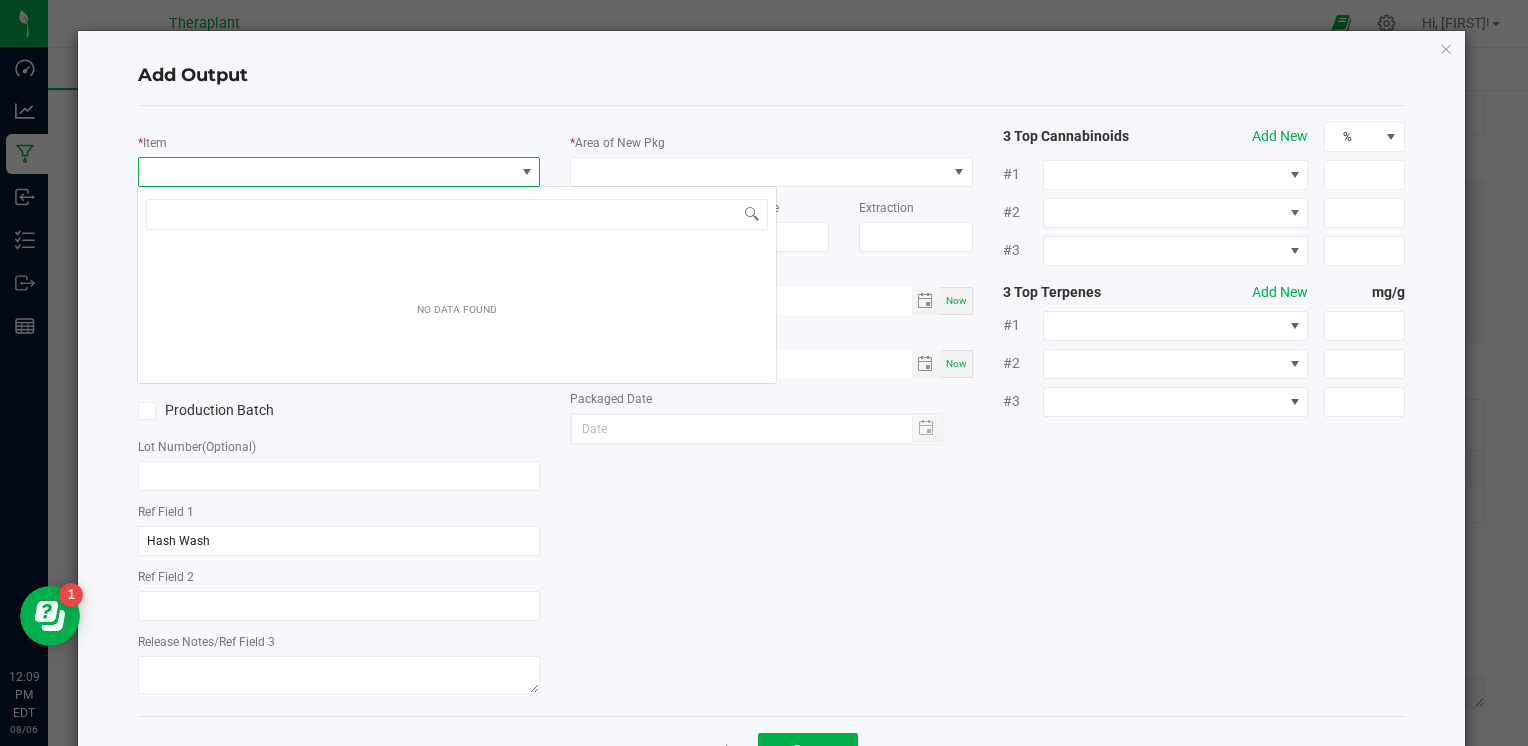 scroll, scrollTop: 99970, scrollLeft: 99602, axis: both 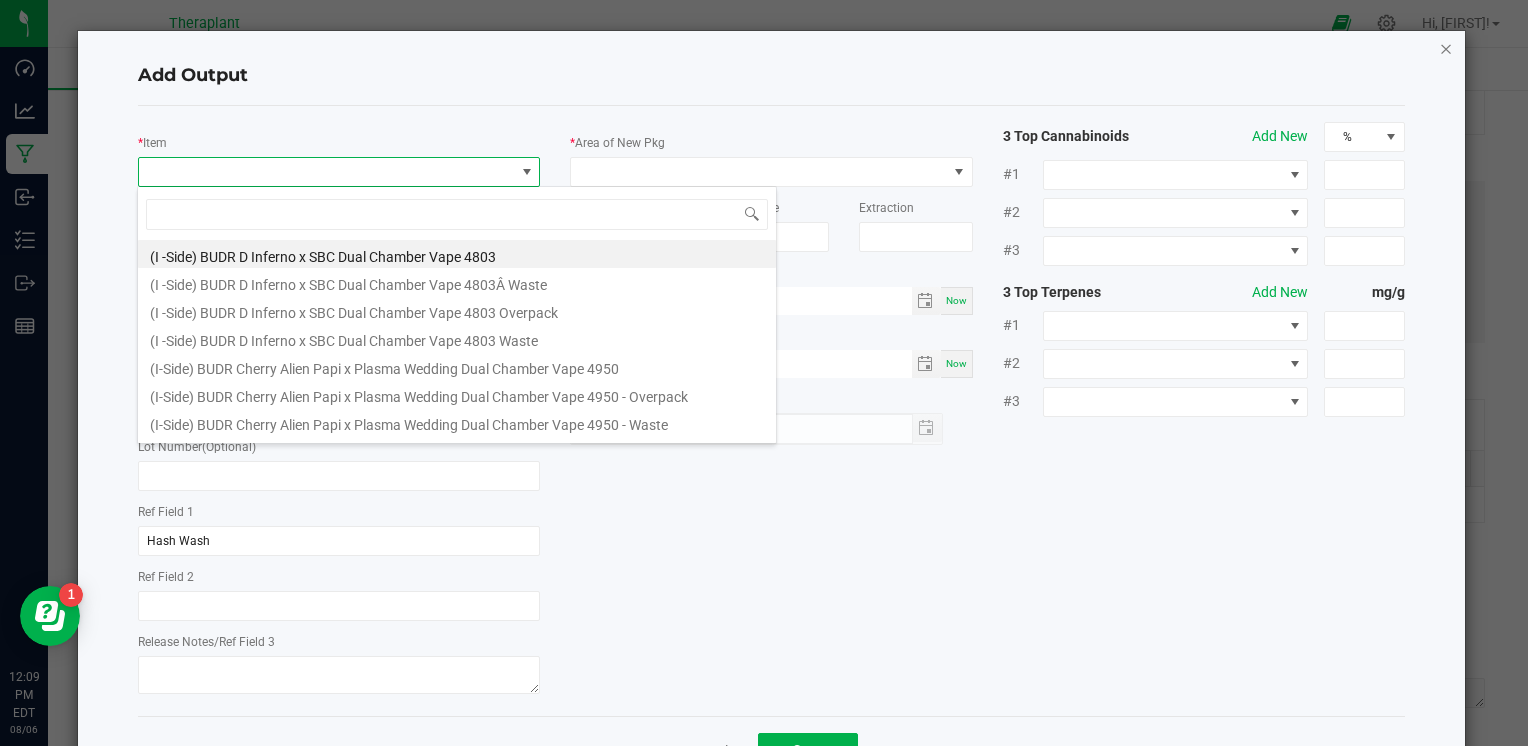 click 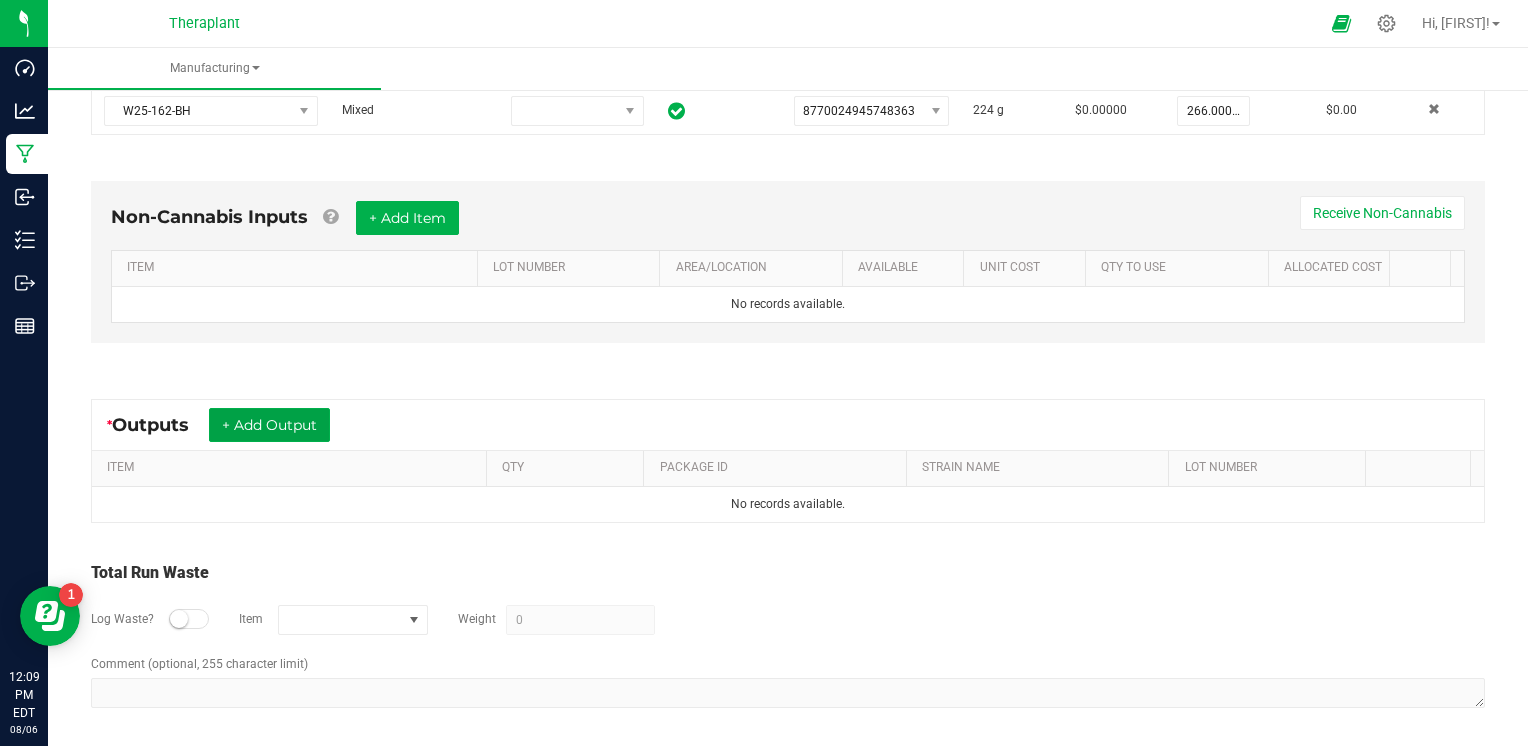 scroll, scrollTop: 0, scrollLeft: 0, axis: both 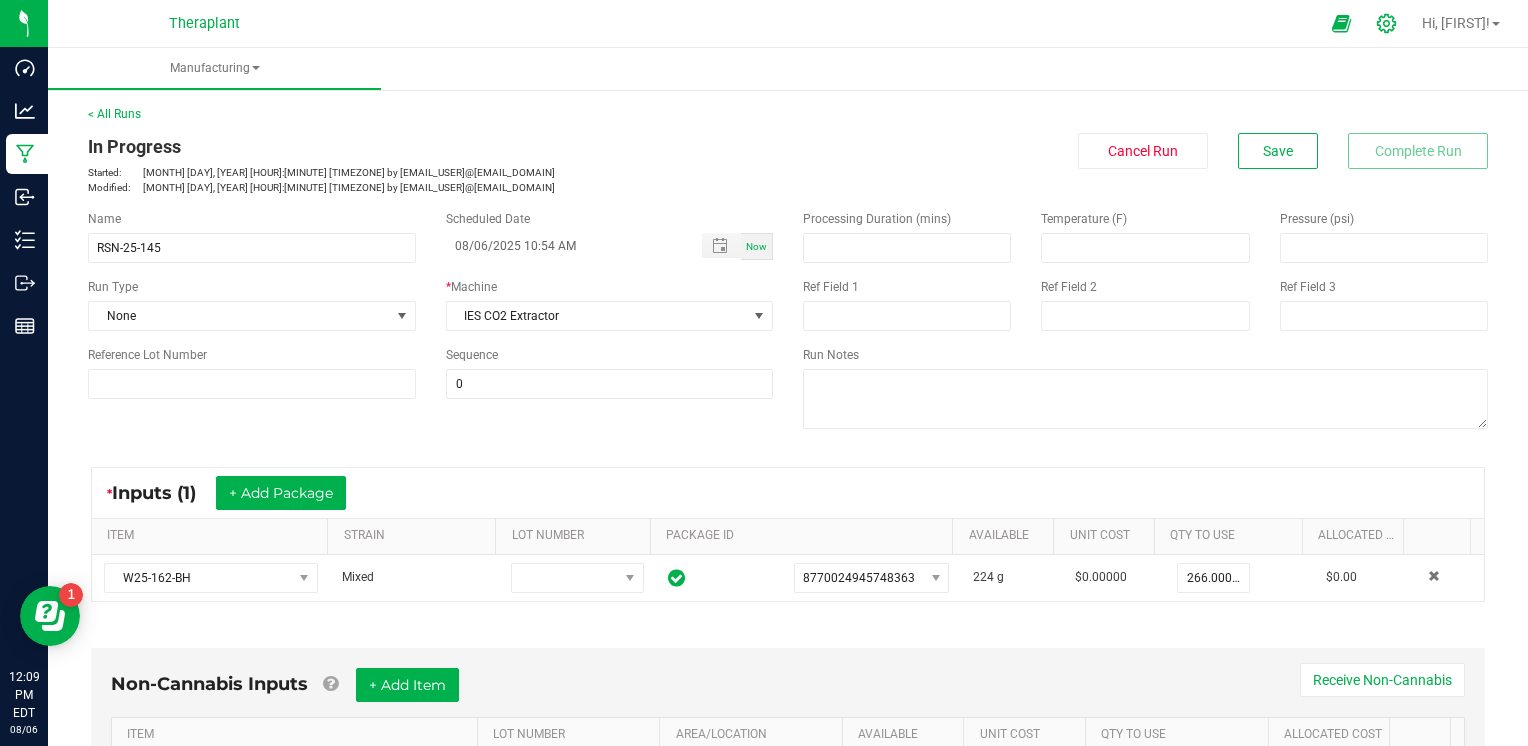 click 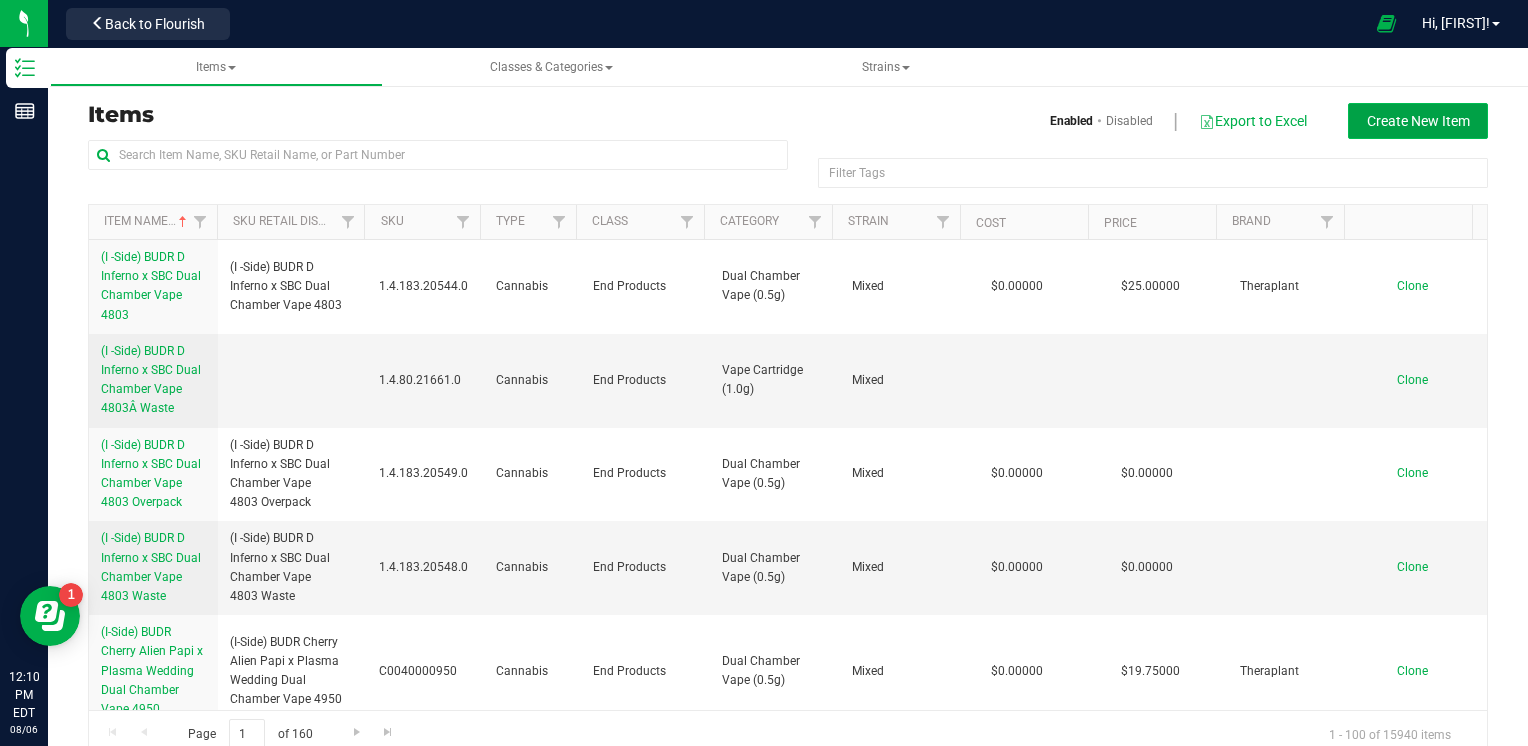 click on "Create New Item" at bounding box center [1418, 121] 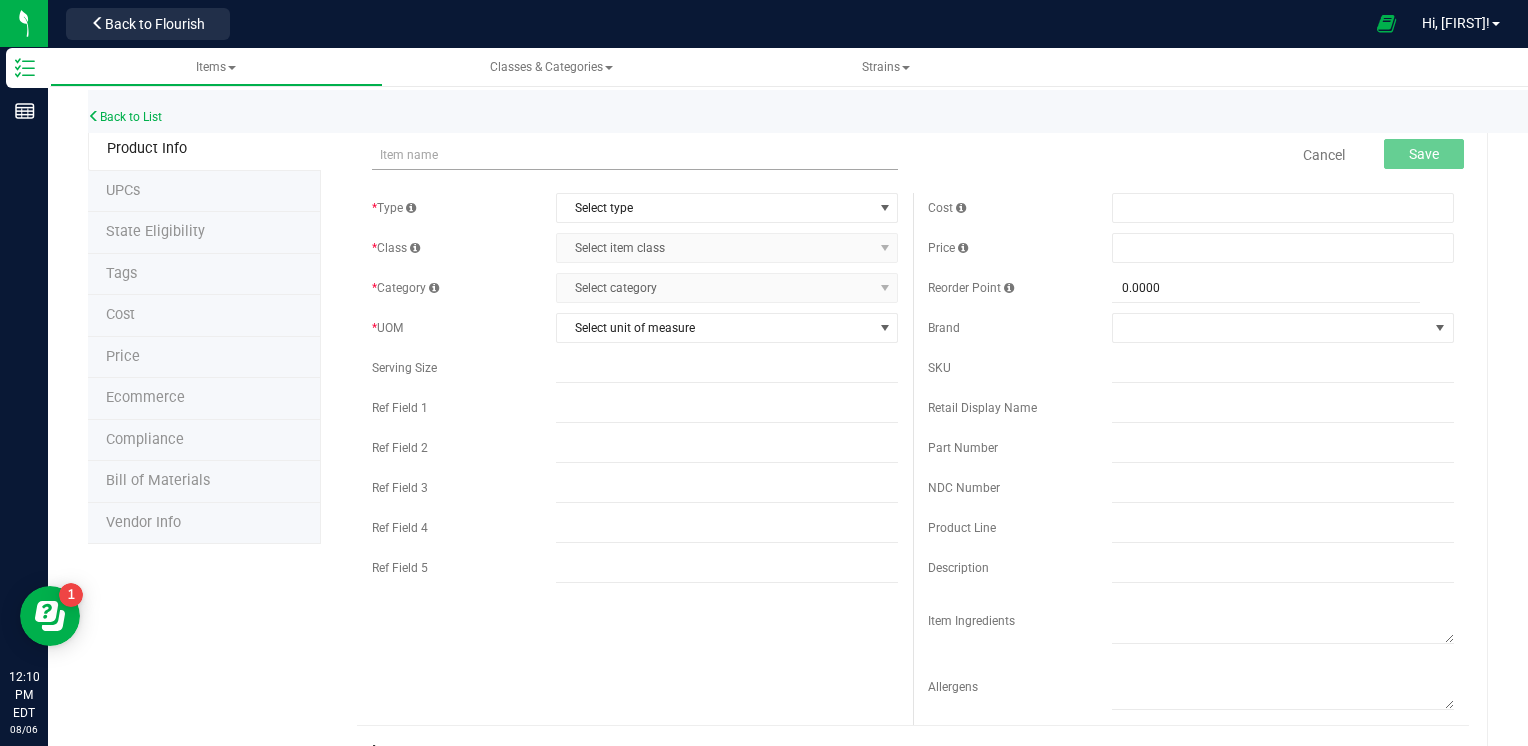 click at bounding box center (635, 155) 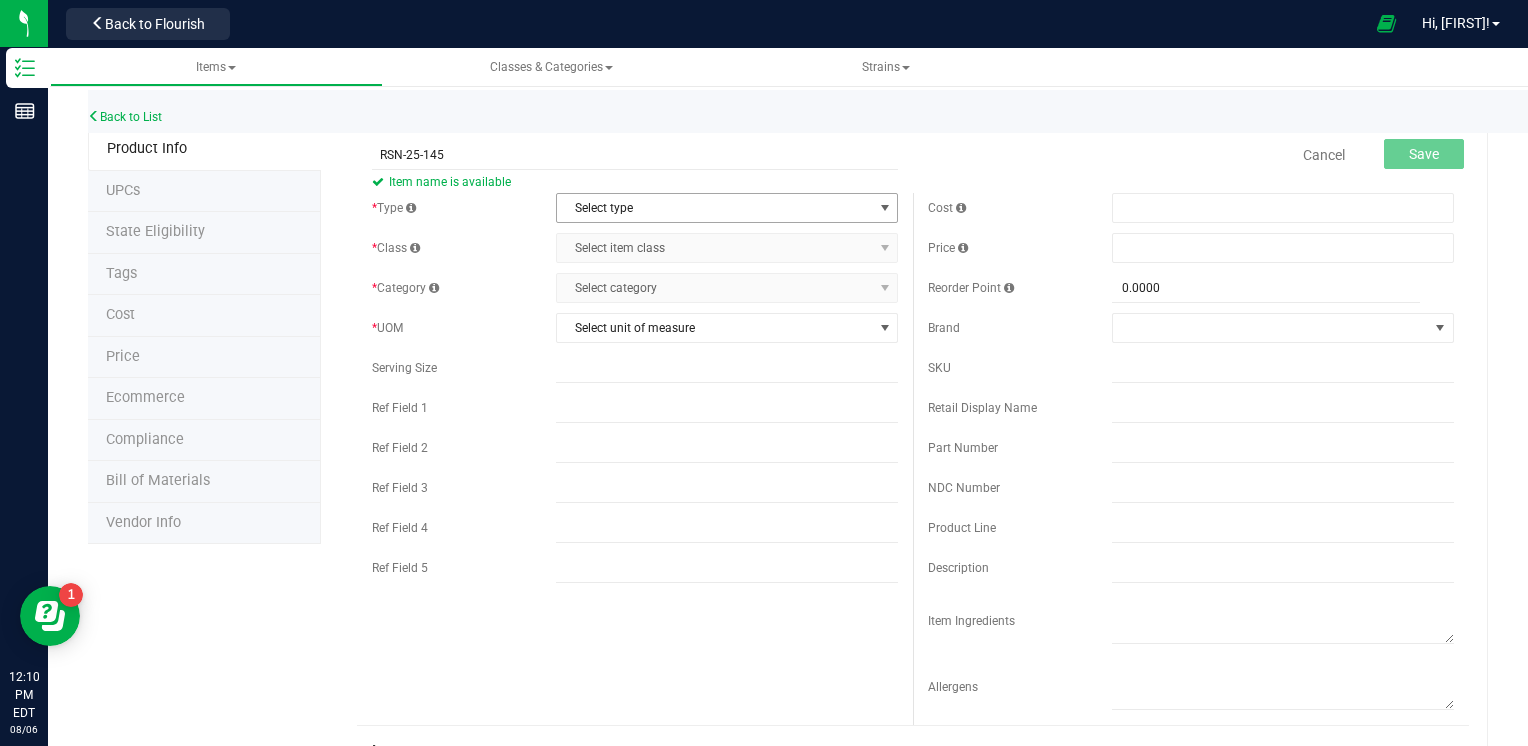 type on "RSN-25-145" 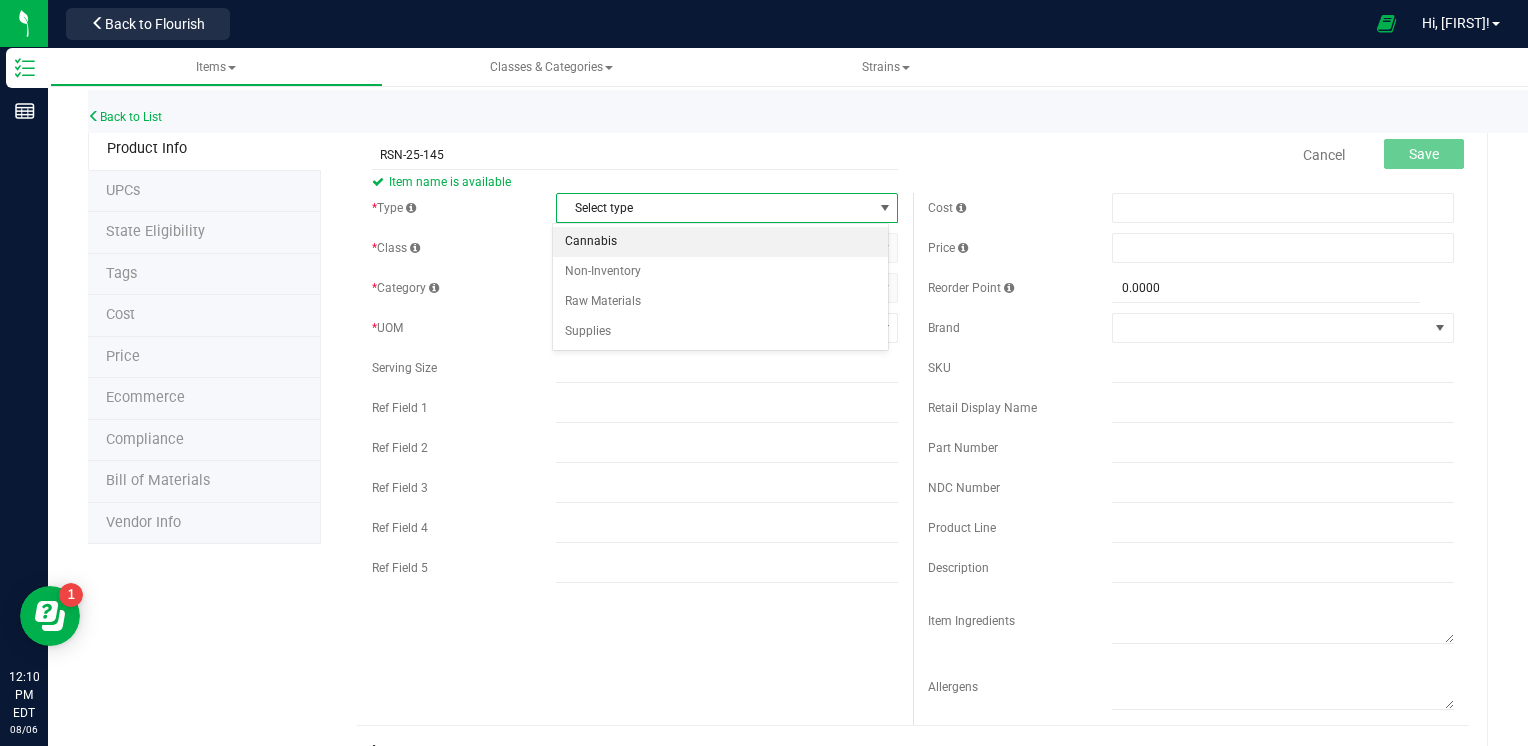 click on "Cannabis" at bounding box center (721, 242) 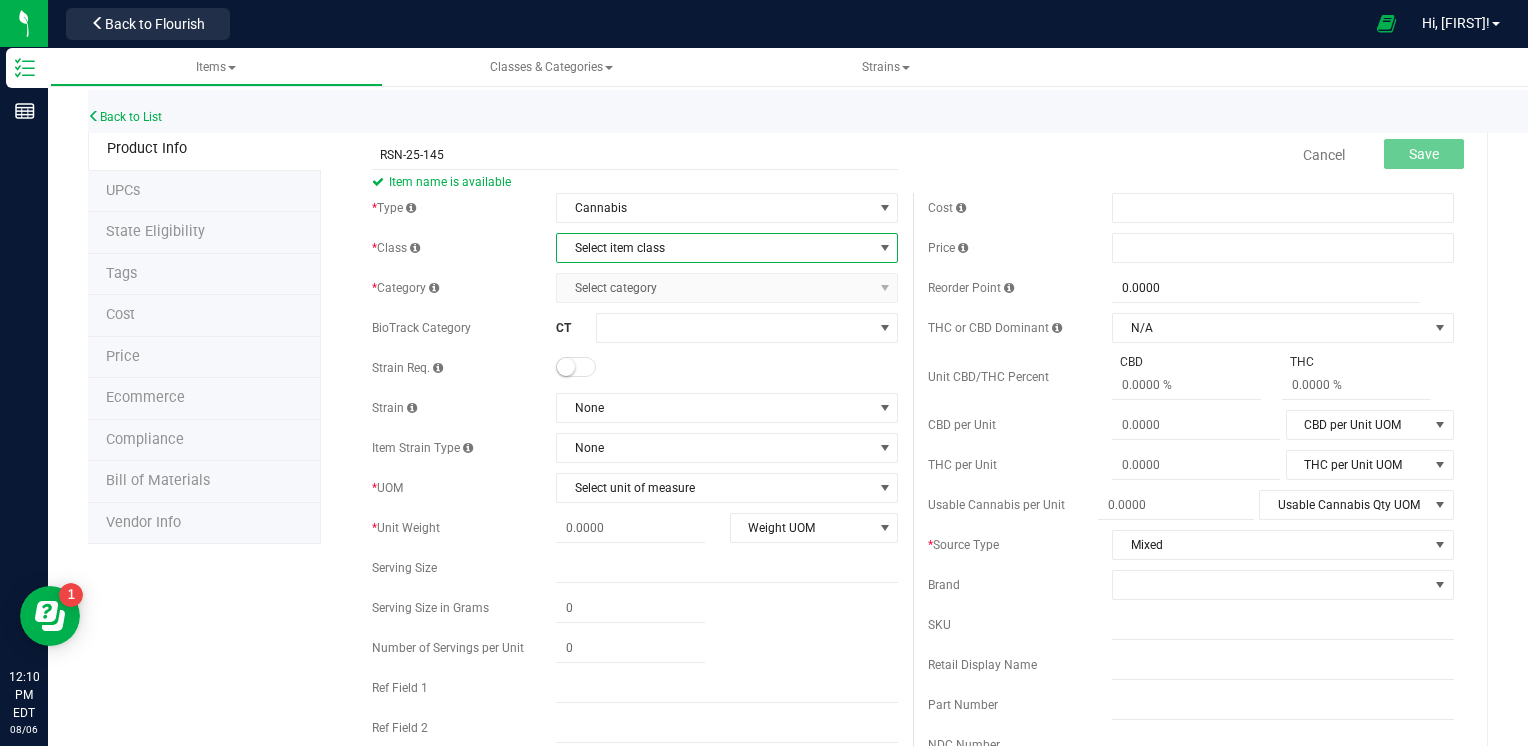 click on "Select item class" at bounding box center [714, 248] 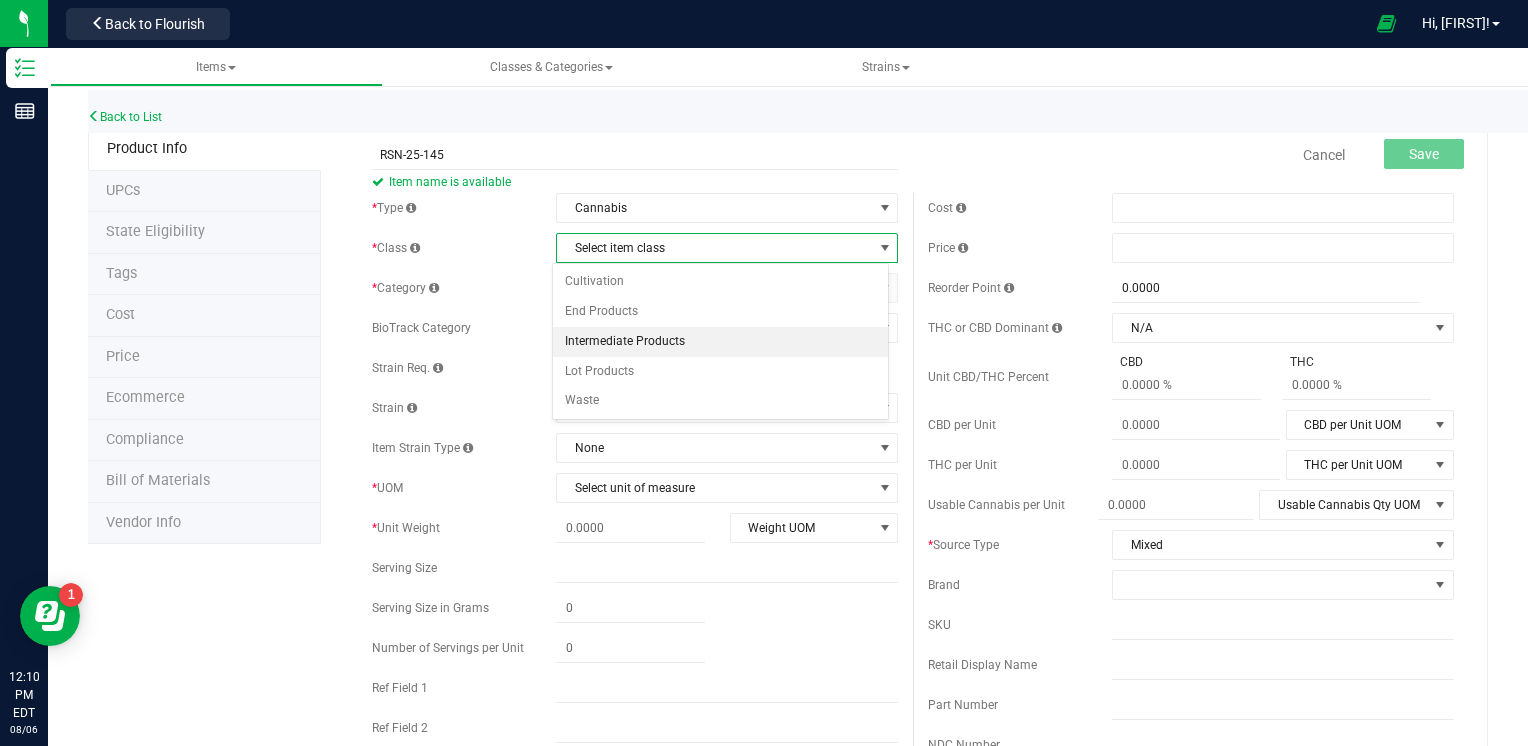 click on "Intermediate Products" at bounding box center [721, 342] 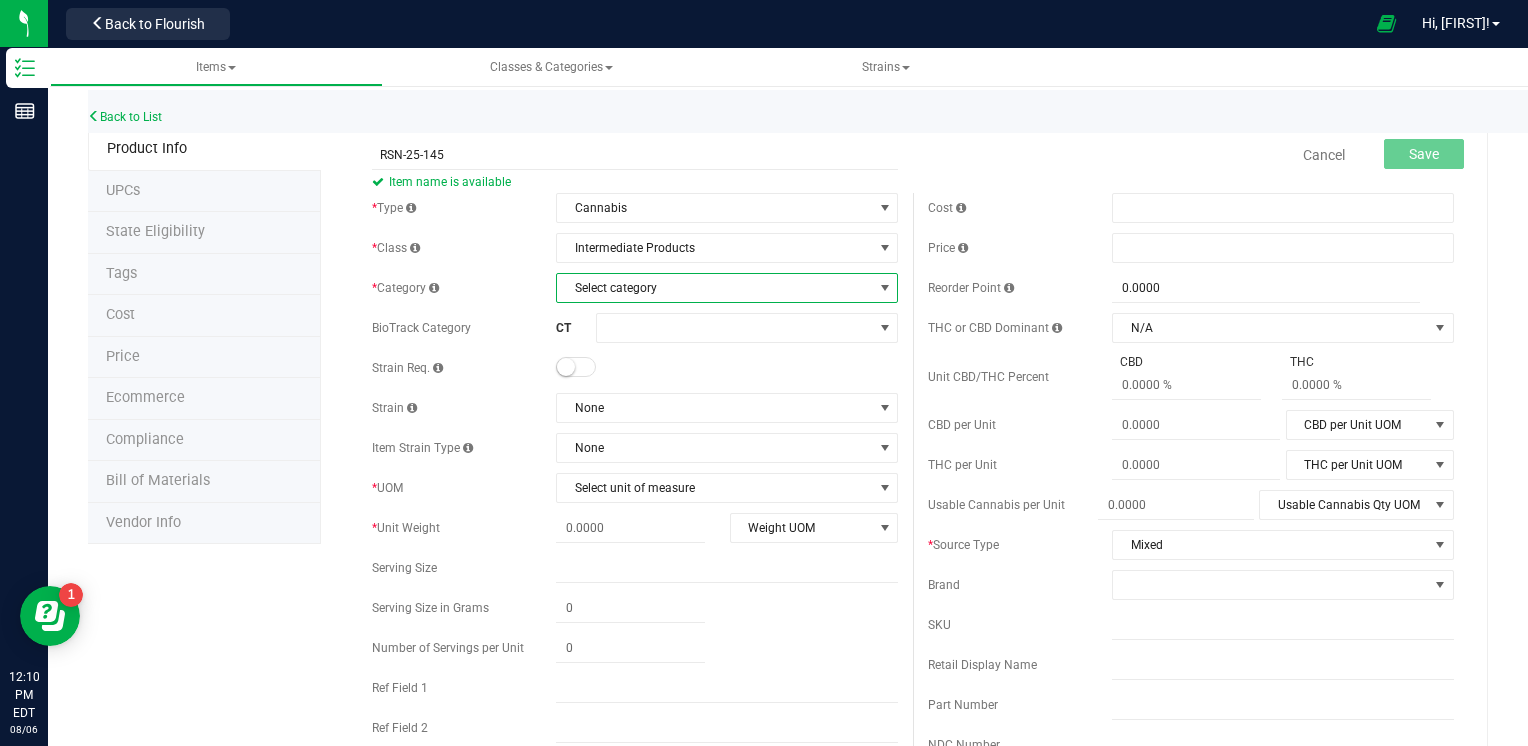click on "Select category" at bounding box center [714, 288] 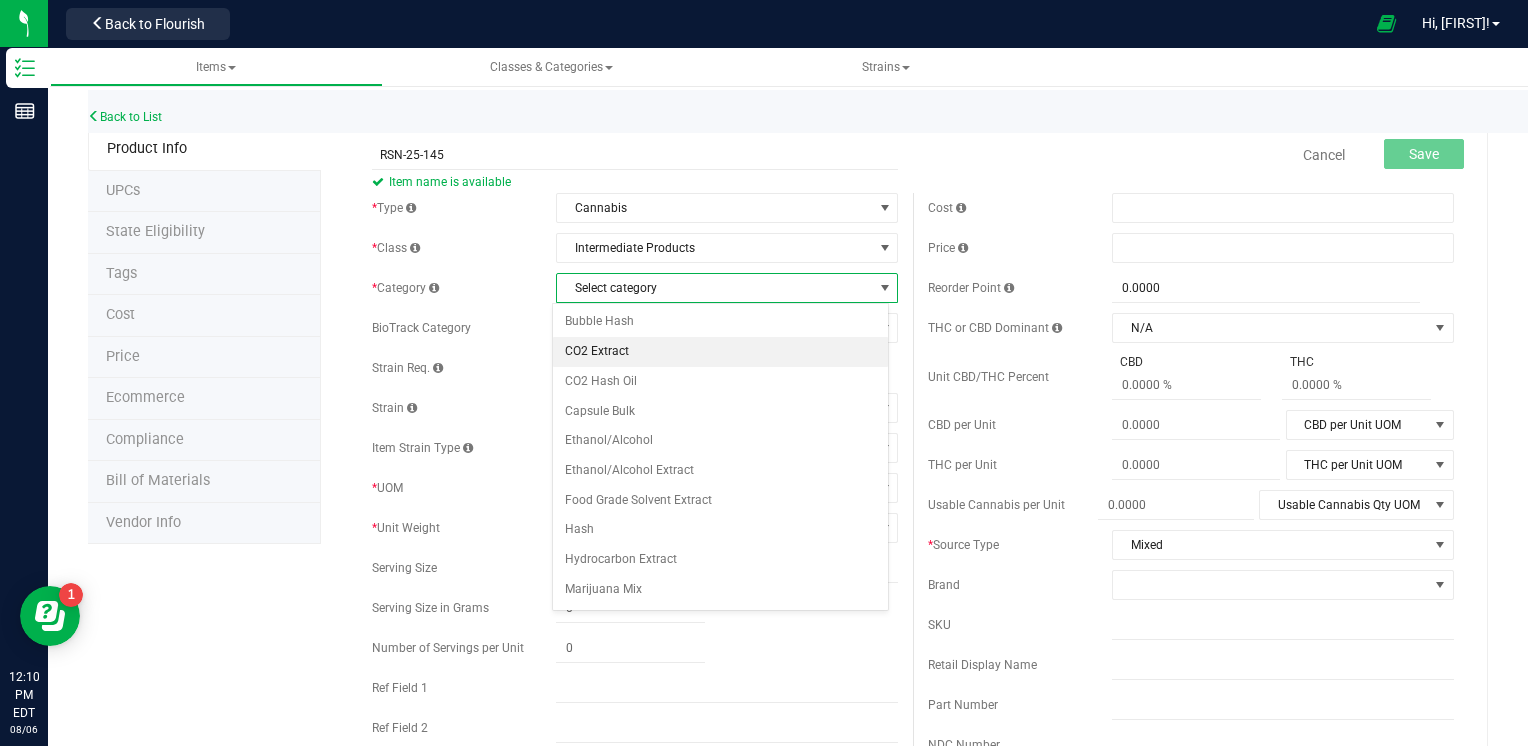 click on "CO2 Extract" at bounding box center [721, 352] 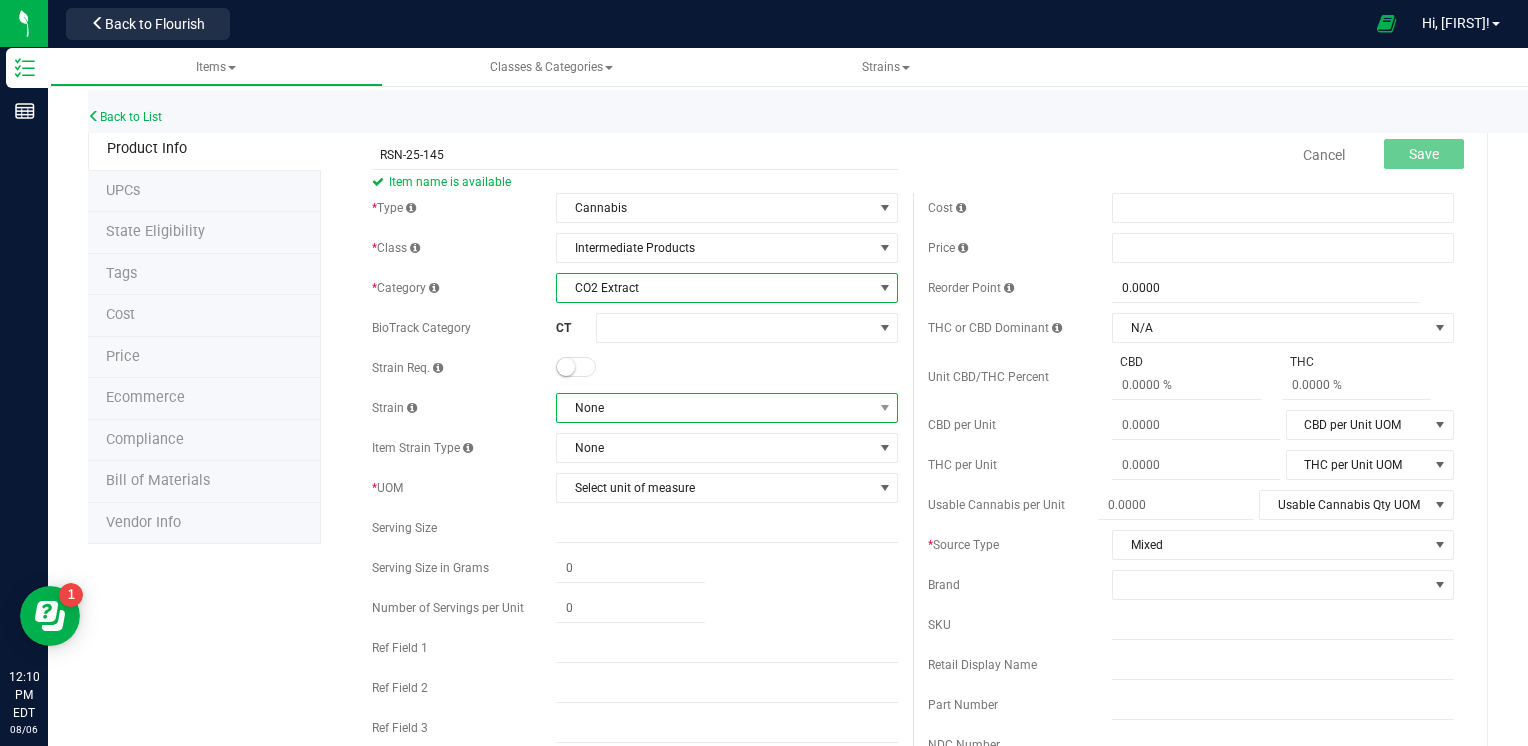 click on "None" at bounding box center (714, 408) 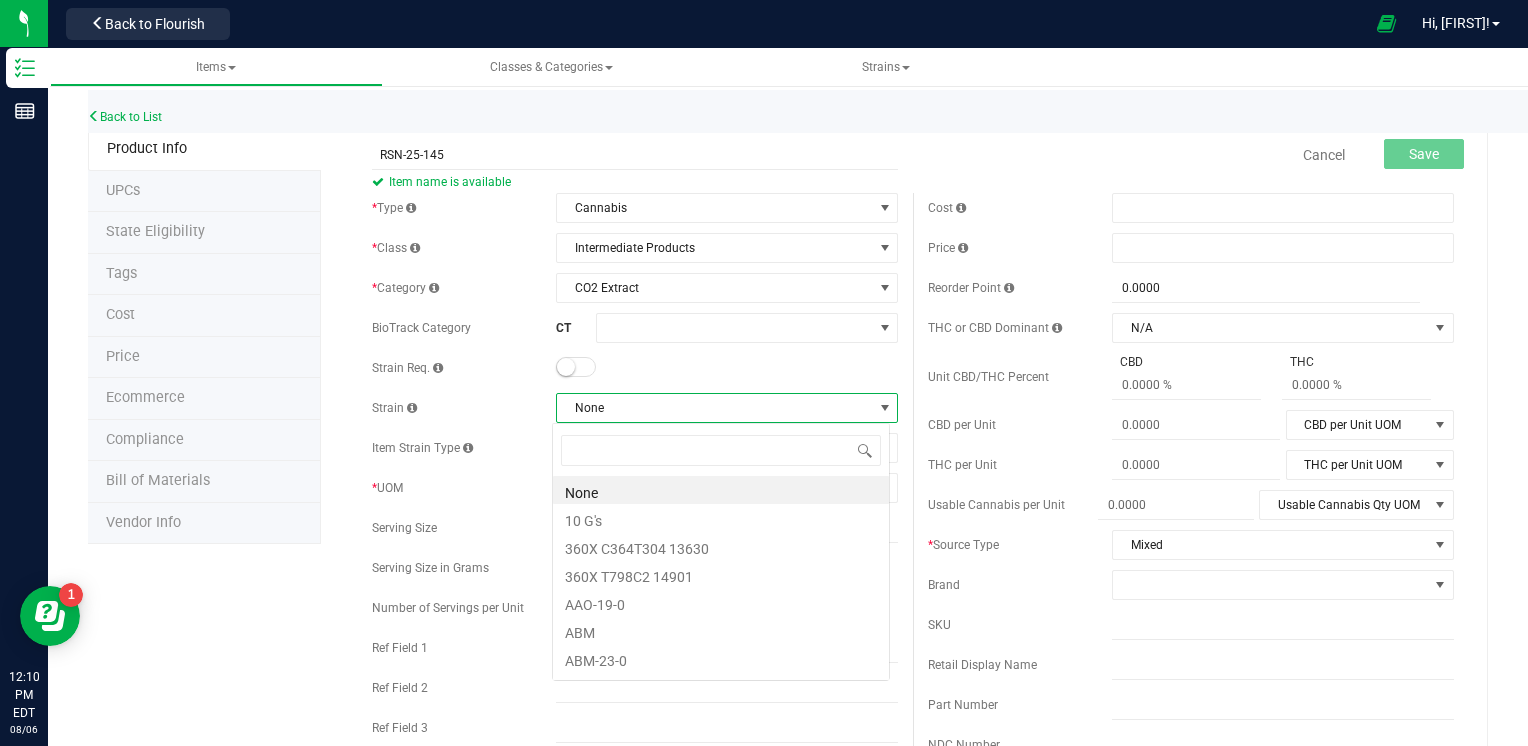scroll, scrollTop: 99970, scrollLeft: 99662, axis: both 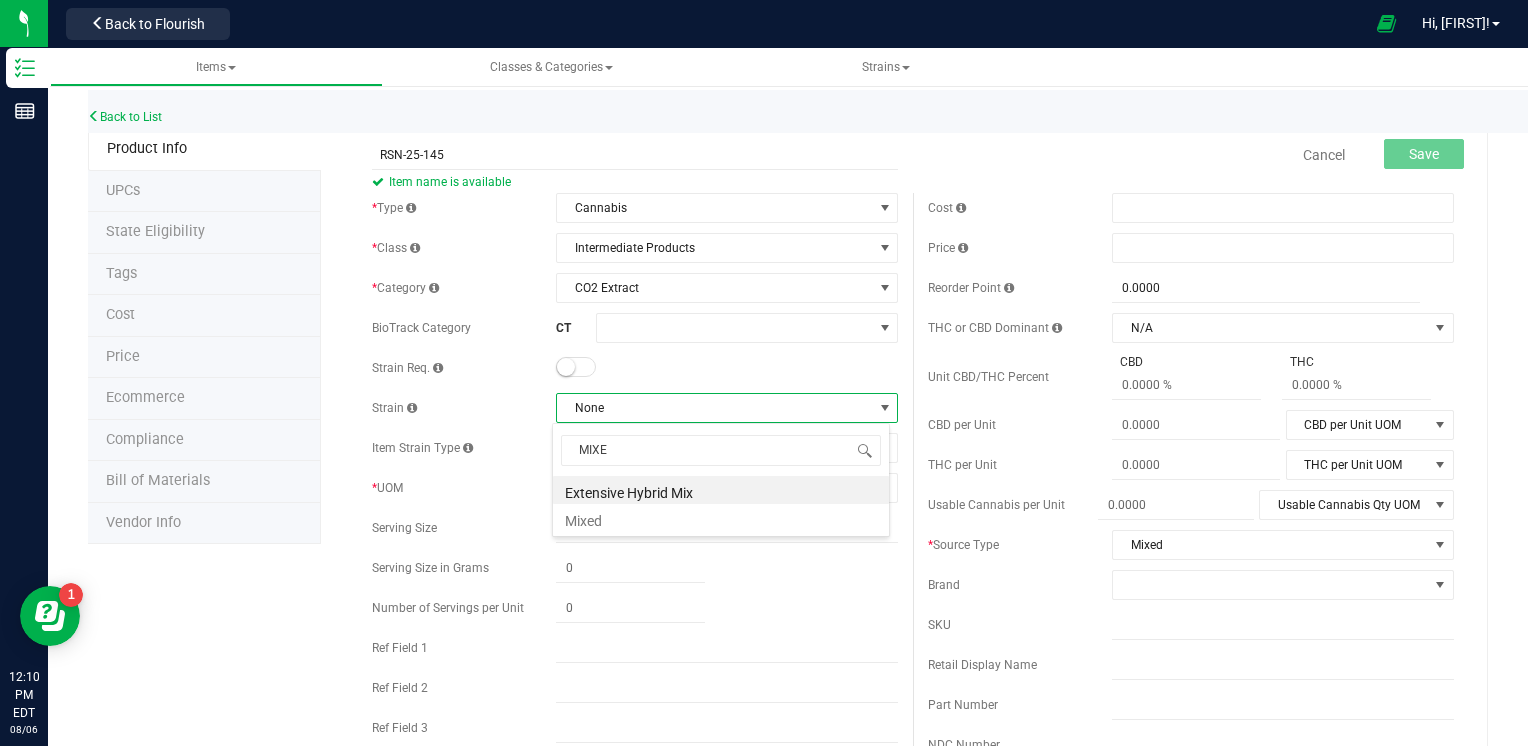 type on "MIXED" 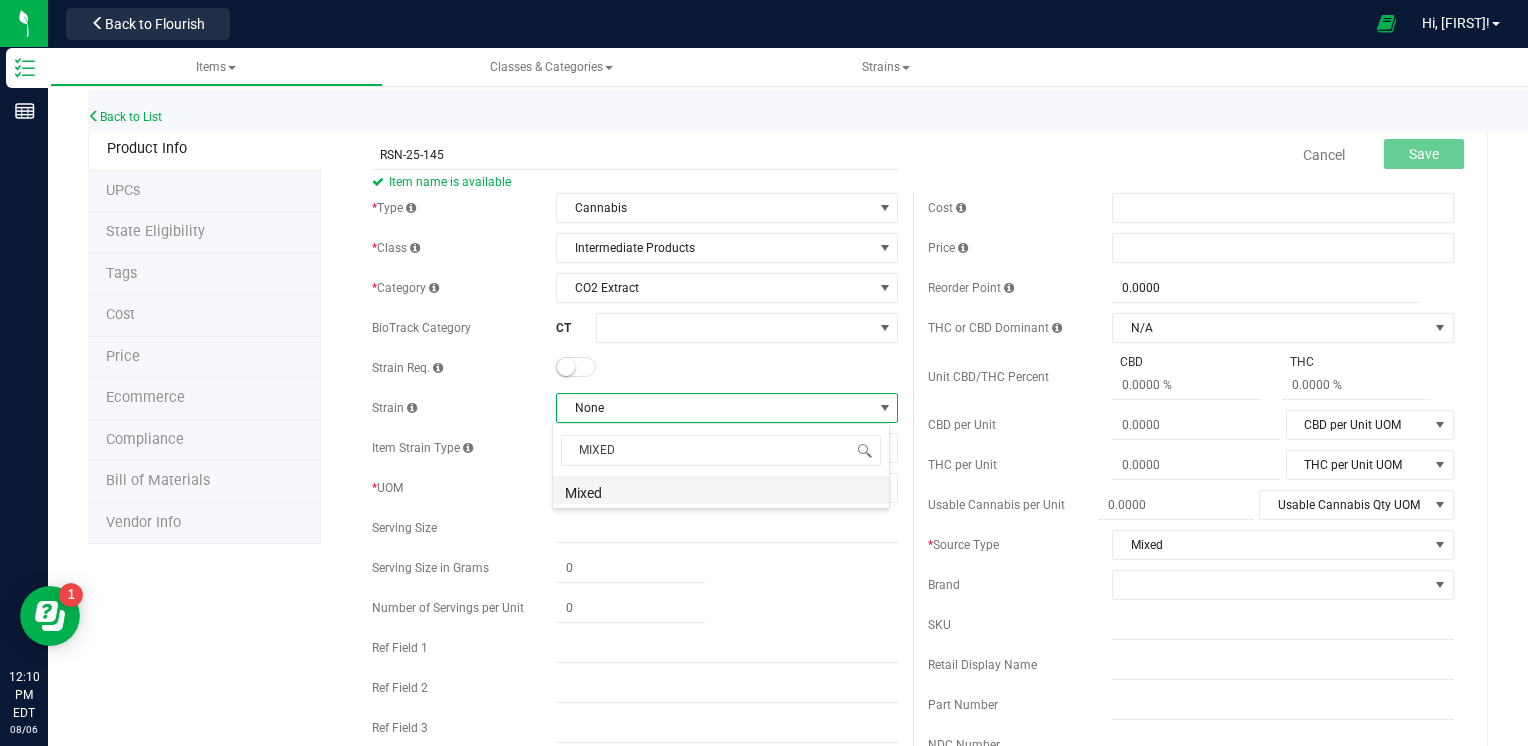click on "Mixed" at bounding box center (721, 490) 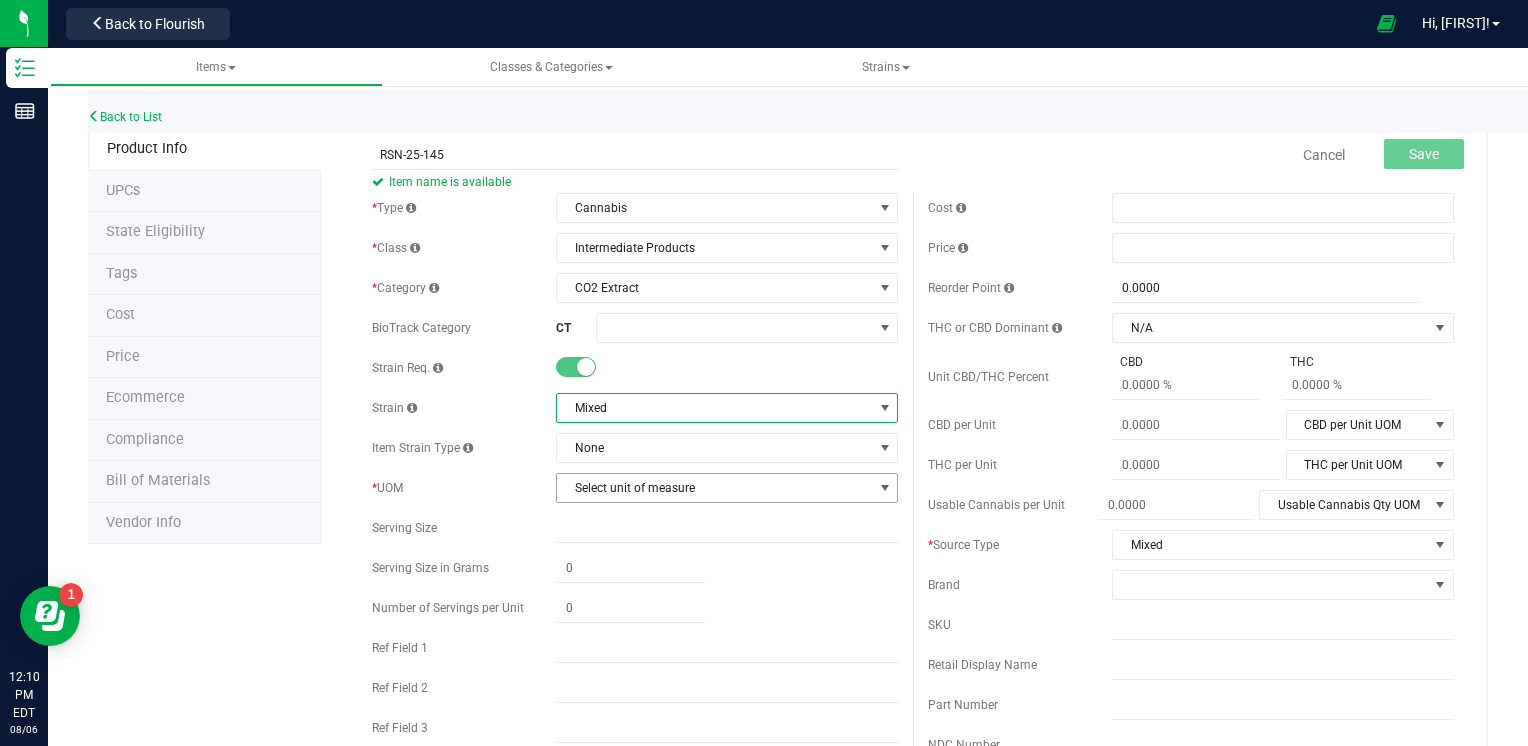 click on "Select unit of measure" at bounding box center [714, 488] 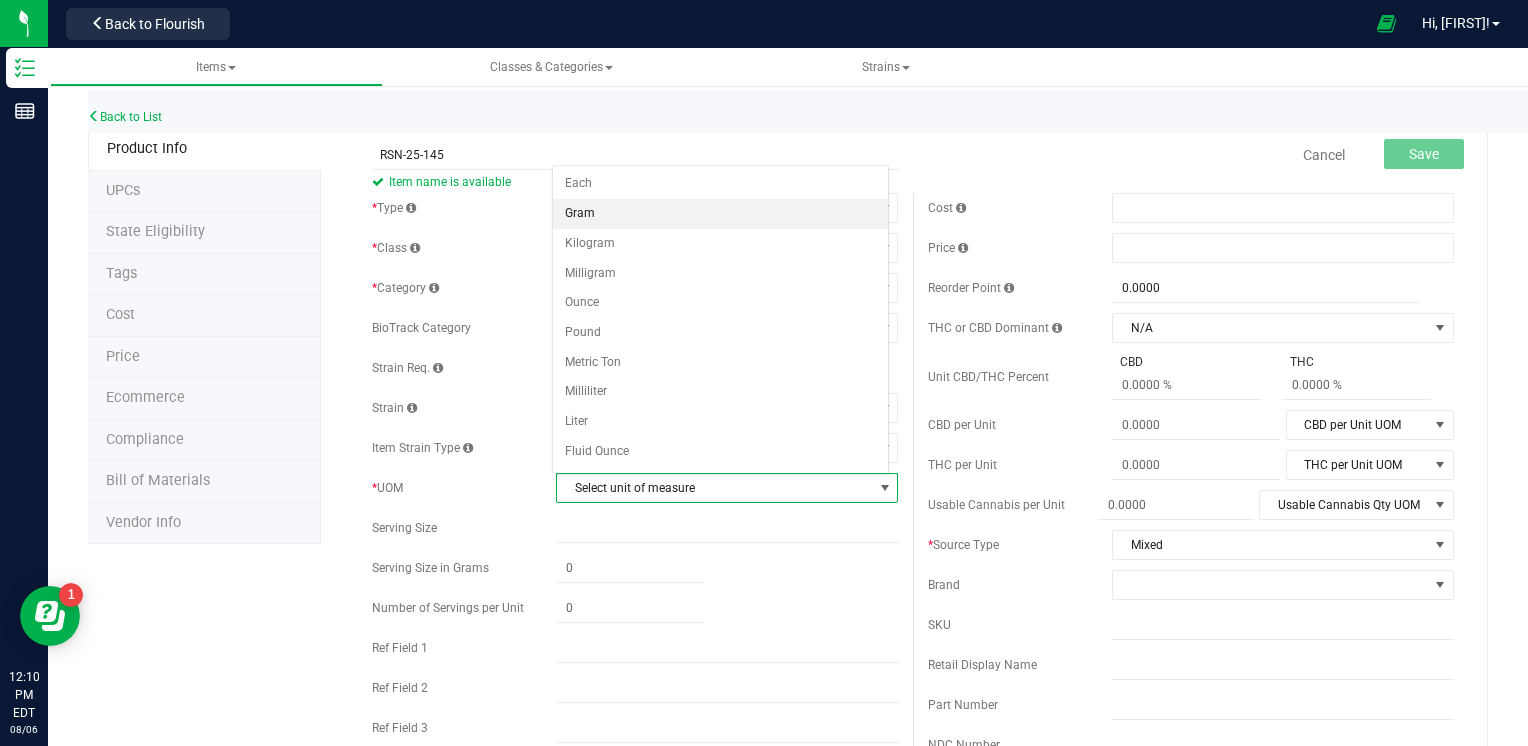 click on "Gram" at bounding box center (721, 214) 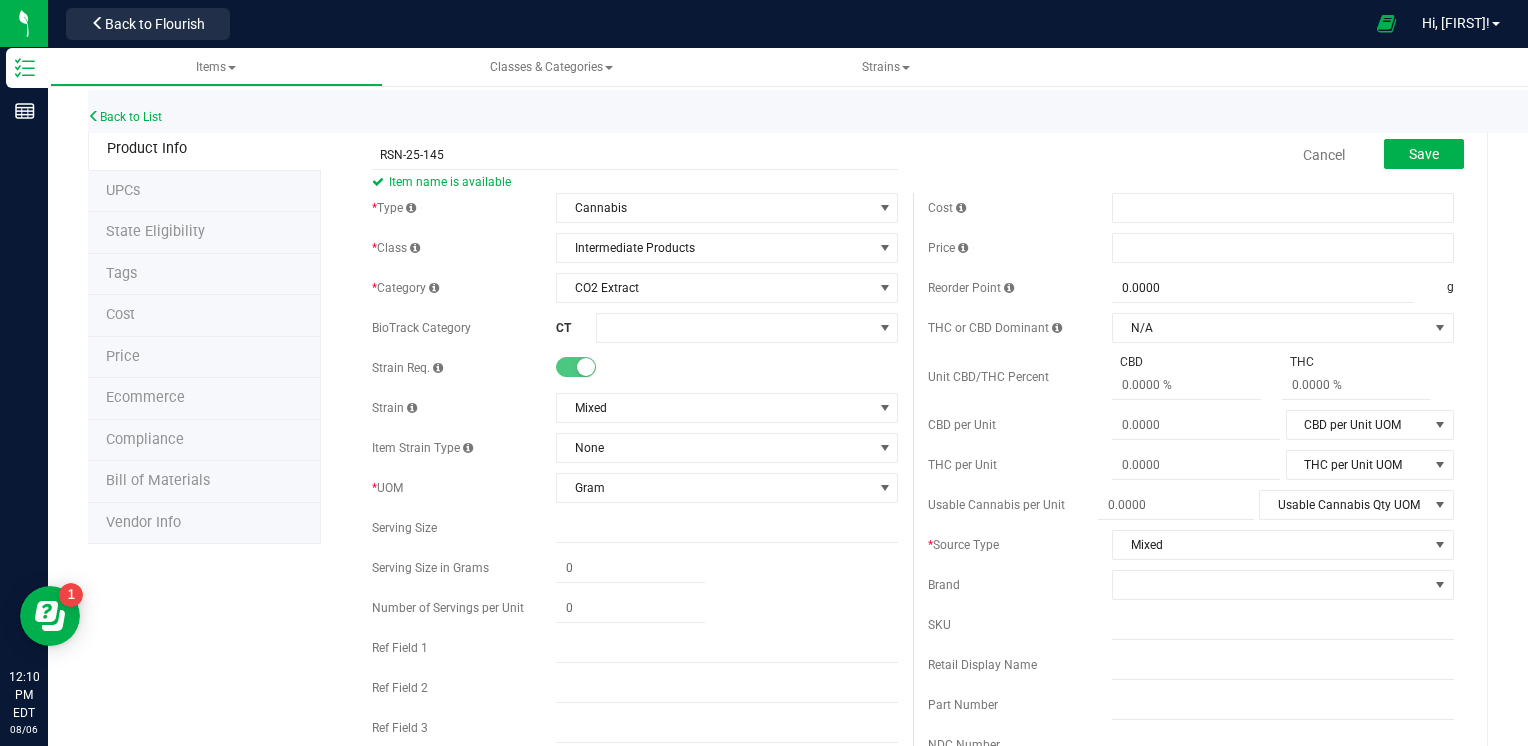 click on "Cancel
Save" at bounding box center (1191, 155) 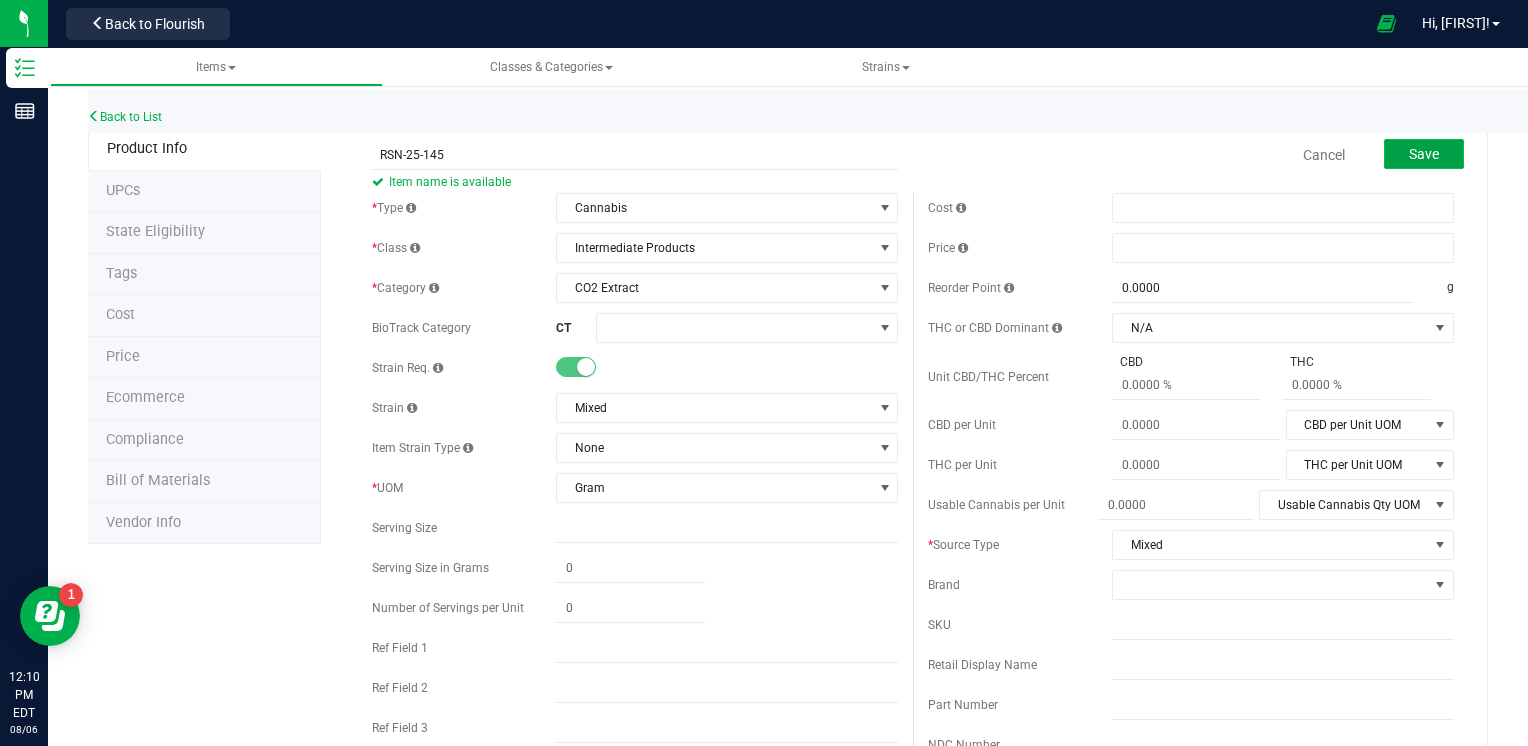 click on "Save" at bounding box center [1424, 154] 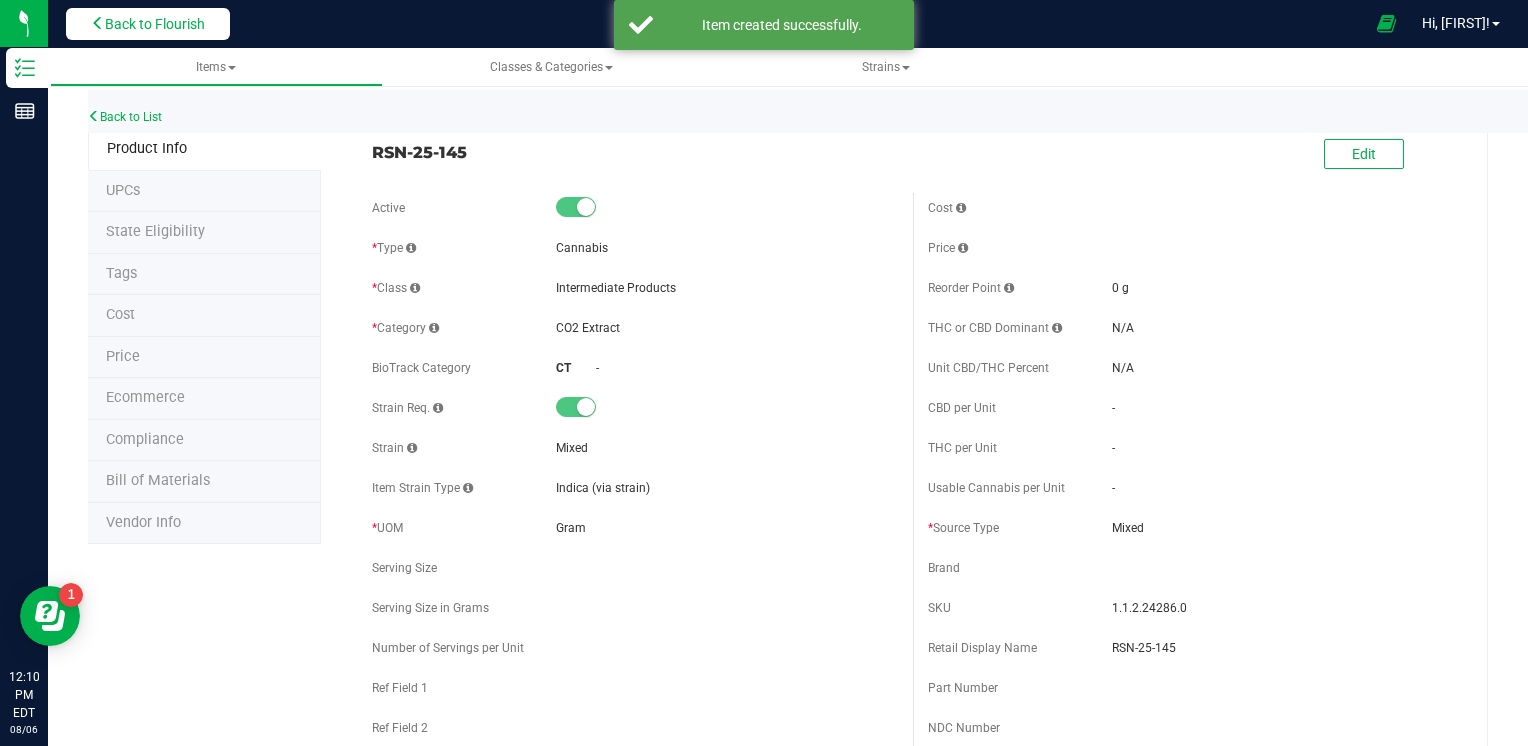 click on "Back to Flourish" at bounding box center [148, 24] 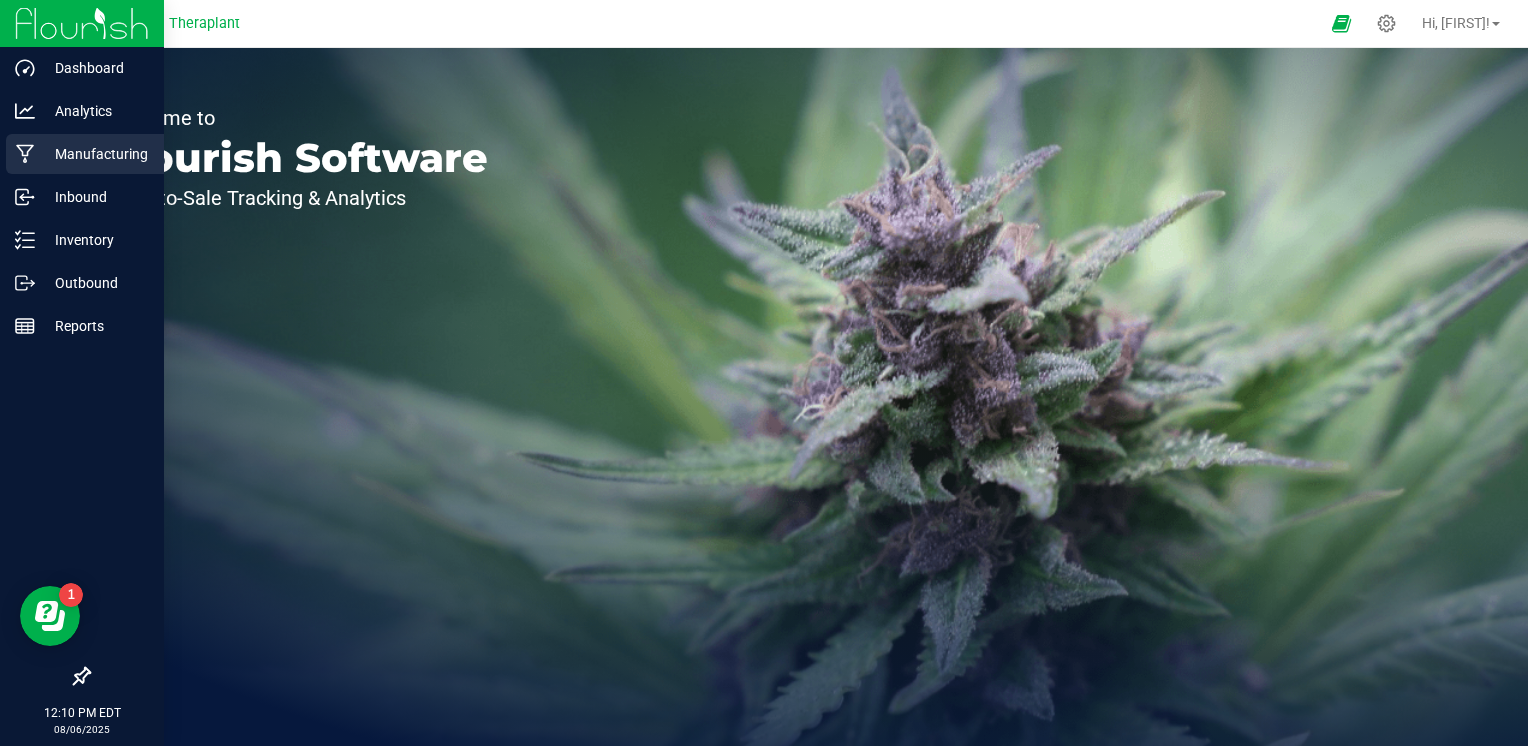 click on "Manufacturing" at bounding box center (95, 154) 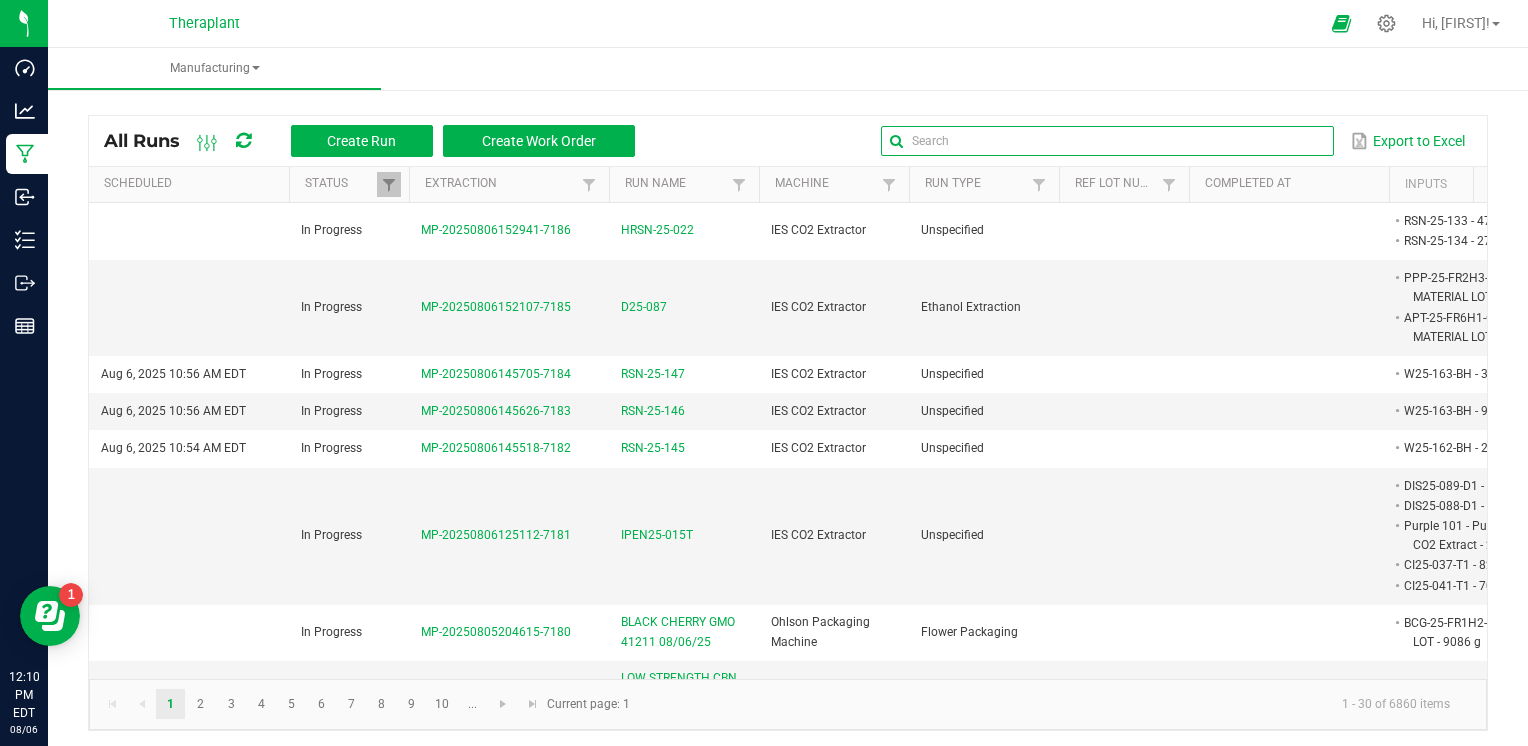 click at bounding box center (1107, 141) 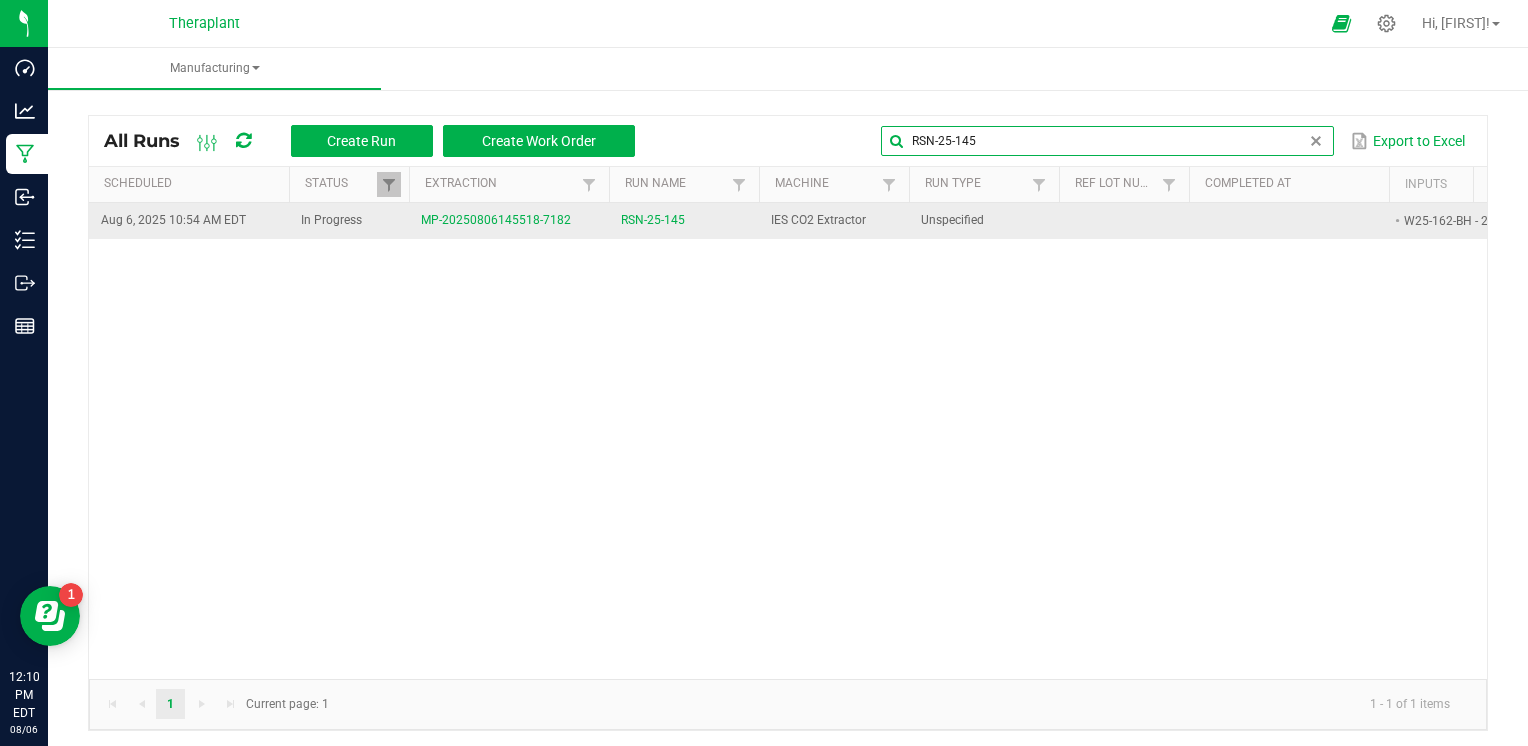 type on "RSN-25-145" 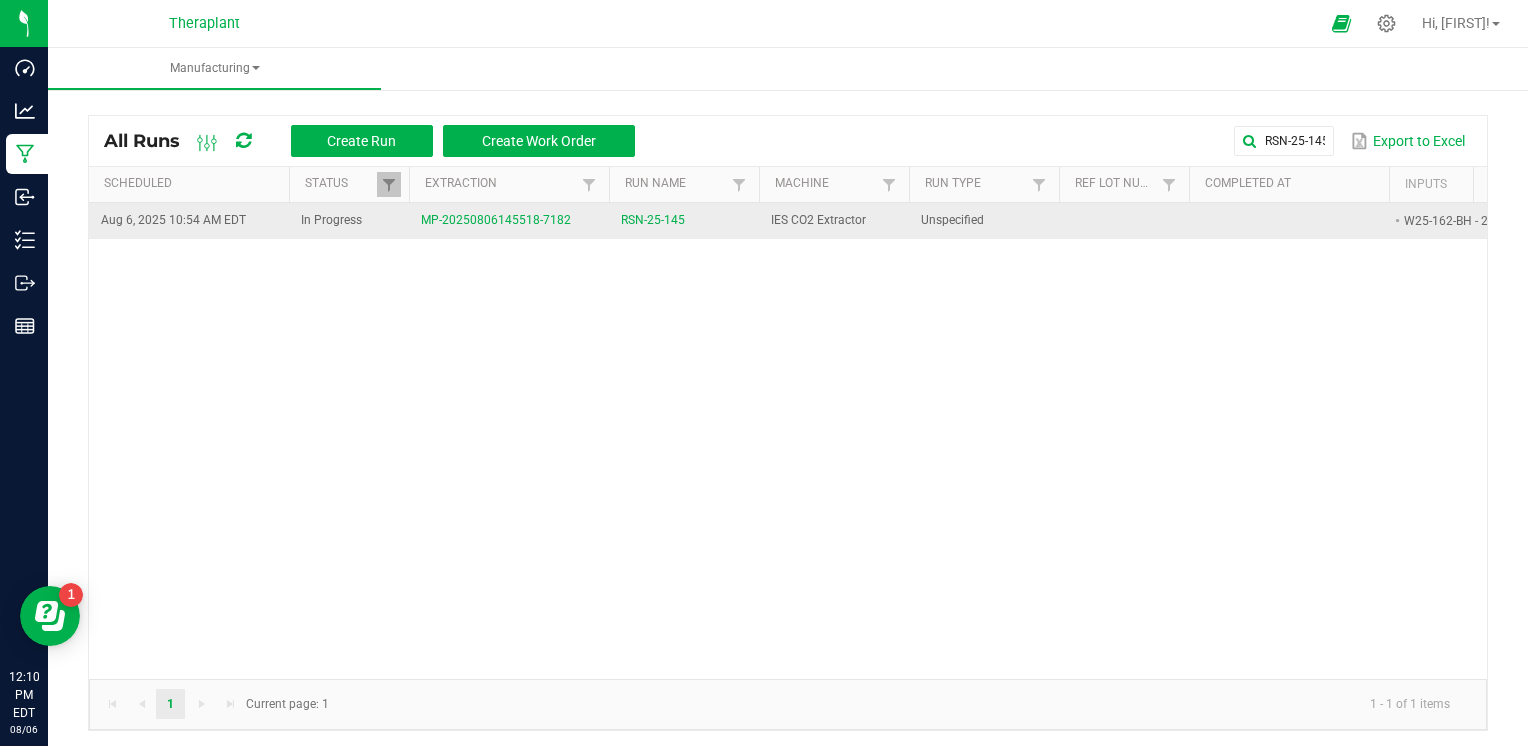 click on "RSN-25-145" at bounding box center (653, 220) 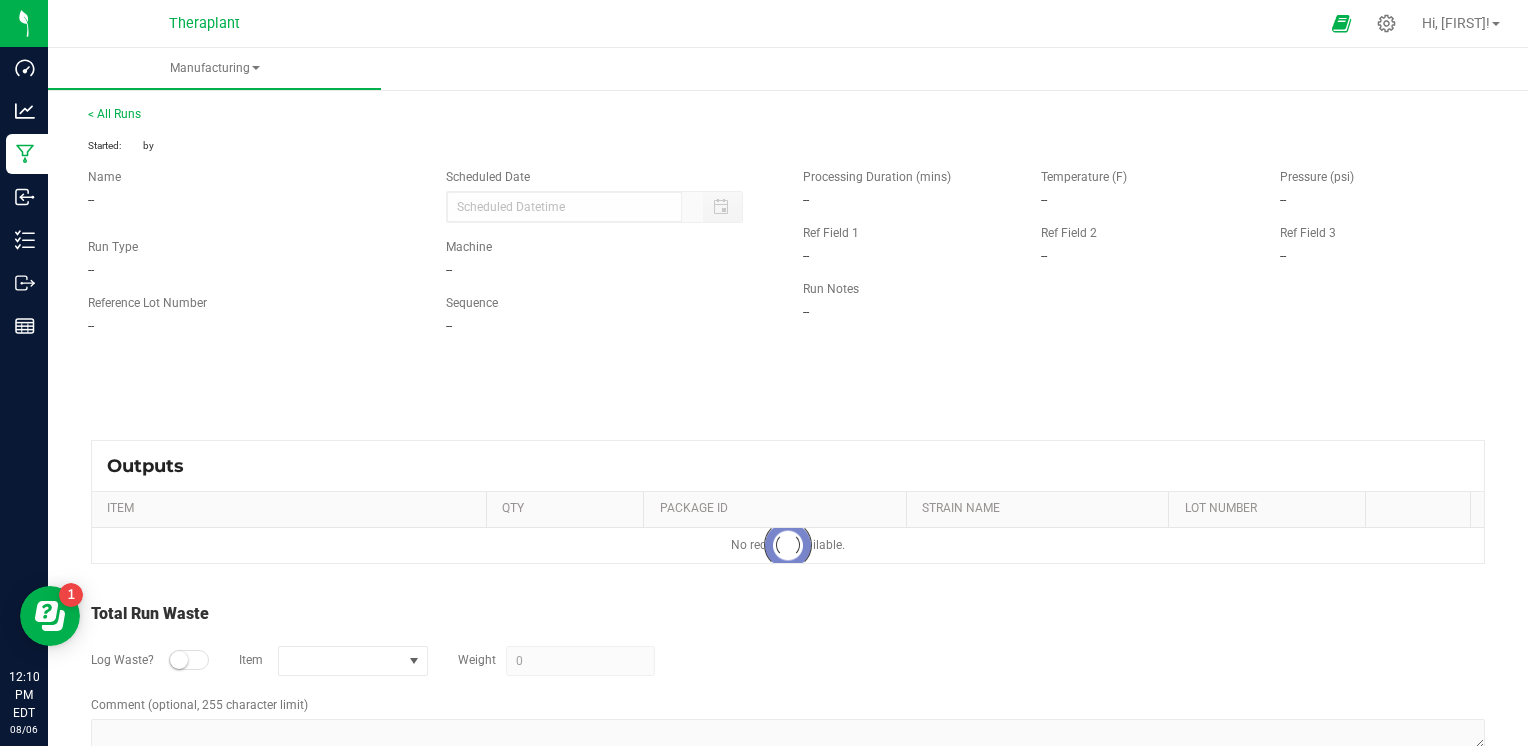 type on "08/06/2025 10:54 AM" 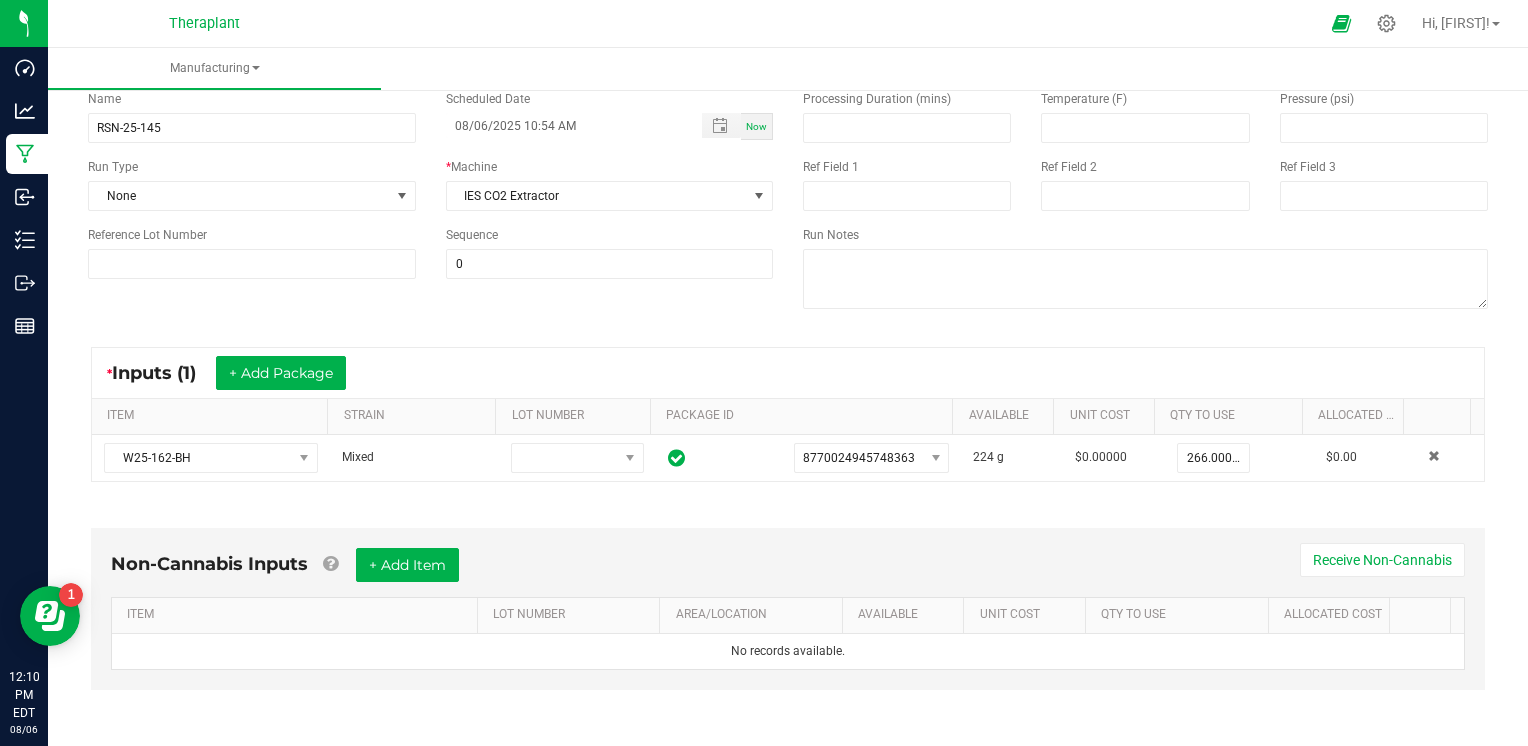 scroll, scrollTop: 467, scrollLeft: 0, axis: vertical 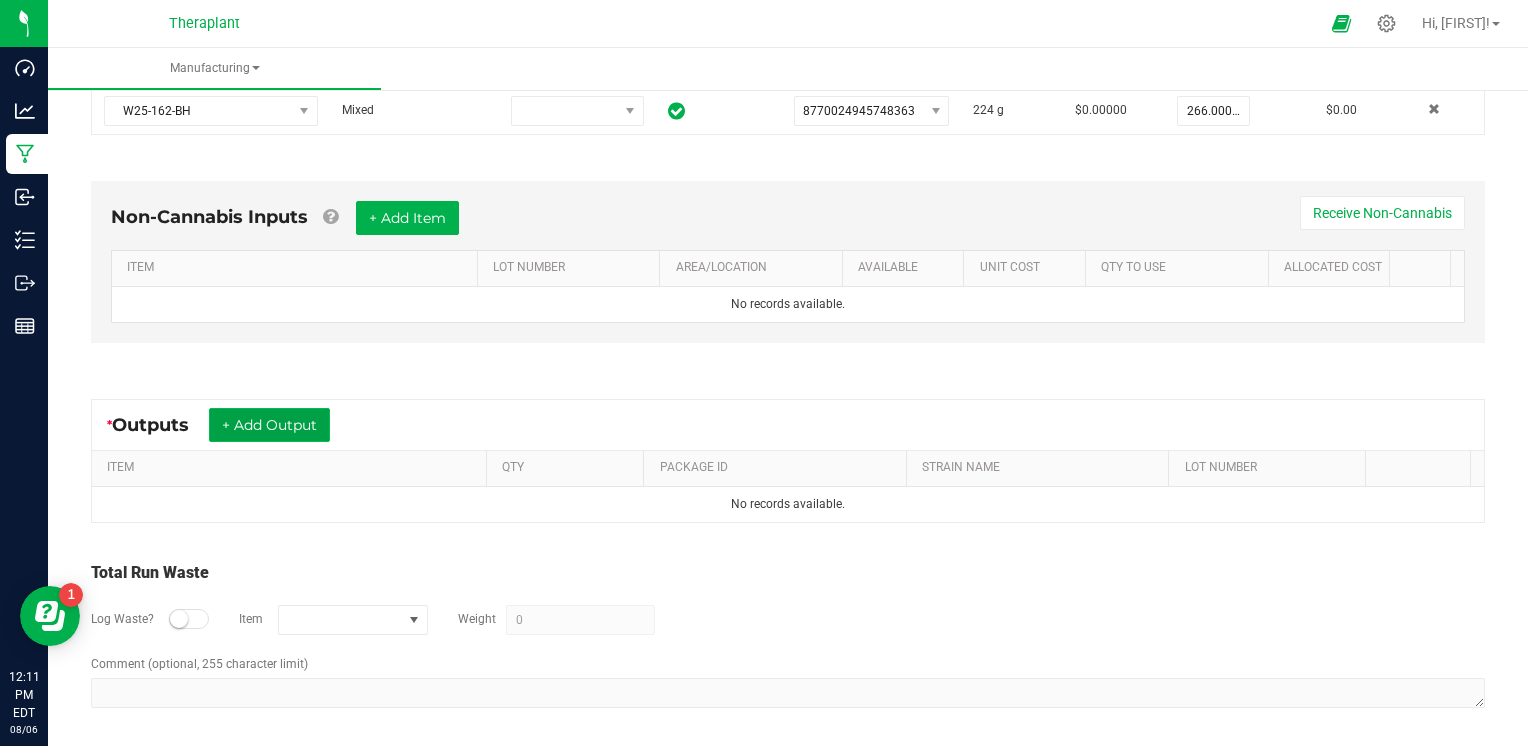 click on "+ Add Output" at bounding box center [269, 425] 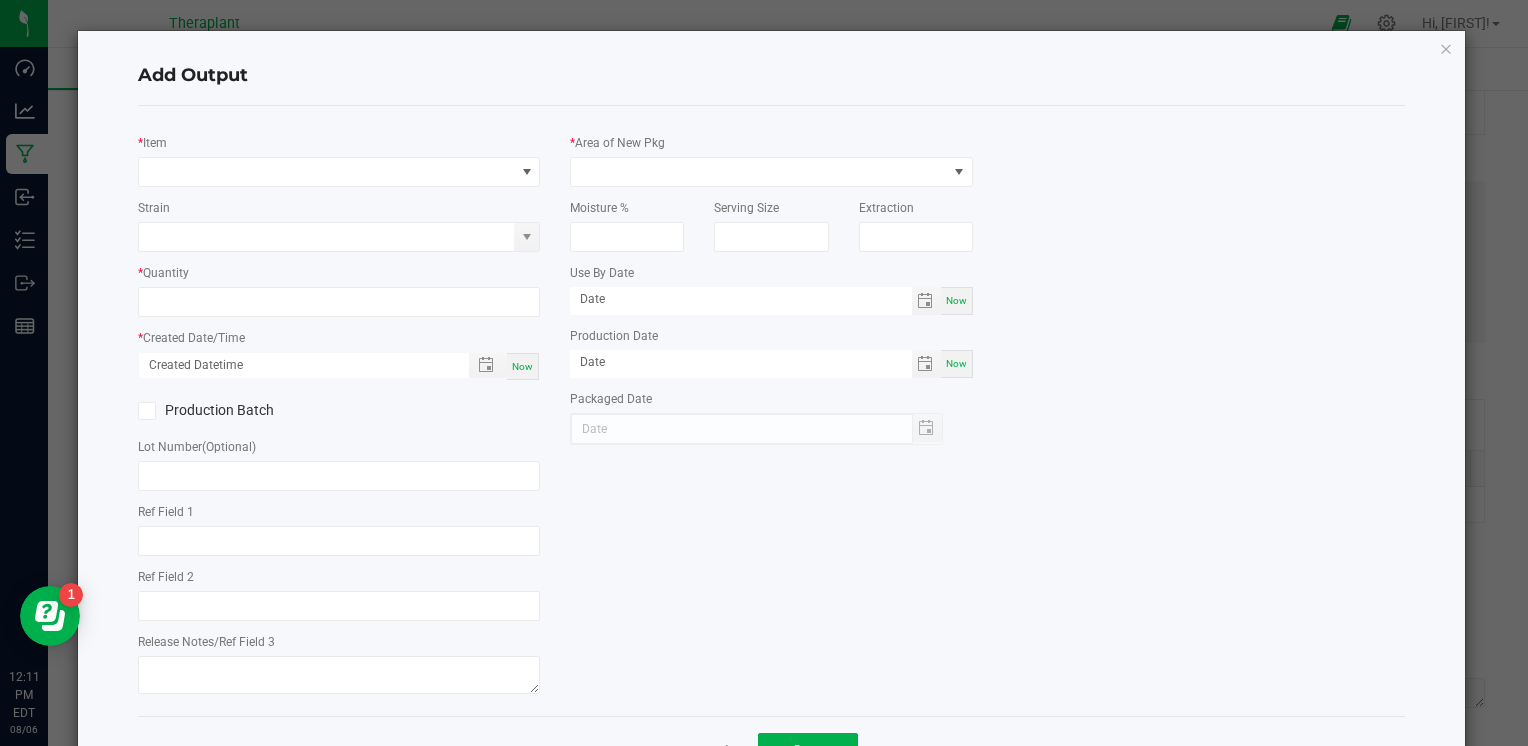 type on "Hash Wash" 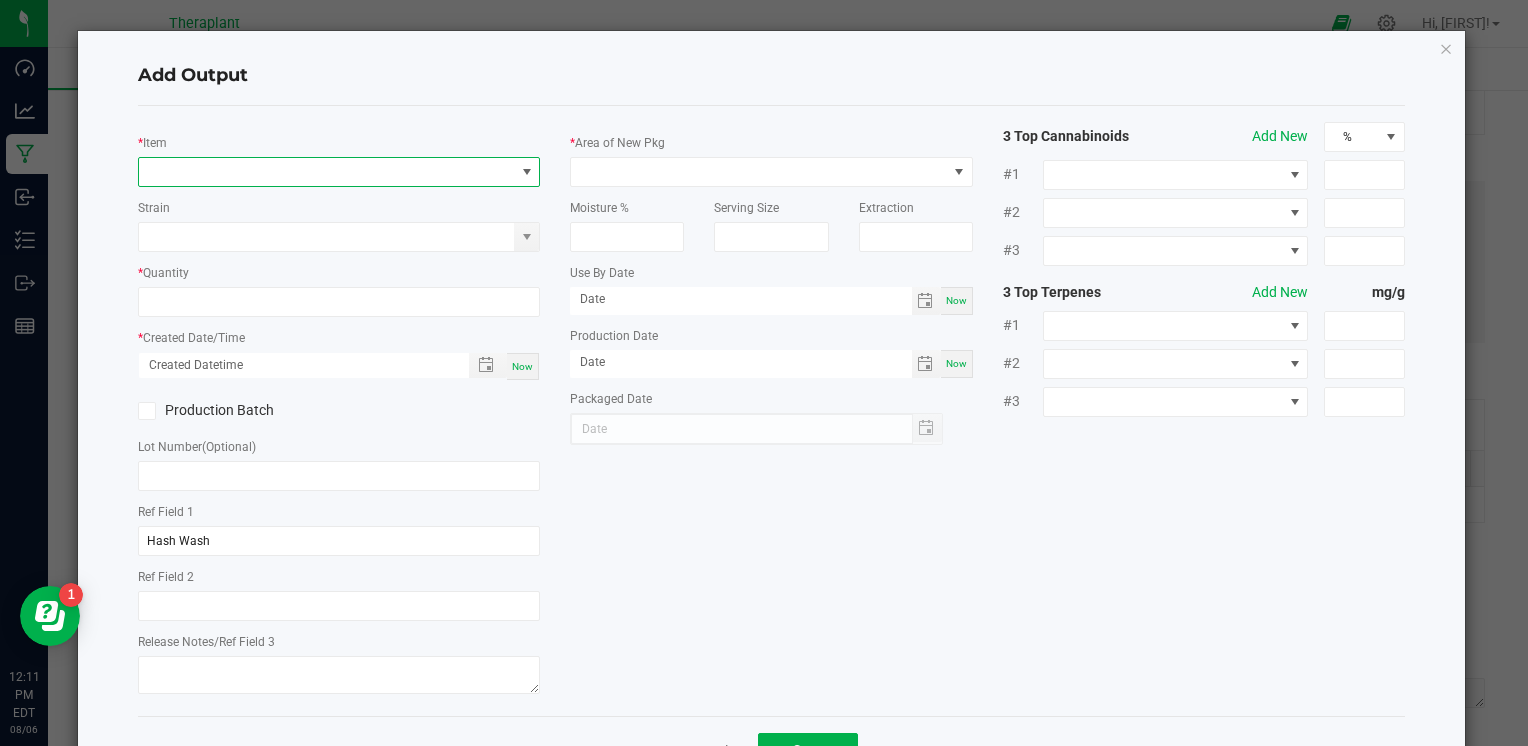 click at bounding box center (326, 172) 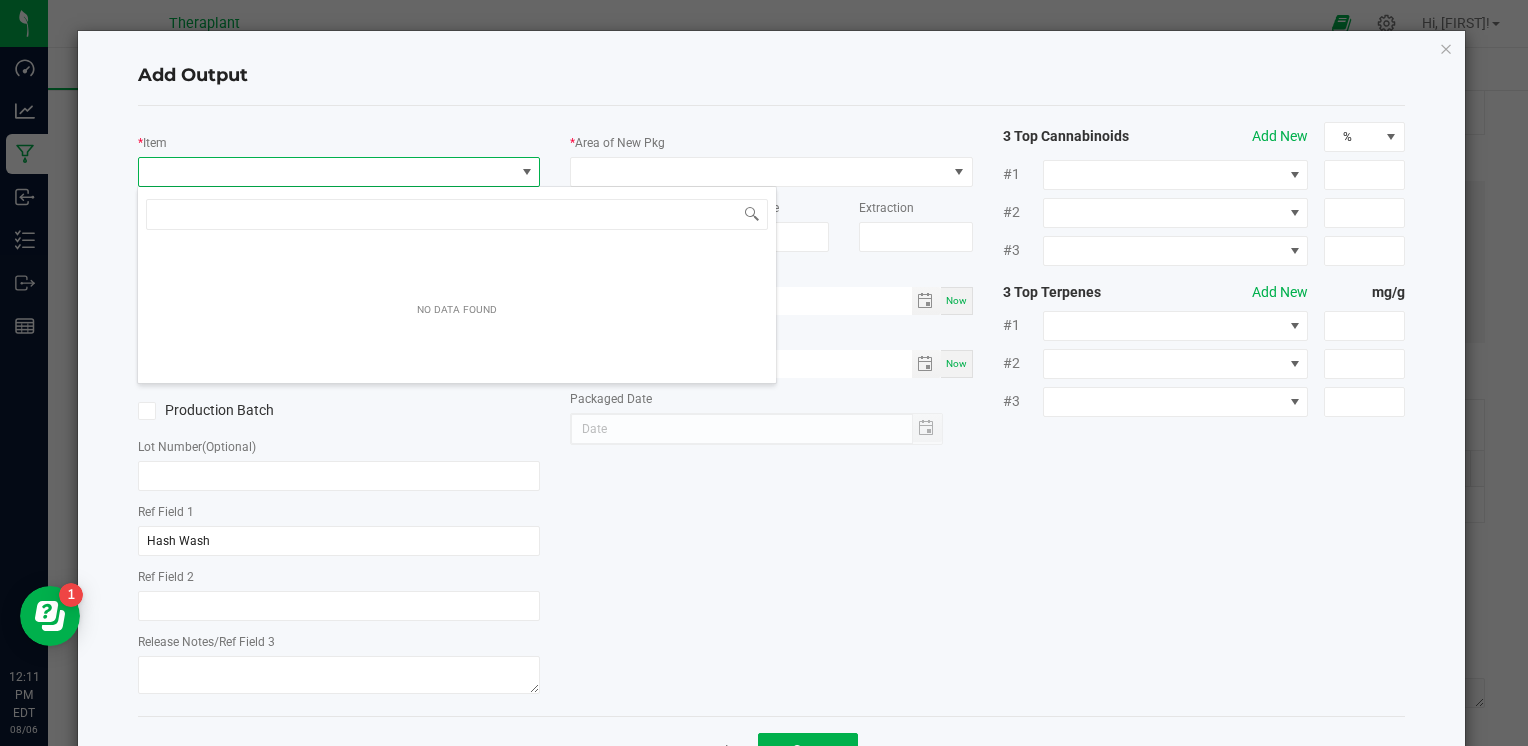 scroll, scrollTop: 99970, scrollLeft: 99602, axis: both 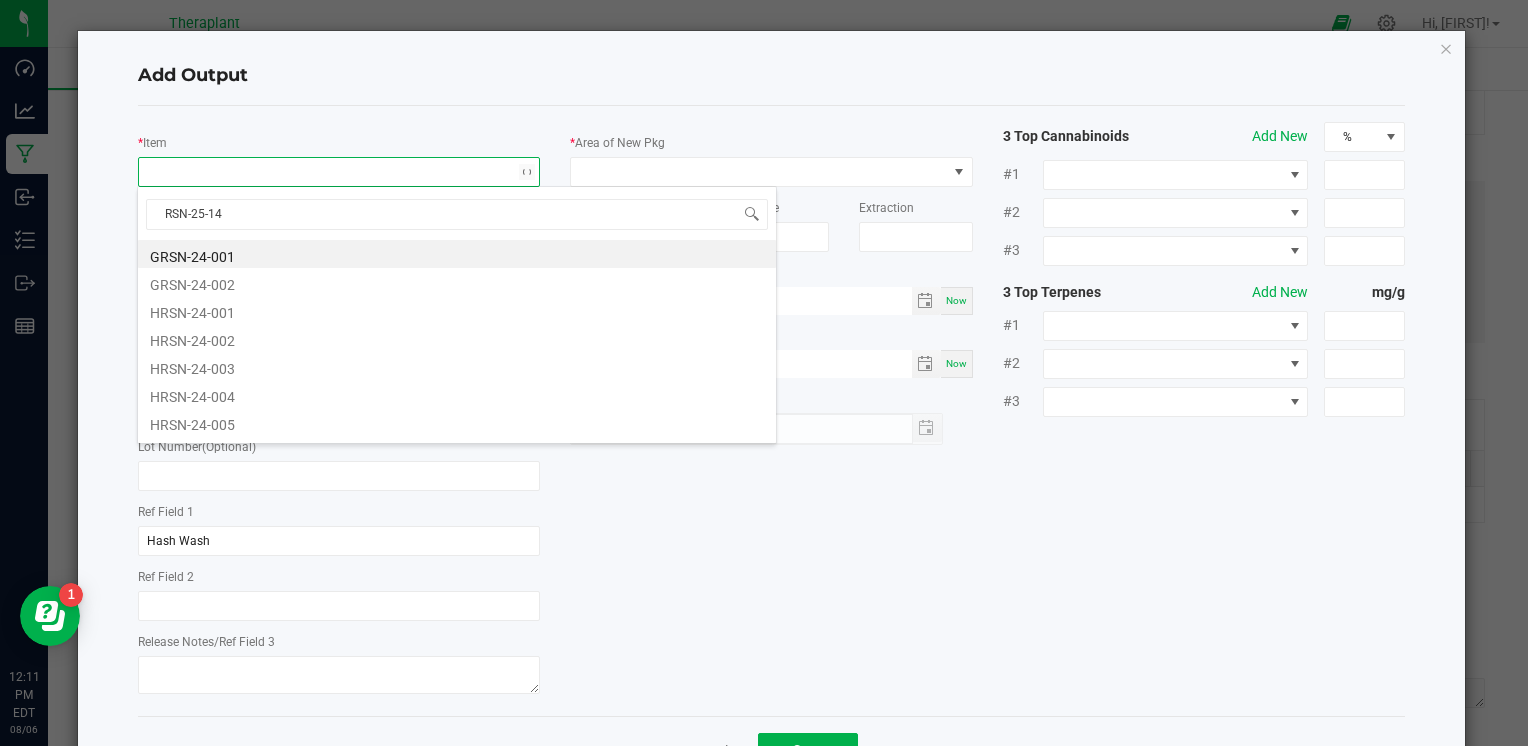 type on "RSN-25-145" 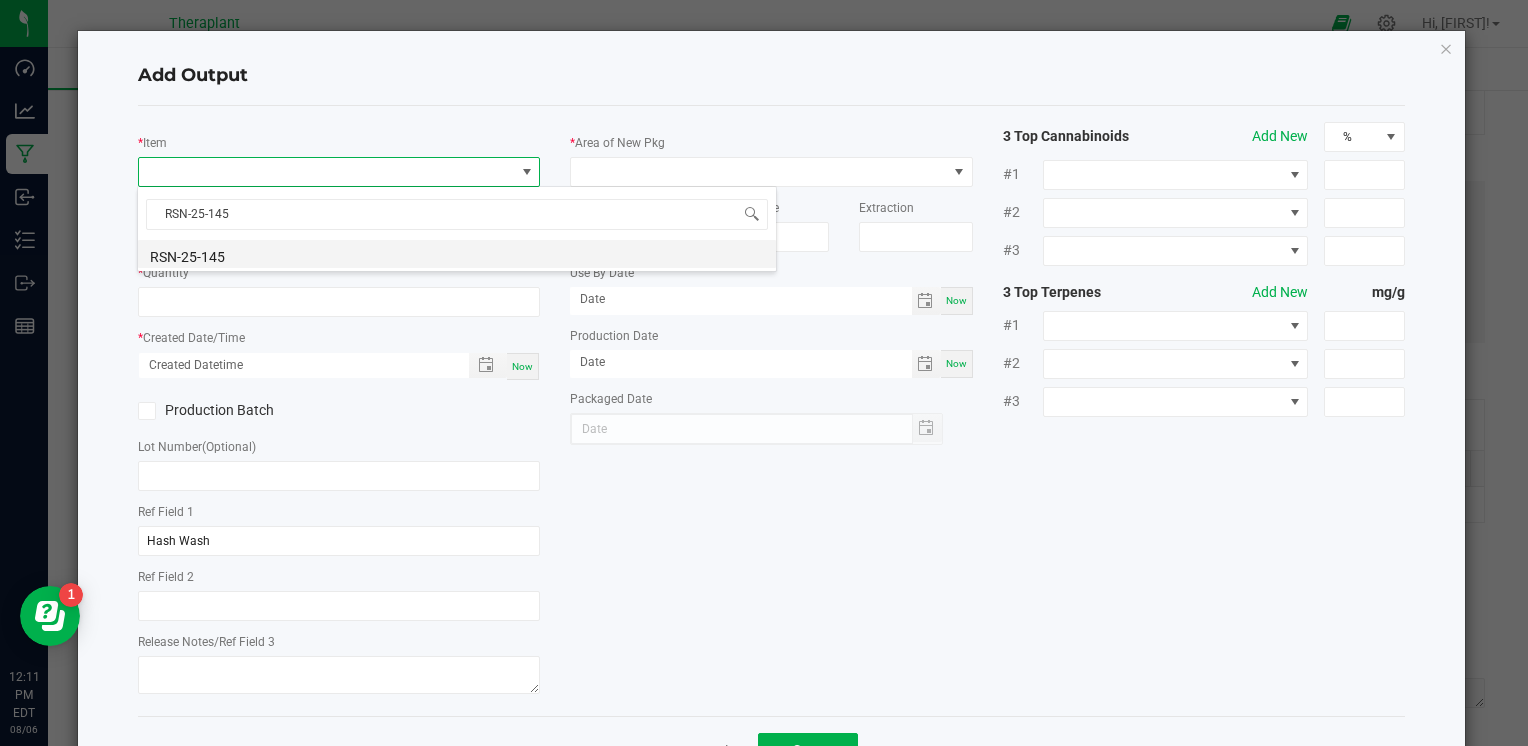 click on "RSN-25-145" at bounding box center (457, 254) 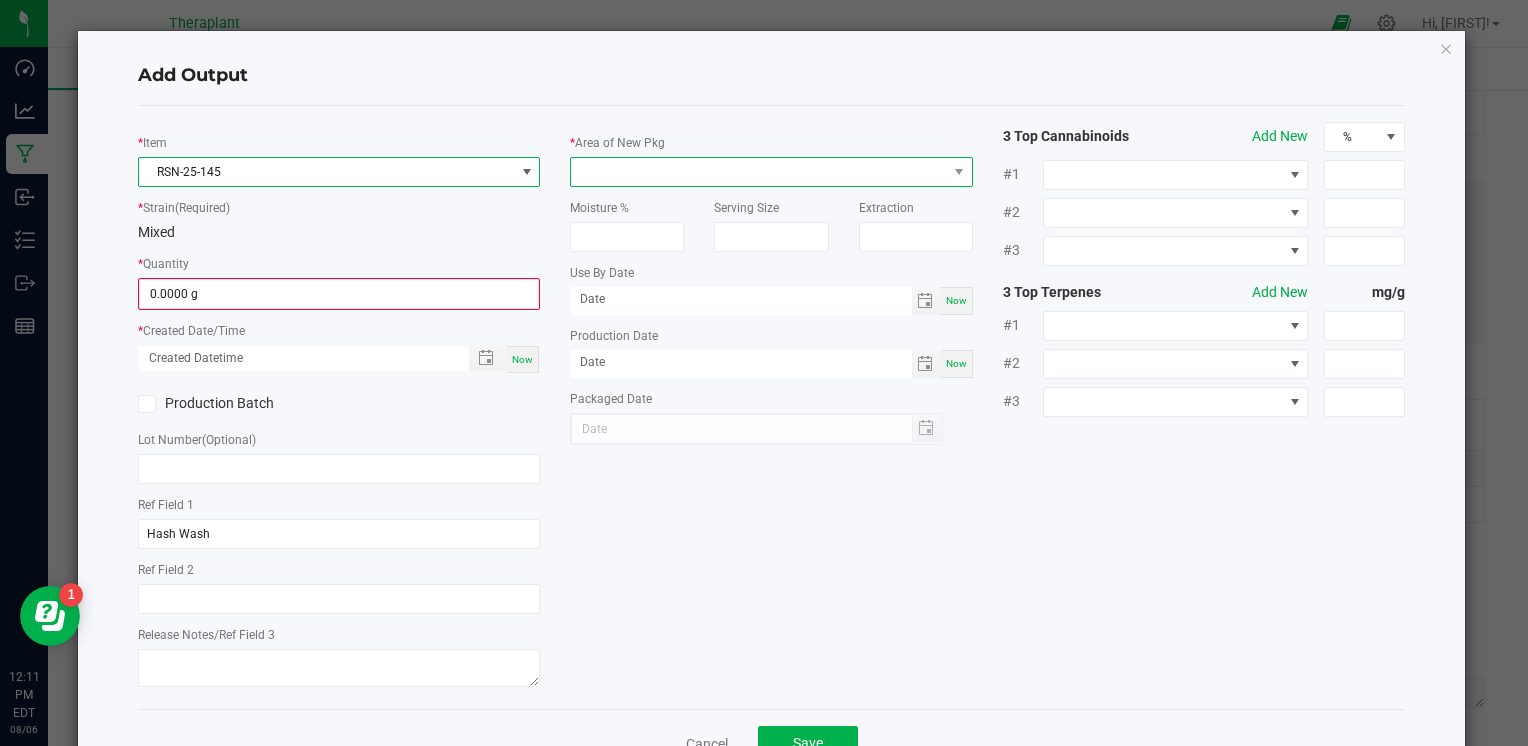 click at bounding box center (758, 172) 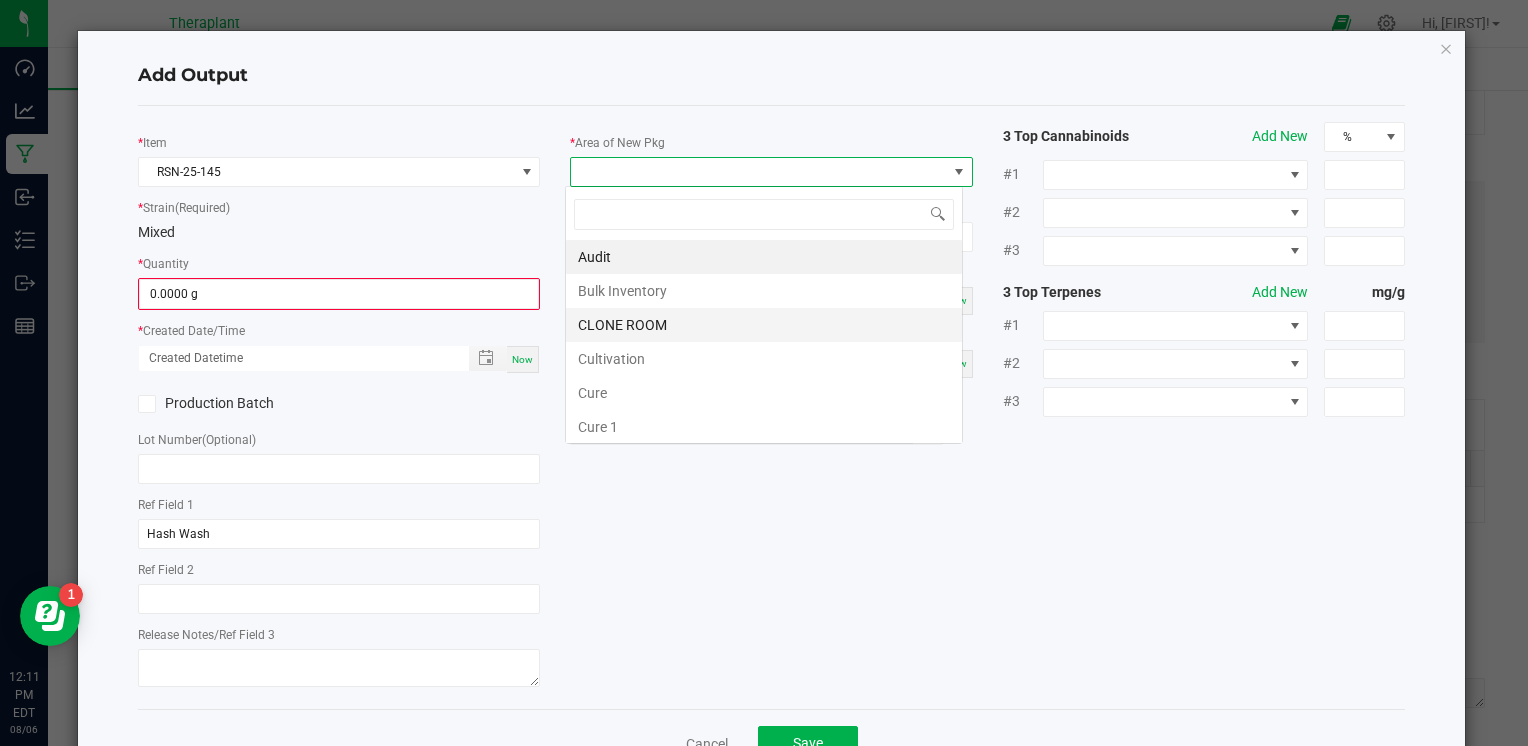 scroll, scrollTop: 99970, scrollLeft: 99602, axis: both 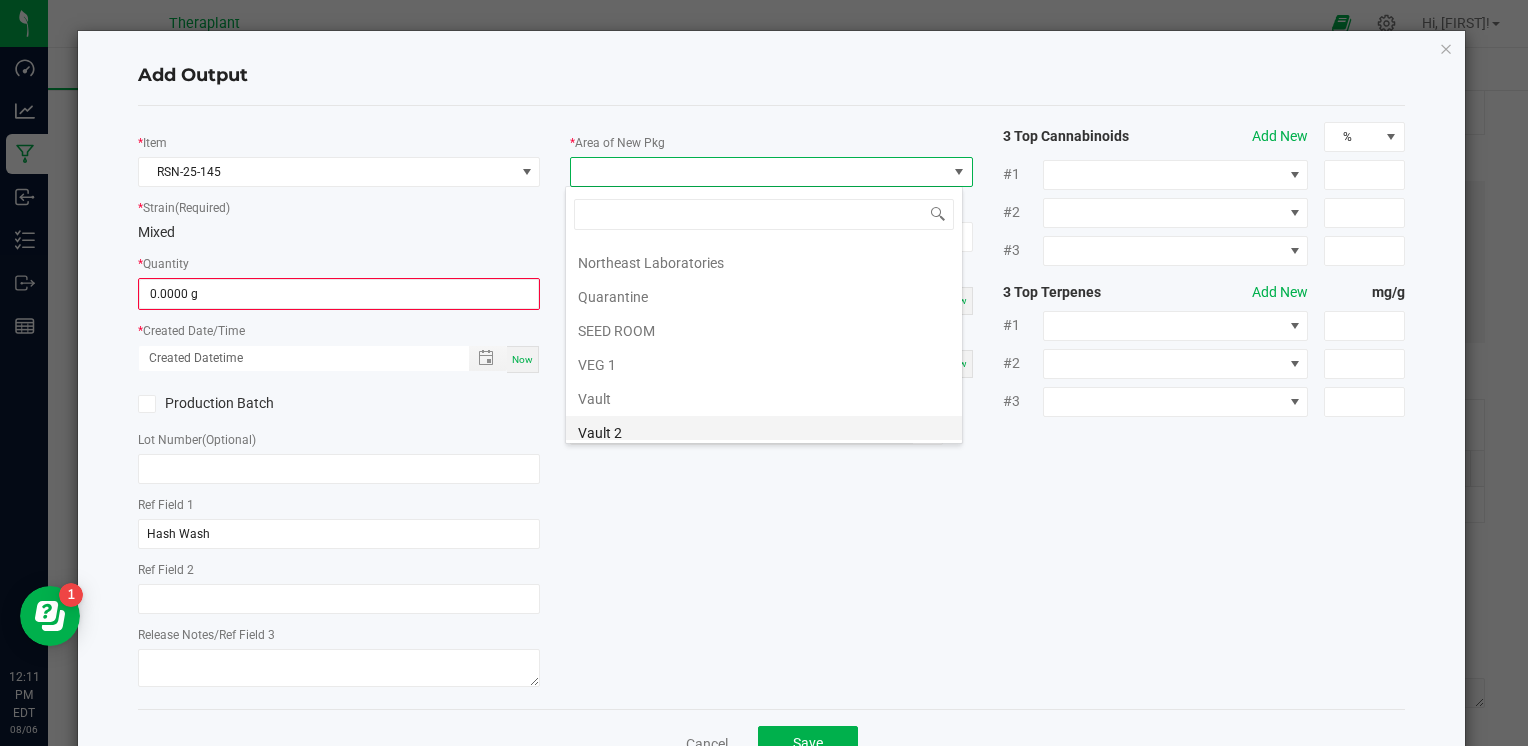 click on "Vault 2" at bounding box center (764, 433) 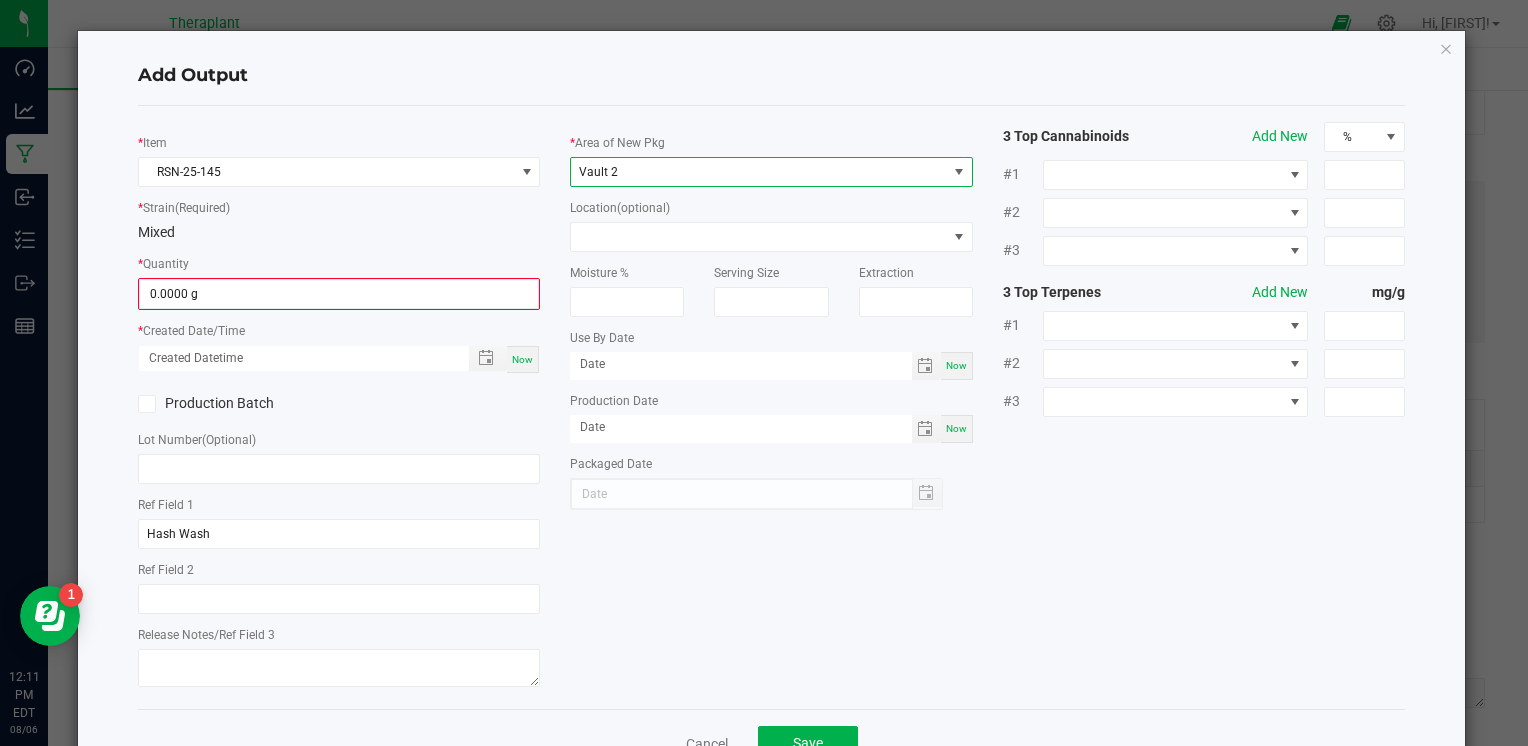 click on "Now" at bounding box center (523, 359) 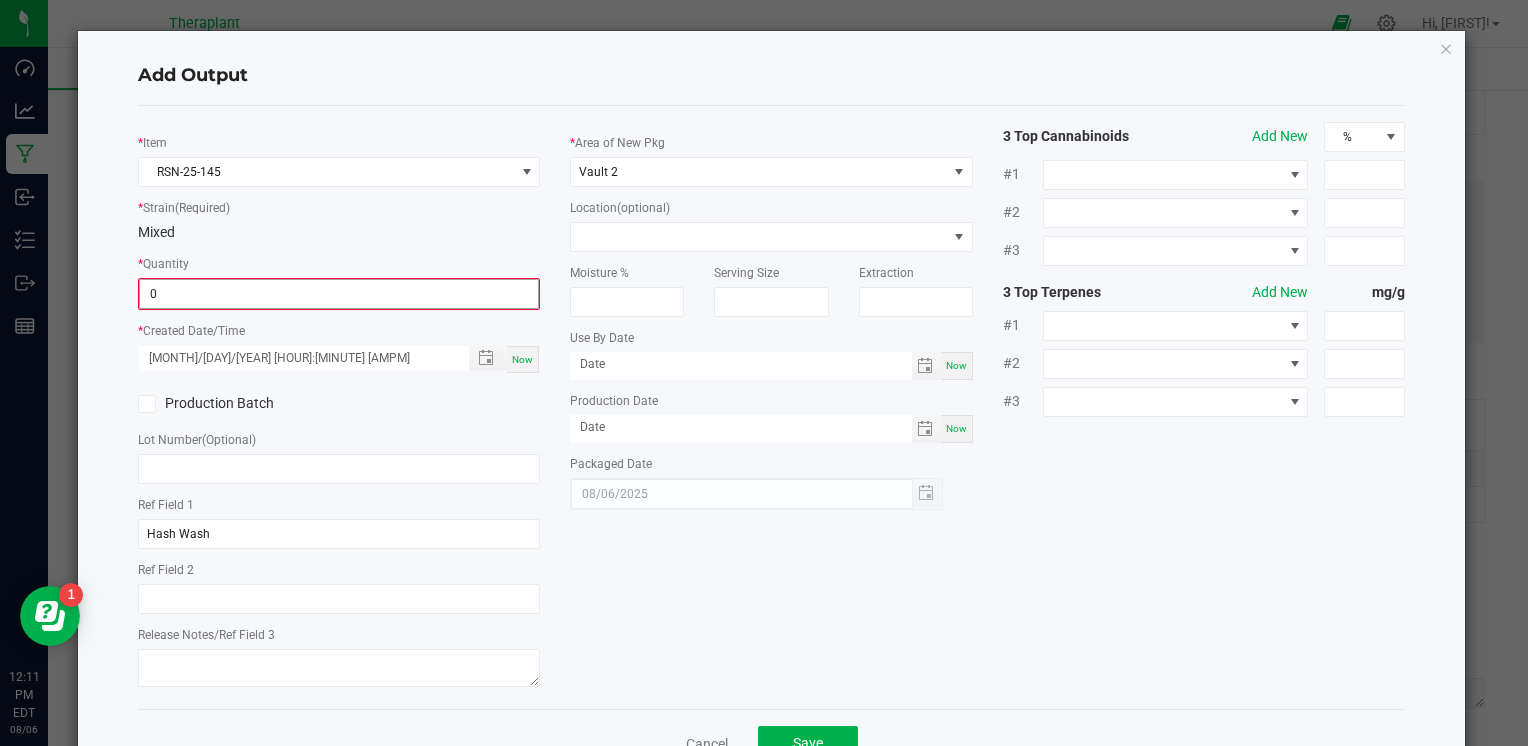 click on "0" at bounding box center (339, 294) 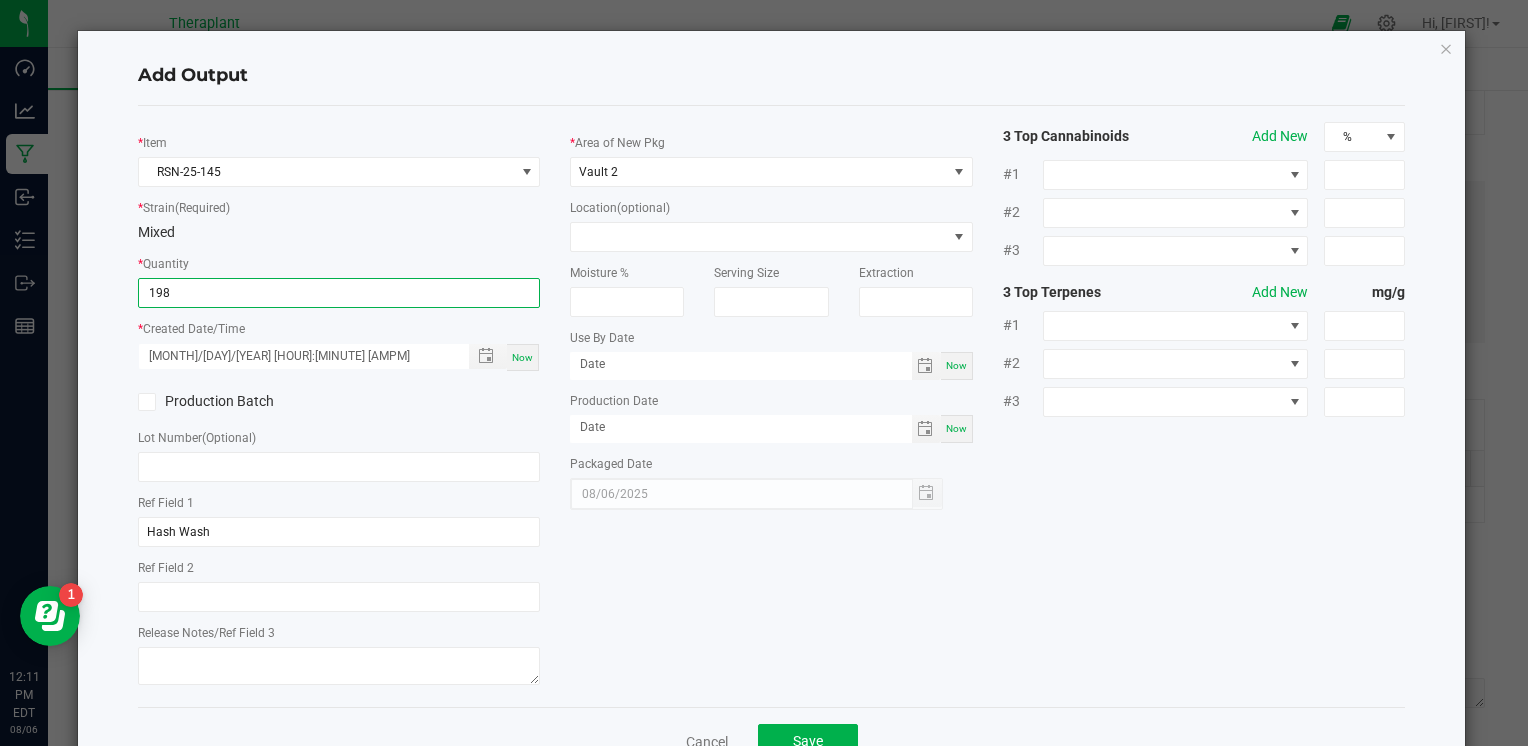 type on "198.0000 g" 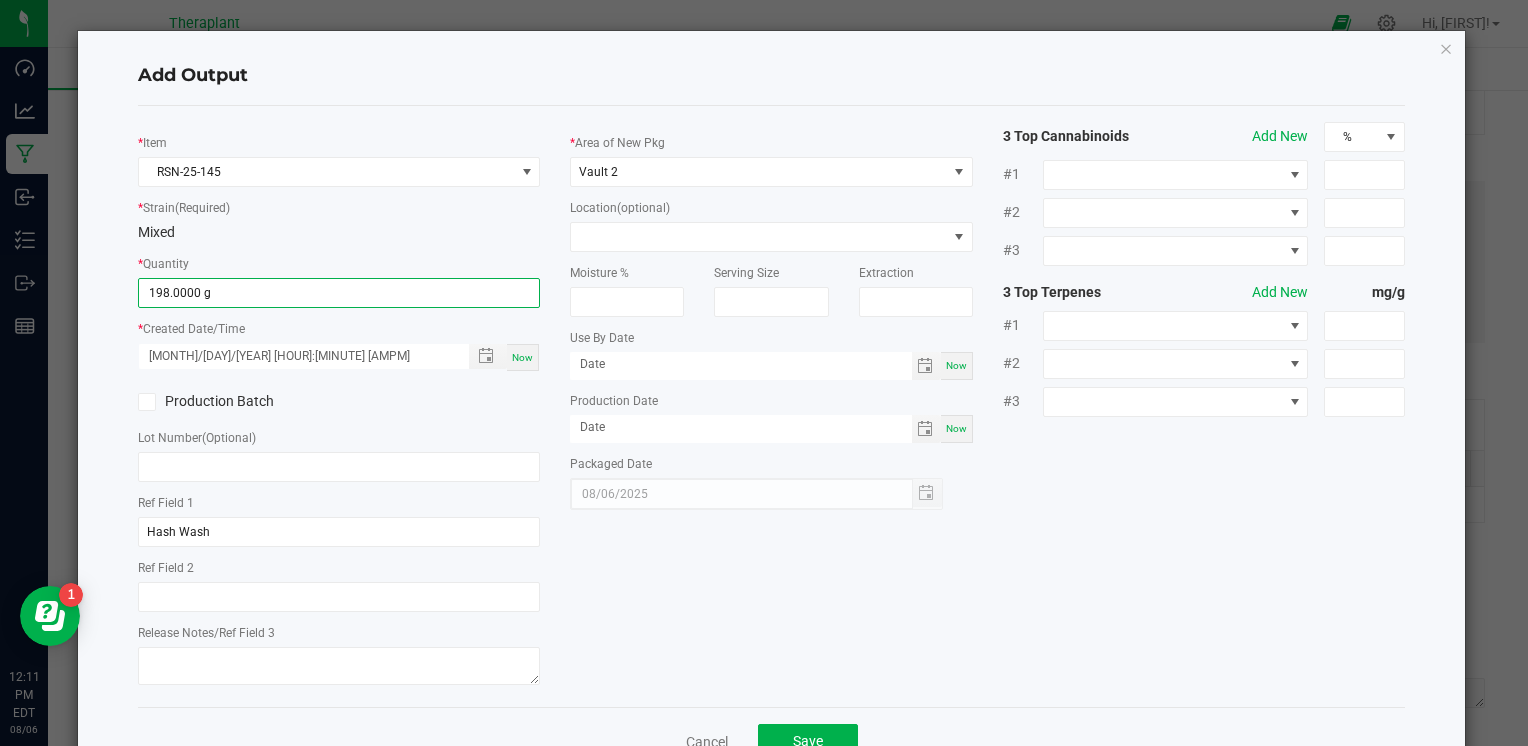 click on "*   Item  RSN-25-145  *   Strain  (Required)  Mixed   *   Quantity  198.0000 g  *   Created Date/Time  08/06/2025 12:11 PM Now  Production Batch   Lot Number  (Optional)     Ref Field 1  Hash Wash  Ref Field 2   Release Notes/Ref Field 3   *   Area of New Pkg  Vault 2  Location  (optional)  Moisture %   Serving Size   Extraction   Use By Date  Now  Production Date  Now  Packaged Date  08/06/2025 3 Top Cannabinoids  Add New  % #1 #2 #3 3 Top Terpenes  Add New  mg/g #1 #2 #3" 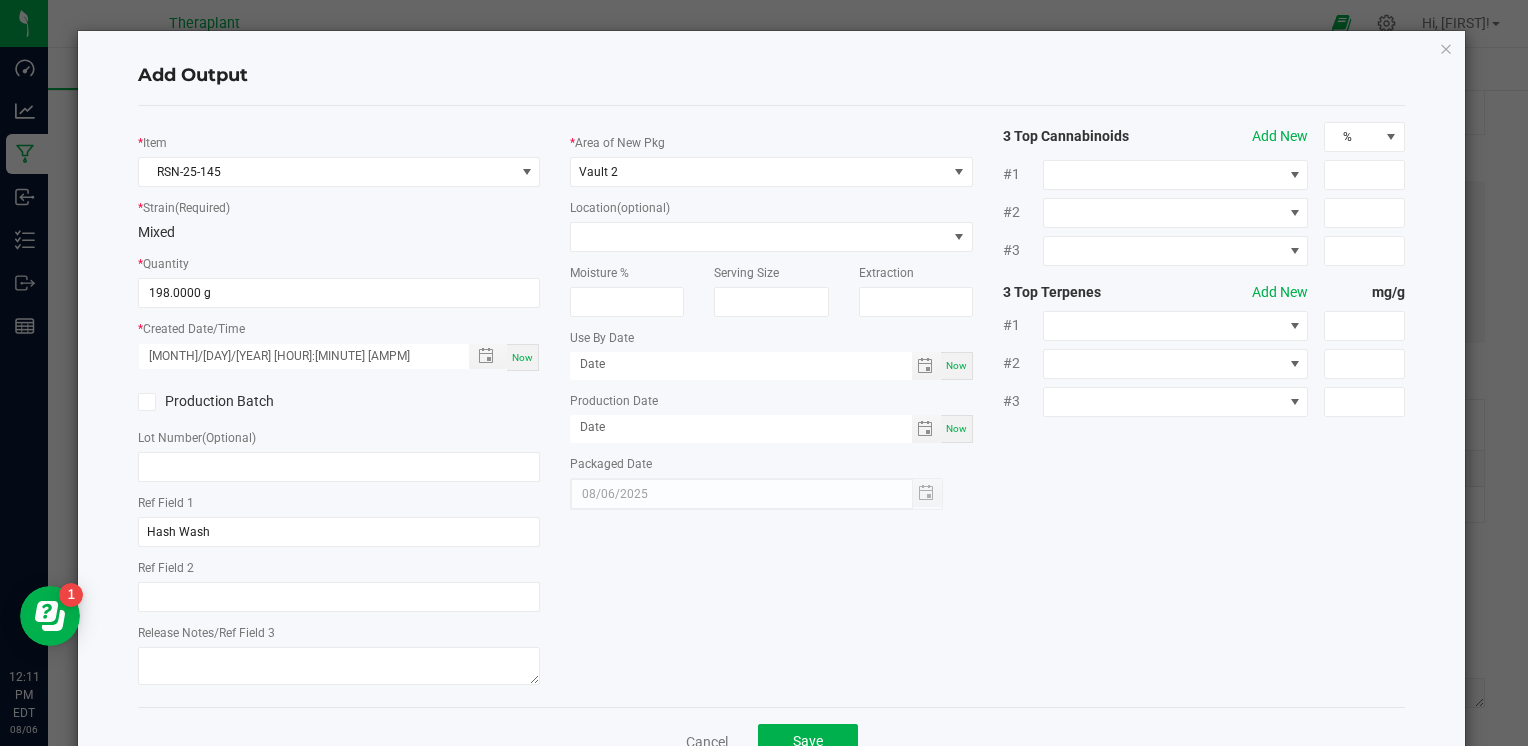 scroll, scrollTop: 61, scrollLeft: 0, axis: vertical 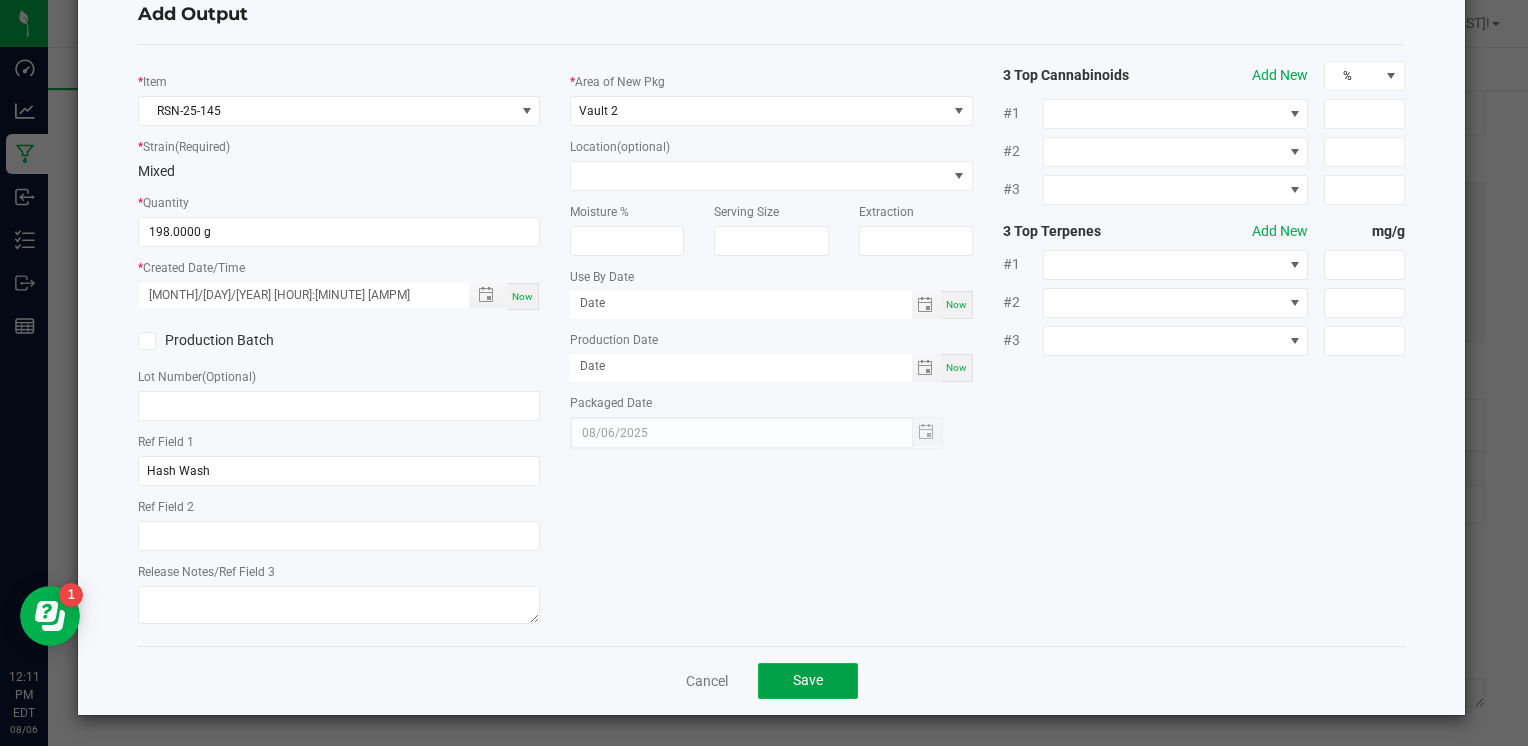 click on "Save" 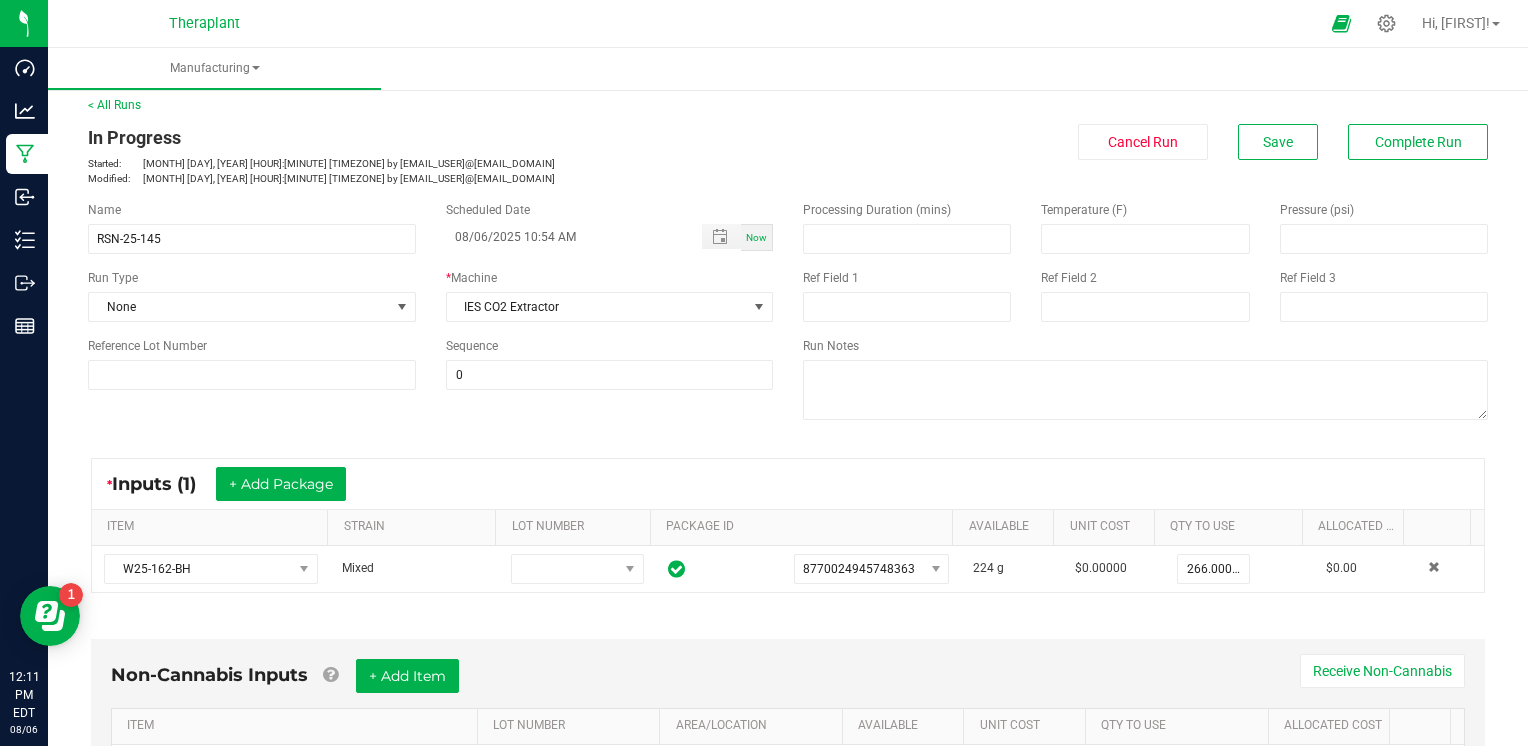 scroll, scrollTop: 0, scrollLeft: 0, axis: both 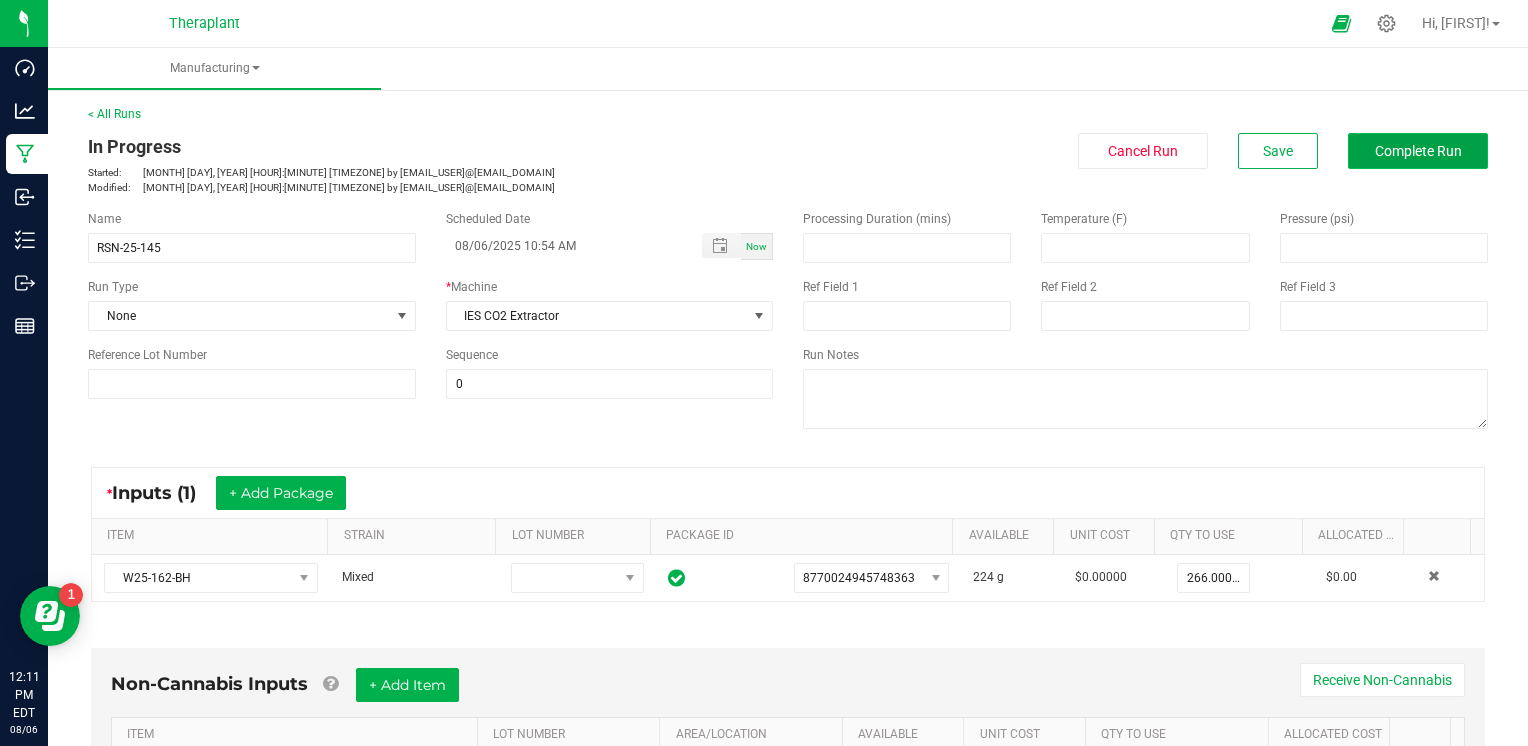 click on "Complete Run" at bounding box center (1418, 151) 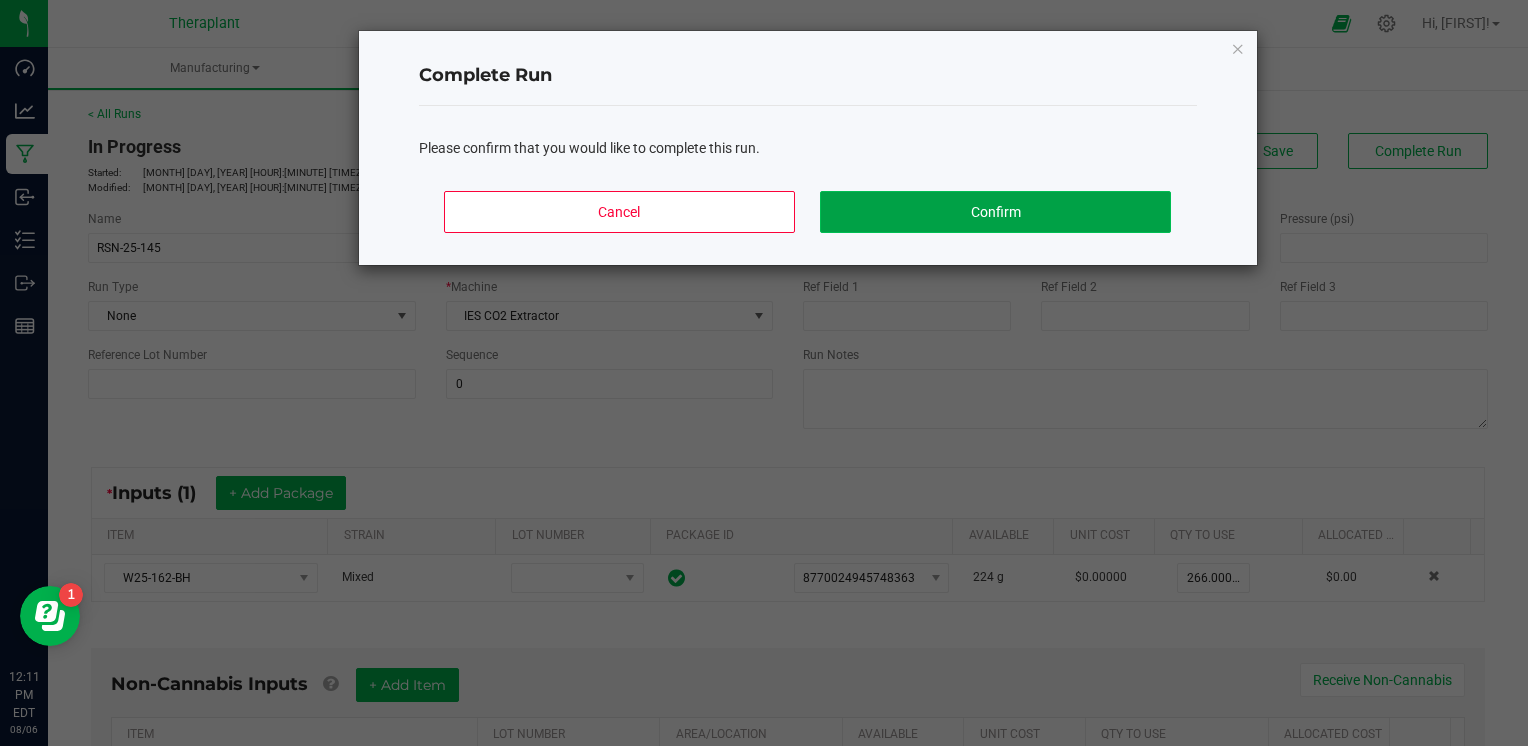 click on "Confirm" 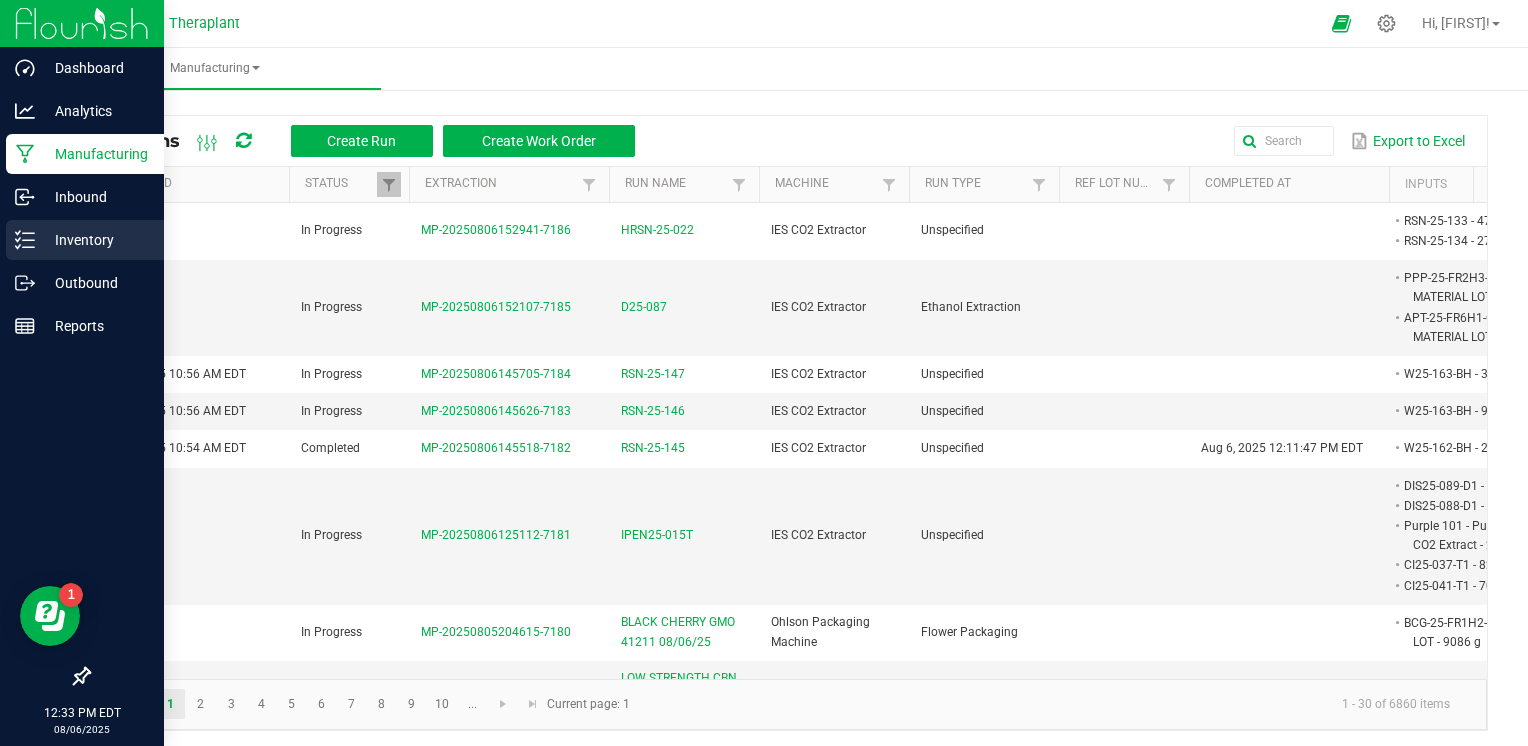 click on "Inventory" at bounding box center (95, 240) 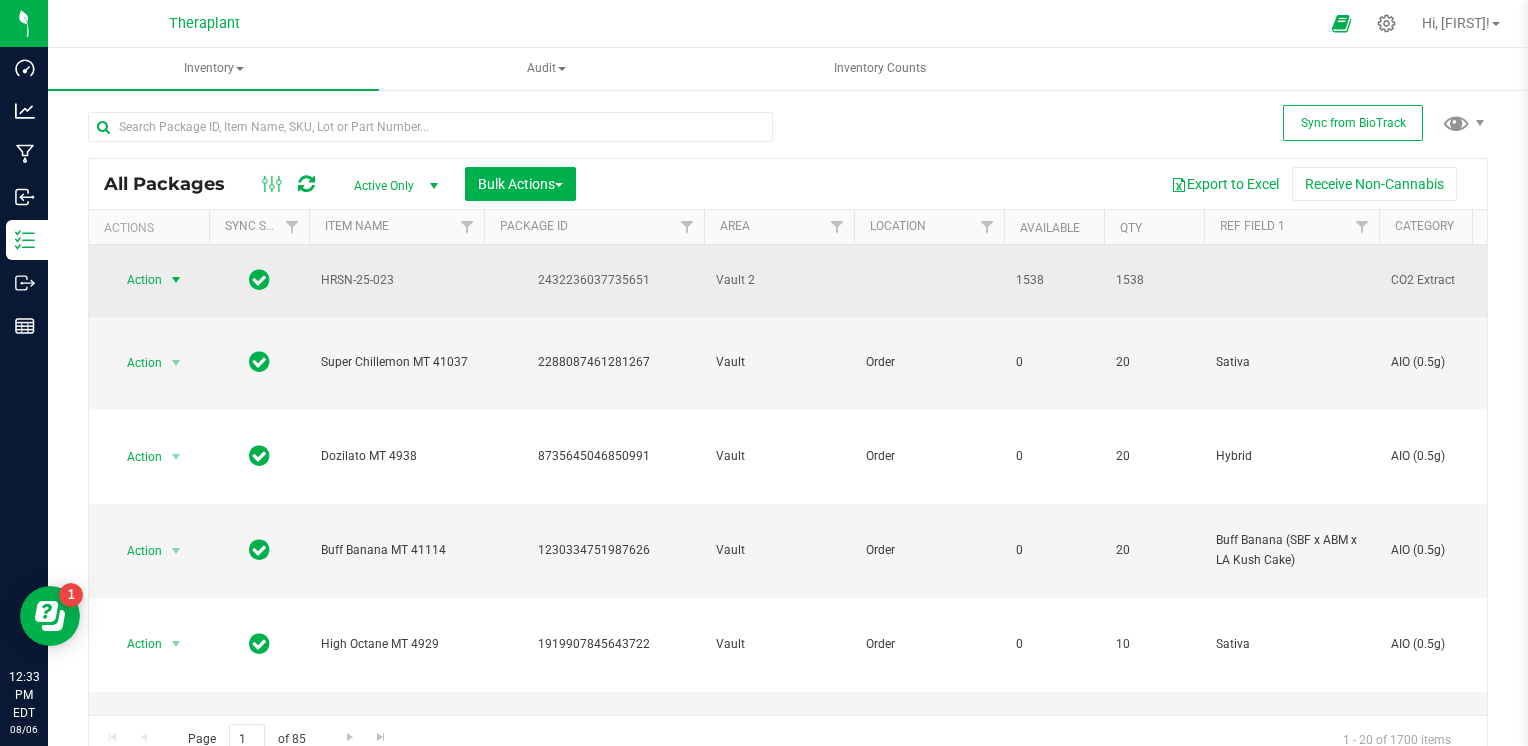 click on "Action" at bounding box center [136, 280] 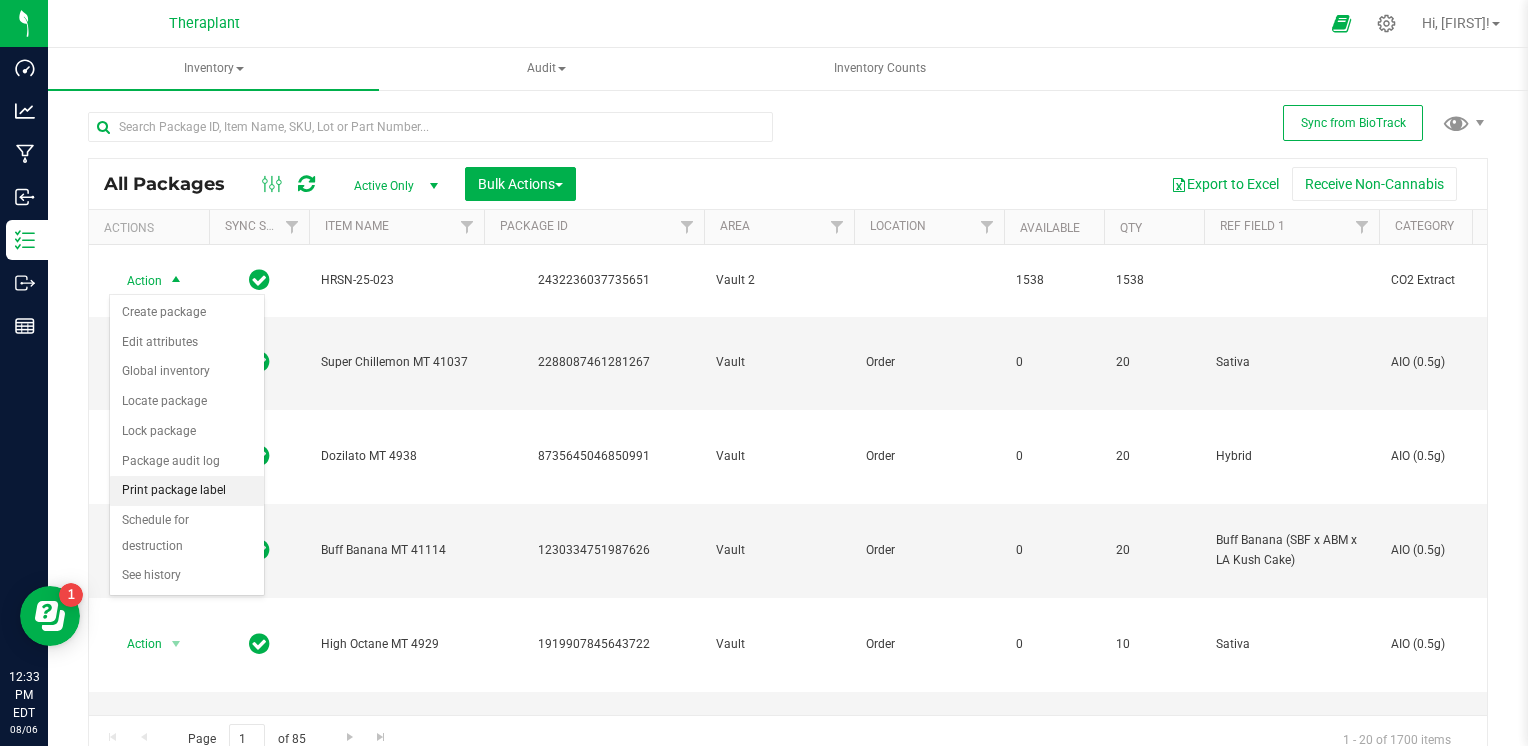 click on "Print package label" at bounding box center (187, 491) 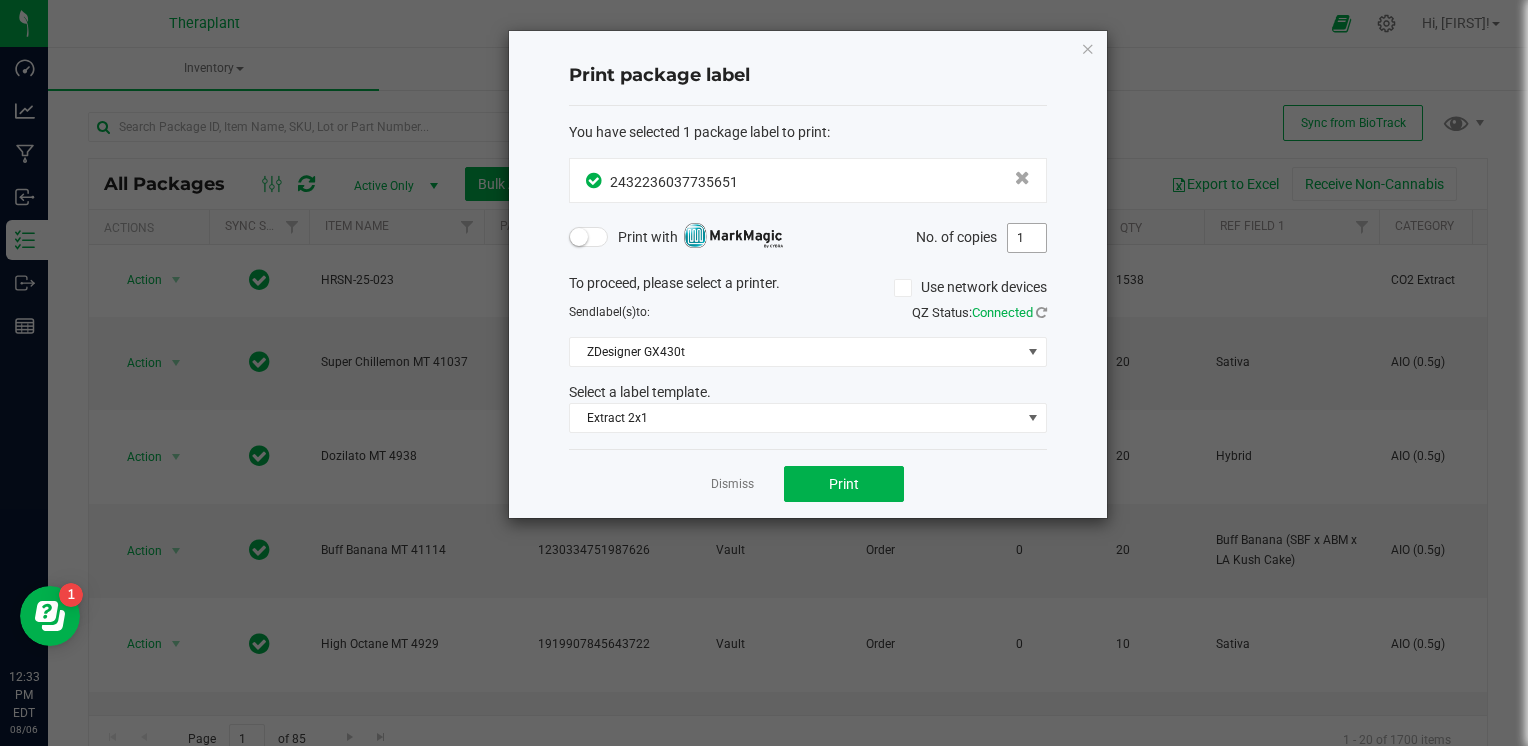 click on "1" at bounding box center [1027, 238] 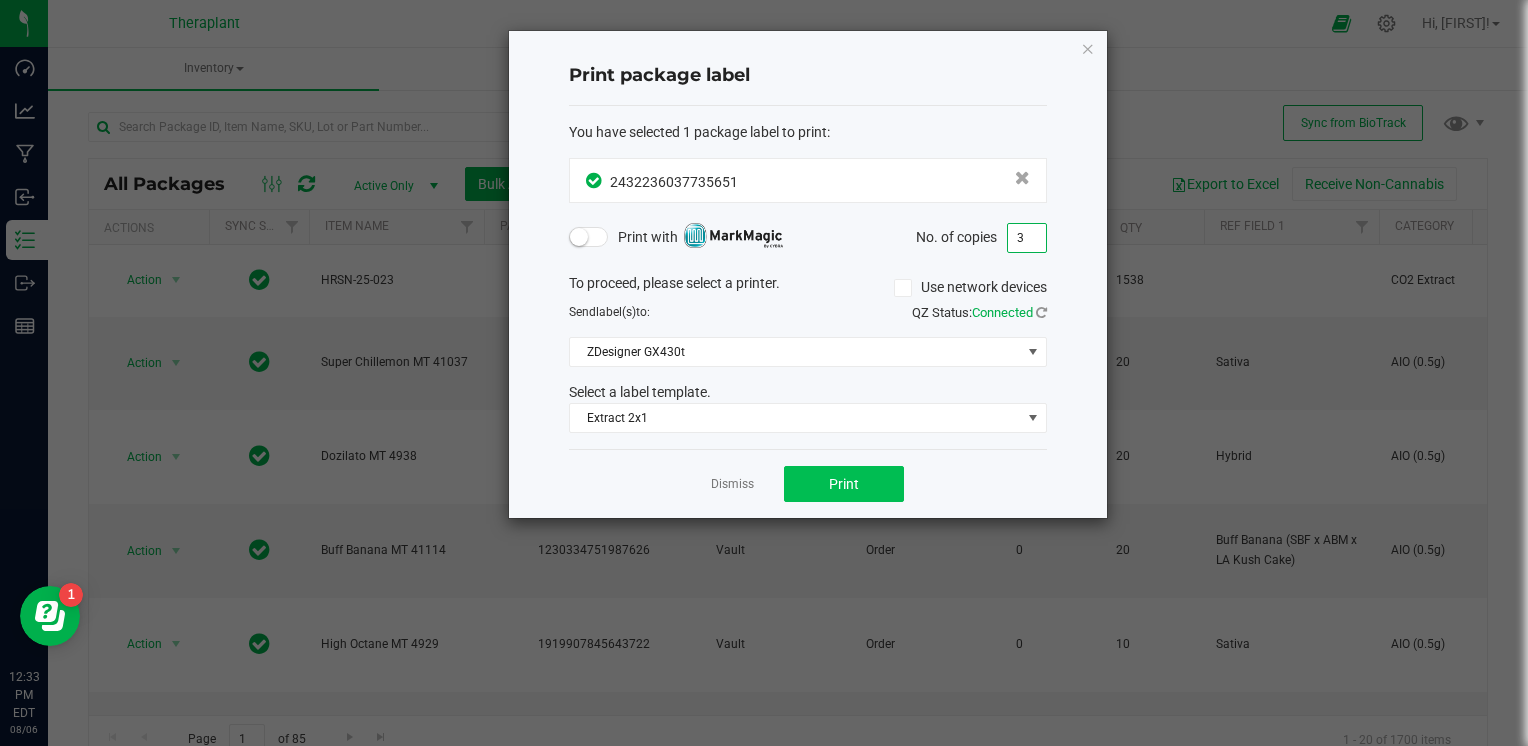 type on "3" 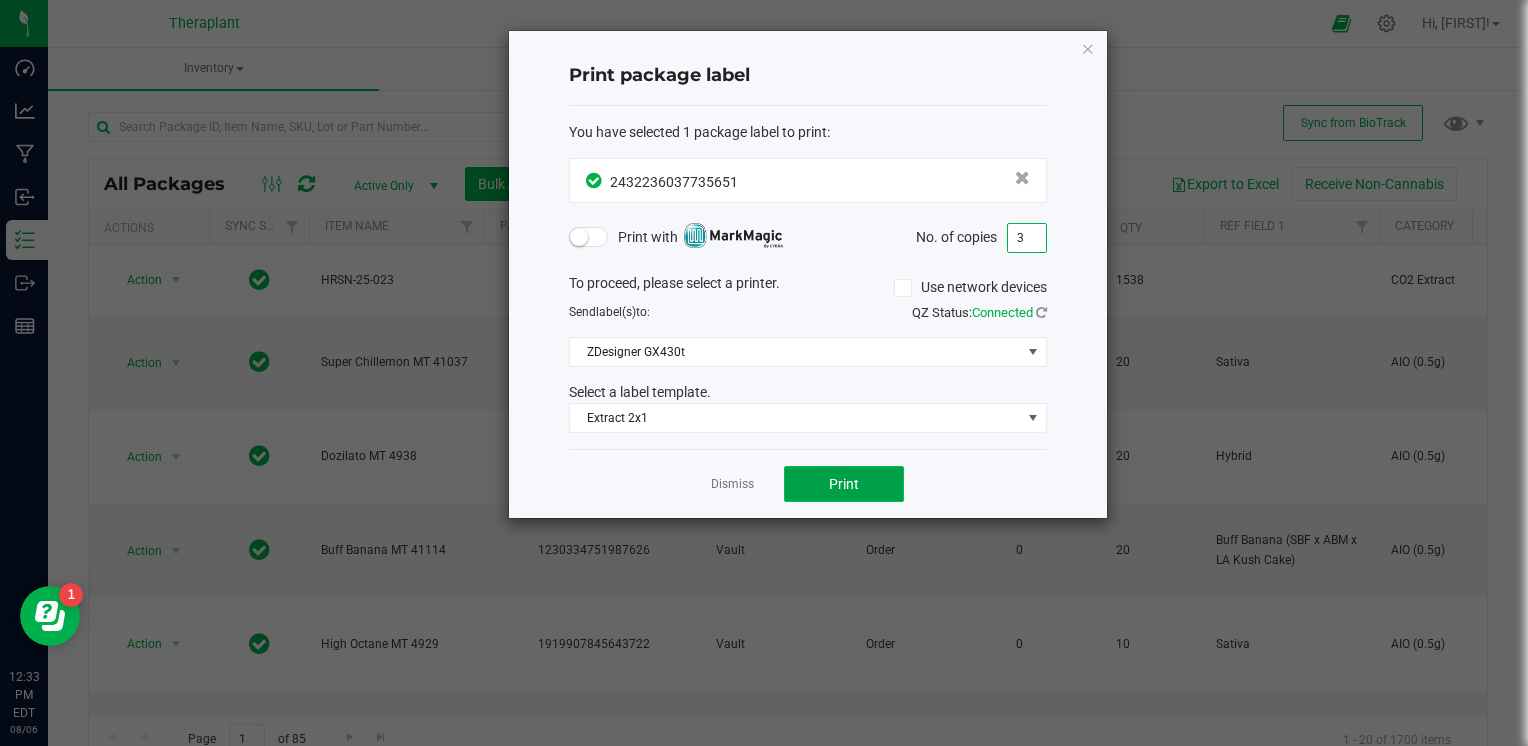 click on "Print" 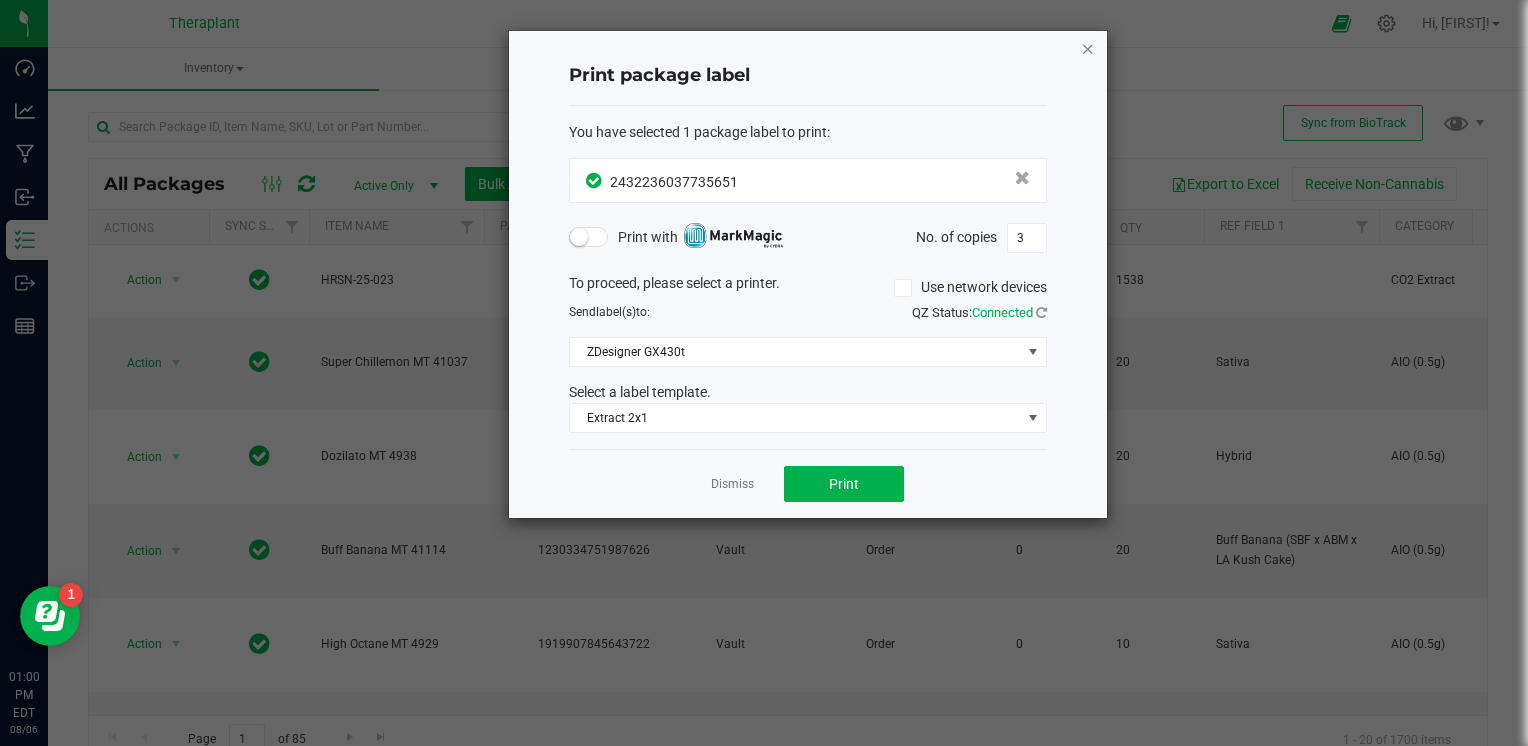 click 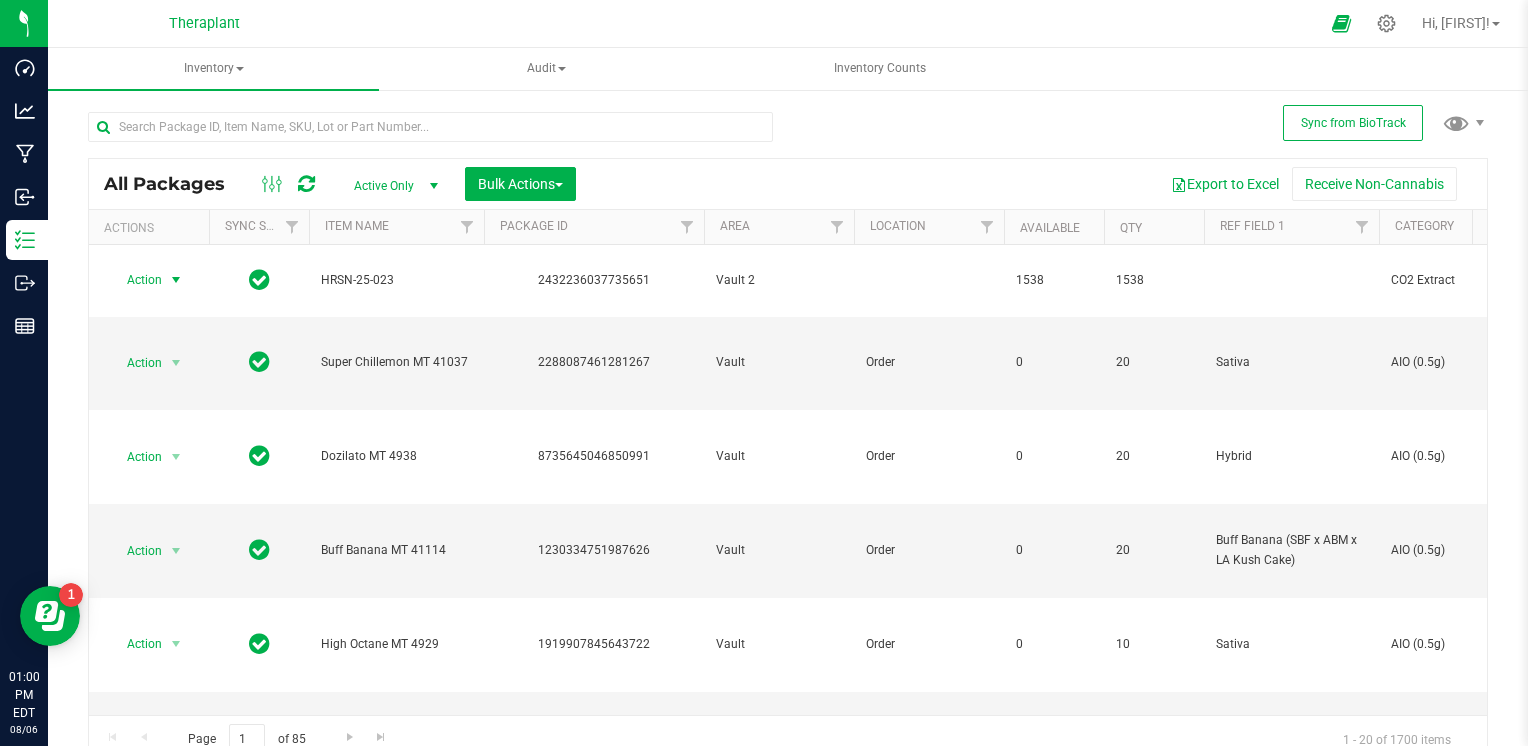 click at bounding box center (306, 184) 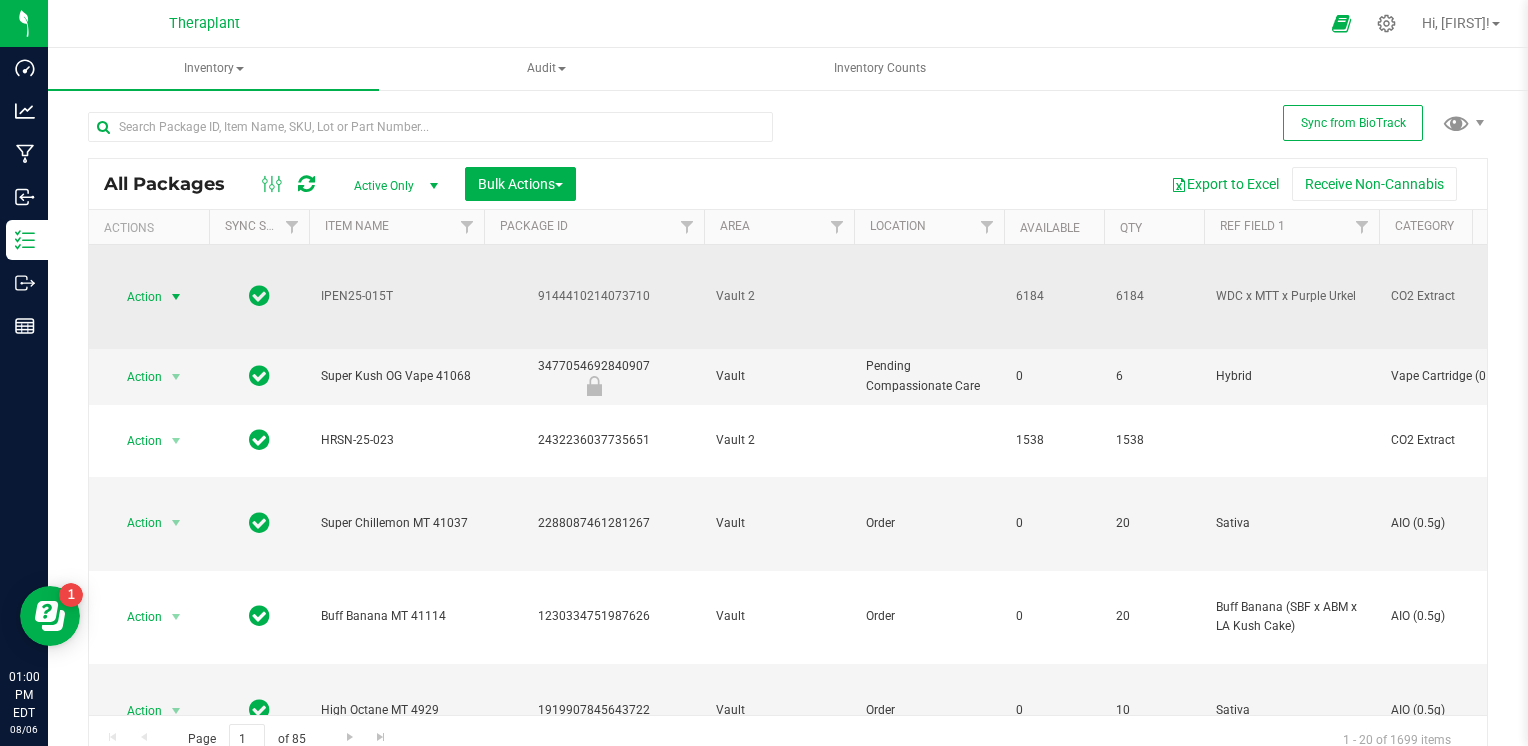 click on "Action" at bounding box center [136, 297] 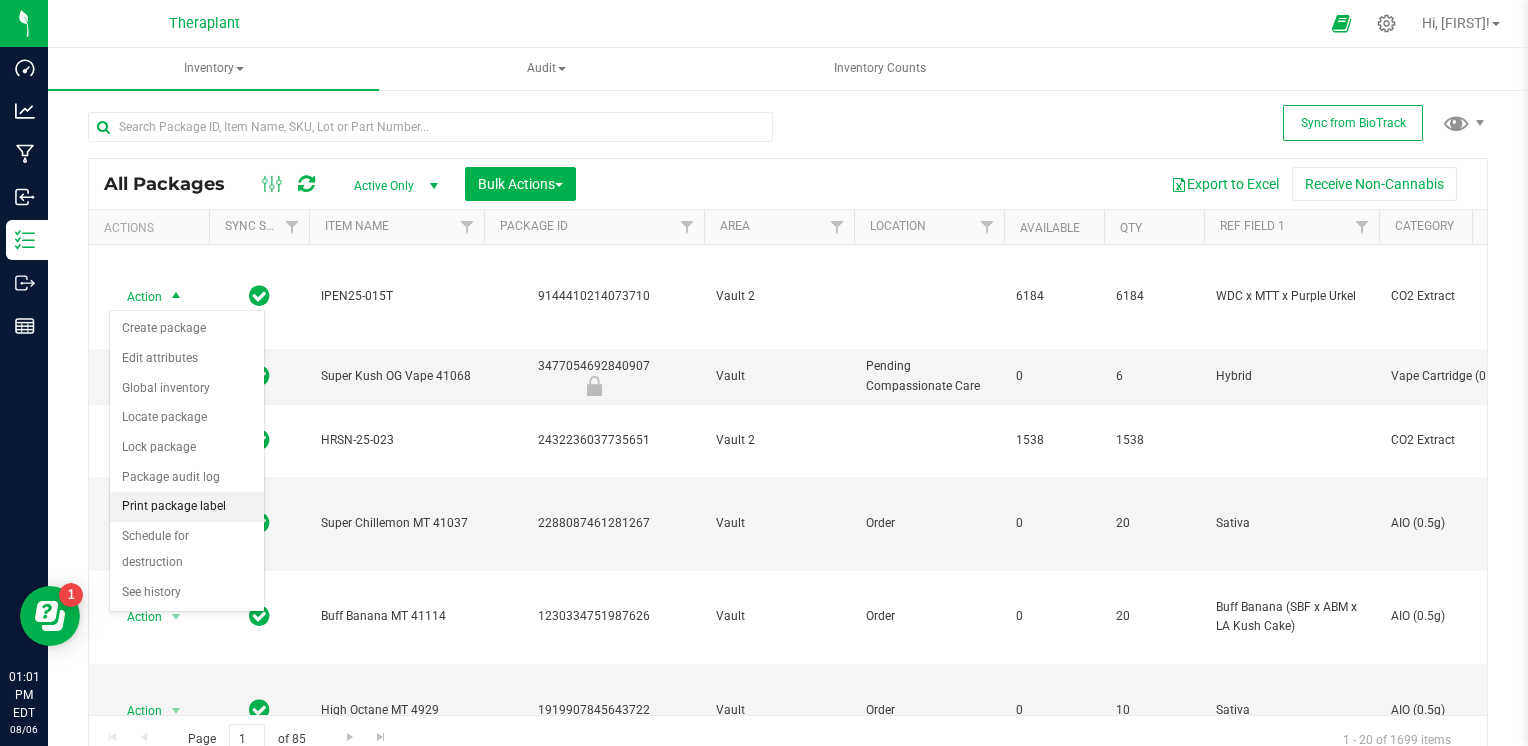click on "Print package label" at bounding box center [187, 507] 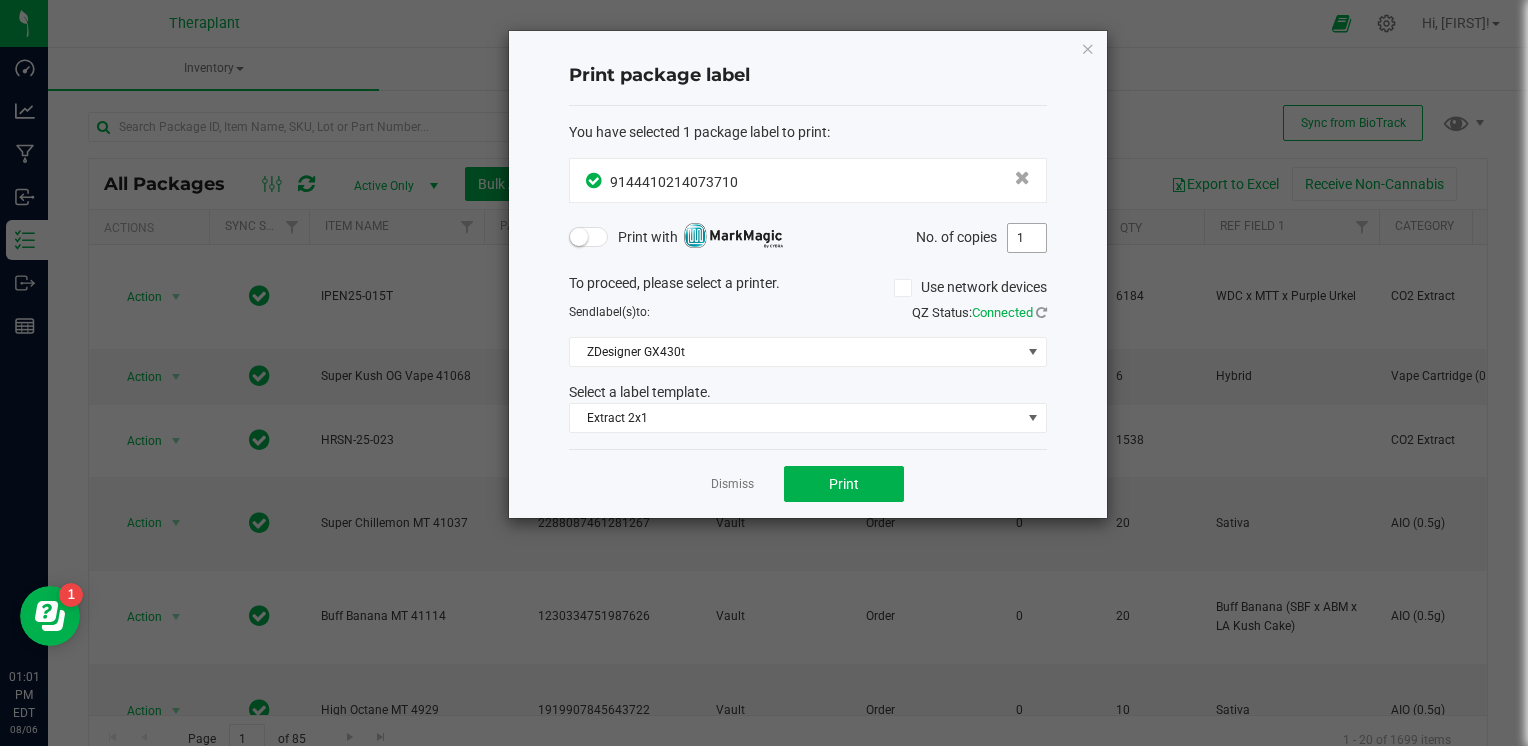 click on "1" at bounding box center (1027, 238) 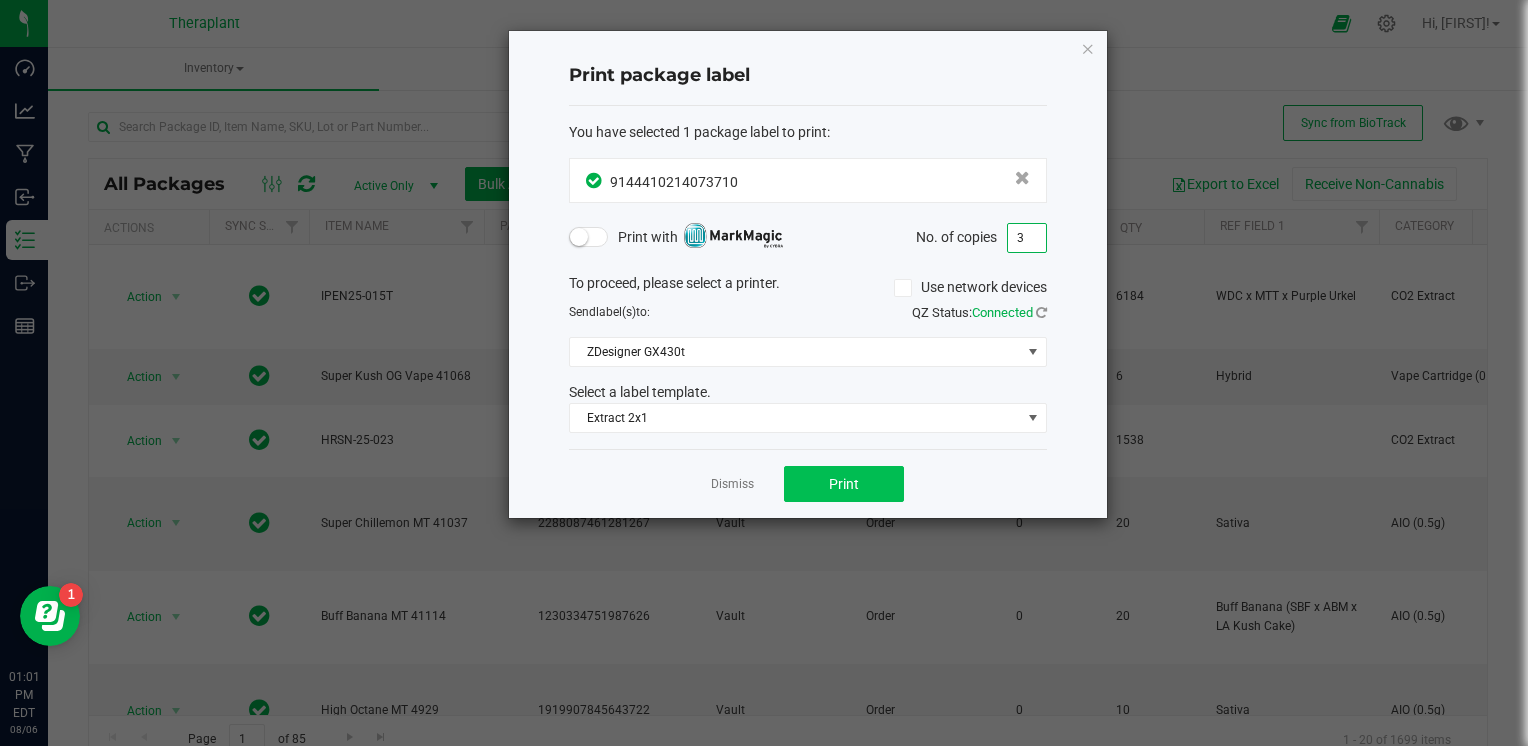 type on "3" 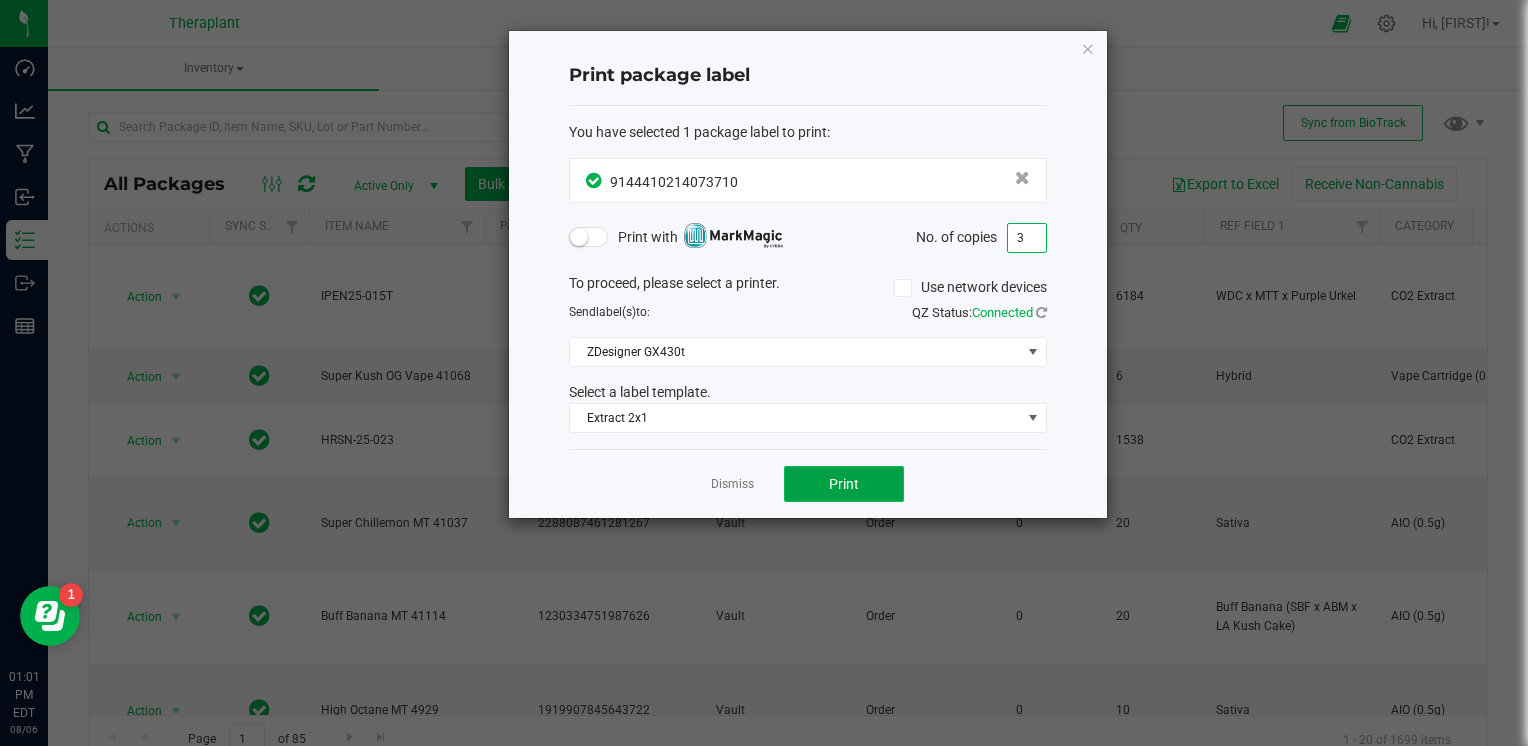 click on "Print" 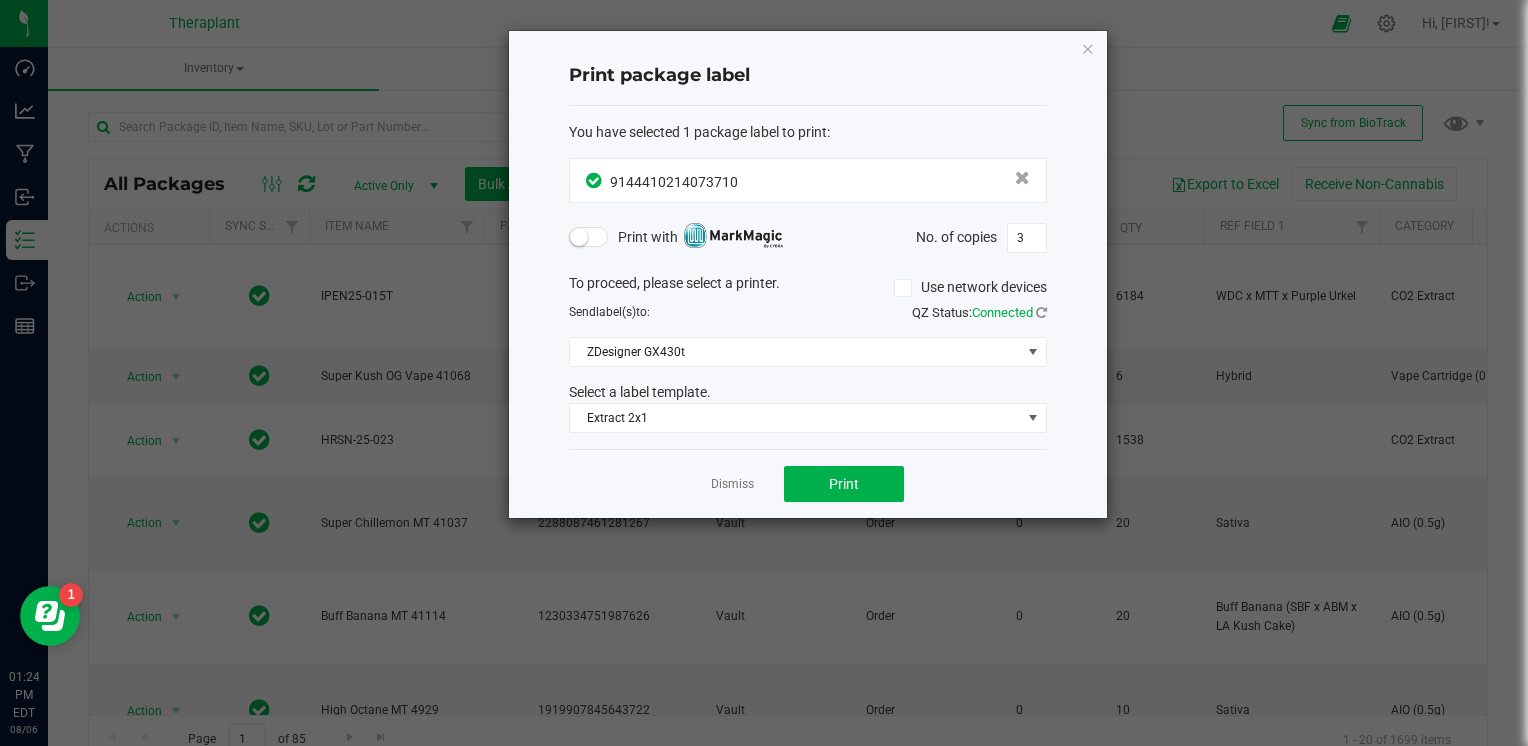 click on "Print package label  You have selected 1 package label to print  :
9144410214073710  Print with   No. of copies  3  To proceed, please select a printer.   Use network devices  Send  label(s)  to:  QZ Status:   Connected  ZDesigner GX430t  Select a label template.  Extract 2x1  Dismiss   Print" 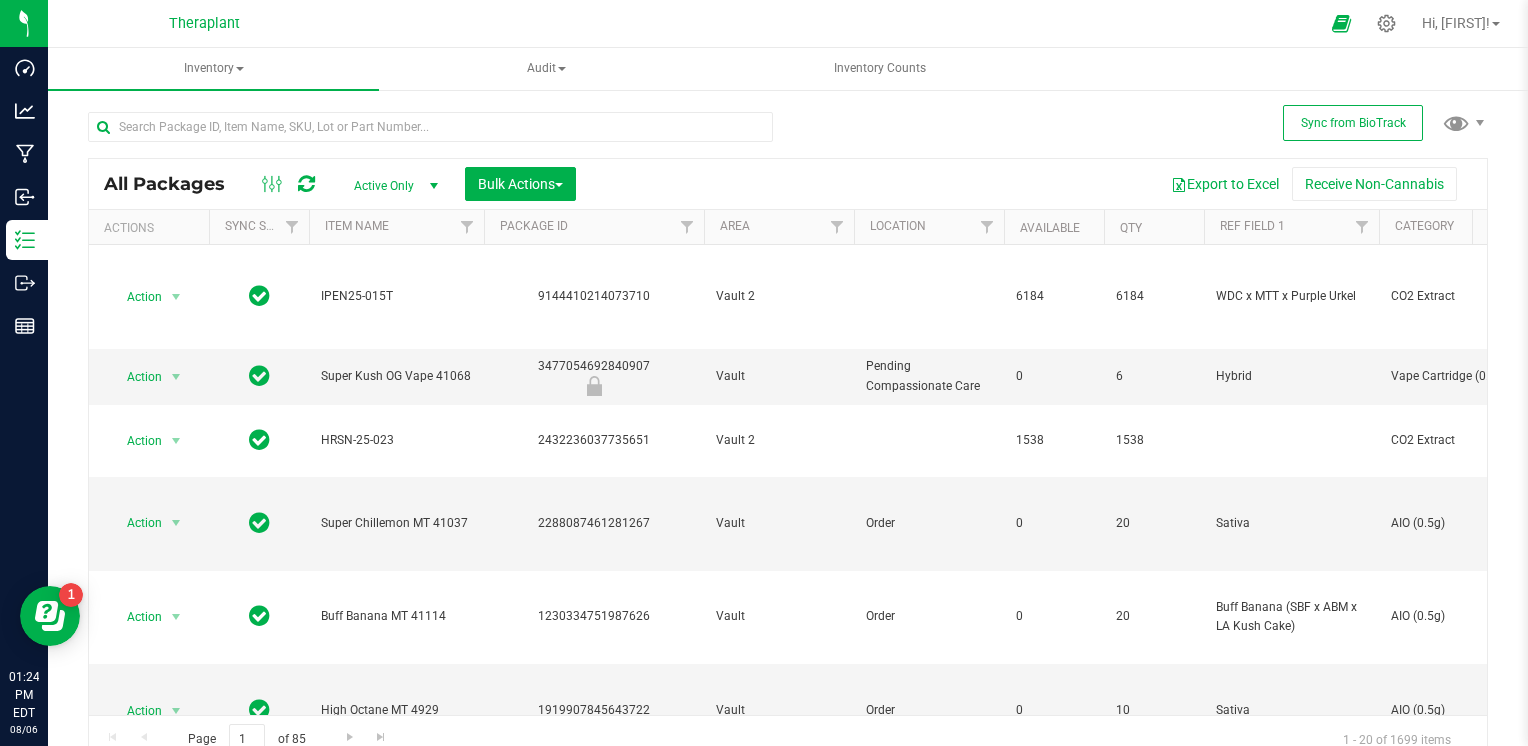 click at bounding box center [306, 184] 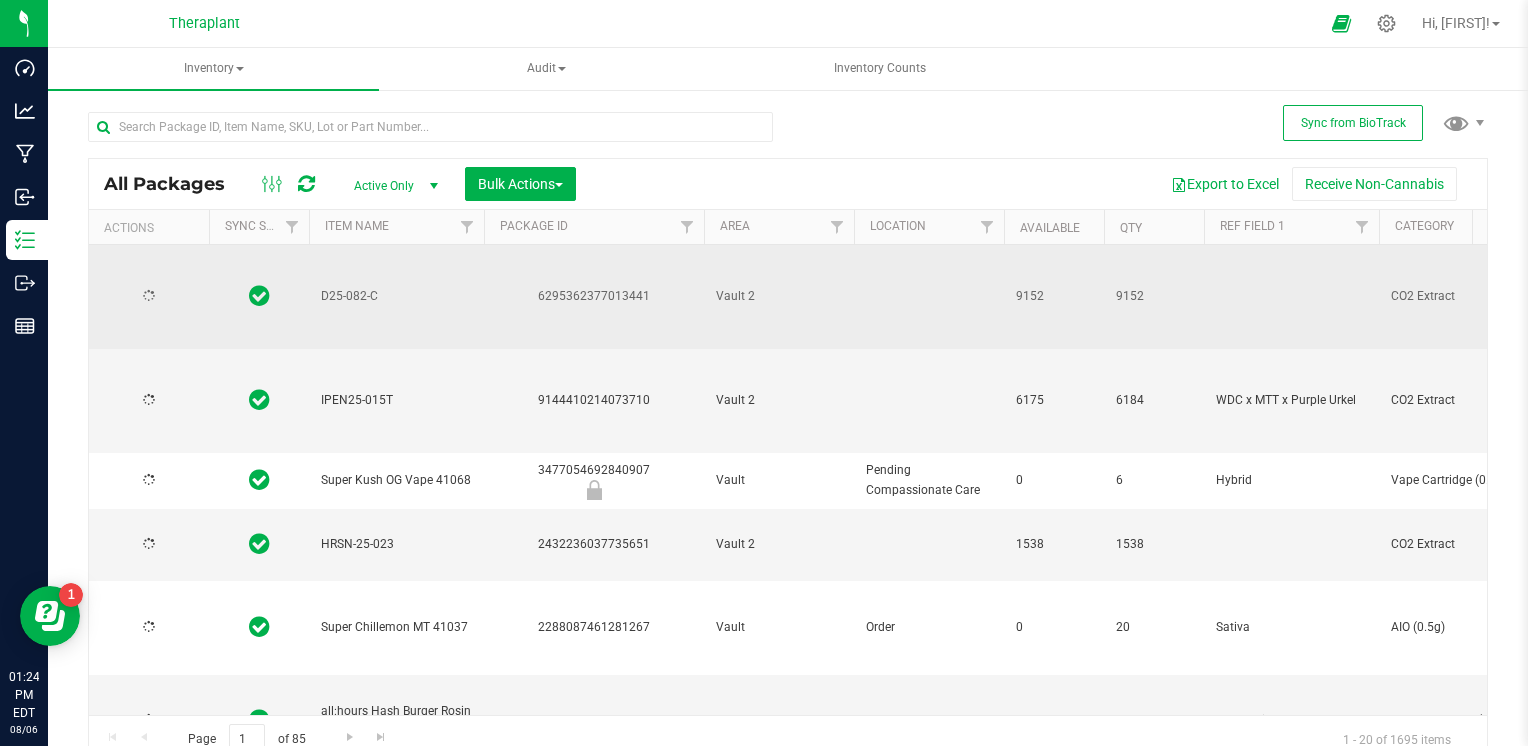 type on "2026-06-23" 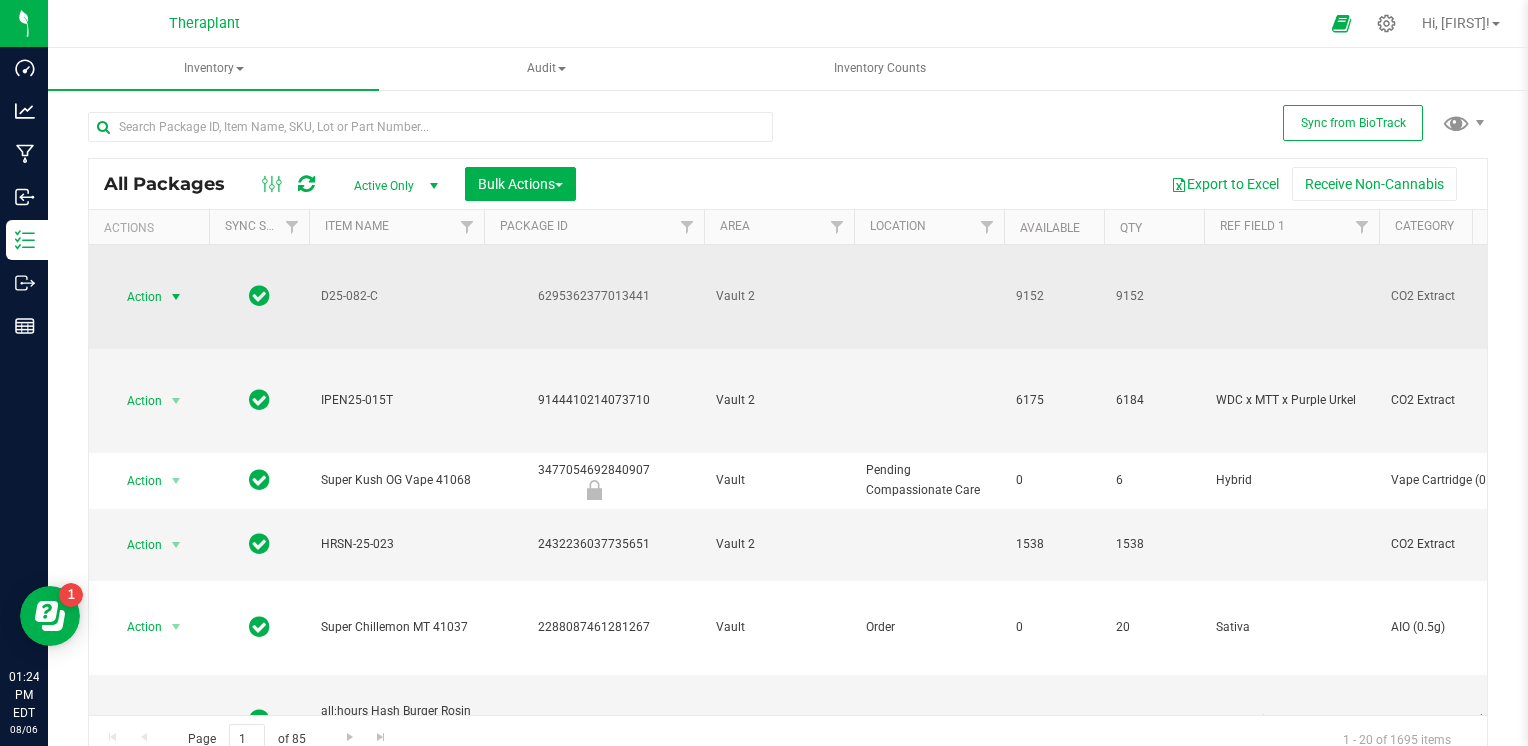 click at bounding box center (176, 297) 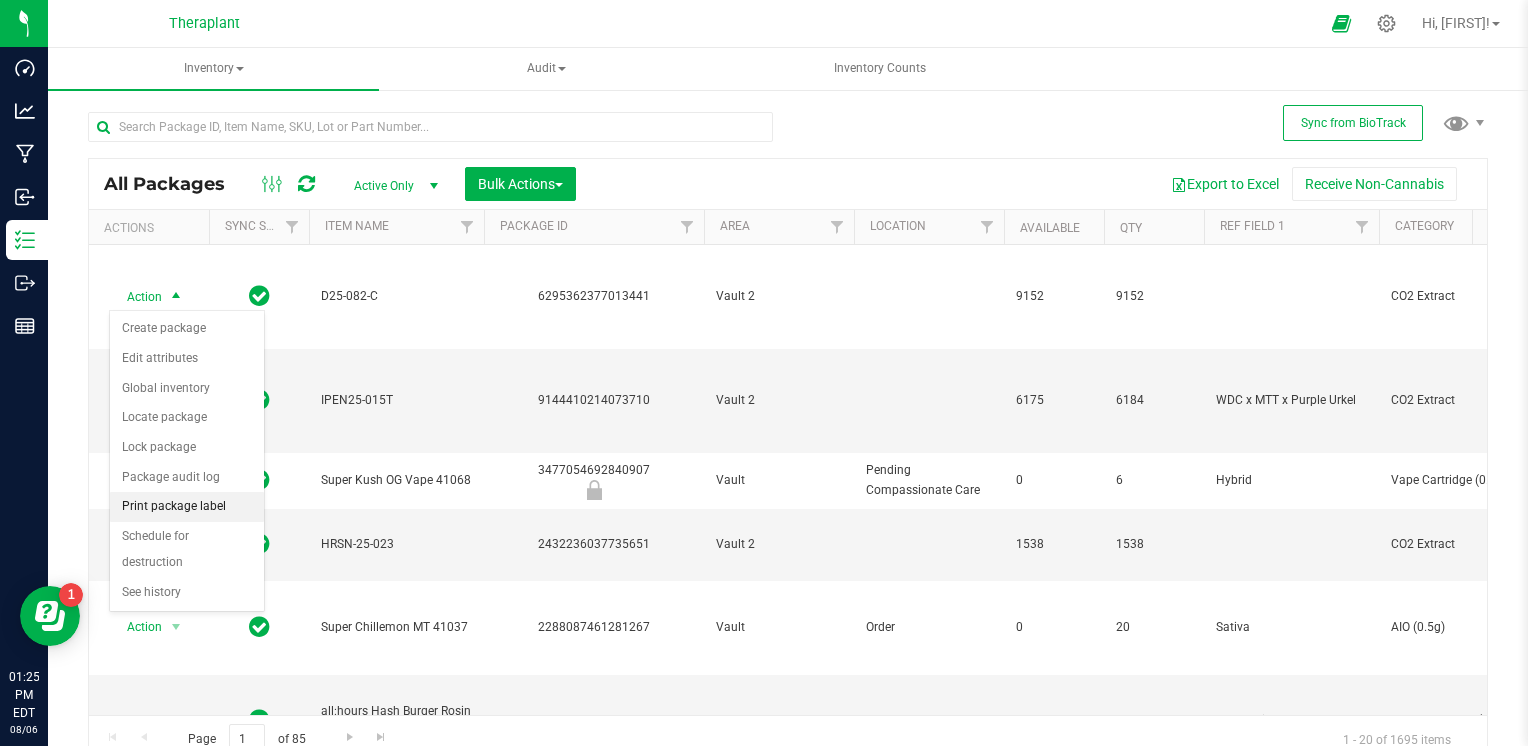 click on "Print package label" at bounding box center [187, 507] 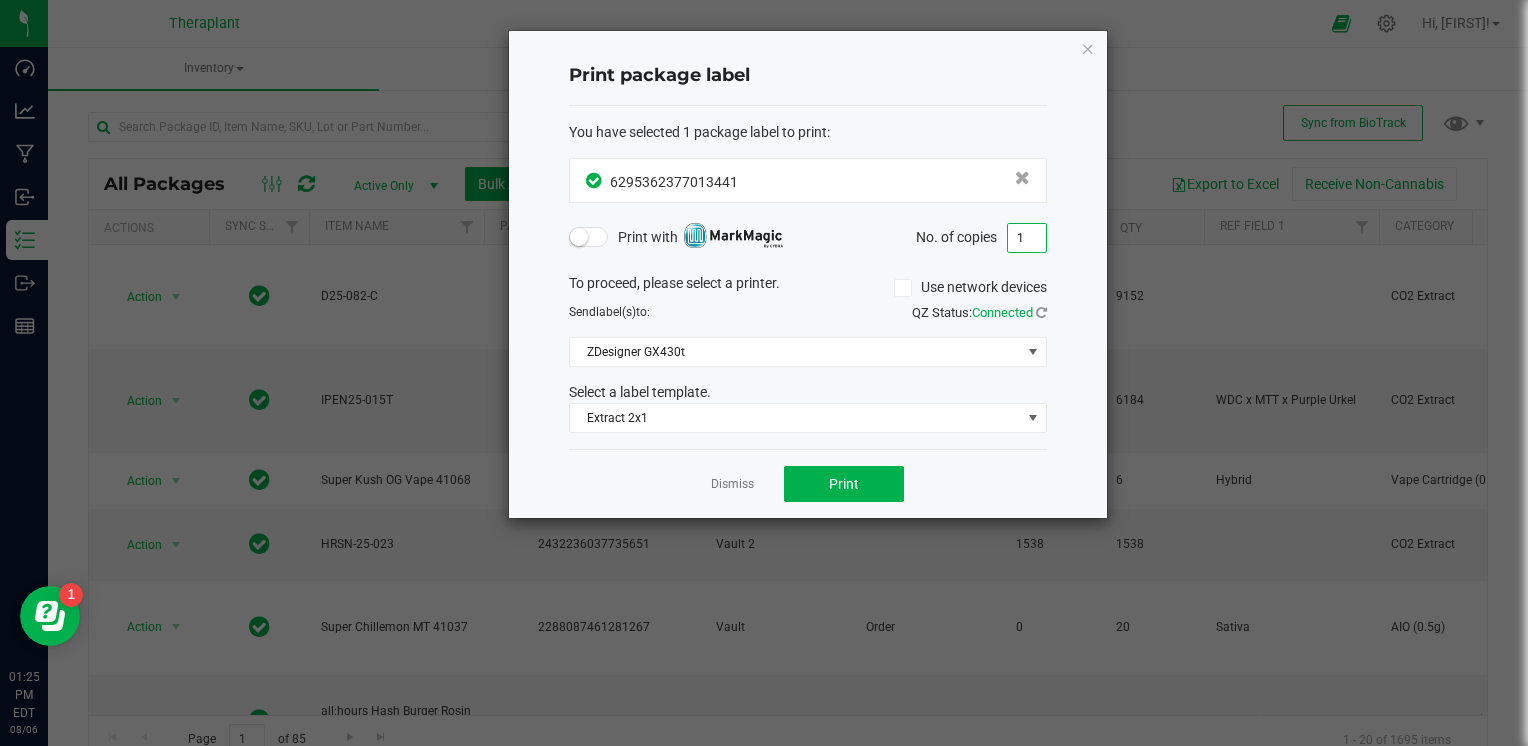 click on "1" at bounding box center (1027, 238) 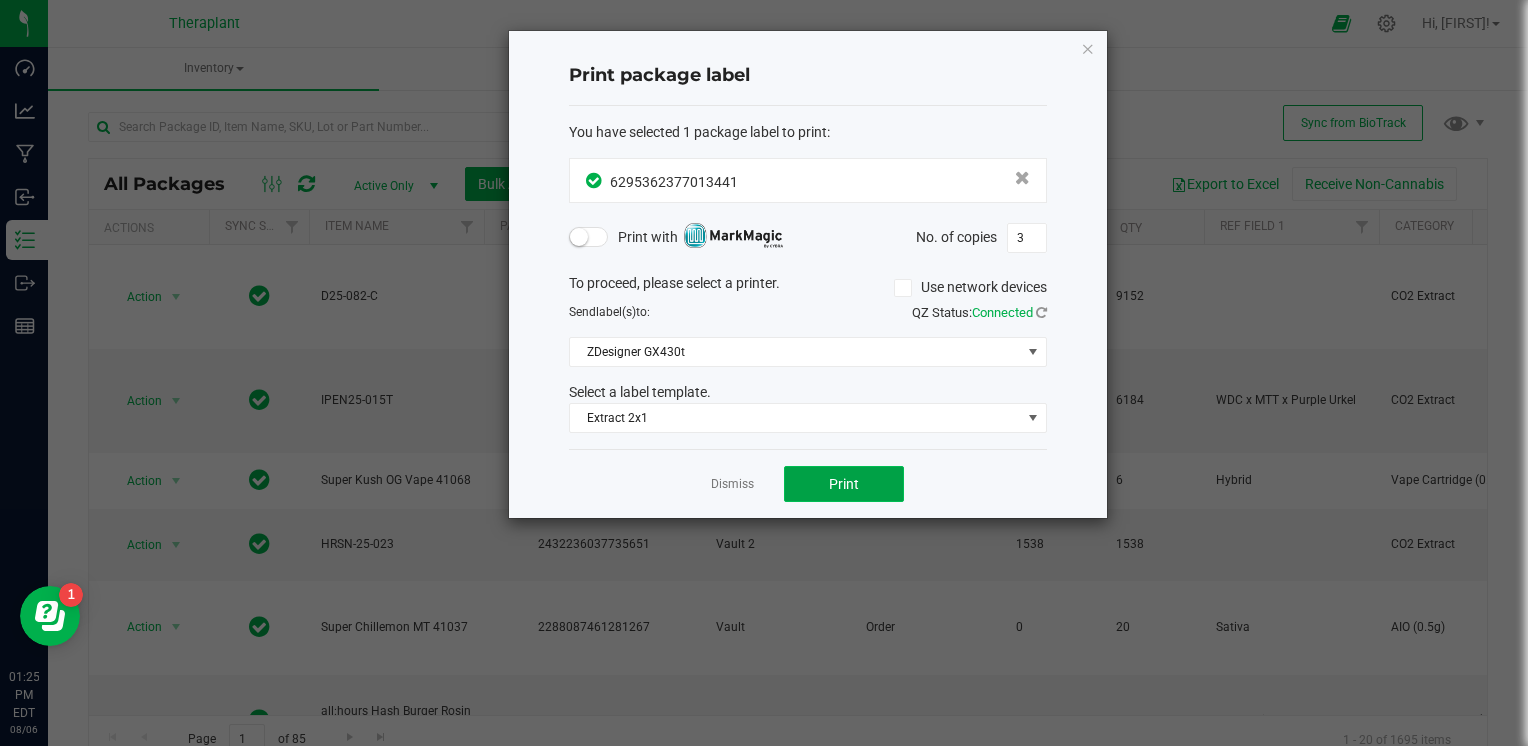 click on "Print" 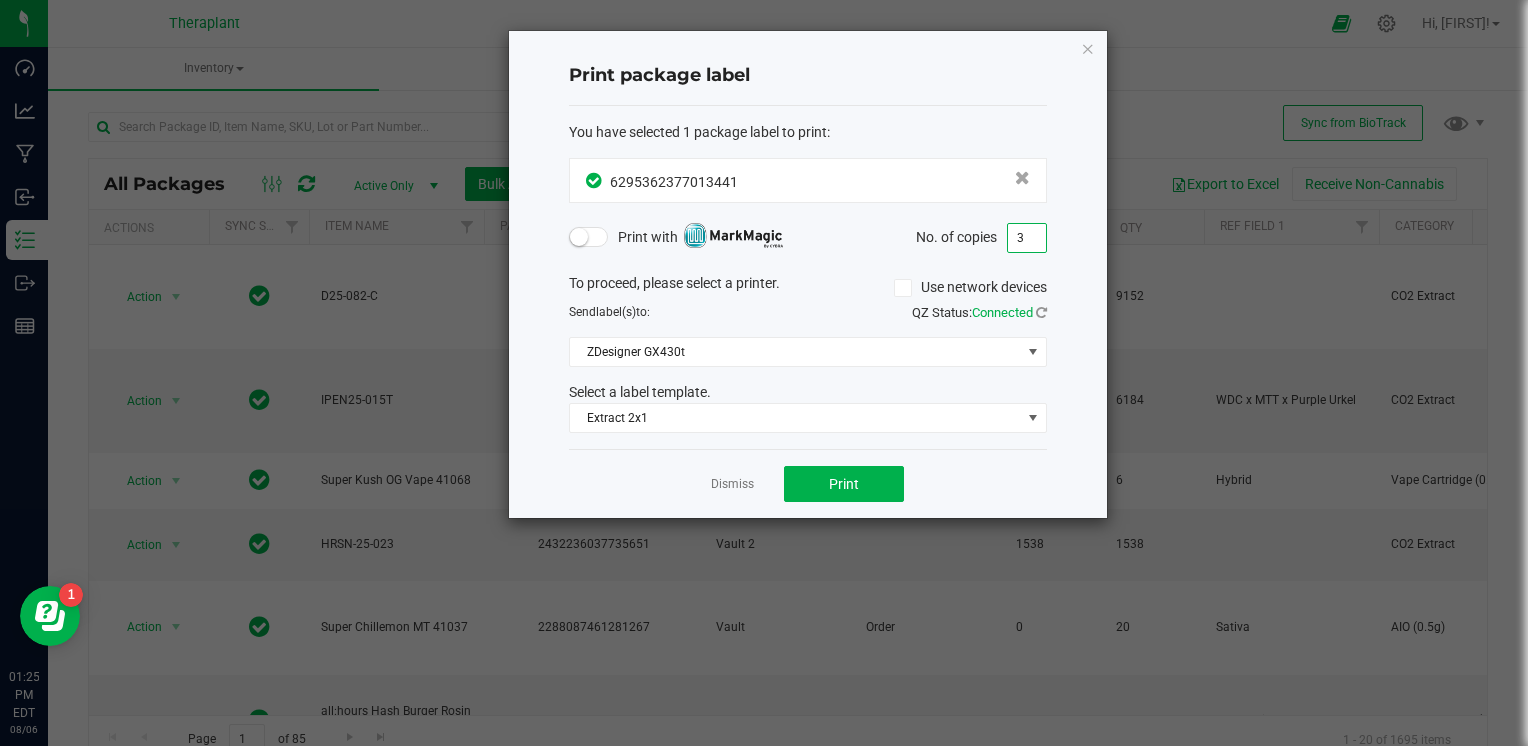 click on "3" at bounding box center [1027, 238] 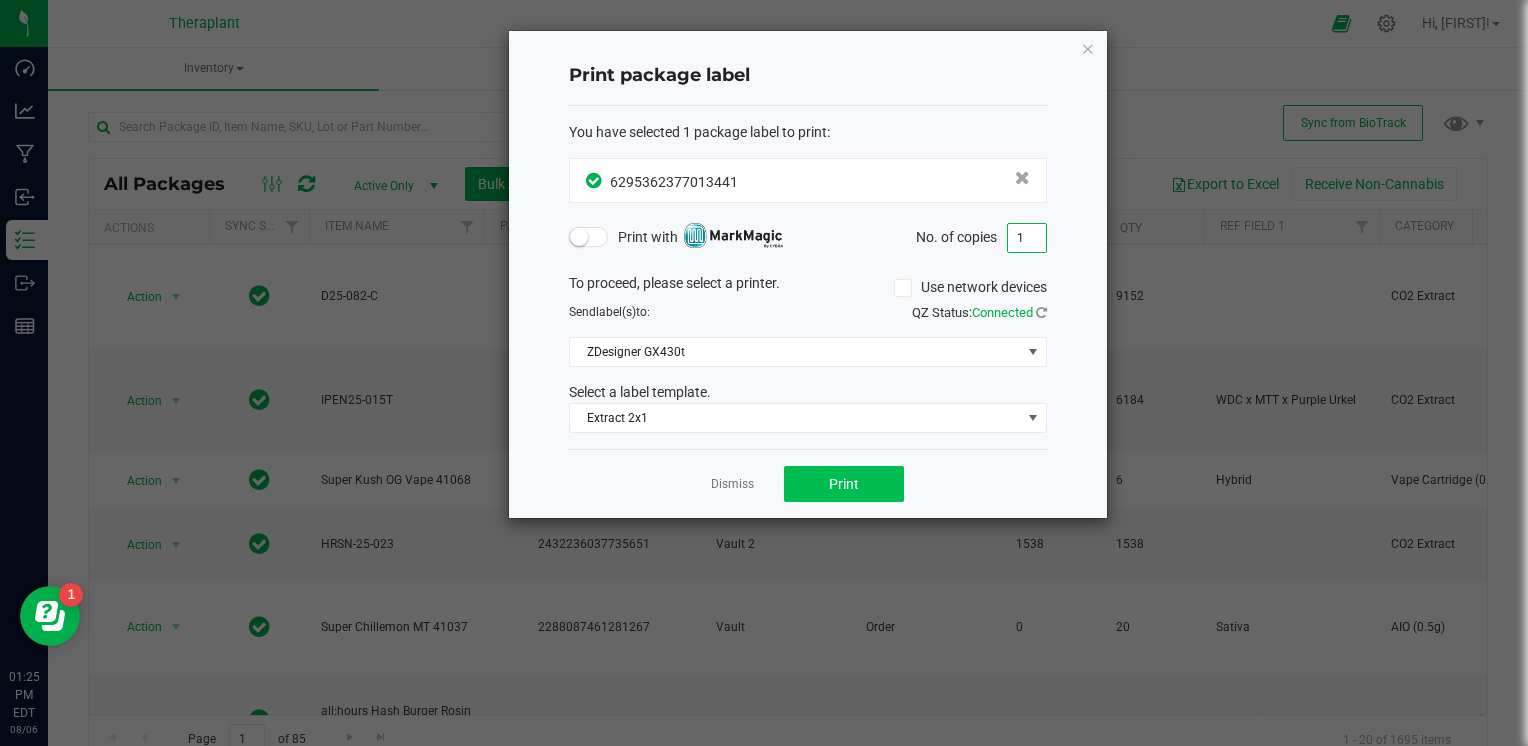 type on "1" 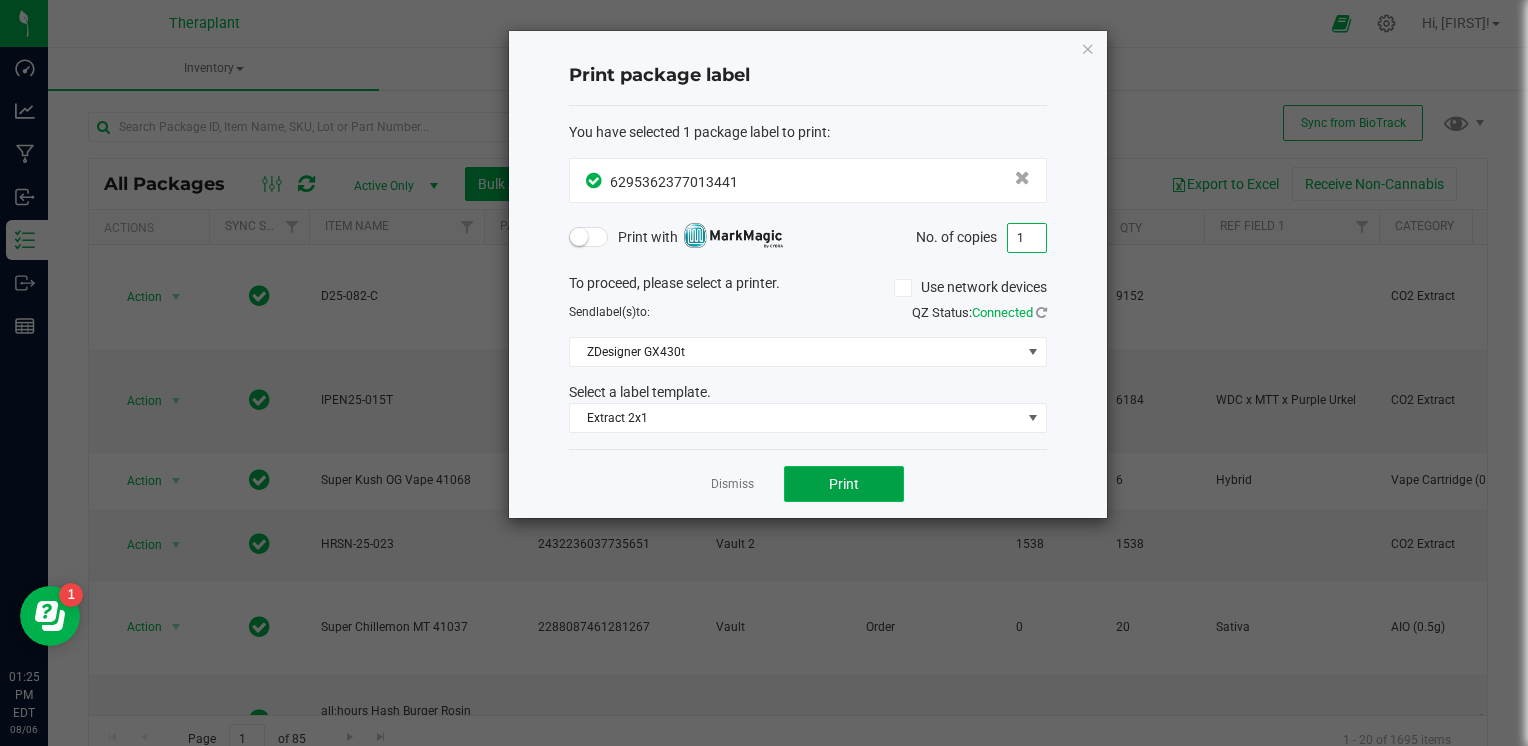 click on "Print" 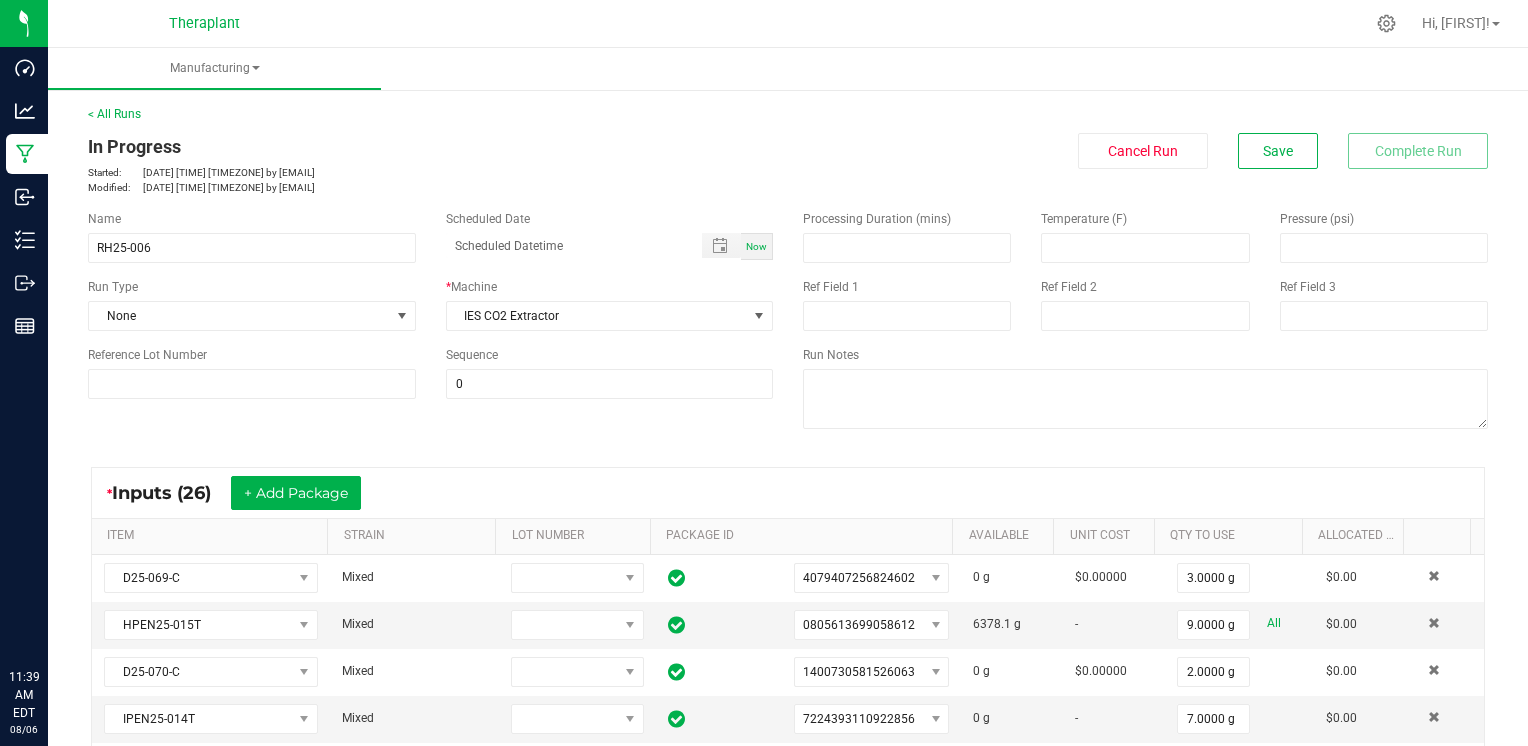 scroll, scrollTop: 0, scrollLeft: 0, axis: both 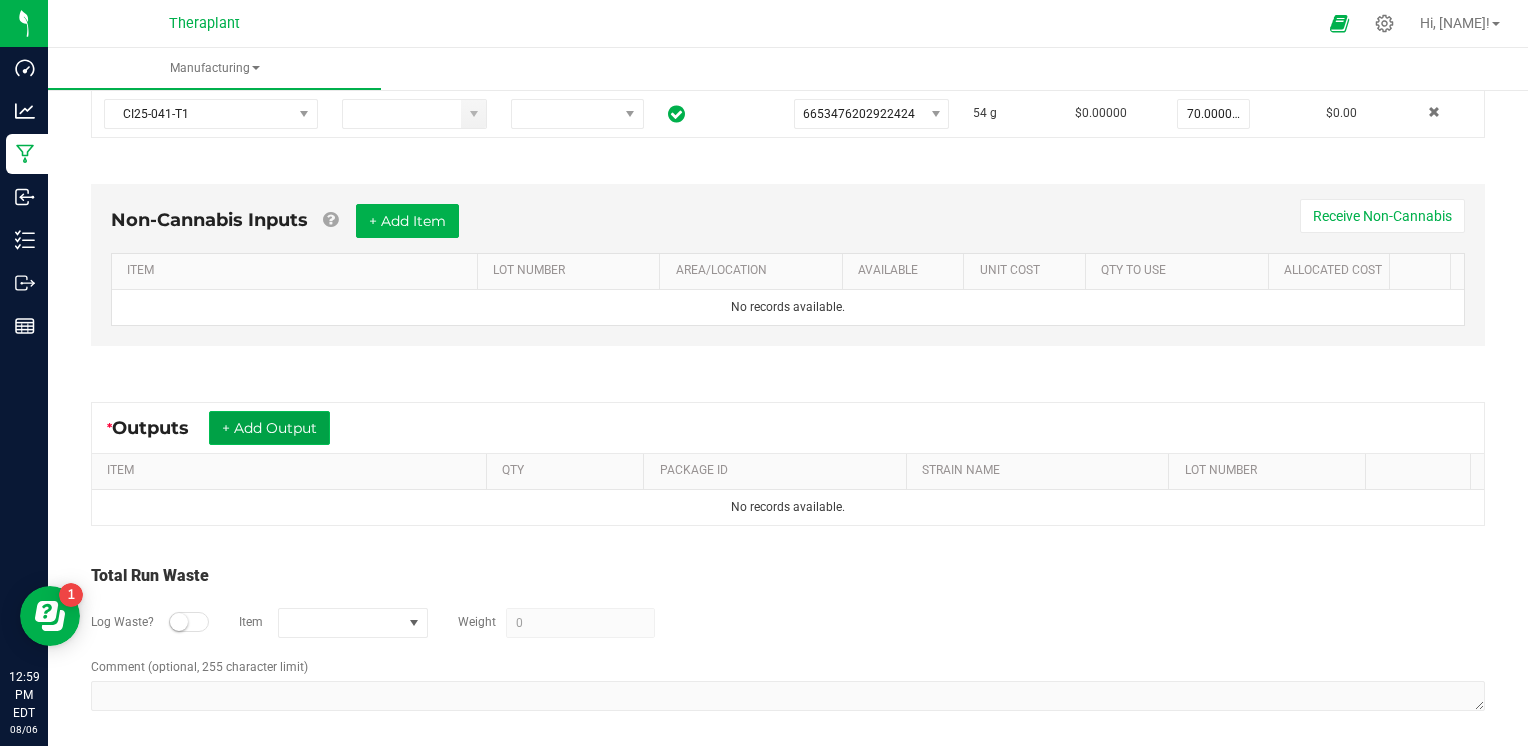 click on "+ Add Output" at bounding box center (269, 428) 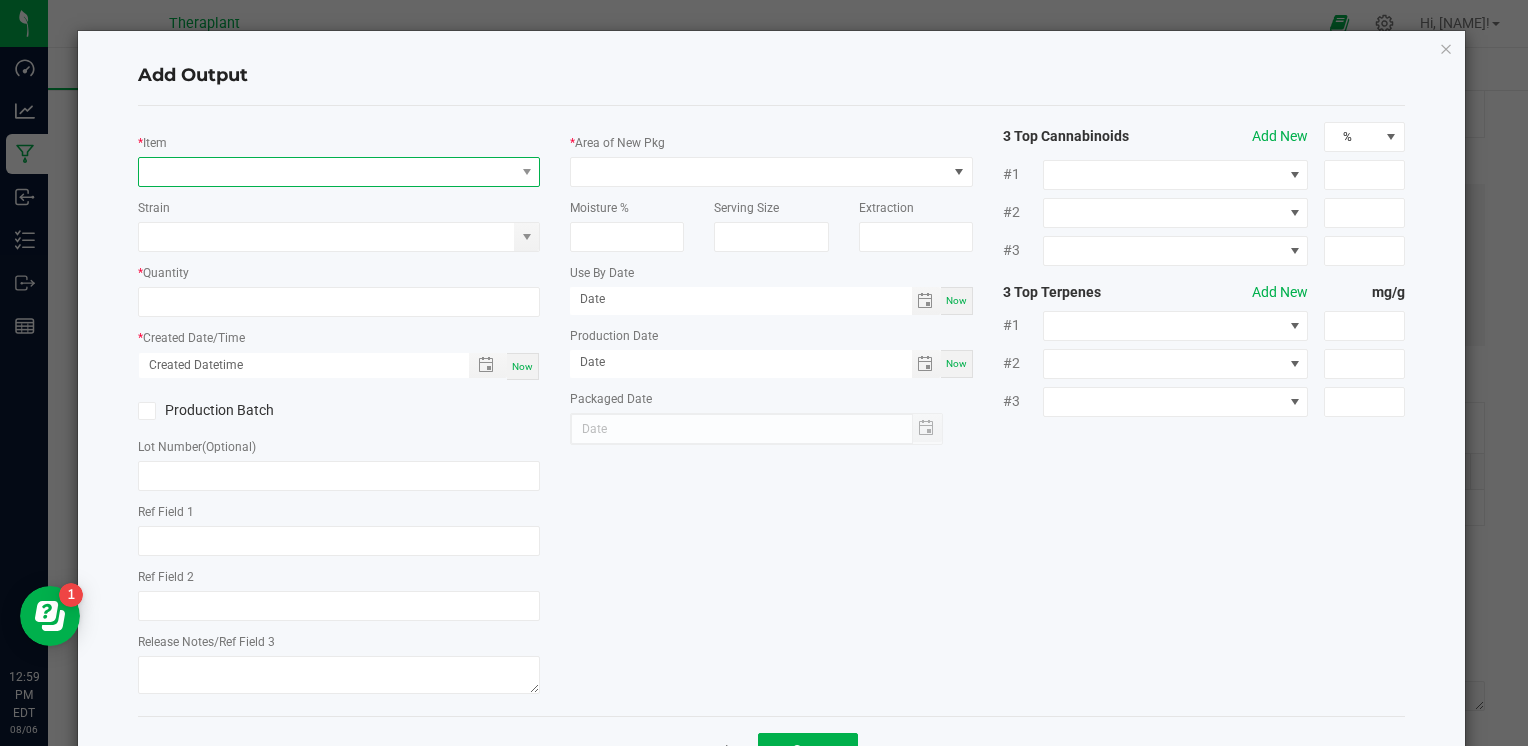 click at bounding box center (326, 172) 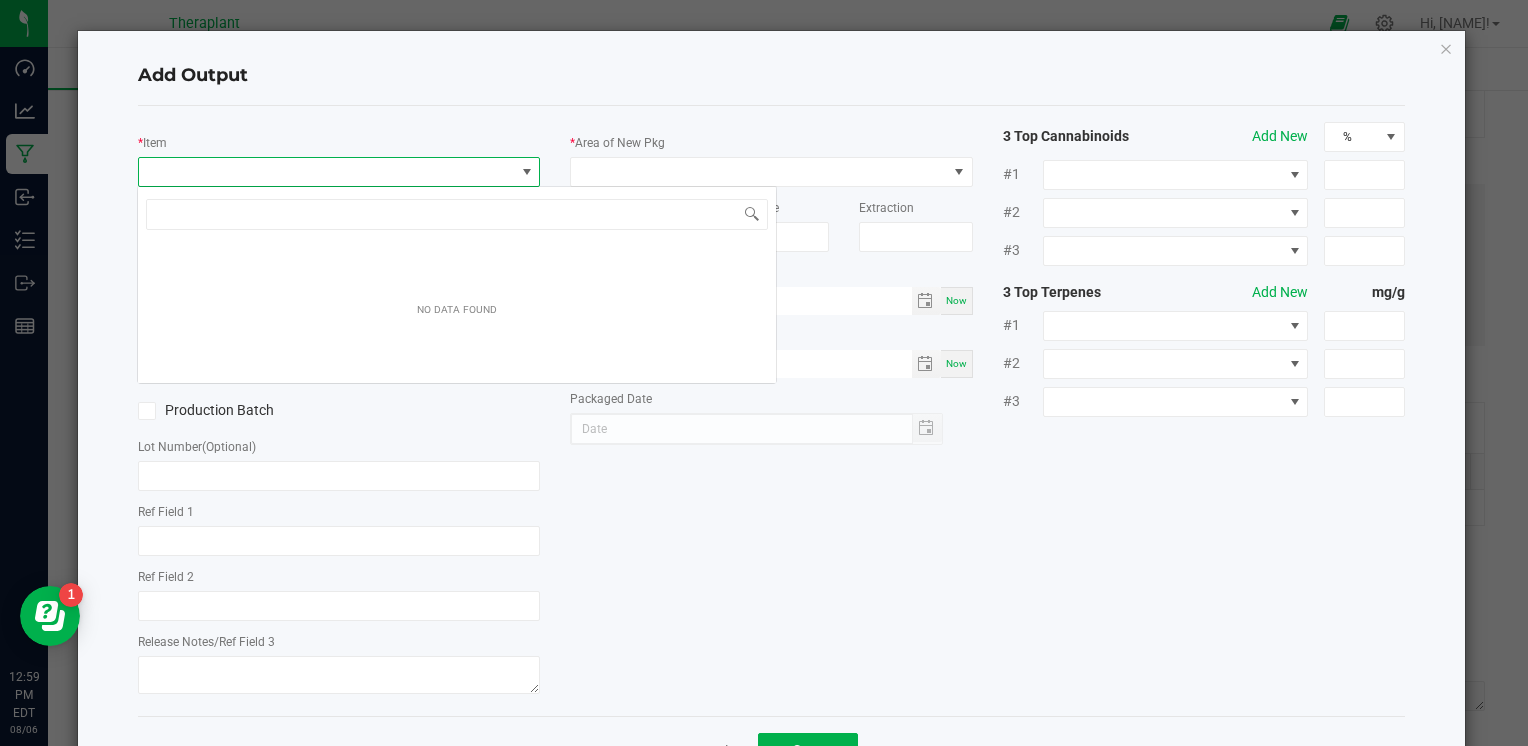 scroll, scrollTop: 99970, scrollLeft: 99602, axis: both 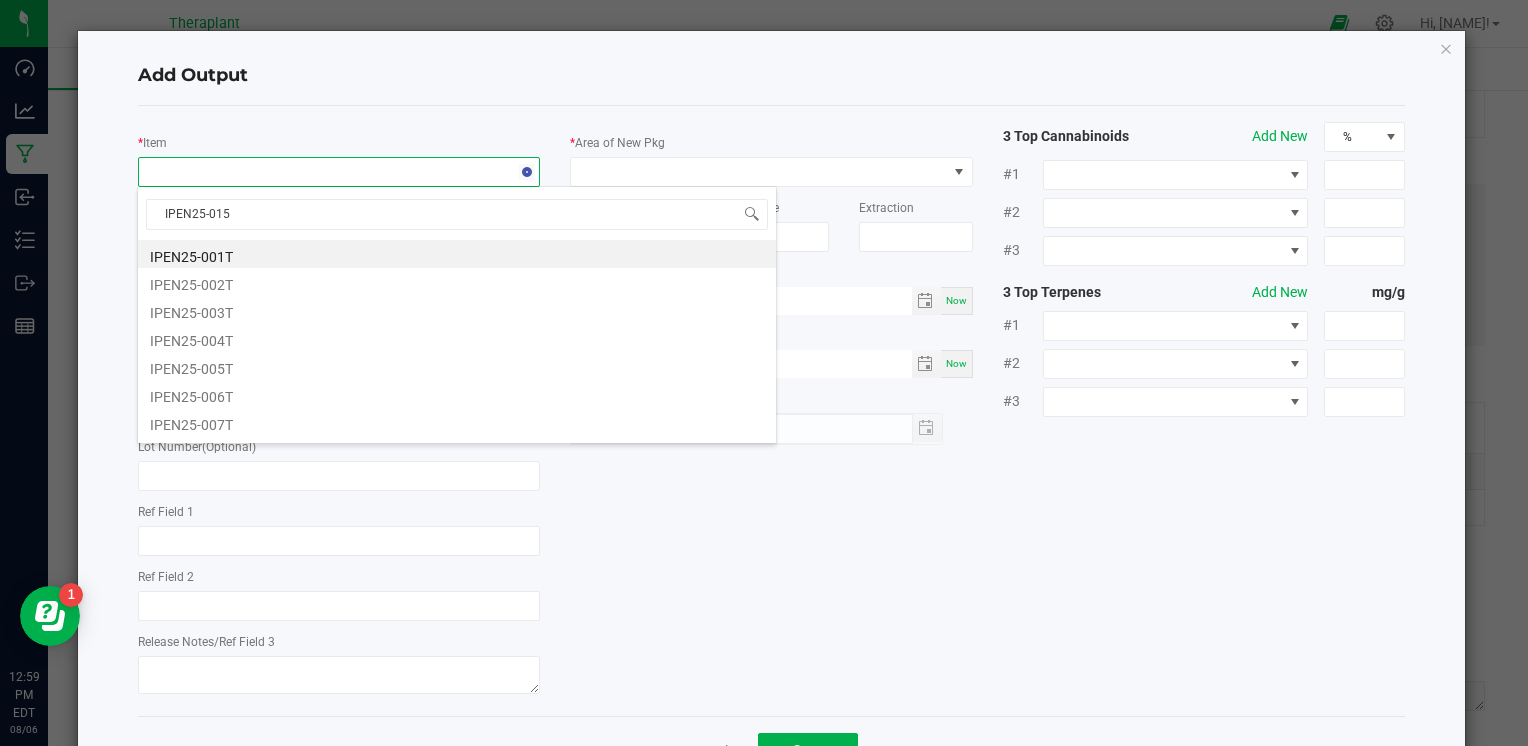 type on "IPEN25-015T" 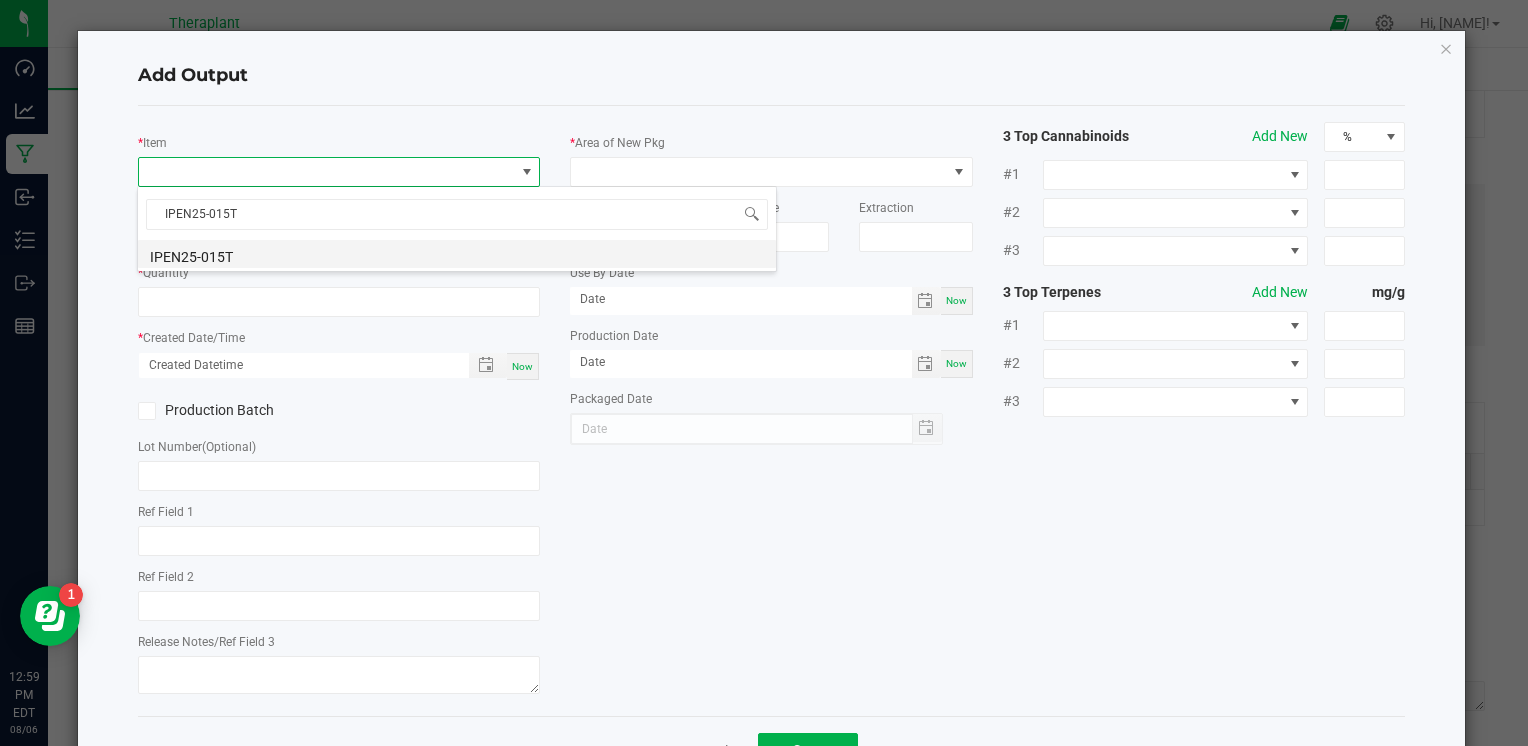 click on "IPEN25-015T" at bounding box center [457, 254] 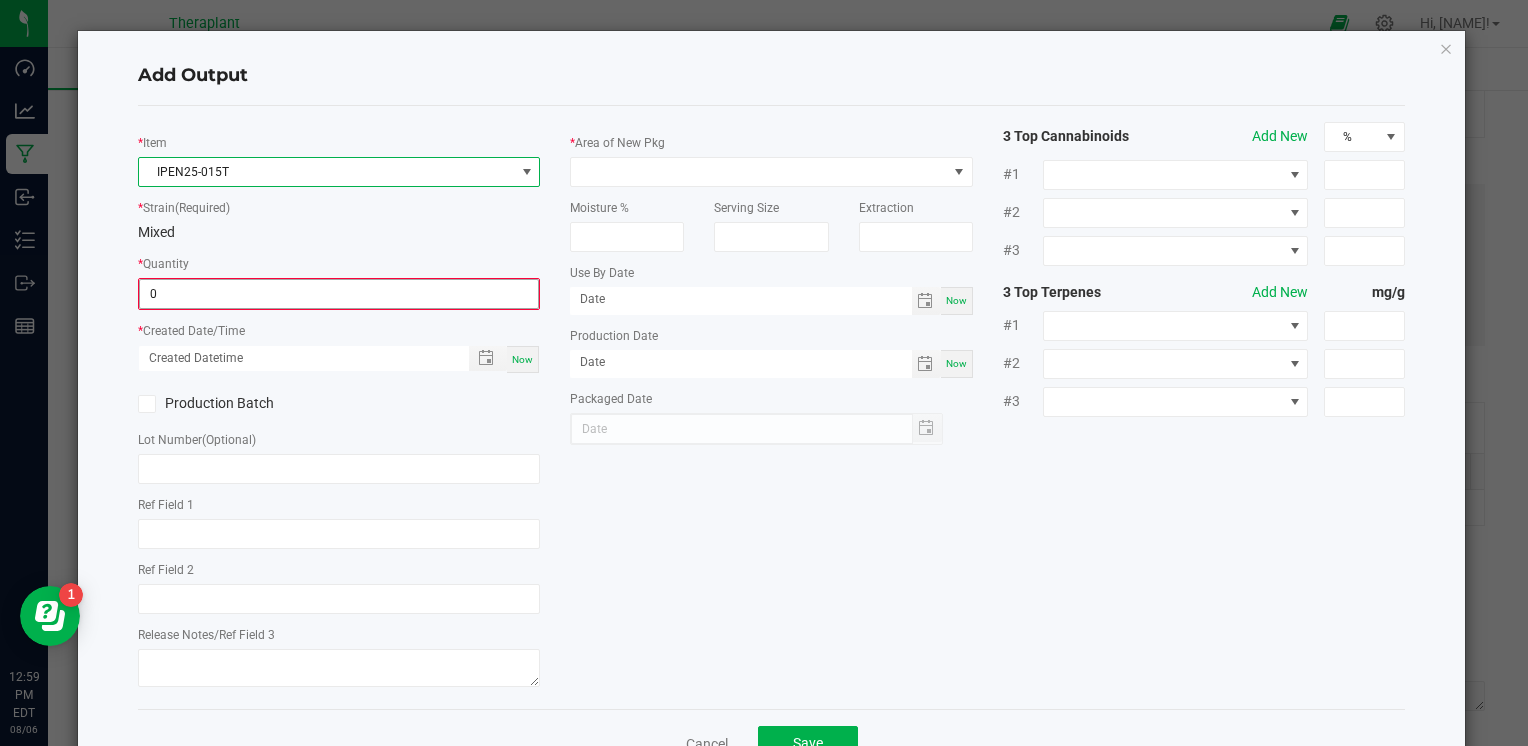 click on "0" at bounding box center (339, 294) 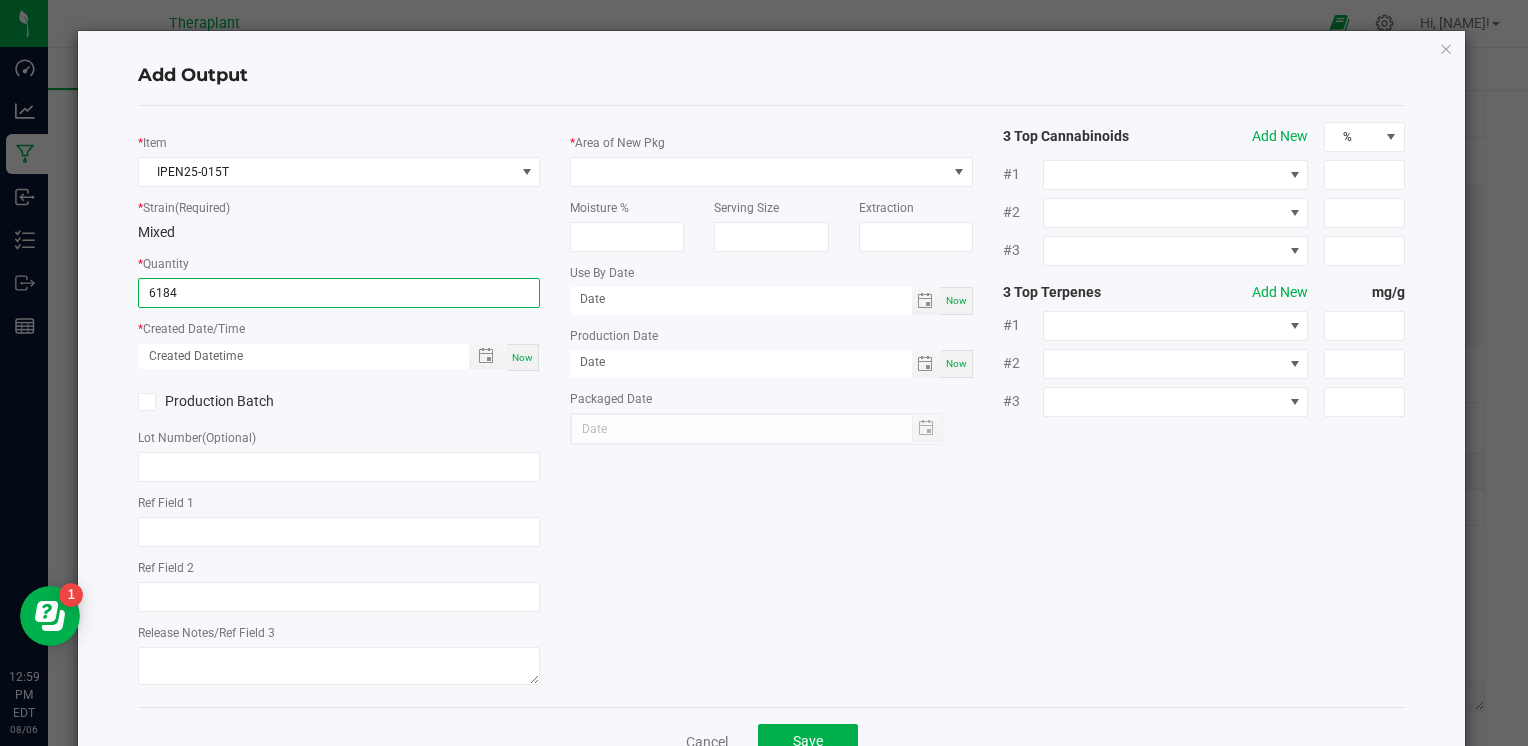 type on "6184.0000 g" 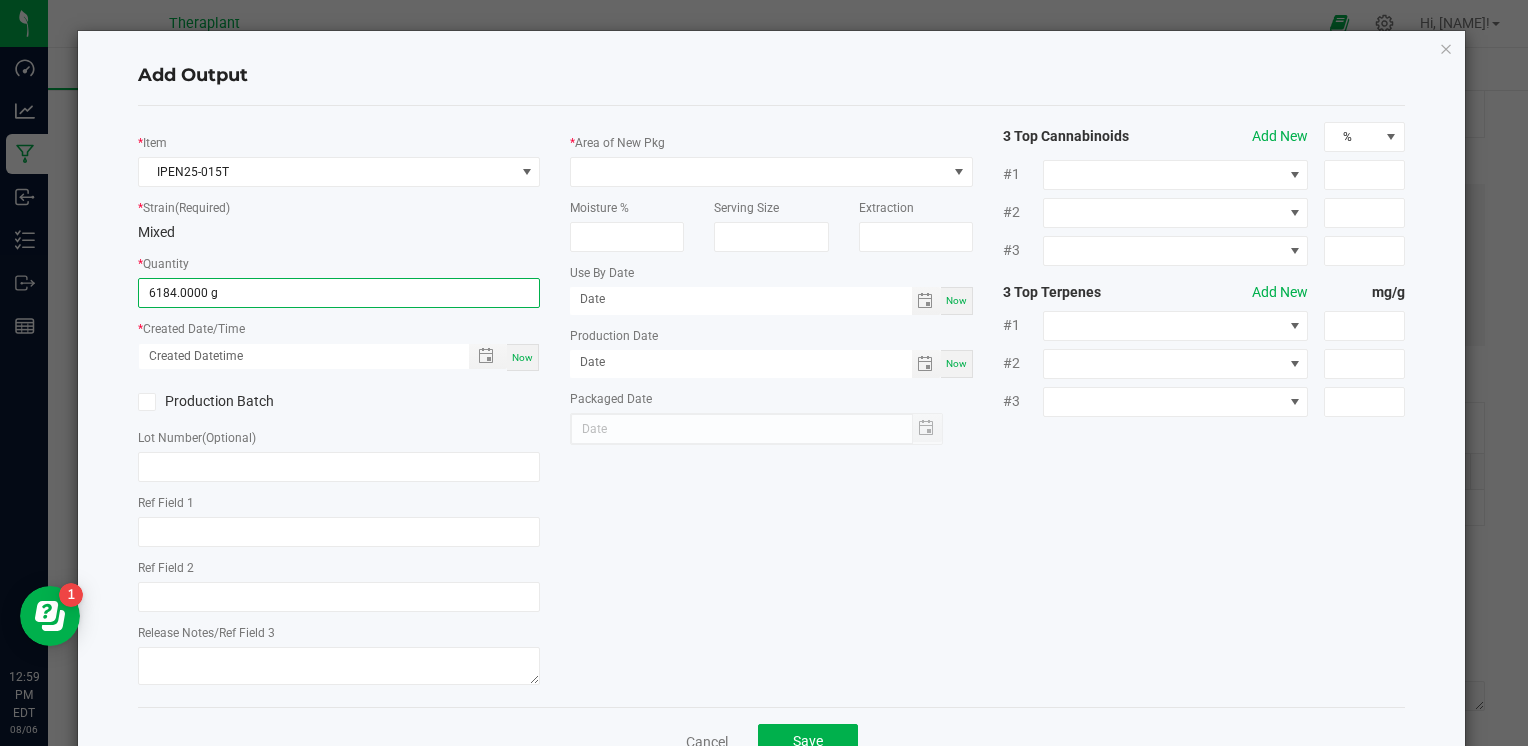 click on "Now" at bounding box center [523, 357] 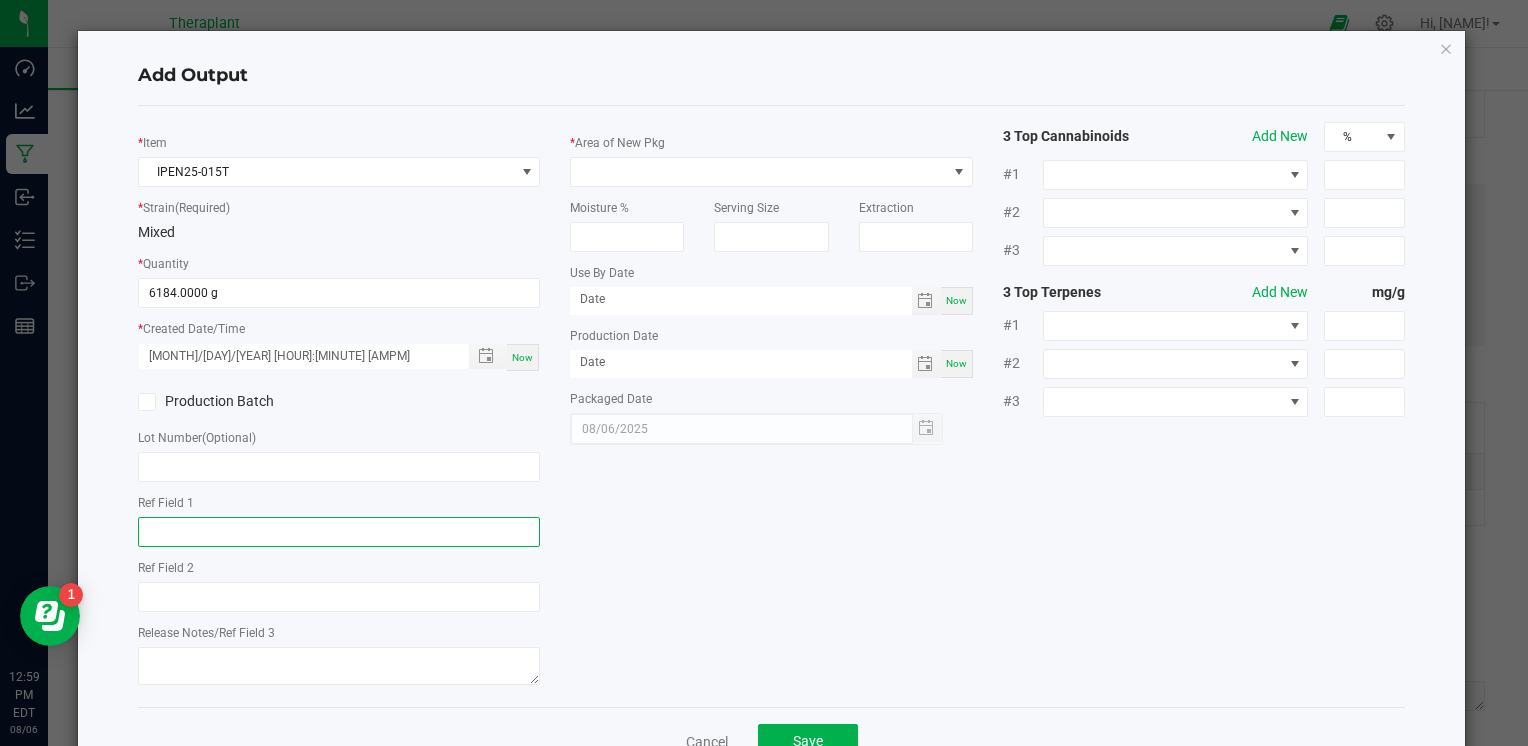 click 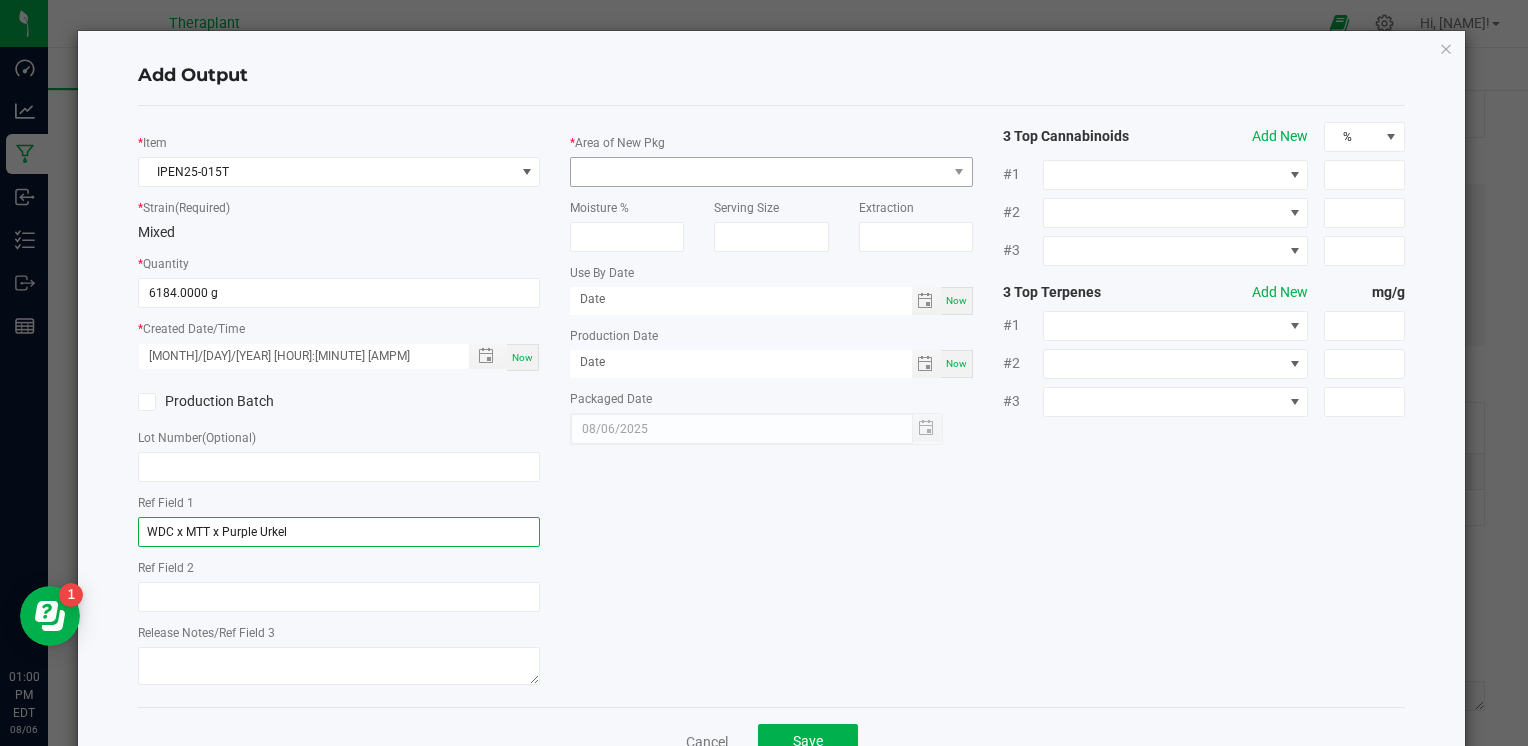 type on "WDC x MTT x Purple Urkel" 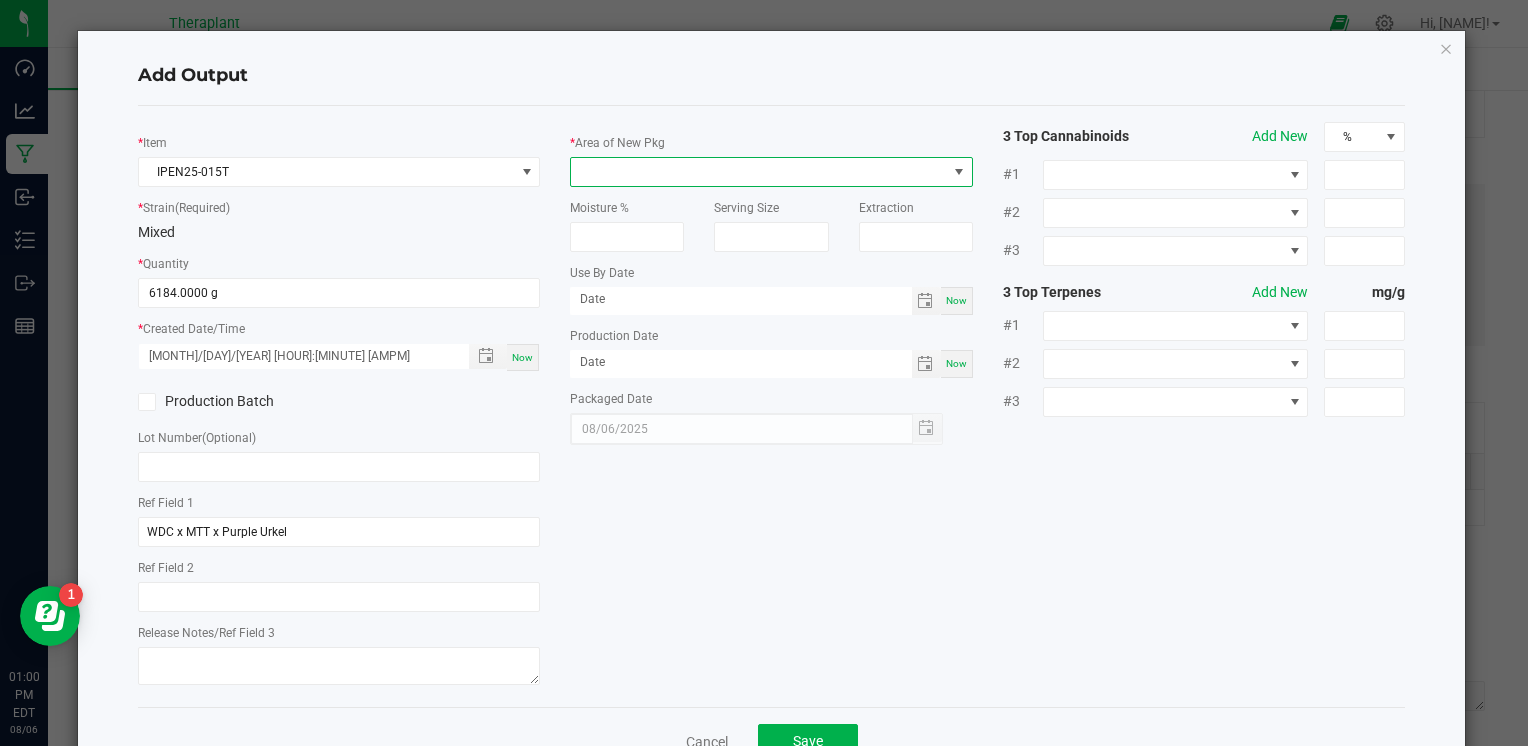 click at bounding box center (758, 172) 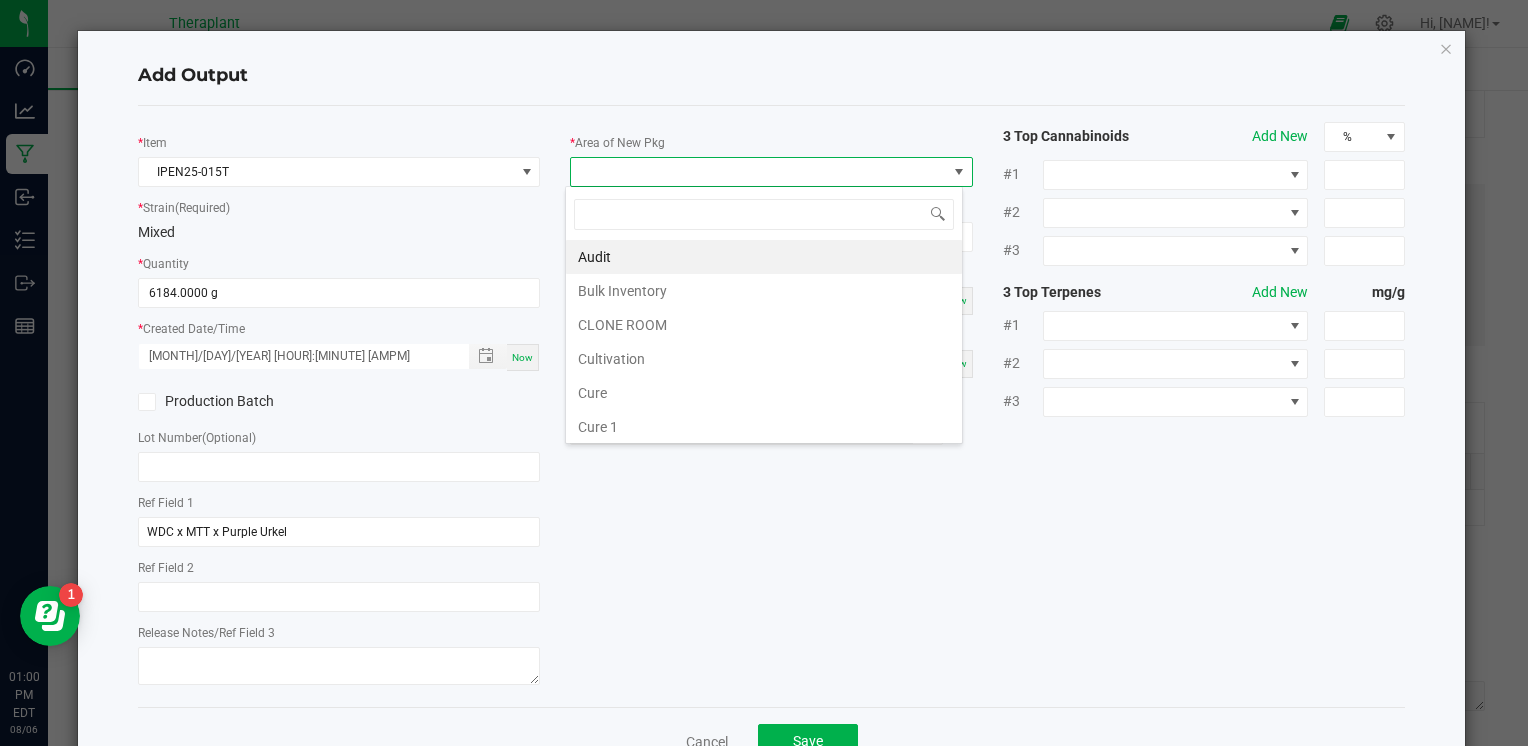 scroll, scrollTop: 99970, scrollLeft: 99602, axis: both 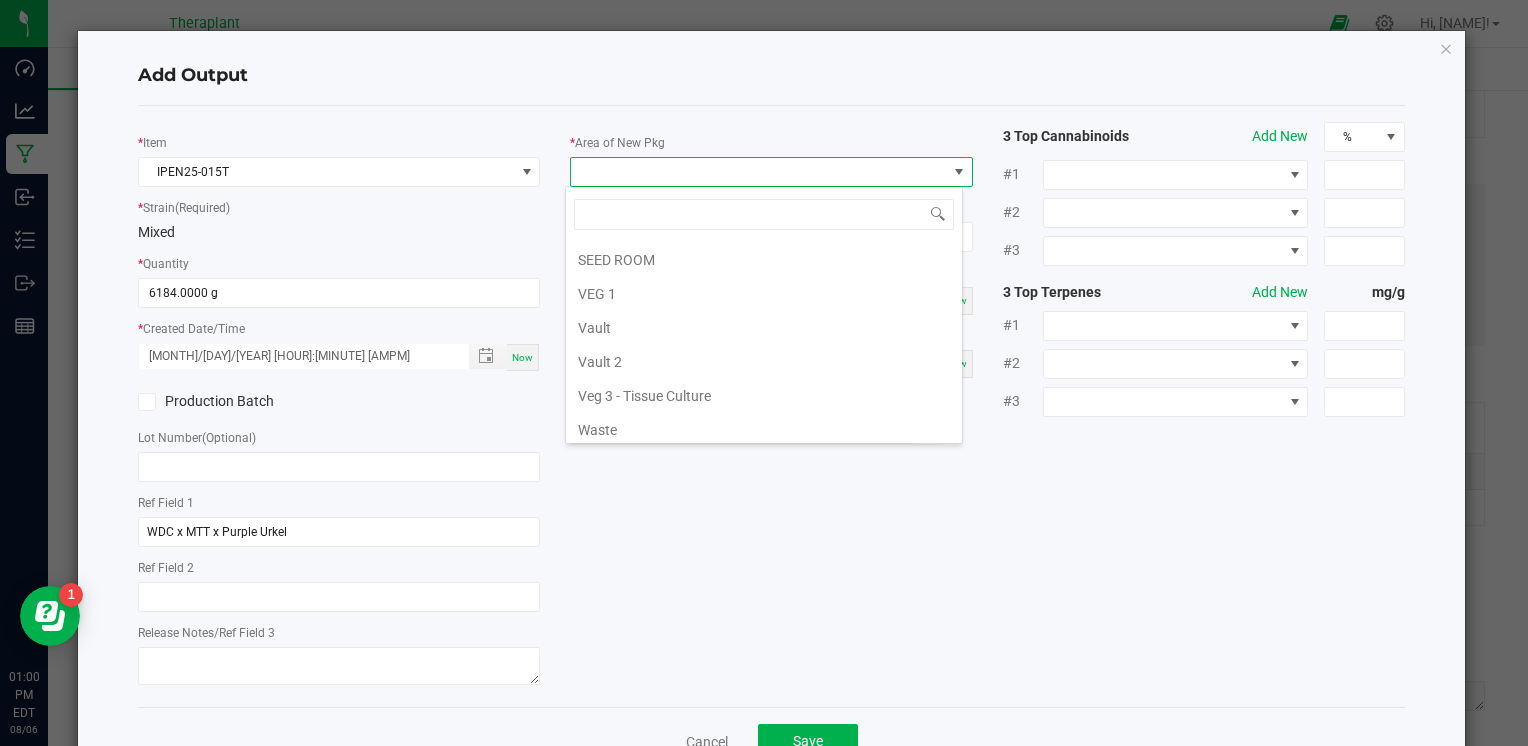 click on "Vault 2" at bounding box center (764, 362) 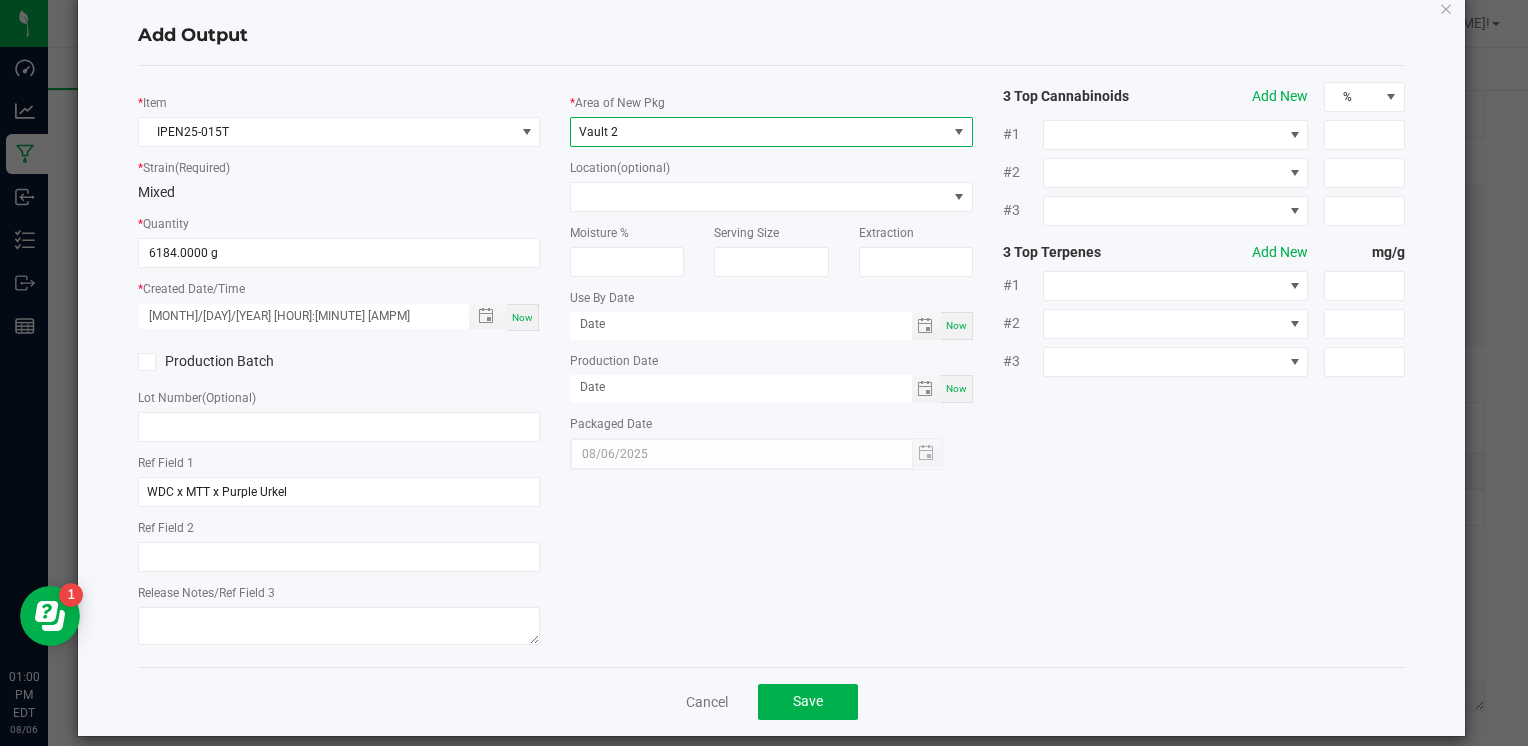 scroll, scrollTop: 61, scrollLeft: 0, axis: vertical 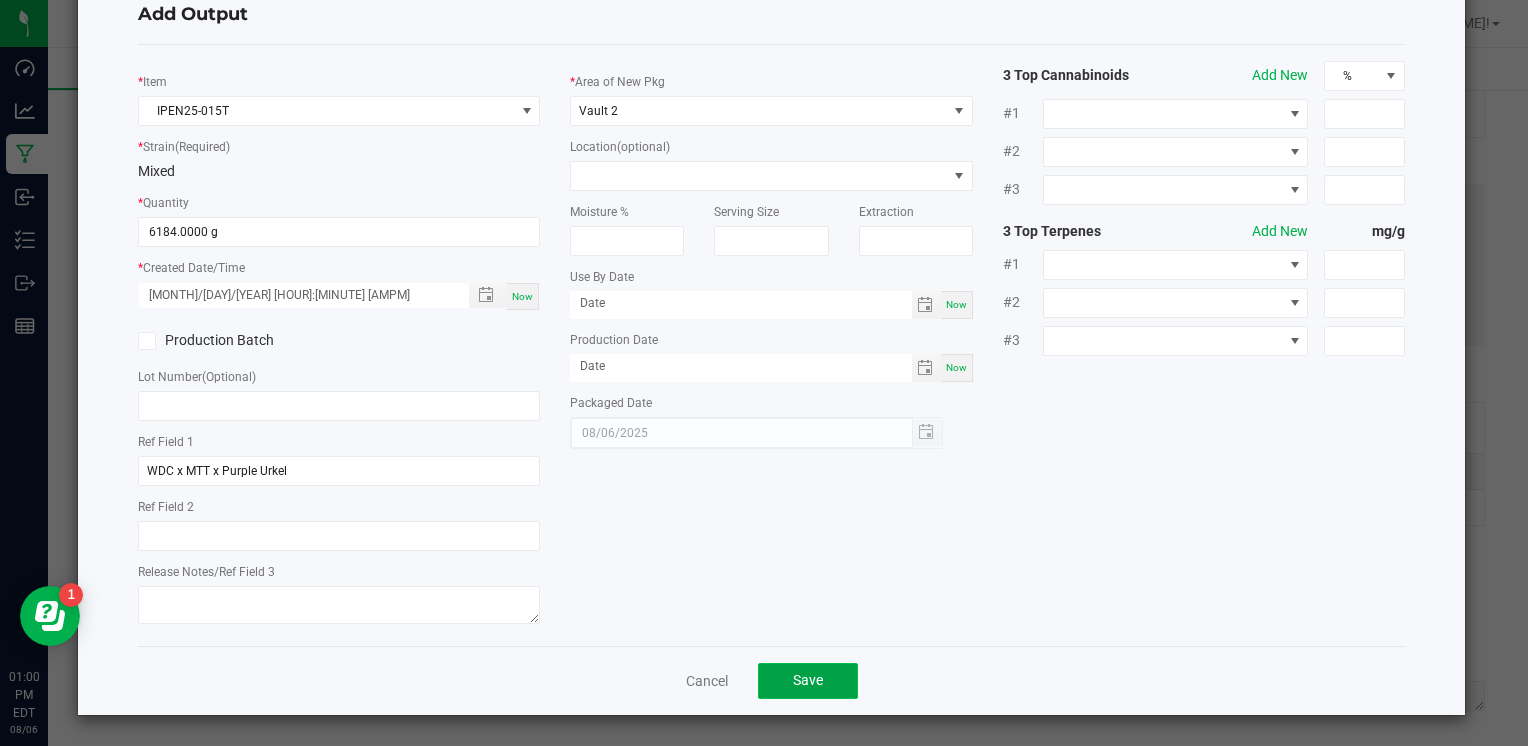 click on "Save" 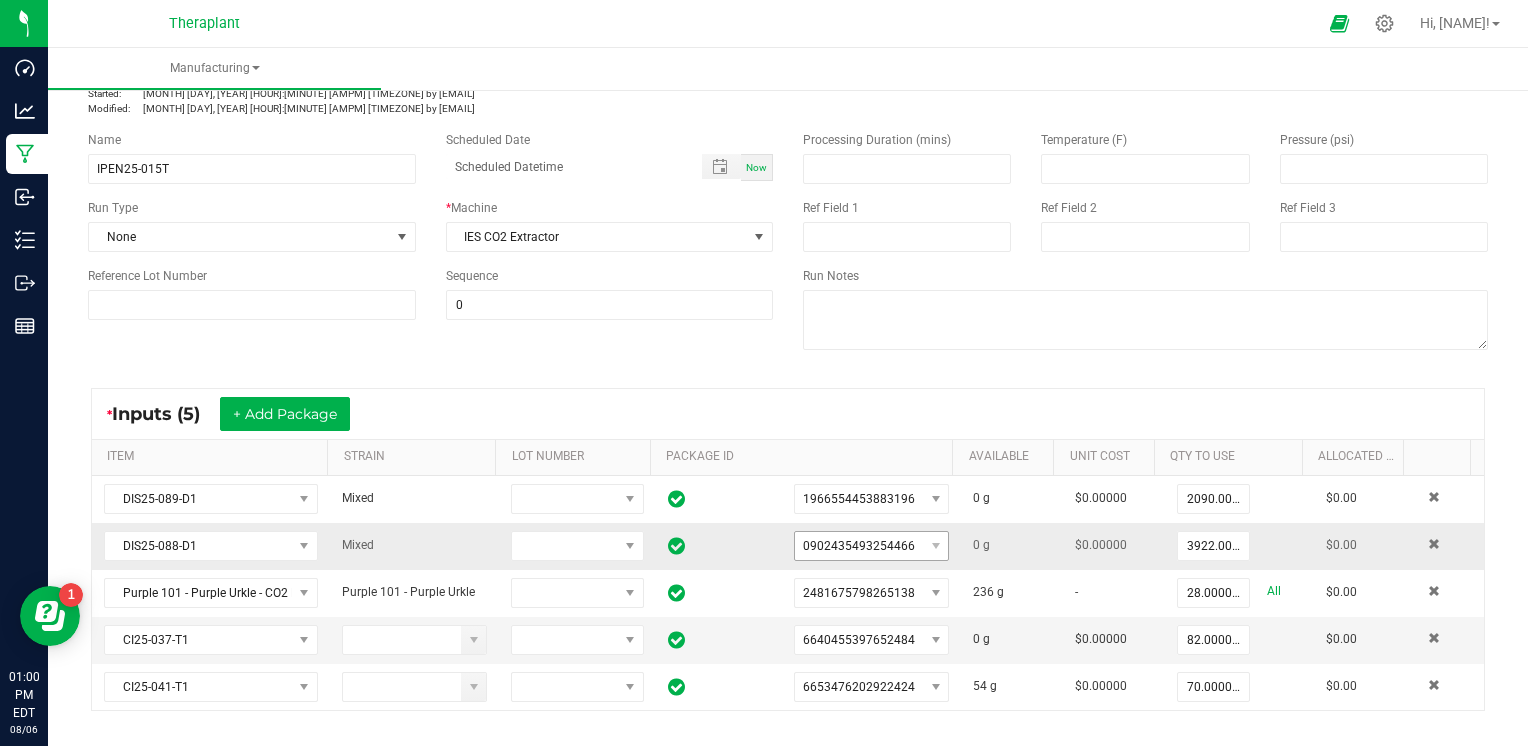 scroll, scrollTop: 0, scrollLeft: 0, axis: both 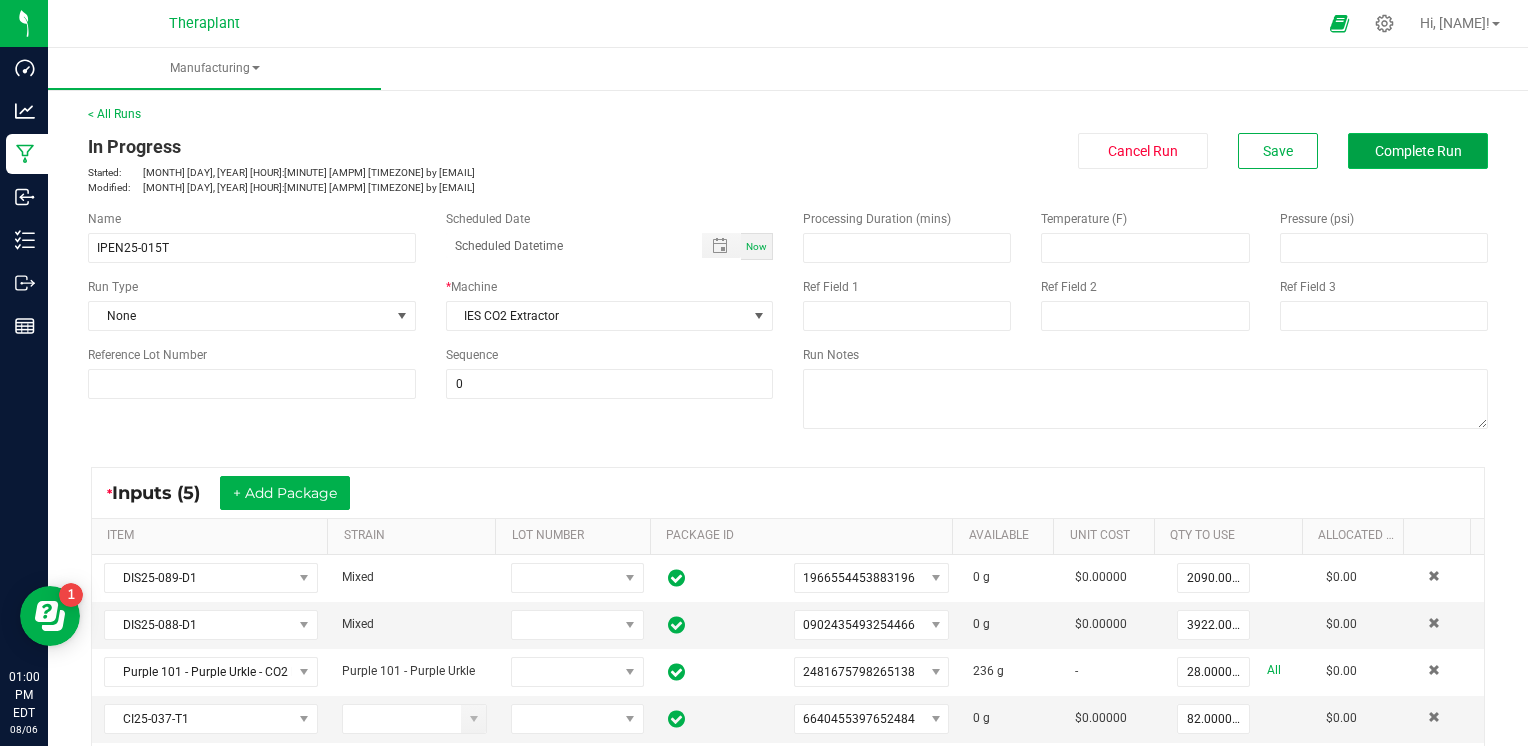 click on "Complete Run" at bounding box center (1418, 151) 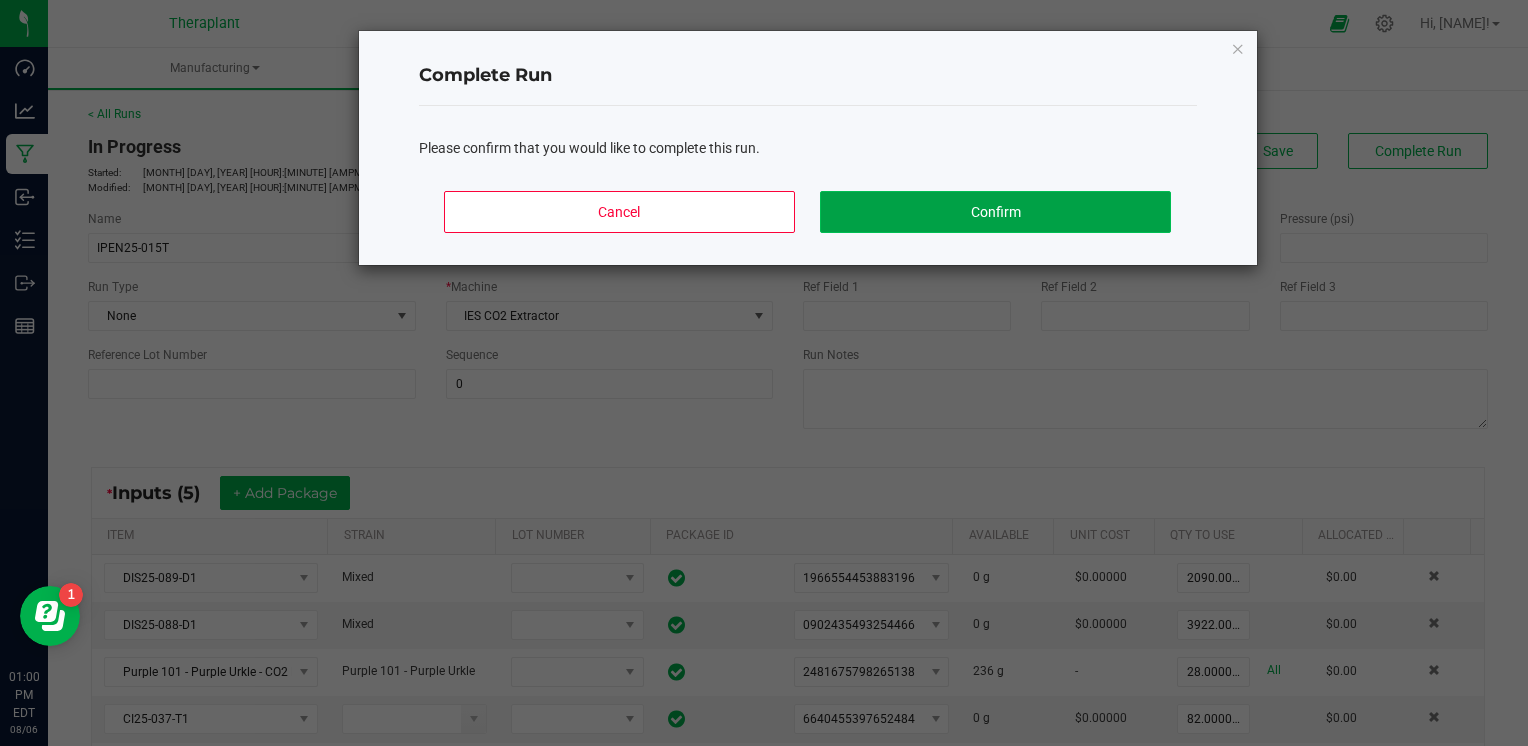 click on "Confirm" 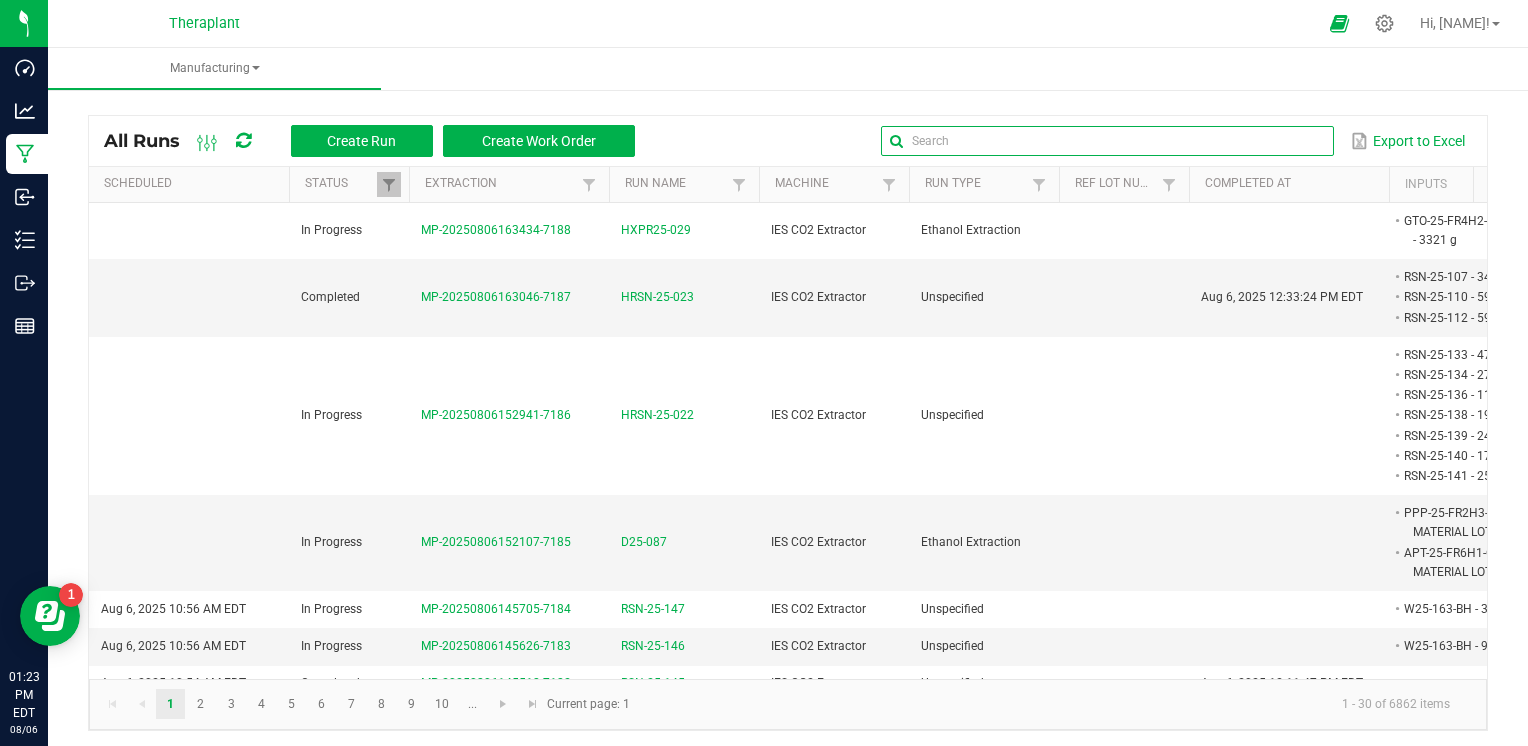 click at bounding box center [1107, 141] 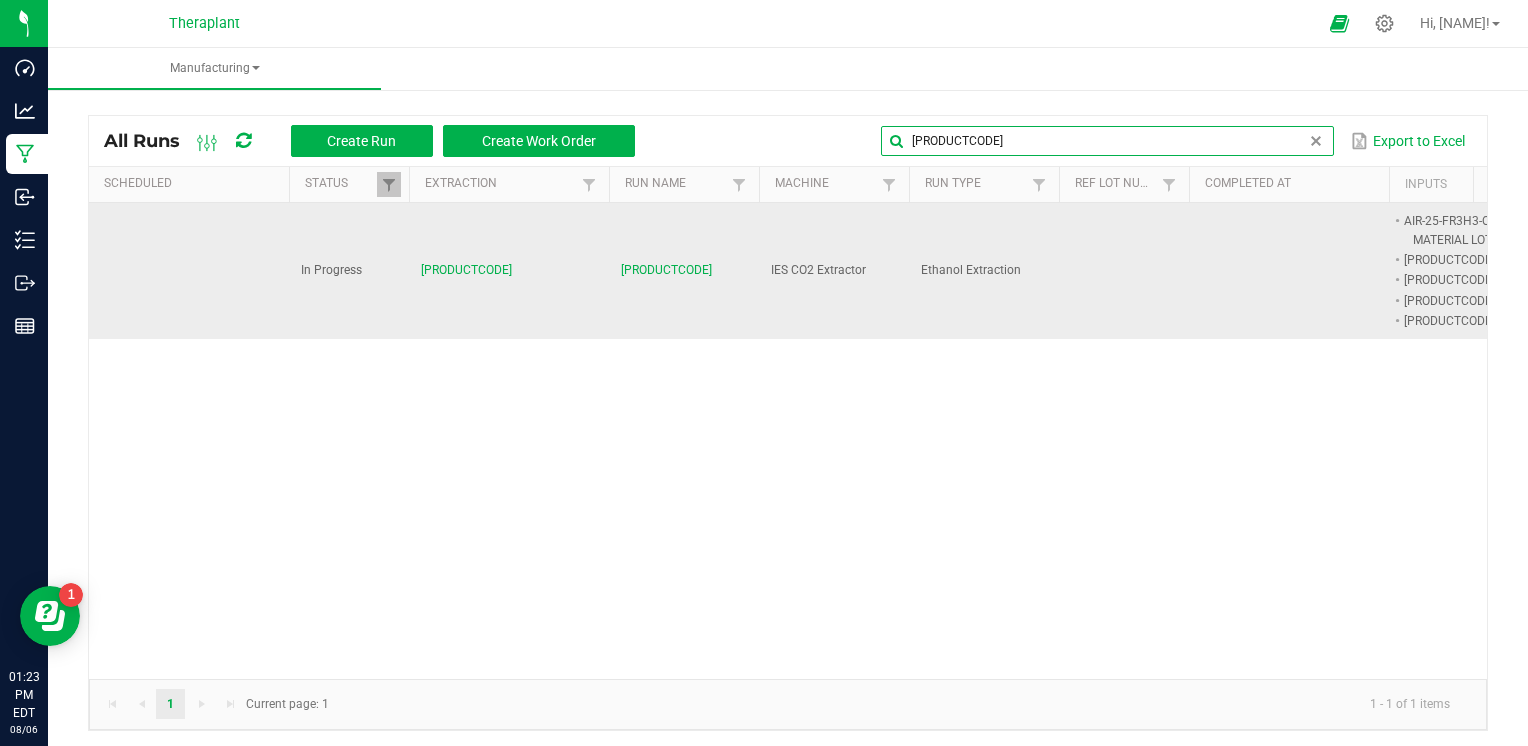 type on "d25-082" 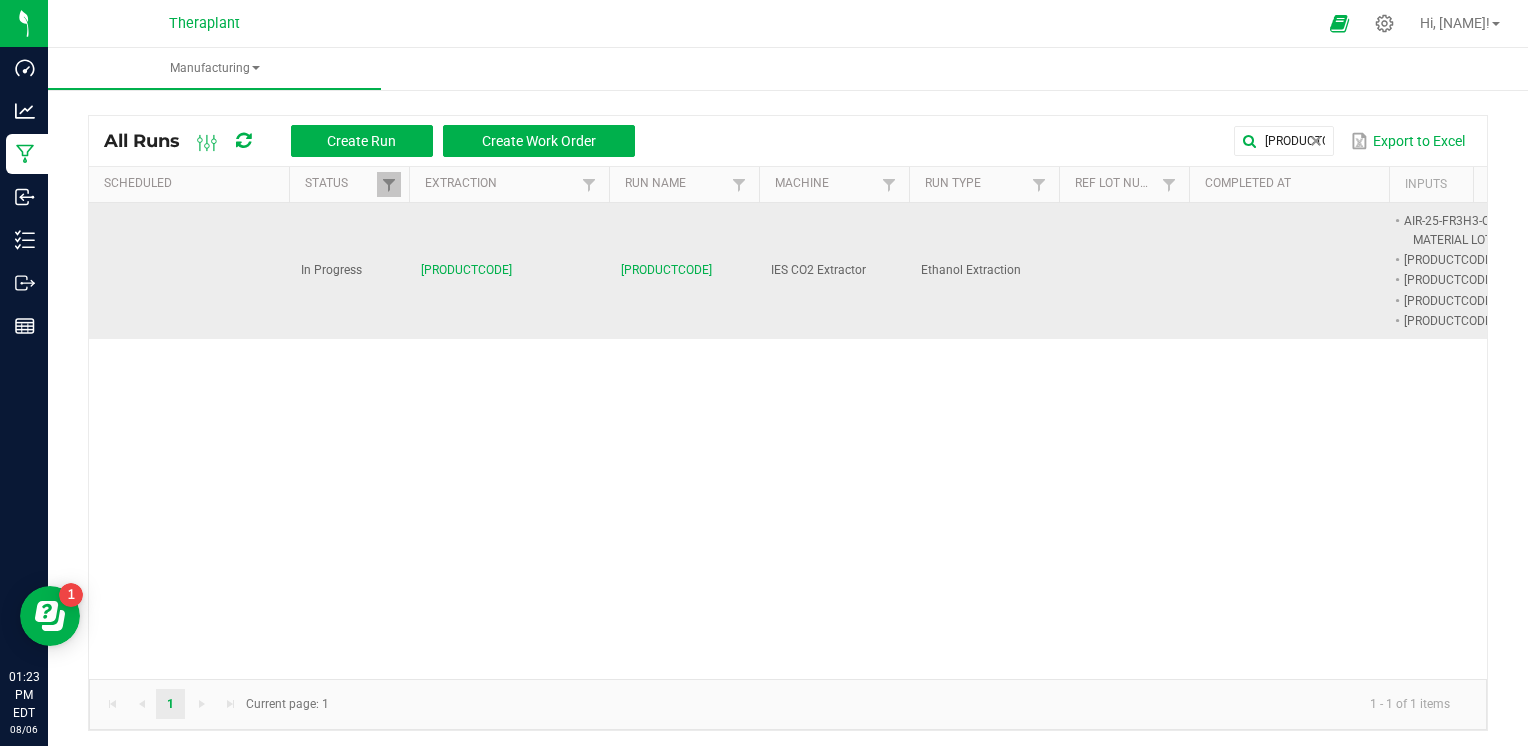 click on "D25-082" at bounding box center [666, 270] 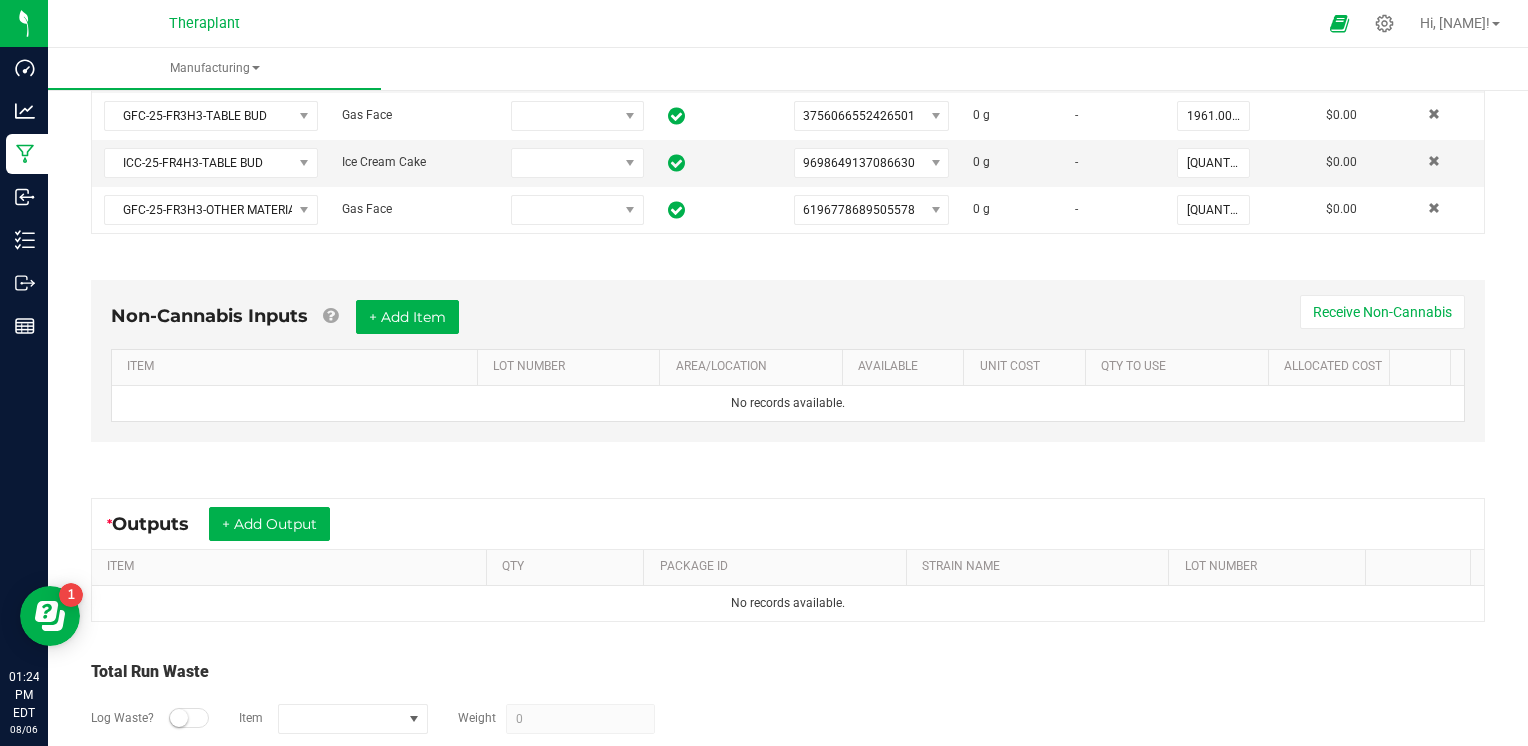 scroll, scrollTop: 652, scrollLeft: 0, axis: vertical 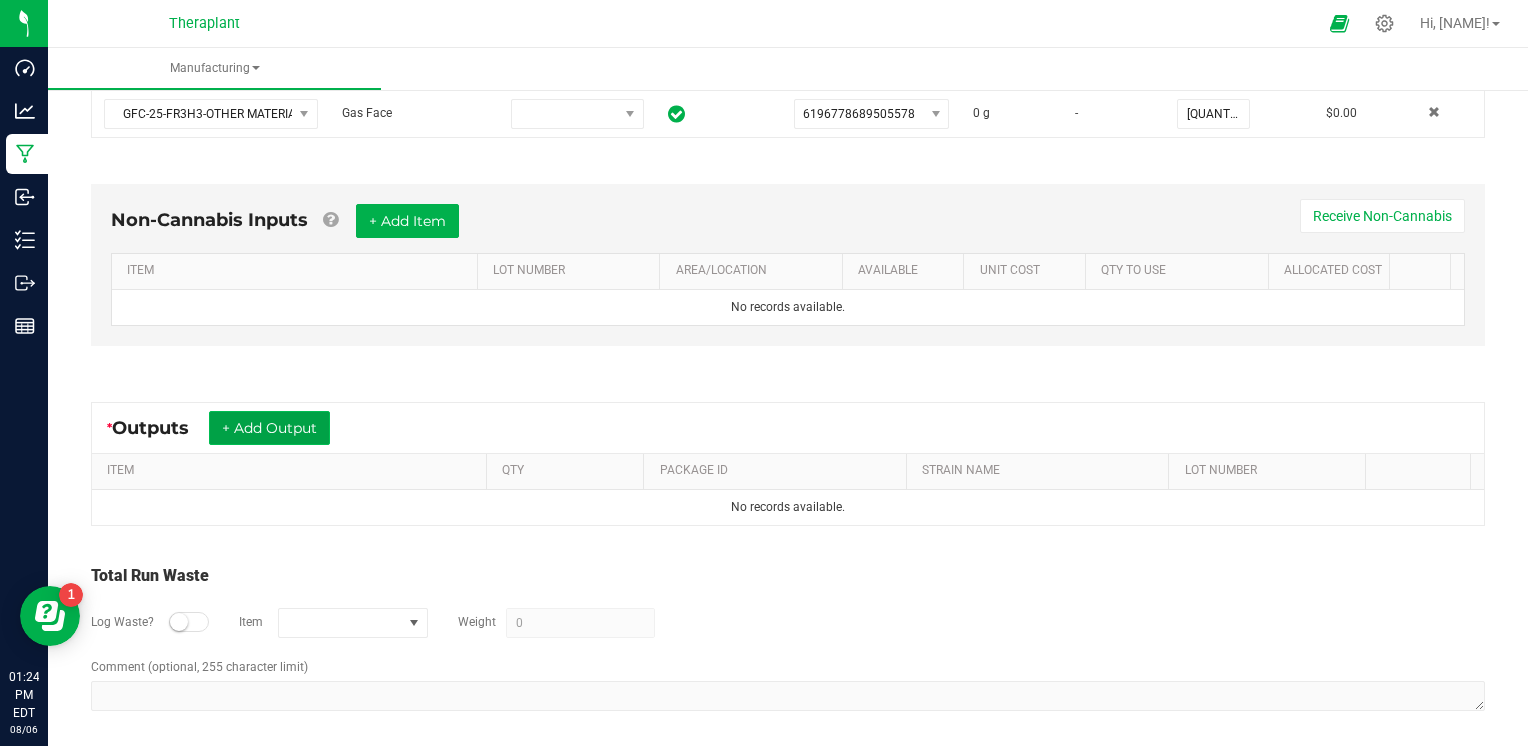 click on "+ Add Output" at bounding box center (269, 428) 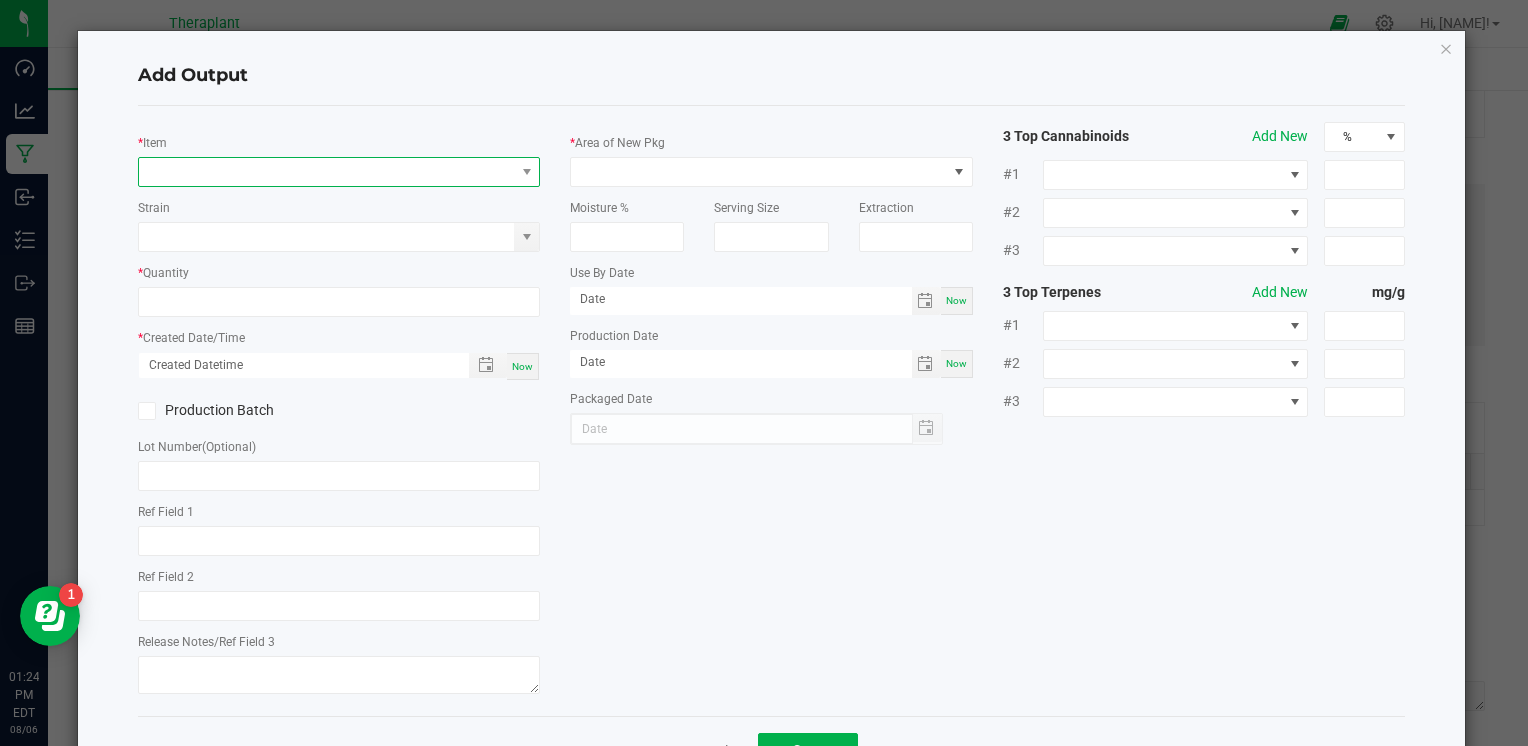 click at bounding box center (326, 172) 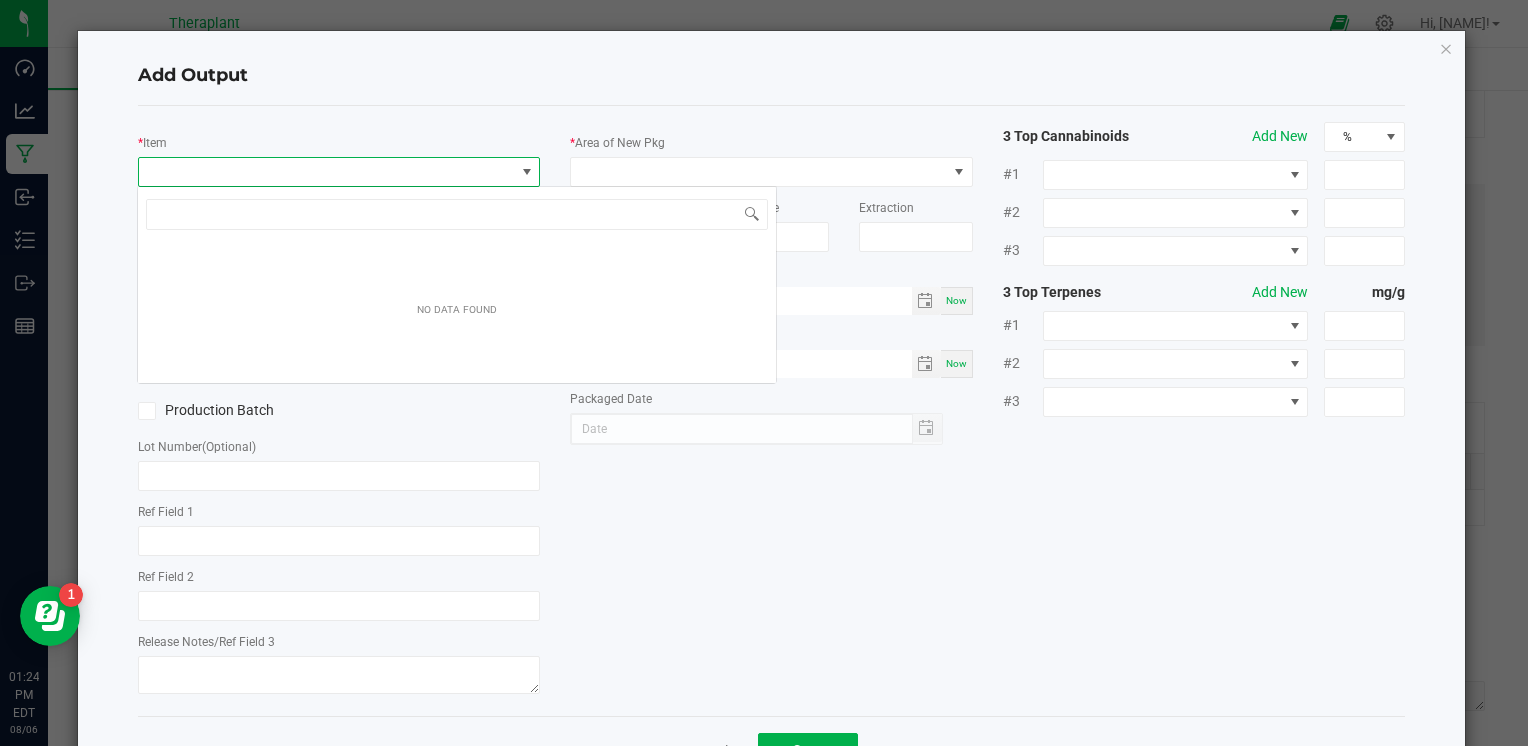 scroll, scrollTop: 99970, scrollLeft: 99602, axis: both 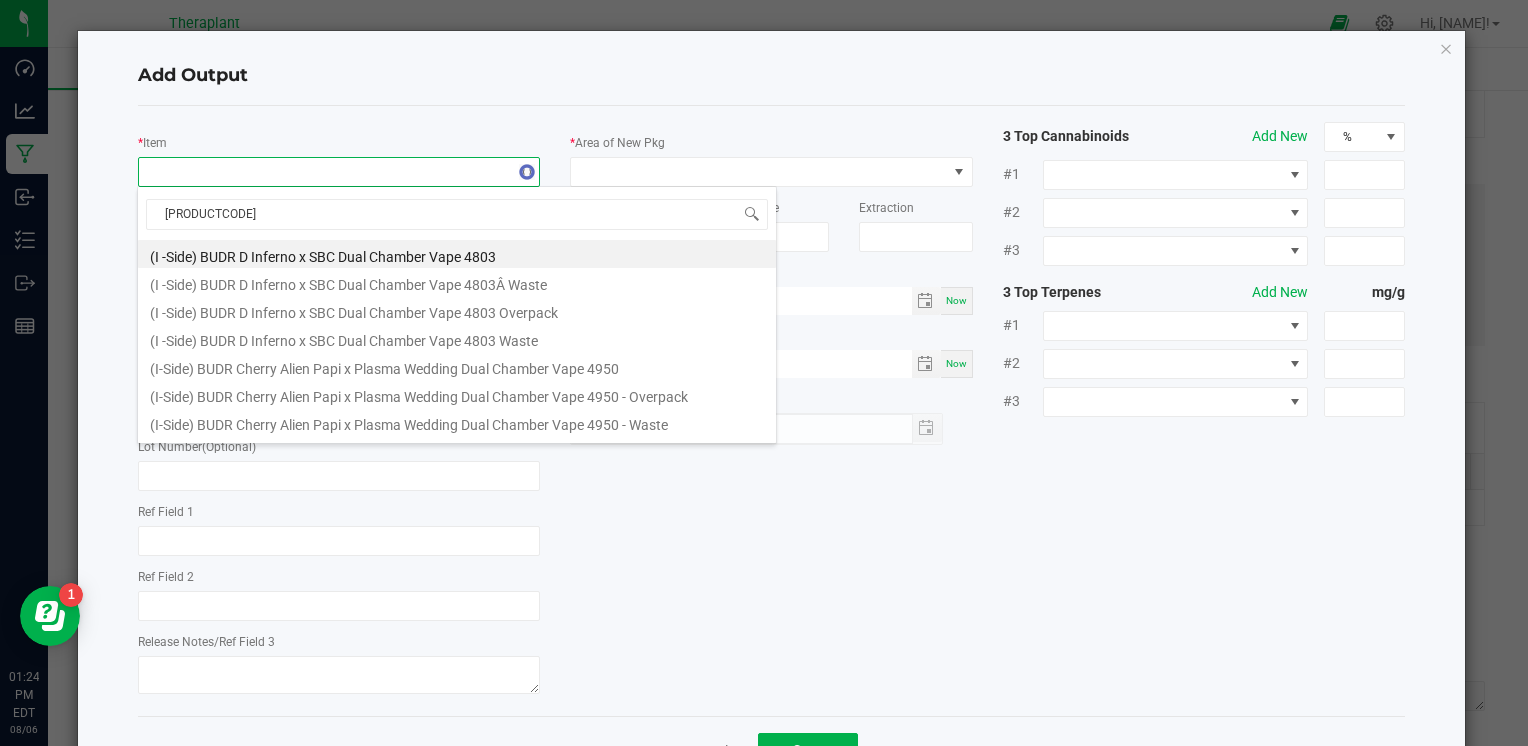 type on "082-C" 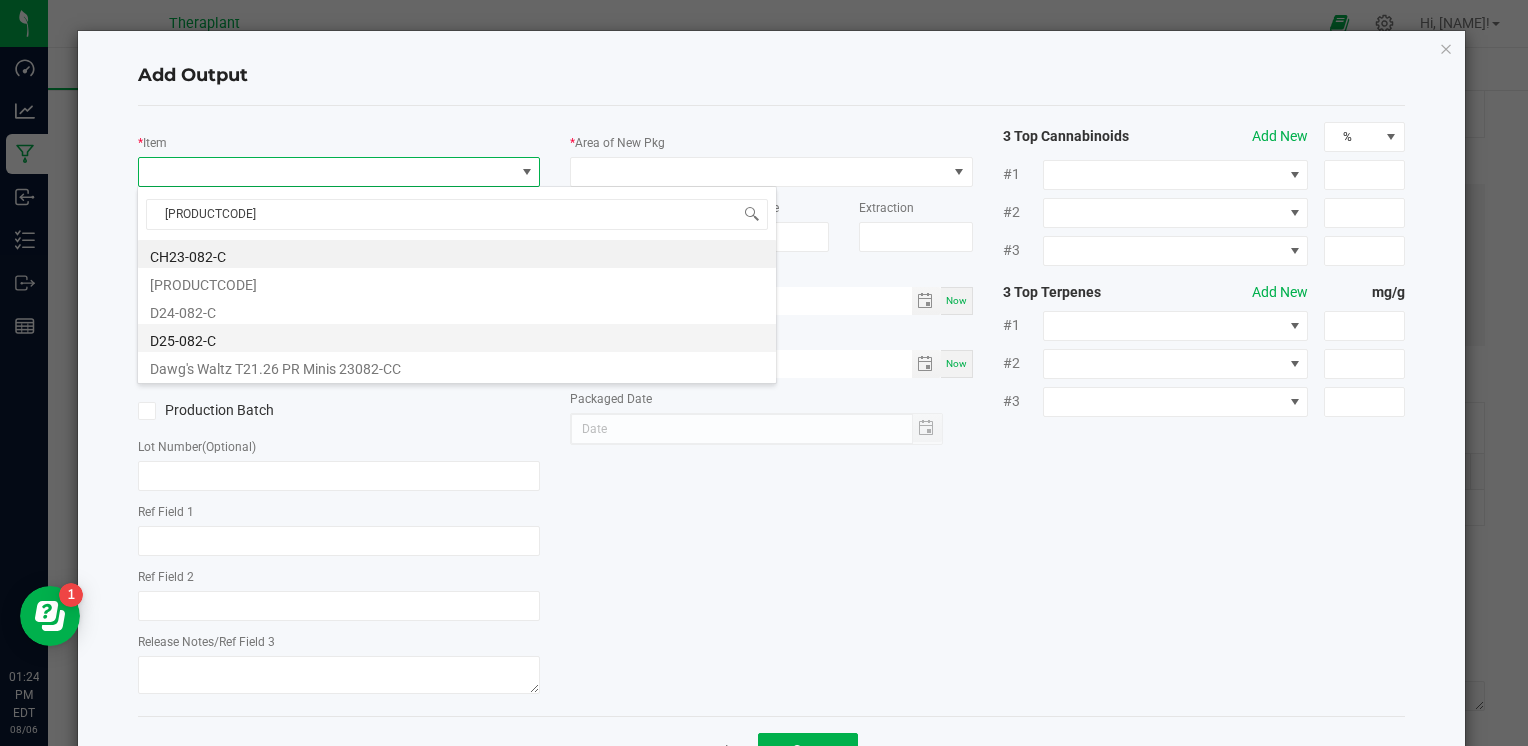 click on "D25-082-C" at bounding box center [457, 338] 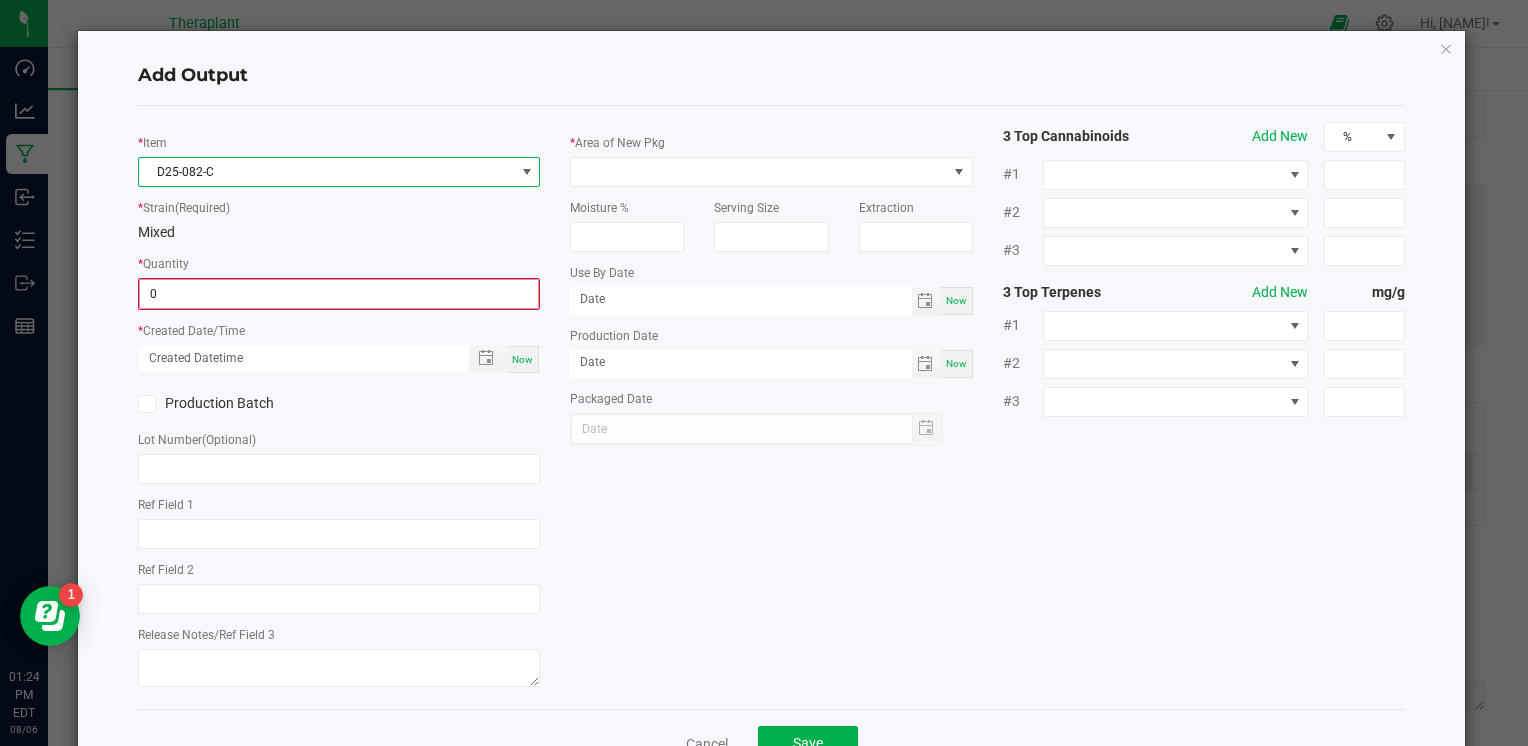 click on "0" at bounding box center [339, 294] 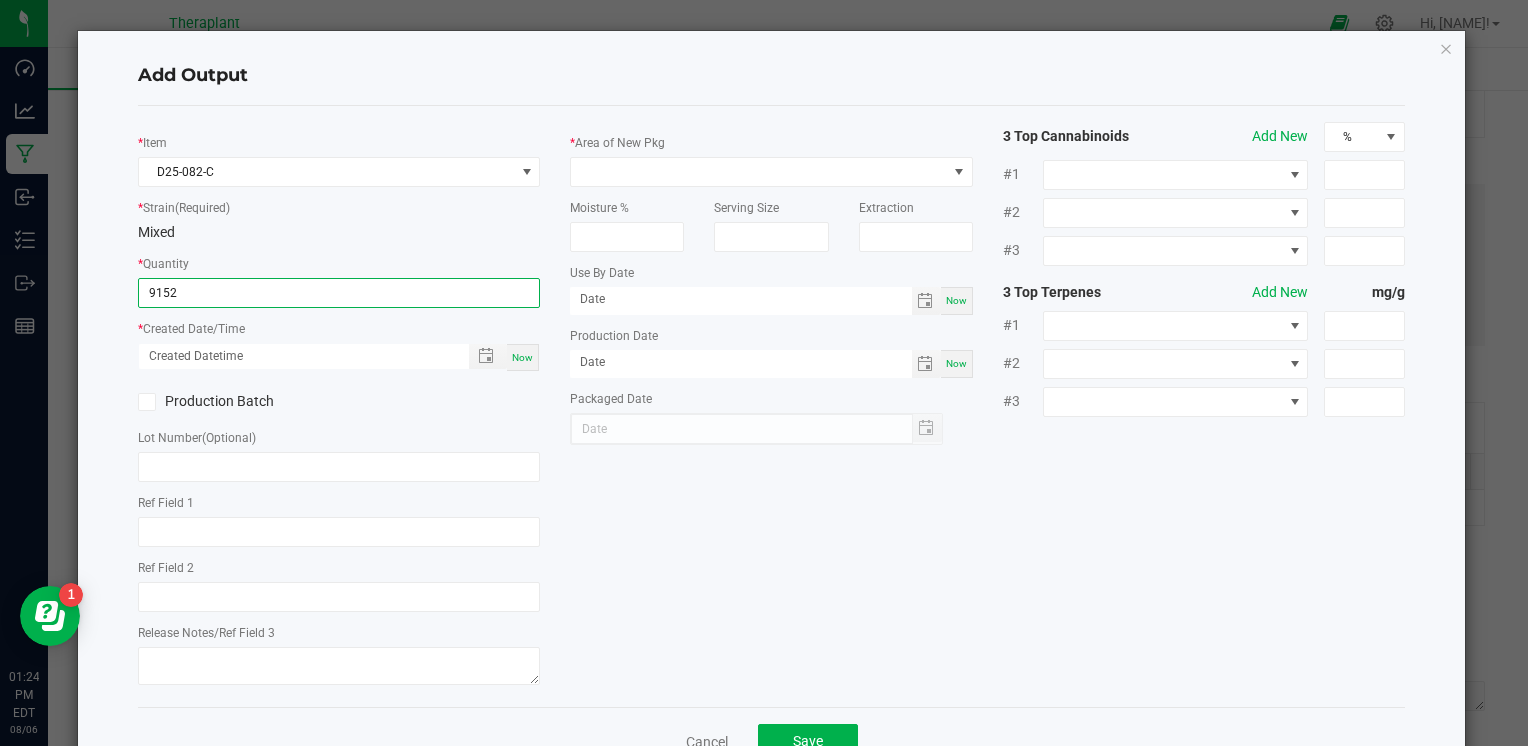 type on "9152.0000 g" 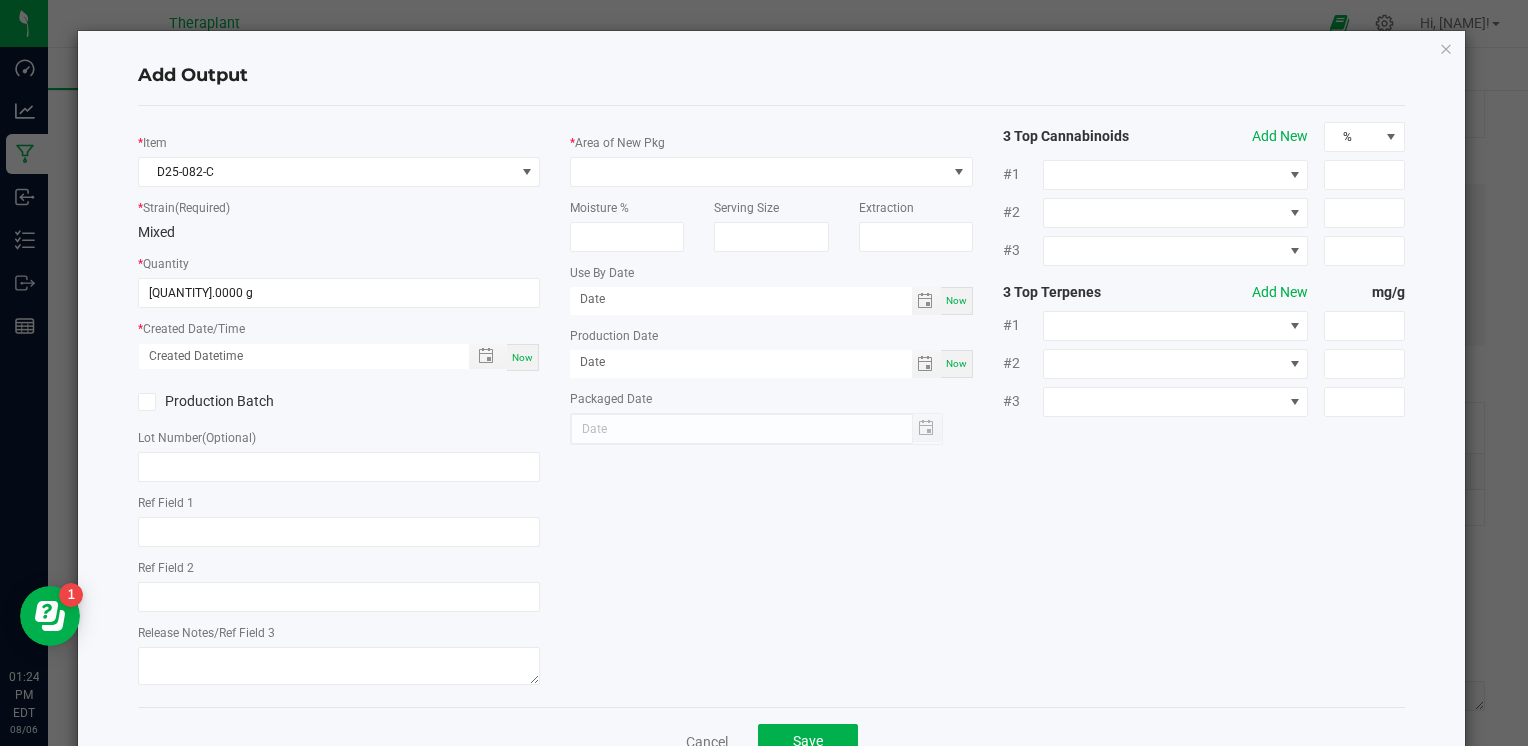 click on "Now" at bounding box center [522, 357] 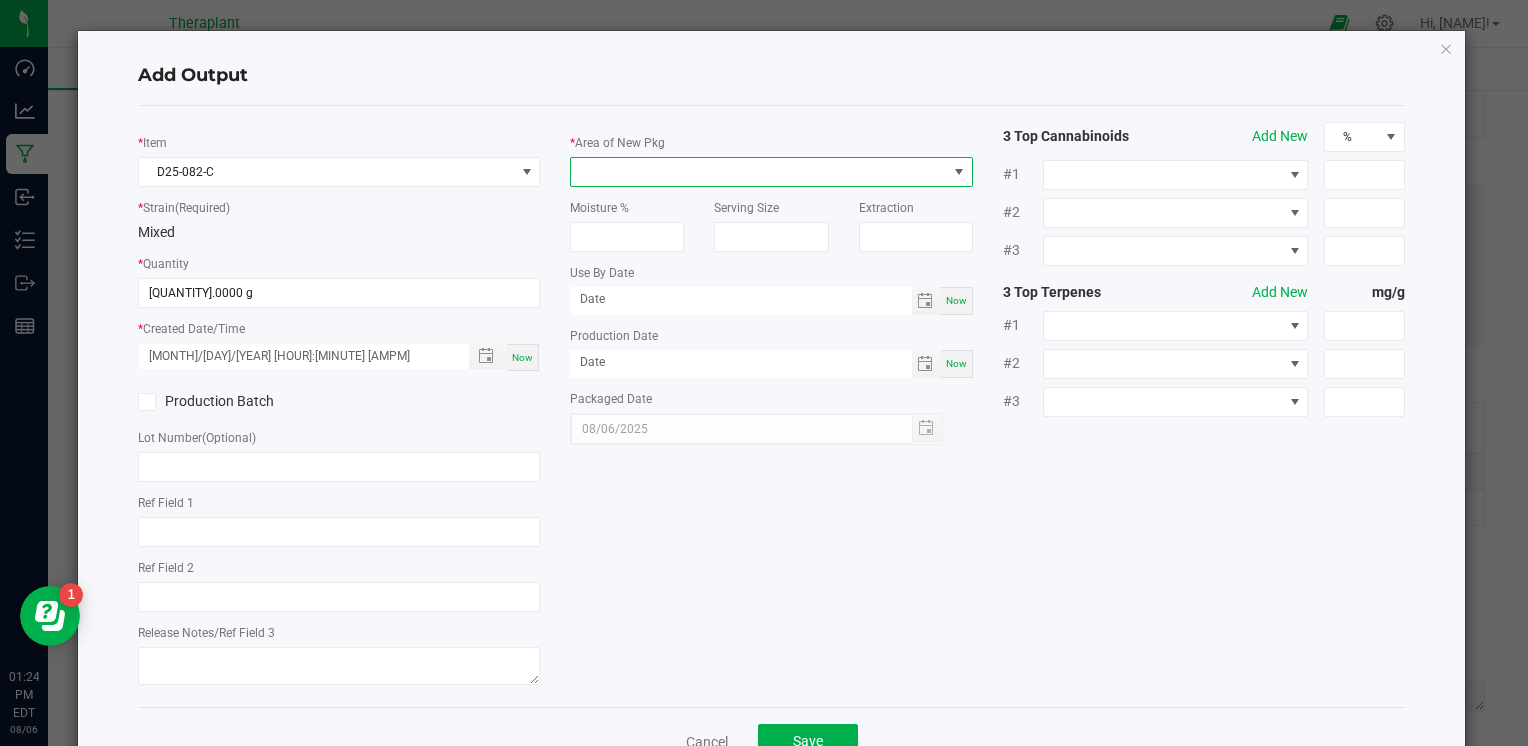 click at bounding box center [758, 172] 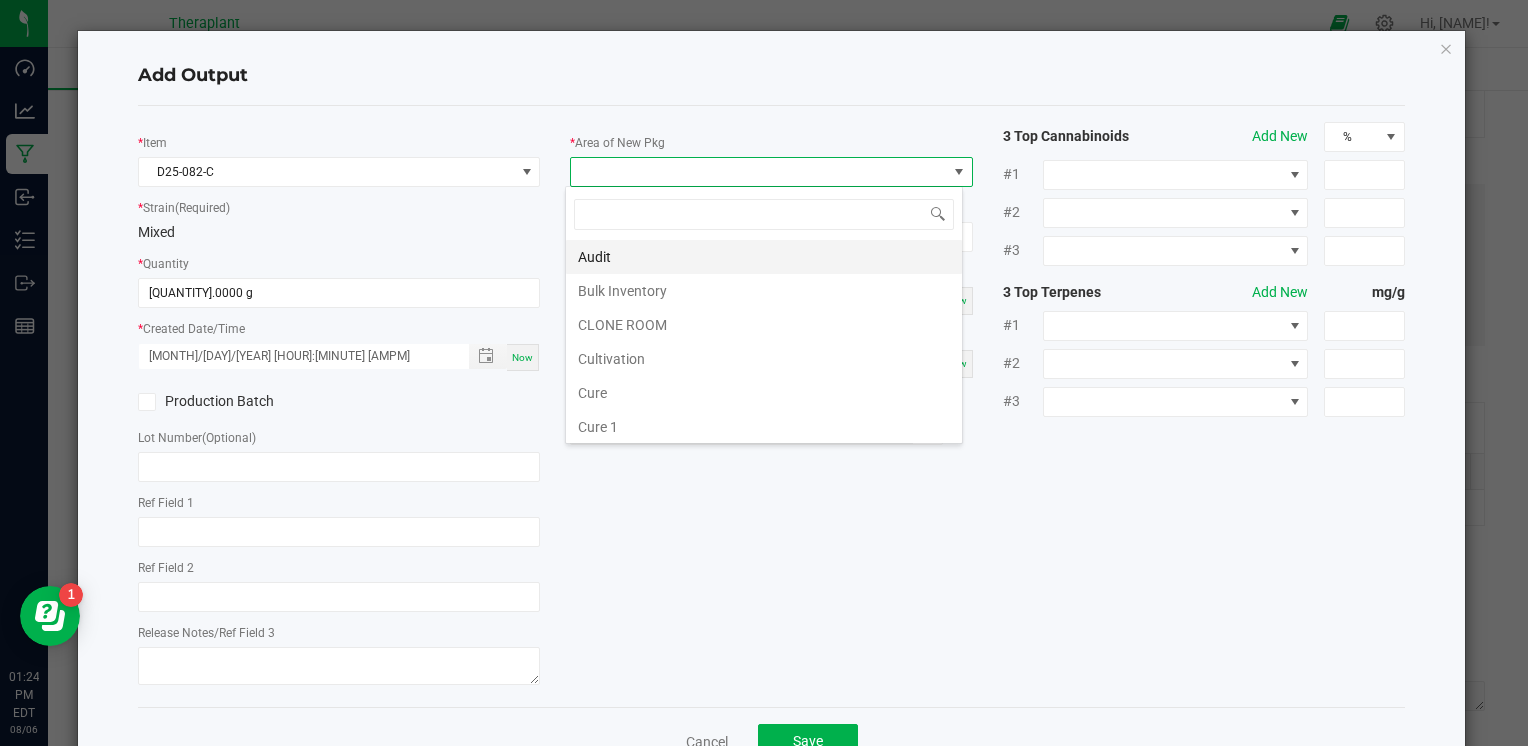 scroll, scrollTop: 99970, scrollLeft: 99602, axis: both 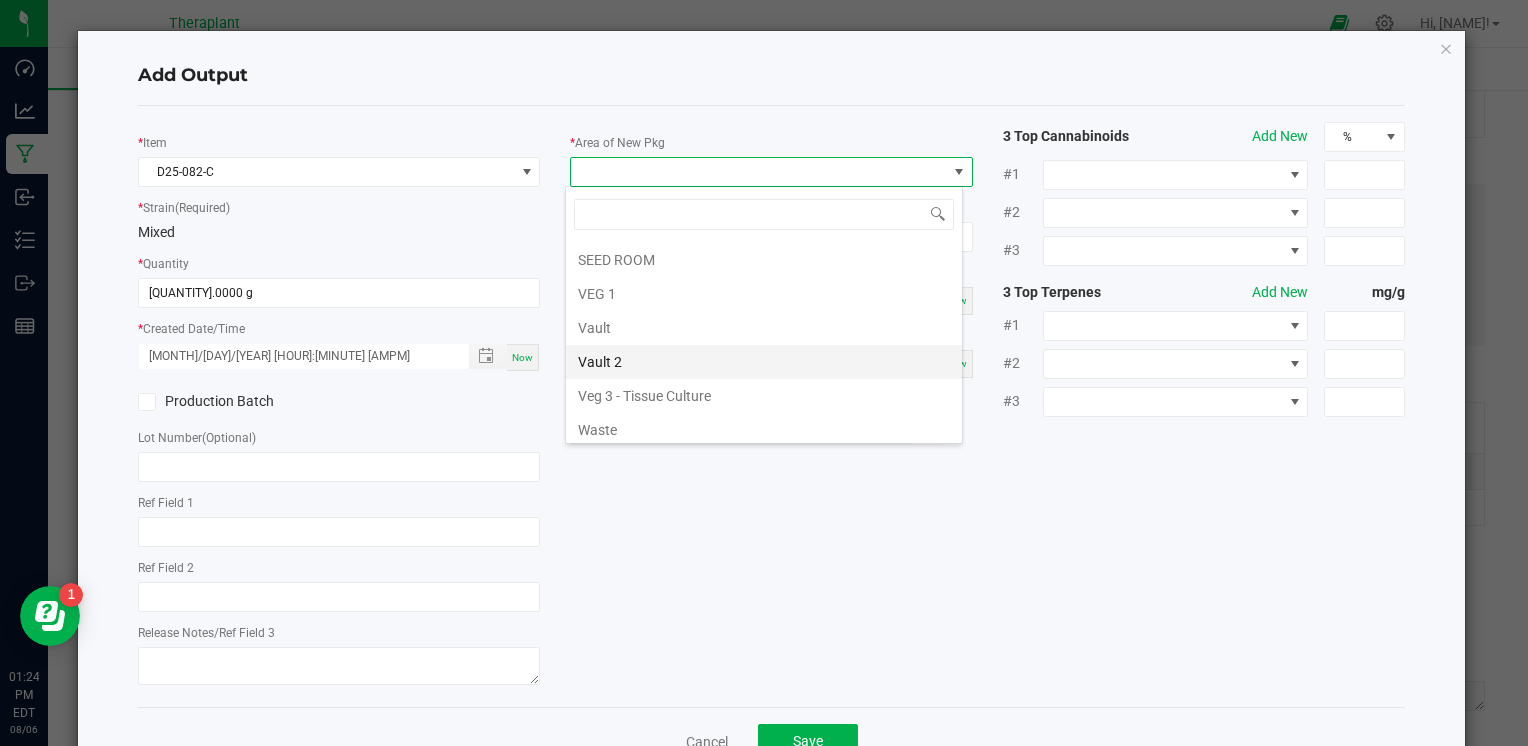 click on "Vault 2" at bounding box center [764, 362] 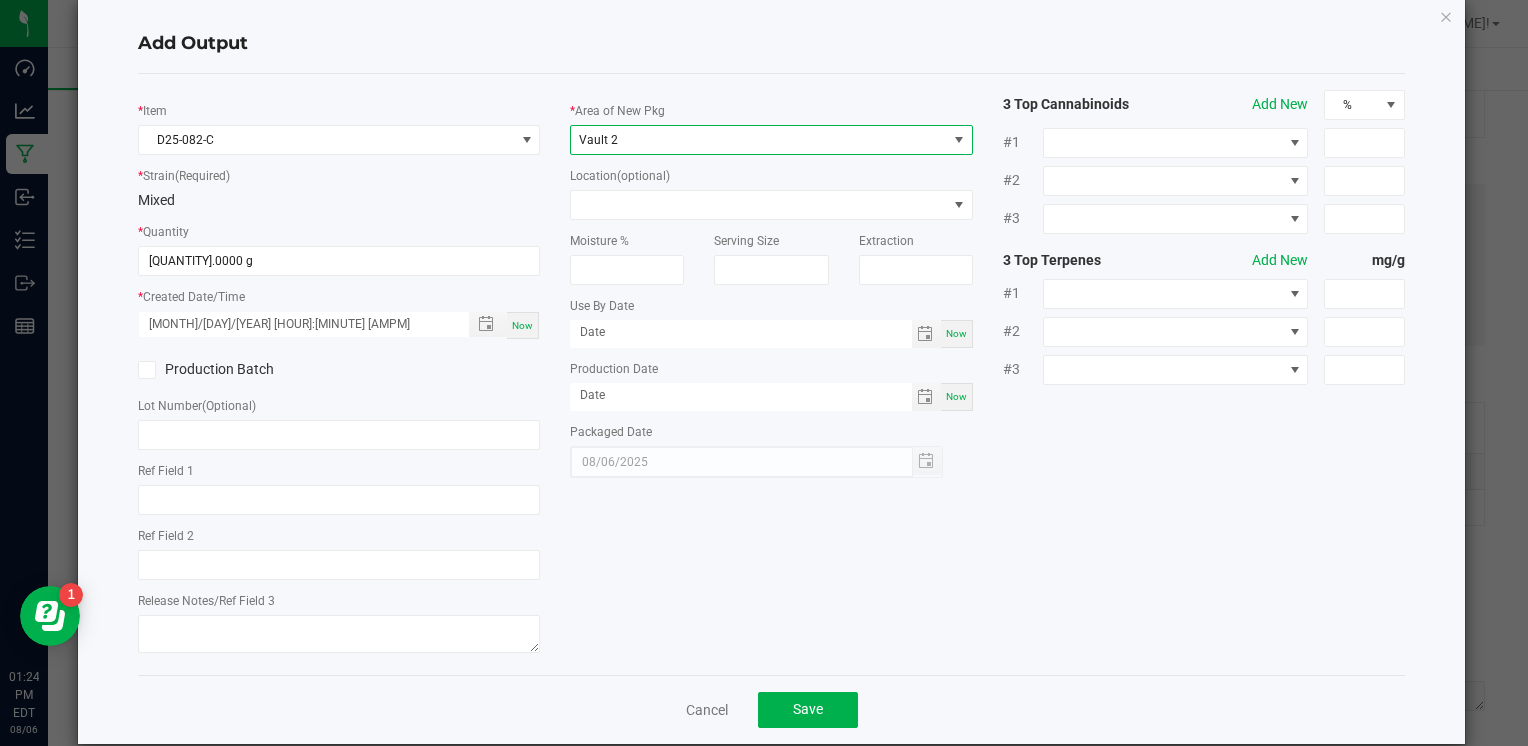 scroll, scrollTop: 61, scrollLeft: 0, axis: vertical 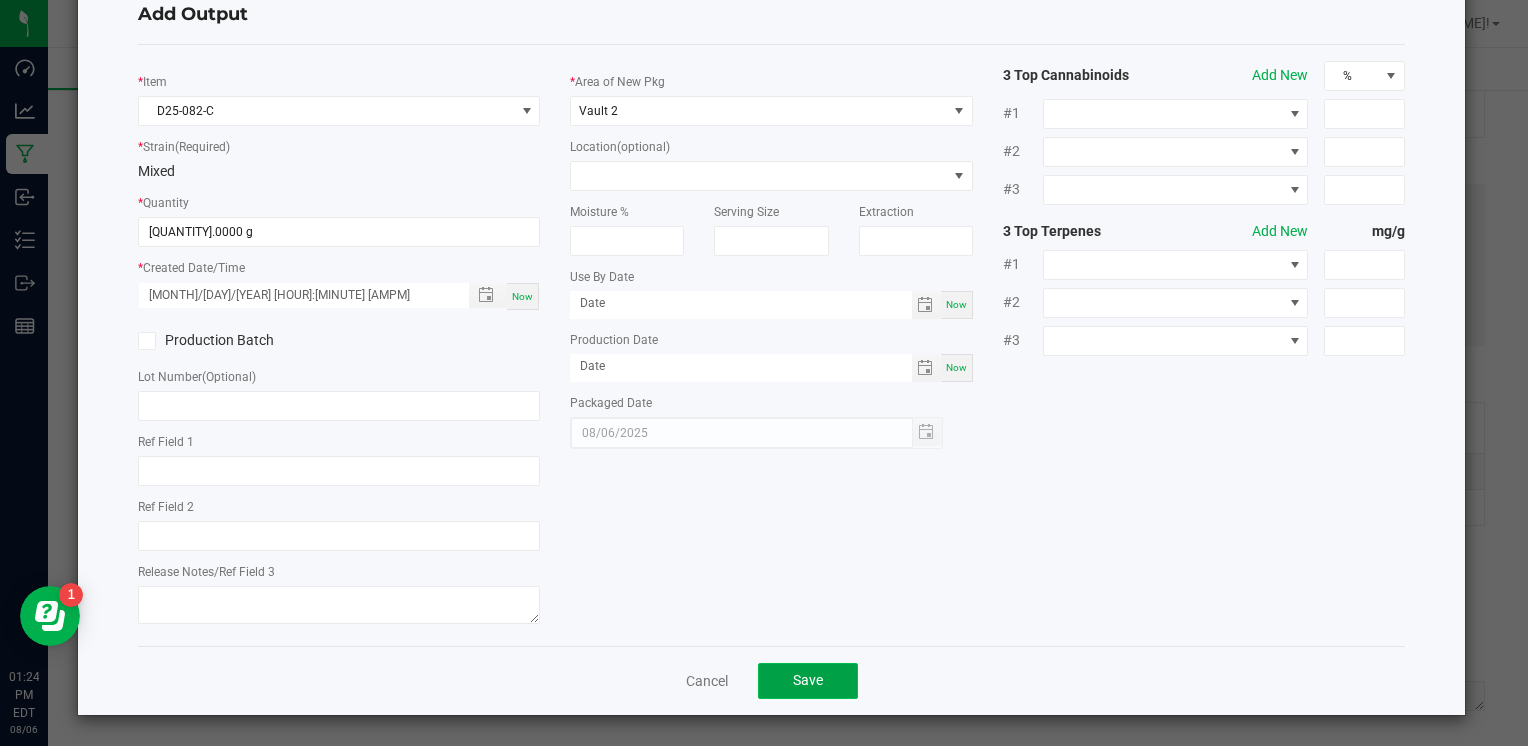 click on "Save" 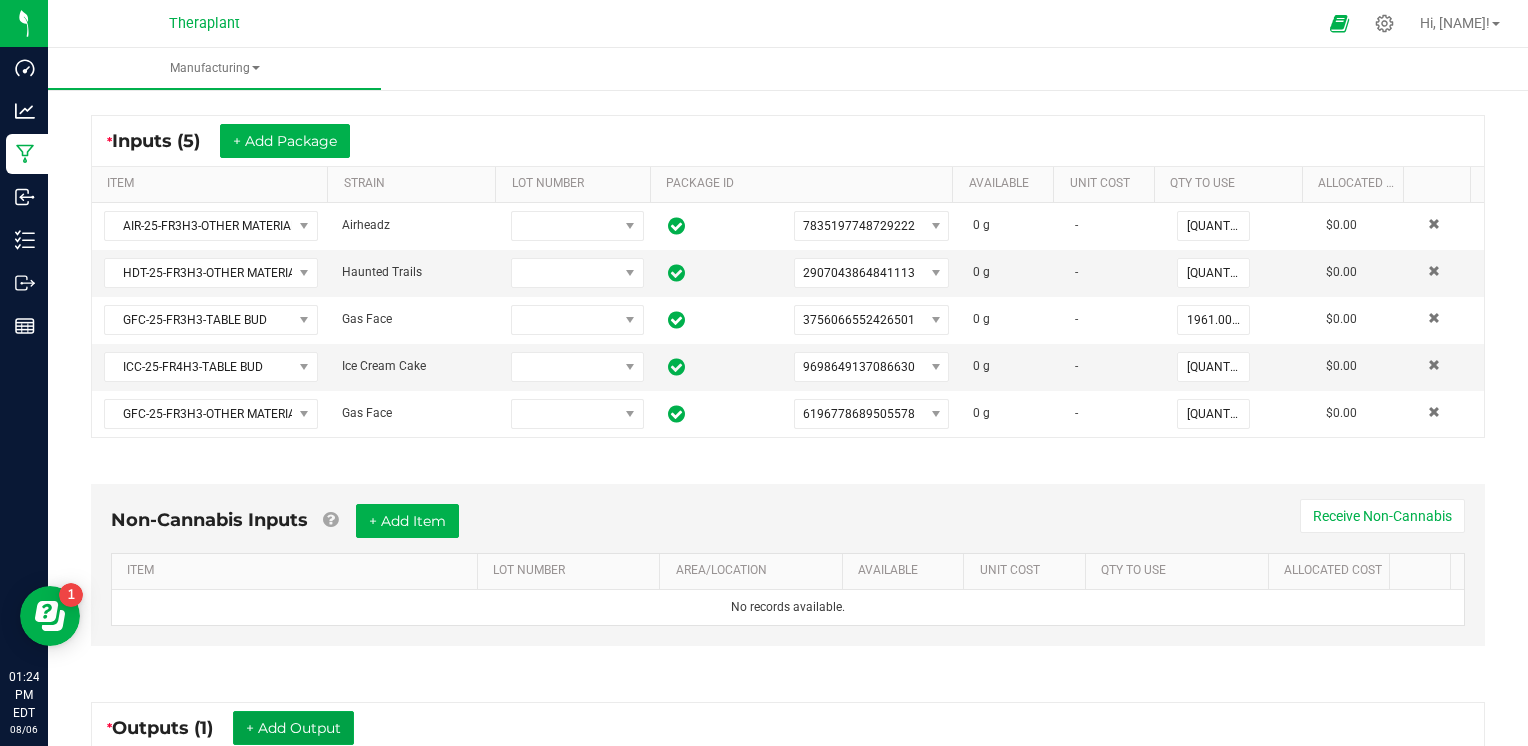 scroll, scrollTop: 0, scrollLeft: 0, axis: both 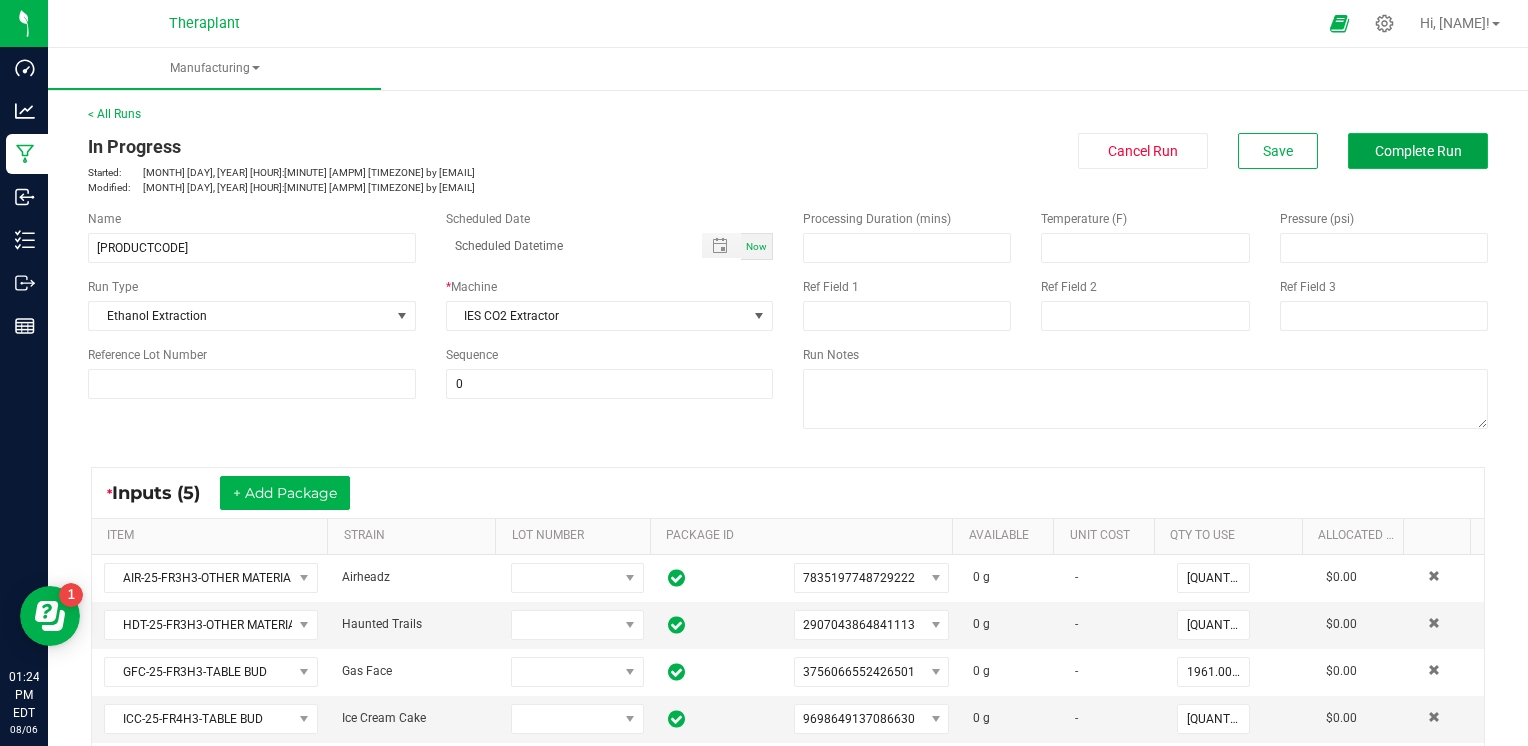 click on "Complete Run" at bounding box center (1418, 151) 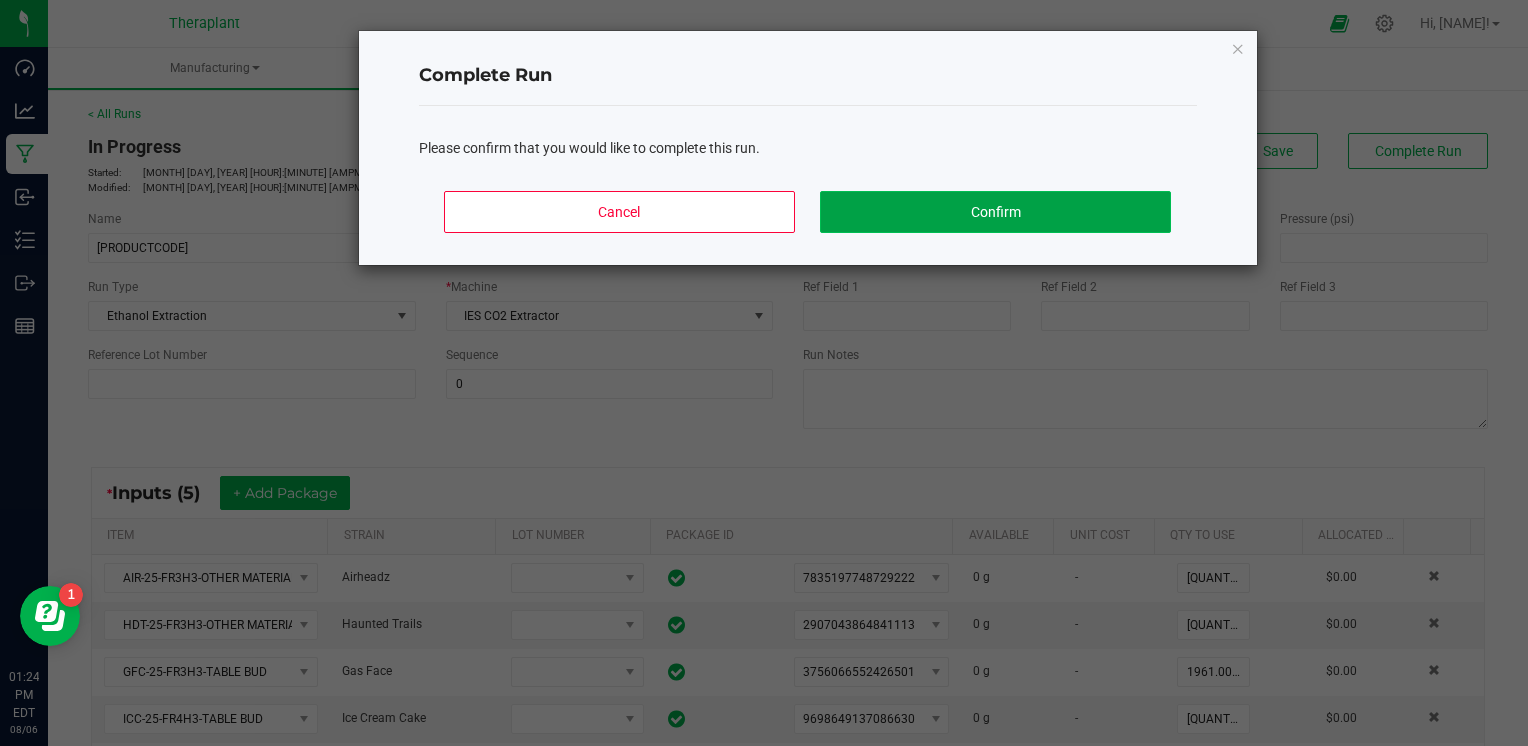 click on "Confirm" 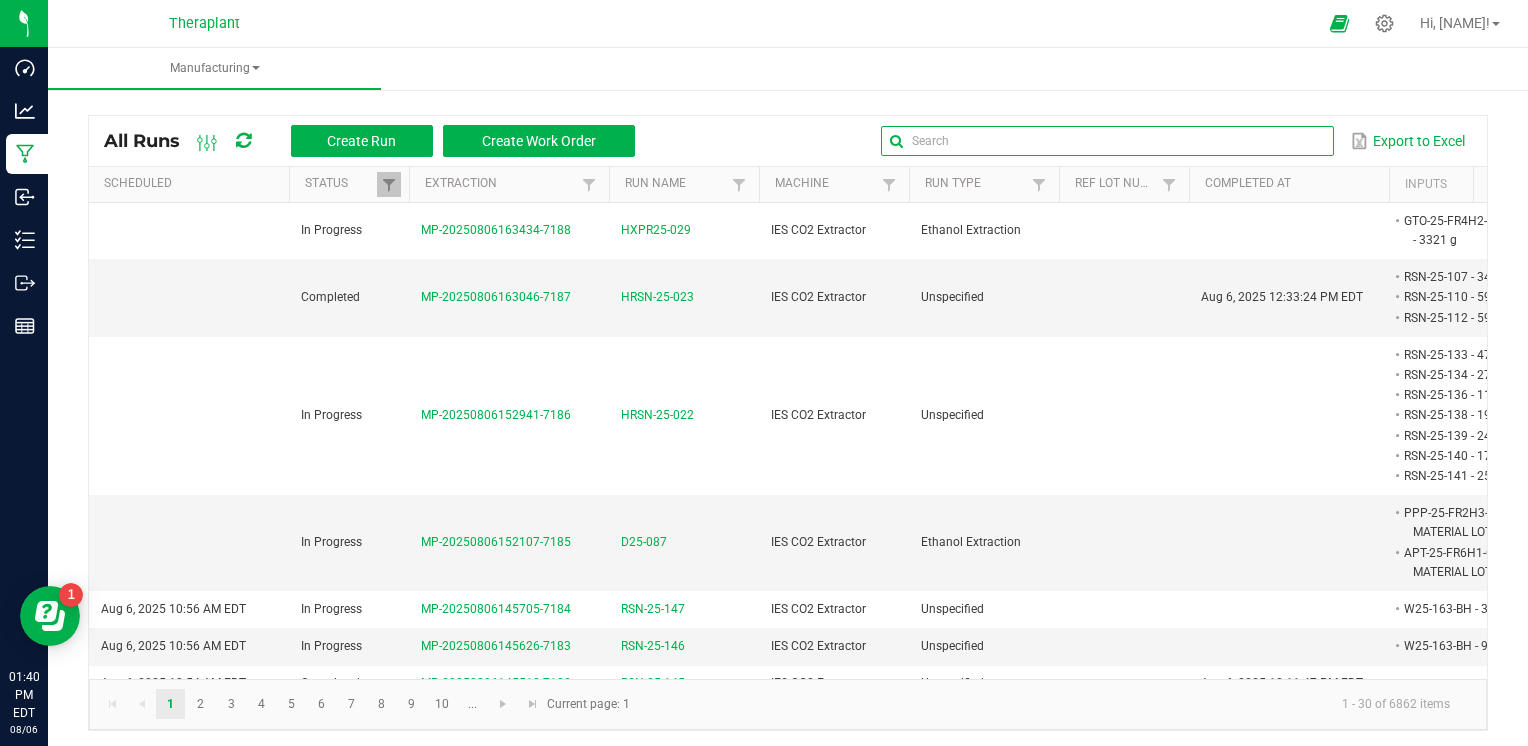 click at bounding box center [1107, 141] 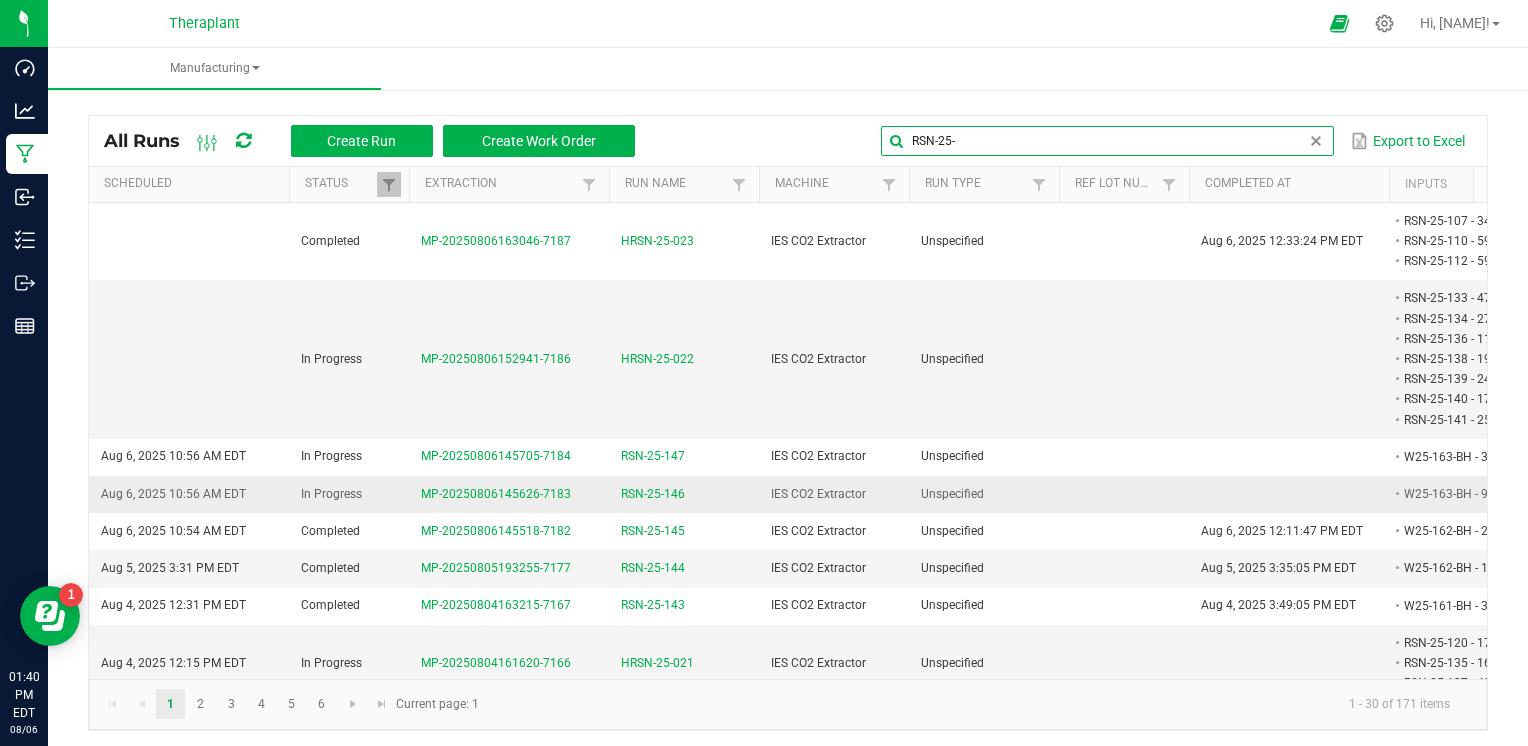 type on "RSN-25-" 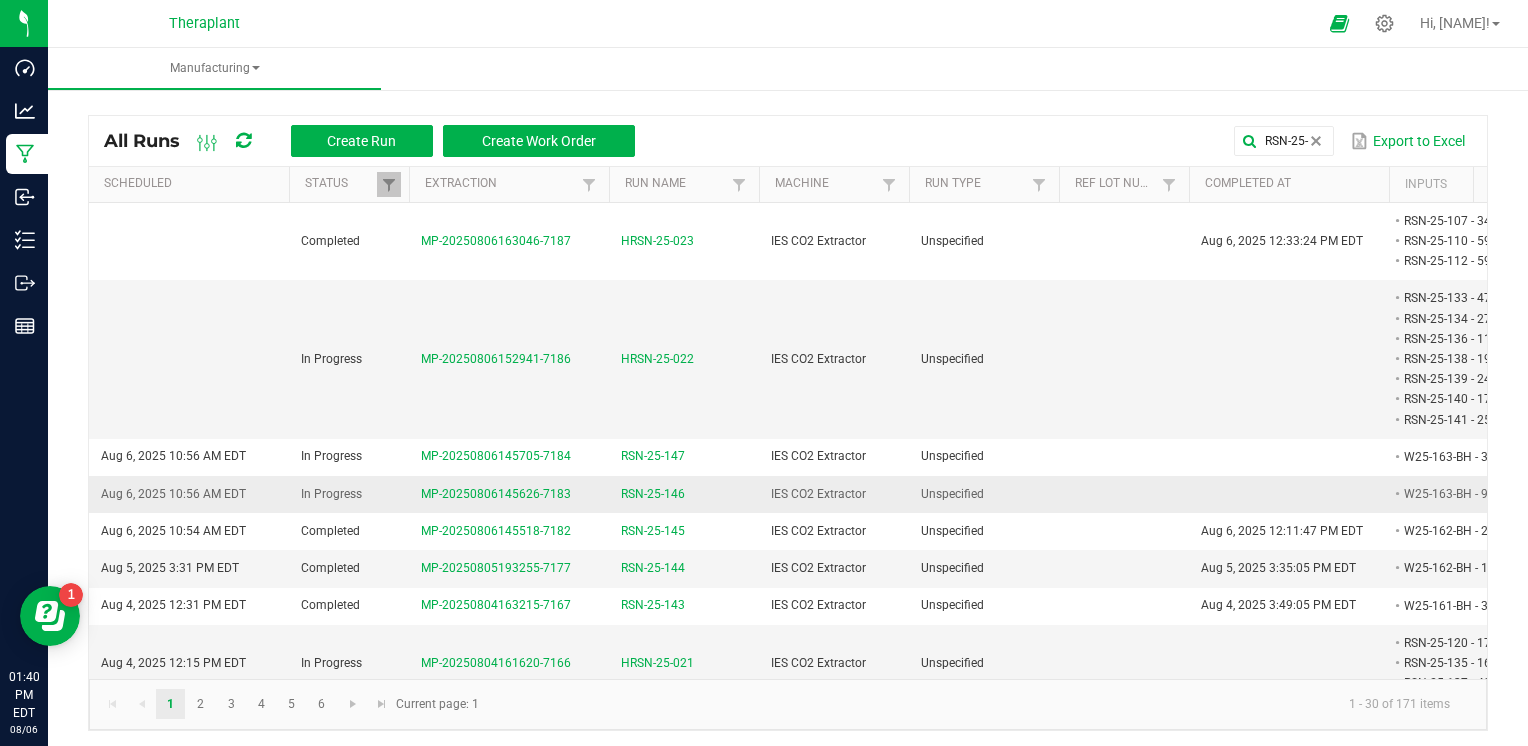 click on "RSN-25-146" at bounding box center (653, 494) 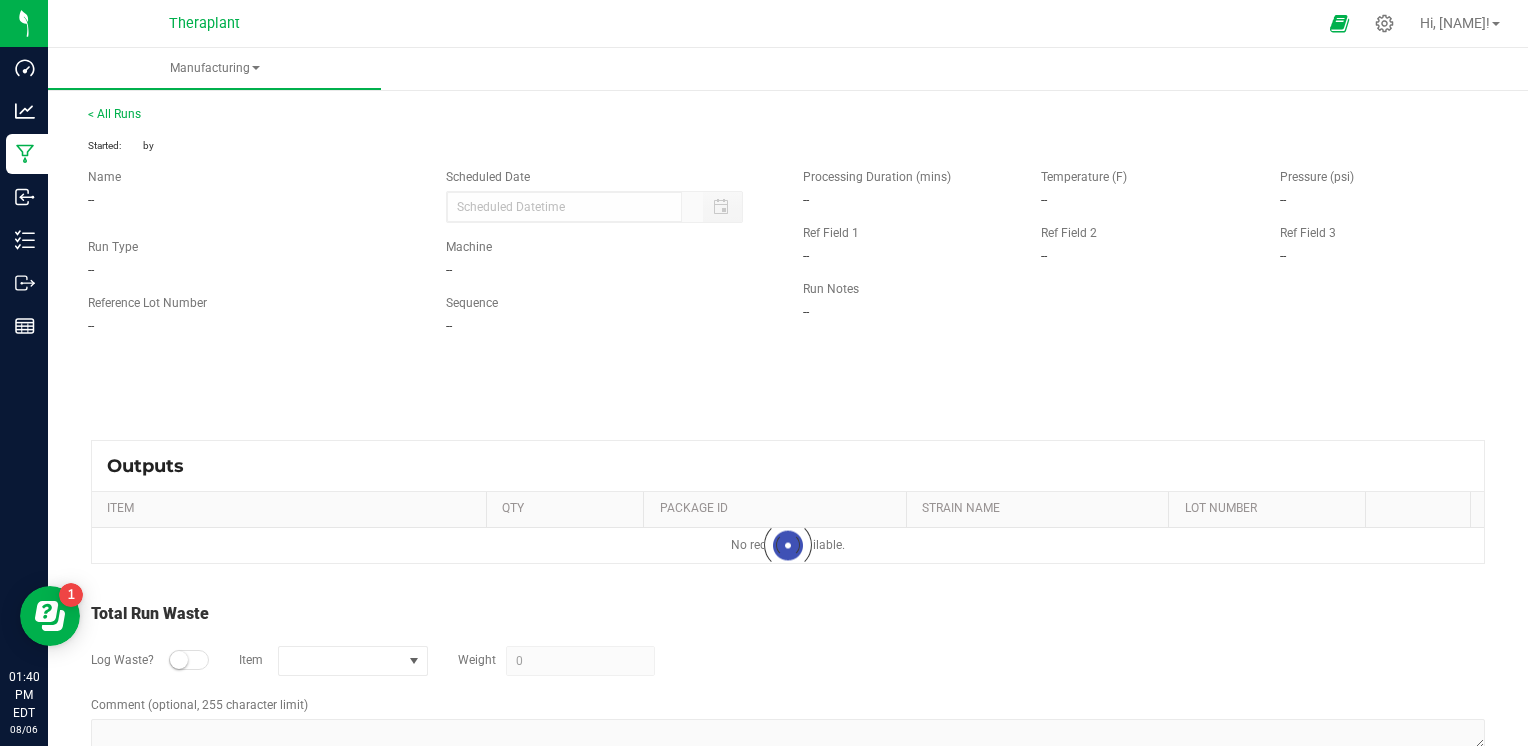 type on "08/06/2025 10:56 AM" 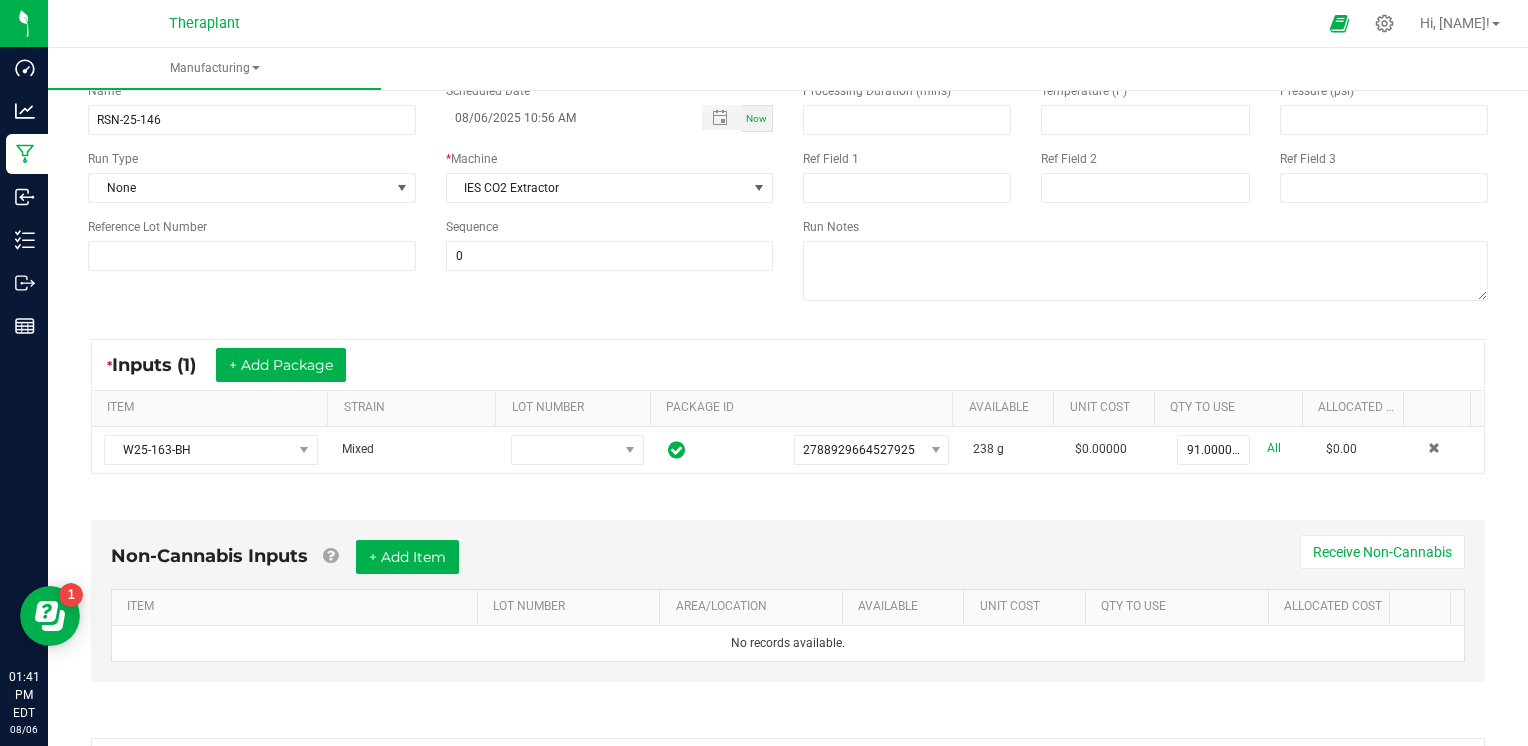 scroll, scrollTop: 467, scrollLeft: 0, axis: vertical 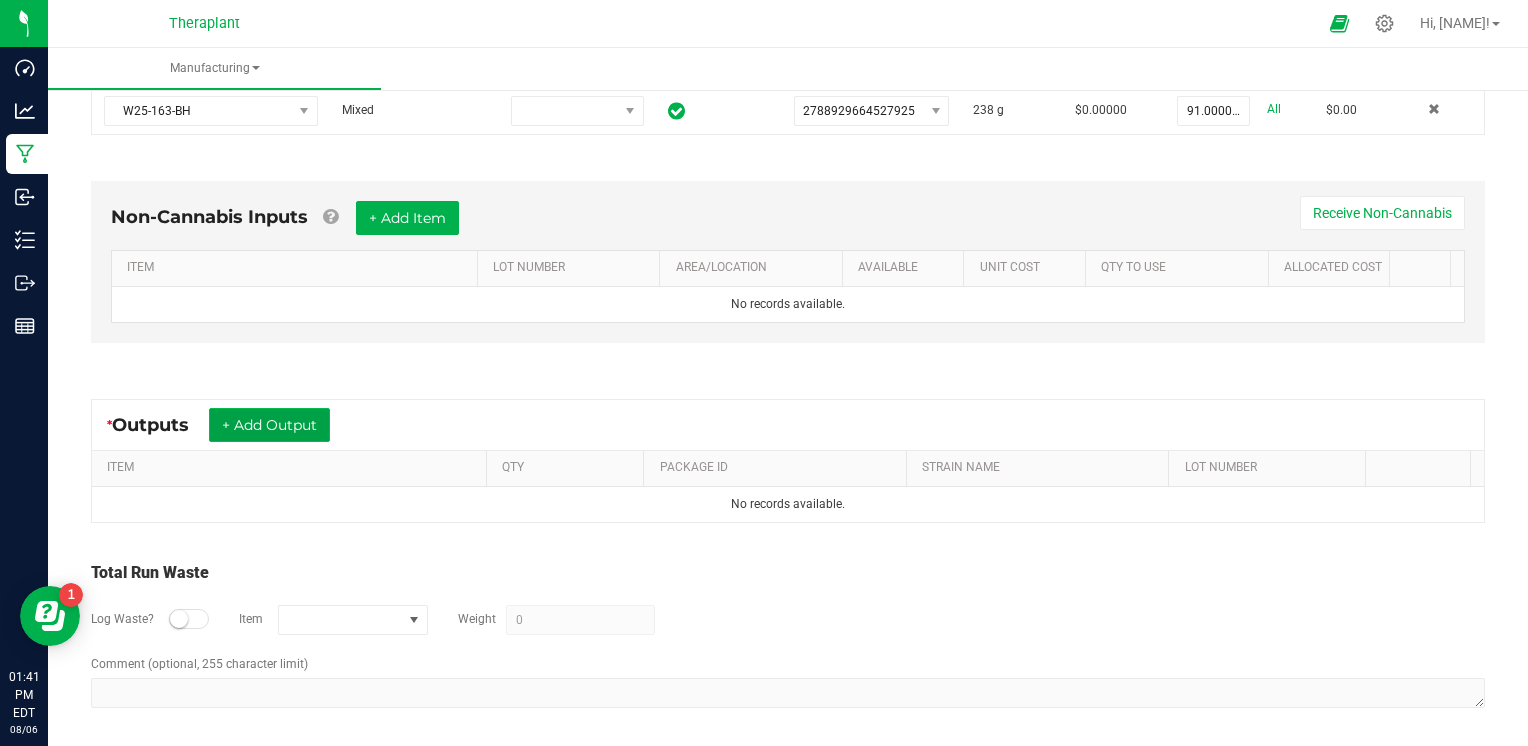 click on "+ Add Output" at bounding box center (269, 425) 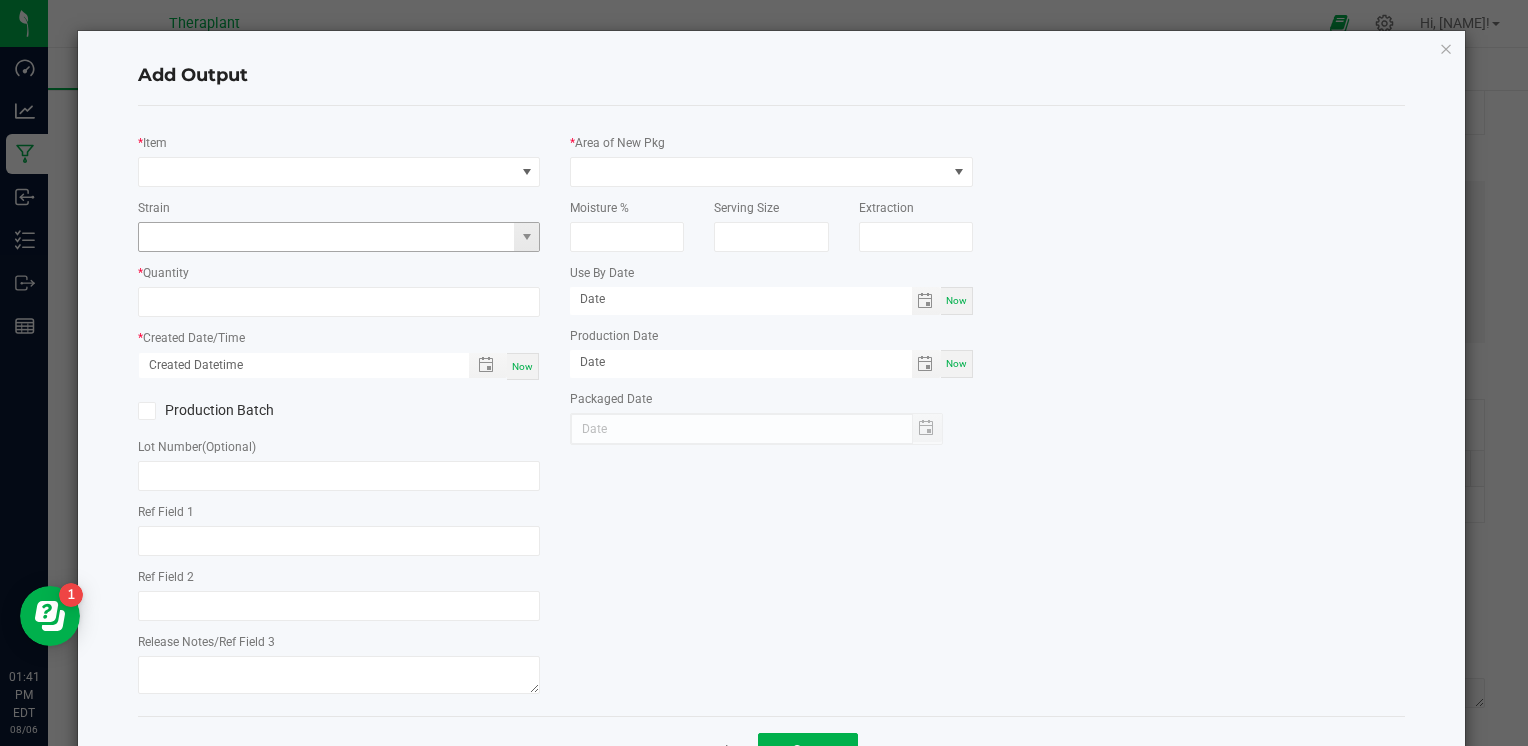 type on "AH" 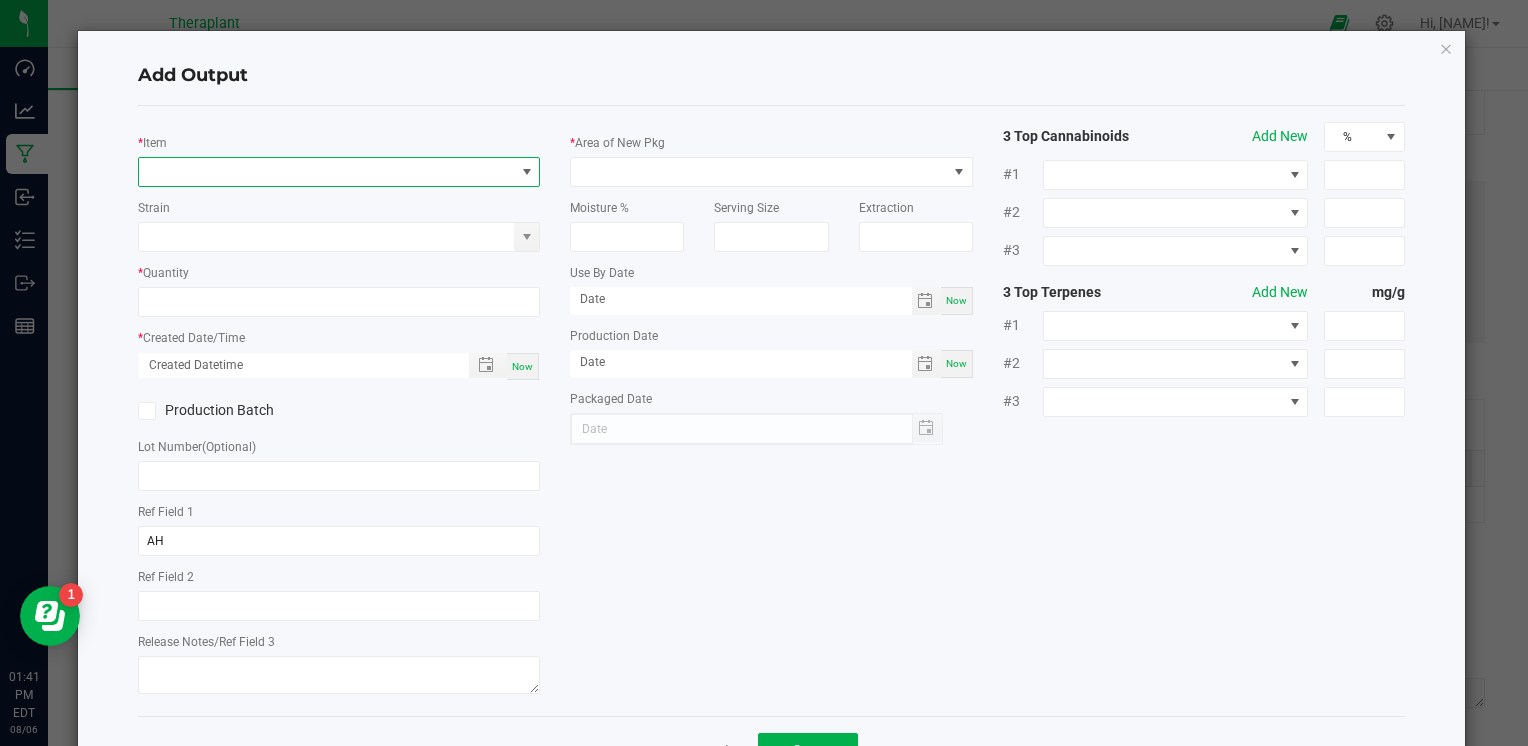 click at bounding box center (326, 172) 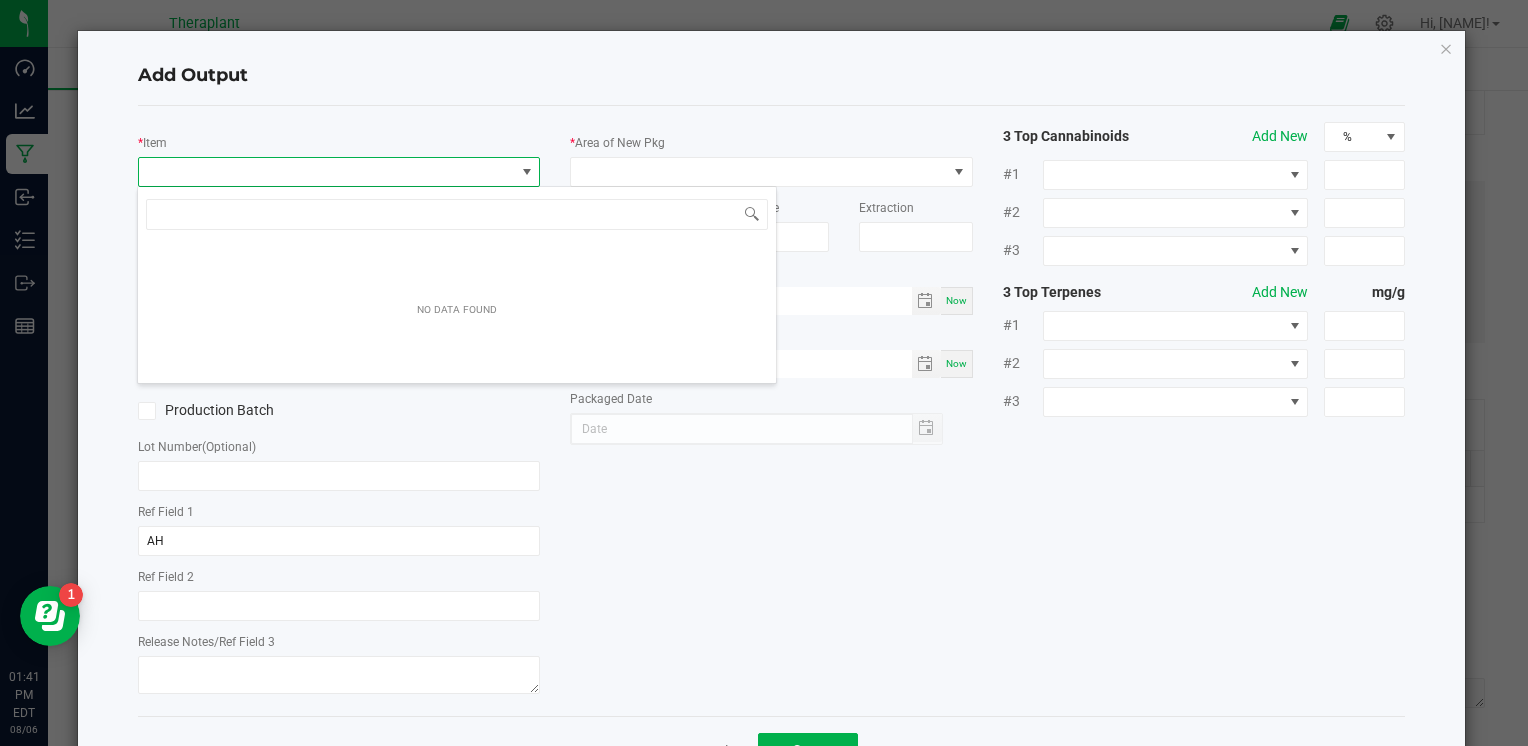 scroll, scrollTop: 99970, scrollLeft: 99602, axis: both 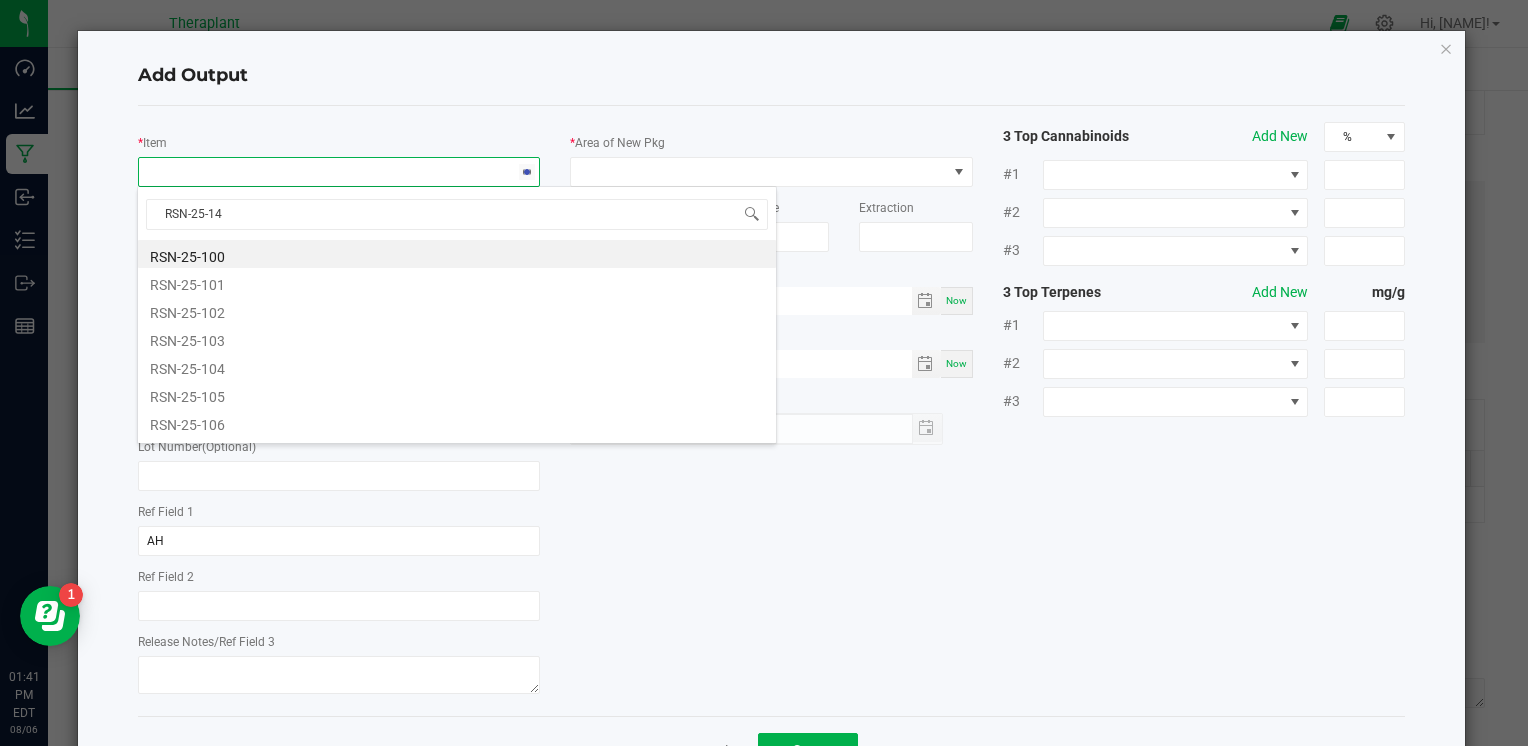 type on "RSN-25-146" 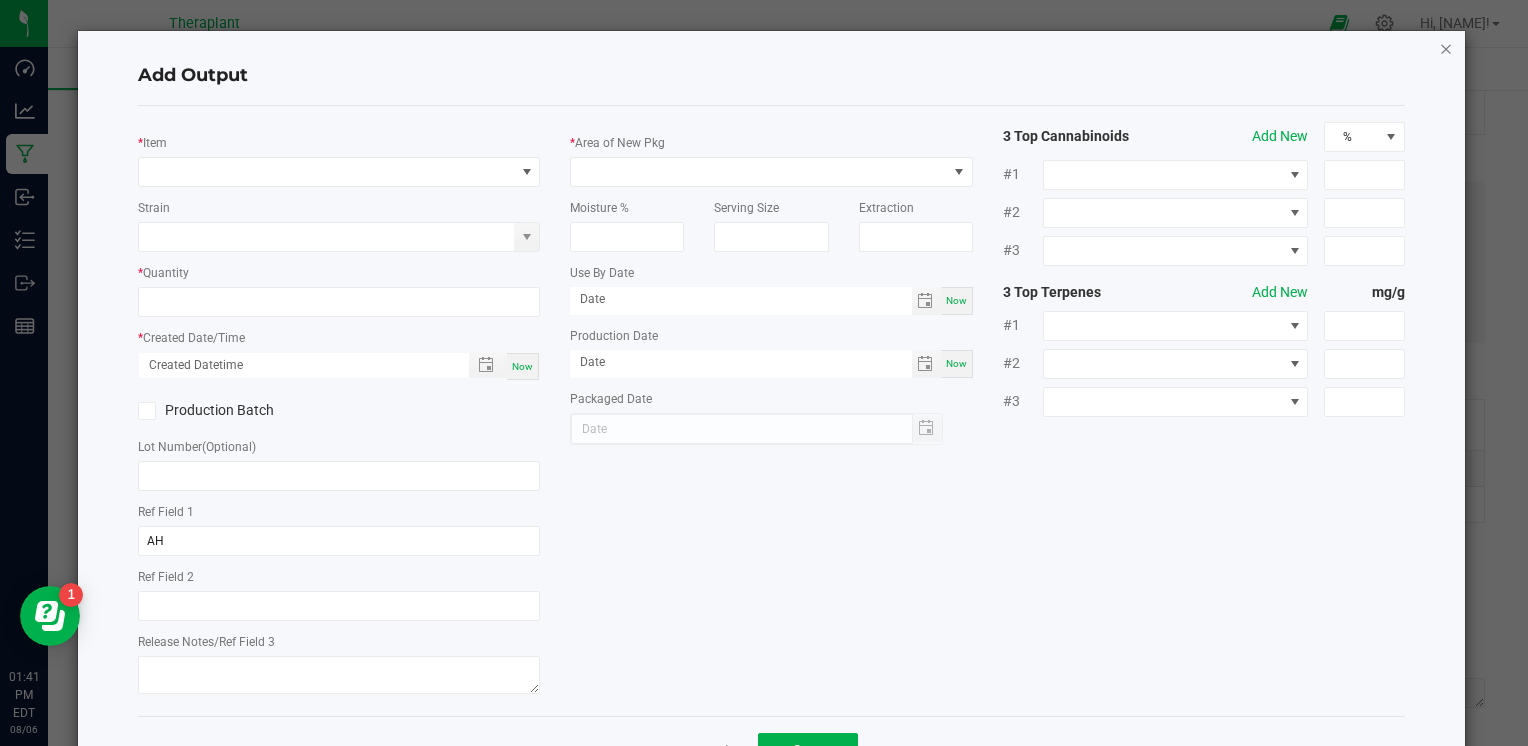 click 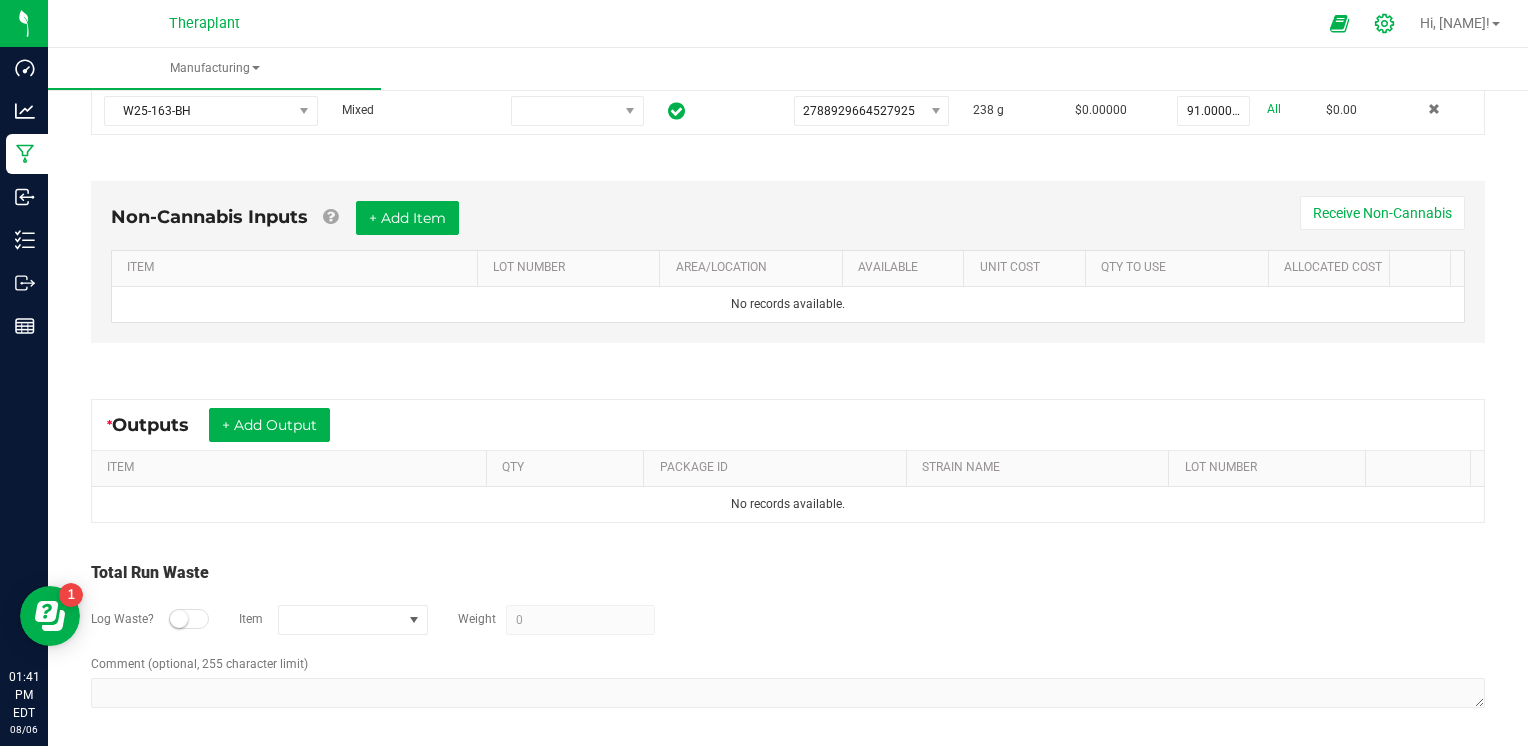 click 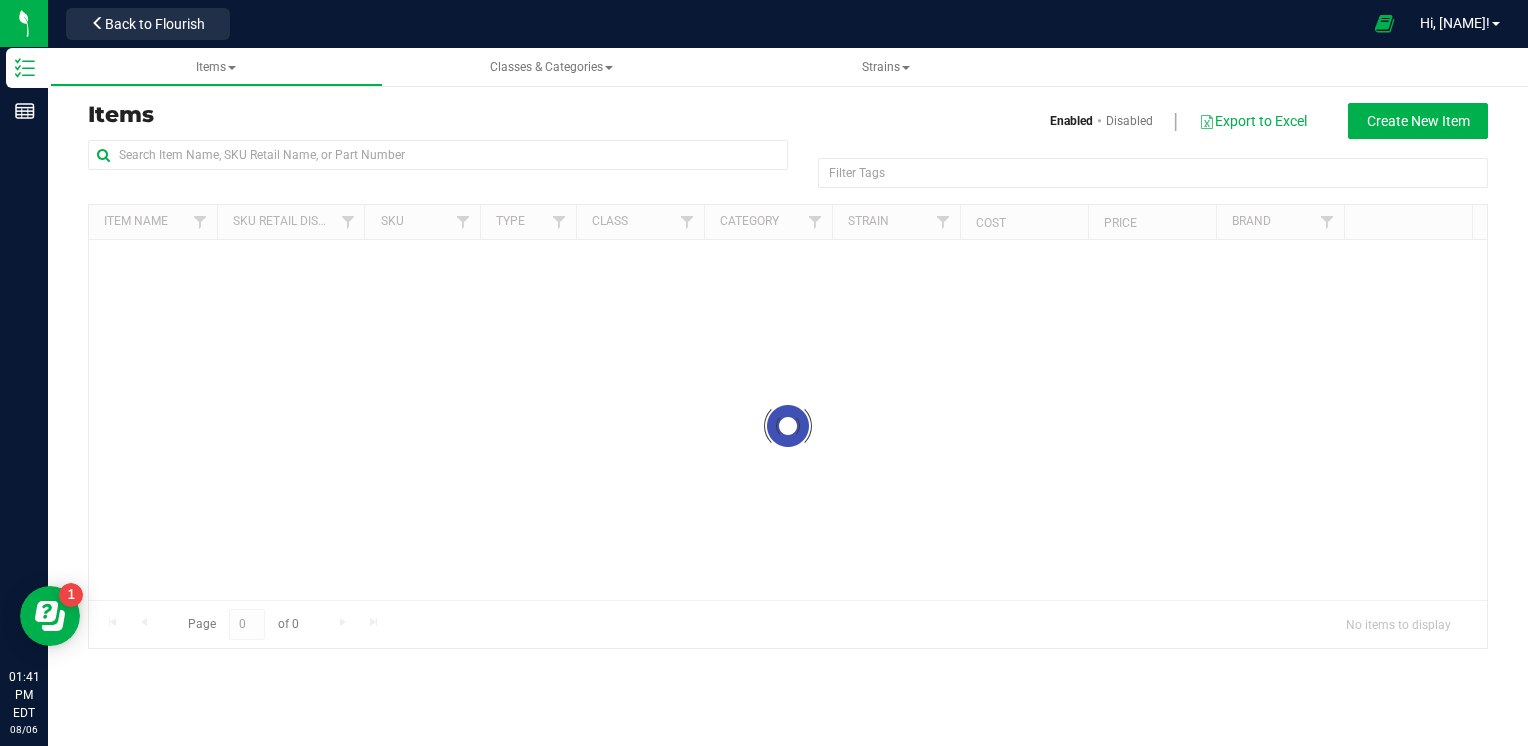 scroll, scrollTop: 0, scrollLeft: 0, axis: both 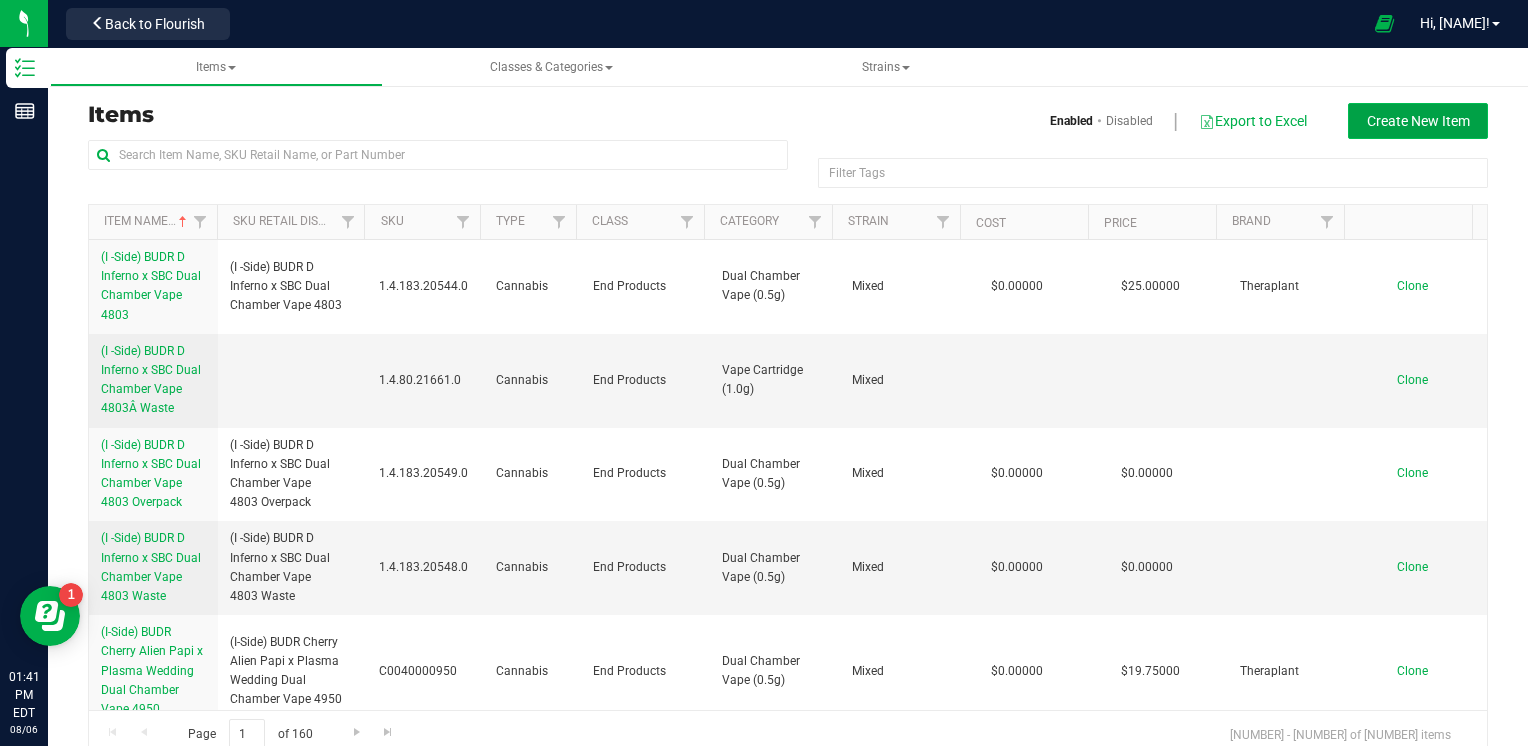 click on "Create New Item" at bounding box center (1418, 121) 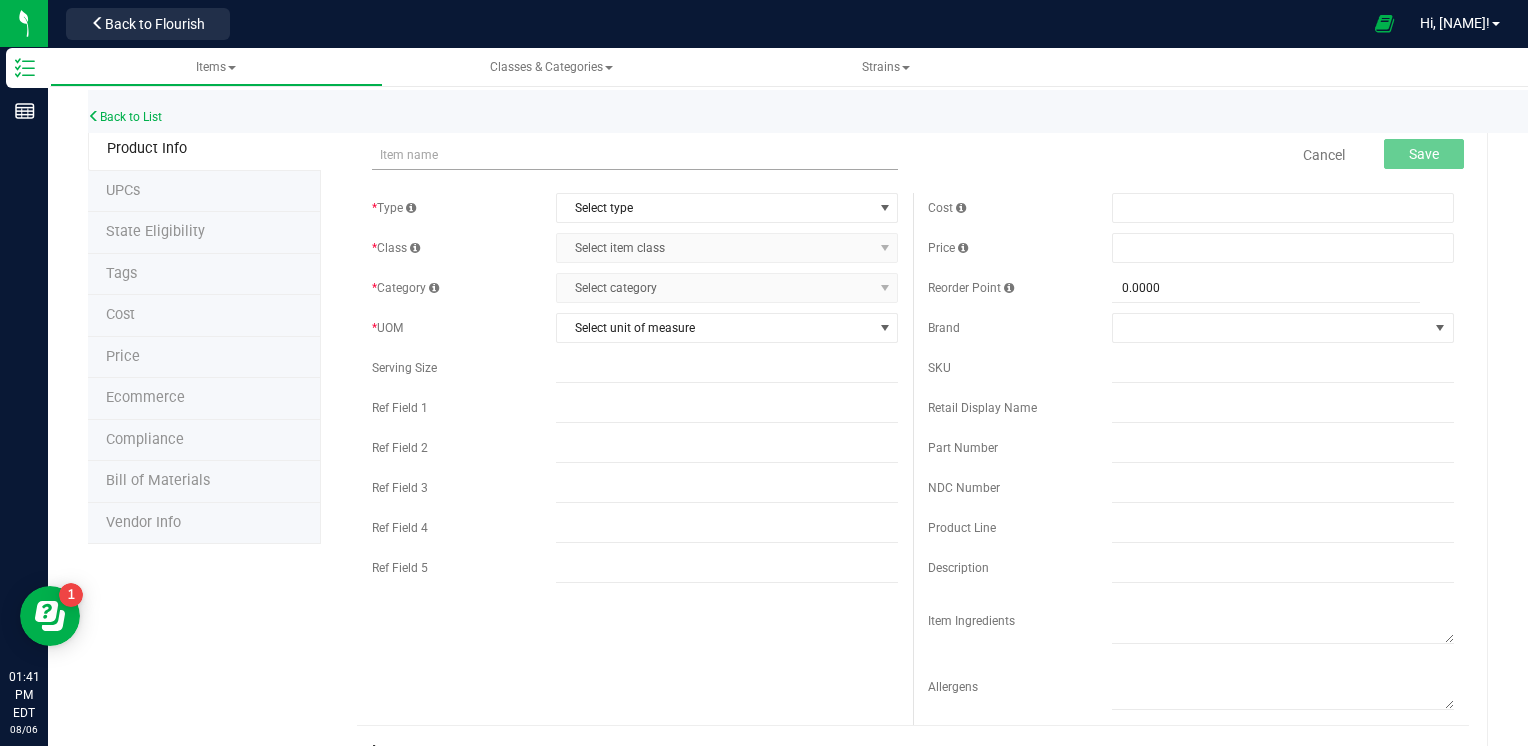 click at bounding box center (635, 155) 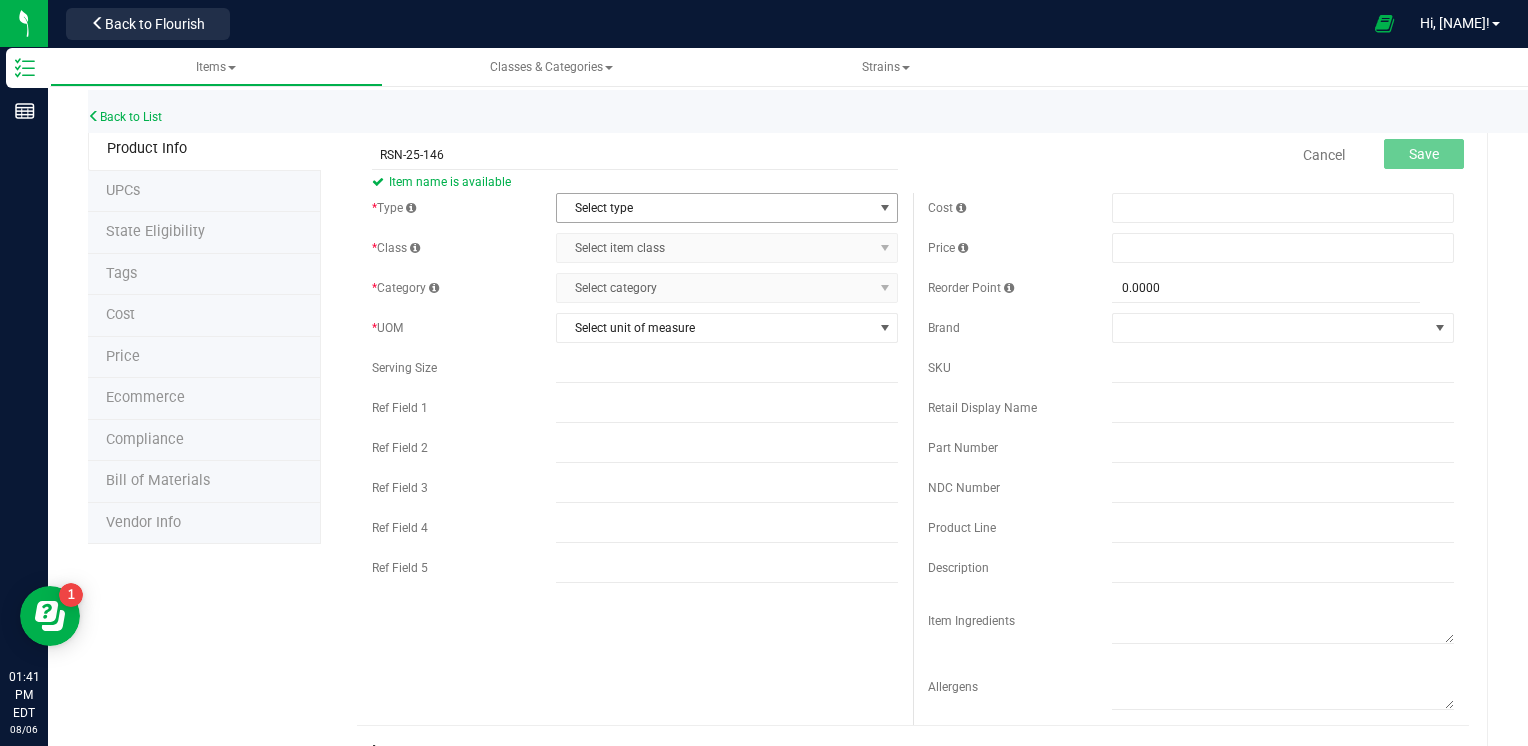 type on "RSN-25-146" 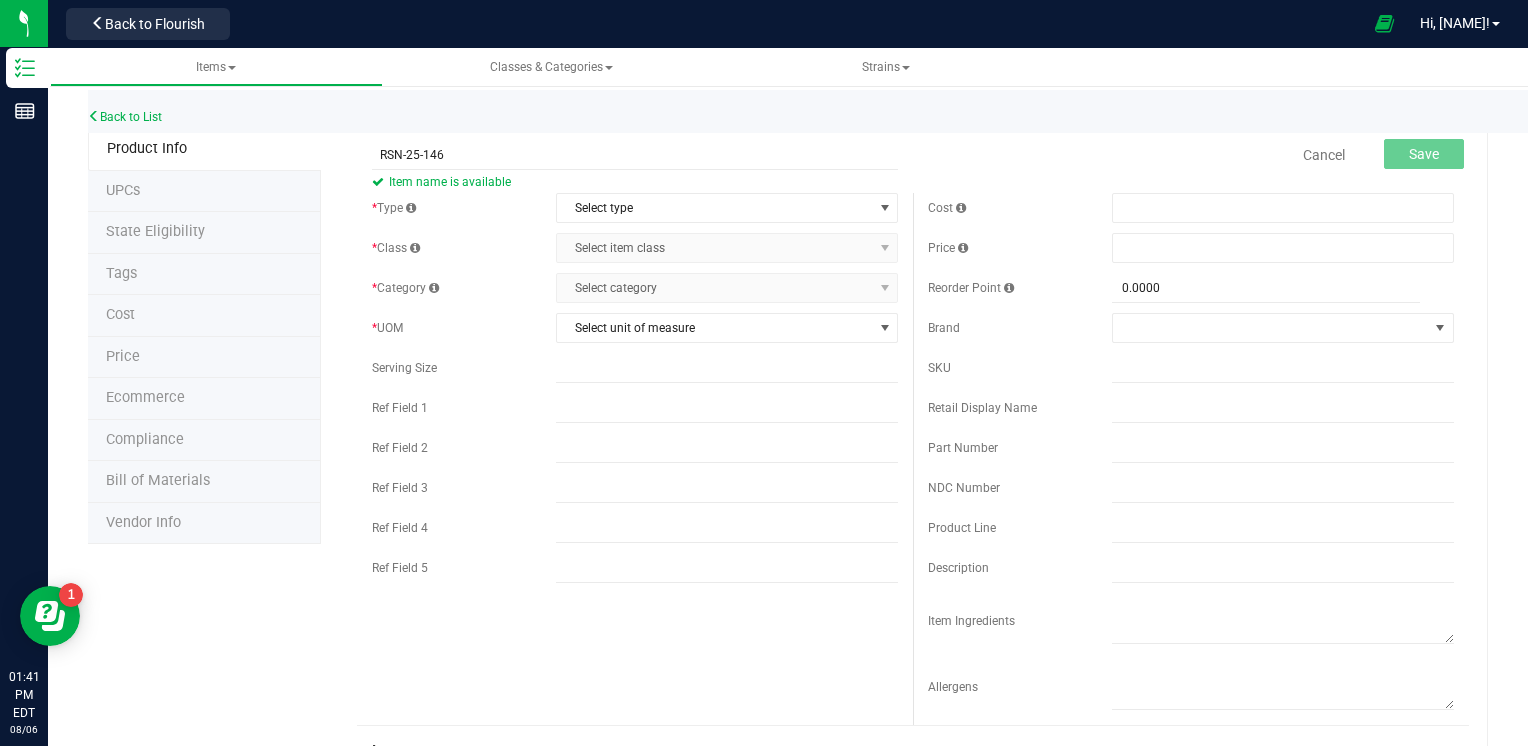 click on "Item name is available" at bounding box center (635, 182) 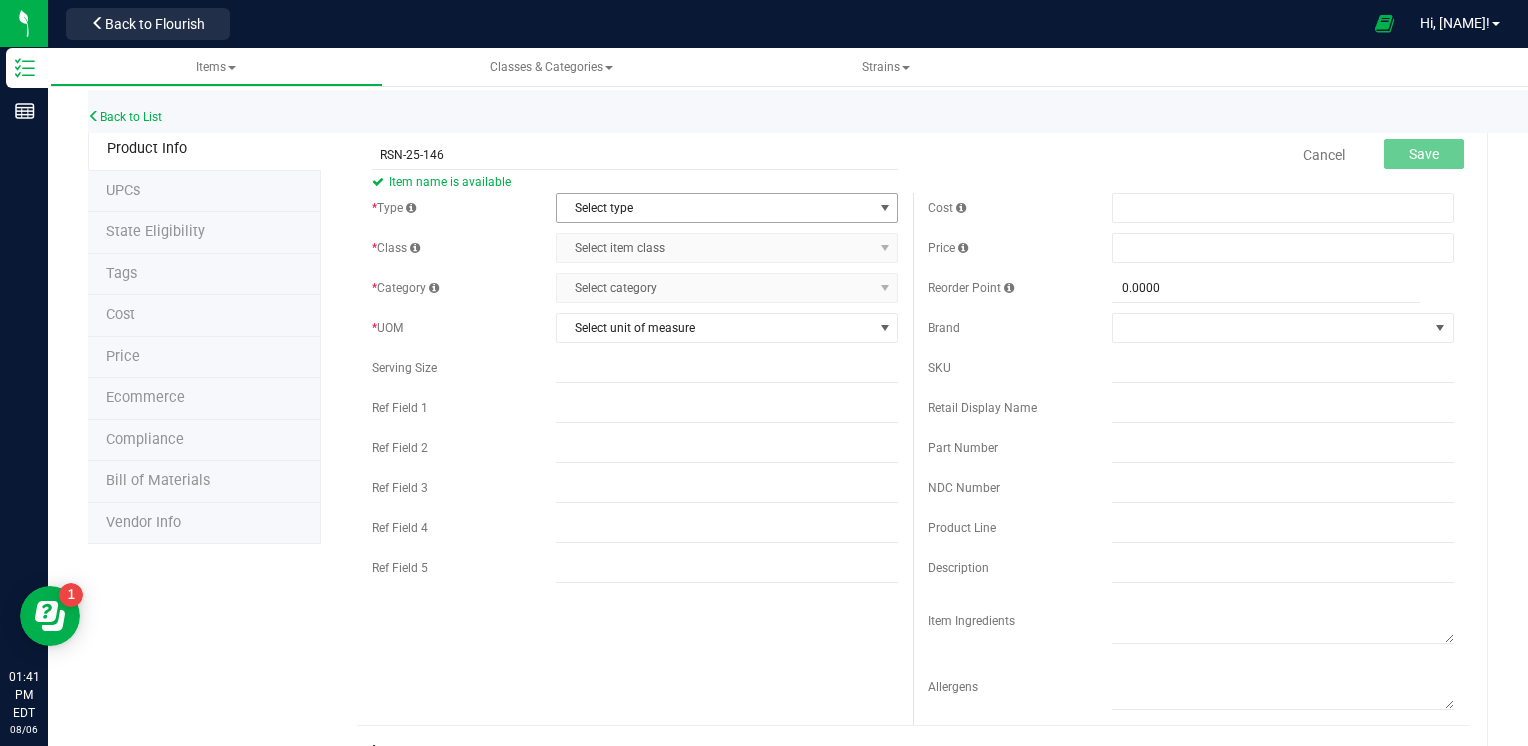 click on "Select type" at bounding box center [714, 208] 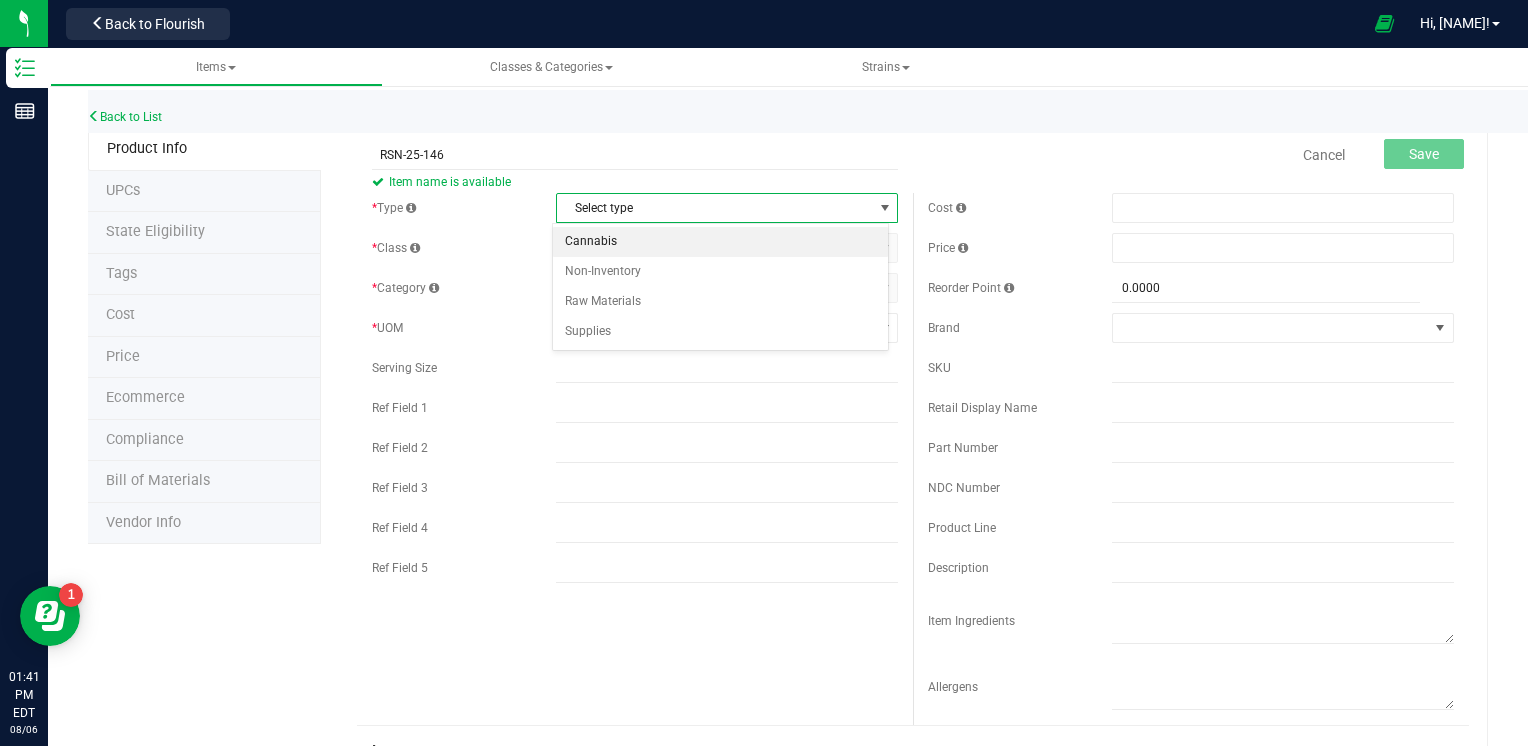 click on "Cannabis" at bounding box center (721, 242) 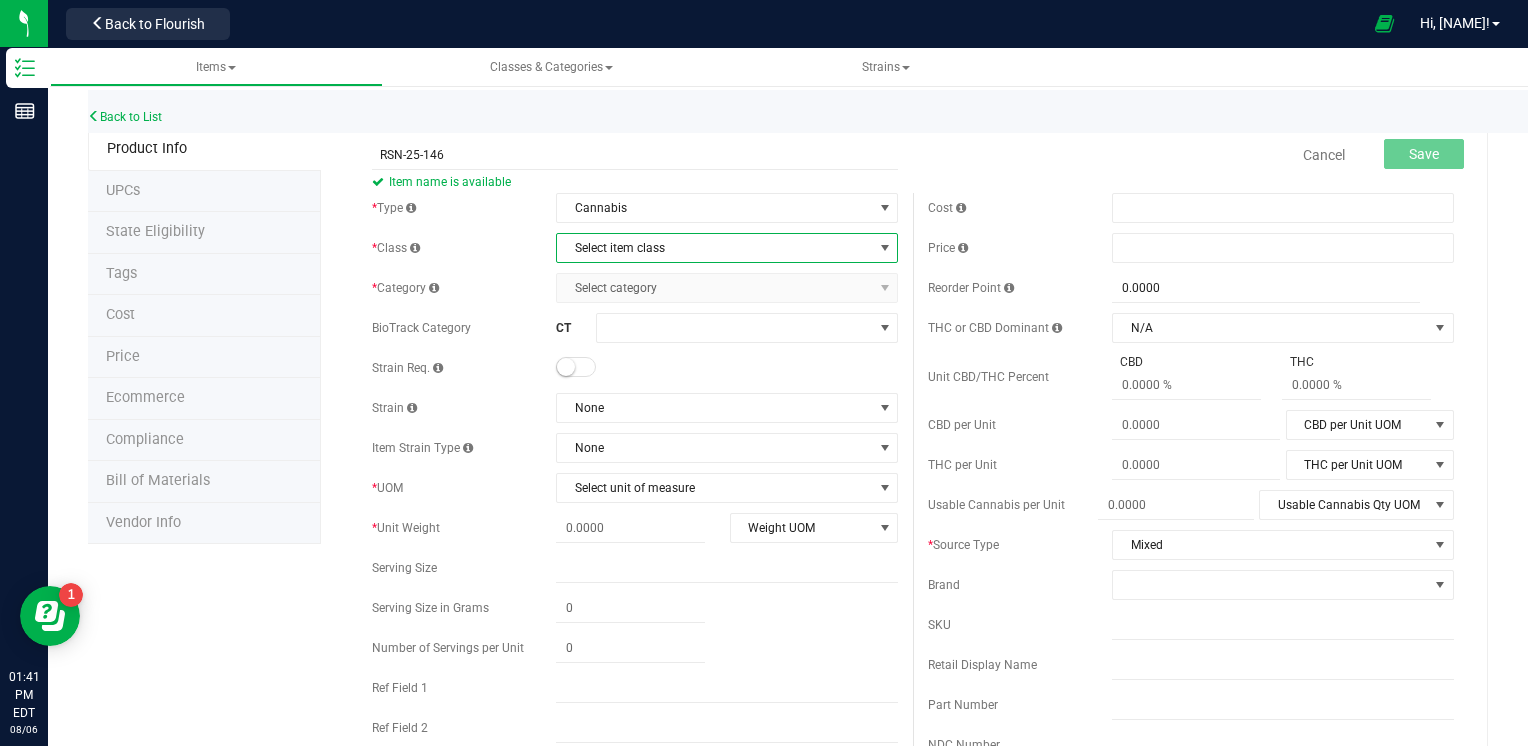 click on "Select item class" at bounding box center (714, 248) 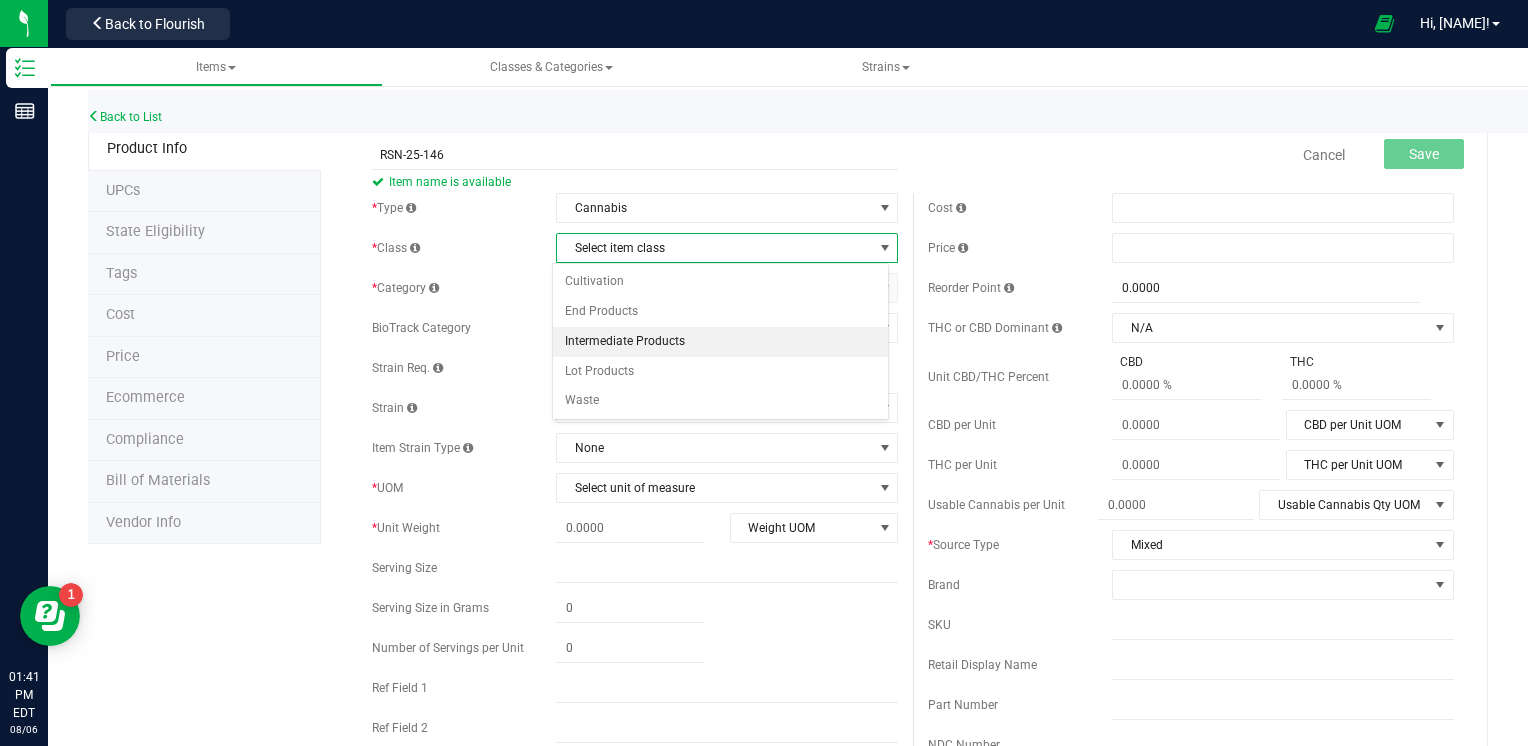 click on "Intermediate Products" at bounding box center (721, 342) 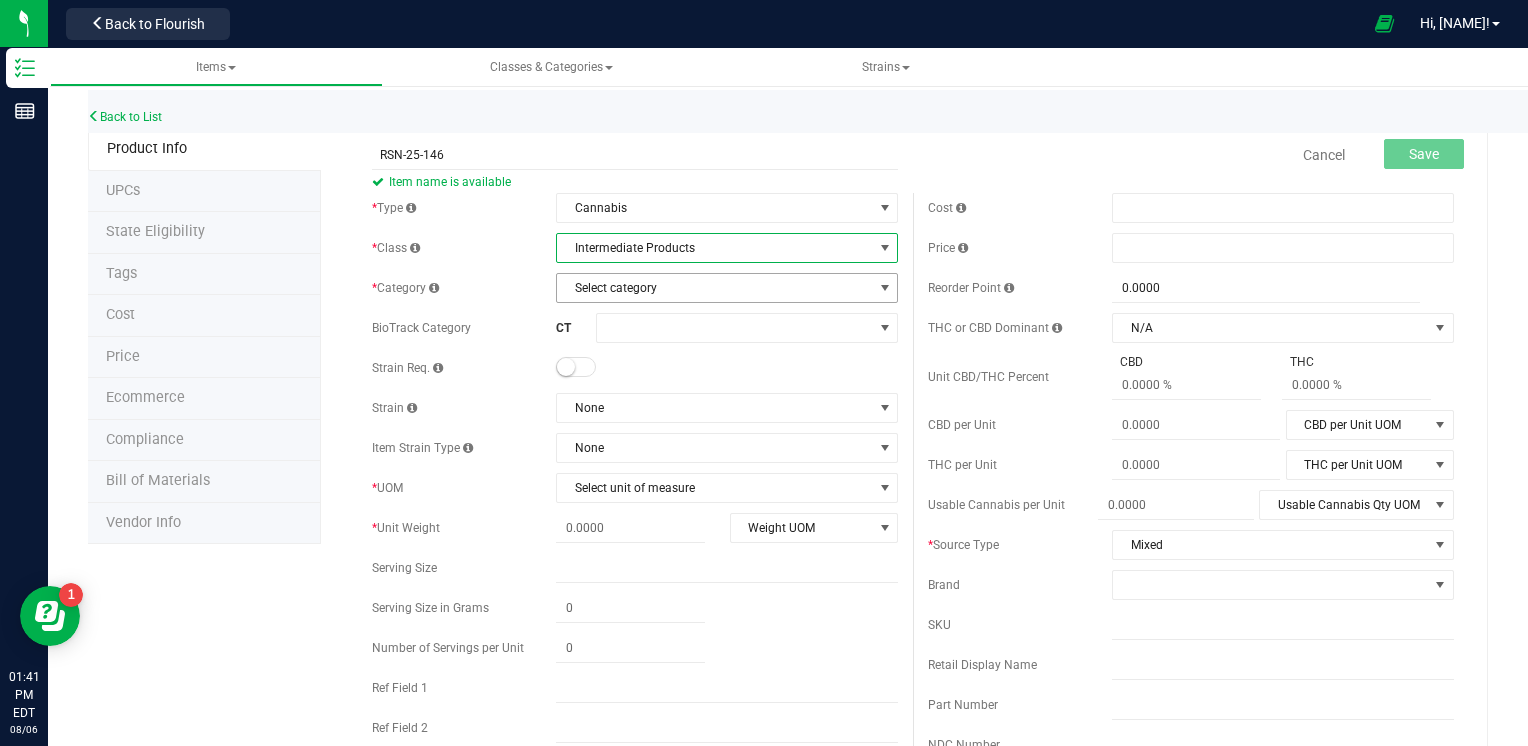 click on "Select category" at bounding box center [714, 288] 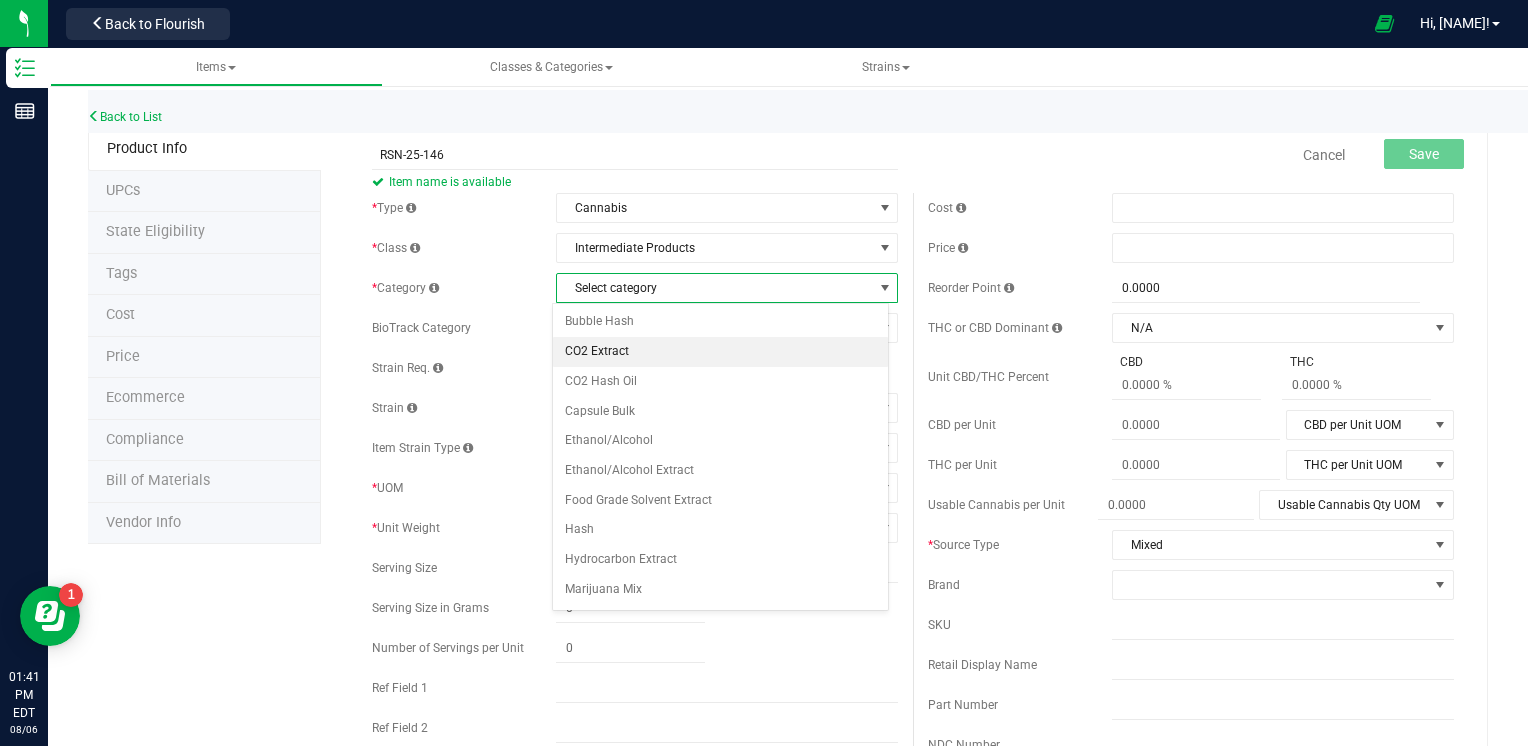 click on "CO2 Extract" at bounding box center [721, 352] 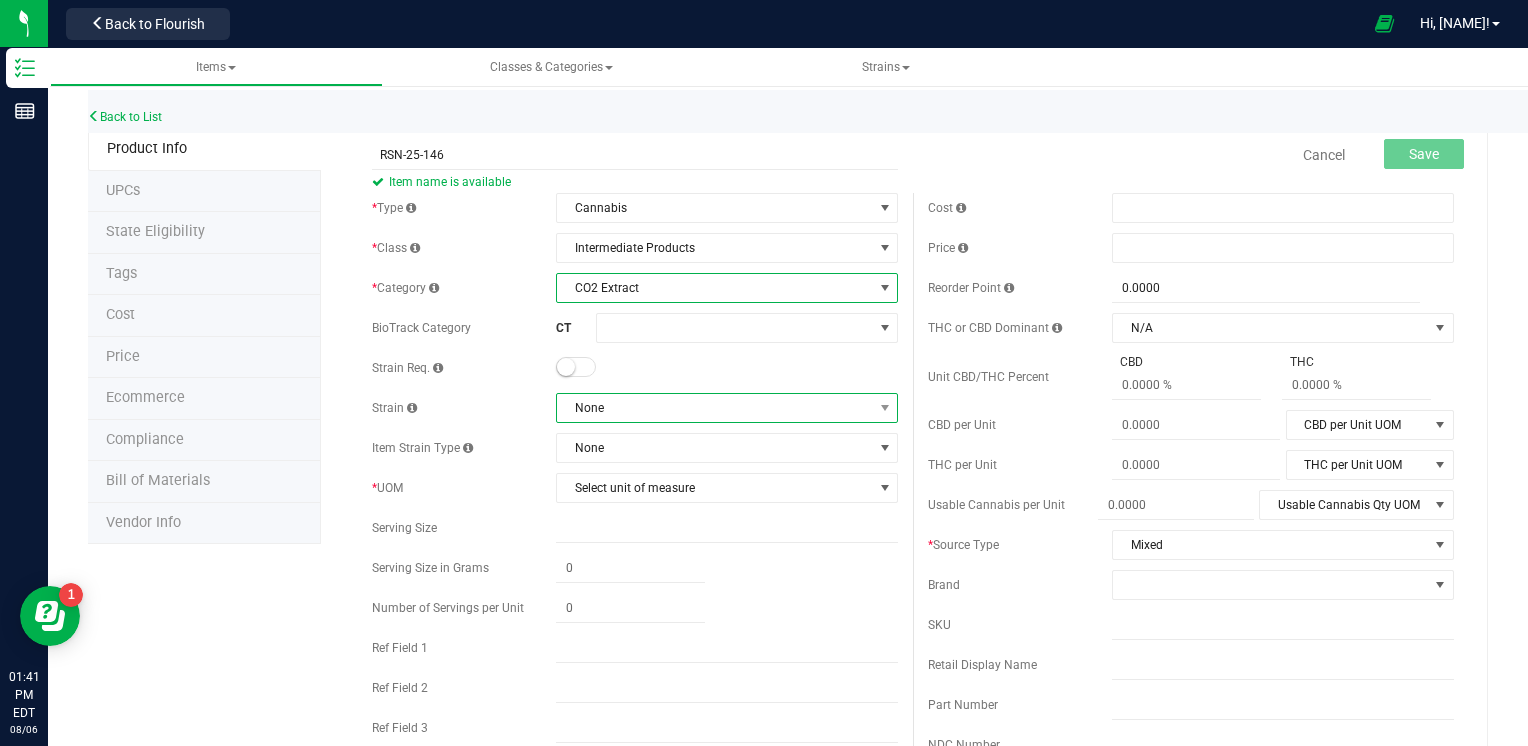 click on "None" at bounding box center [714, 408] 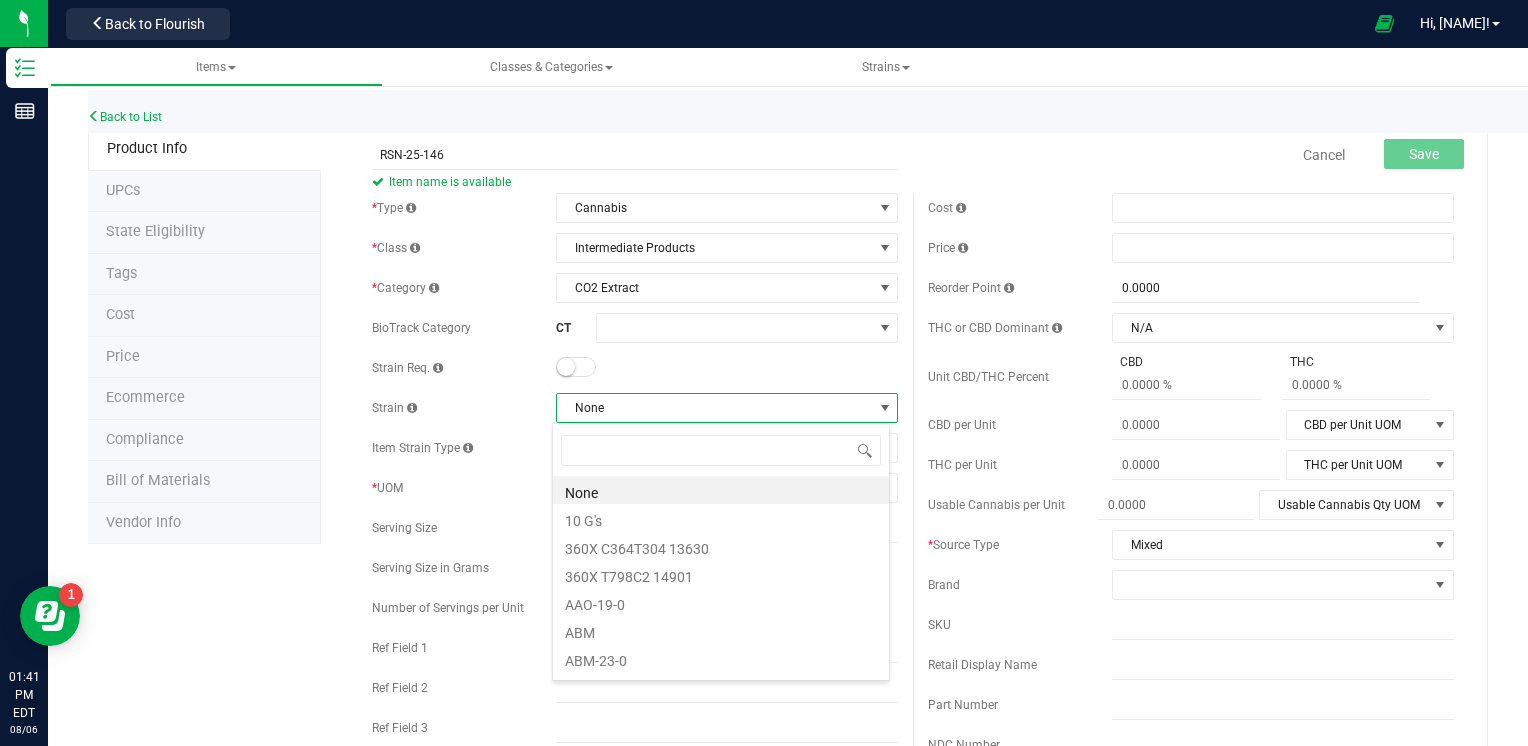 scroll, scrollTop: 99970, scrollLeft: 99662, axis: both 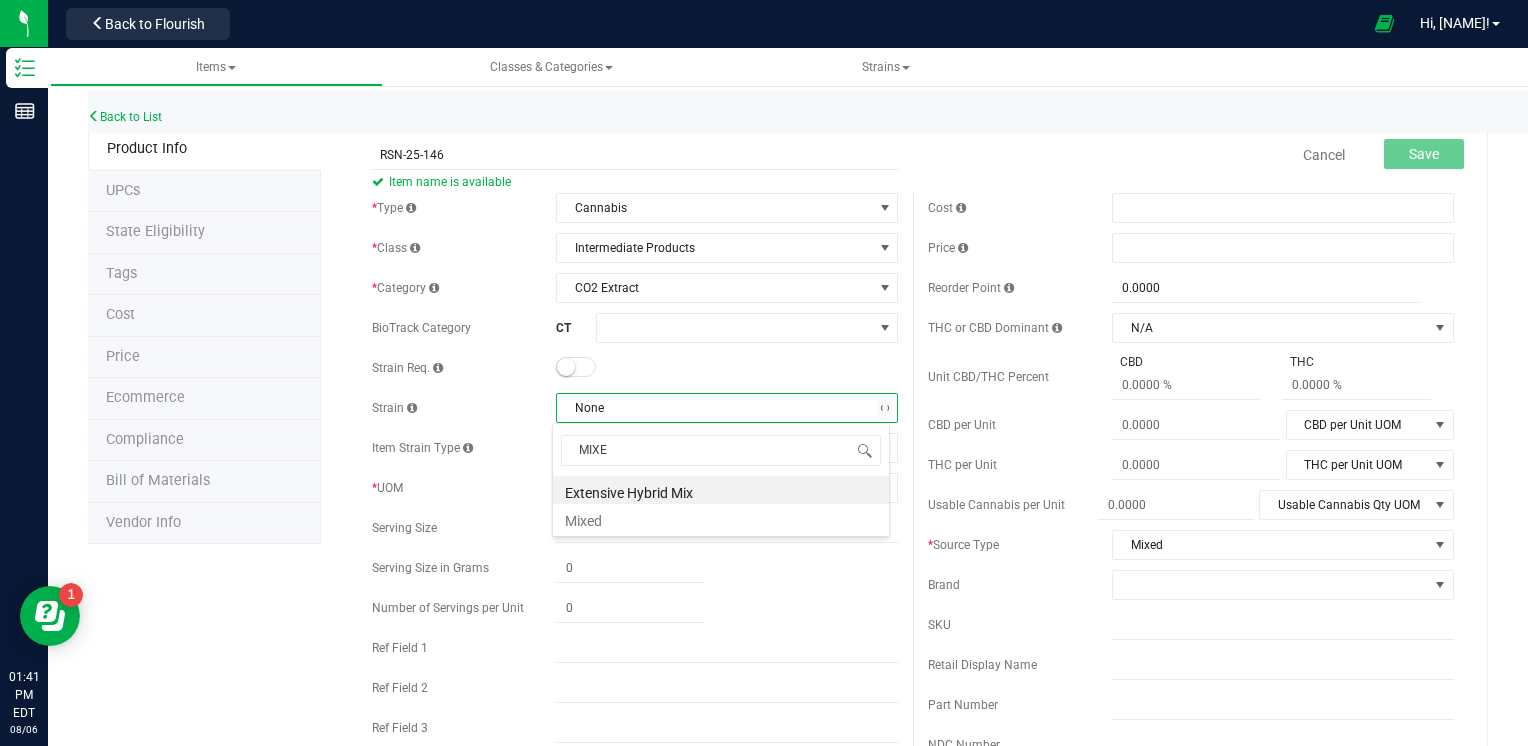 type on "MIXED" 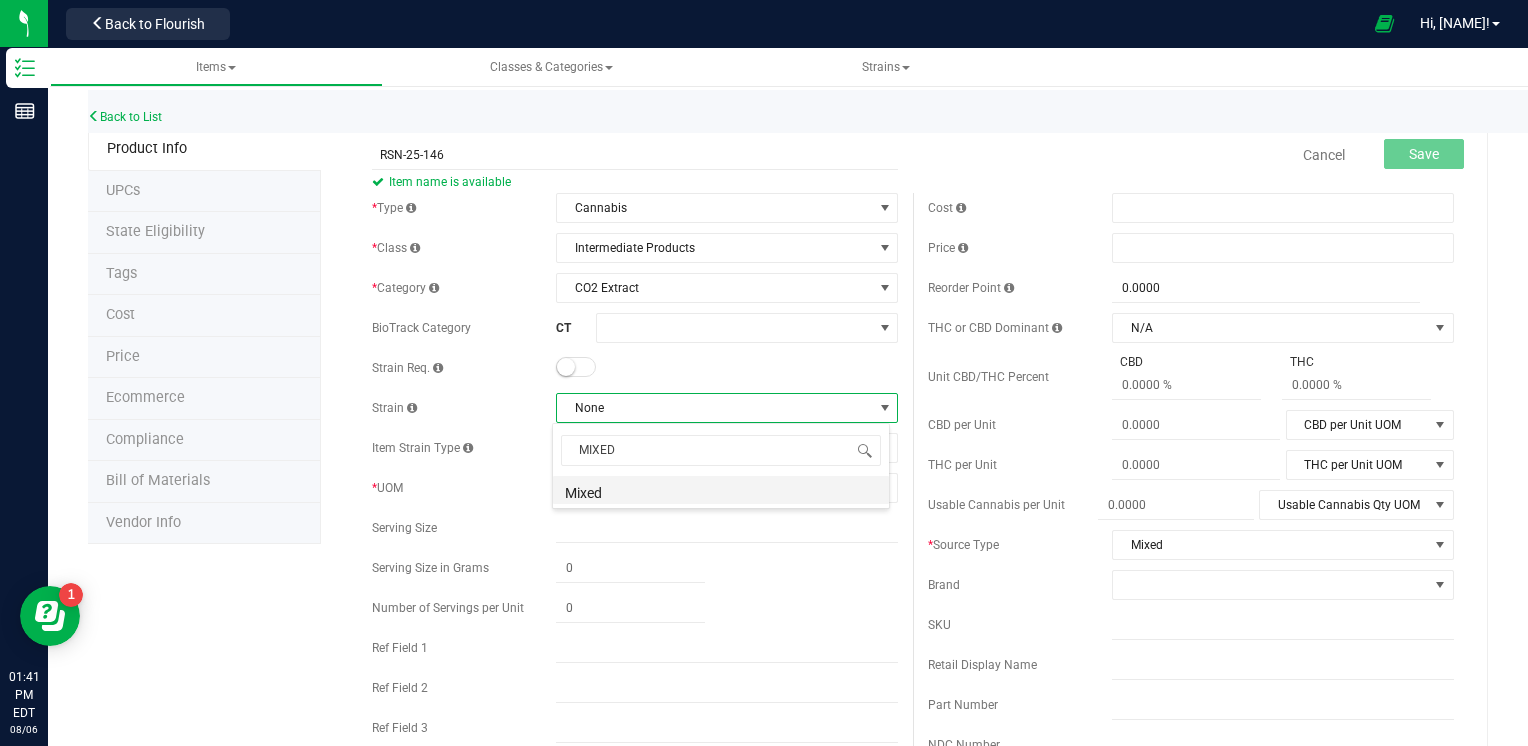 click on "Mixed" at bounding box center (721, 490) 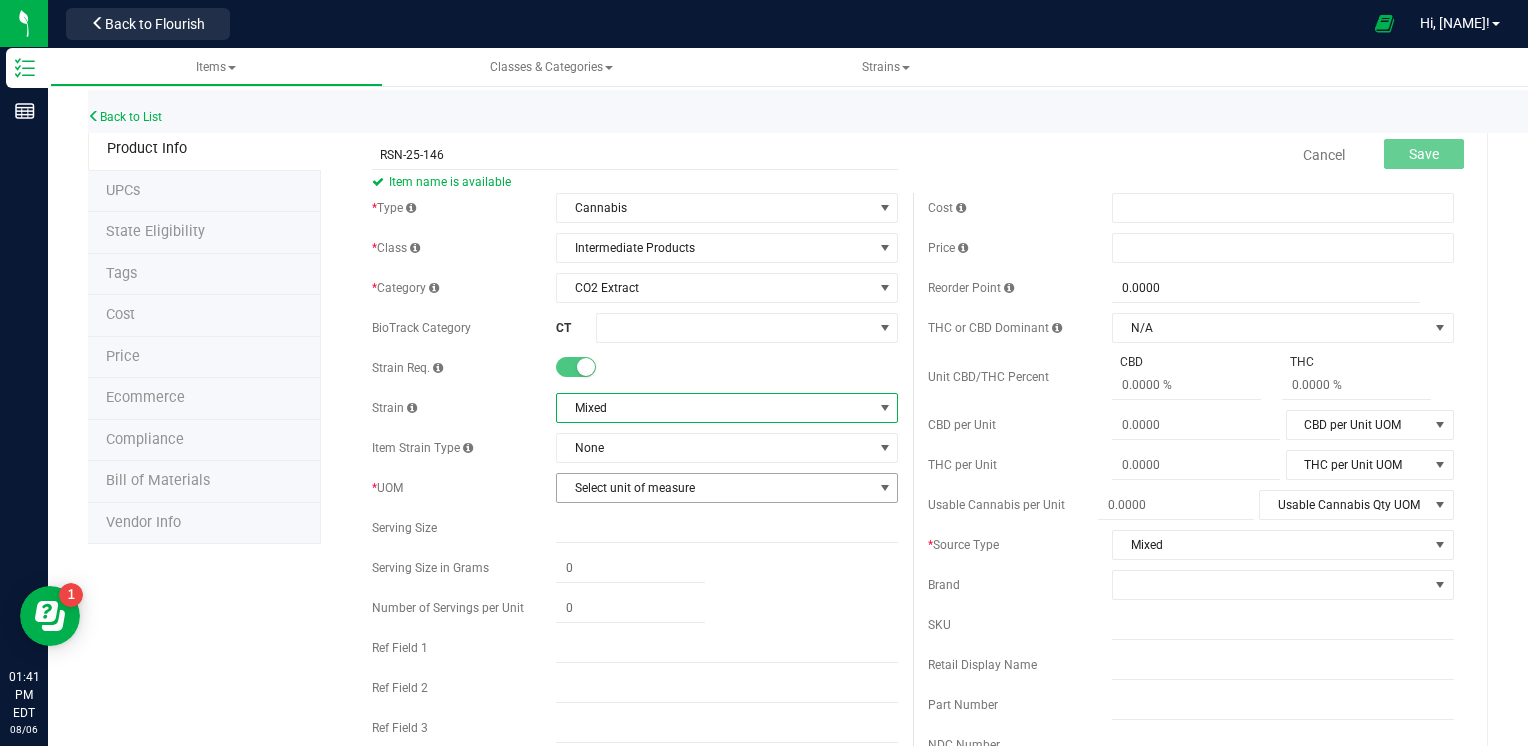 click on "Select unit of measure" at bounding box center (714, 488) 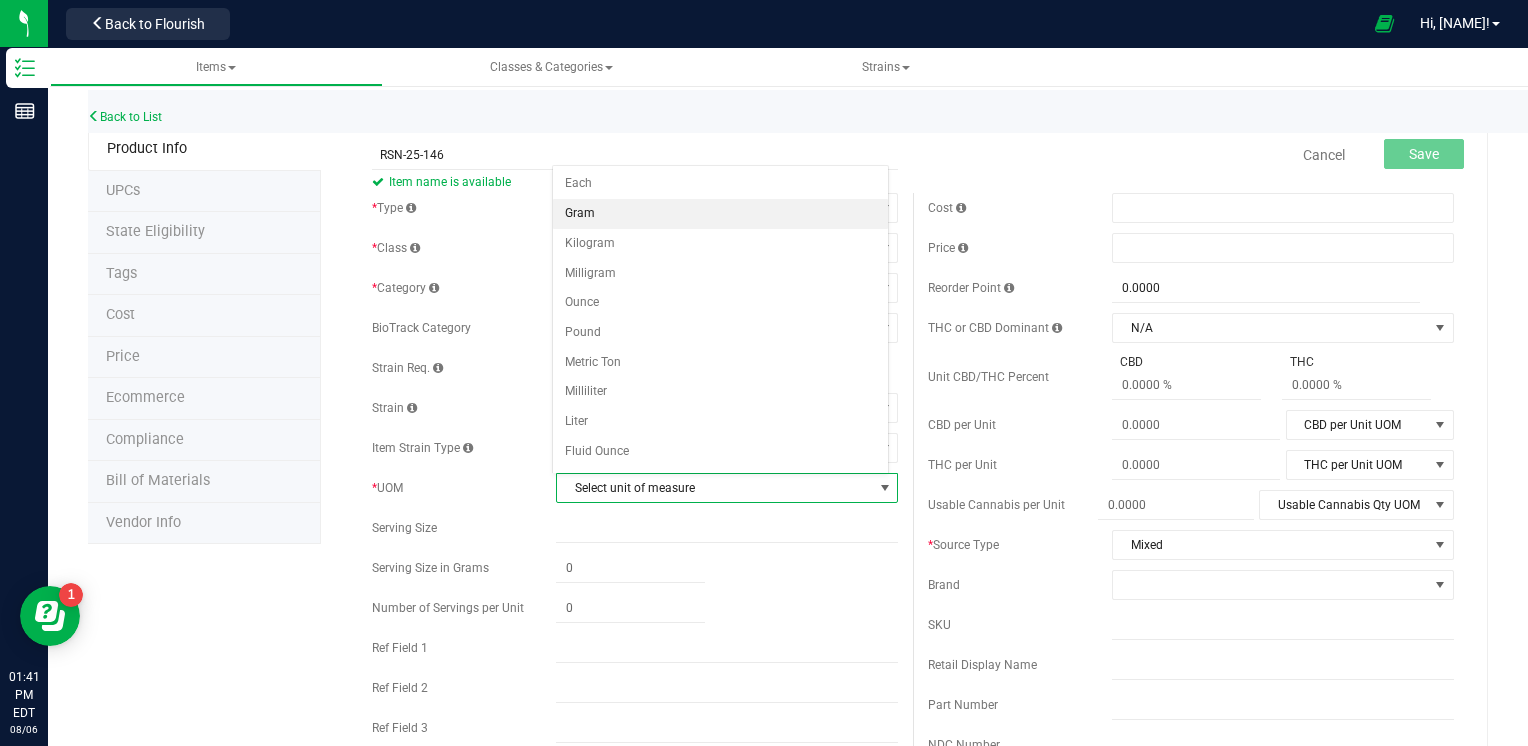 click on "Gram" at bounding box center (721, 214) 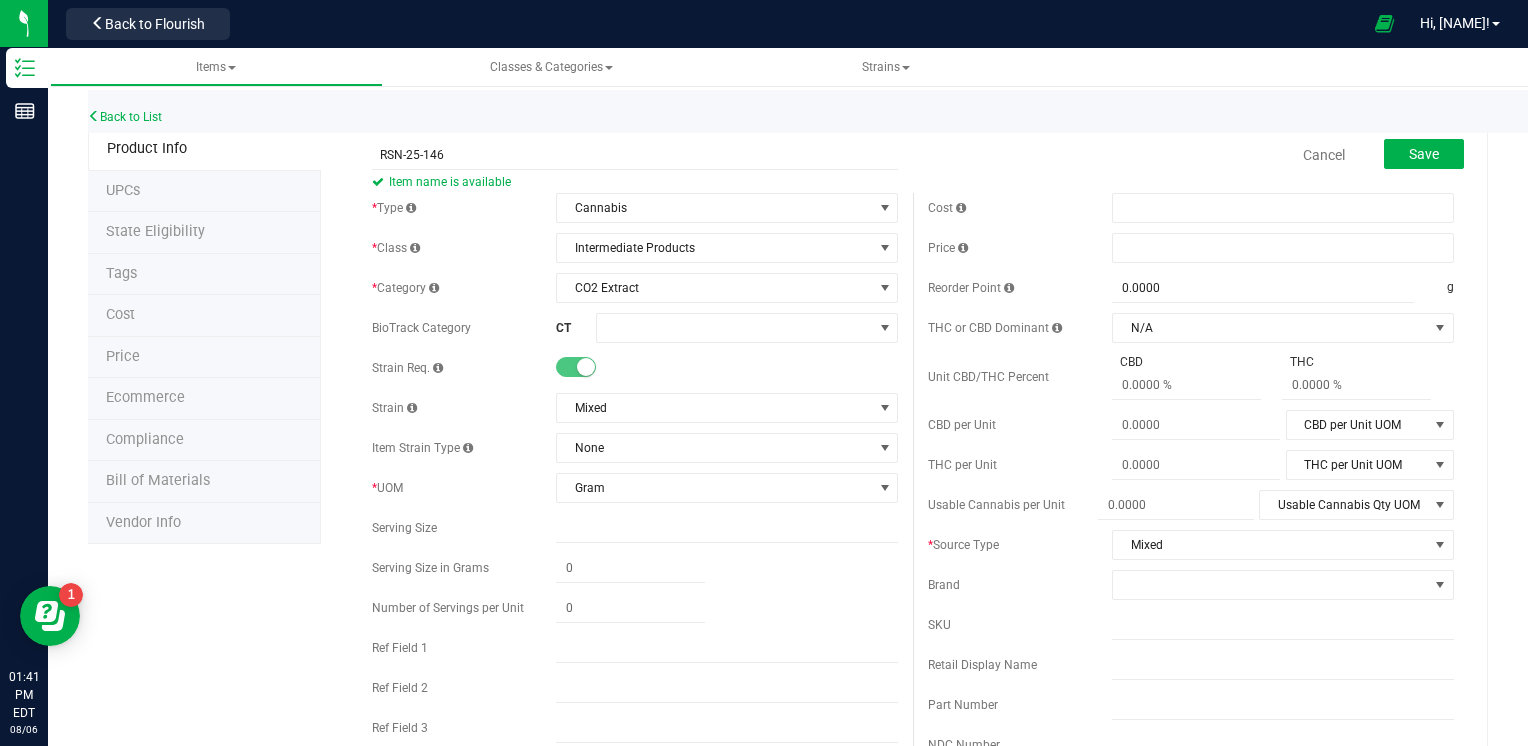 click on "Cancel
Save" at bounding box center [1191, 155] 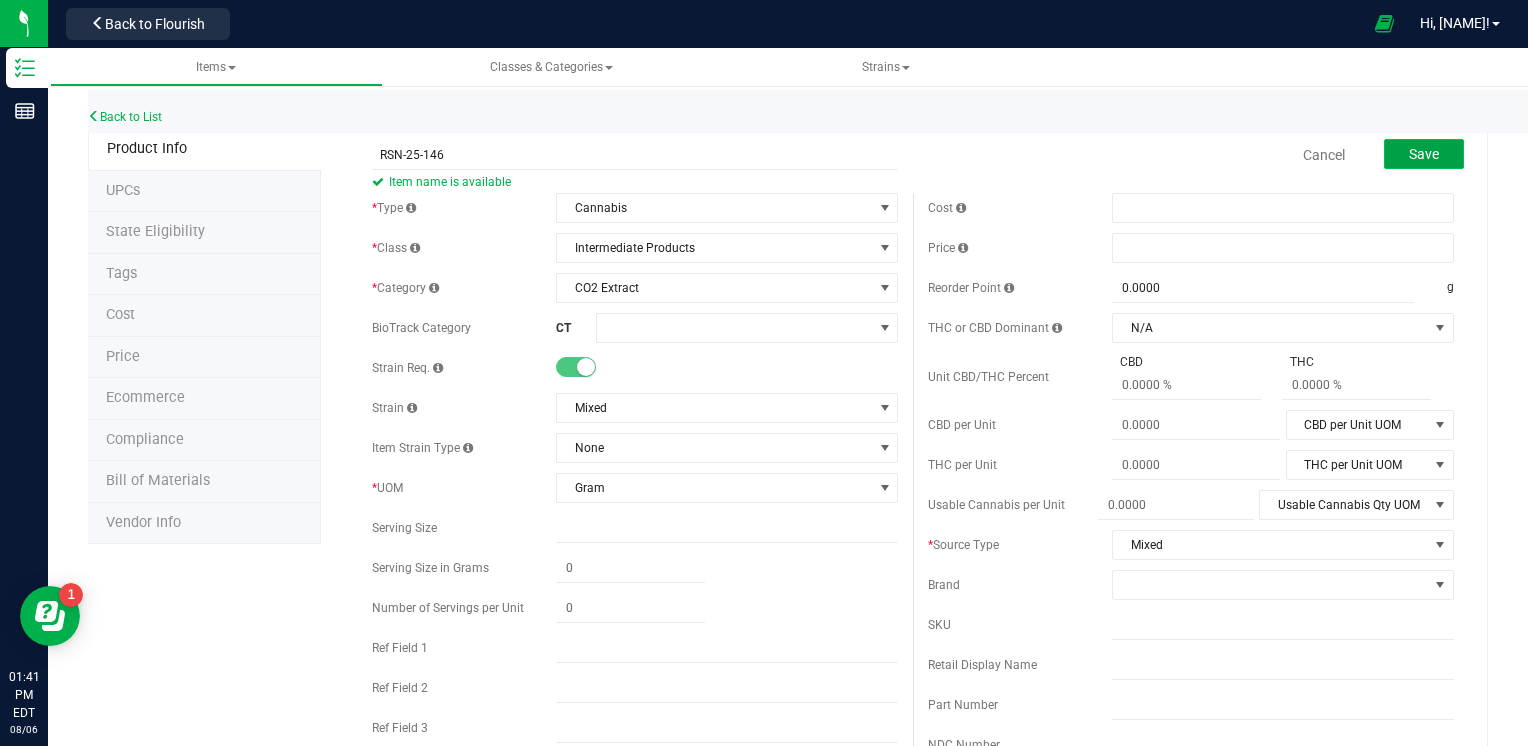 click on "Save" at bounding box center [1424, 154] 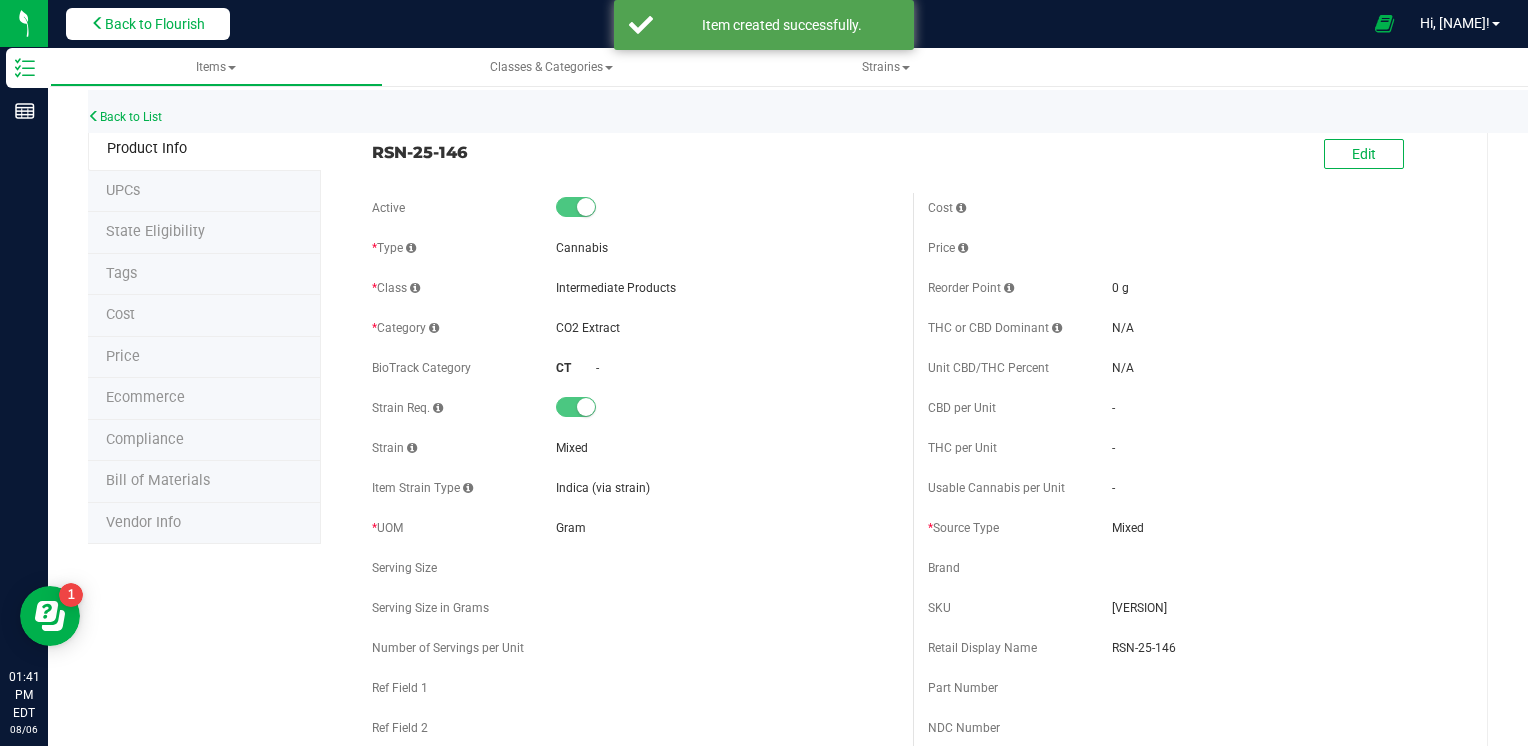 click on "Back to Flourish" at bounding box center (155, 24) 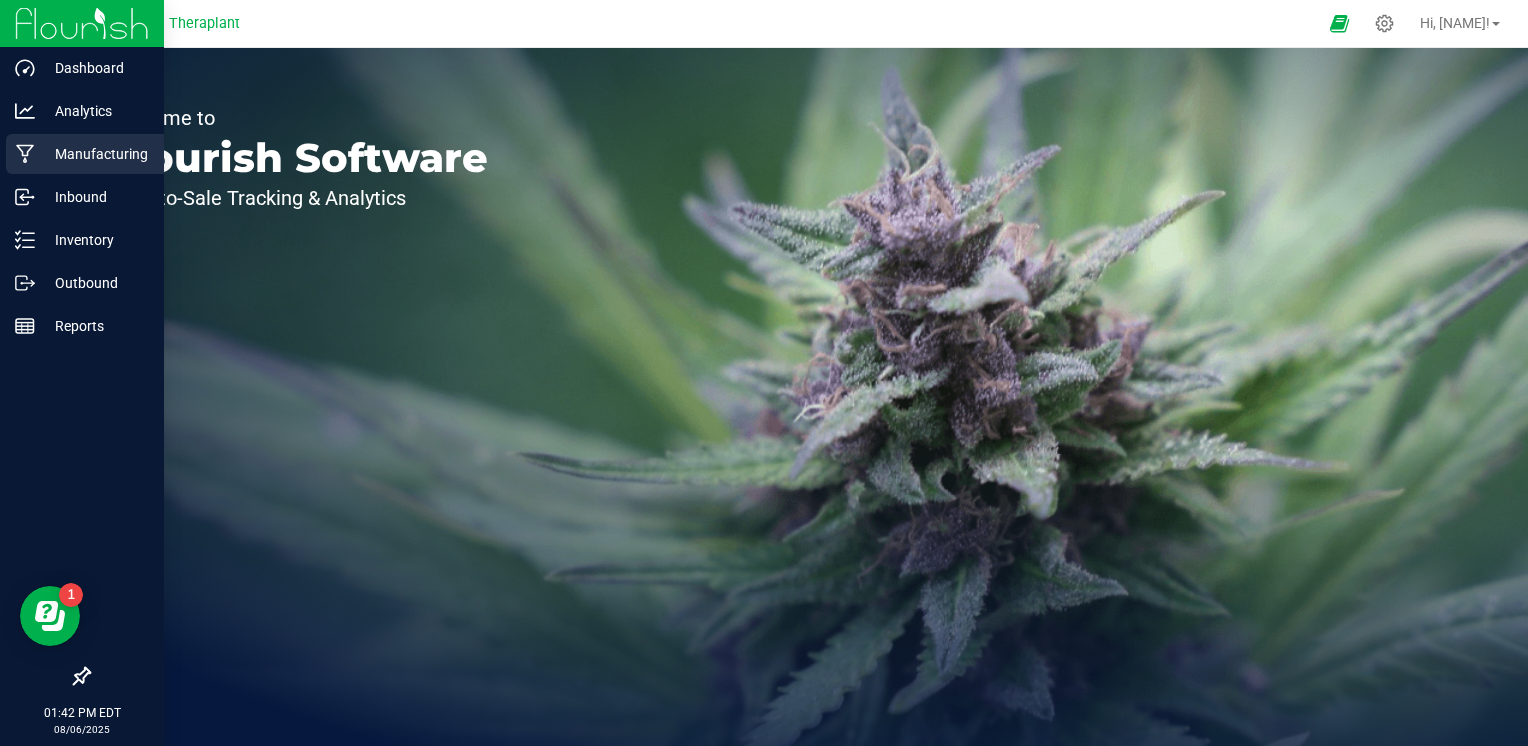 click on "Manufacturing" at bounding box center (95, 154) 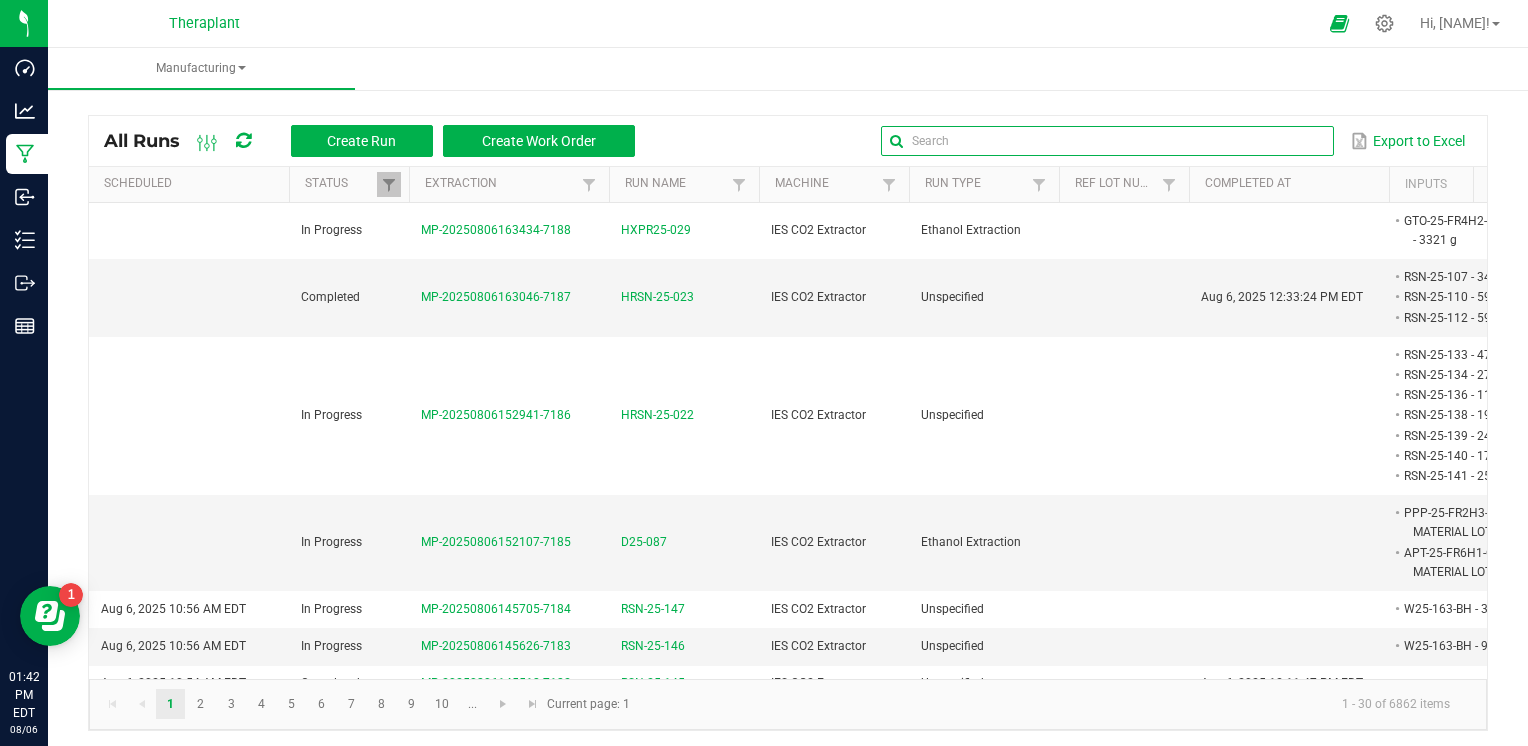 click at bounding box center [1107, 141] 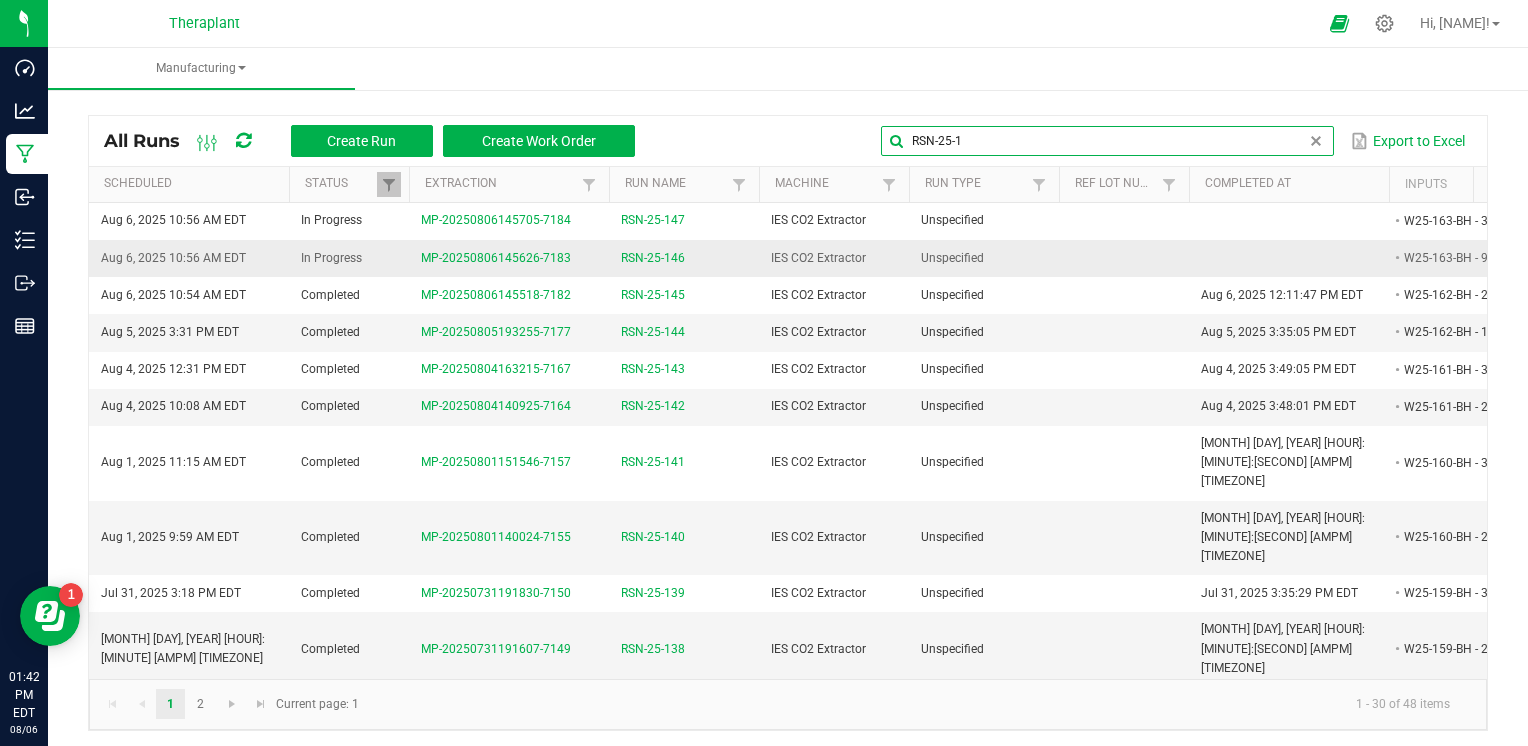 type on "RSN-25-1" 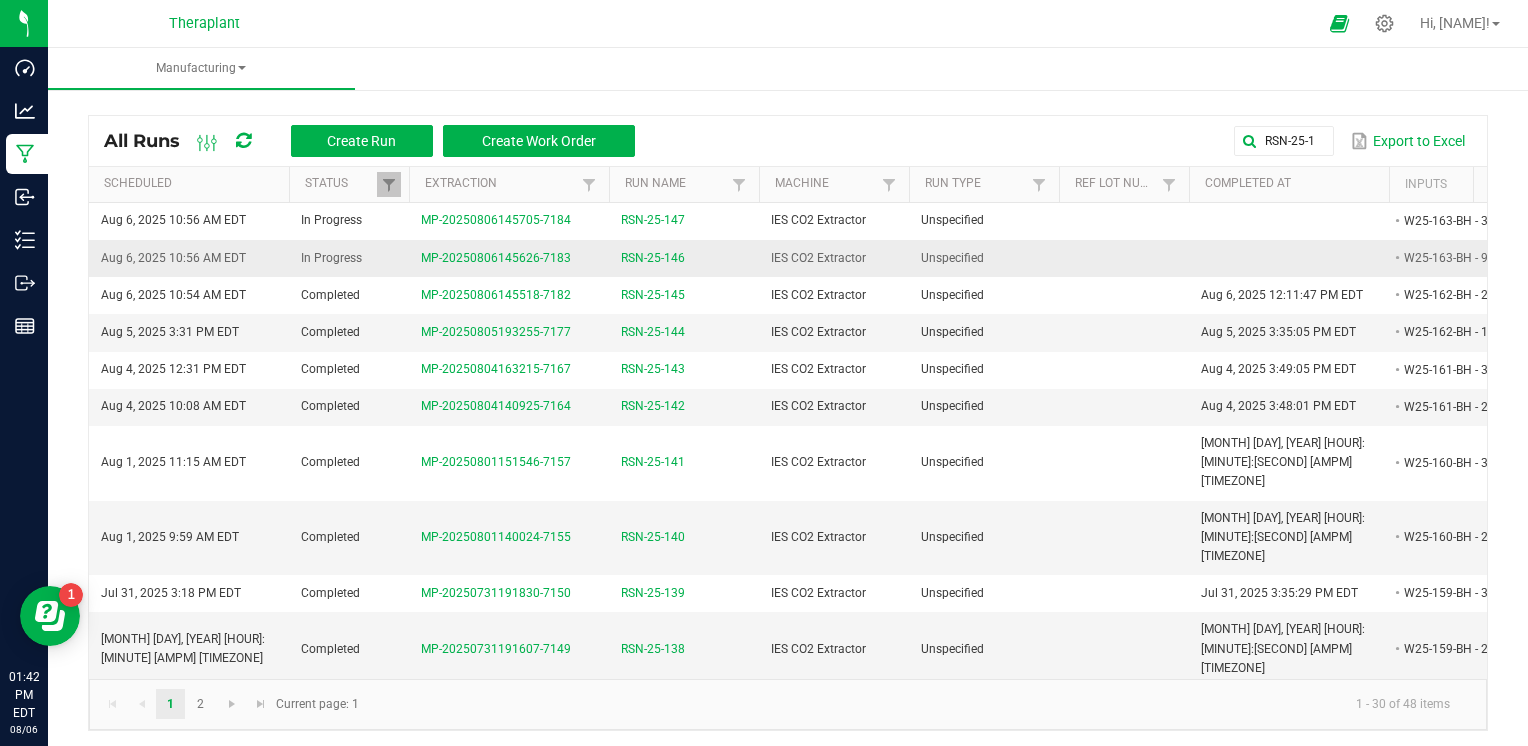 click on "RSN-25-146" at bounding box center [653, 258] 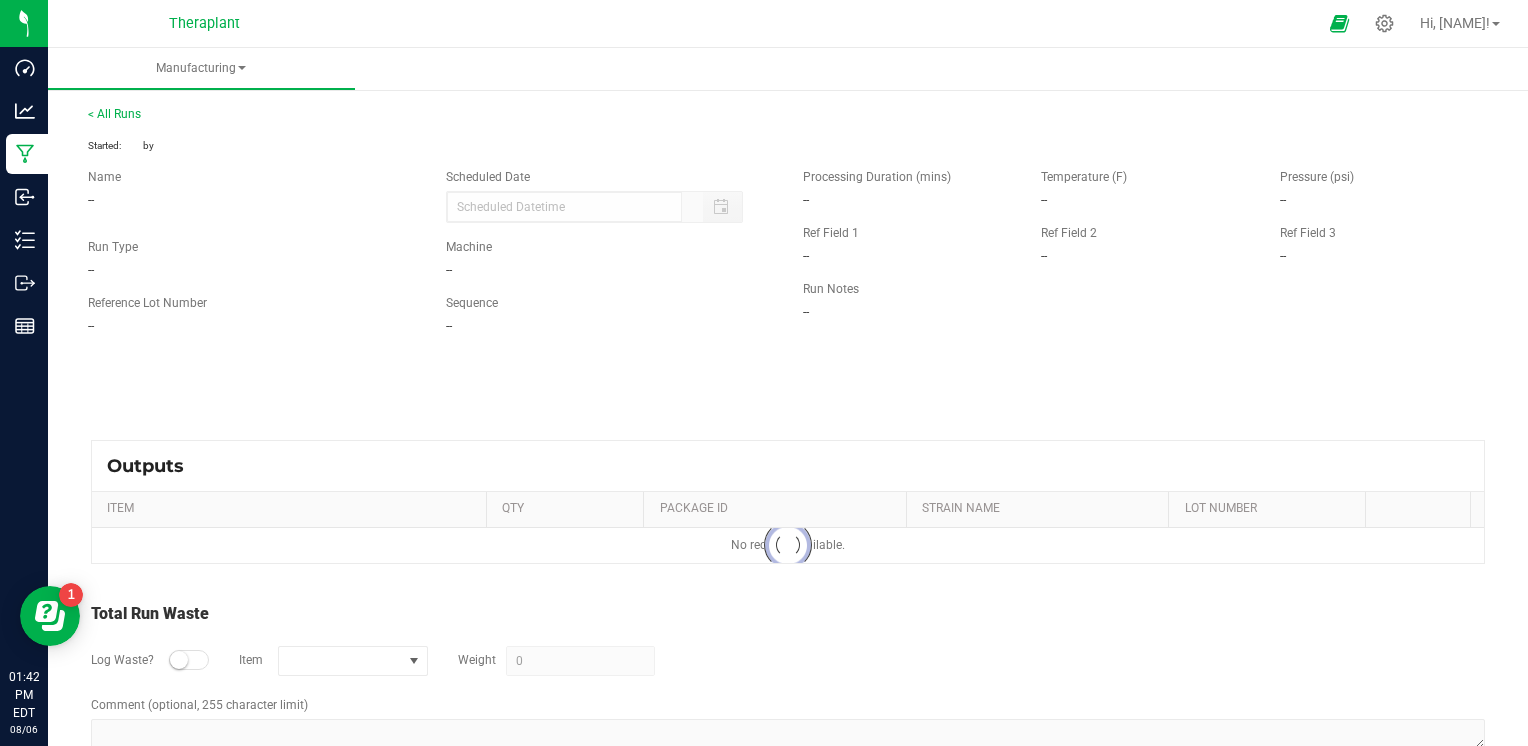type on "08/06/2025 10:56 AM" 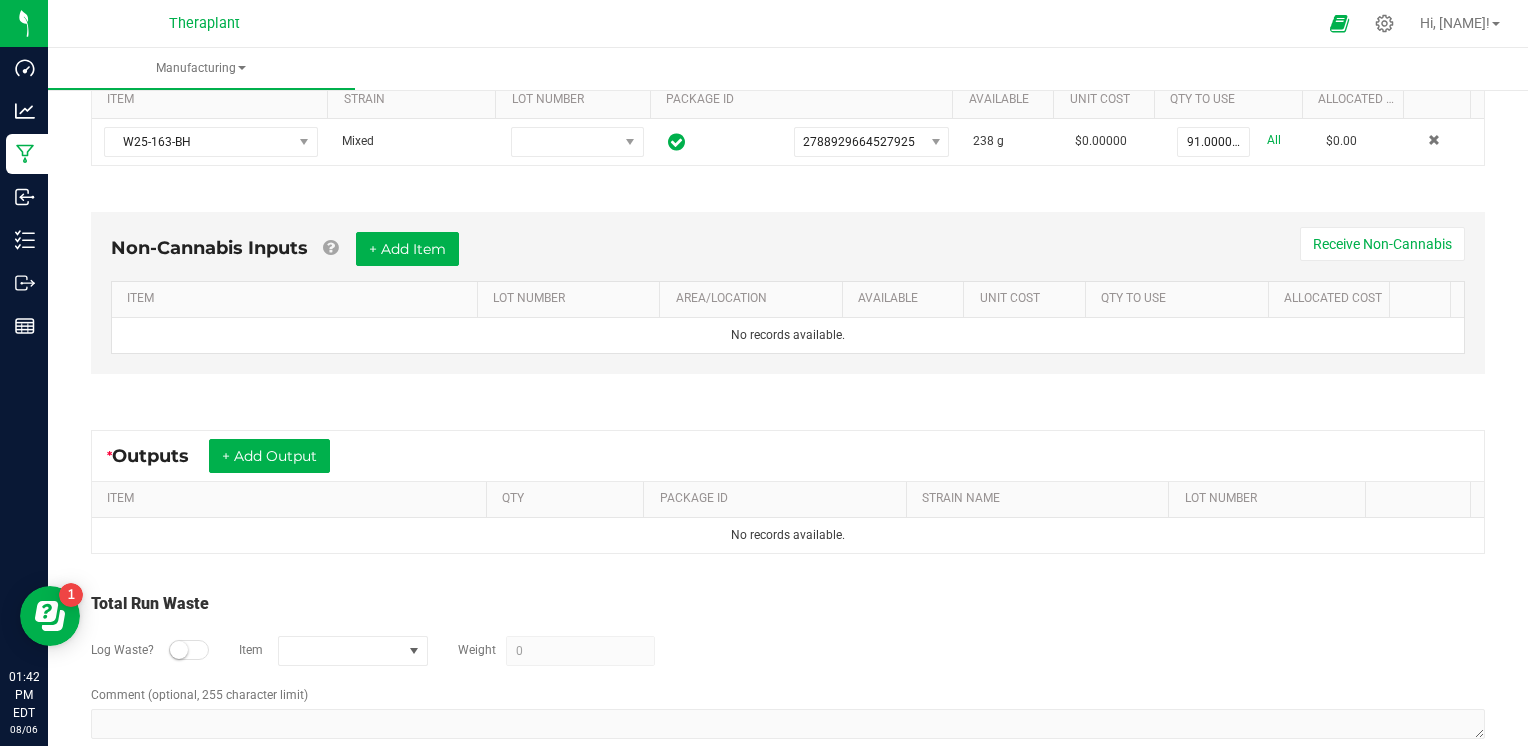 scroll, scrollTop: 467, scrollLeft: 0, axis: vertical 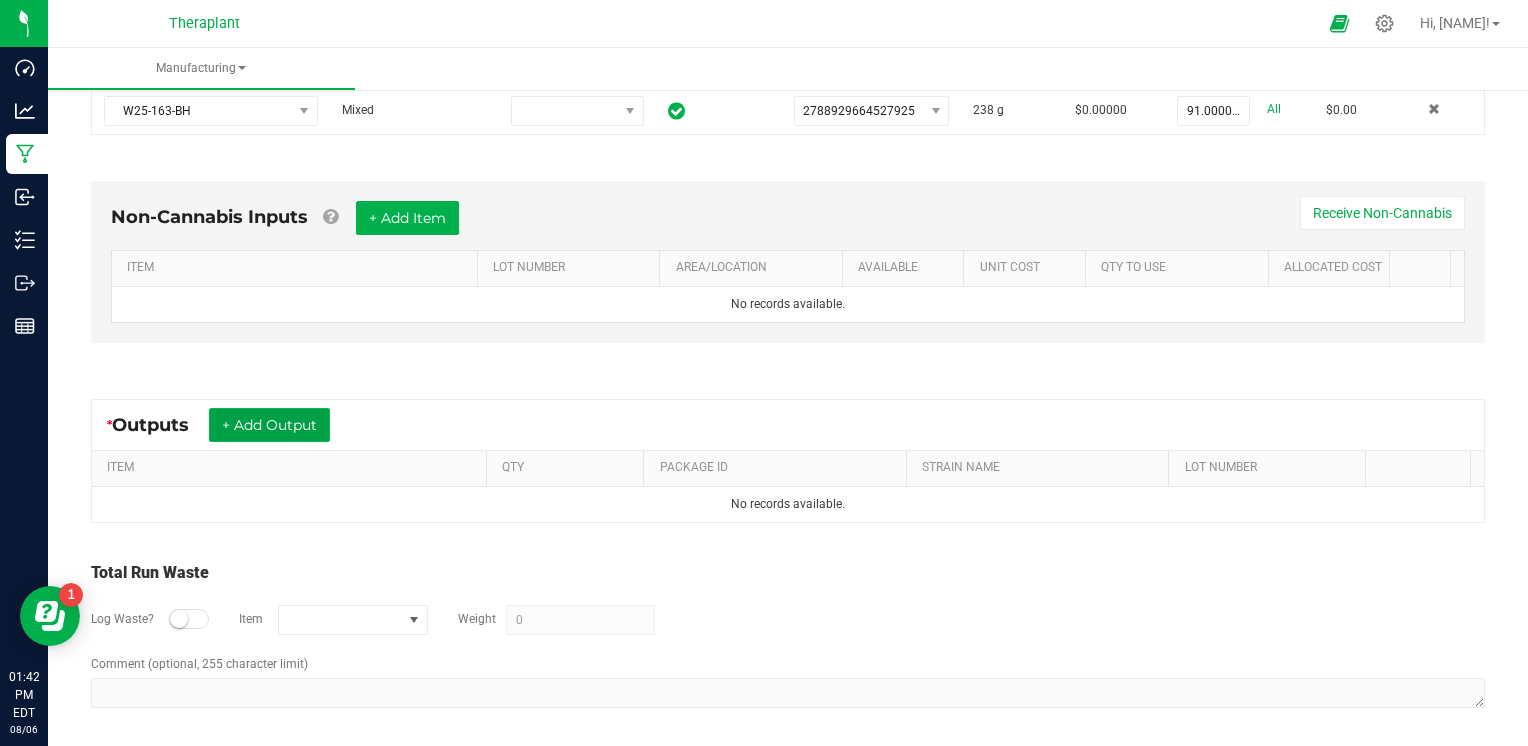 click on "+ Add Output" at bounding box center (269, 425) 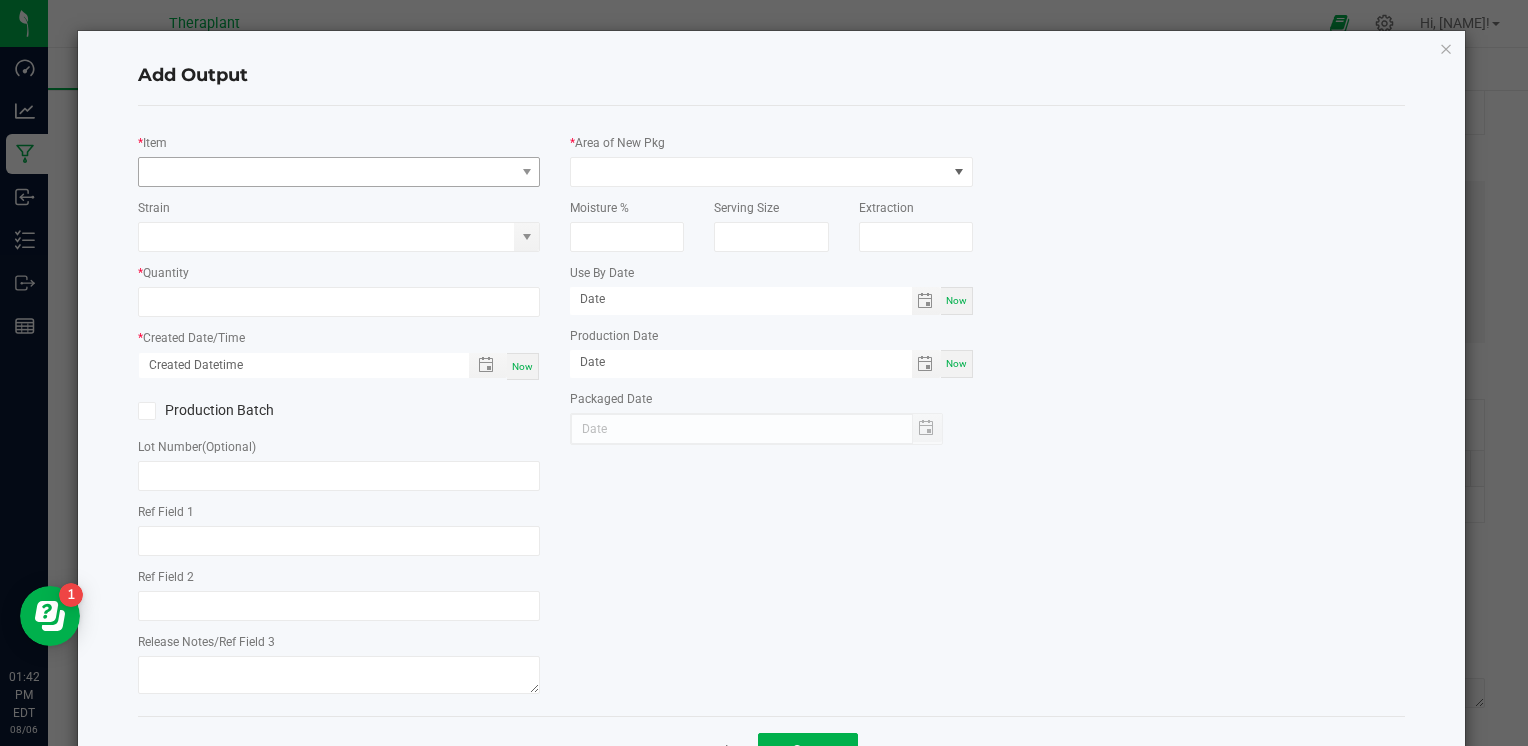 type on "AH" 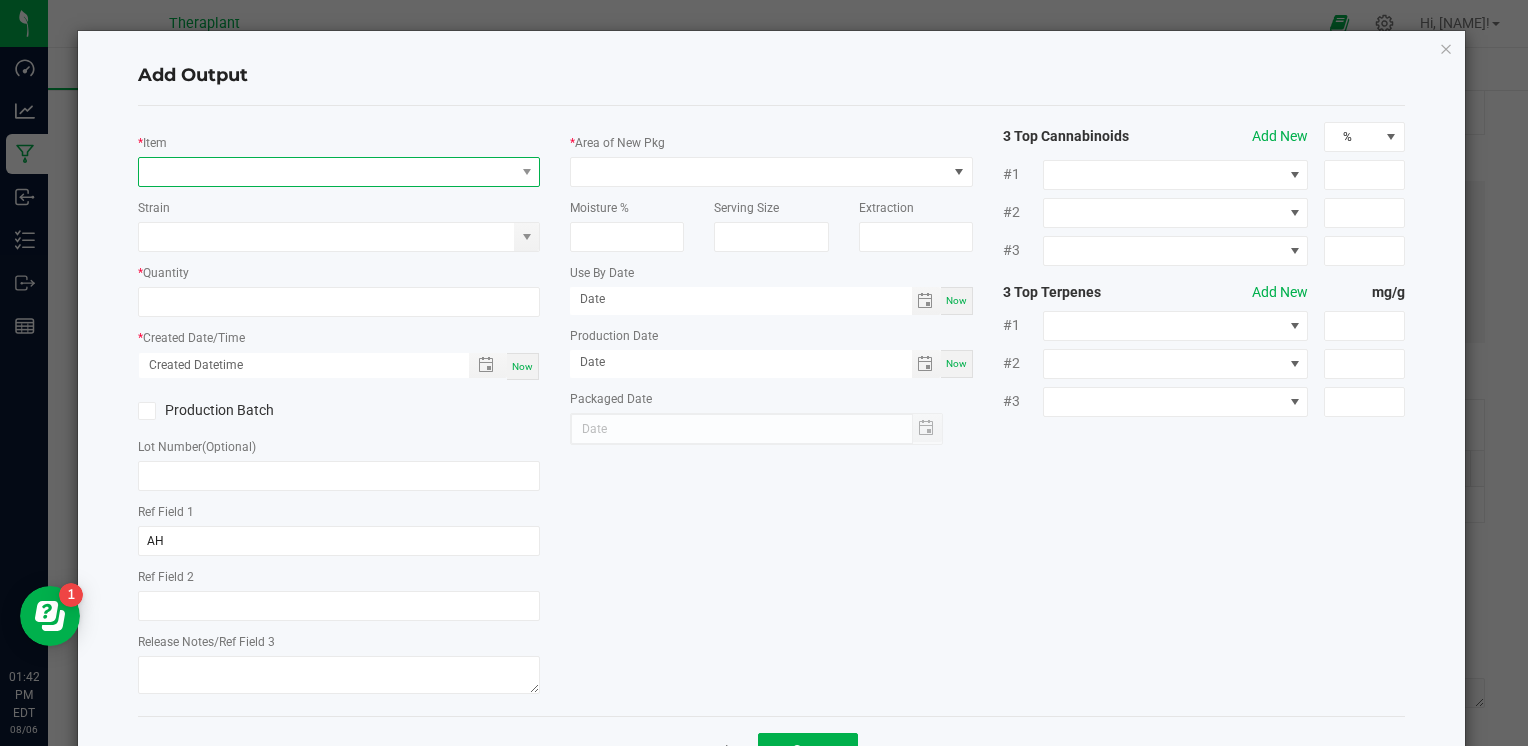 click at bounding box center (326, 172) 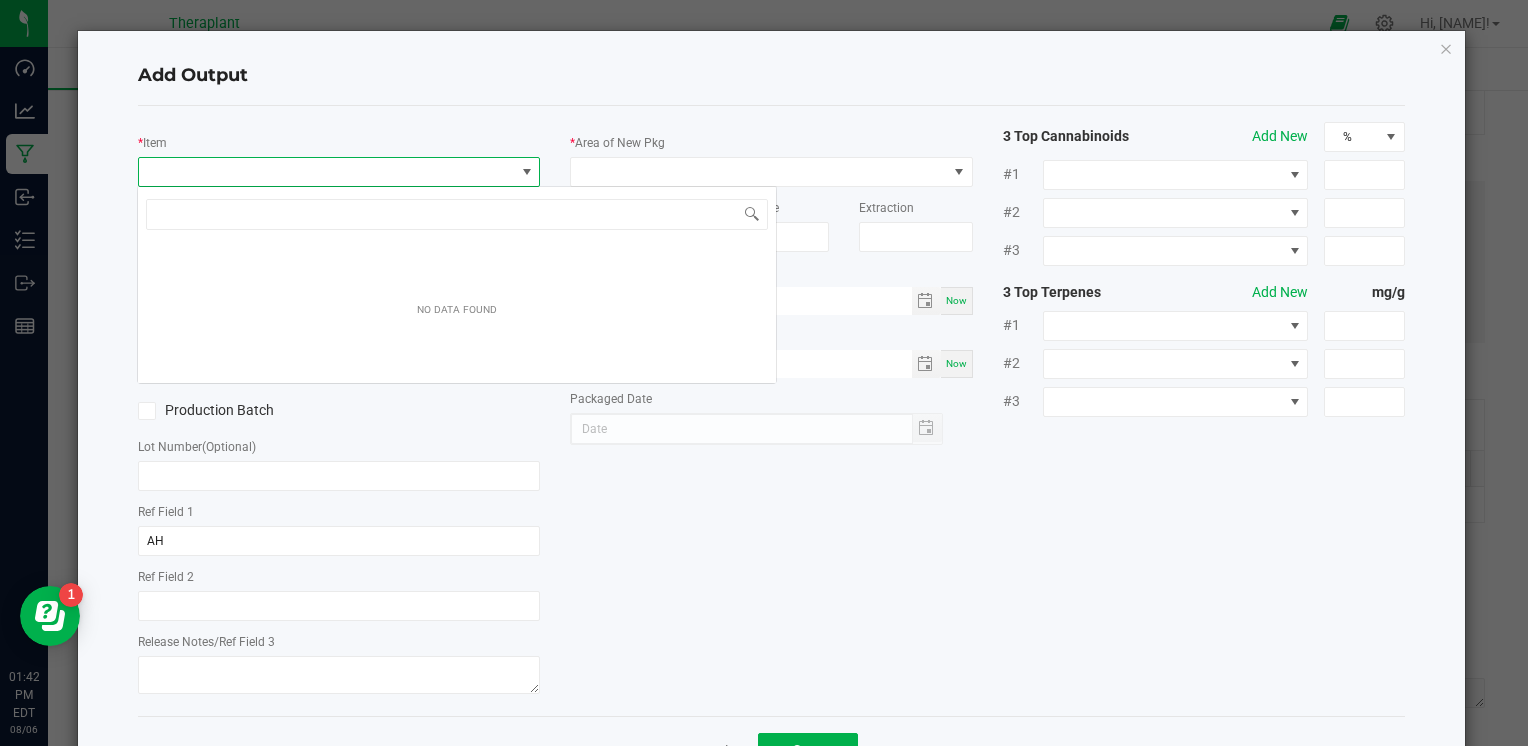 scroll, scrollTop: 99970, scrollLeft: 99602, axis: both 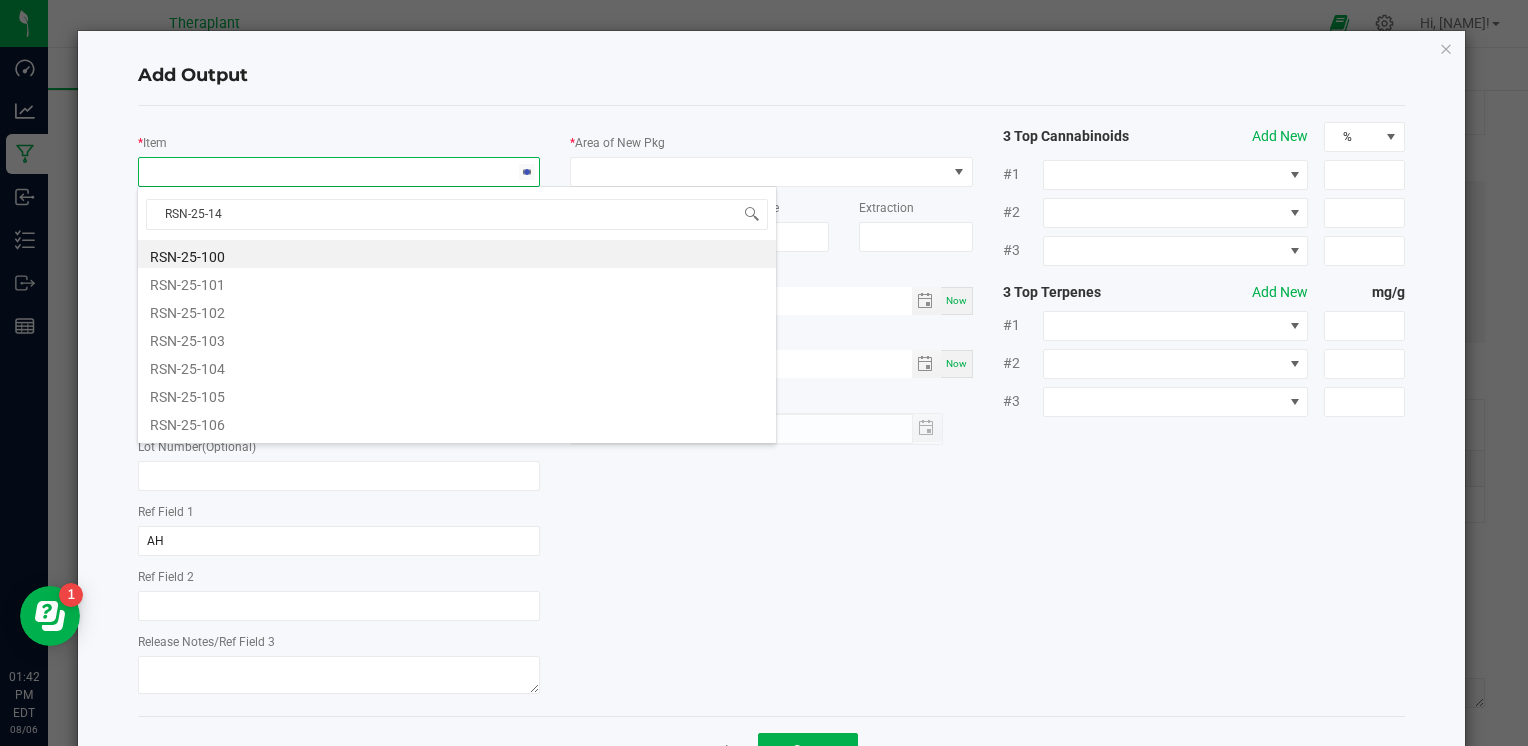 type on "RSN-25-146" 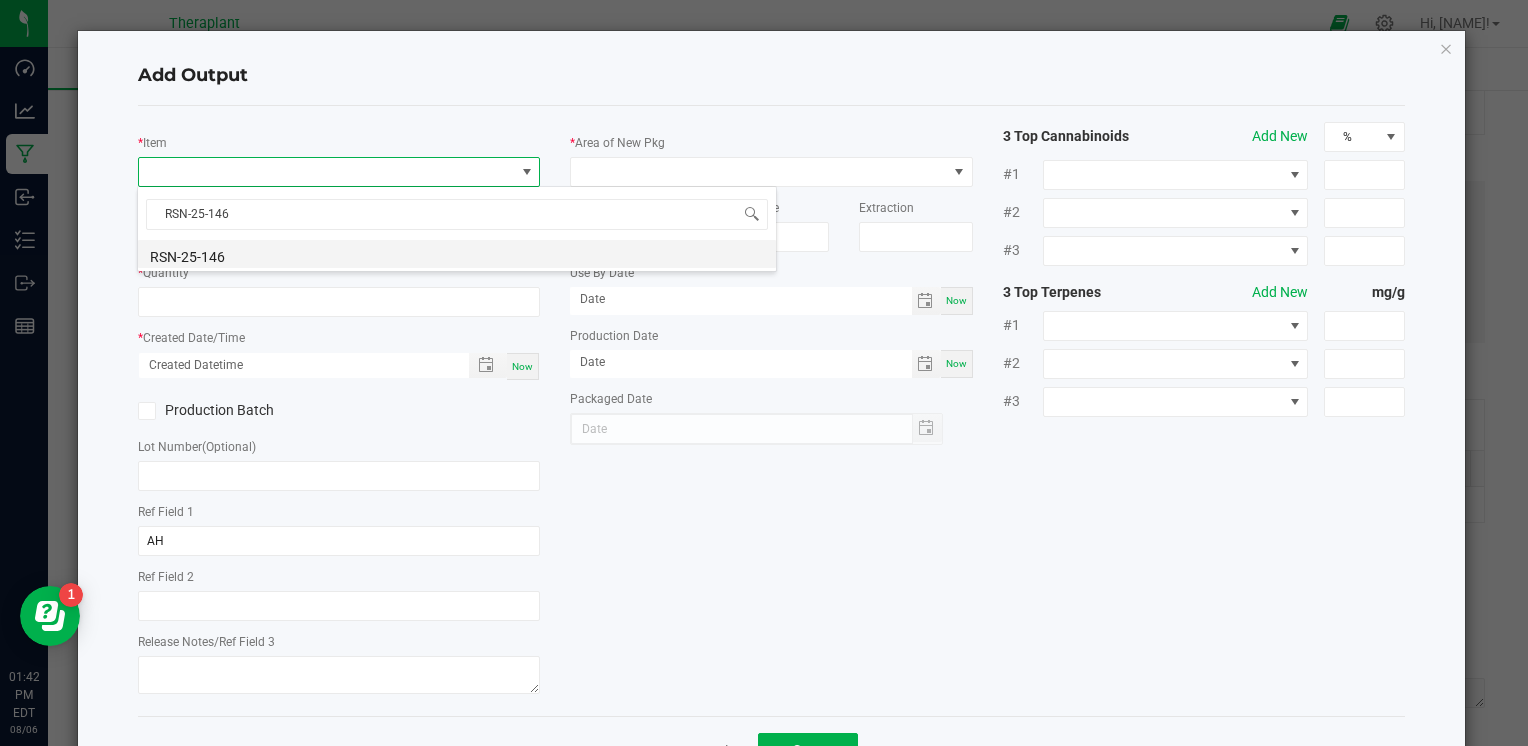 click on "RSN-25-146" at bounding box center [457, 254] 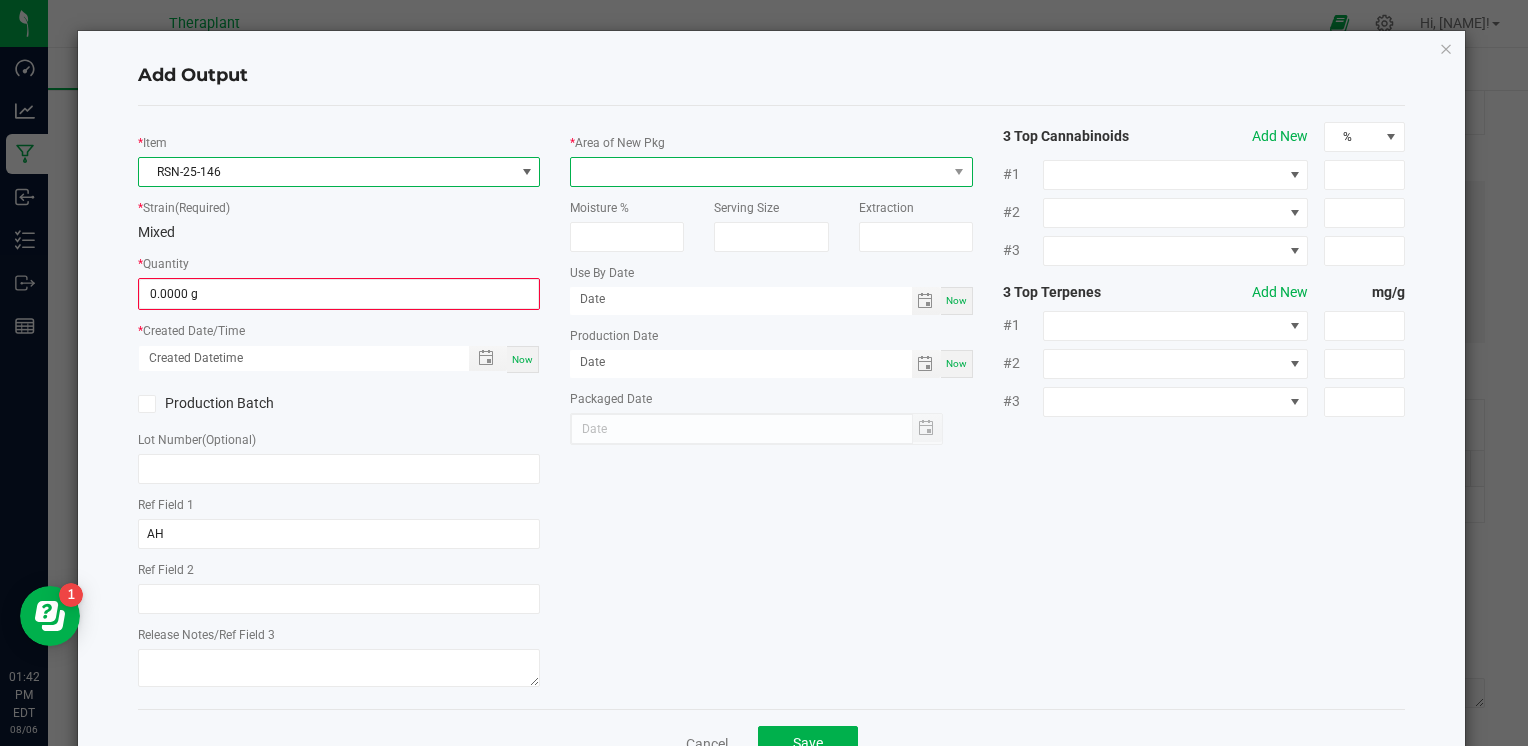 click at bounding box center (758, 172) 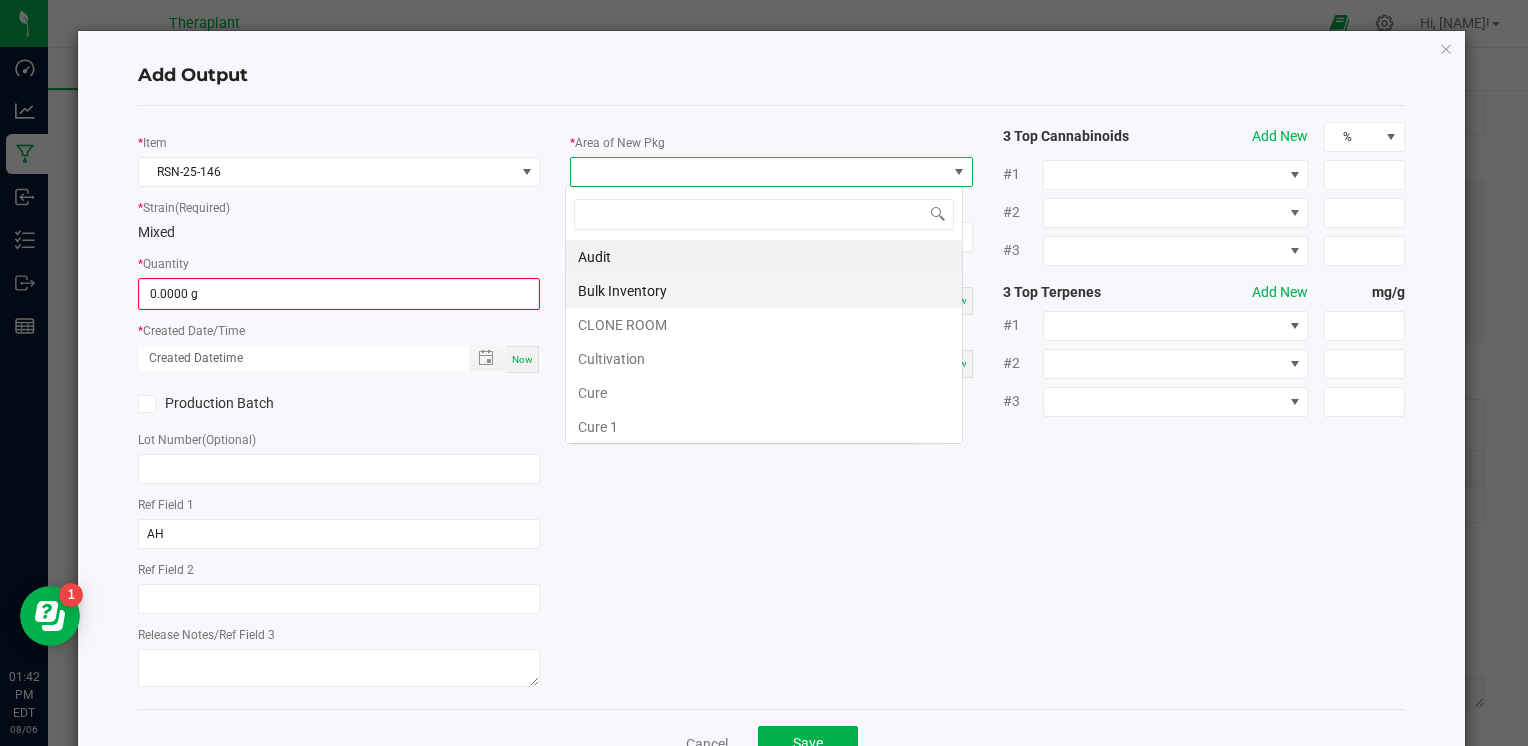 scroll, scrollTop: 99970, scrollLeft: 99602, axis: both 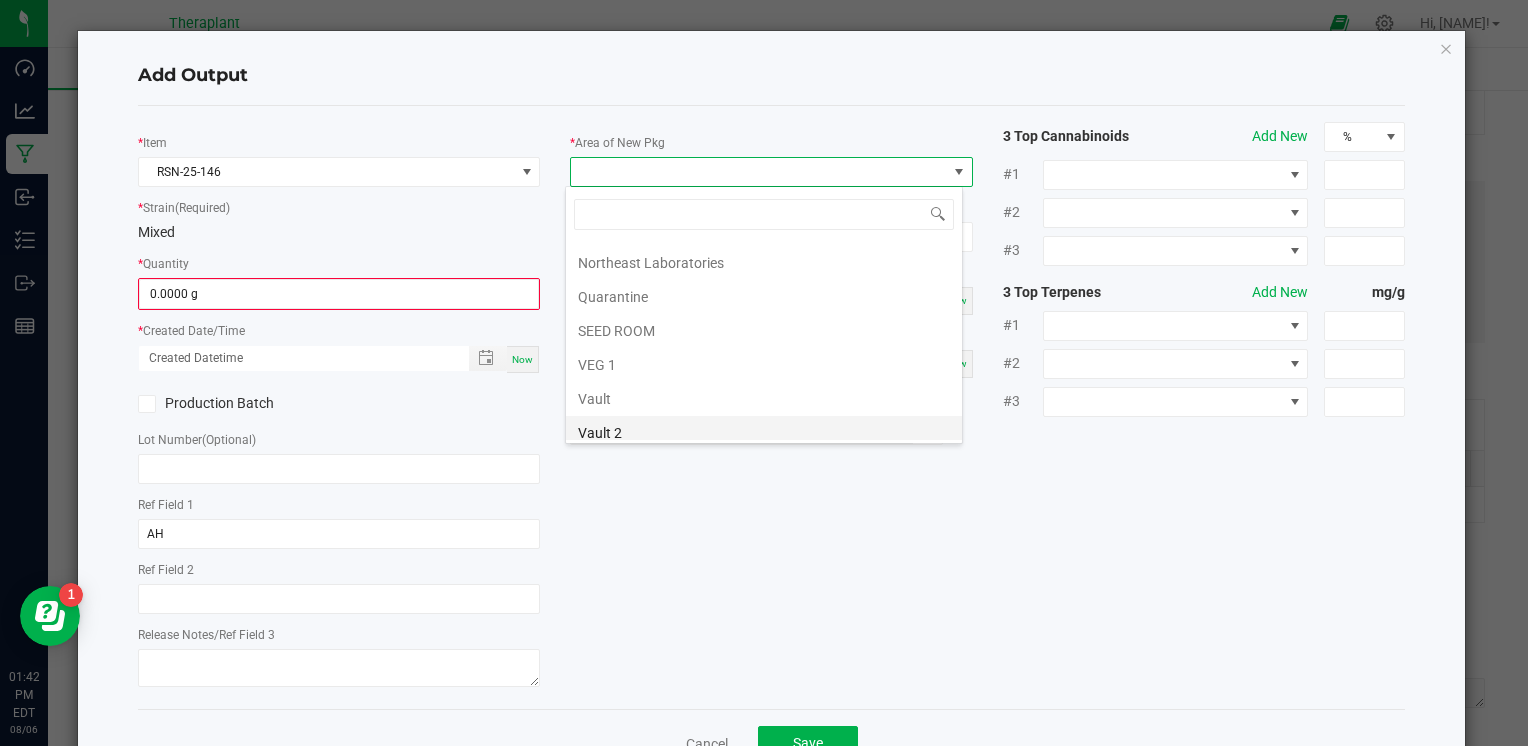 click on "Vault 2" at bounding box center (764, 433) 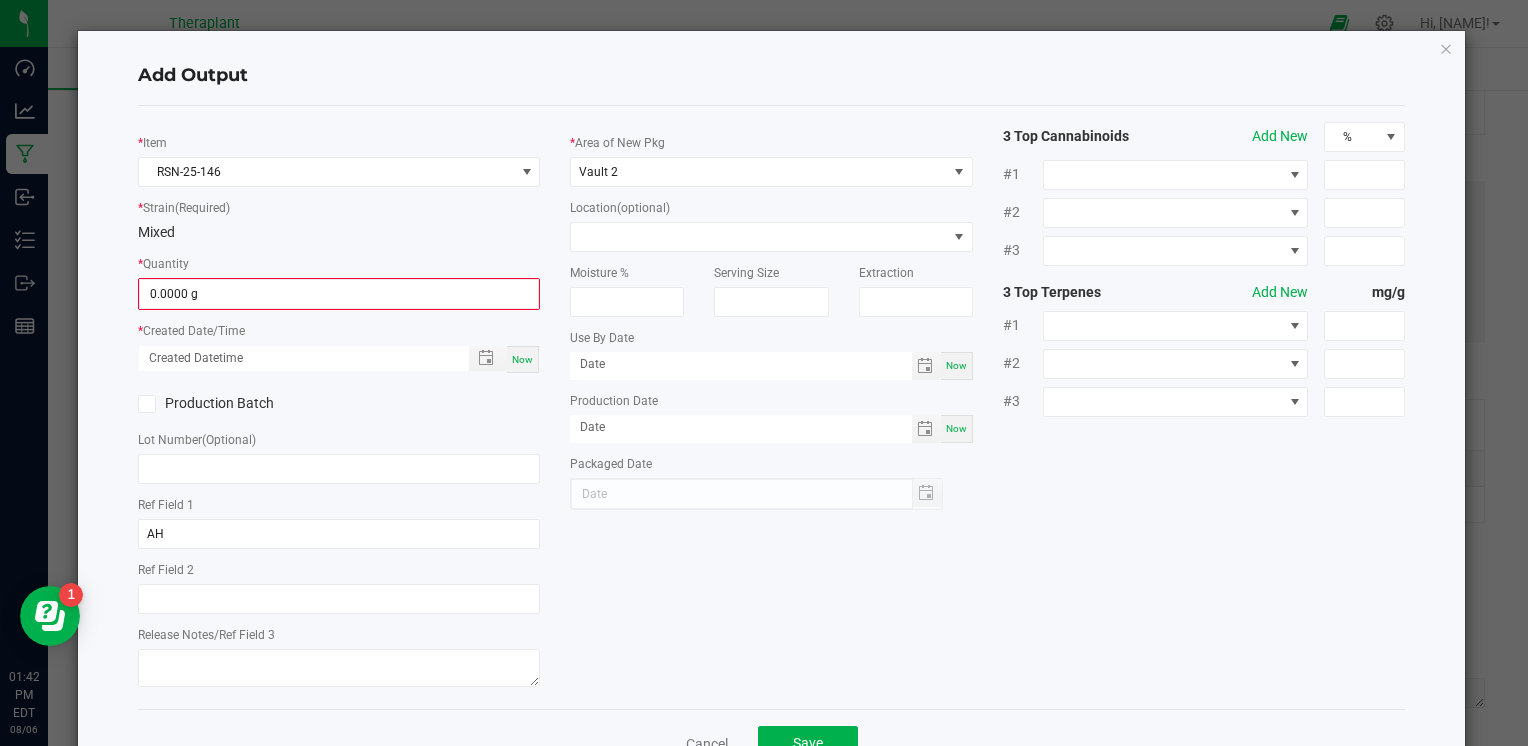 click on "Now" at bounding box center (522, 359) 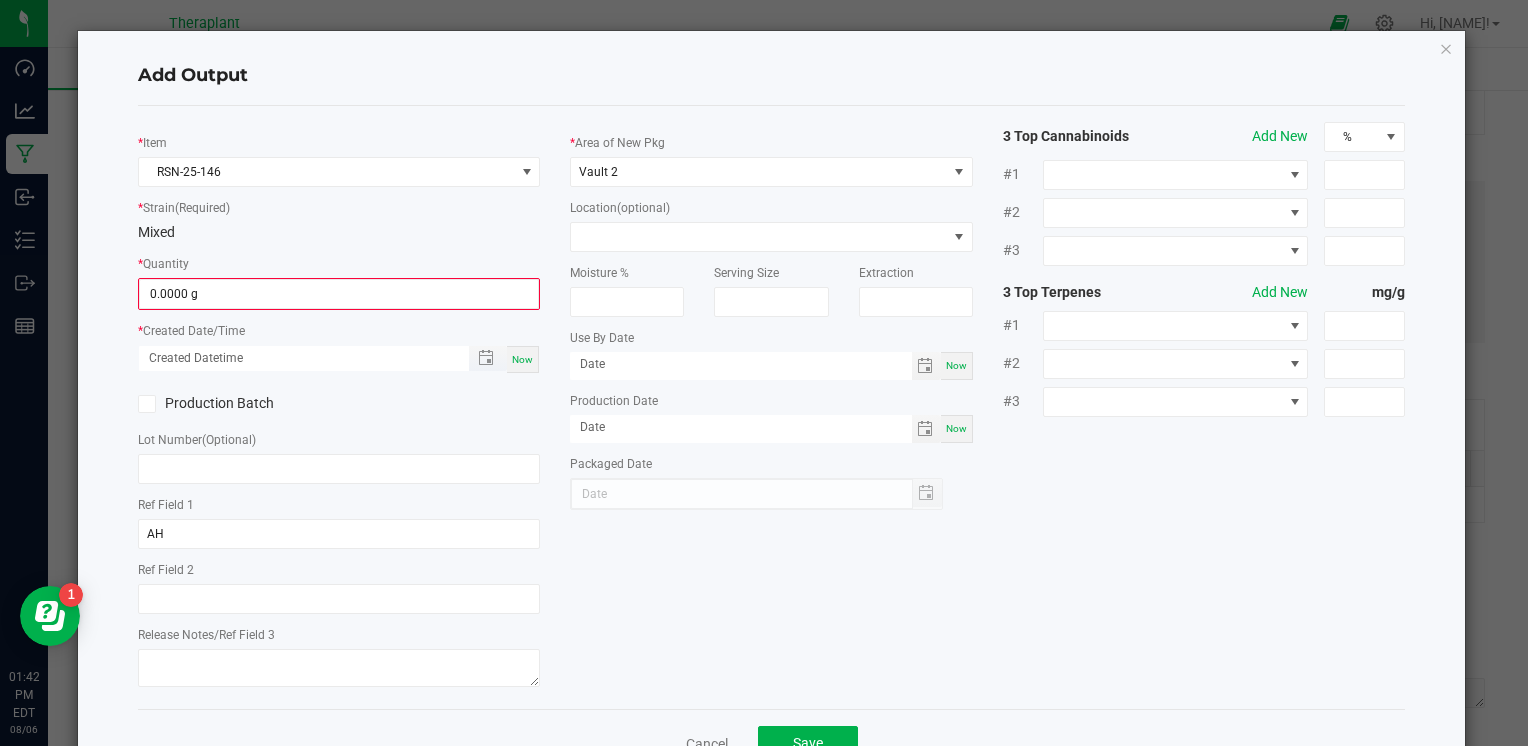 type on "08/06/2025 1:42 PM" 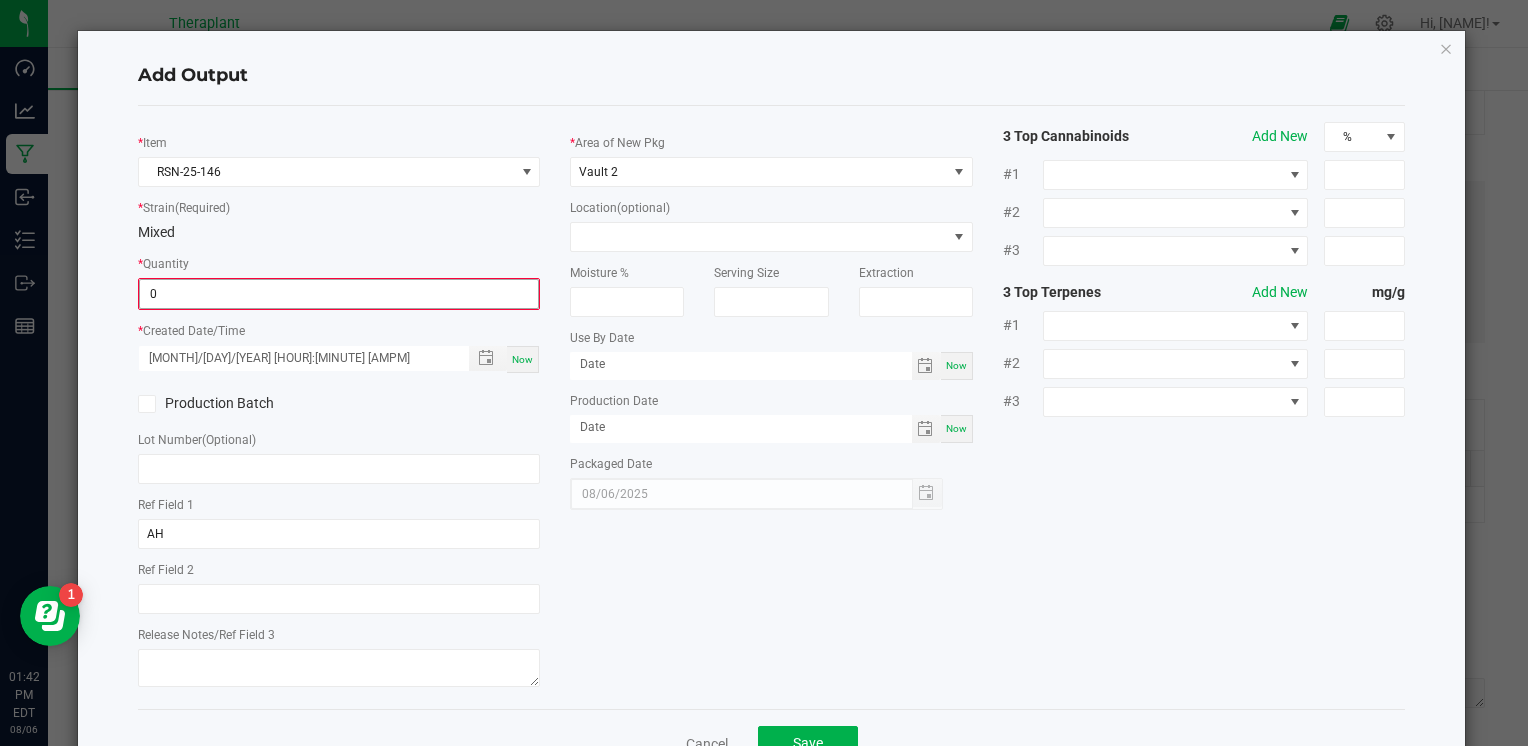 click on "0" at bounding box center [339, 294] 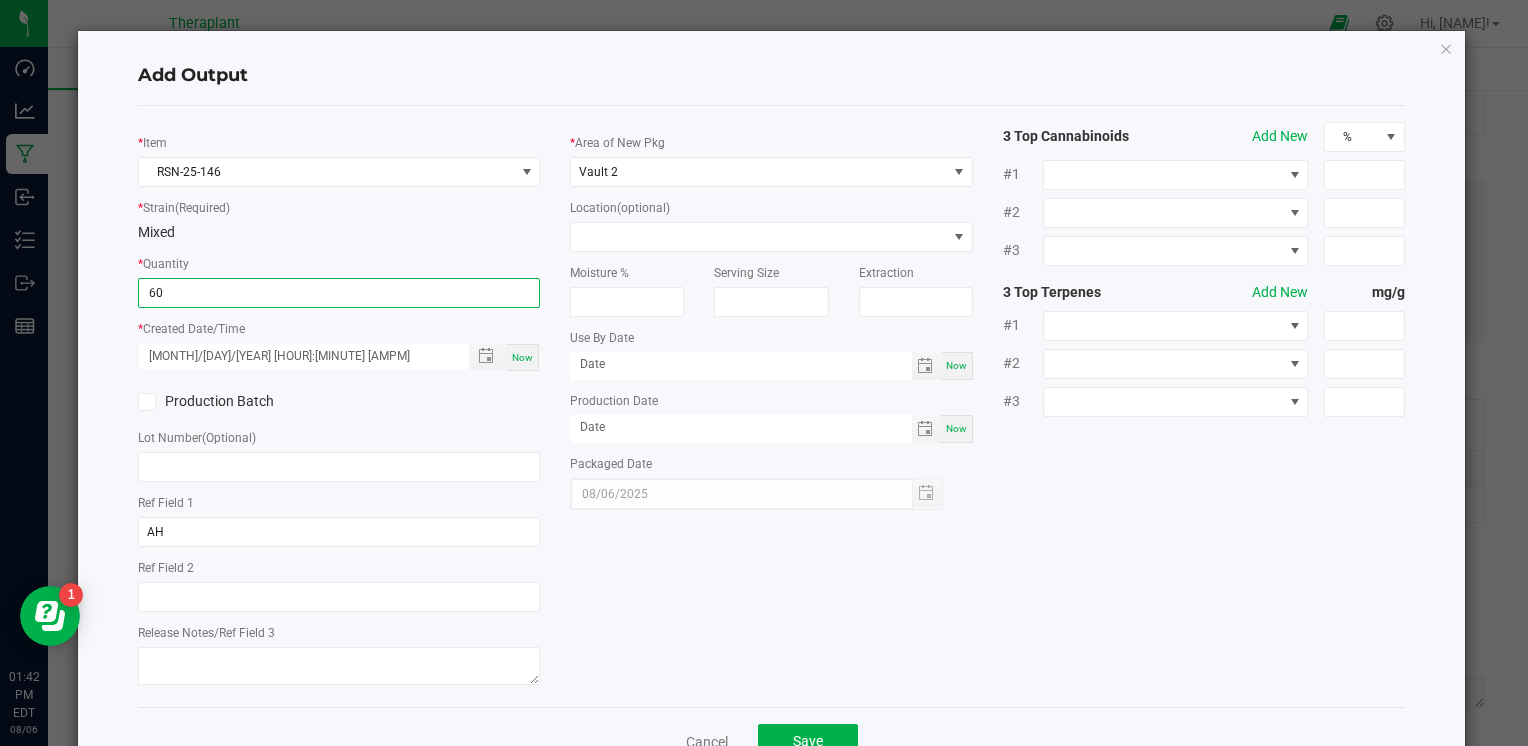 type on "60.0000 g" 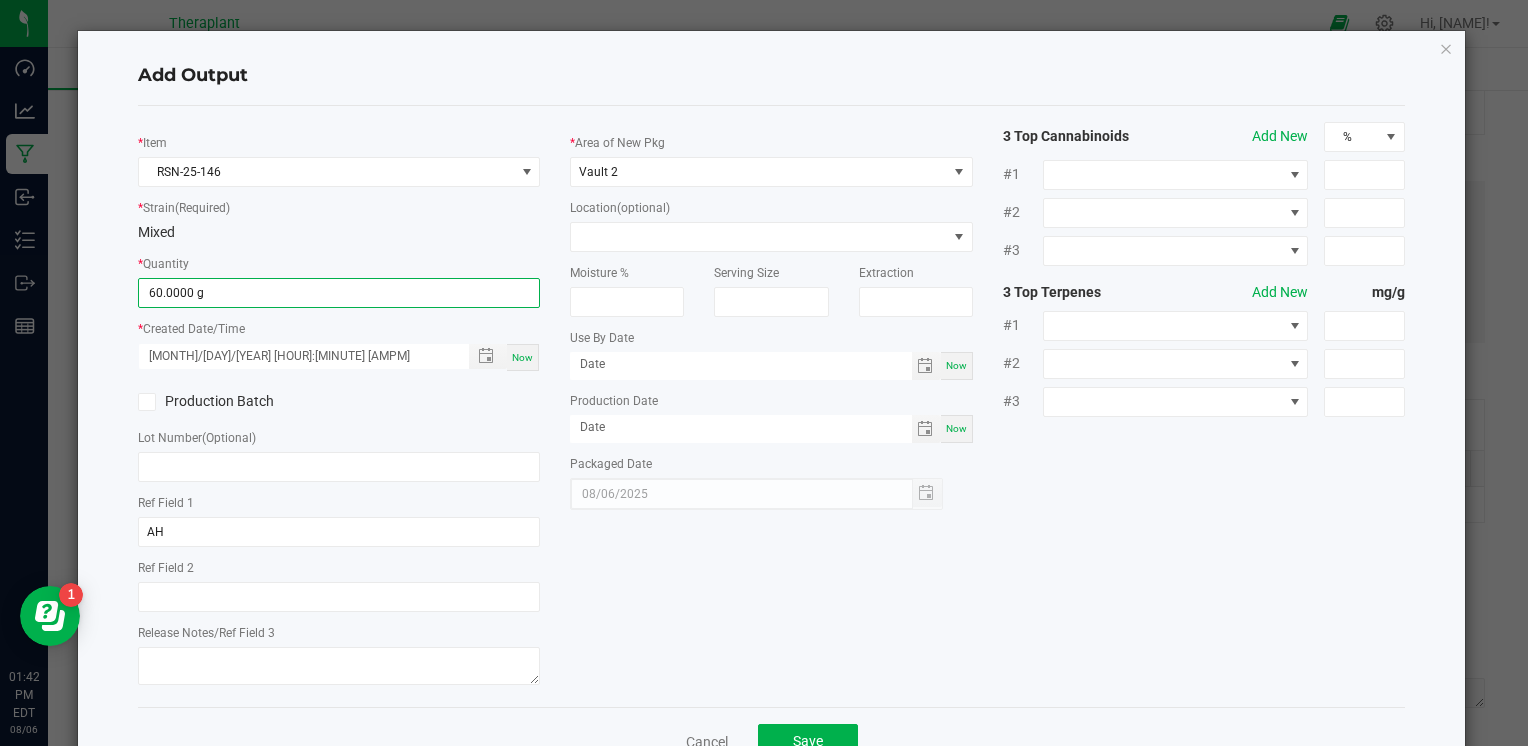 click on "*   Item  RSN-25-146  *   Strain  (Required)  Mixed   *   Quantity  60.0000 g  *   Created Date/Time  08/06/2025 1:42 PM Now  Production Batch   Lot Number  (Optional)     Ref Field 1  AH  Ref Field 2   Release Notes/Ref Field 3   *   Area of New Pkg  Vault 2  Location  (optional)  Moisture %   Serving Size   Extraction   Use By Date  Now  Production Date  Now  Packaged Date  08/06/2025 3 Top Cannabinoids  Add New  % #1 #2 #3 3 Top Terpenes  Add New  mg/g #1 #2 #3" 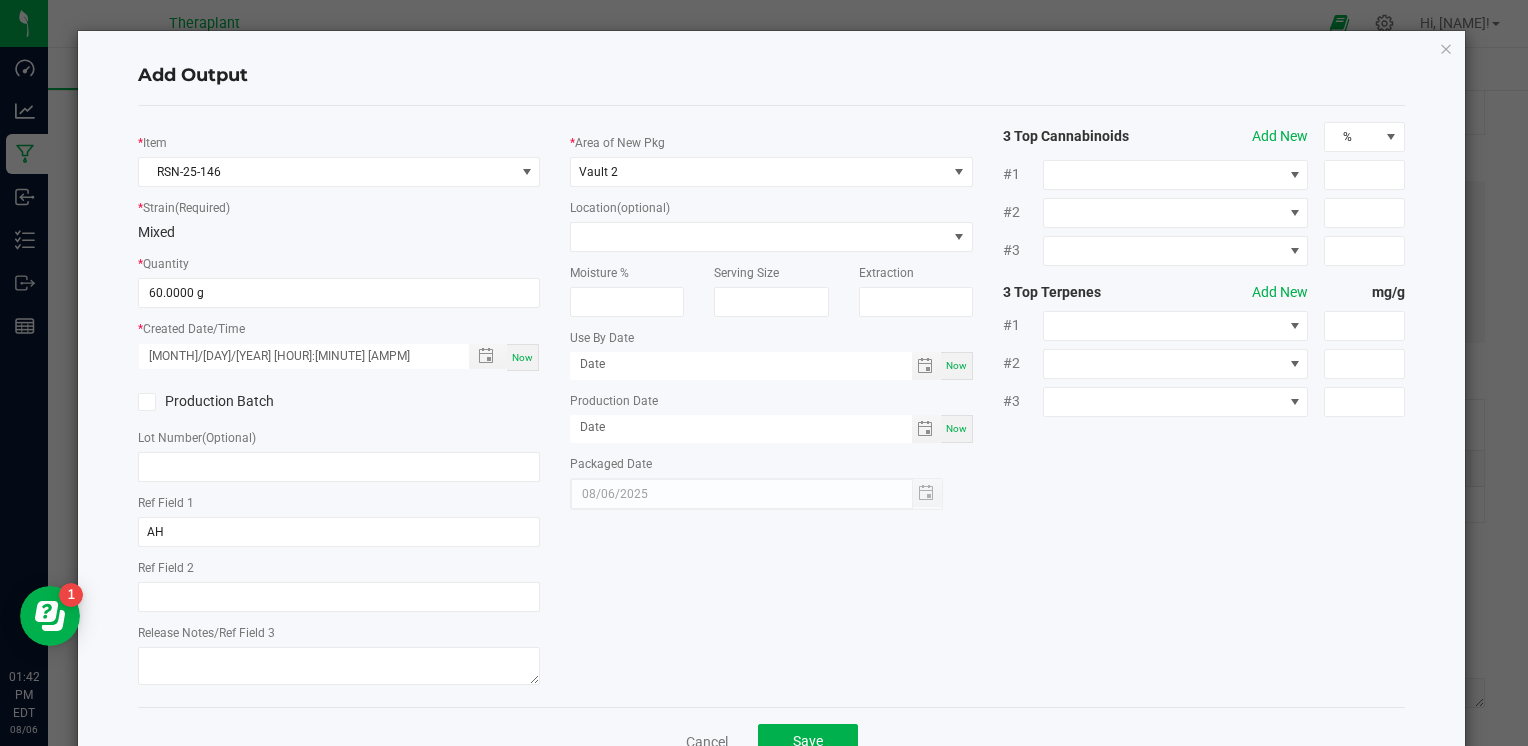 scroll, scrollTop: 61, scrollLeft: 0, axis: vertical 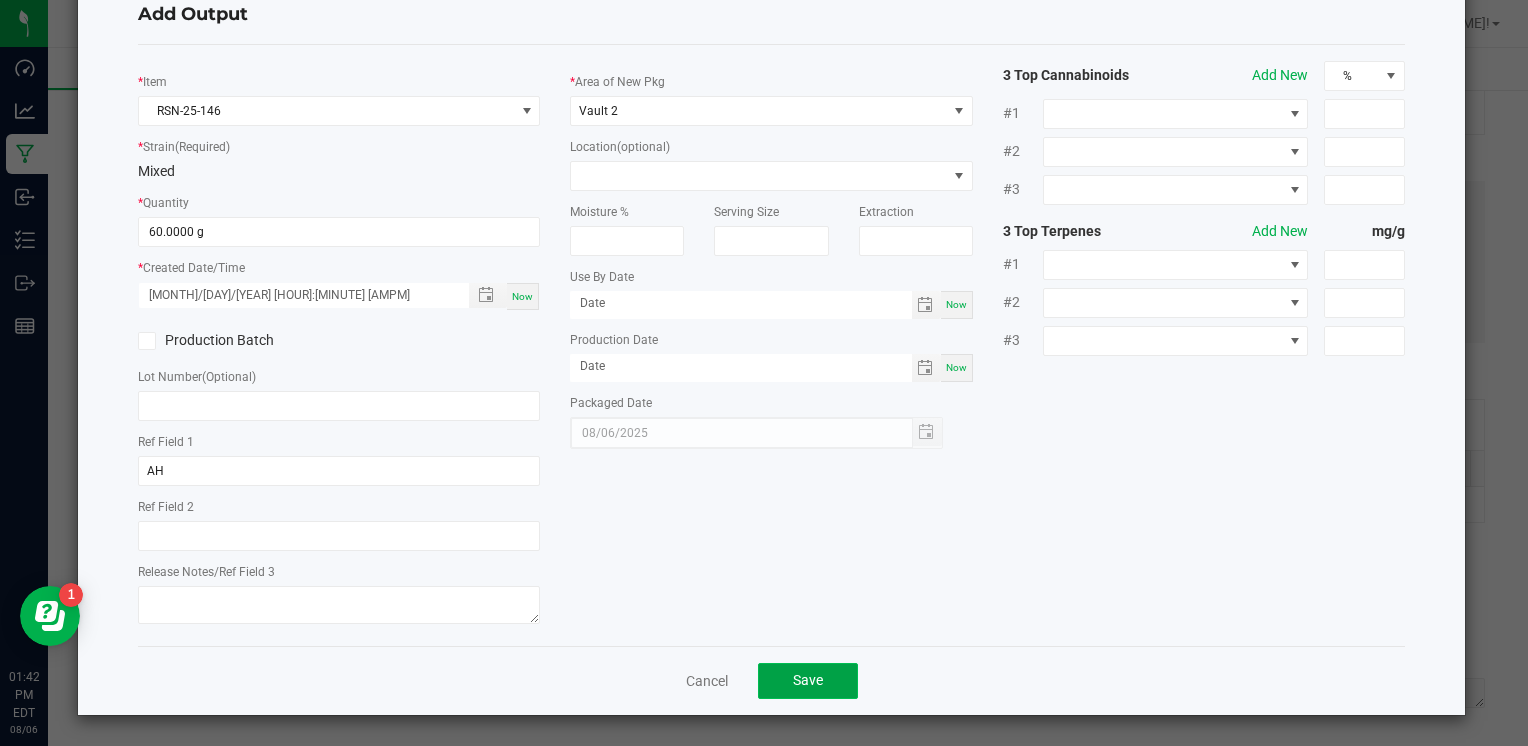 click on "Save" 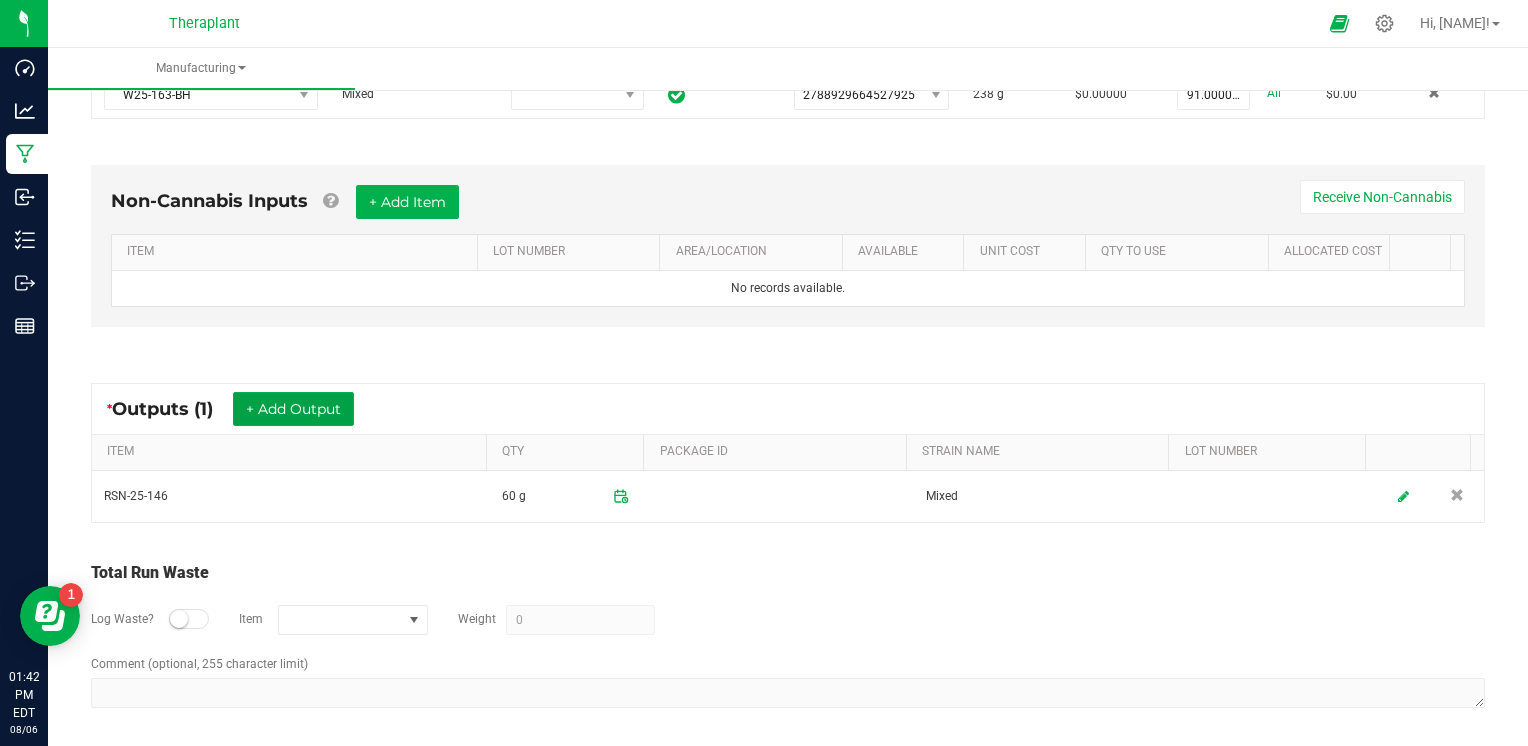 scroll, scrollTop: 0, scrollLeft: 0, axis: both 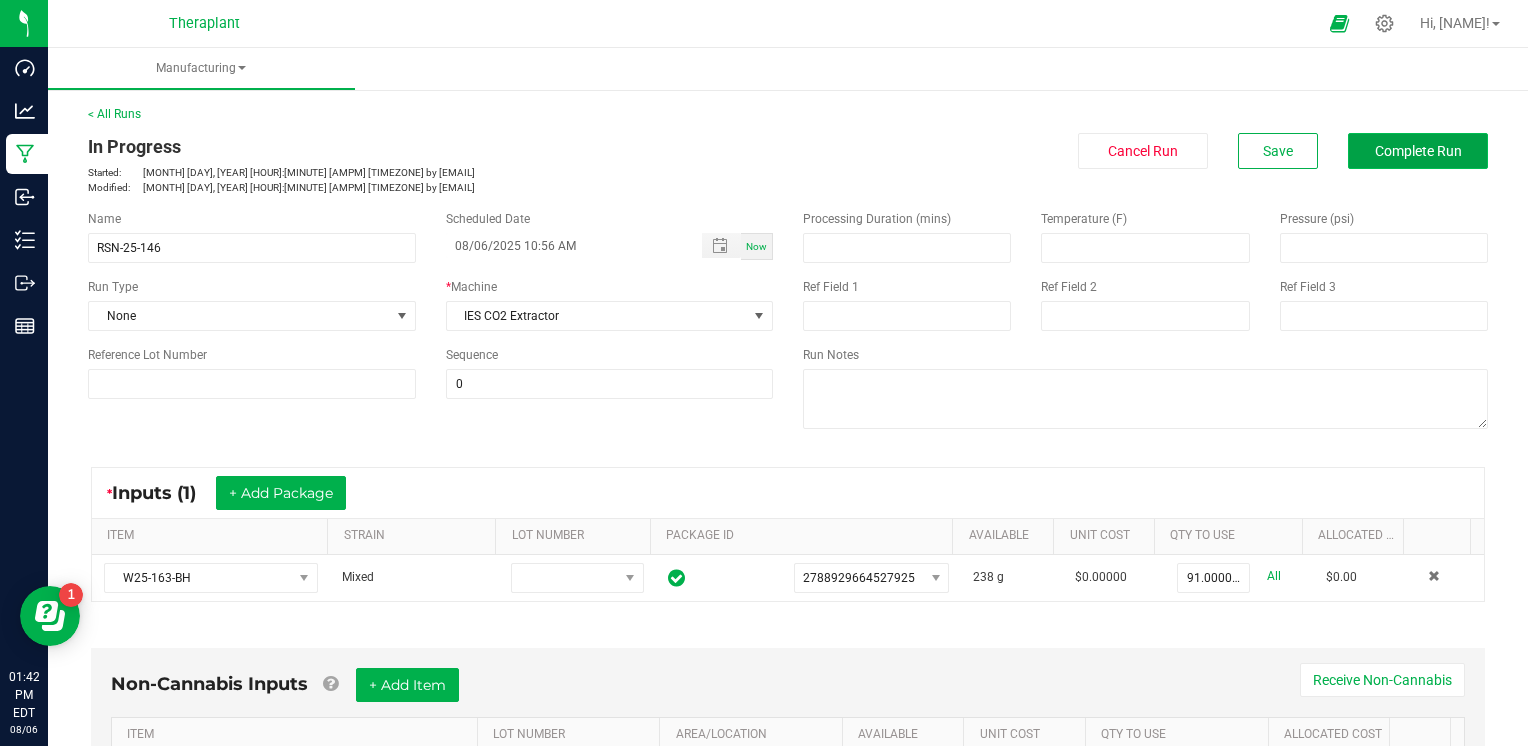 click on "Complete Run" at bounding box center (1418, 151) 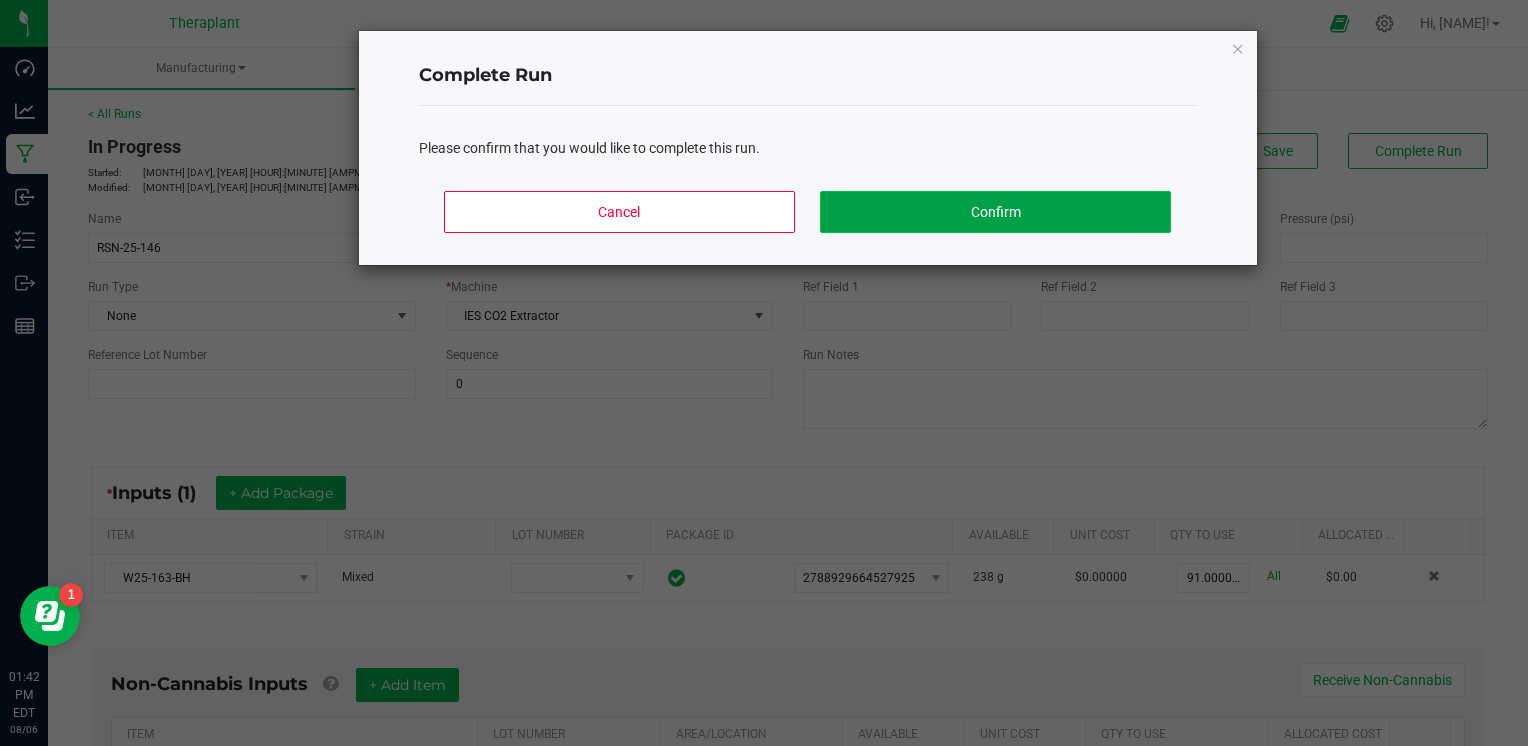 click on "Confirm" 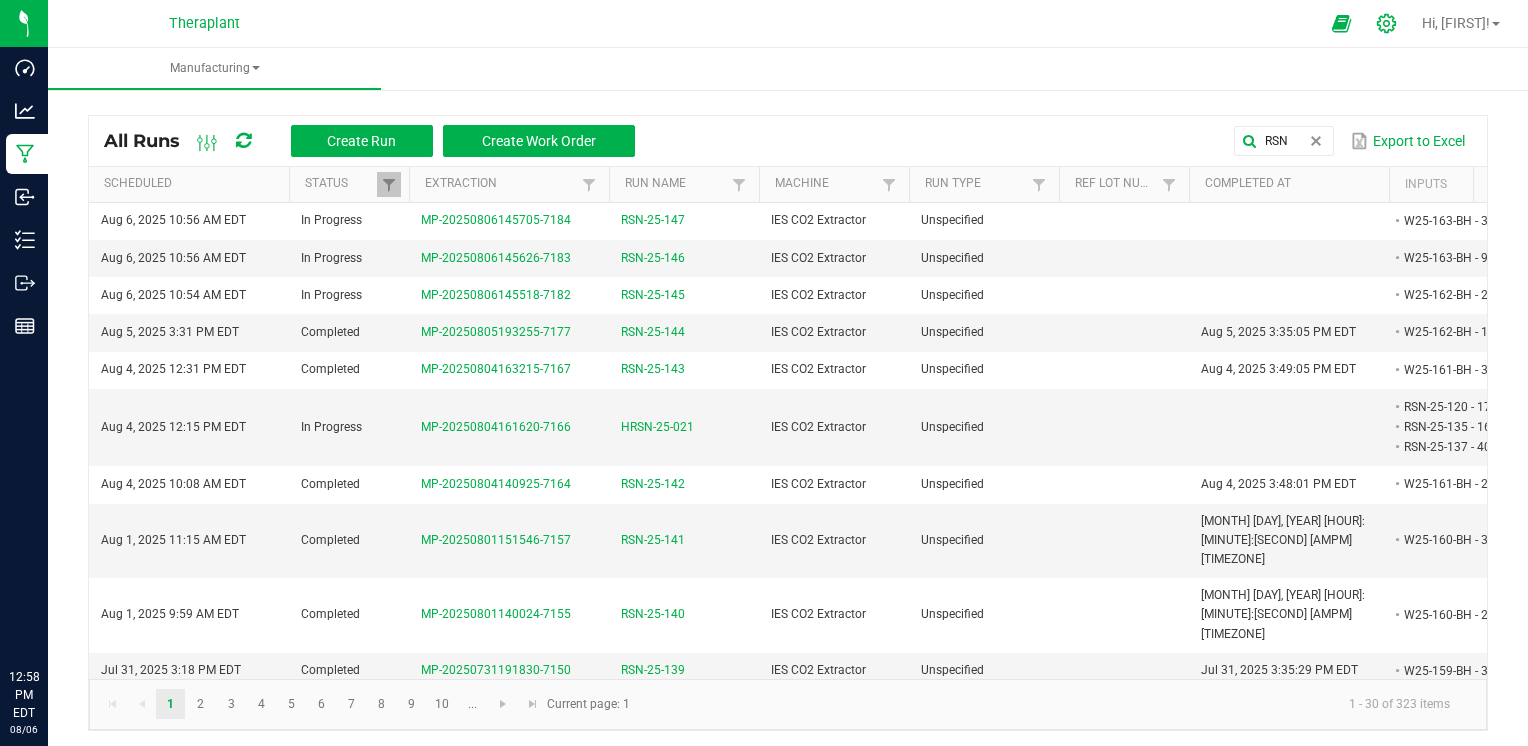 scroll, scrollTop: 0, scrollLeft: 0, axis: both 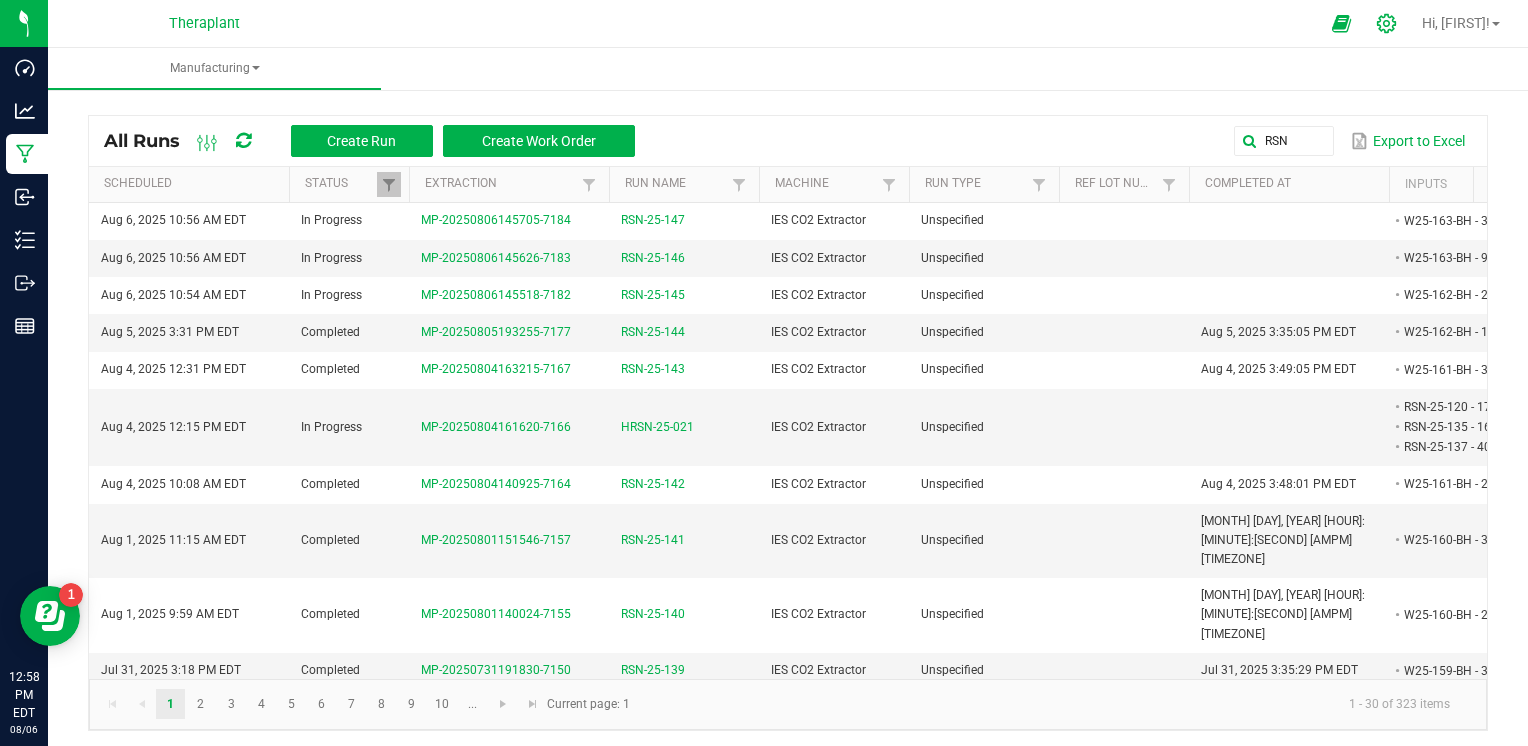 click at bounding box center [1387, 23] 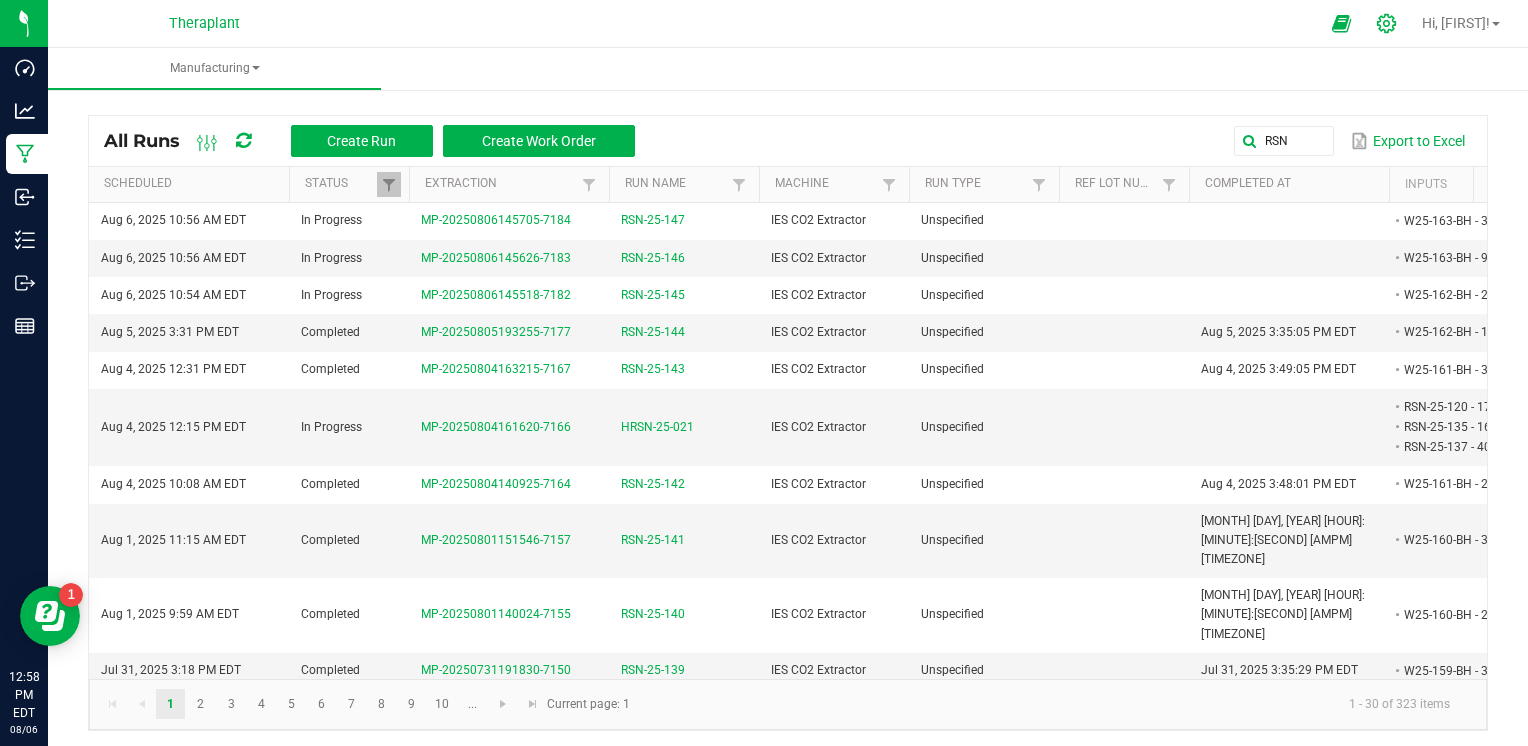 click 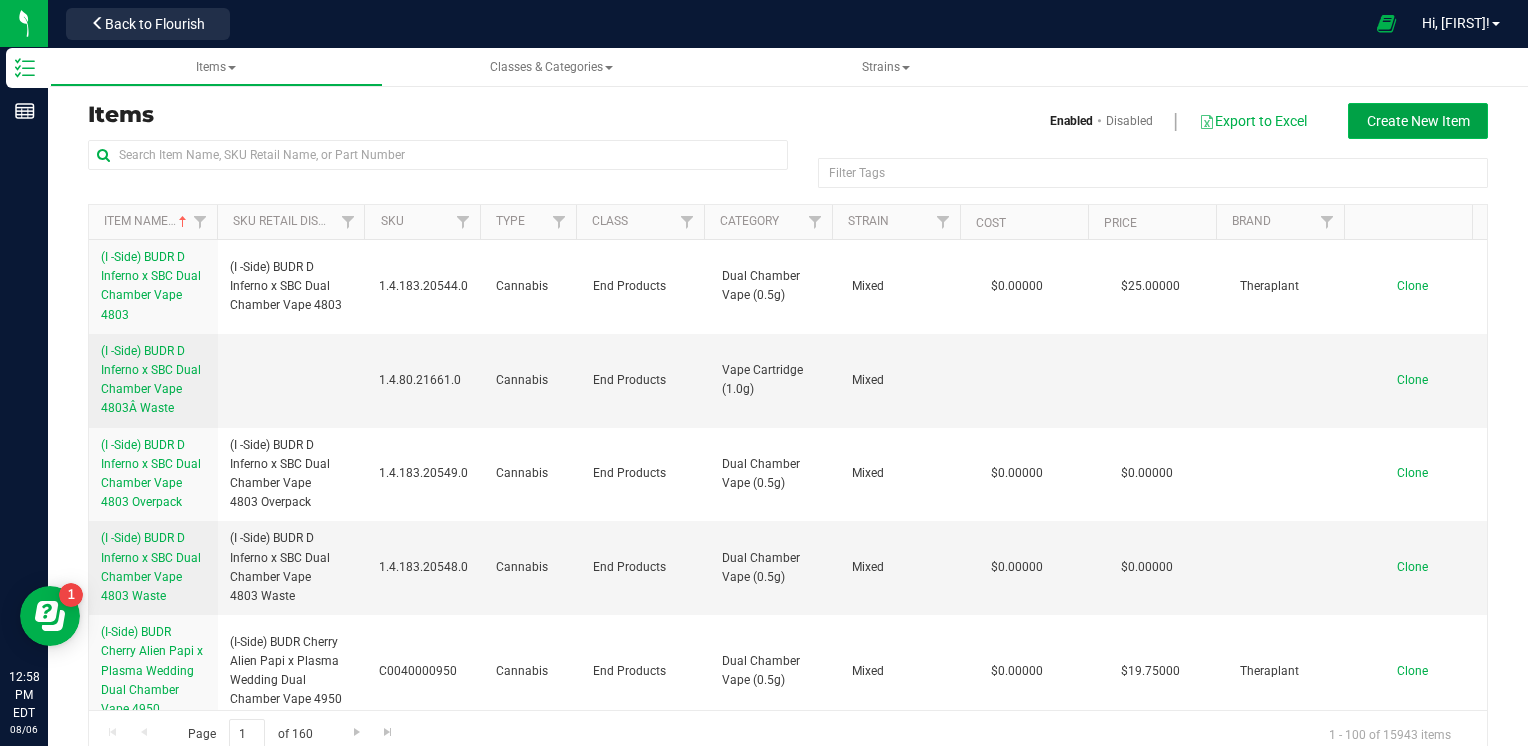 click on "Create New Item" at bounding box center [1418, 121] 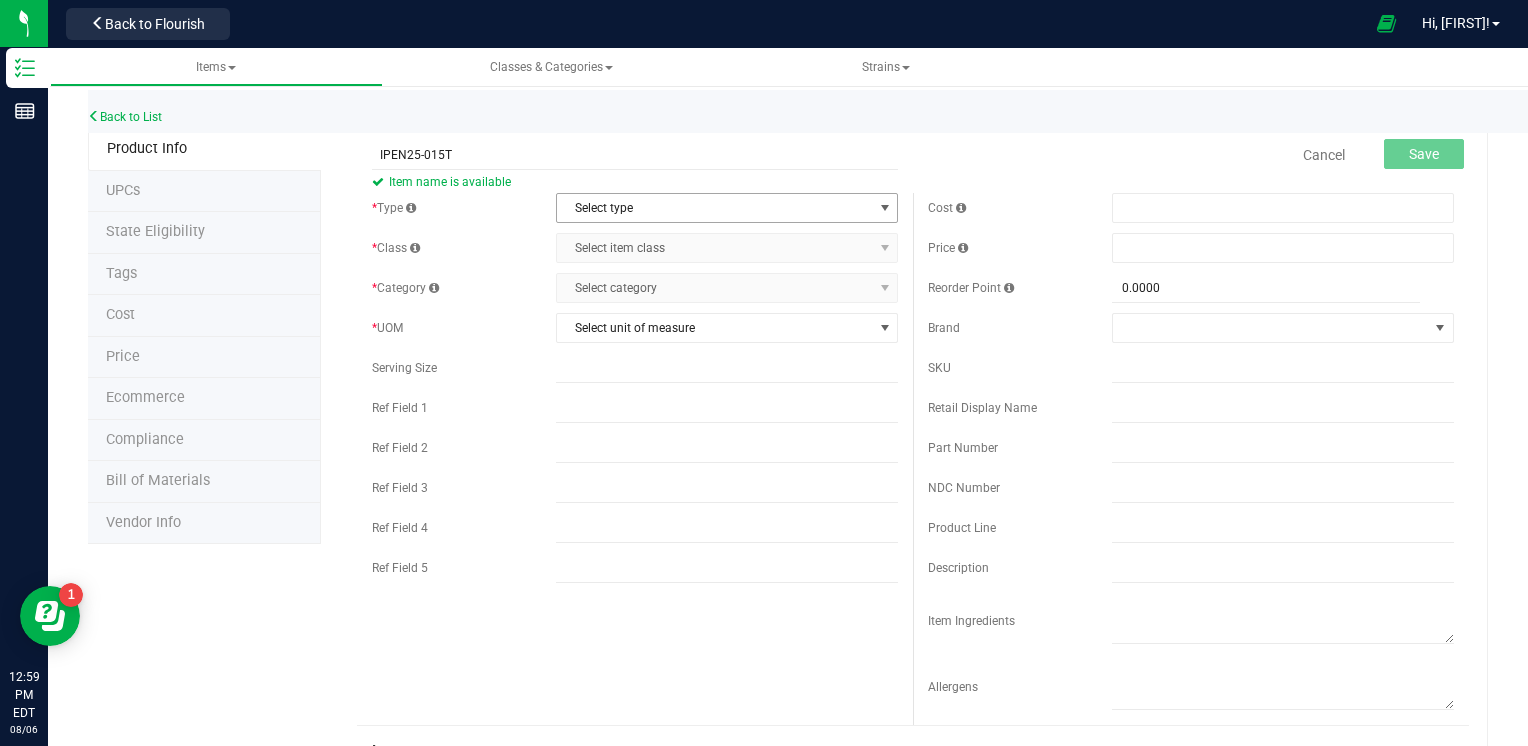 type on "IPEN25-015T" 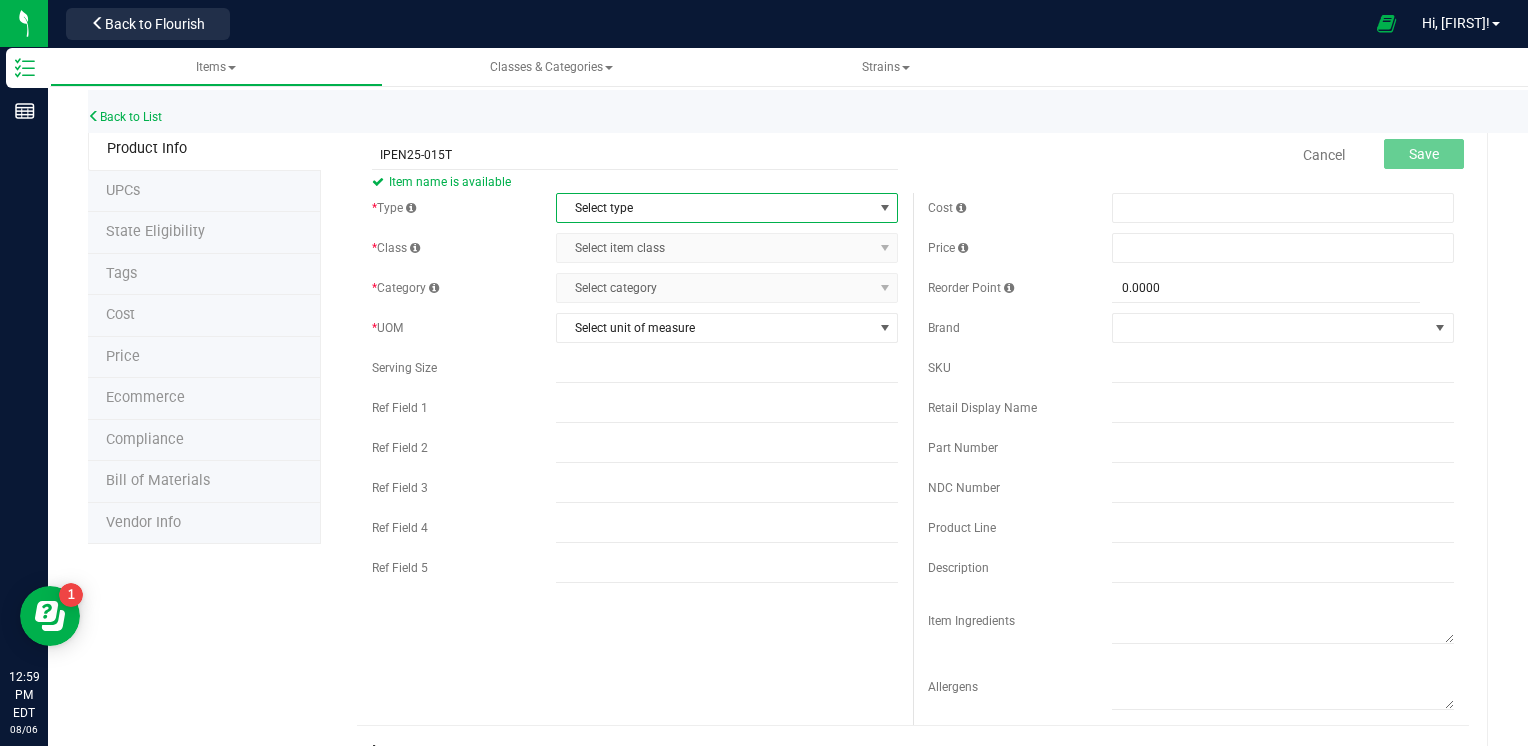 click on "Select type" at bounding box center [714, 208] 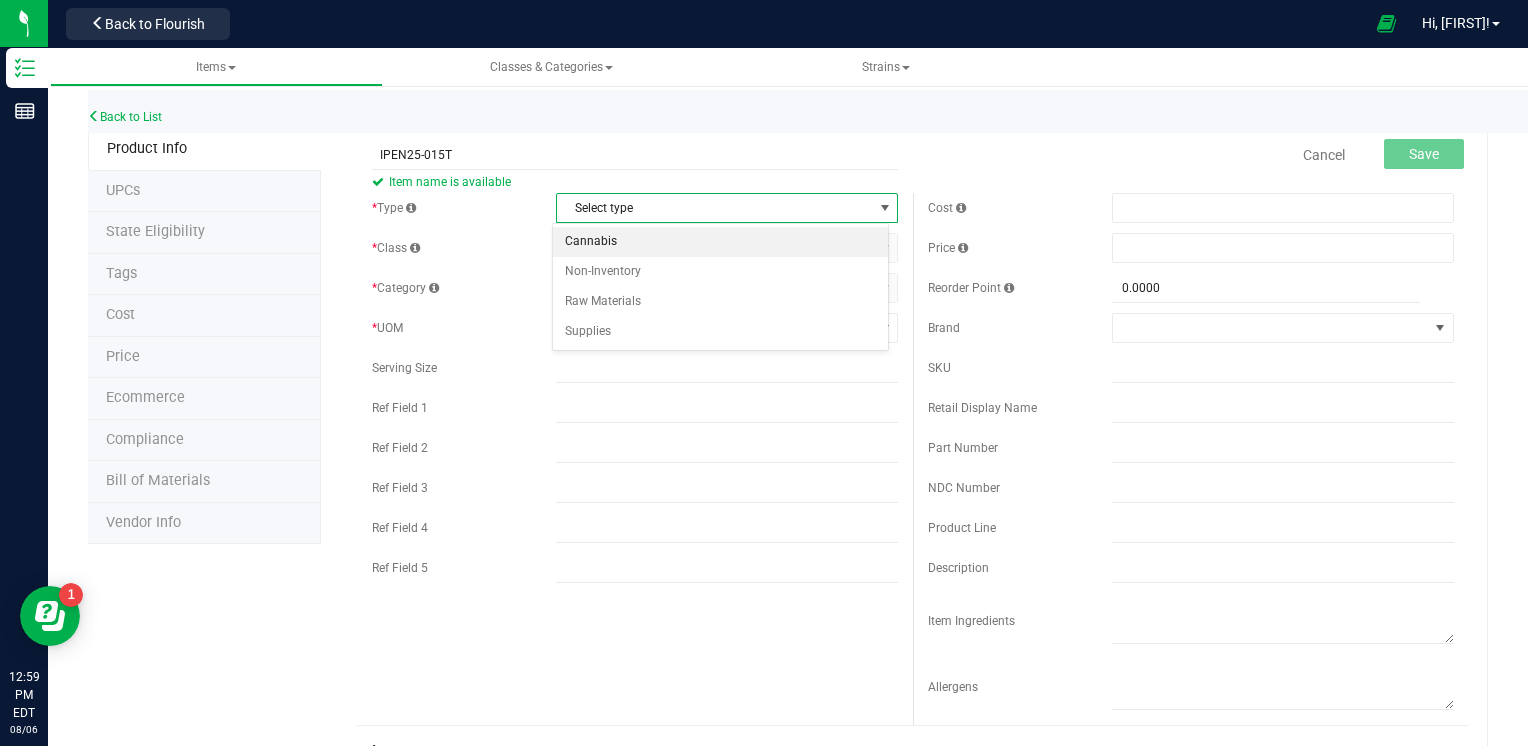 click on "Cannabis" at bounding box center [721, 242] 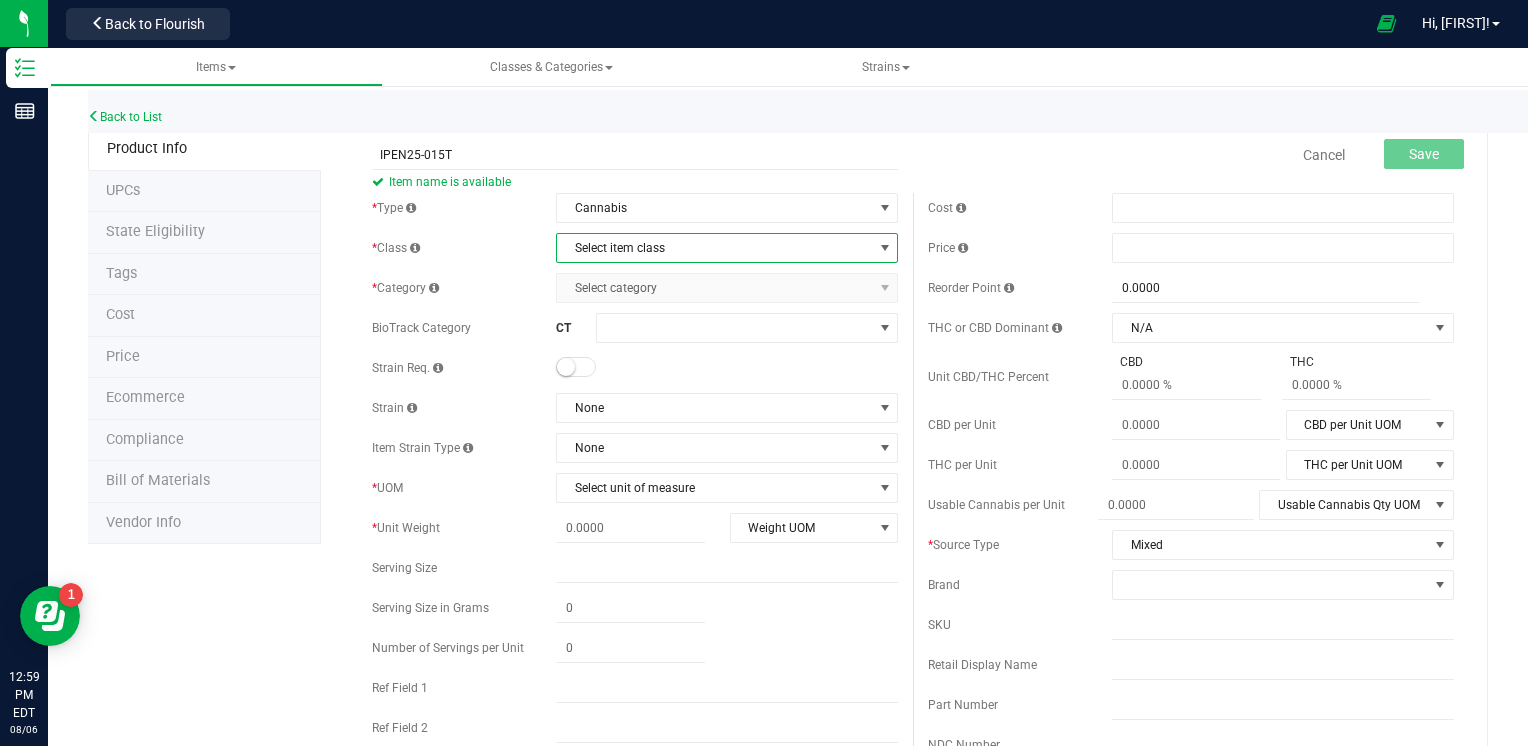 click on "Select item class" at bounding box center (714, 248) 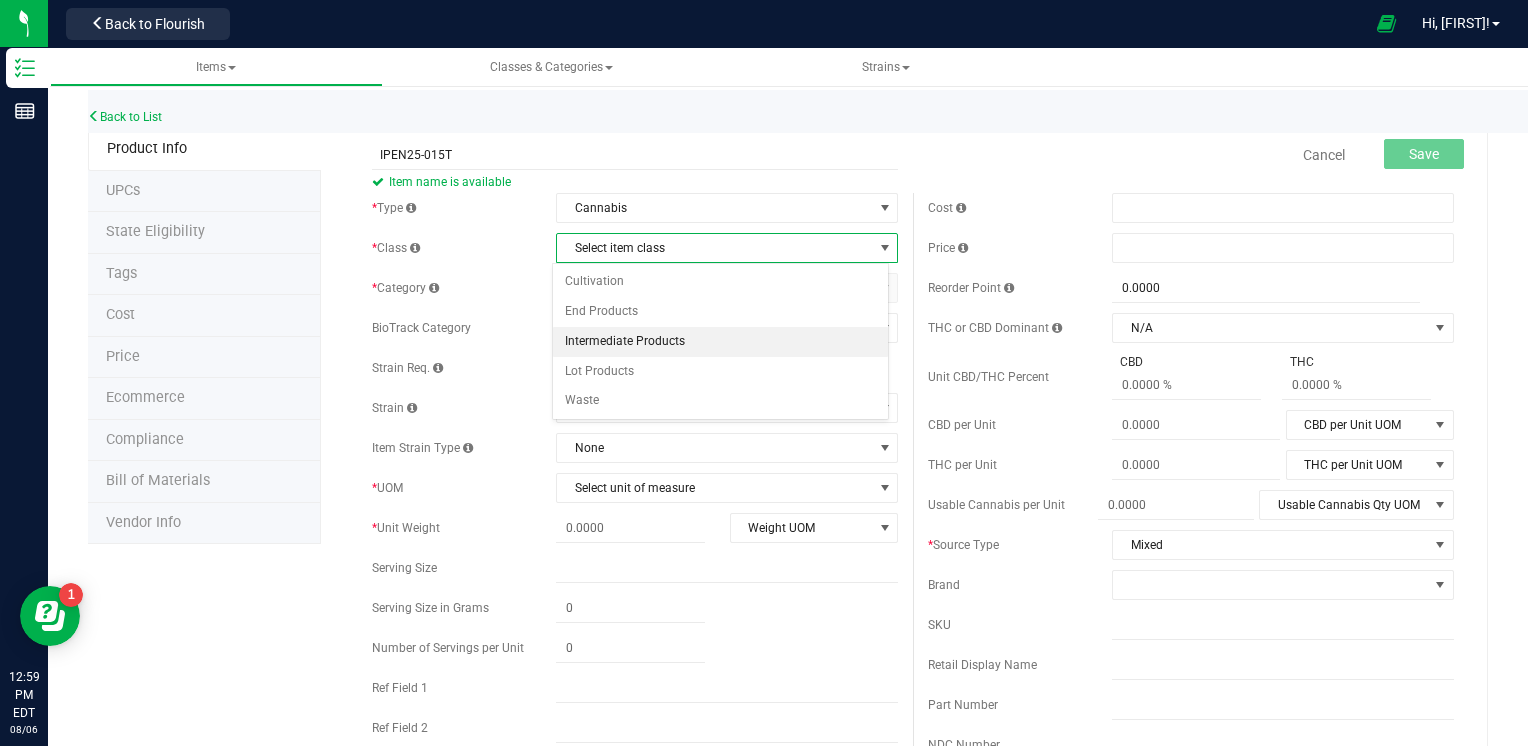 click on "Intermediate Products" at bounding box center [721, 342] 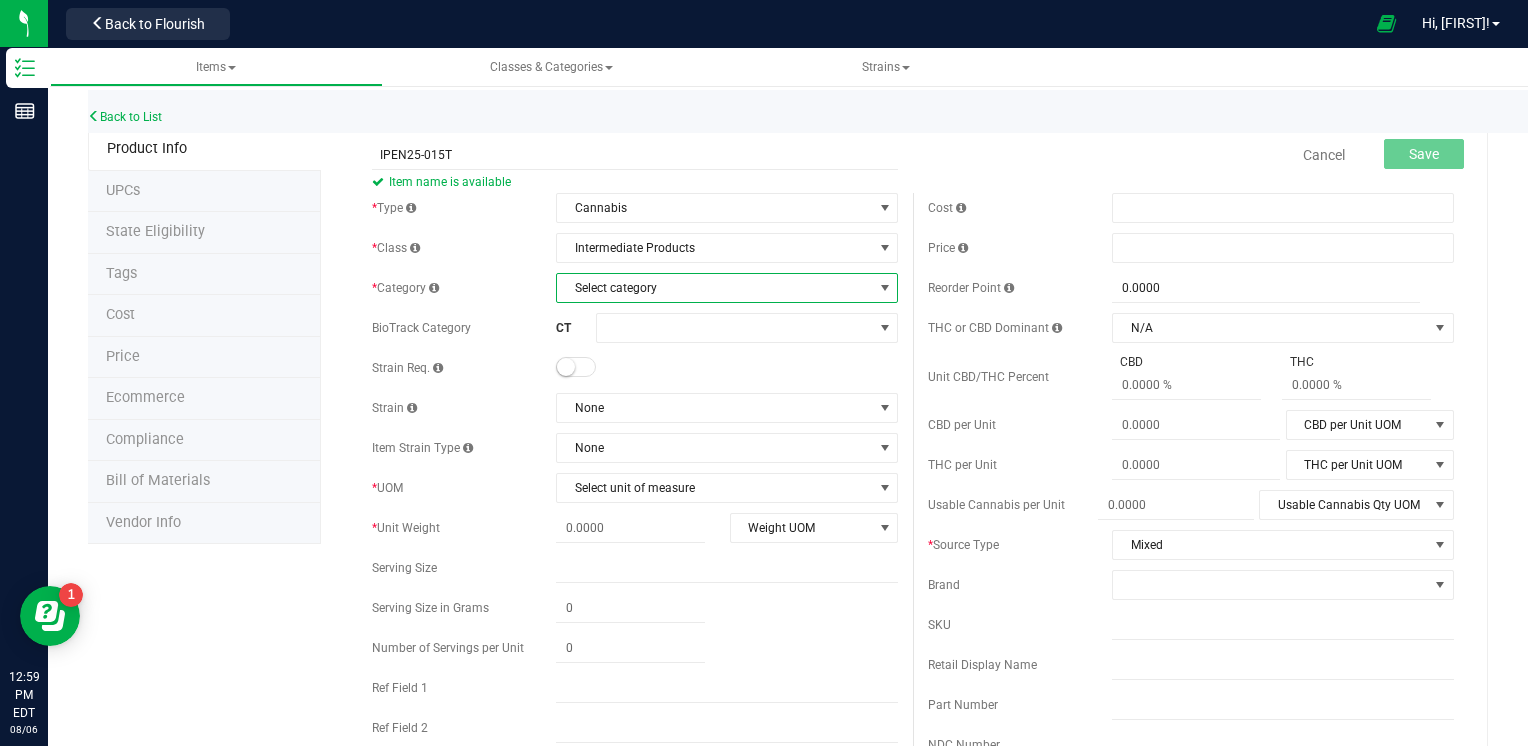 click on "Select category" at bounding box center [714, 288] 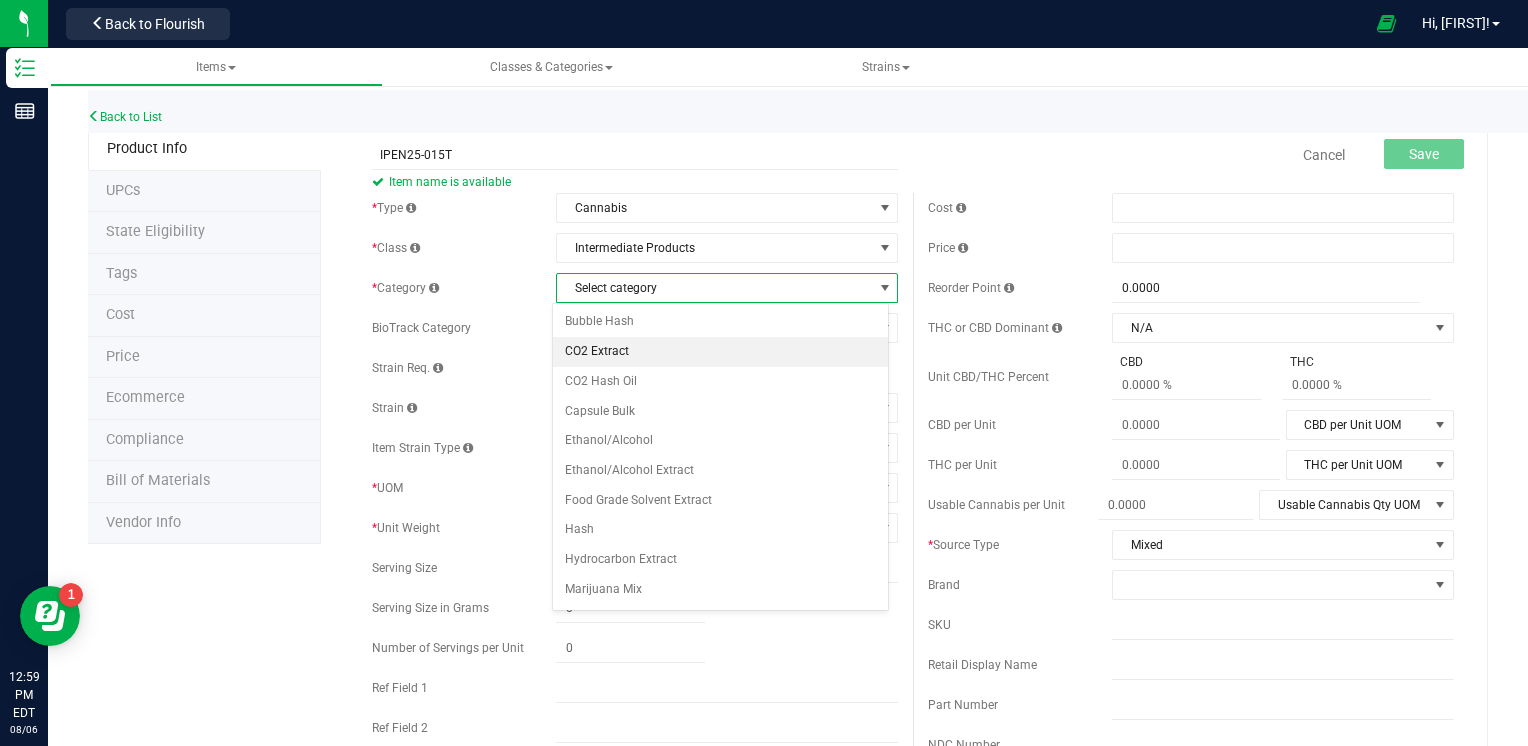 click on "CO2 Extract" at bounding box center [721, 352] 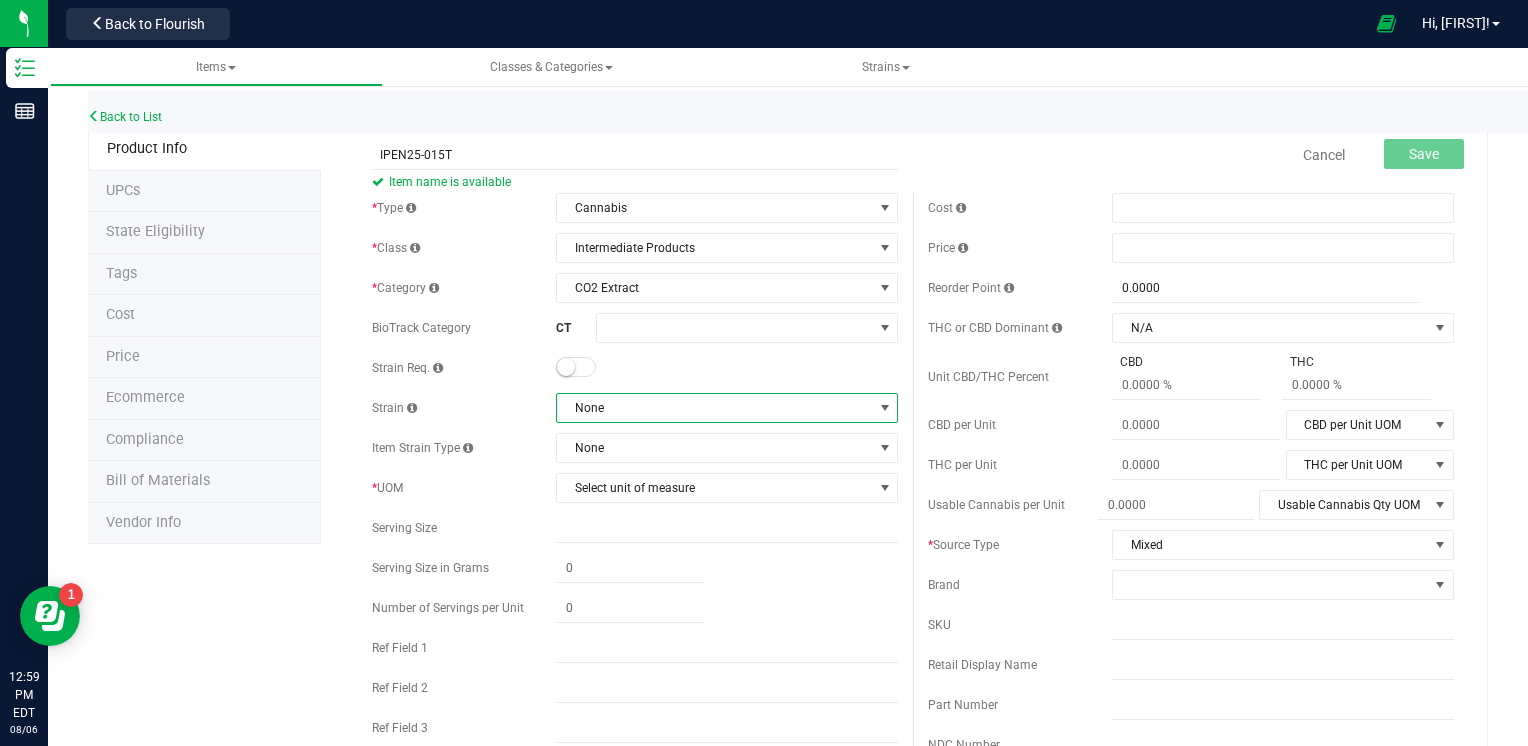 click on "None" at bounding box center (714, 408) 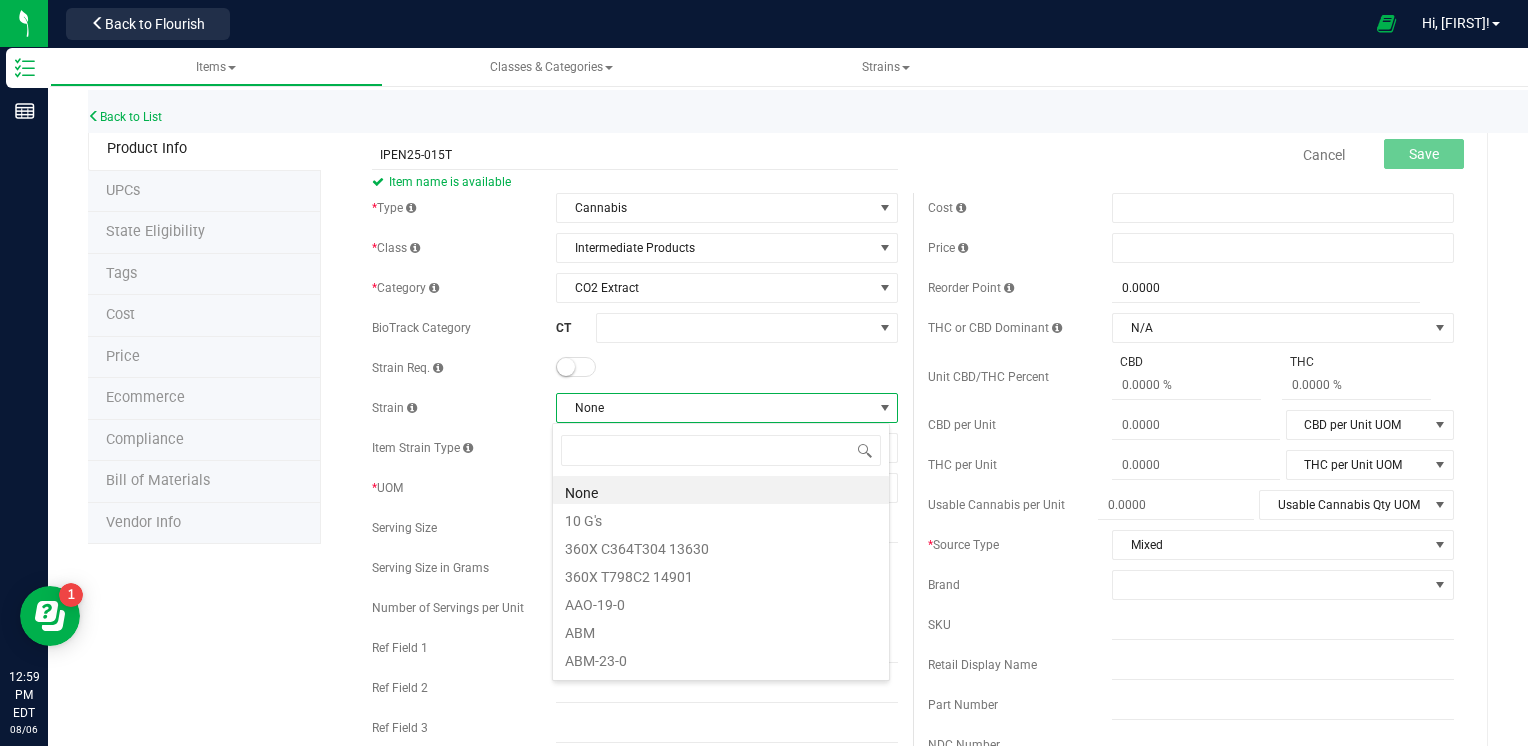 scroll, scrollTop: 99970, scrollLeft: 99662, axis: both 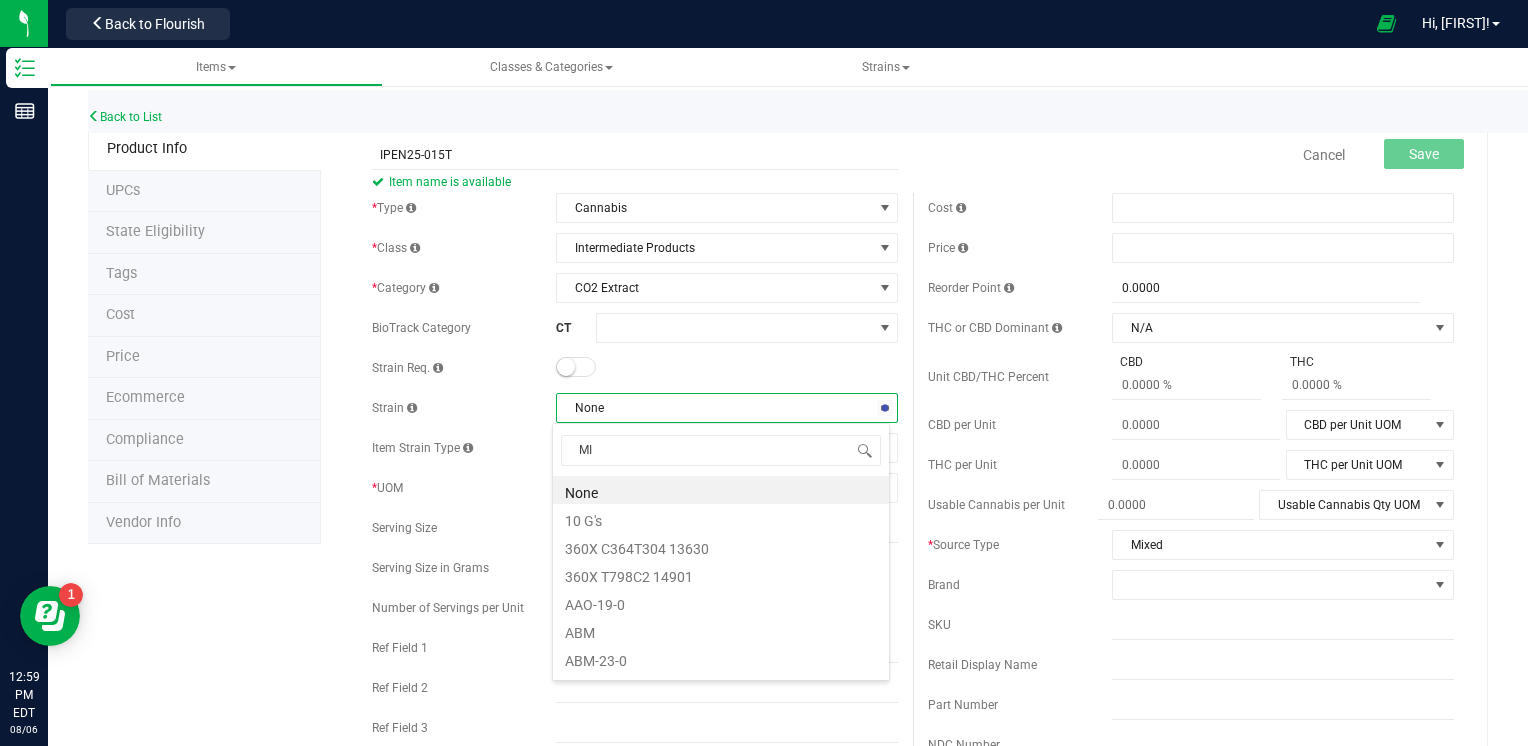 type on "MIX" 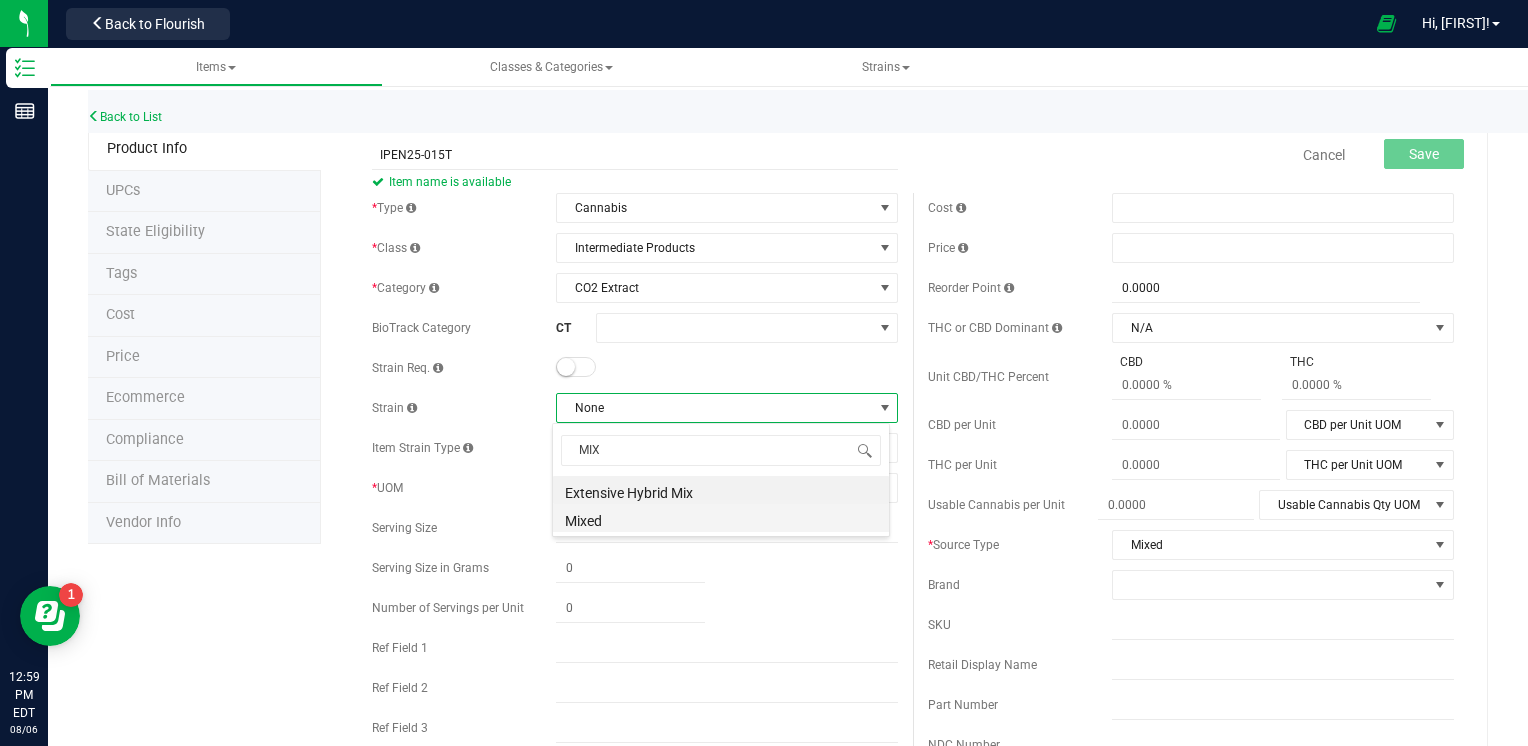 click on "Mixed" at bounding box center (721, 518) 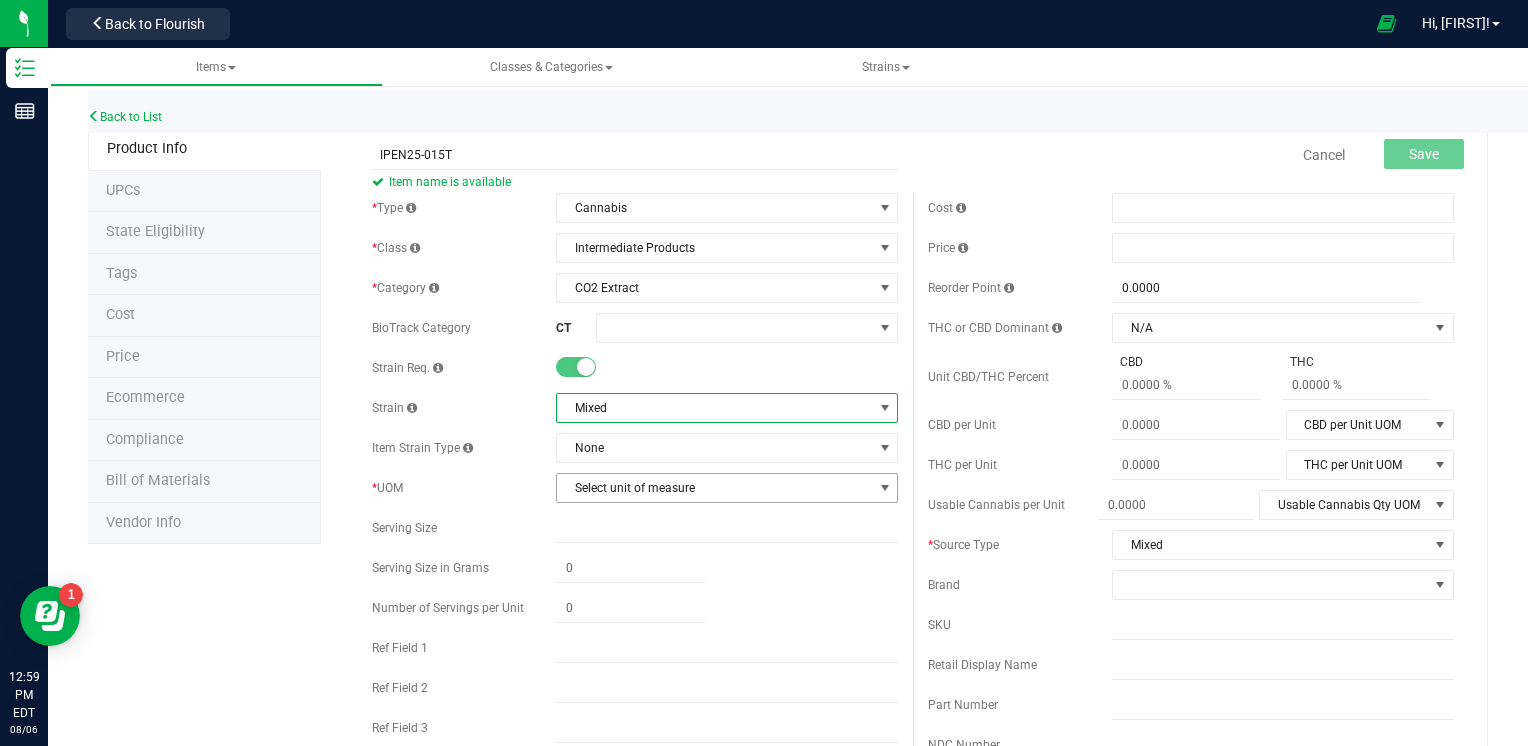 click on "Select unit of measure" at bounding box center [714, 488] 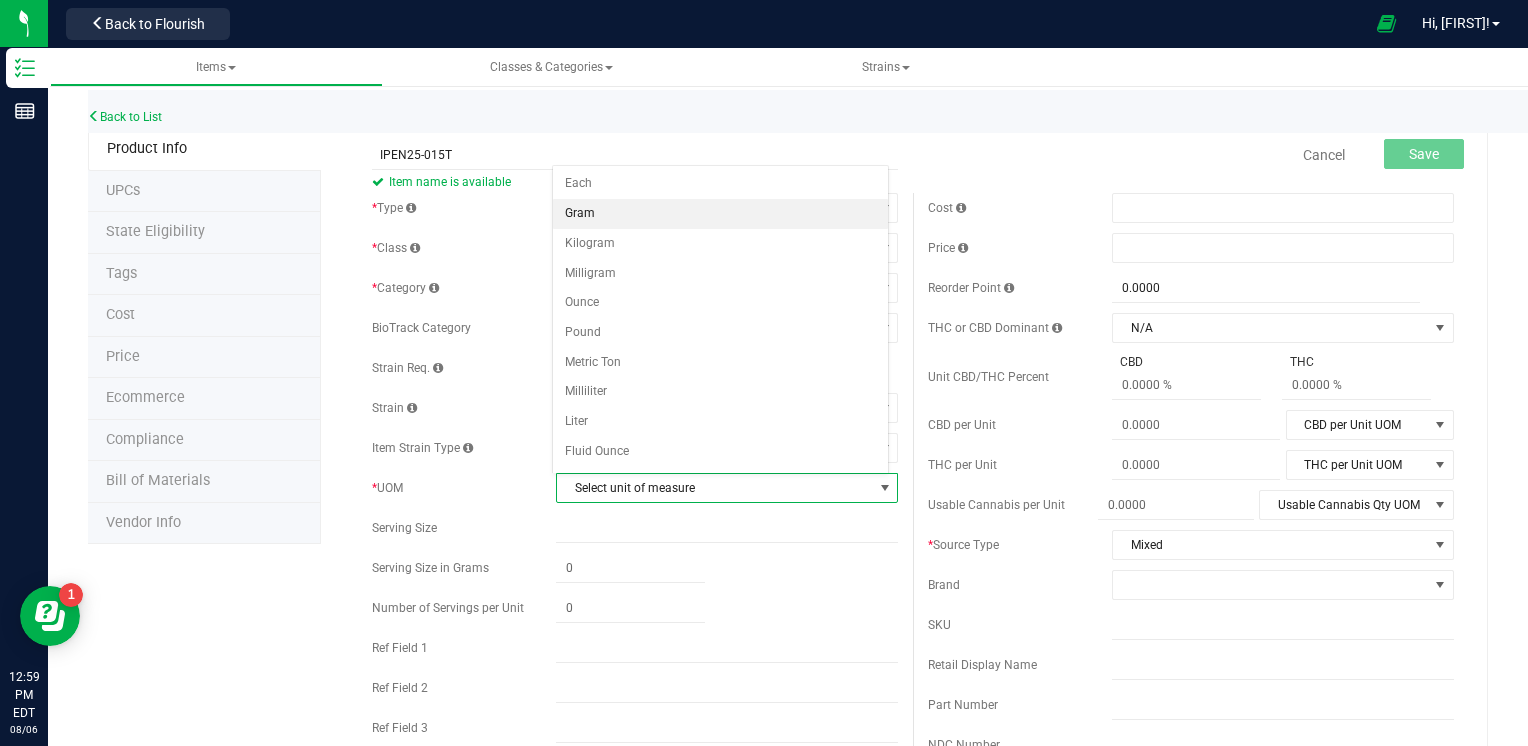 click on "Gram" at bounding box center (721, 214) 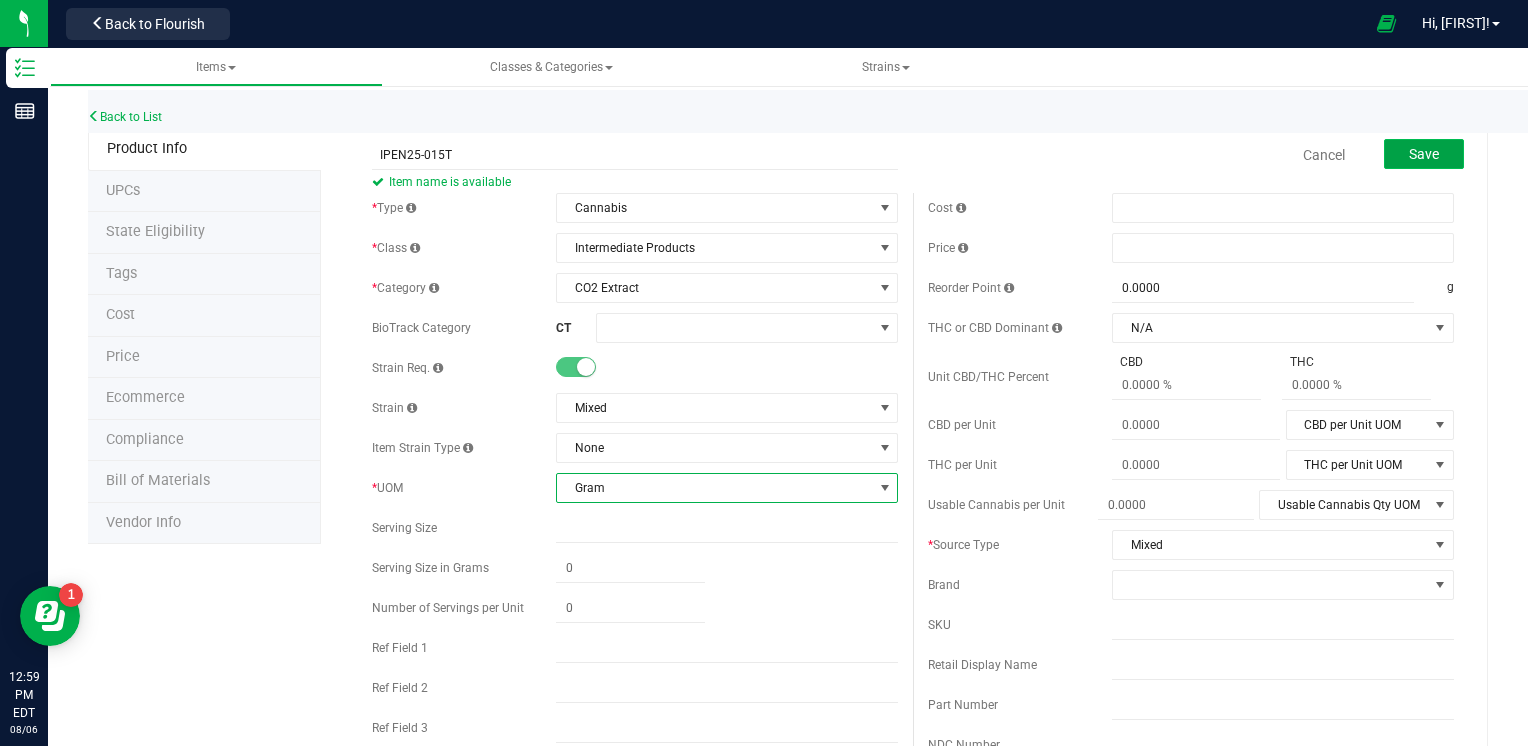 click on "Save" at bounding box center (1424, 154) 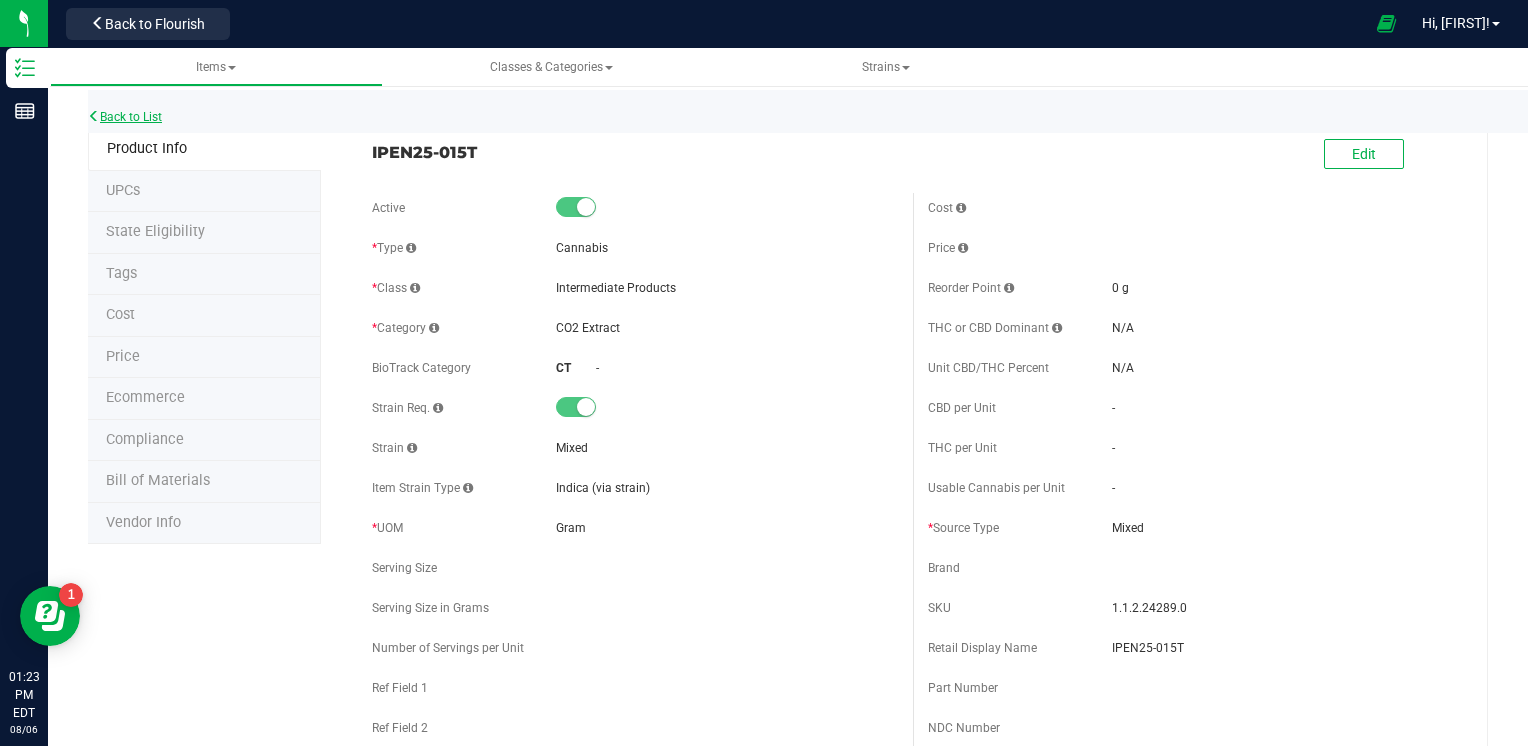 click on "Back to List" at bounding box center (125, 117) 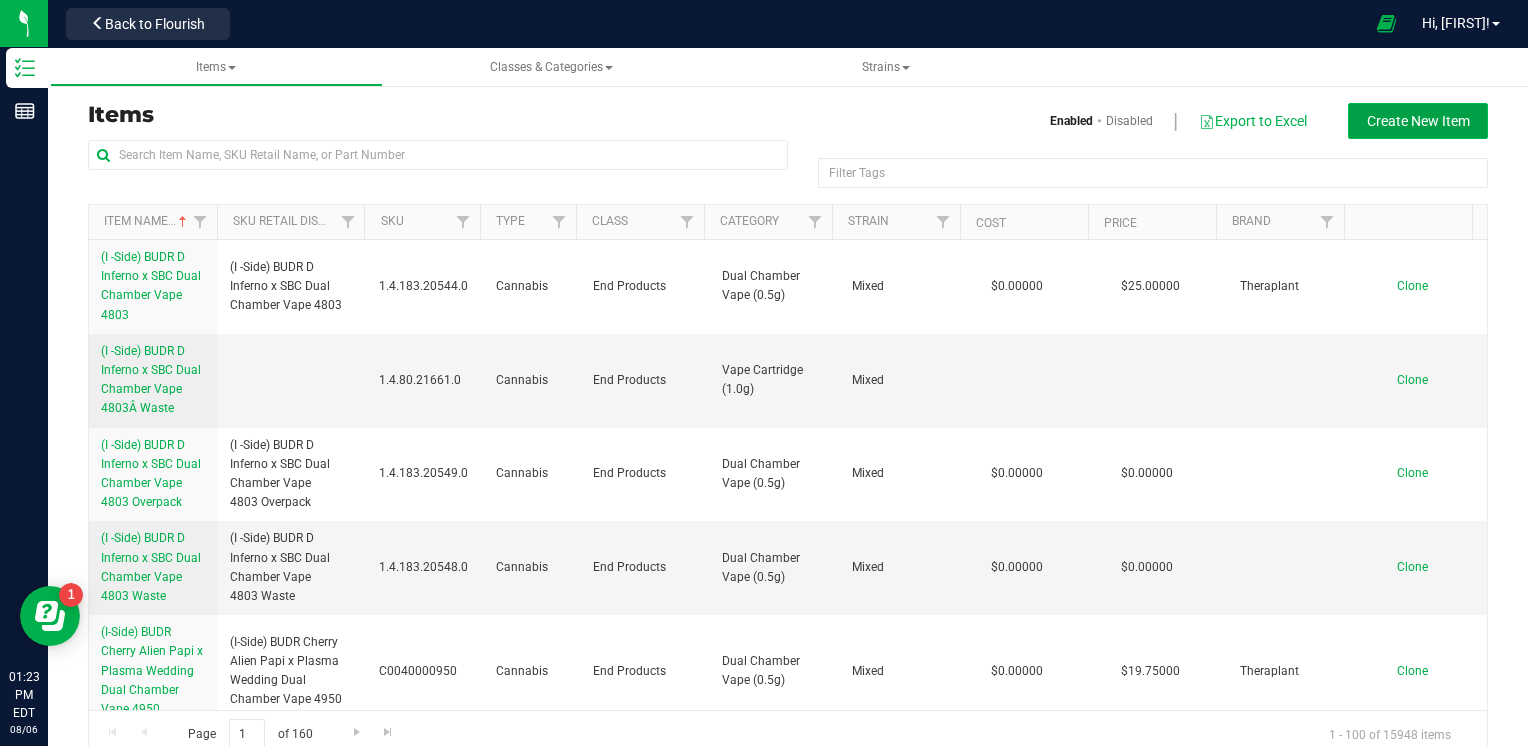 click on "Create New Item" at bounding box center (1418, 121) 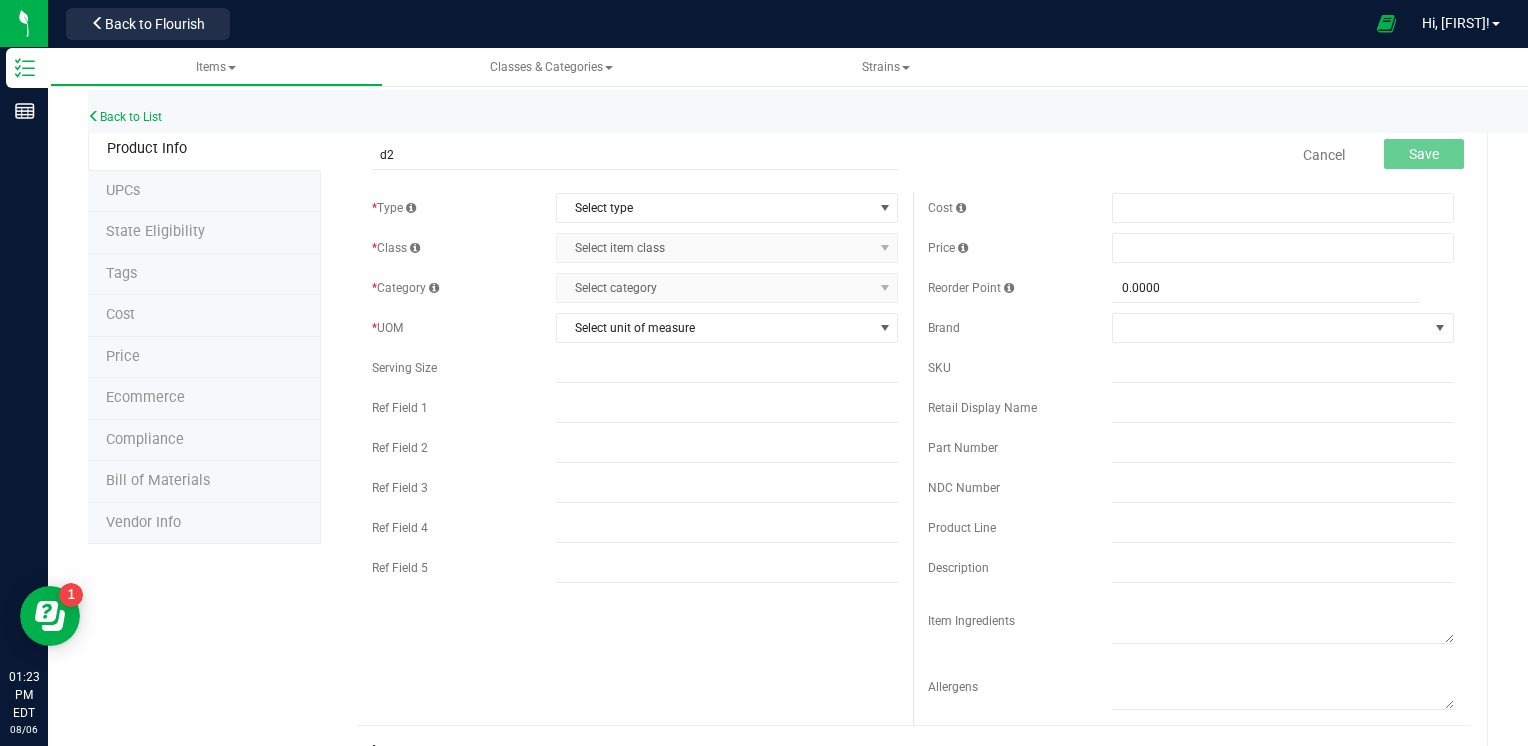 type on "d" 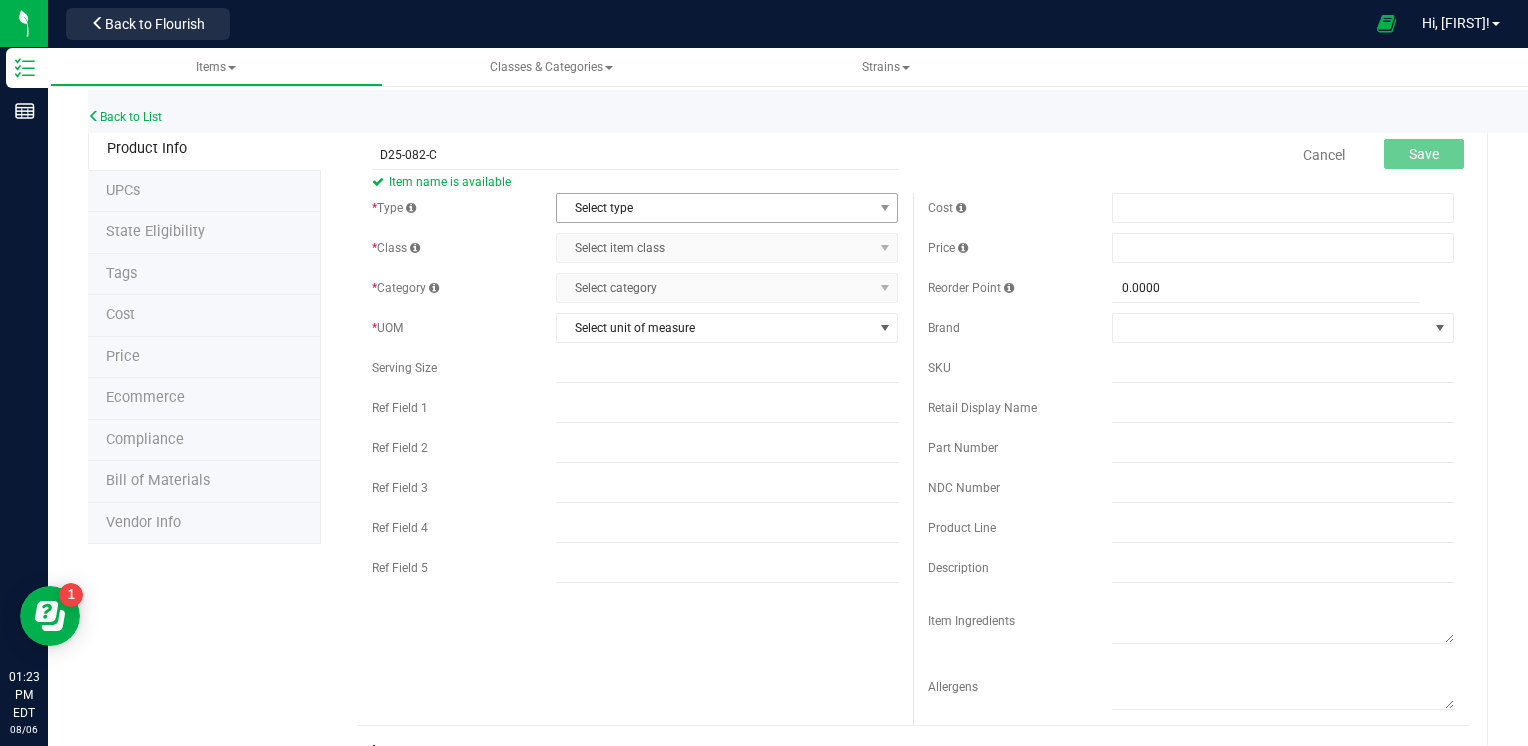 type on "D25-082-C" 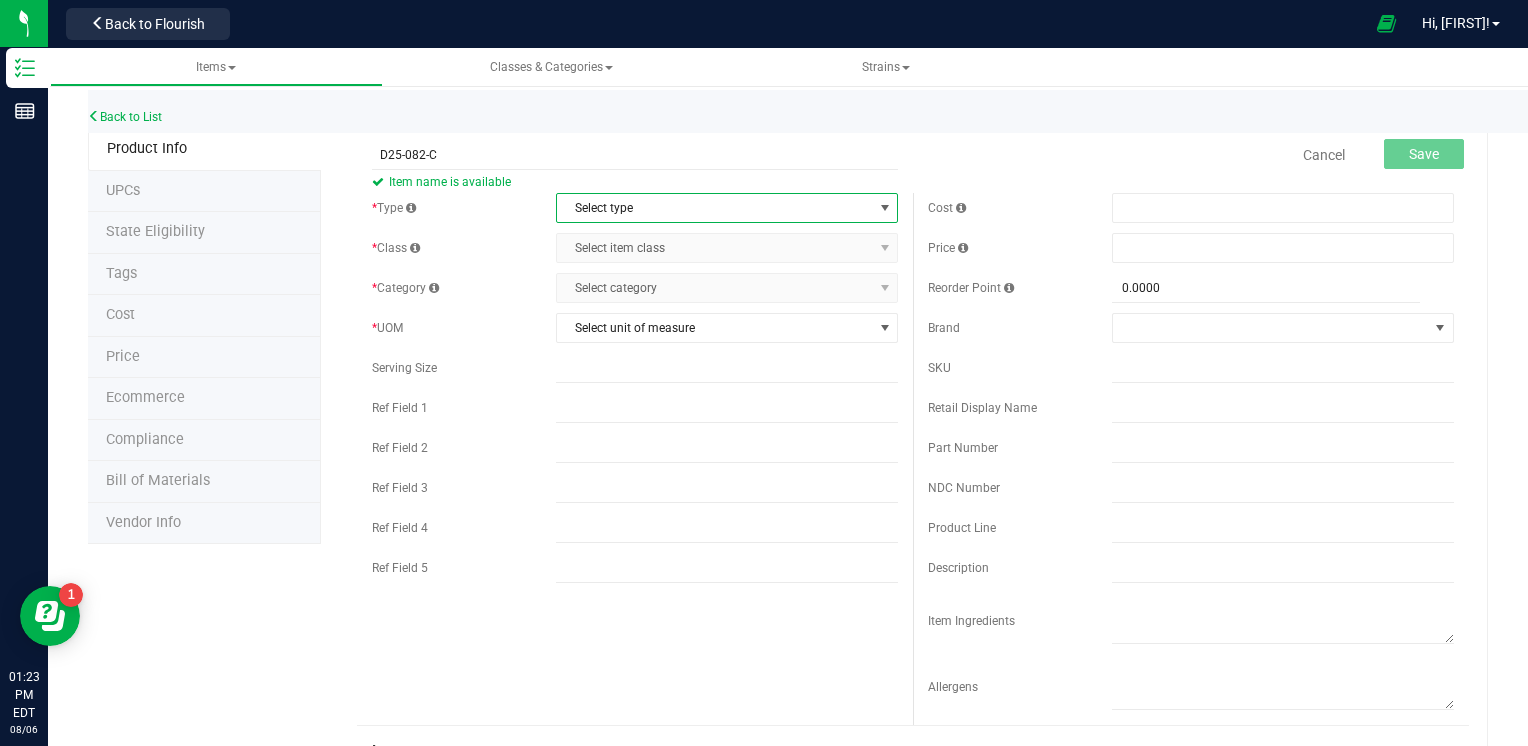 click on "Select type" at bounding box center (714, 208) 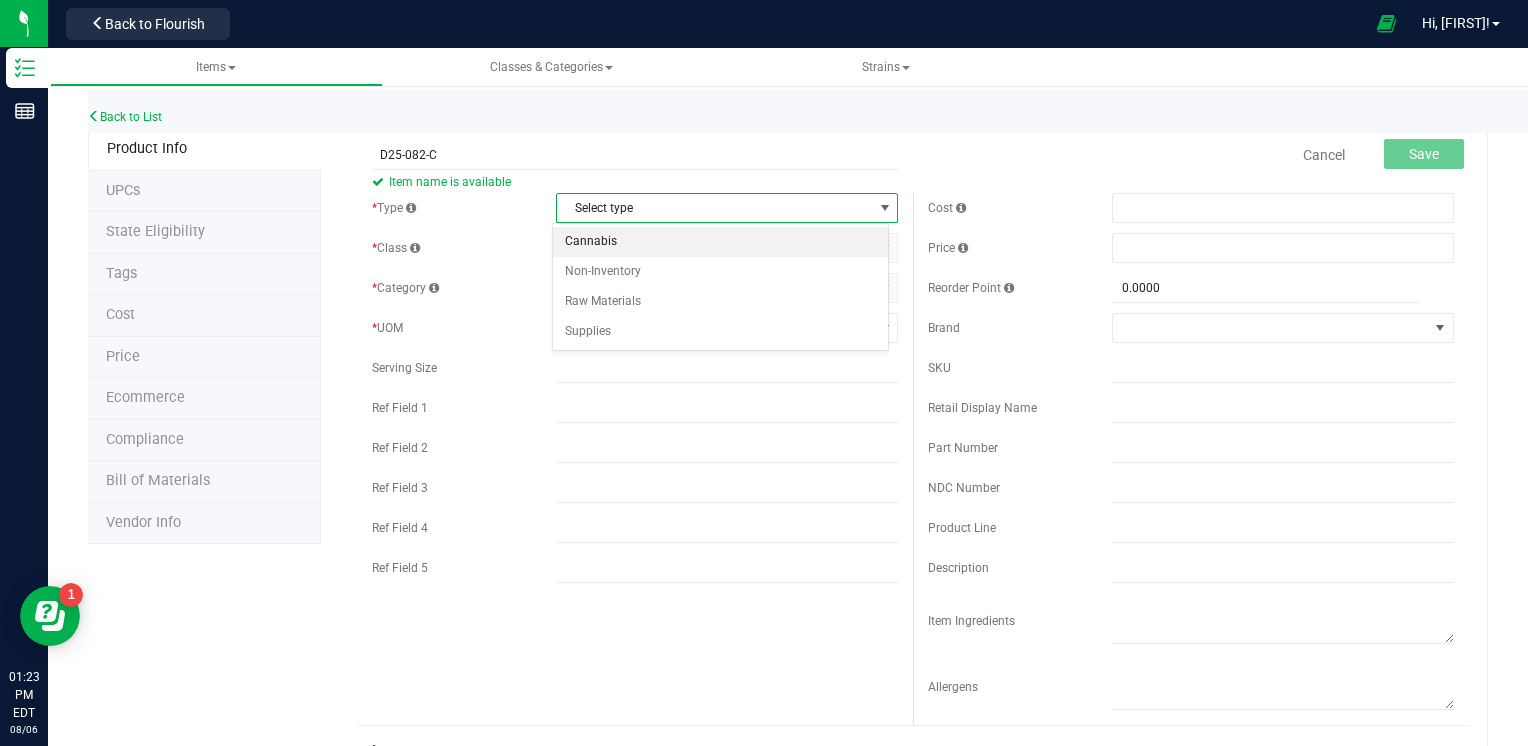 click on "Cannabis" at bounding box center (721, 242) 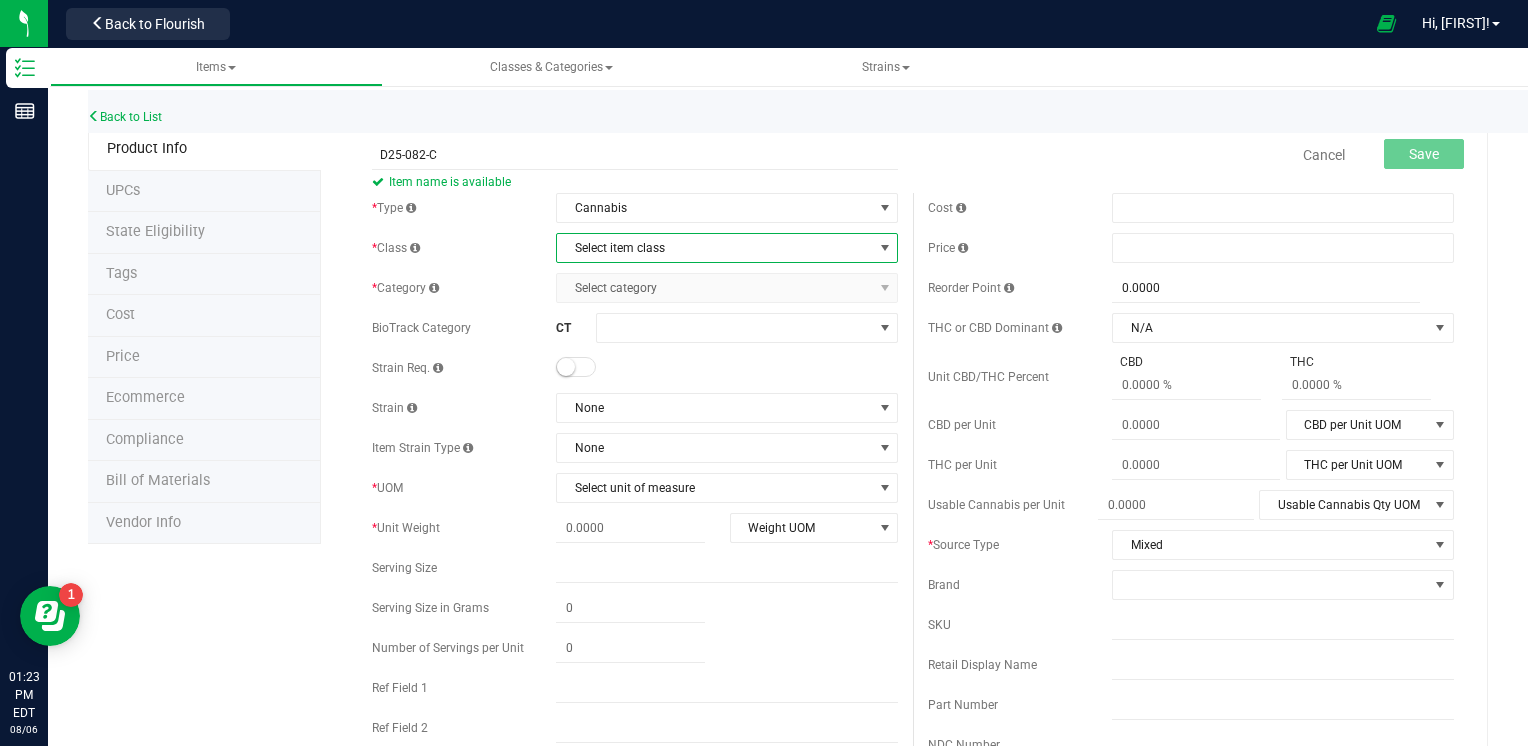 click on "Select item class" at bounding box center (714, 248) 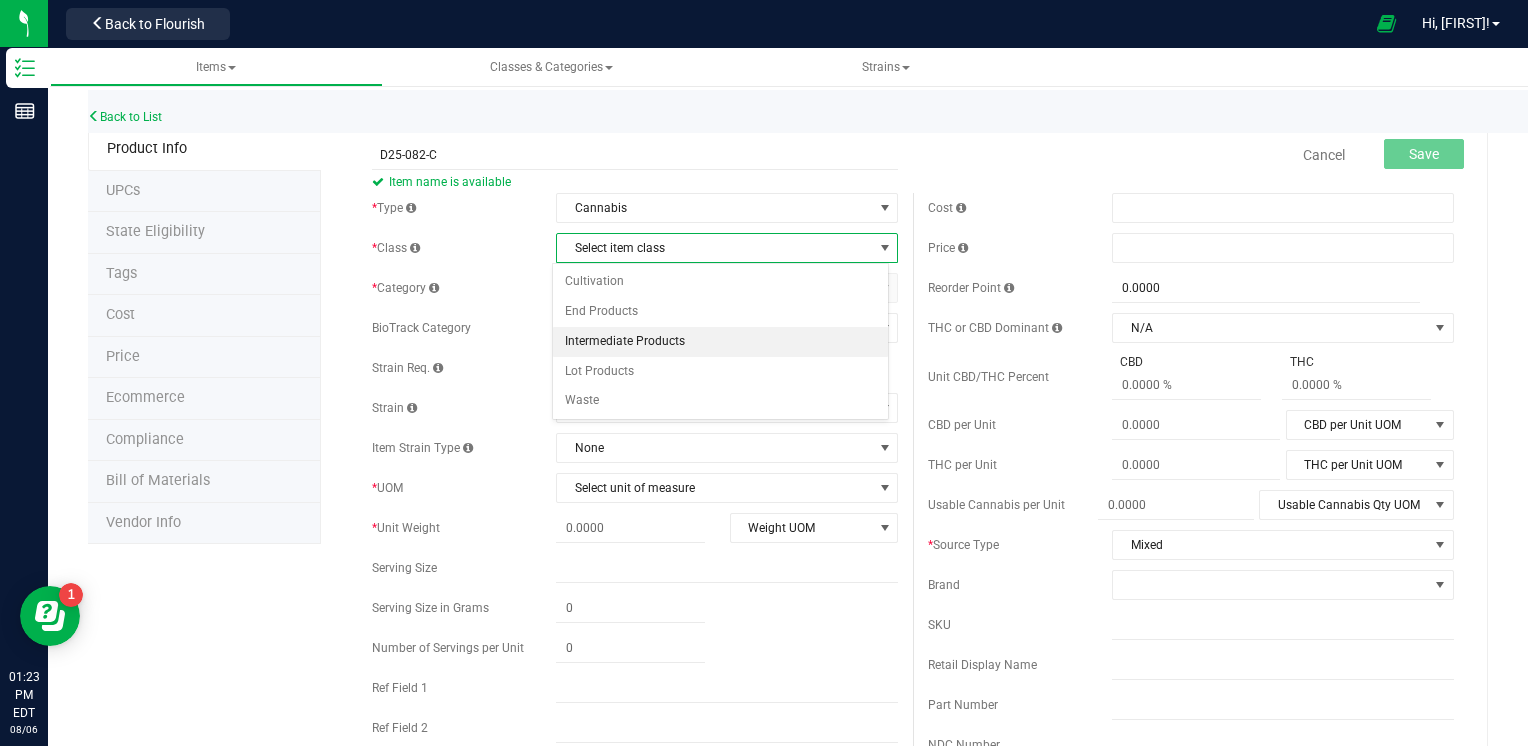 click on "Intermediate Products" at bounding box center [721, 342] 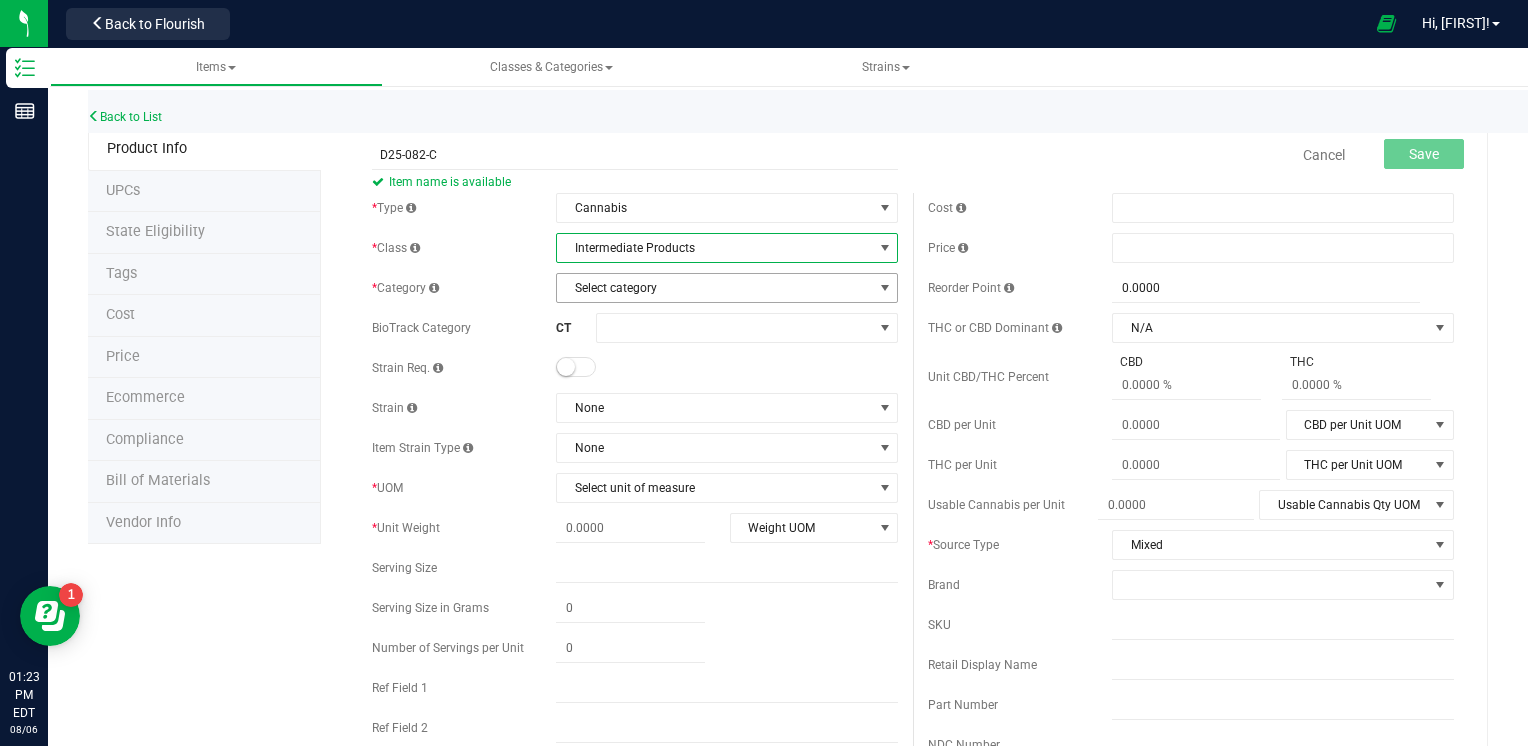 click on "Select category" at bounding box center [714, 288] 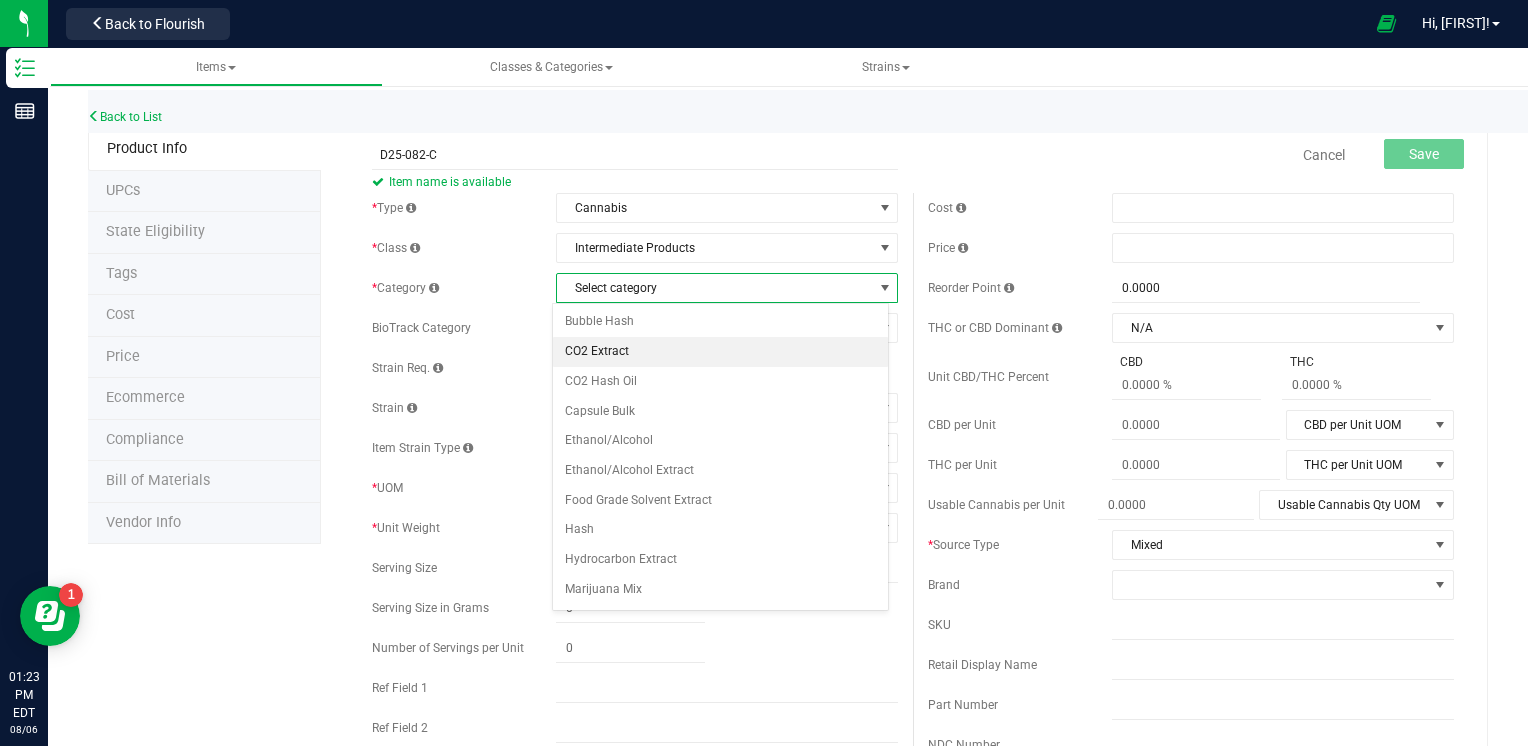 click on "CO2 Extract" at bounding box center [721, 352] 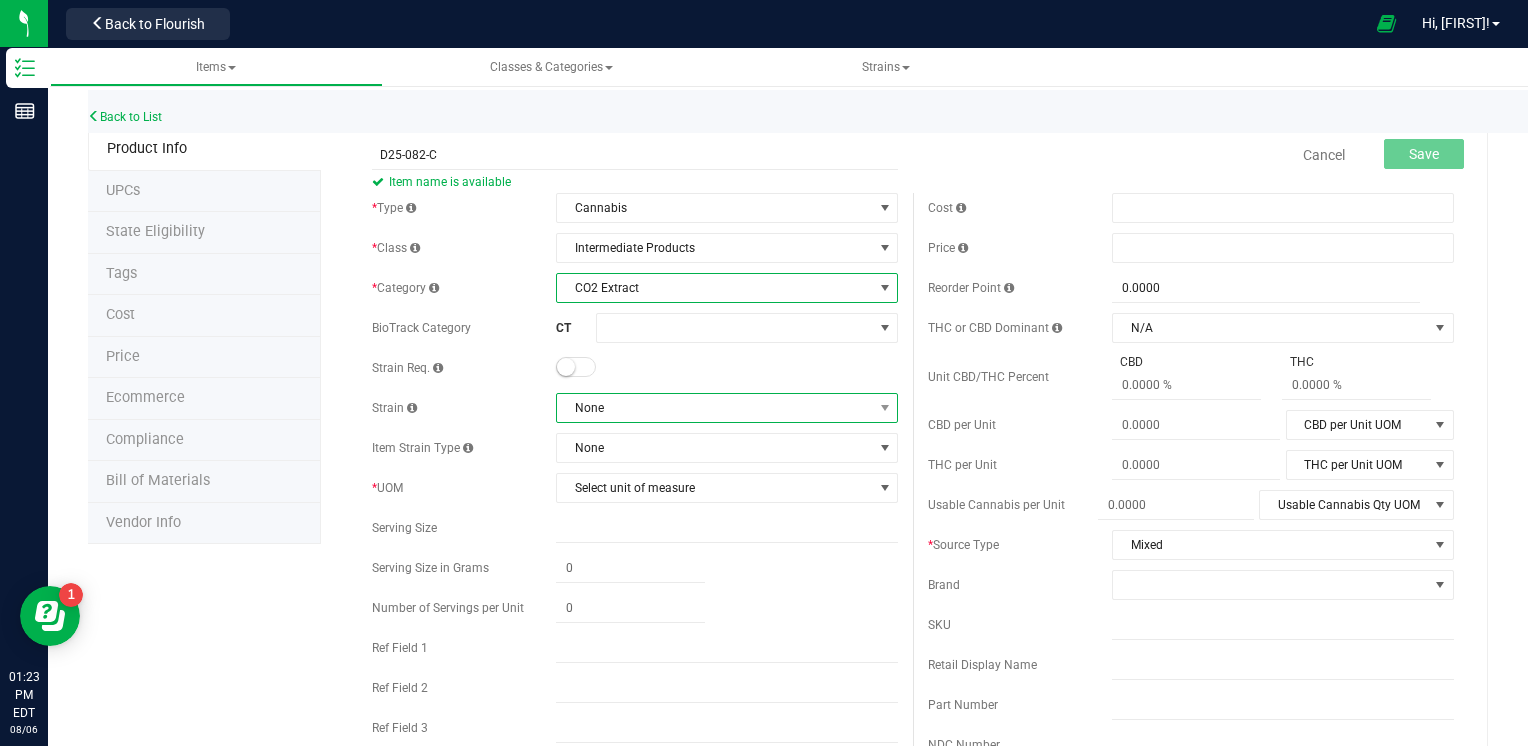 click on "None" at bounding box center [714, 408] 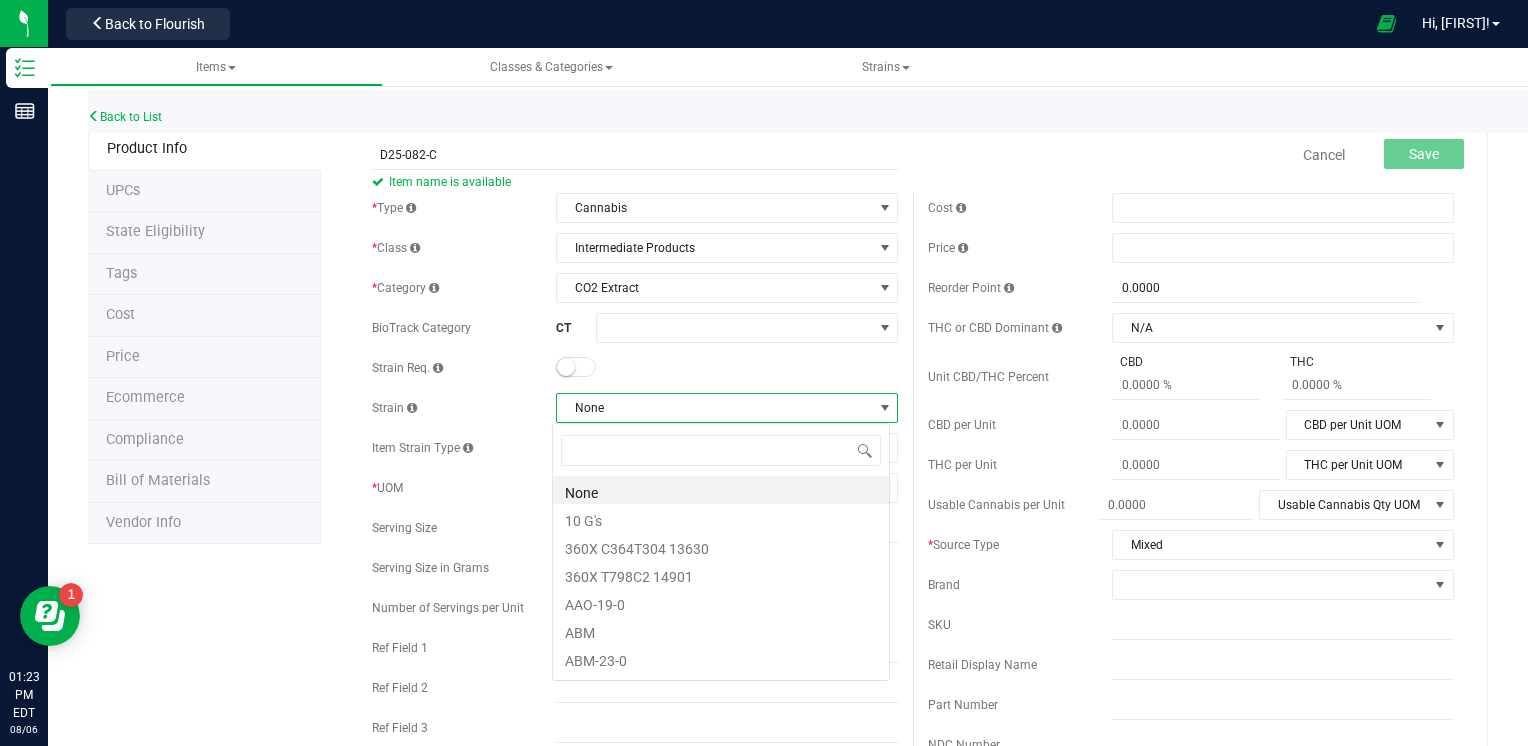scroll, scrollTop: 99970, scrollLeft: 99662, axis: both 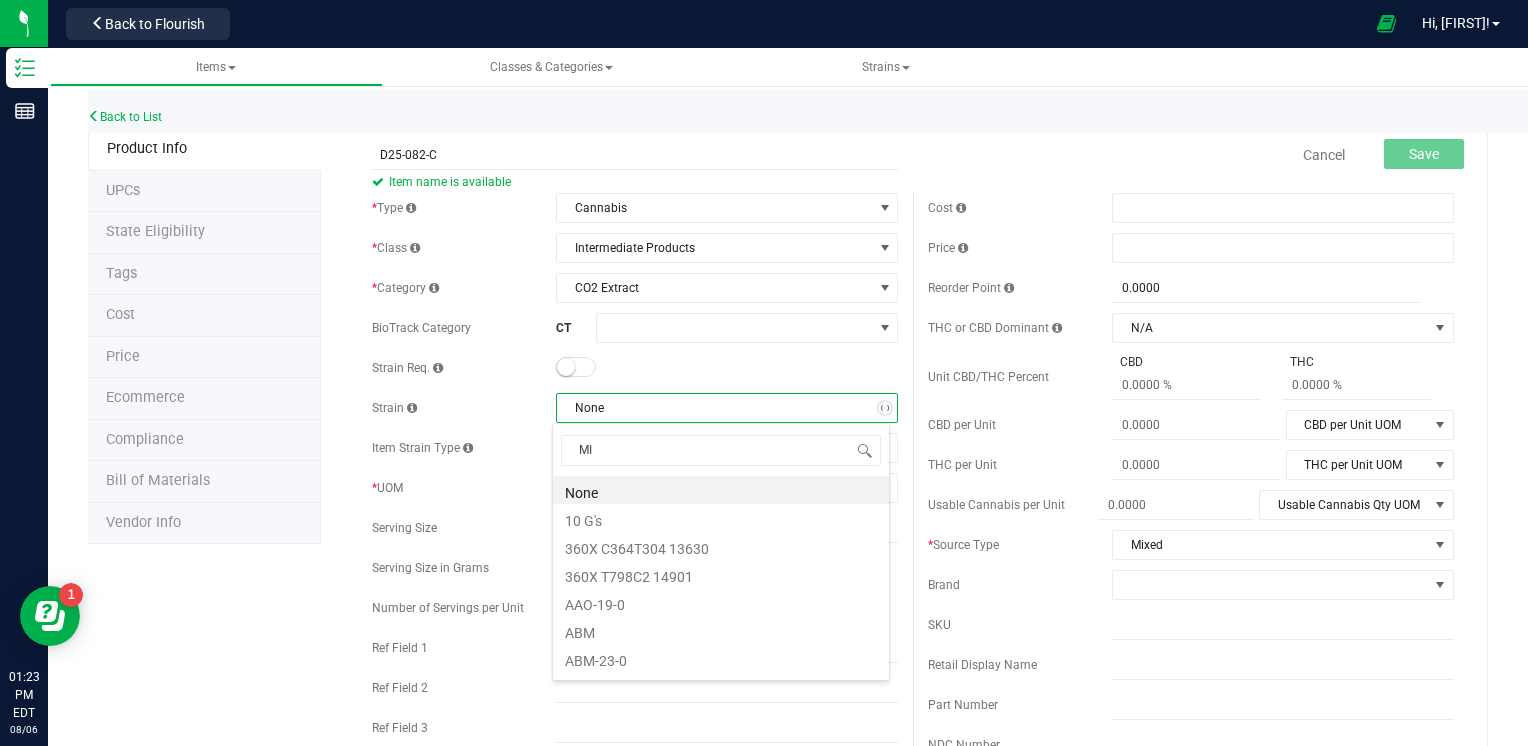 type on "MIX" 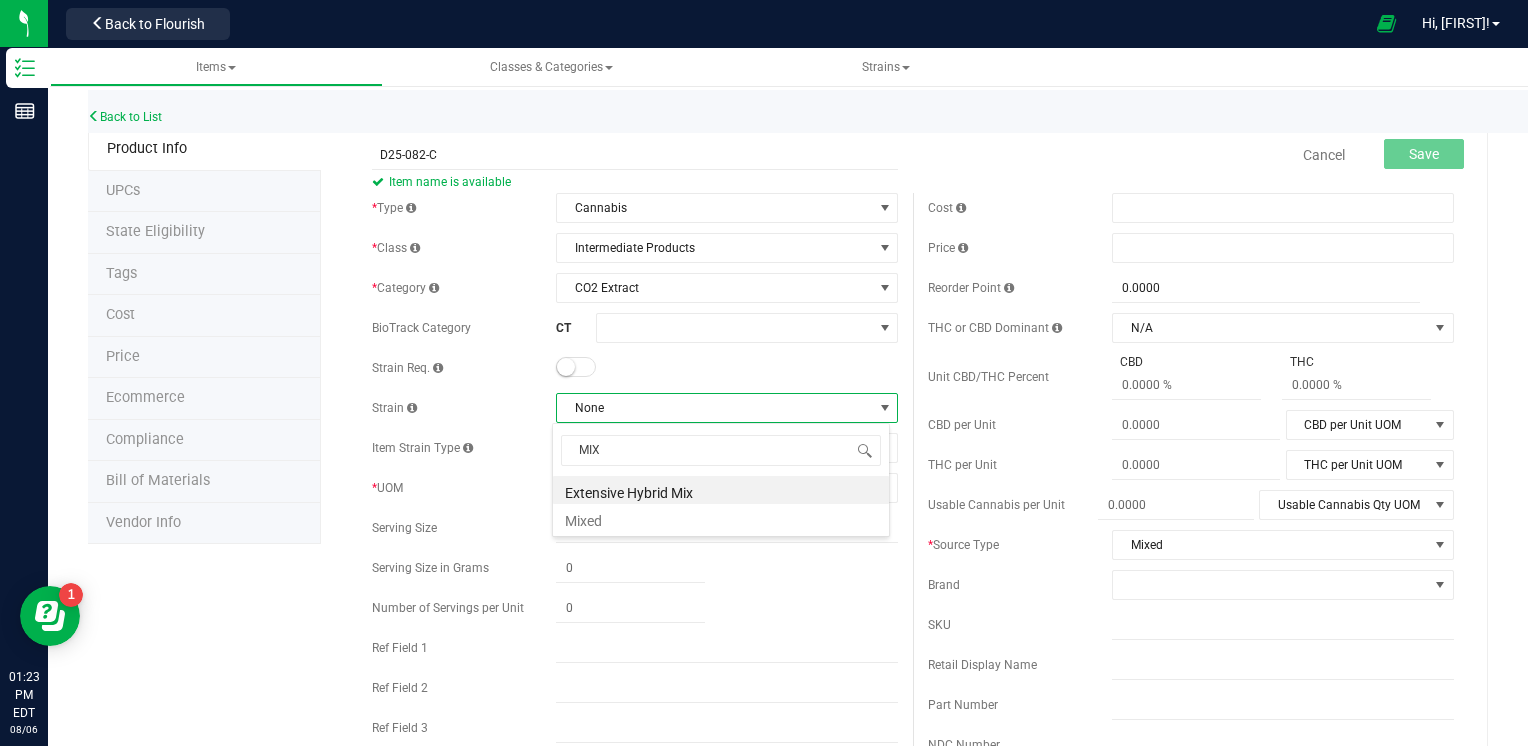 click on "MIX Extensive Hybrid Mix Mixed" at bounding box center [721, 480] 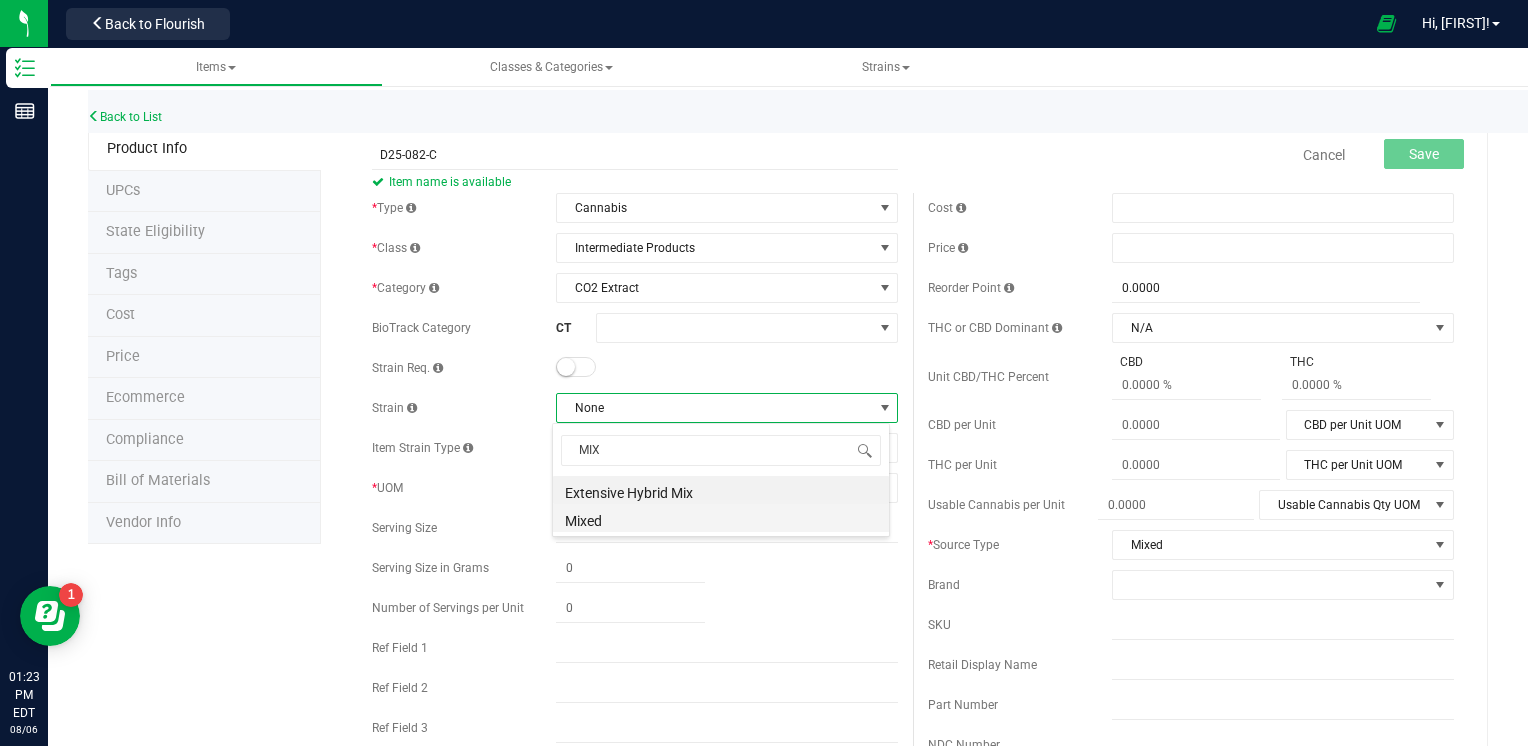 click on "Mixed" at bounding box center (721, 518) 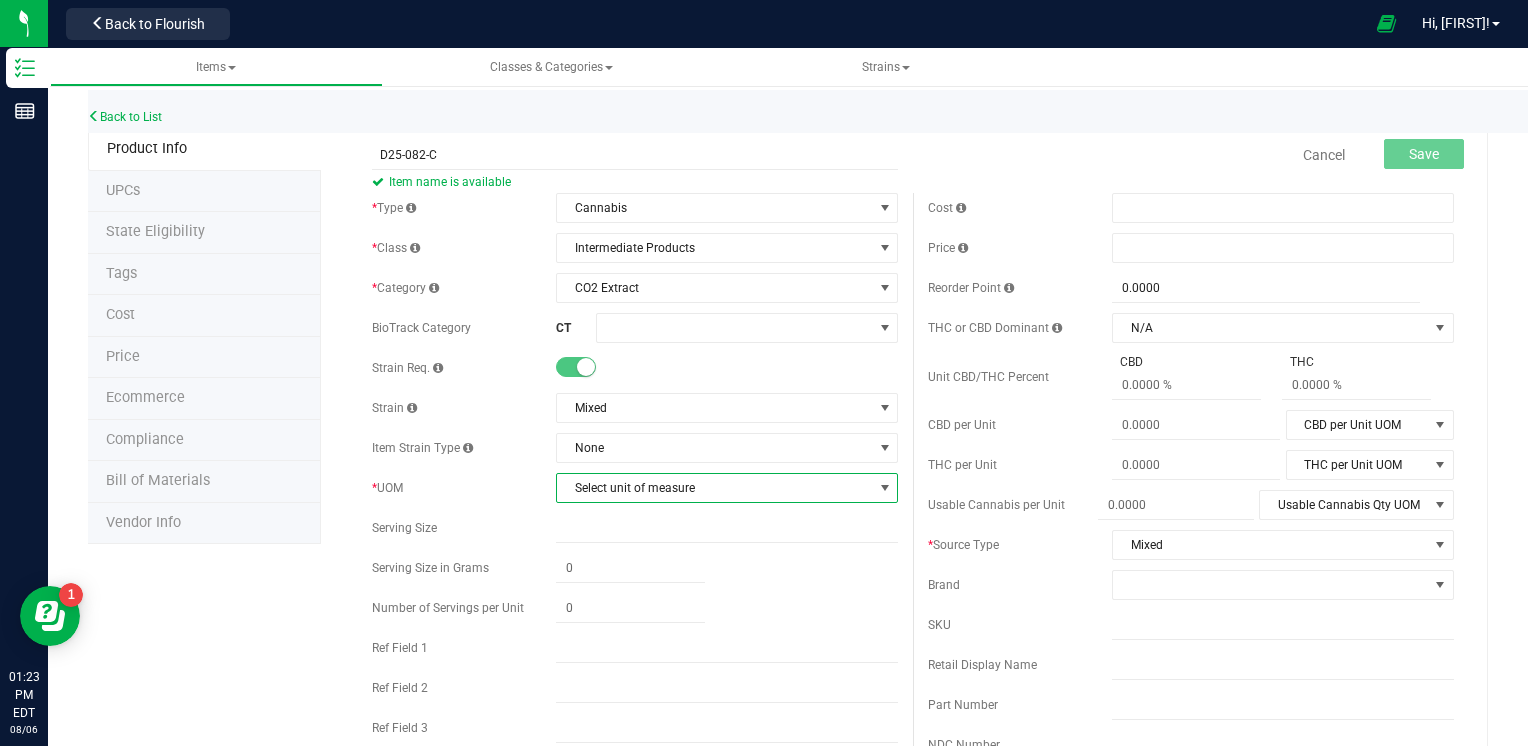 click on "Select unit of measure" at bounding box center [714, 488] 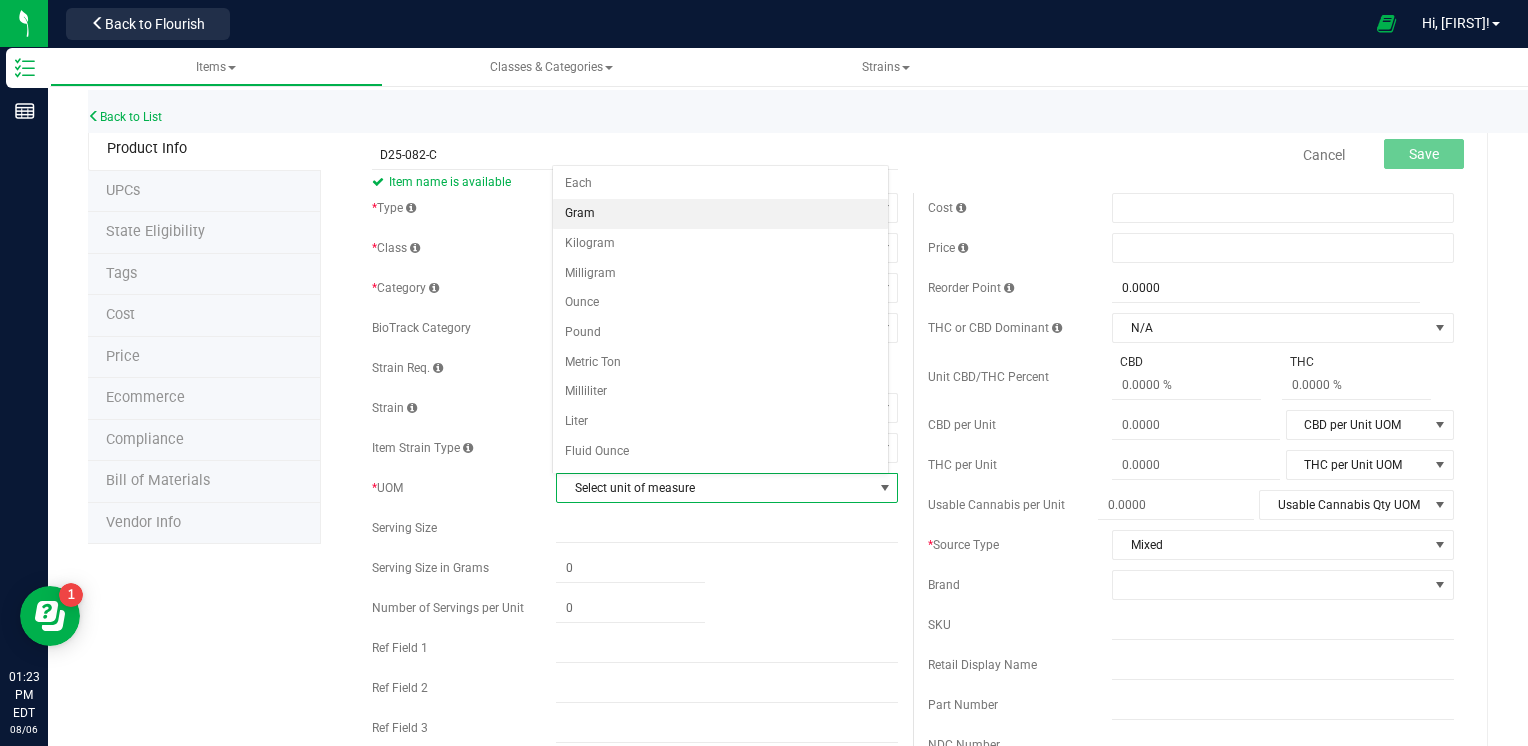 click on "Gram" at bounding box center [721, 214] 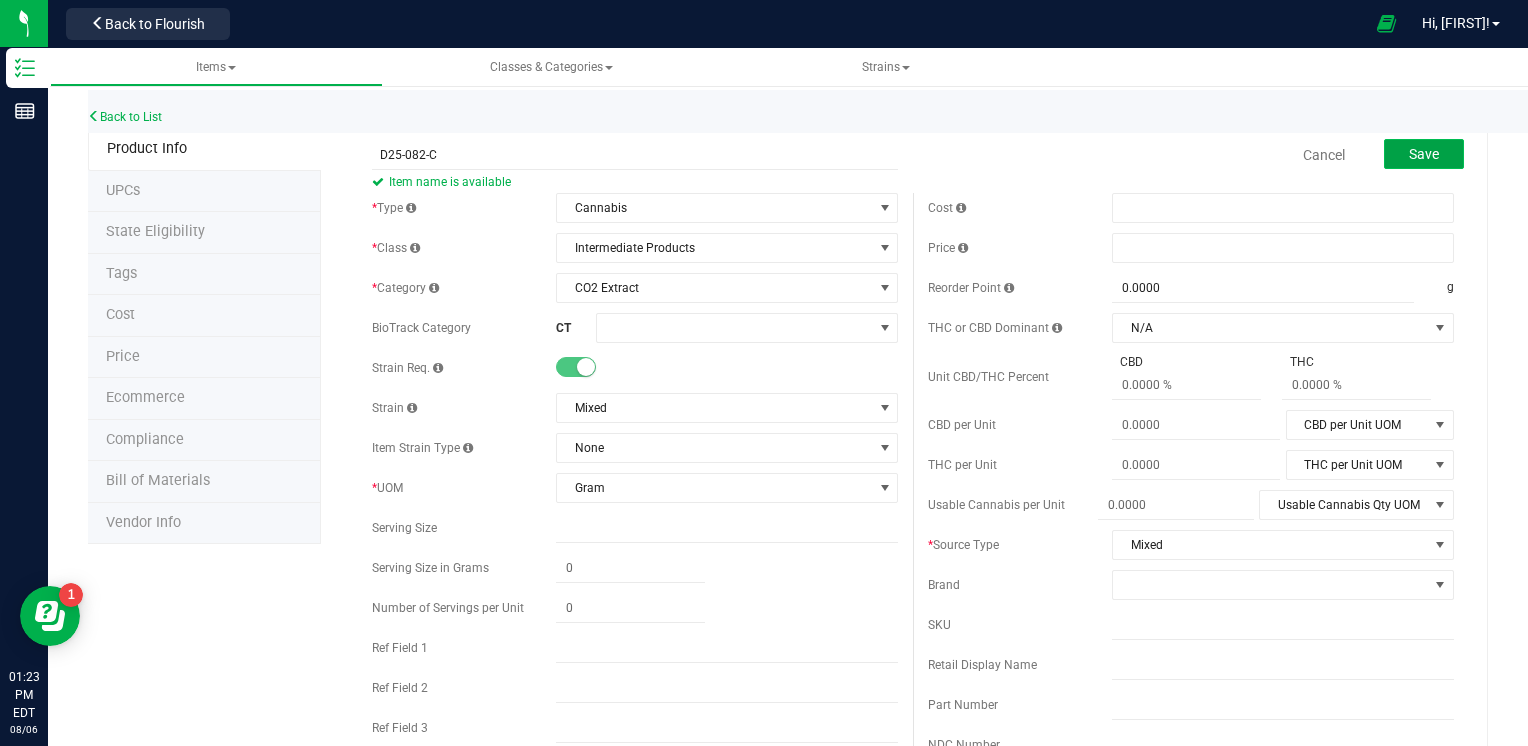click on "Save" at bounding box center [1424, 154] 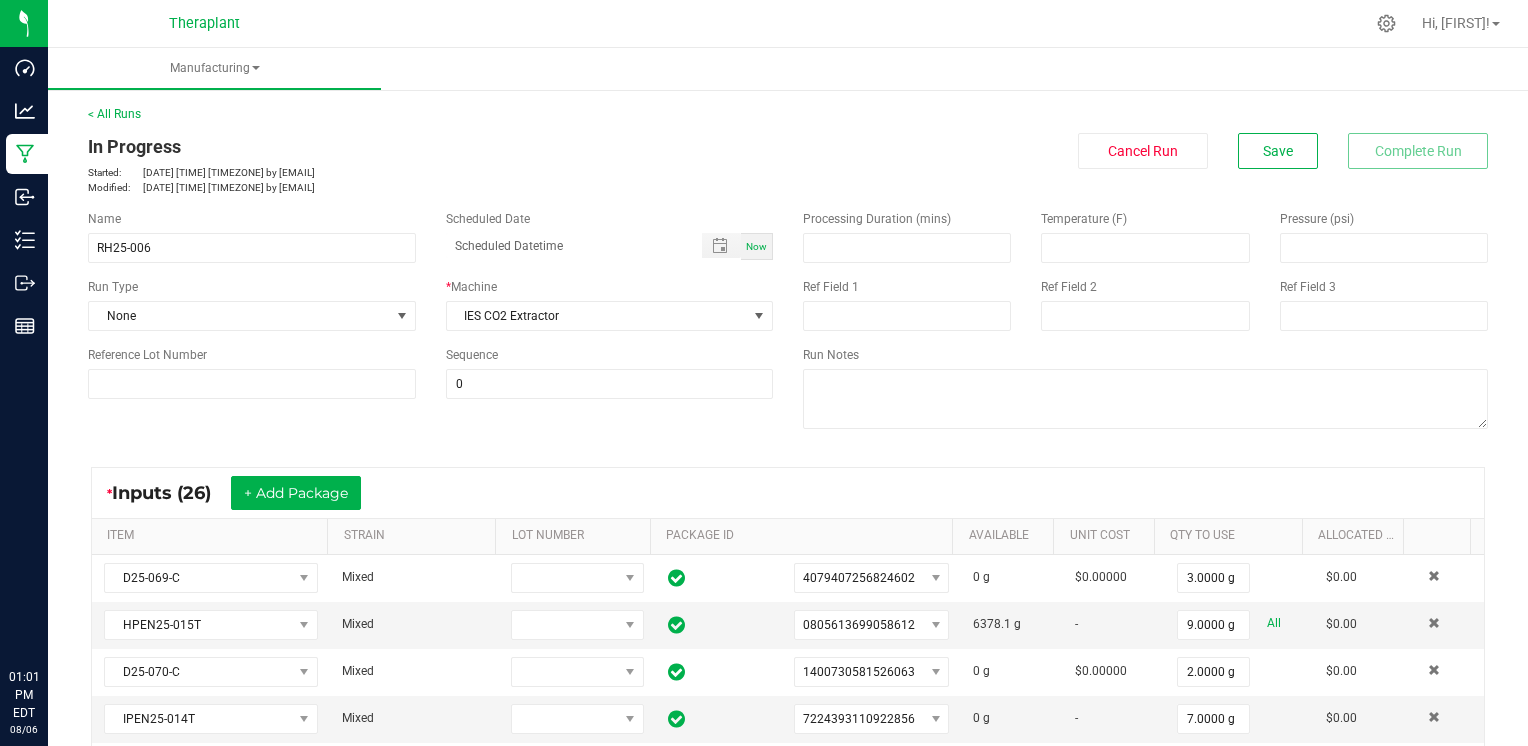 scroll, scrollTop: 0, scrollLeft: 0, axis: both 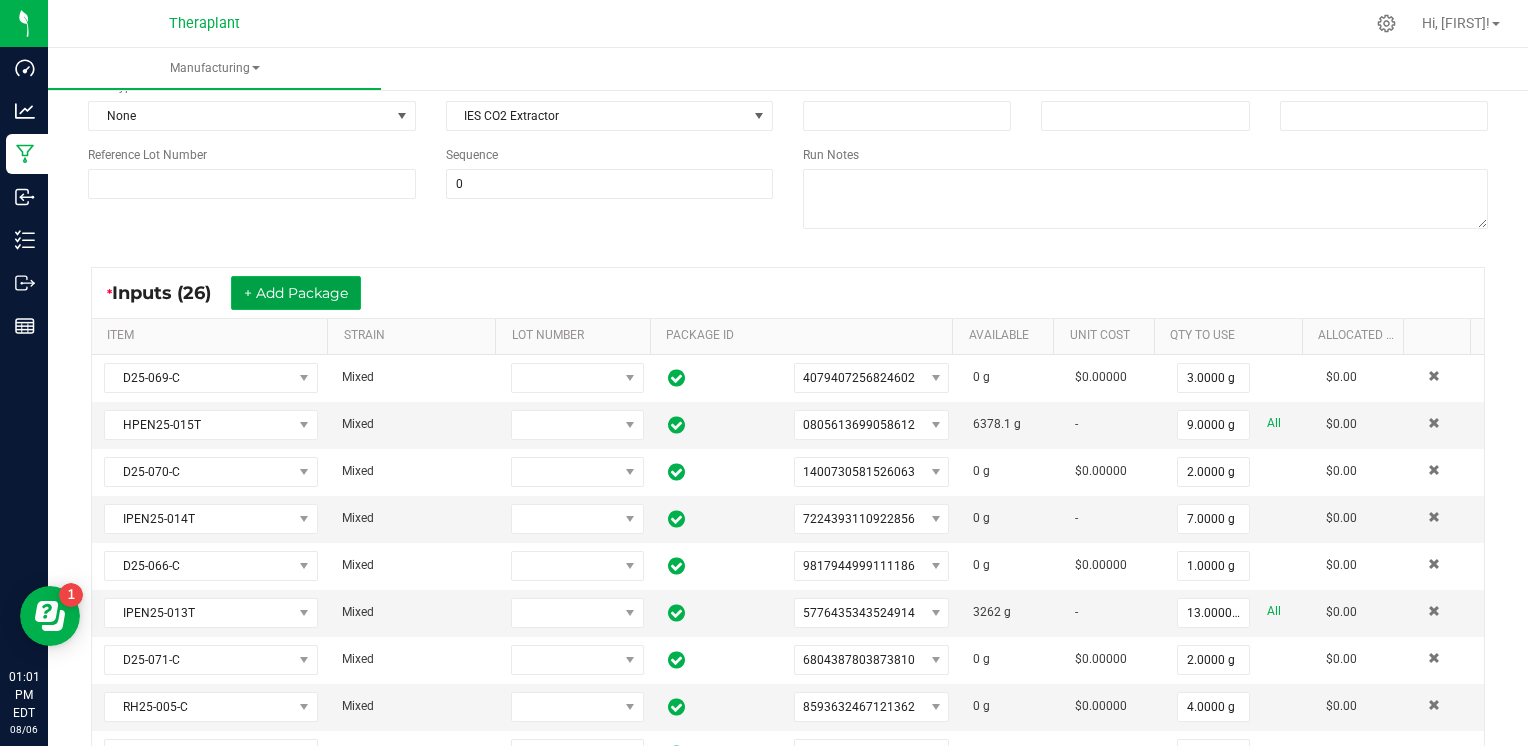 click on "+ Add Package" at bounding box center [296, 293] 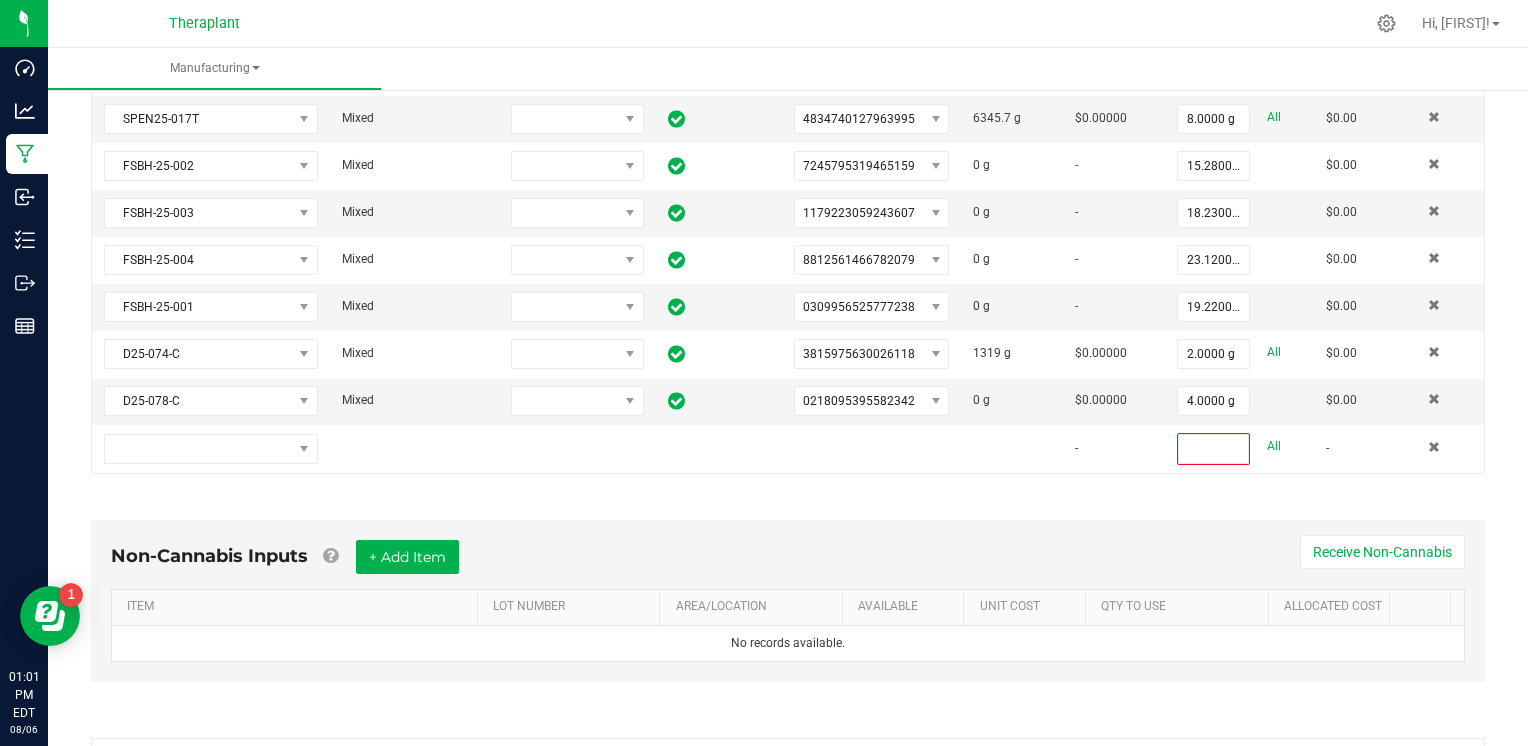 scroll, scrollTop: 1400, scrollLeft: 0, axis: vertical 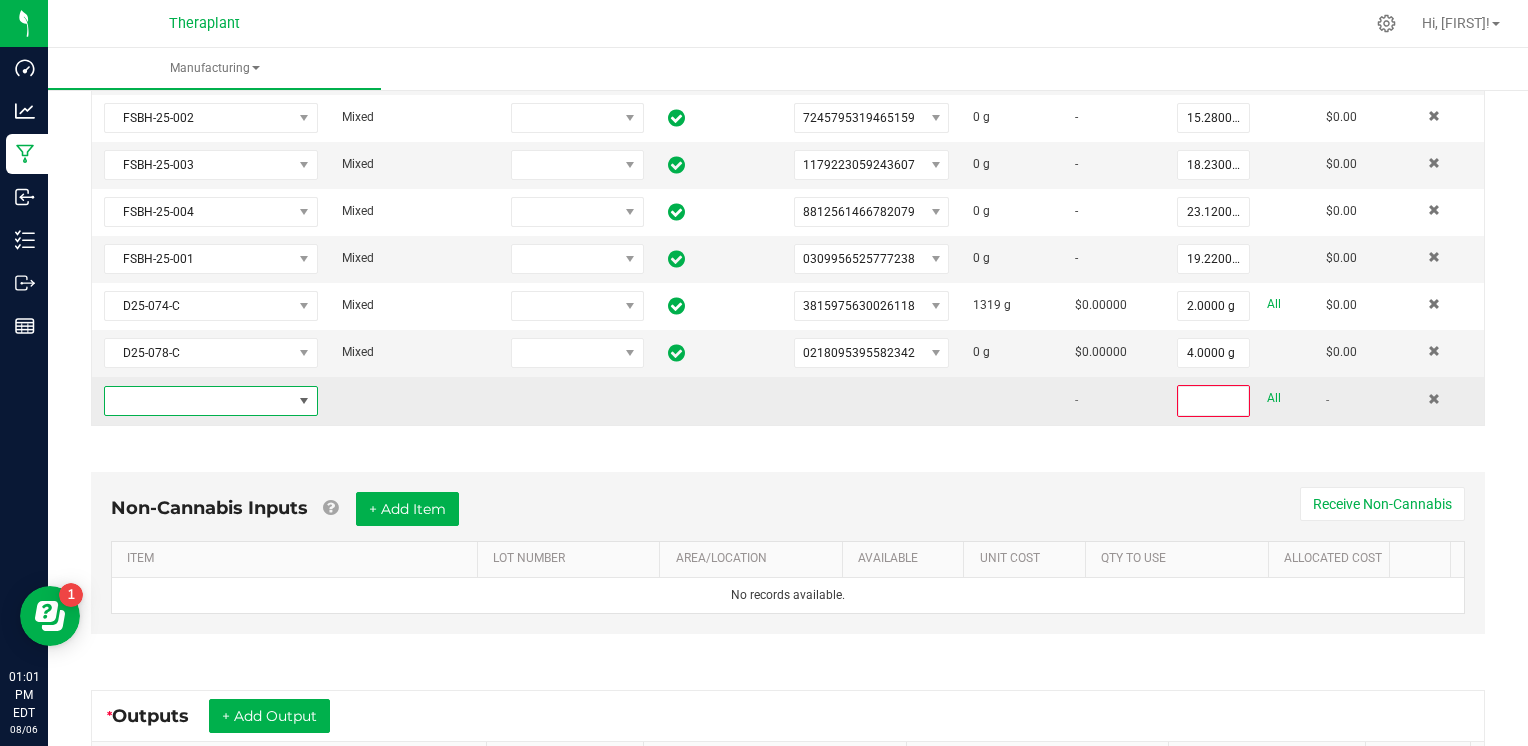 click at bounding box center [198, 401] 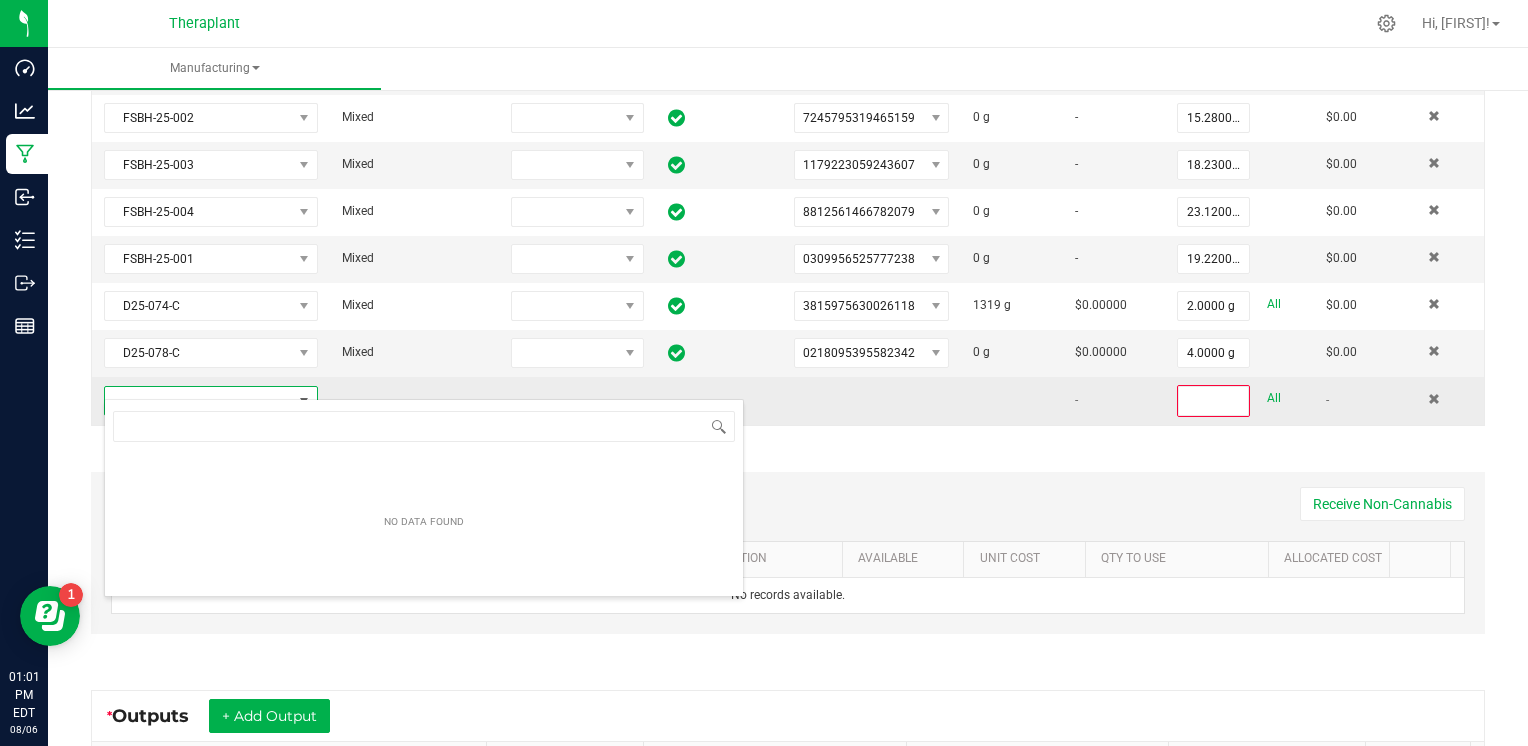 scroll, scrollTop: 99970, scrollLeft: 99791, axis: both 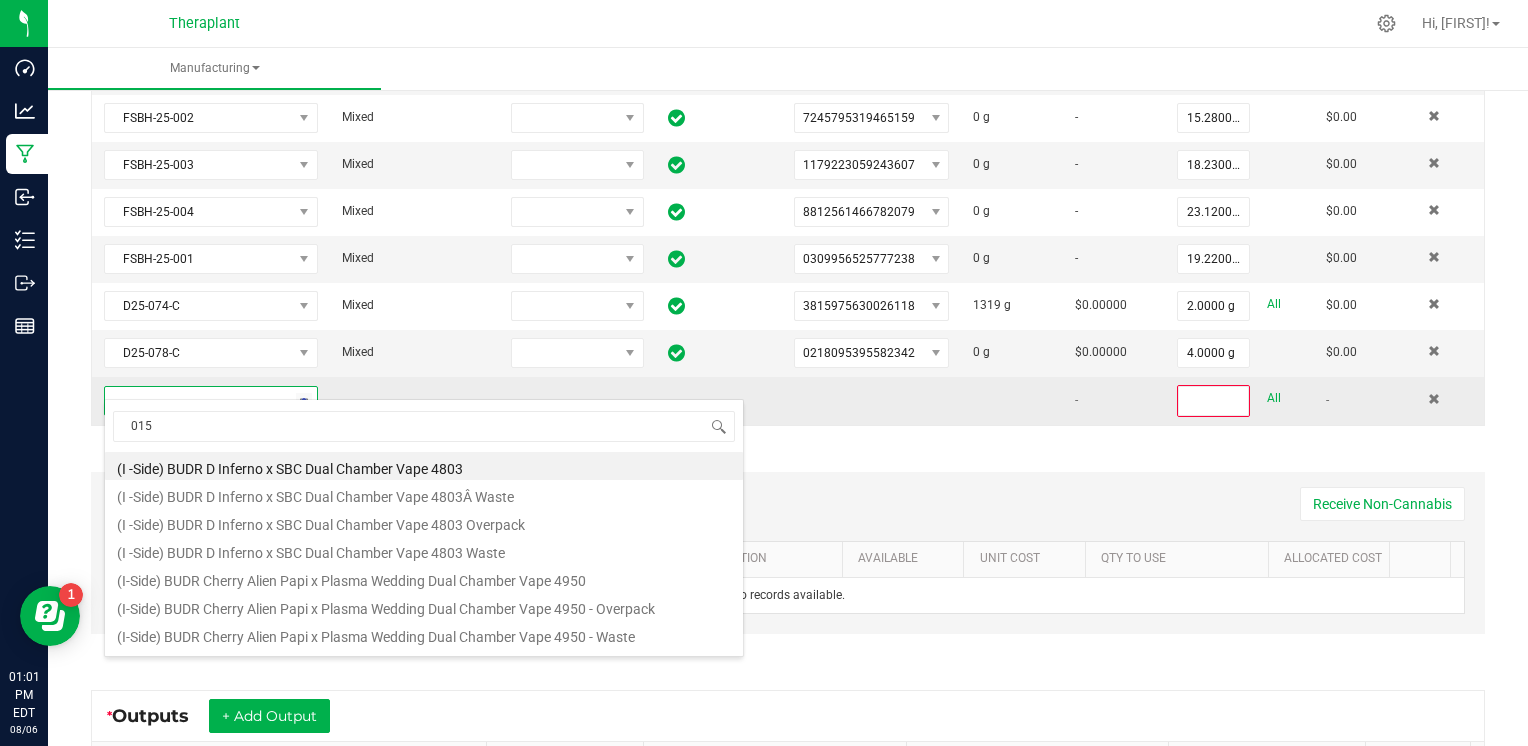 type on "015t" 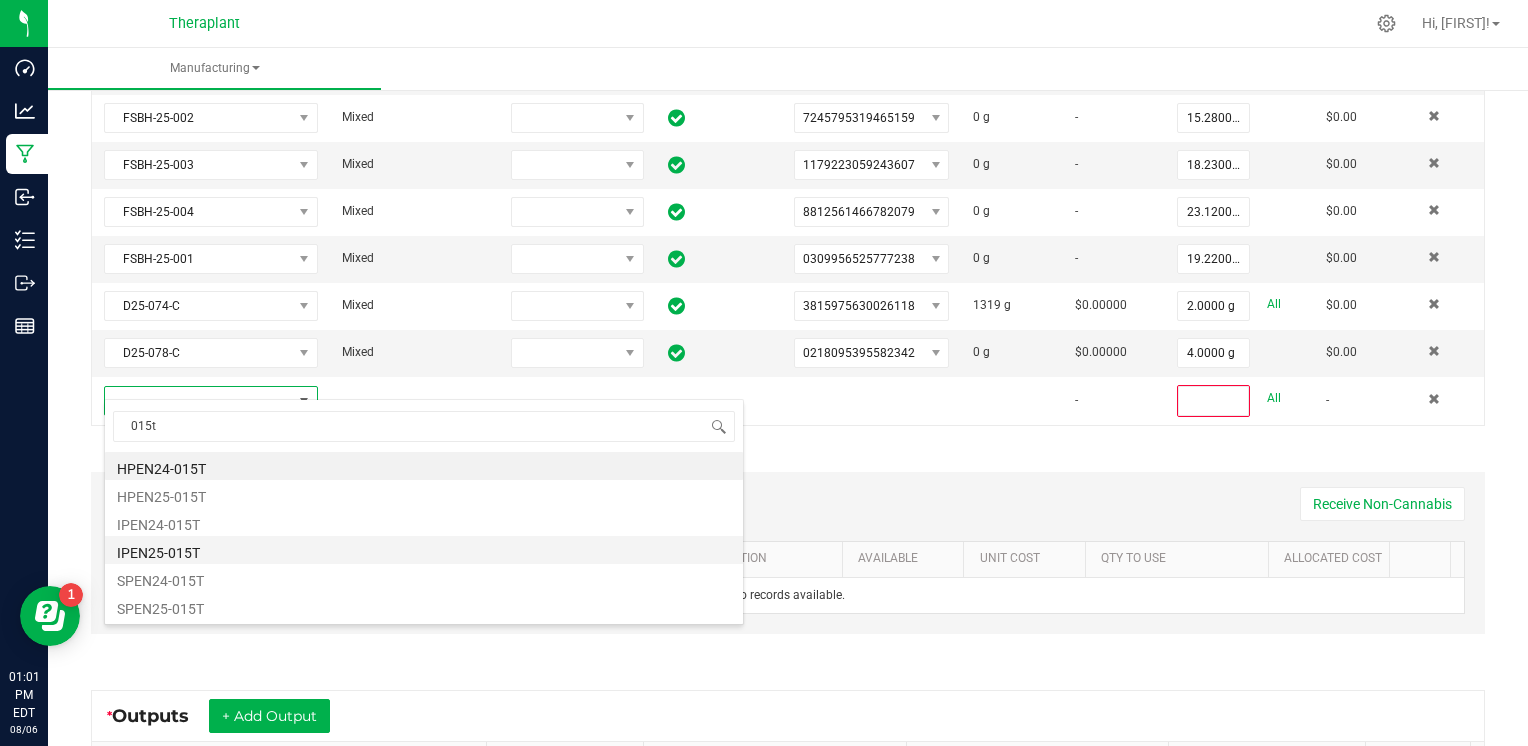 click on "IPEN25-015T" at bounding box center [424, 550] 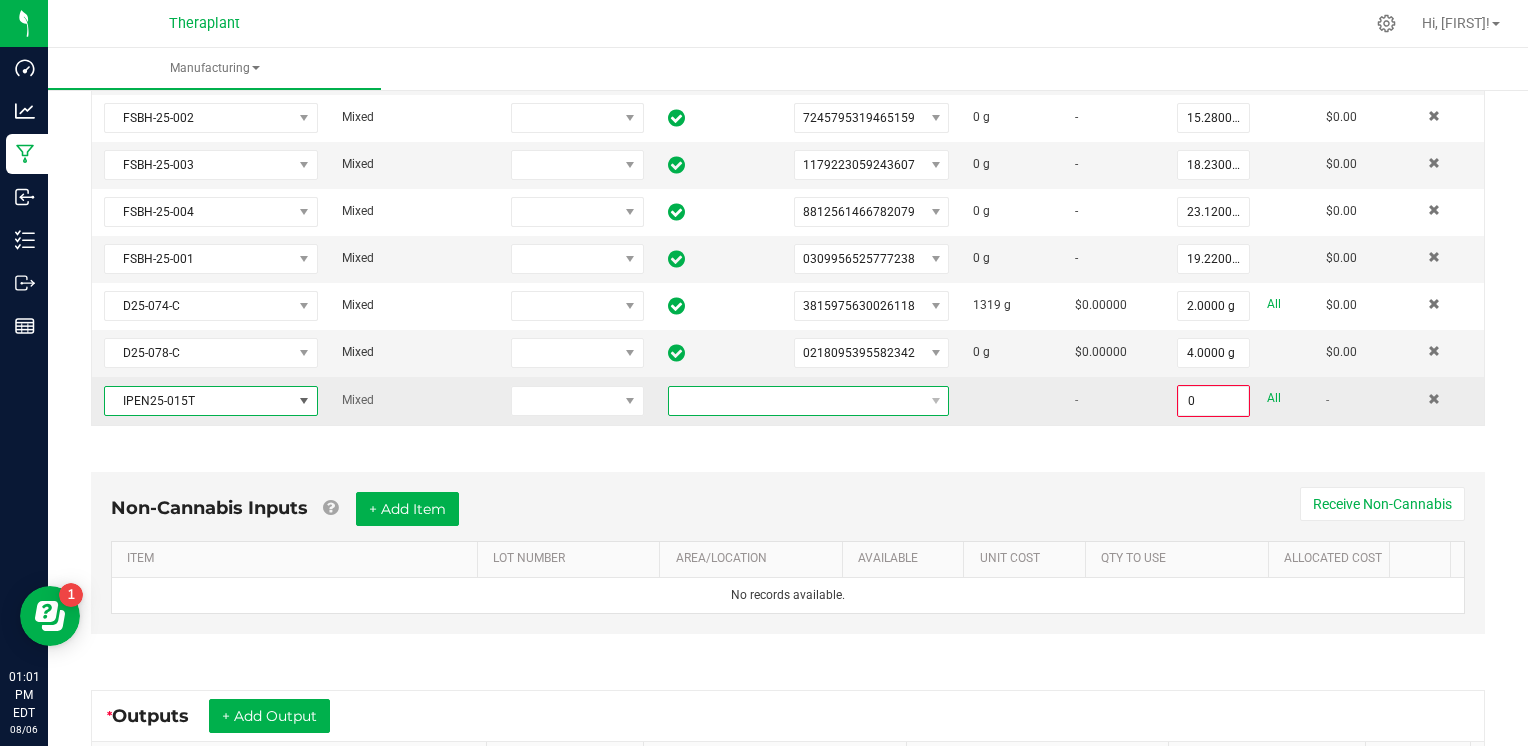 click at bounding box center [796, 401] 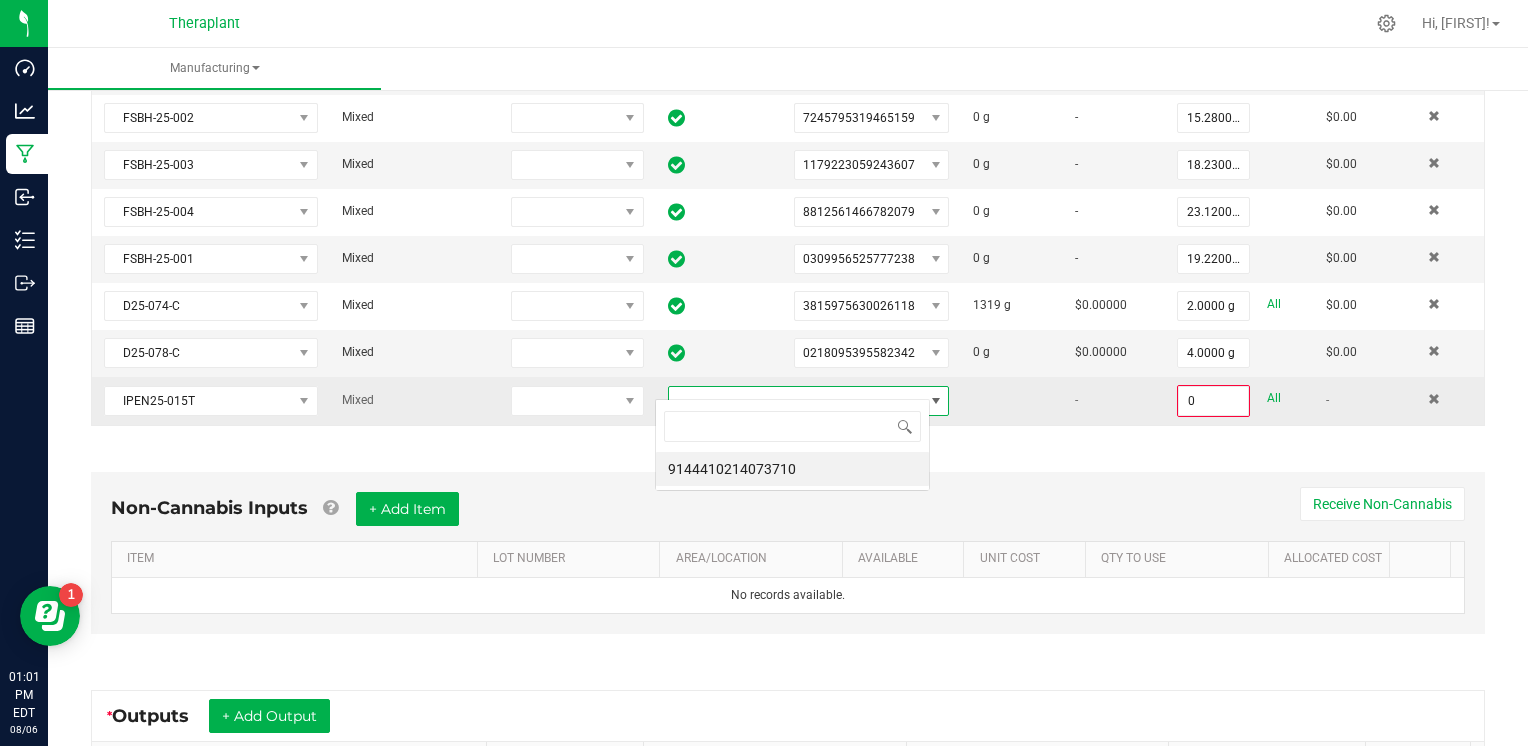 scroll, scrollTop: 99970, scrollLeft: 99724, axis: both 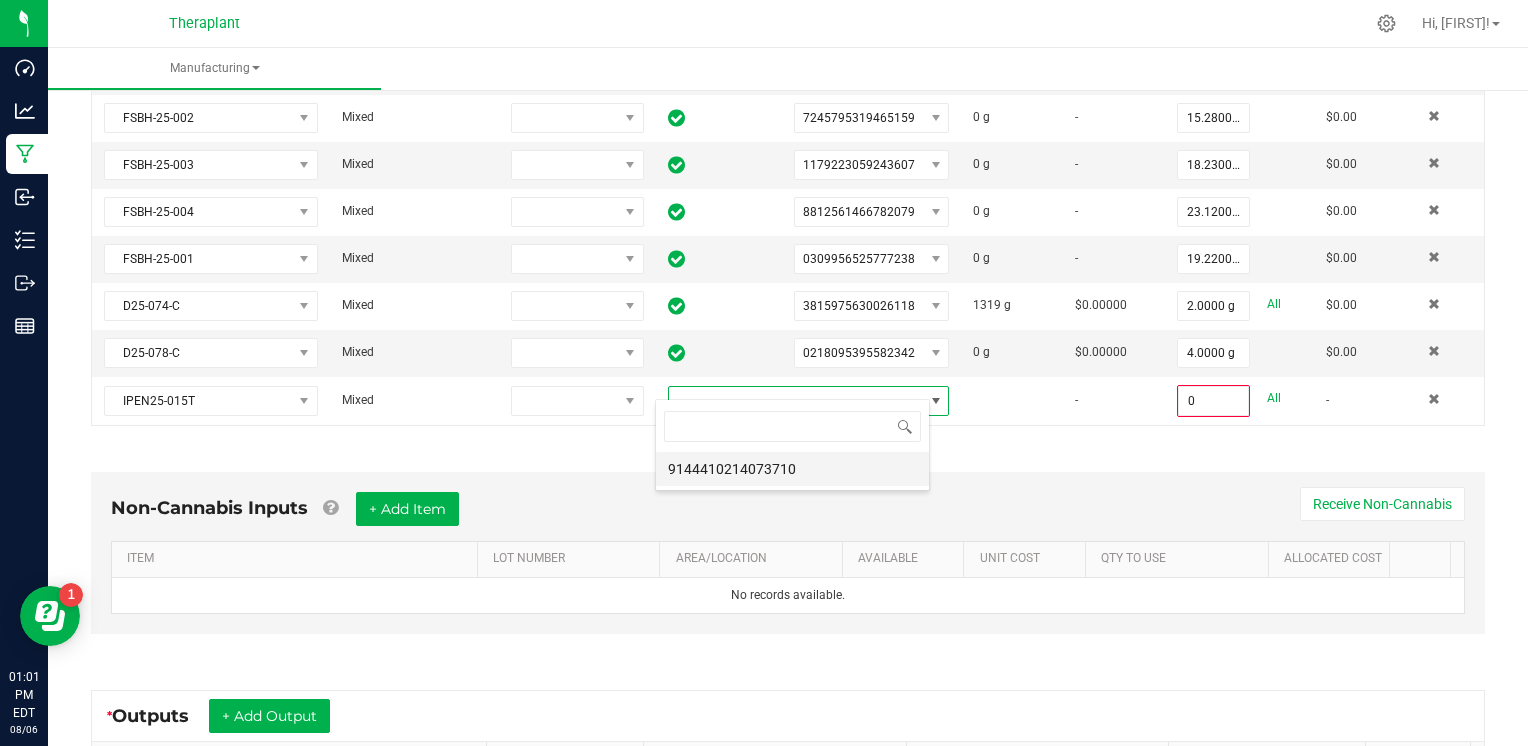 drag, startPoint x: 723, startPoint y: 466, endPoint x: 708, endPoint y: 467, distance: 15.033297 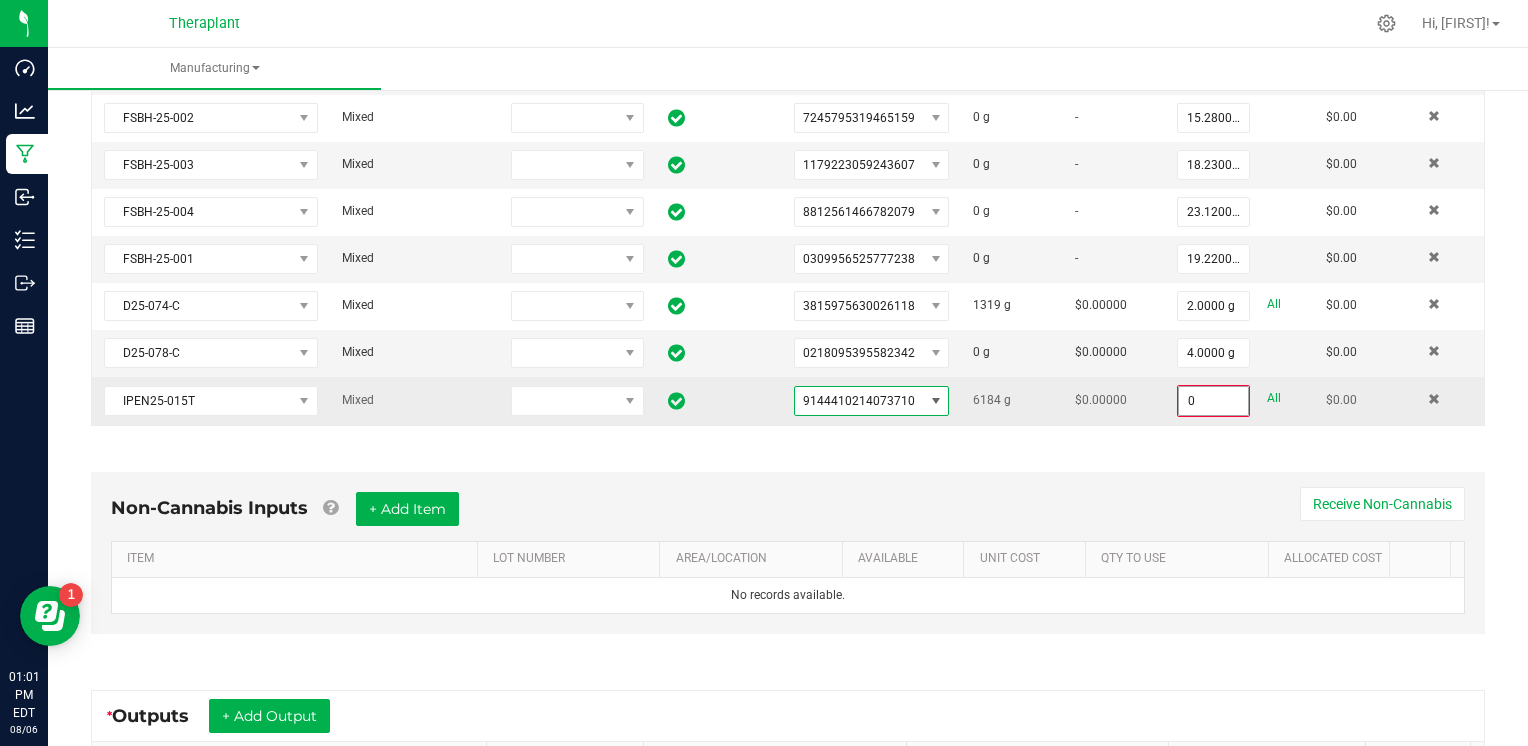 click on "0" at bounding box center [1213, 401] 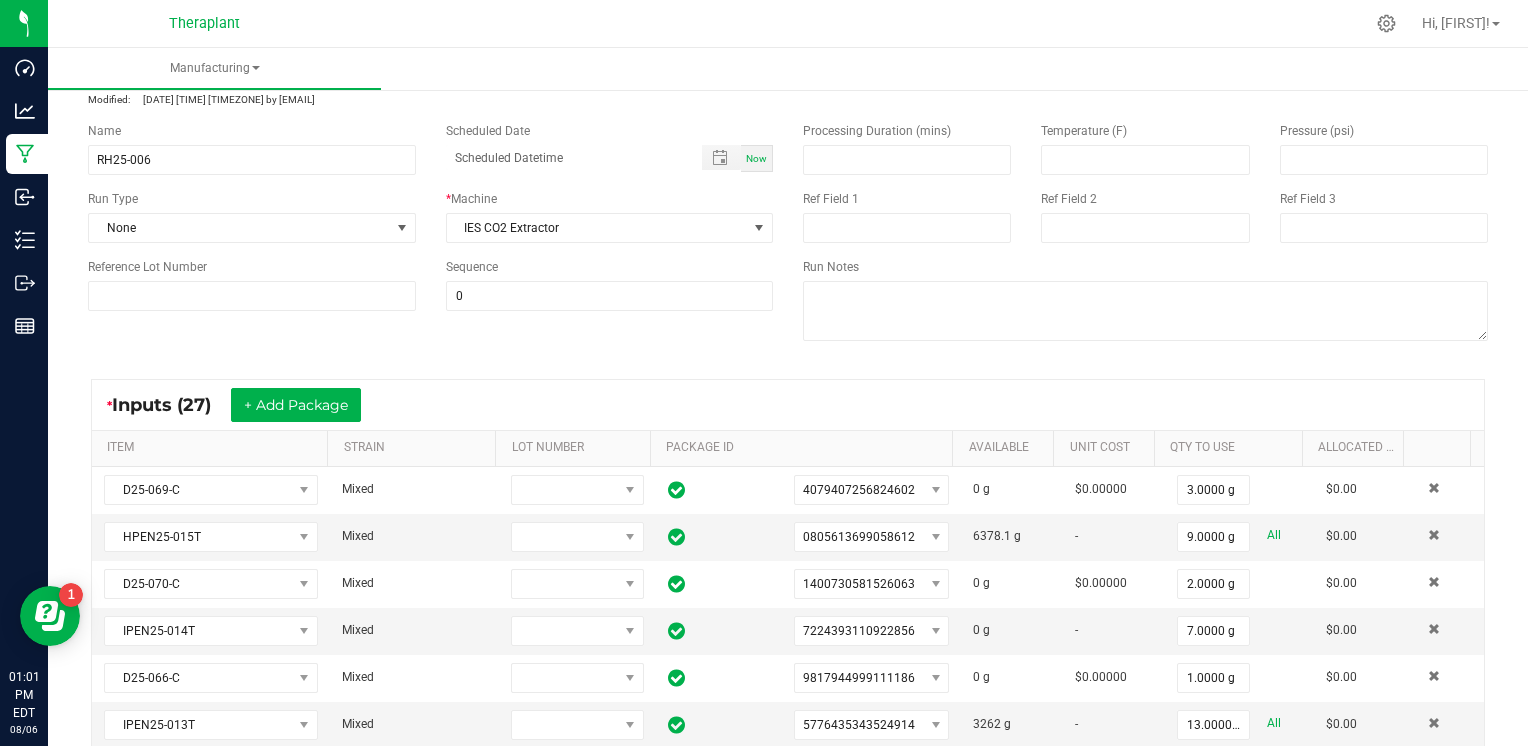 scroll, scrollTop: 0, scrollLeft: 0, axis: both 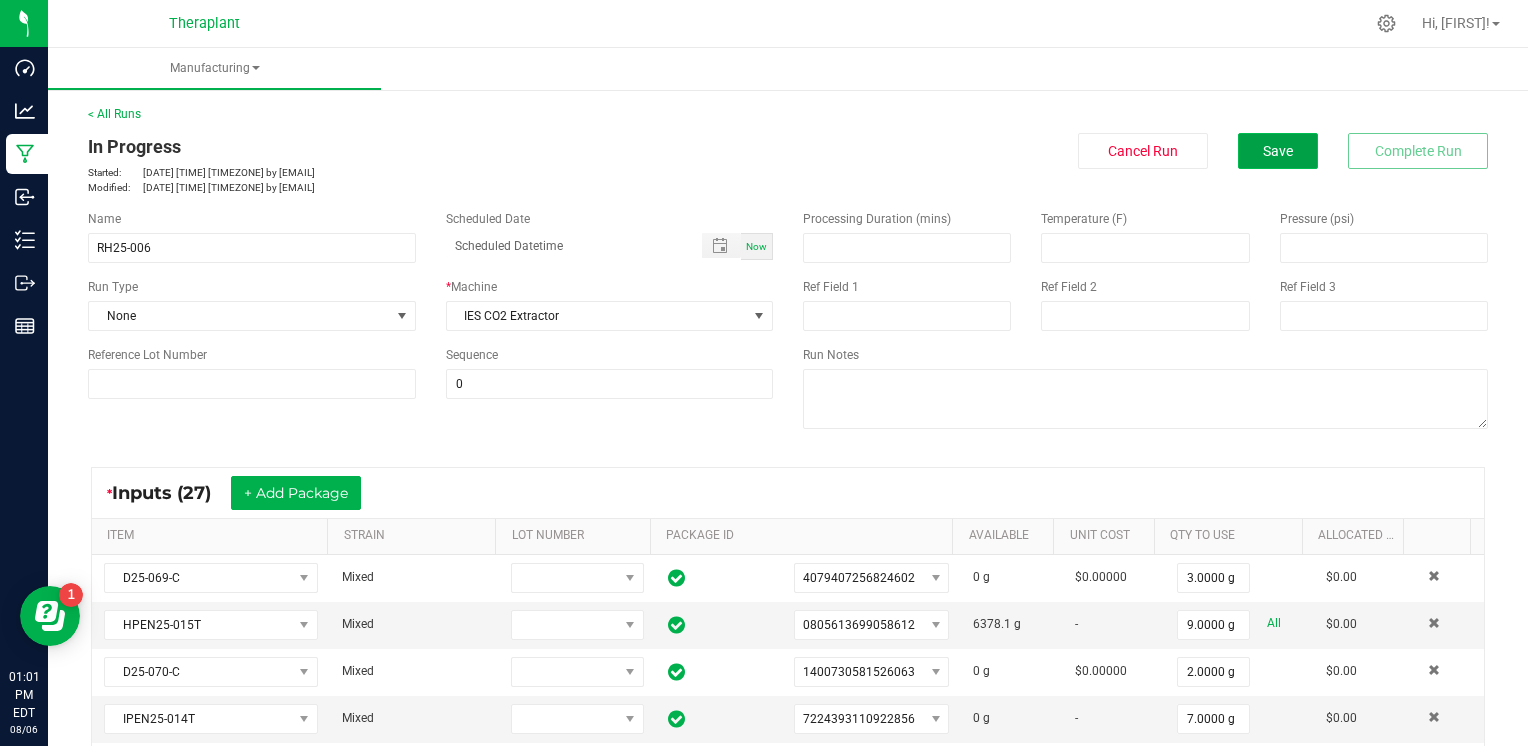 type on "9.0000 g" 